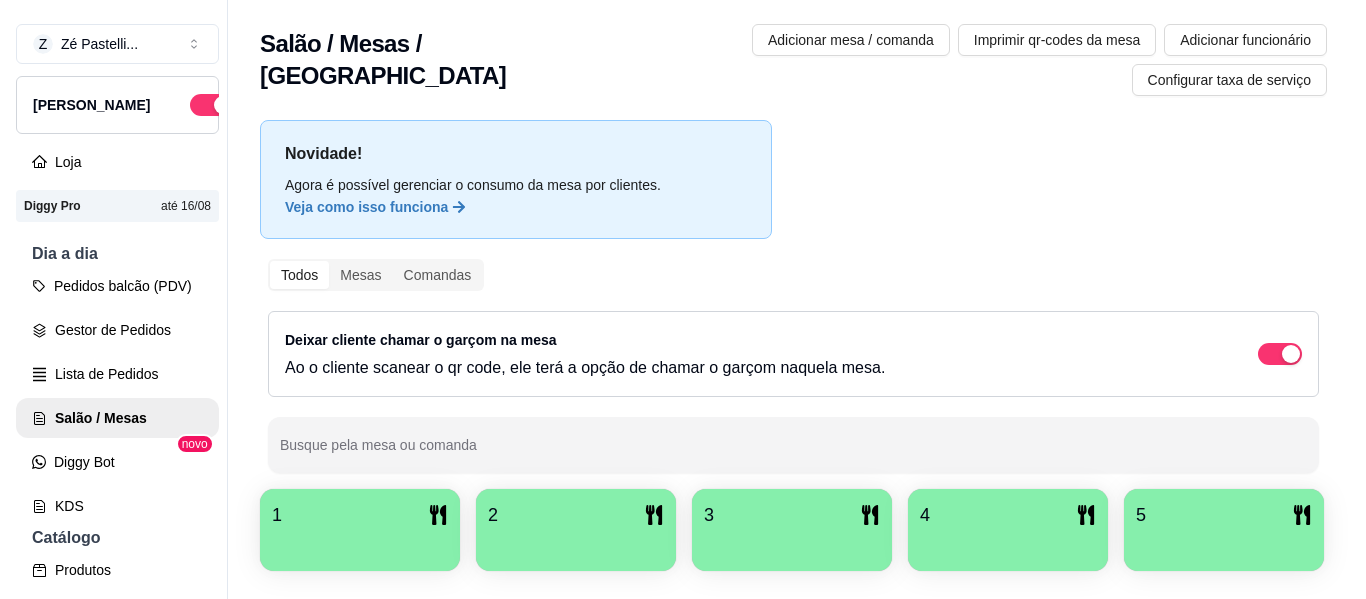 scroll, scrollTop: 0, scrollLeft: 0, axis: both 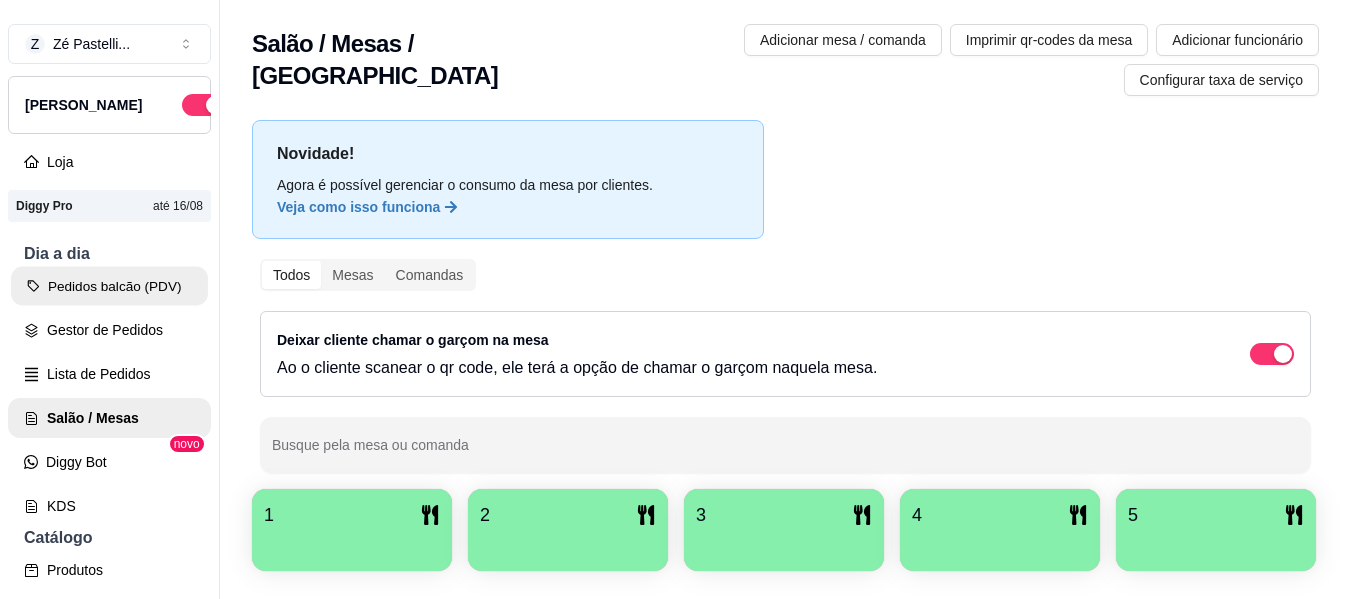 click on "Pedidos balcão (PDV)" at bounding box center (109, 286) 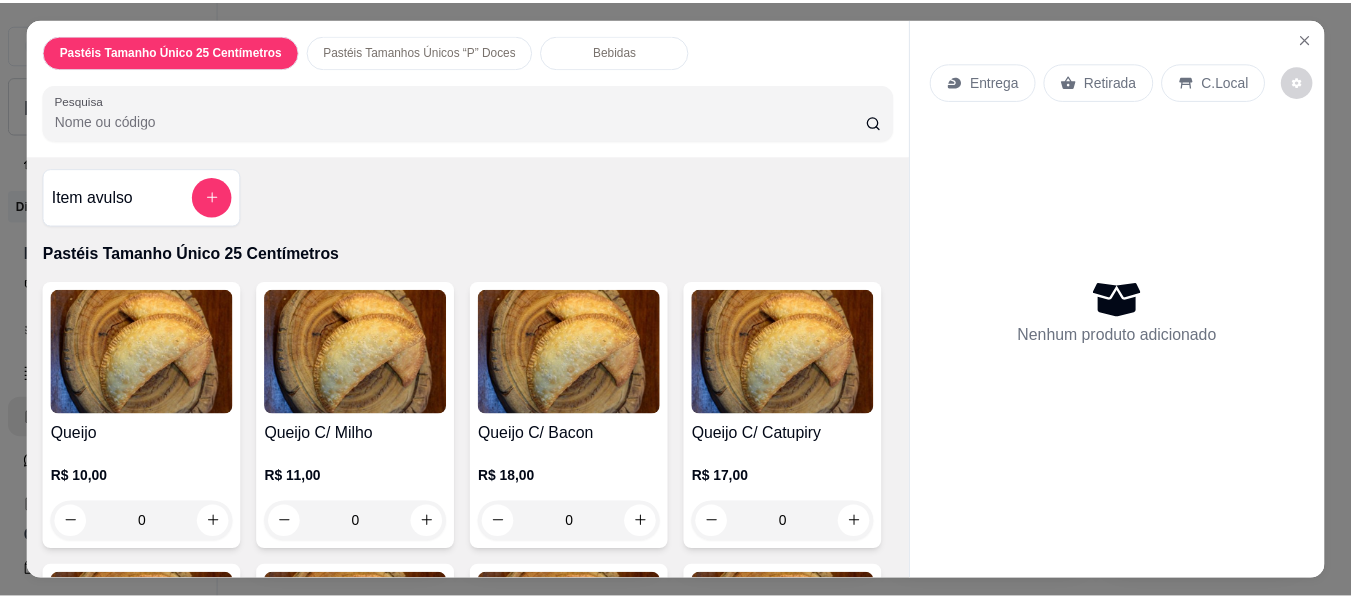 scroll, scrollTop: 0, scrollLeft: 0, axis: both 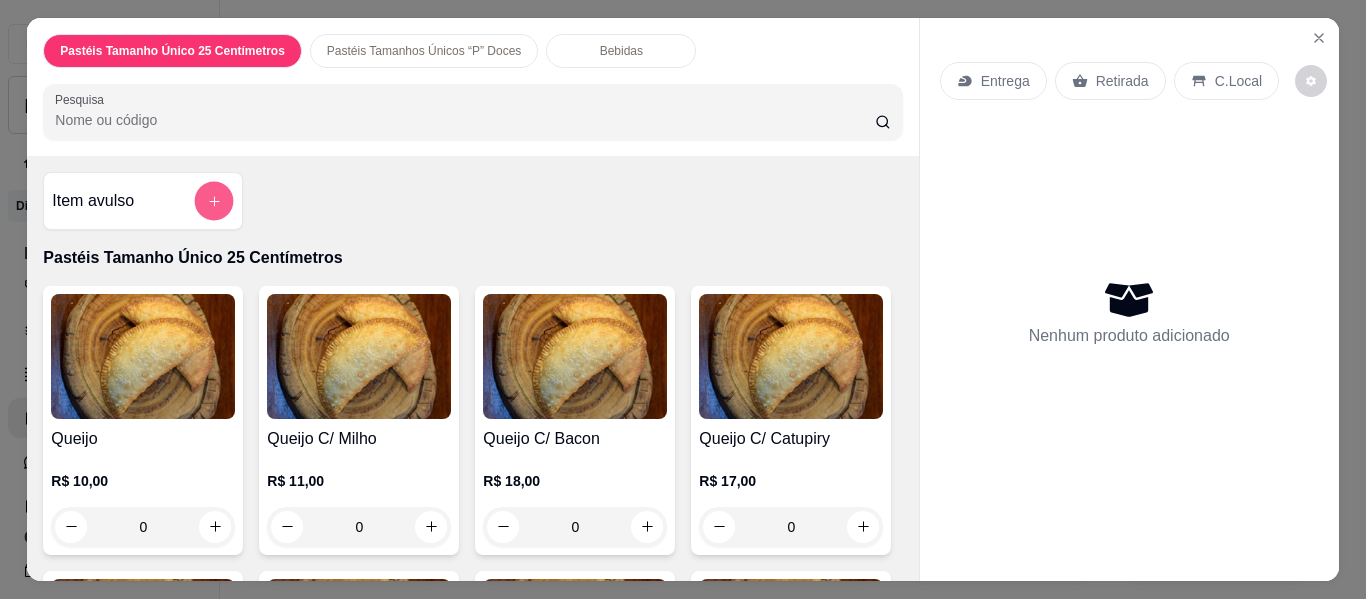 click at bounding box center (214, 201) 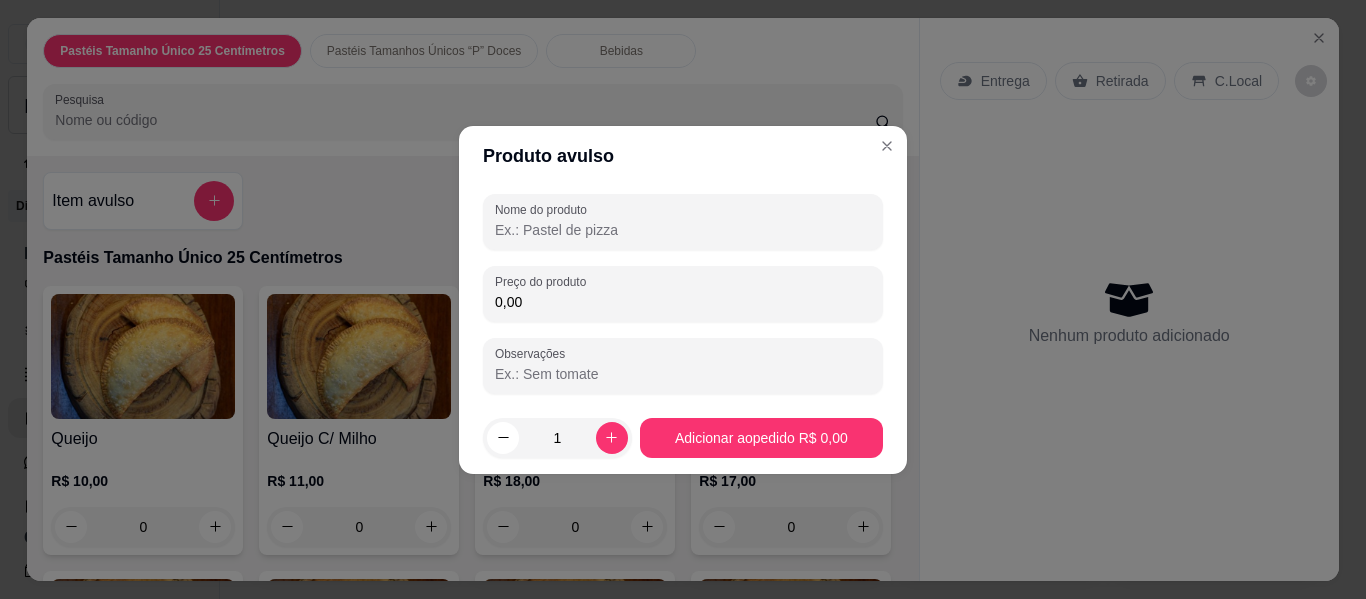 click on "0,00" at bounding box center (683, 302) 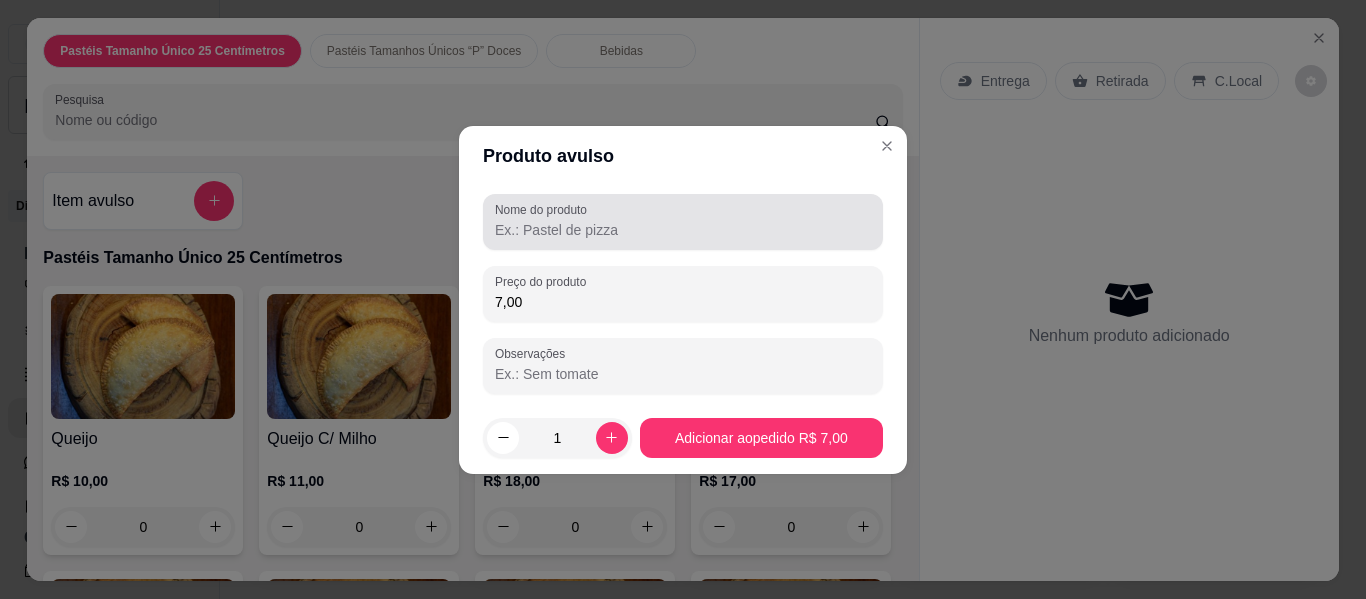 type on "7,00" 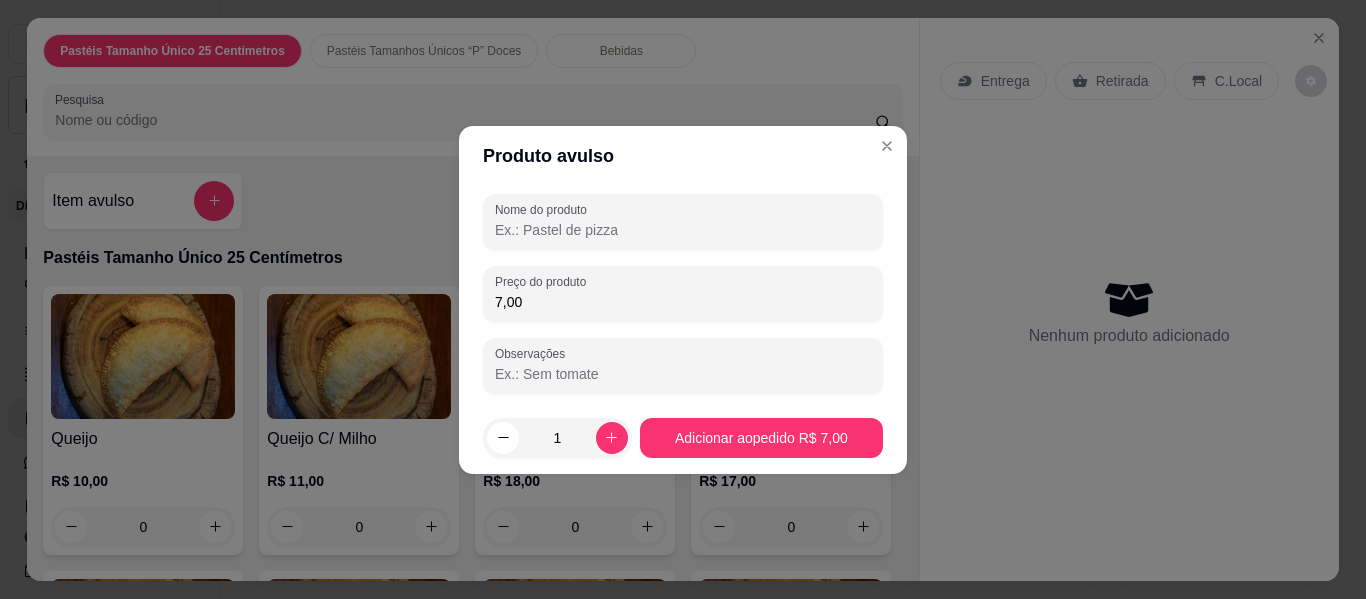 click on "Nome do produto" at bounding box center [683, 230] 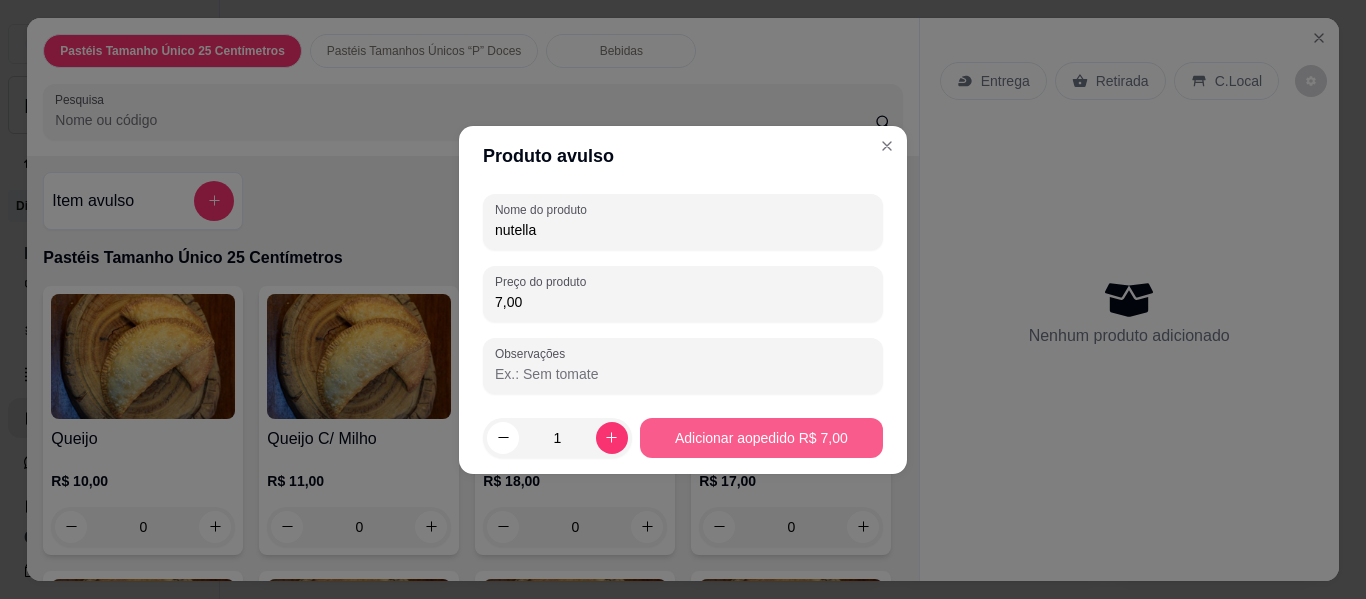 type on "nutella" 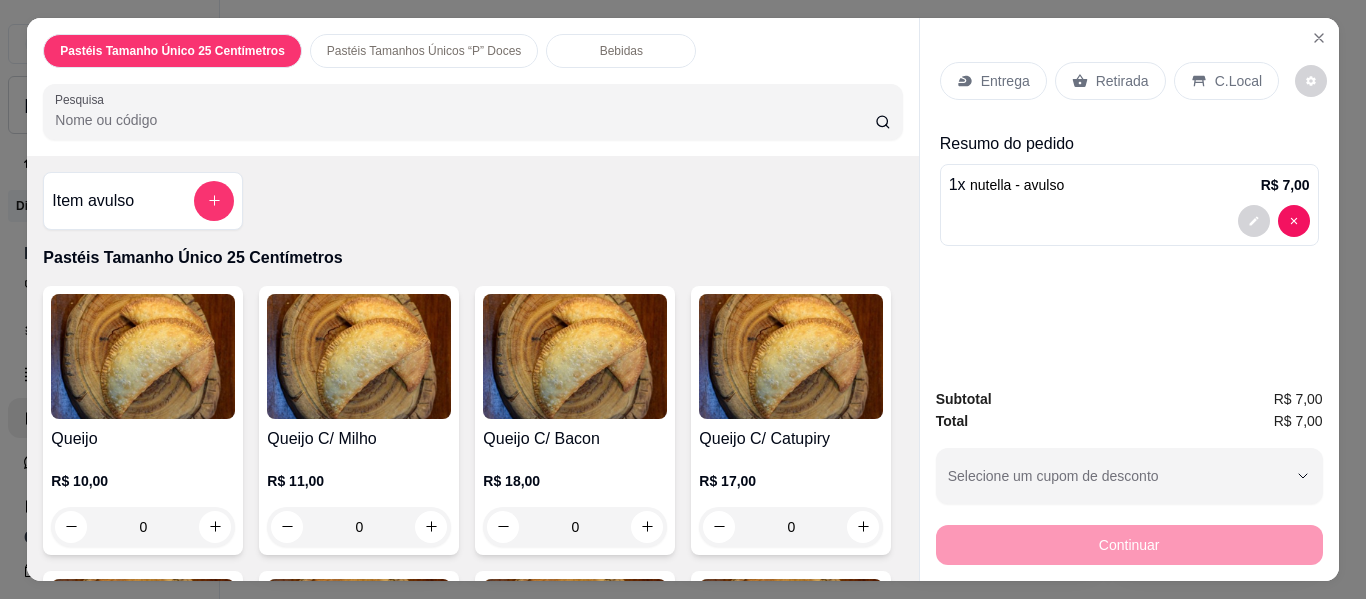 click on "Retirada" at bounding box center (1122, 81) 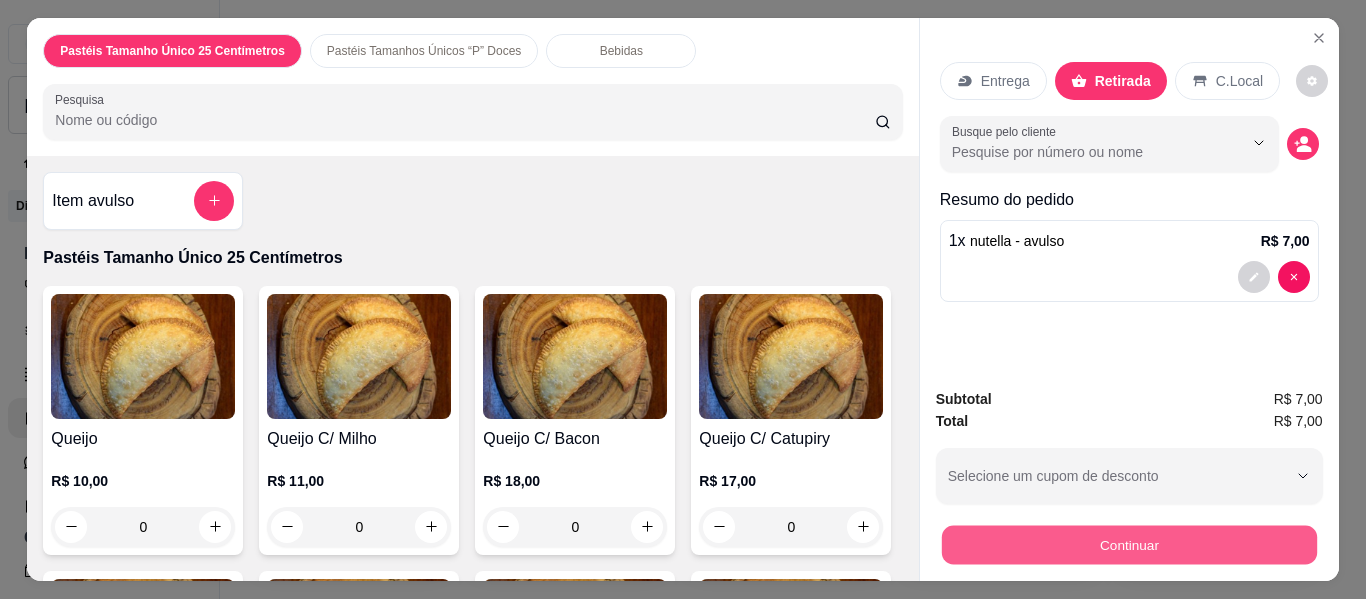 click on "Continuar" at bounding box center [1128, 545] 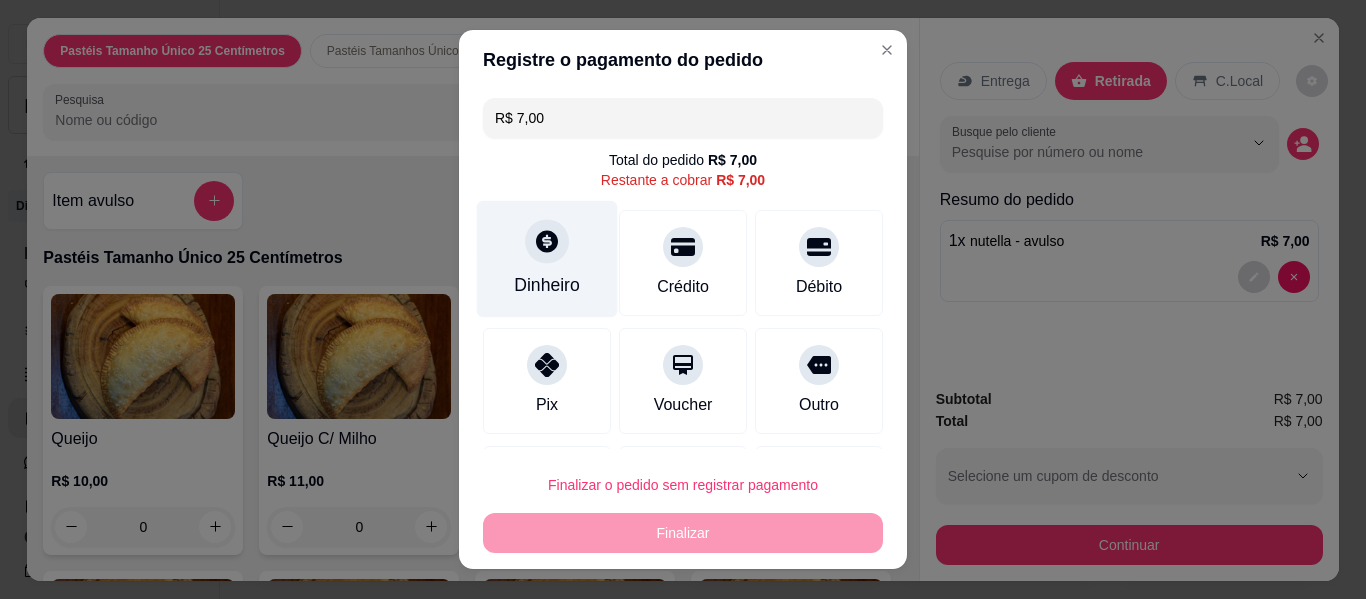 click on "Dinheiro" at bounding box center [547, 285] 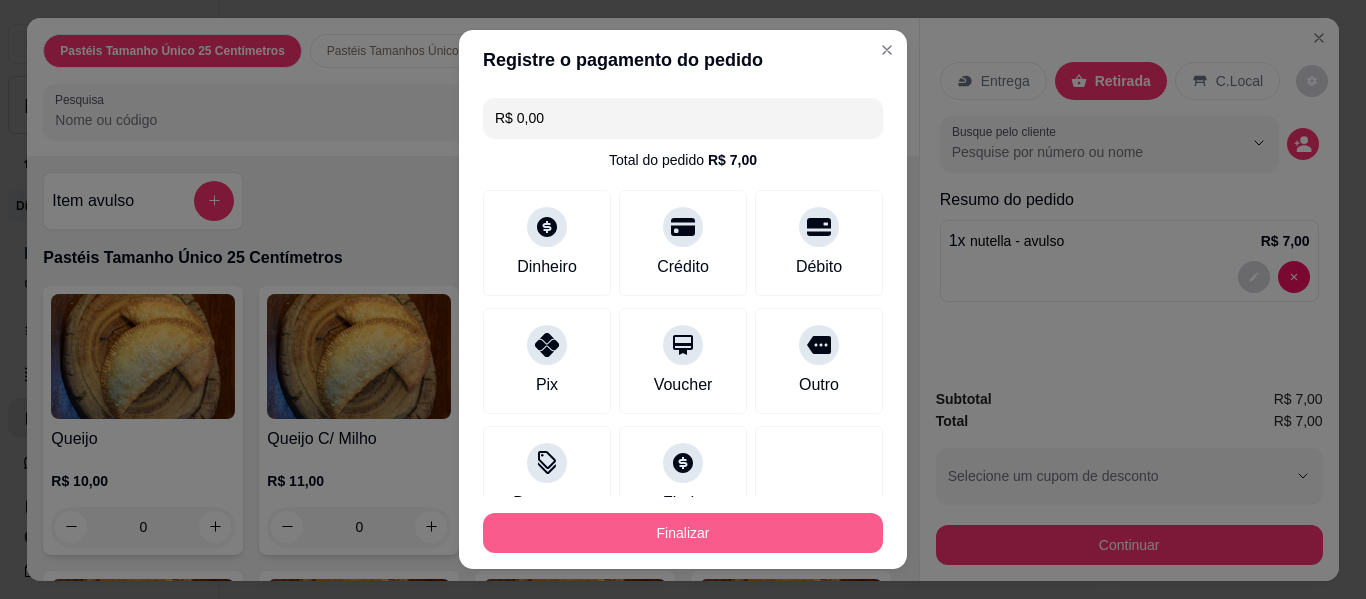 click on "Finalizar" at bounding box center (683, 533) 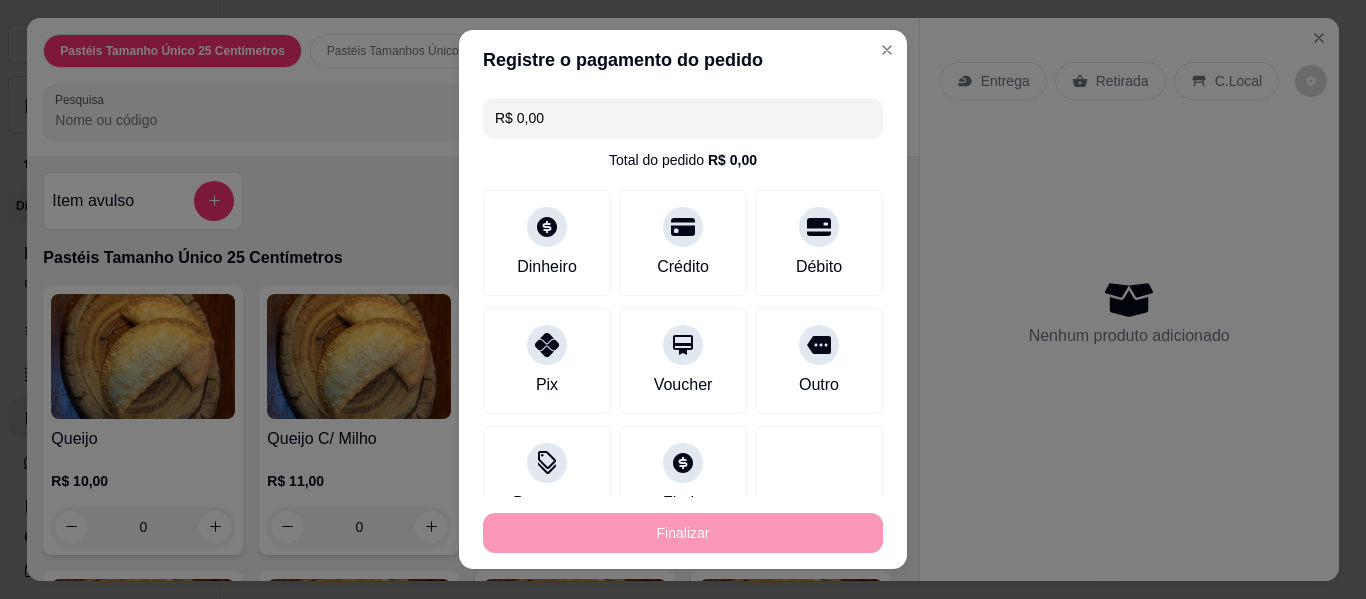 type on "-R$ 7,00" 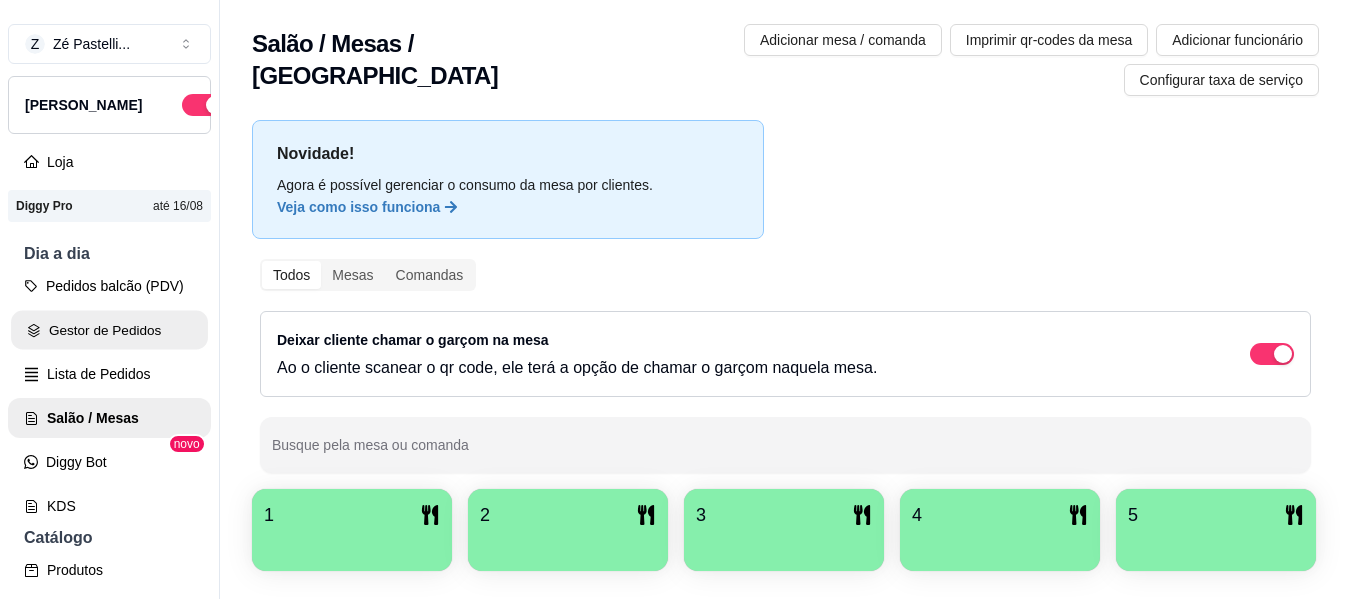 click on "Gestor de Pedidos" at bounding box center [109, 330] 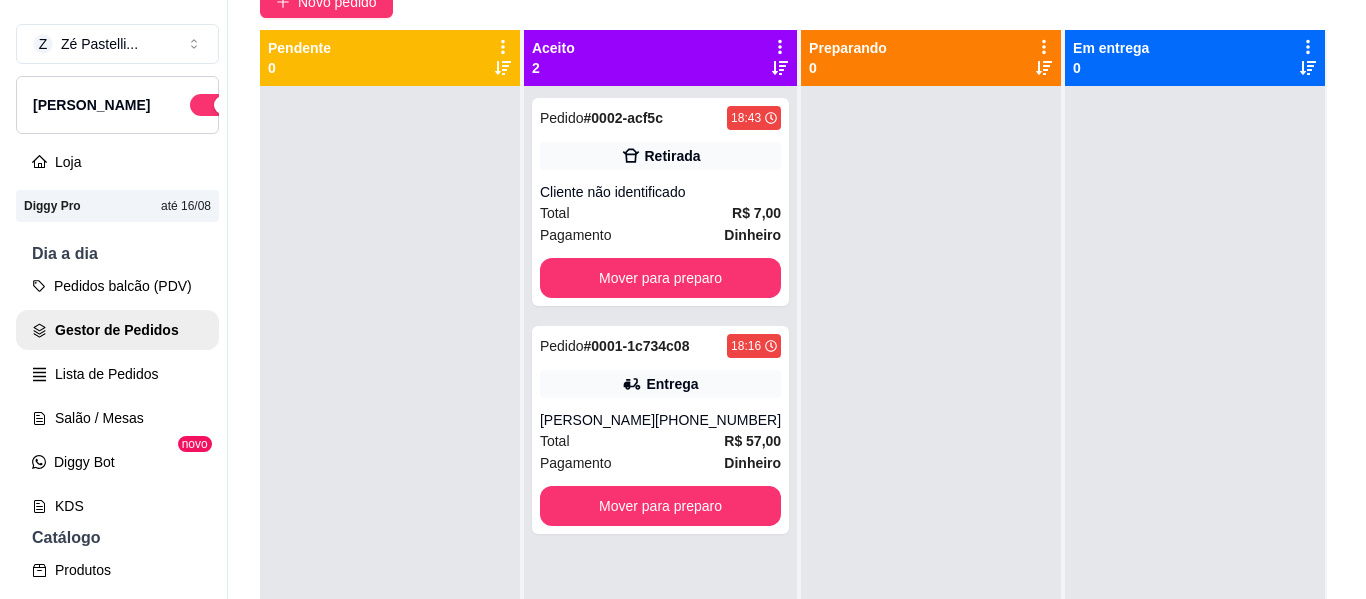 scroll, scrollTop: 200, scrollLeft: 0, axis: vertical 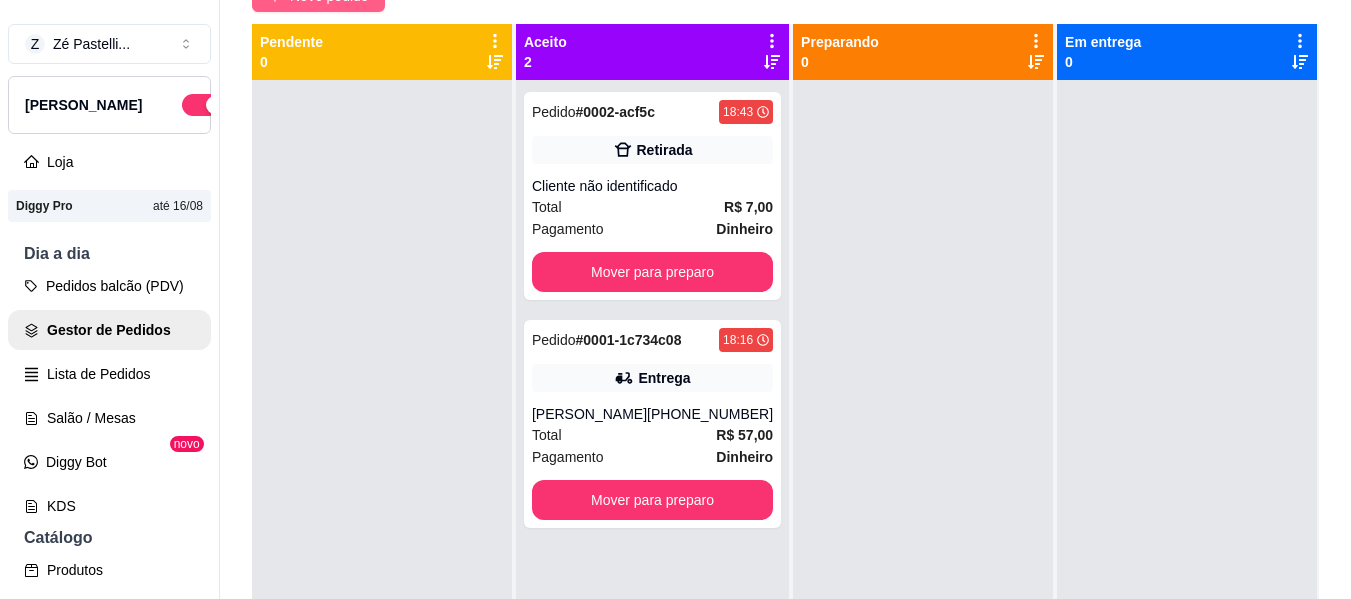 click on "Novo pedido" at bounding box center [329, -4] 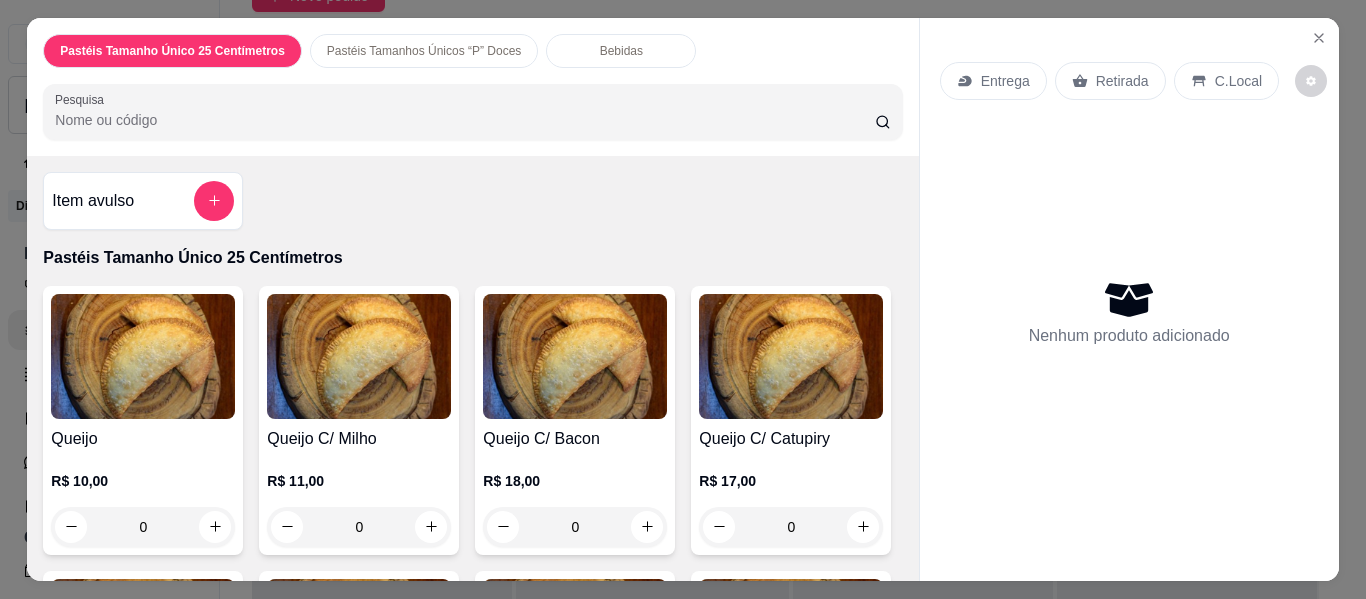 click on "Pesquisa" at bounding box center (465, 120) 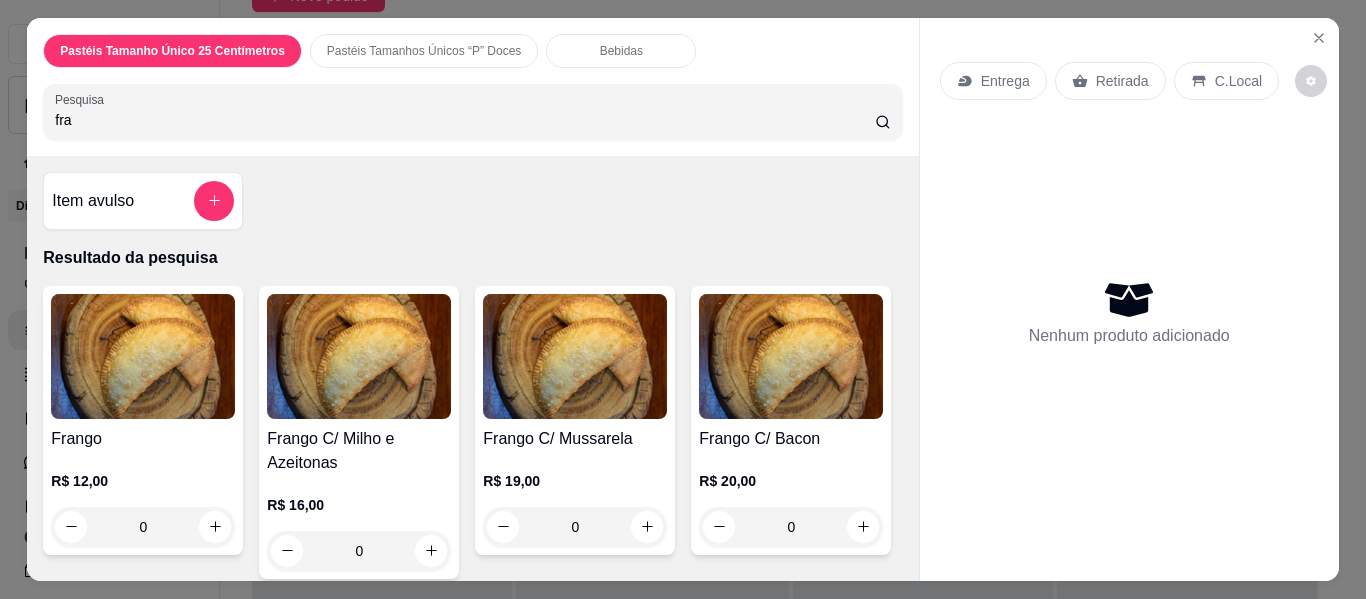click at bounding box center (359, 356) 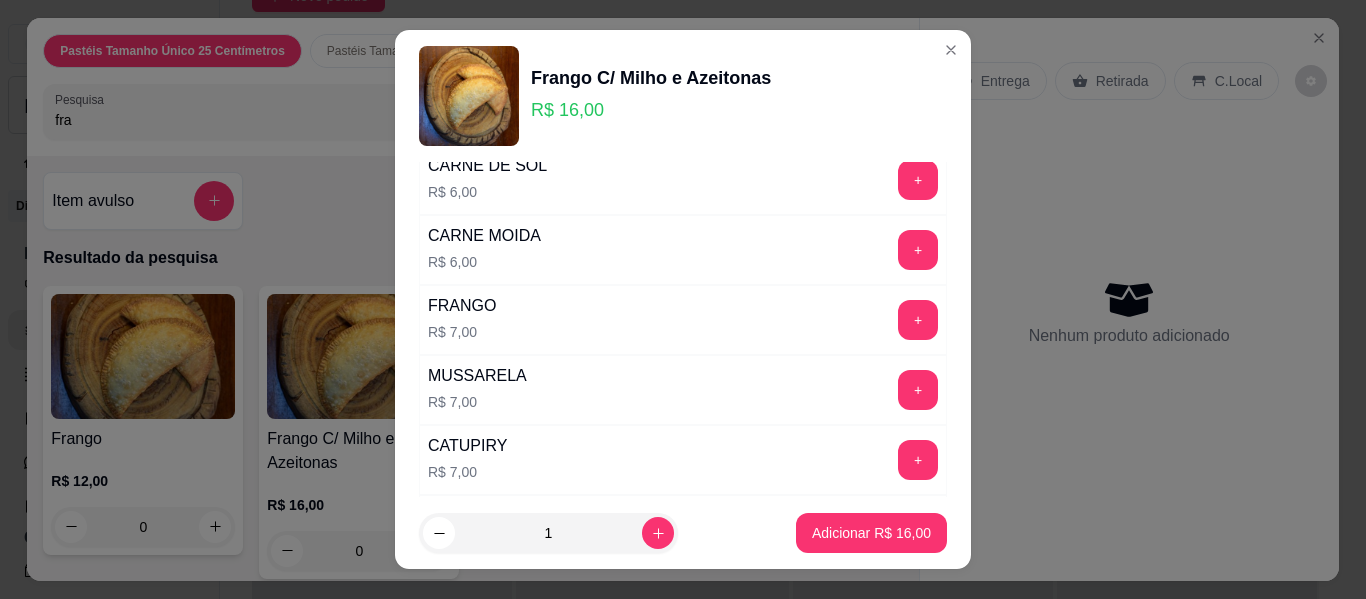 scroll, scrollTop: 640, scrollLeft: 0, axis: vertical 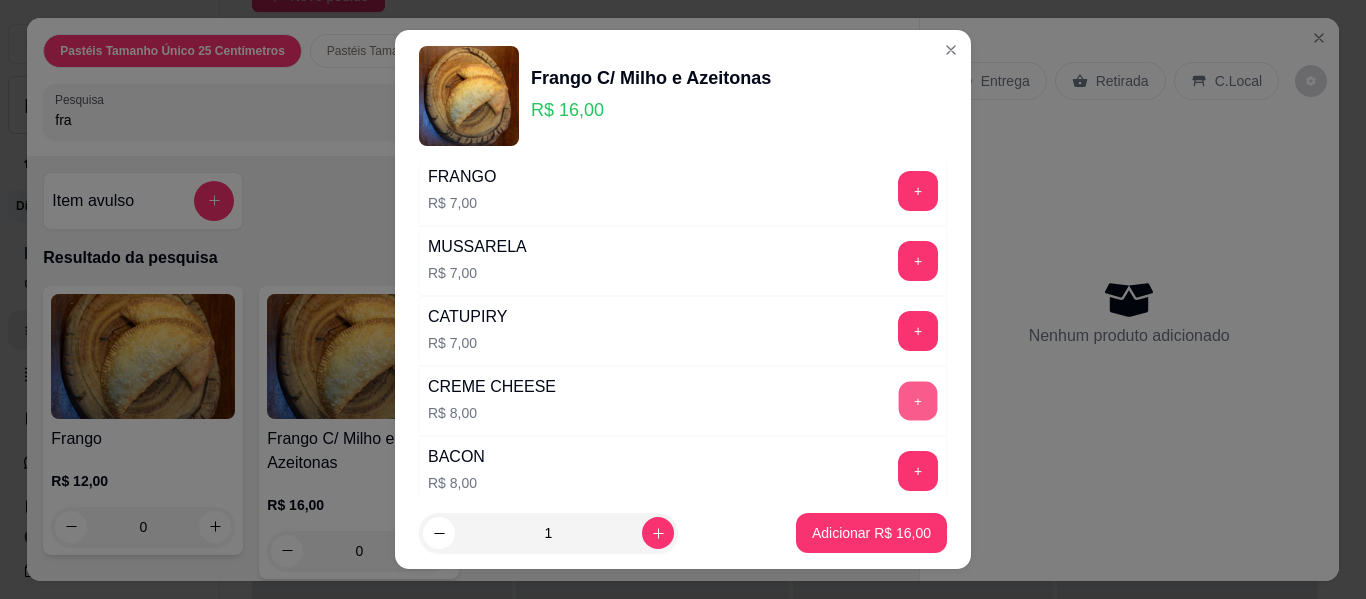 click on "+" at bounding box center (918, 401) 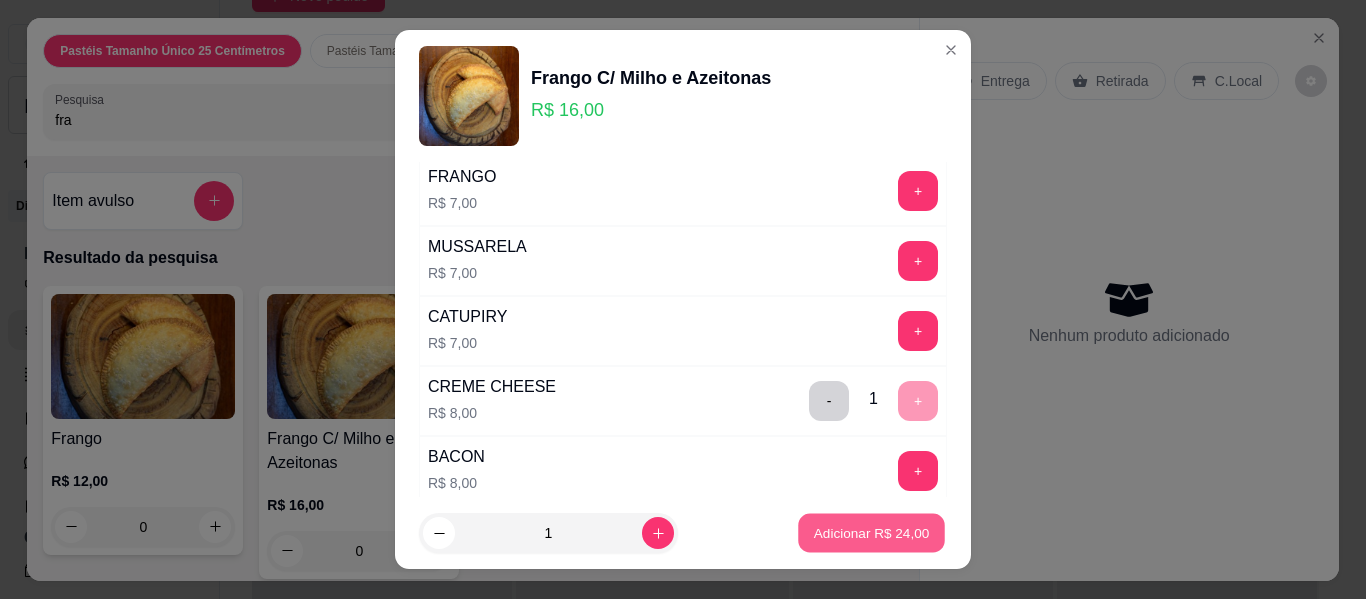 click on "Adicionar   R$ 24,00" at bounding box center (872, 532) 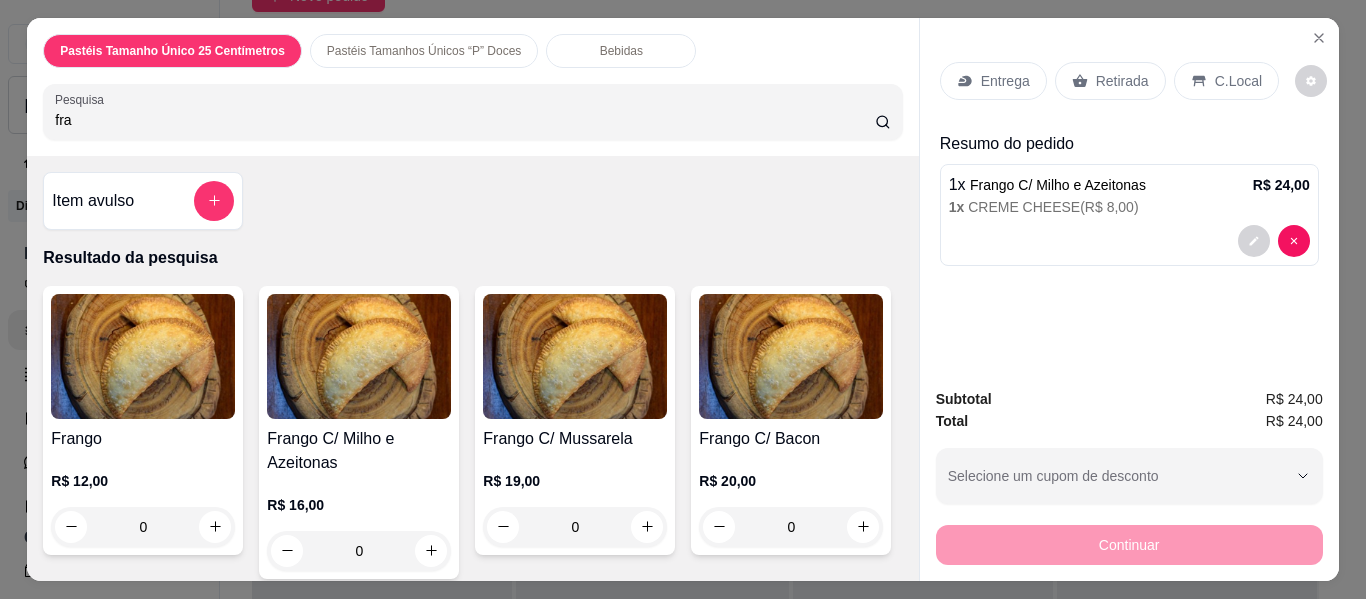 click on "fra" at bounding box center [465, 120] 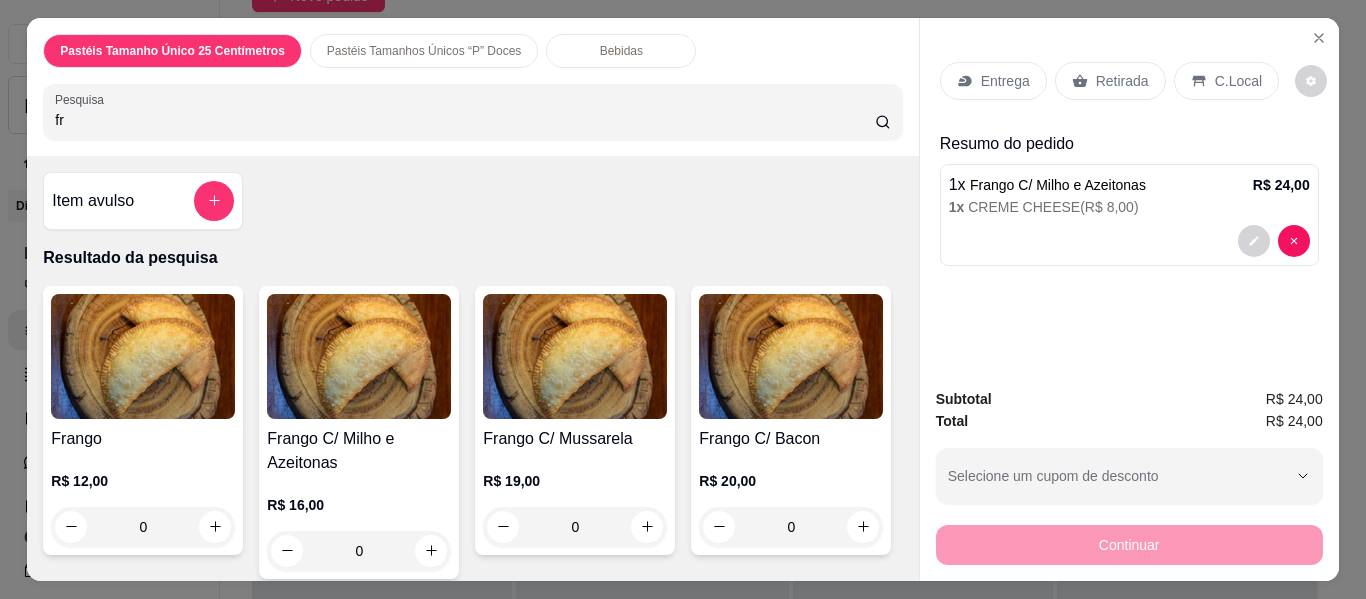 type on "f" 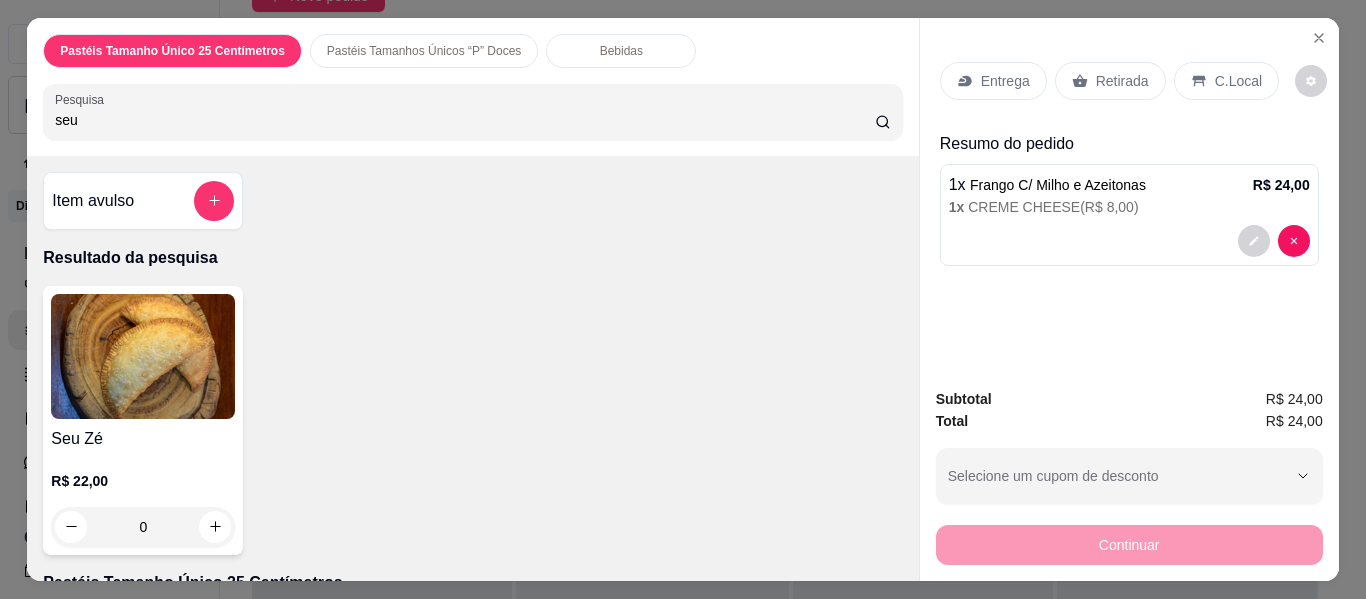 type on "seu" 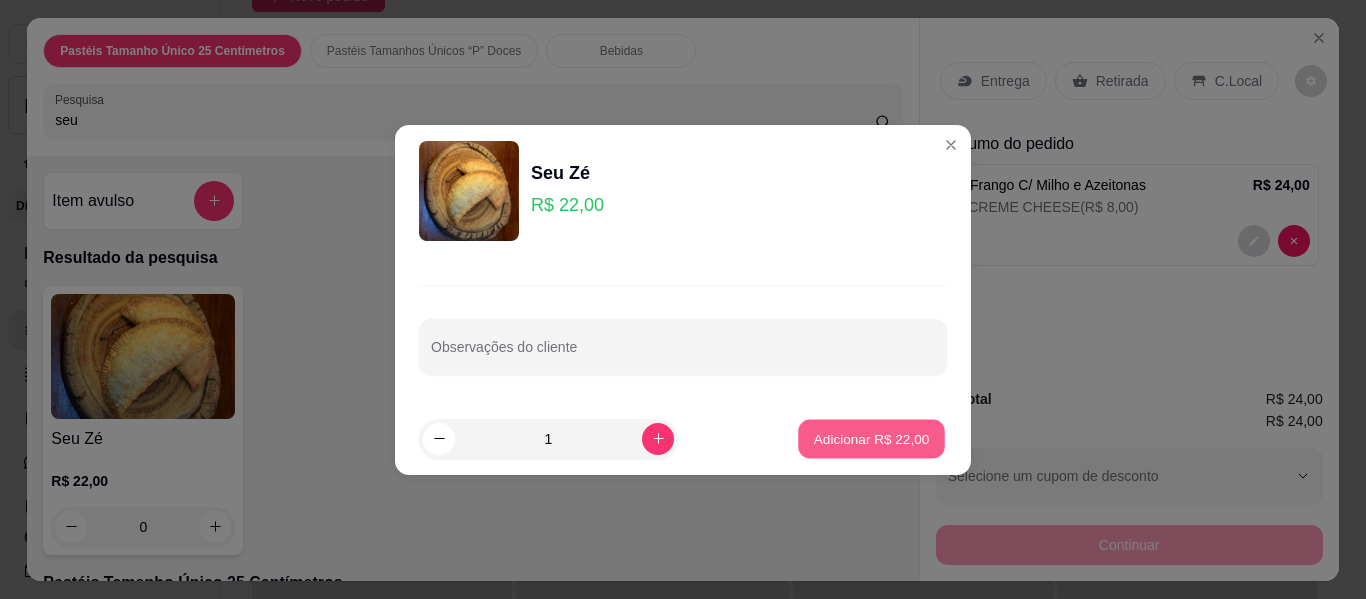 click on "Adicionar   R$ 22,00" at bounding box center [871, 438] 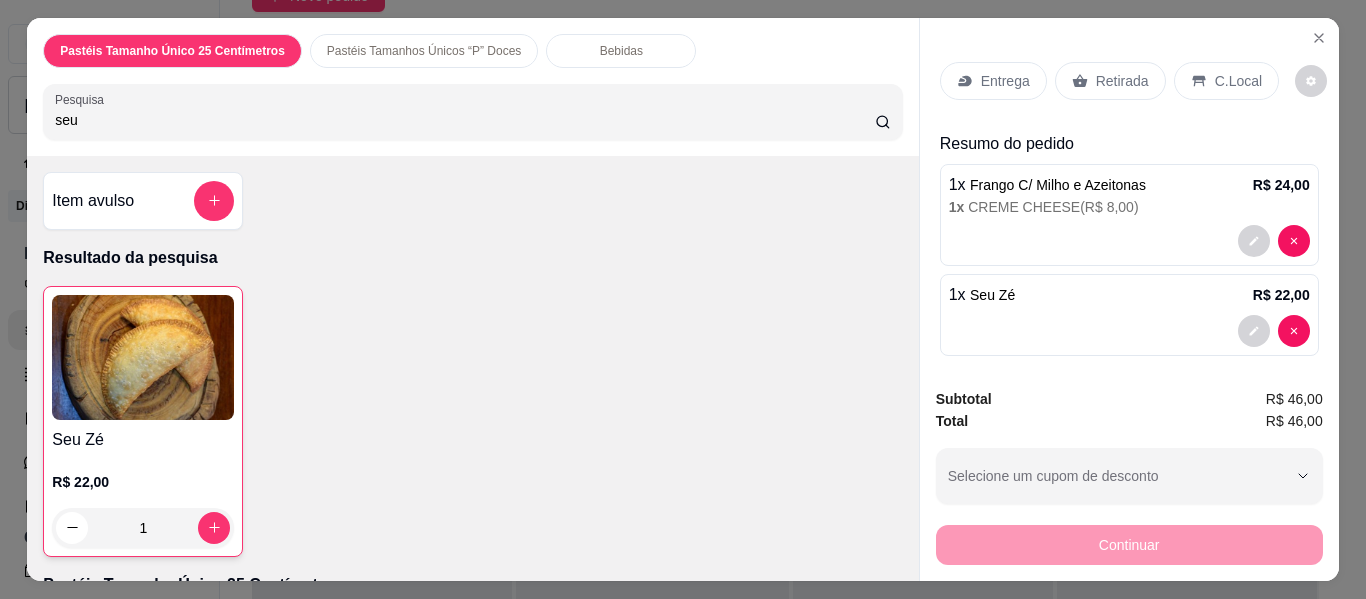 click on "Entrega" at bounding box center [1005, 81] 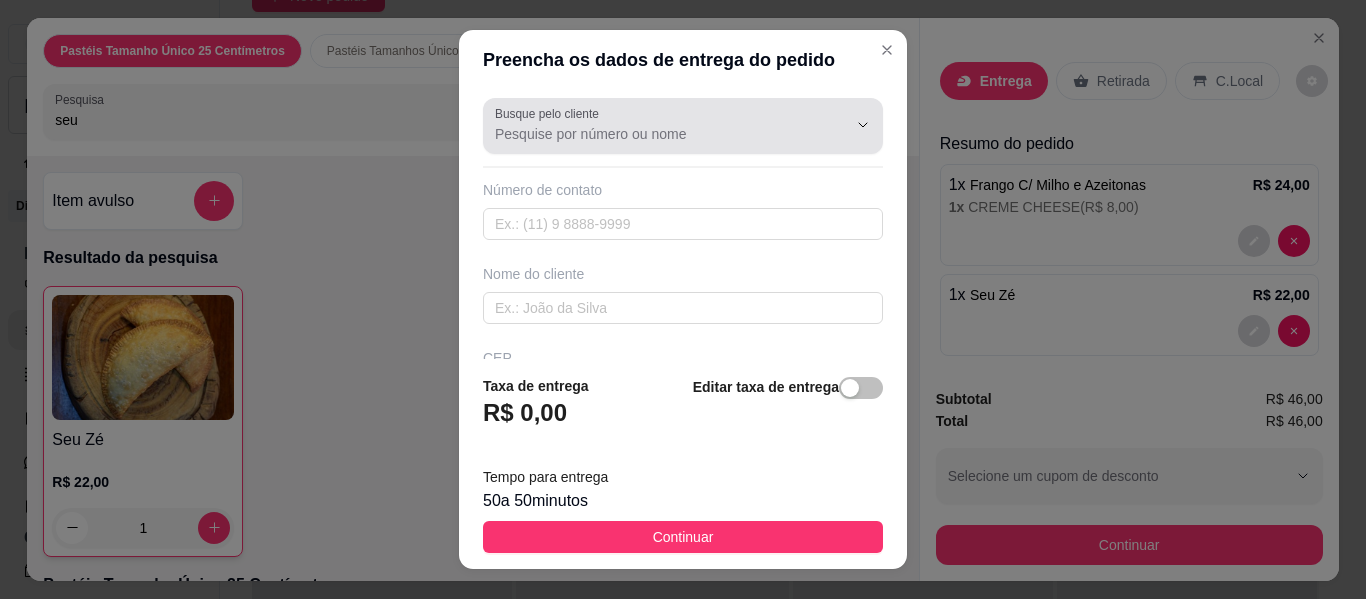 click on "Busque pelo cliente" at bounding box center (655, 134) 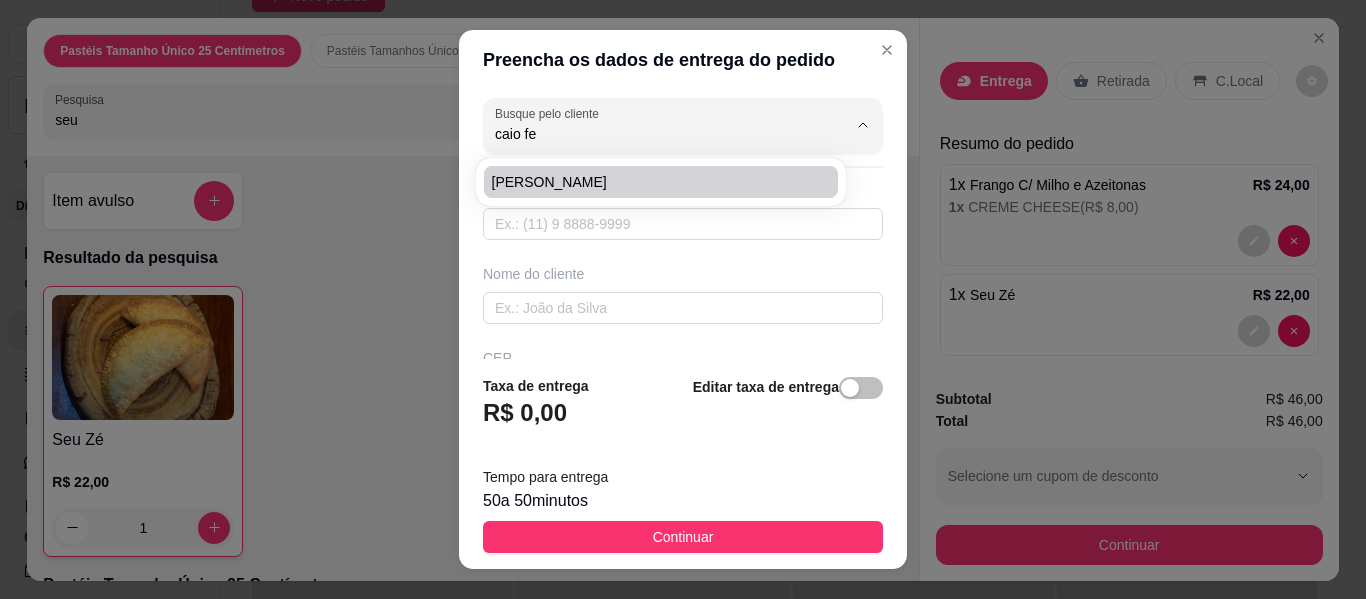 click on "Caio Felipe" at bounding box center [651, 182] 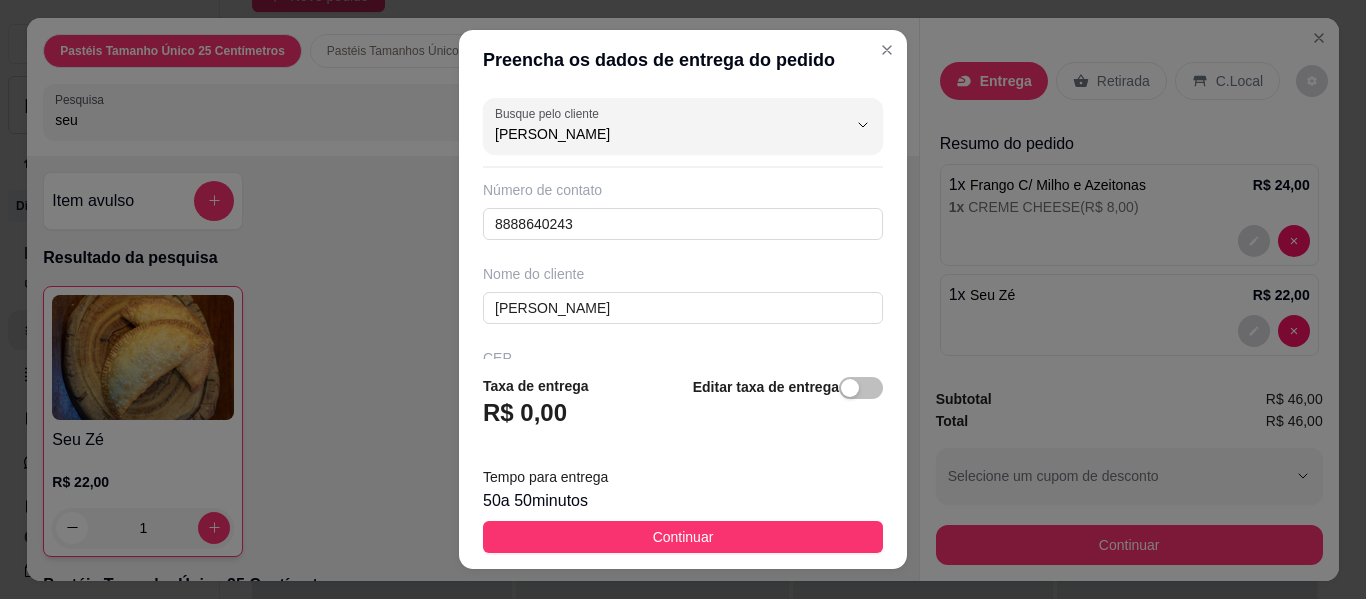 type on "Caio Felipe" 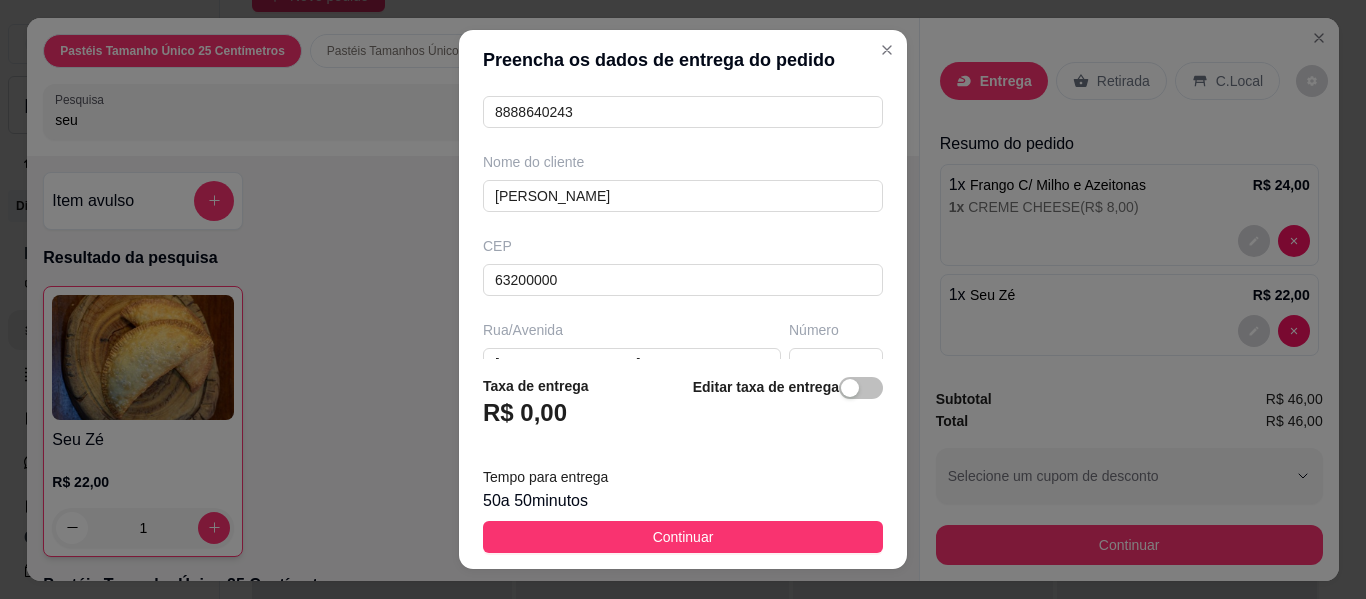 scroll, scrollTop: 200, scrollLeft: 0, axis: vertical 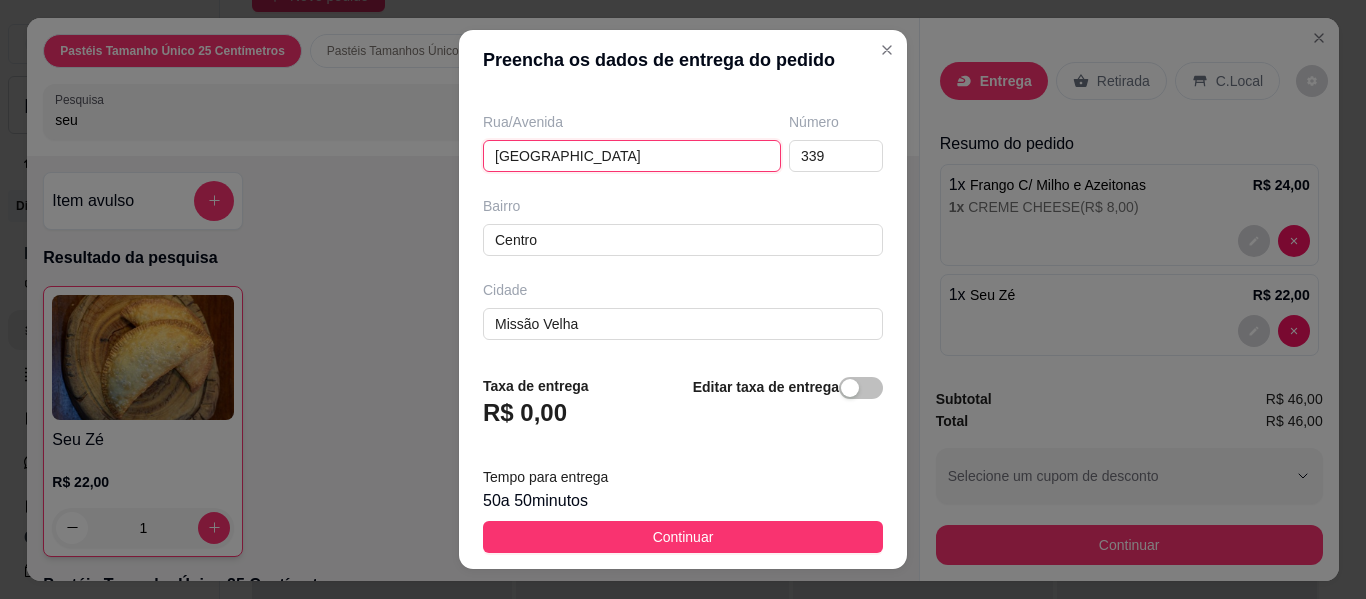 click on "Rua São Jose" at bounding box center (632, 156) 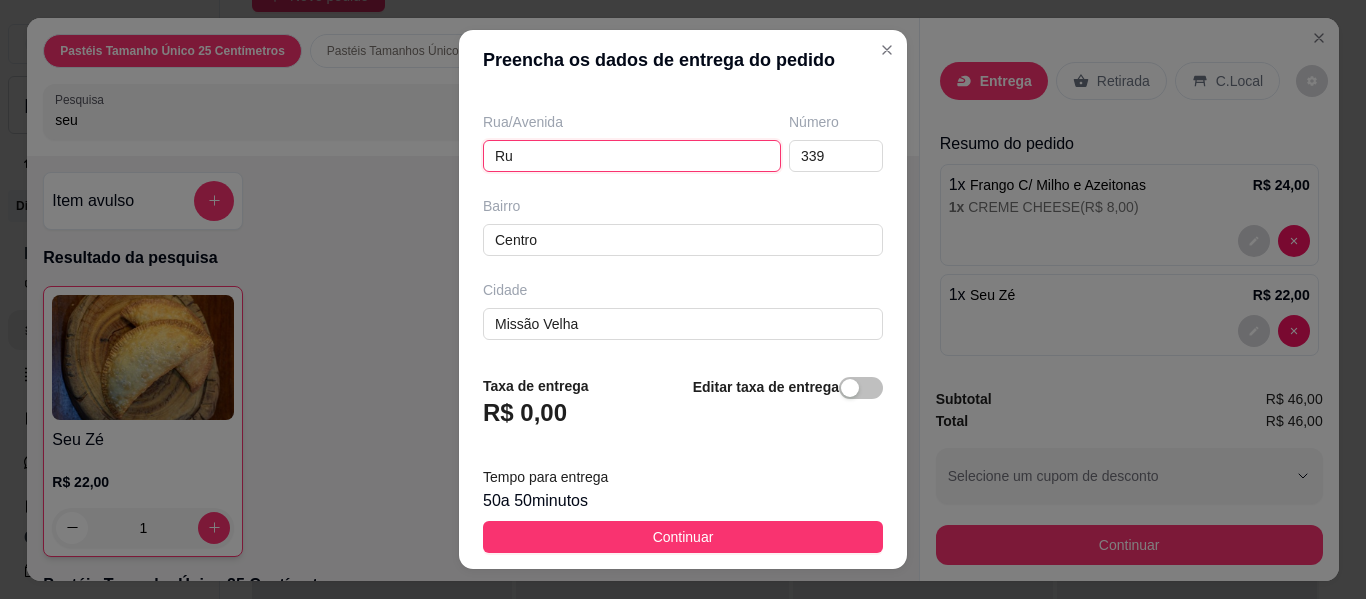 type on "R" 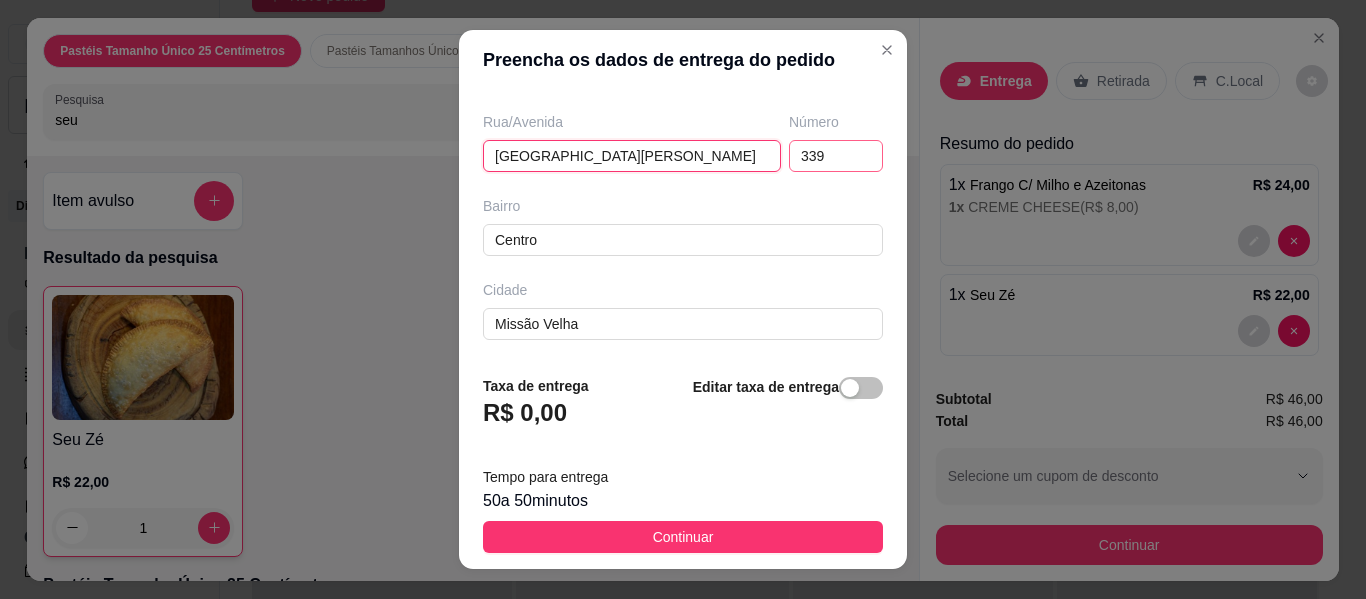 type on "Avenida Jose Sobreira da Cruz" 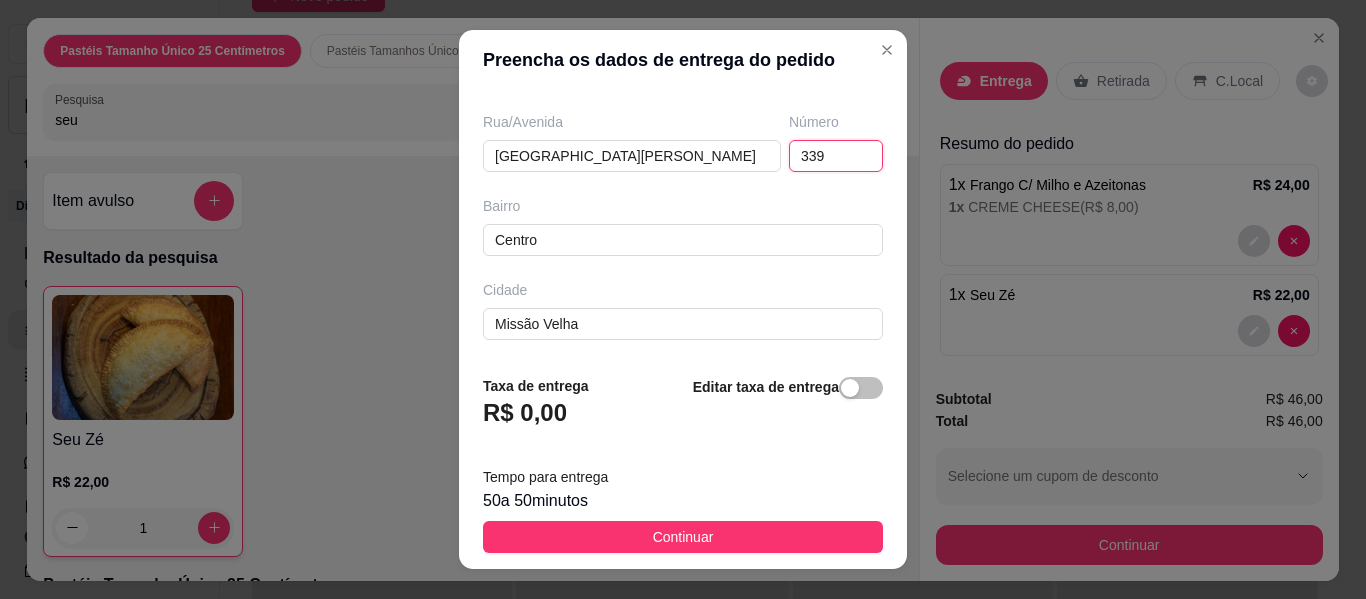 click on "339" at bounding box center [836, 156] 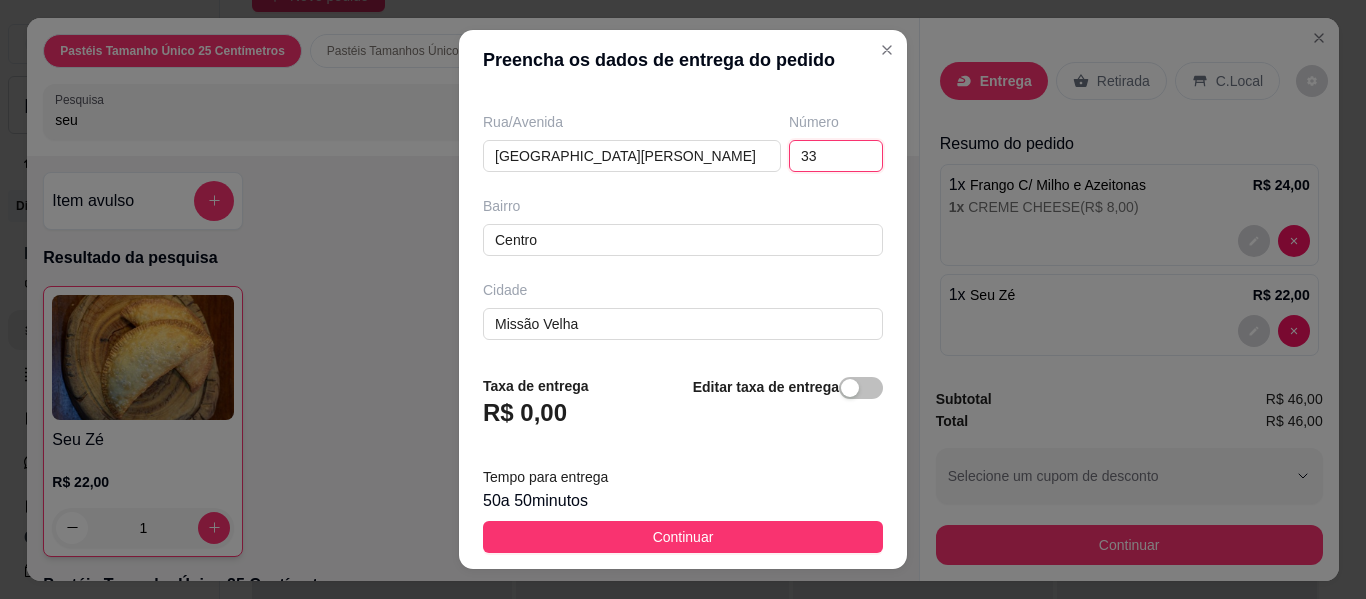 type on "3" 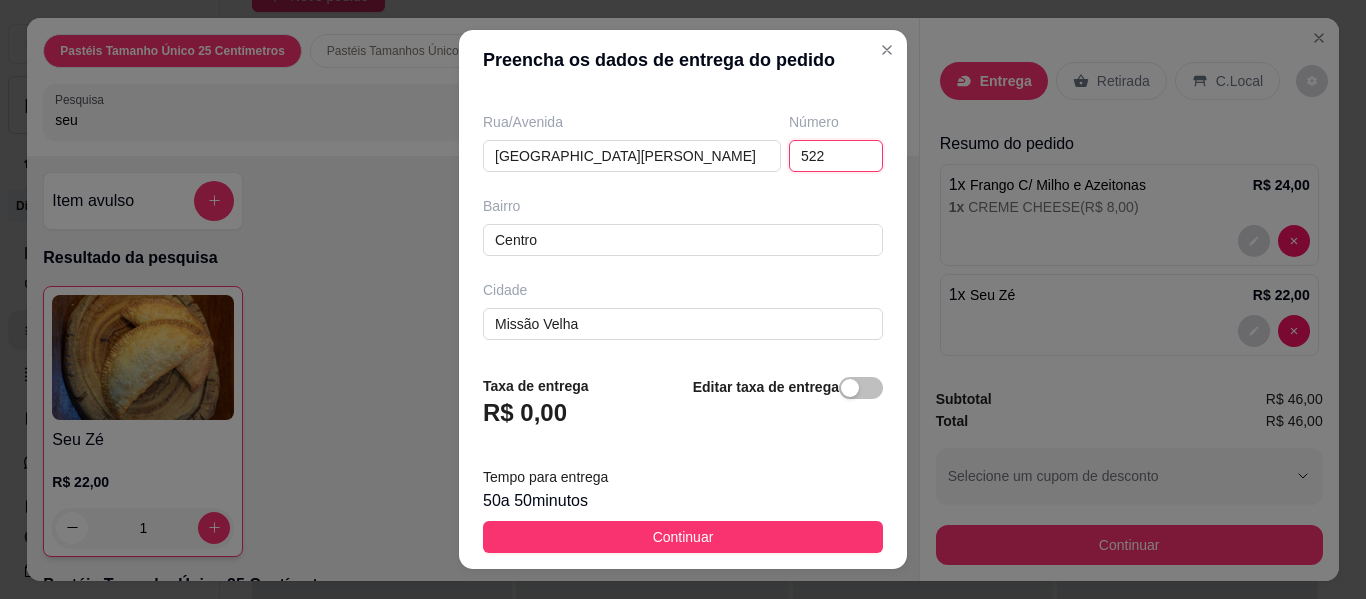type on "522" 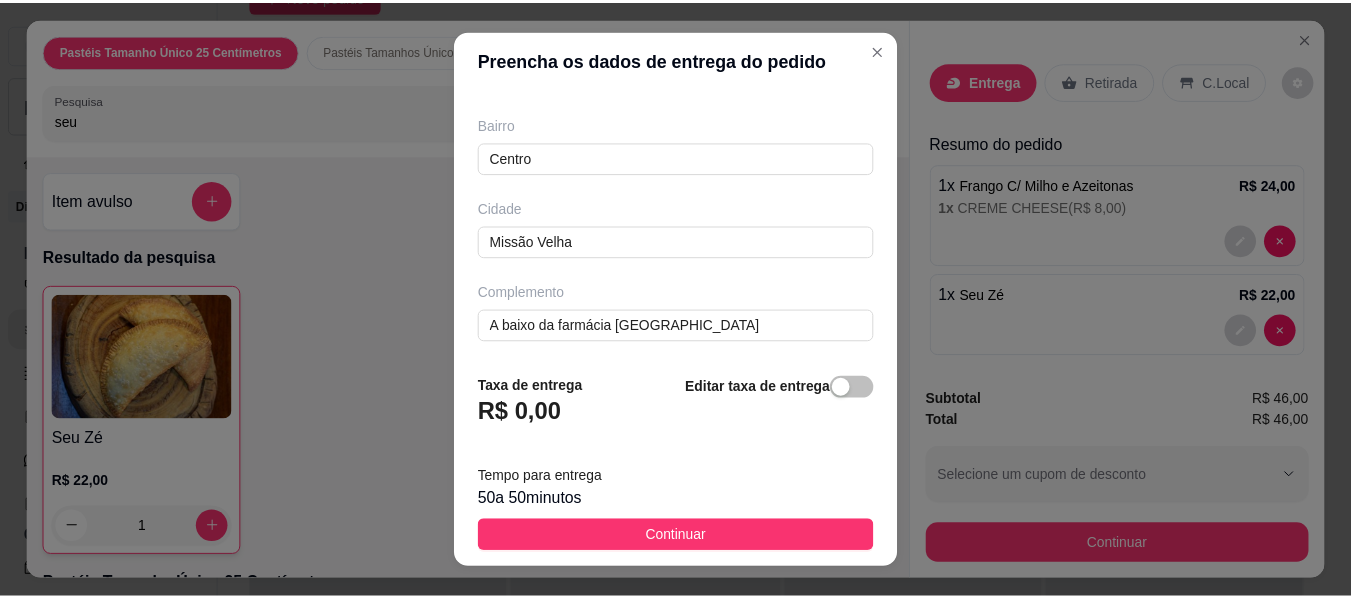 scroll, scrollTop: 405, scrollLeft: 0, axis: vertical 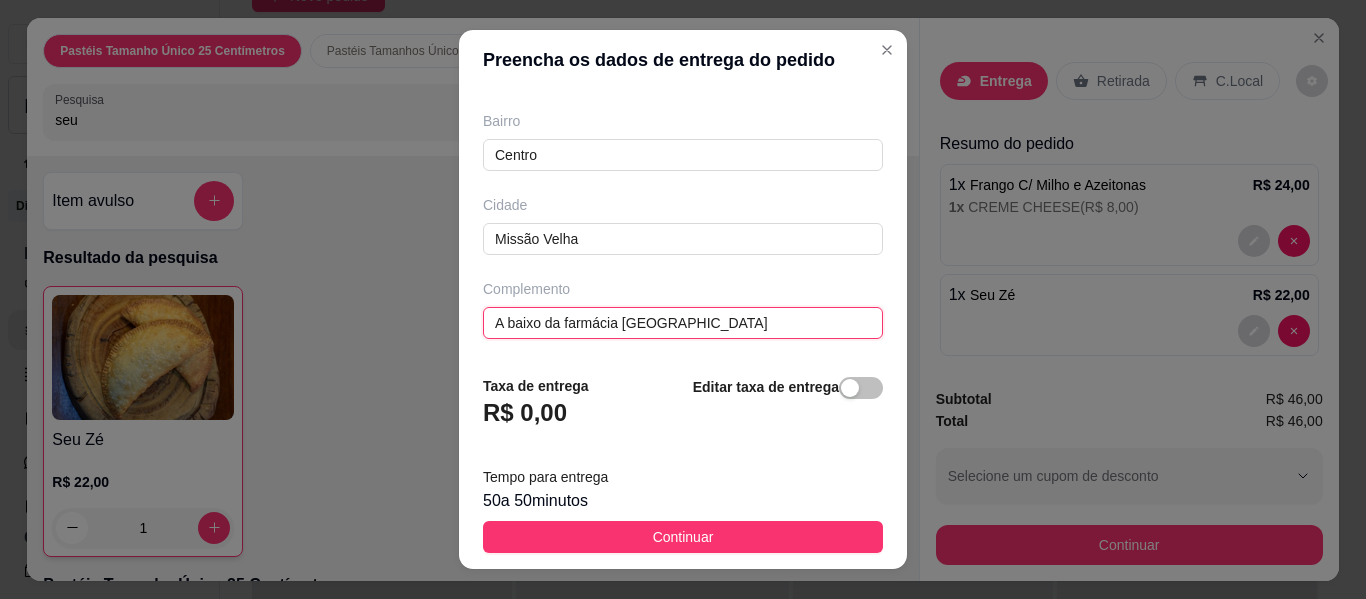 click on "A baixo da farmácia Santa Ana" at bounding box center (683, 323) 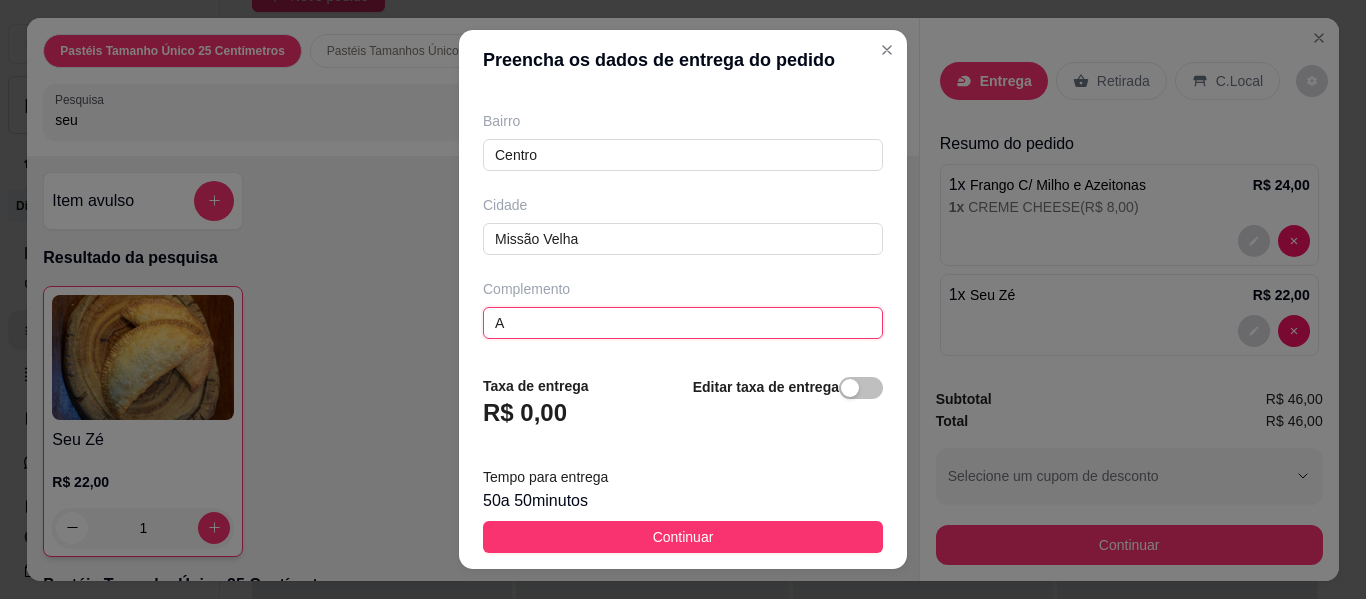 type on "A" 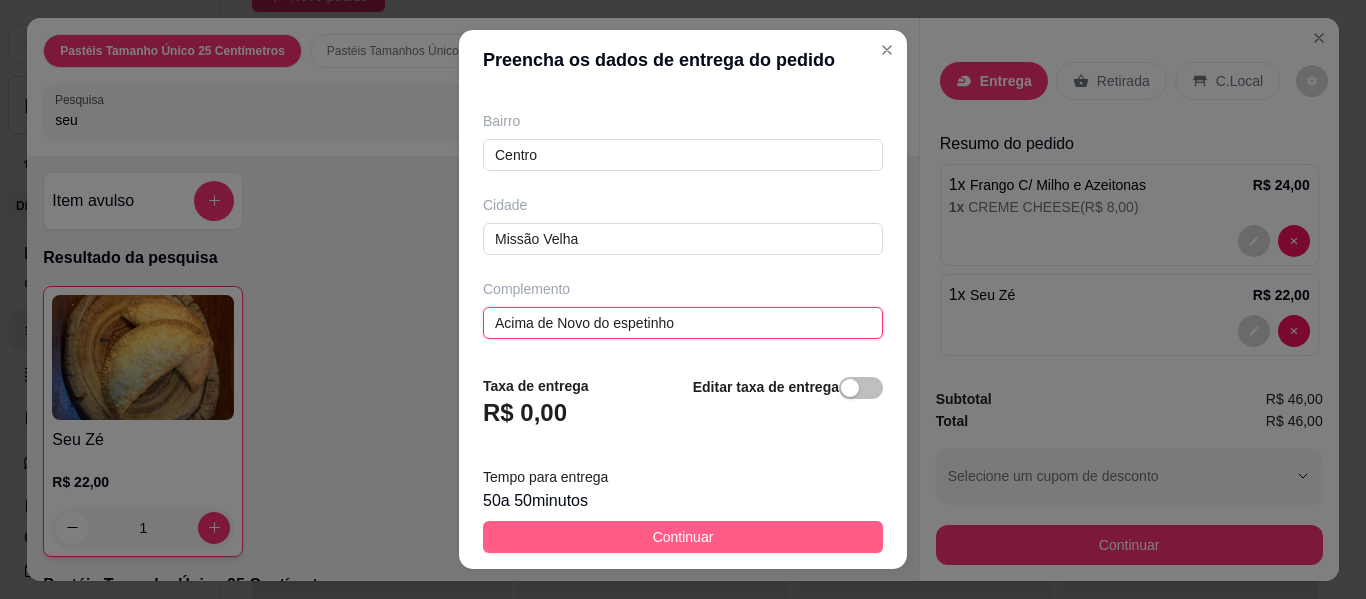 type on "Acima de Novo do espetinho" 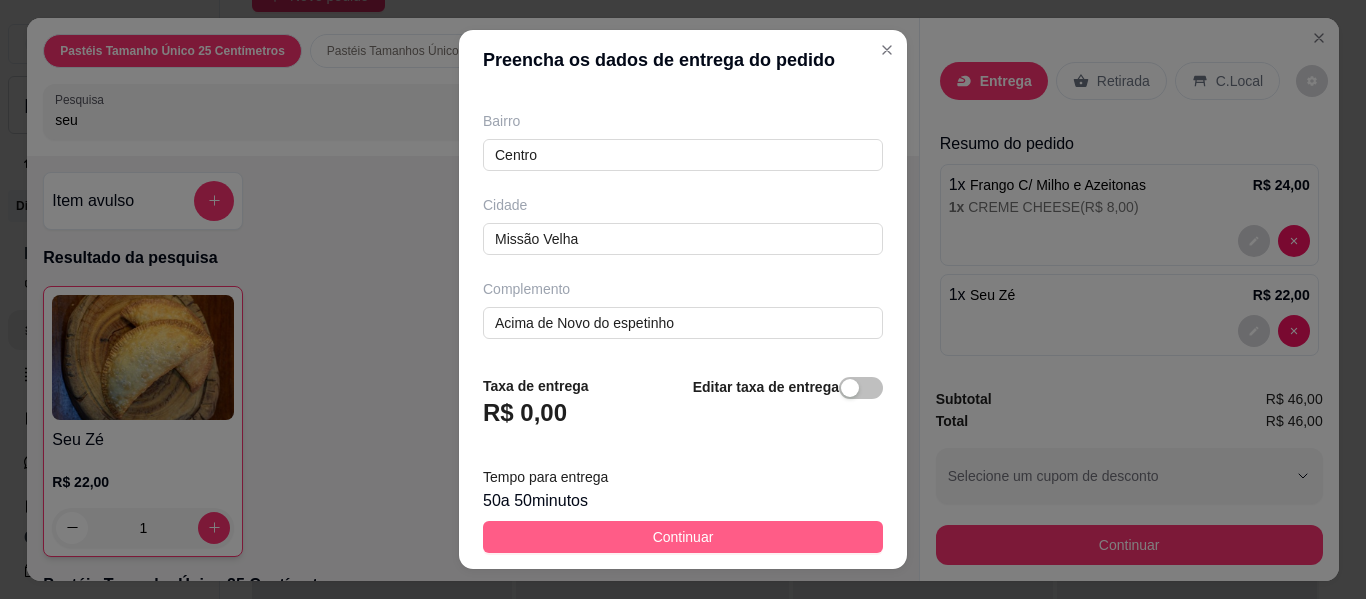 click on "Continuar" at bounding box center (683, 537) 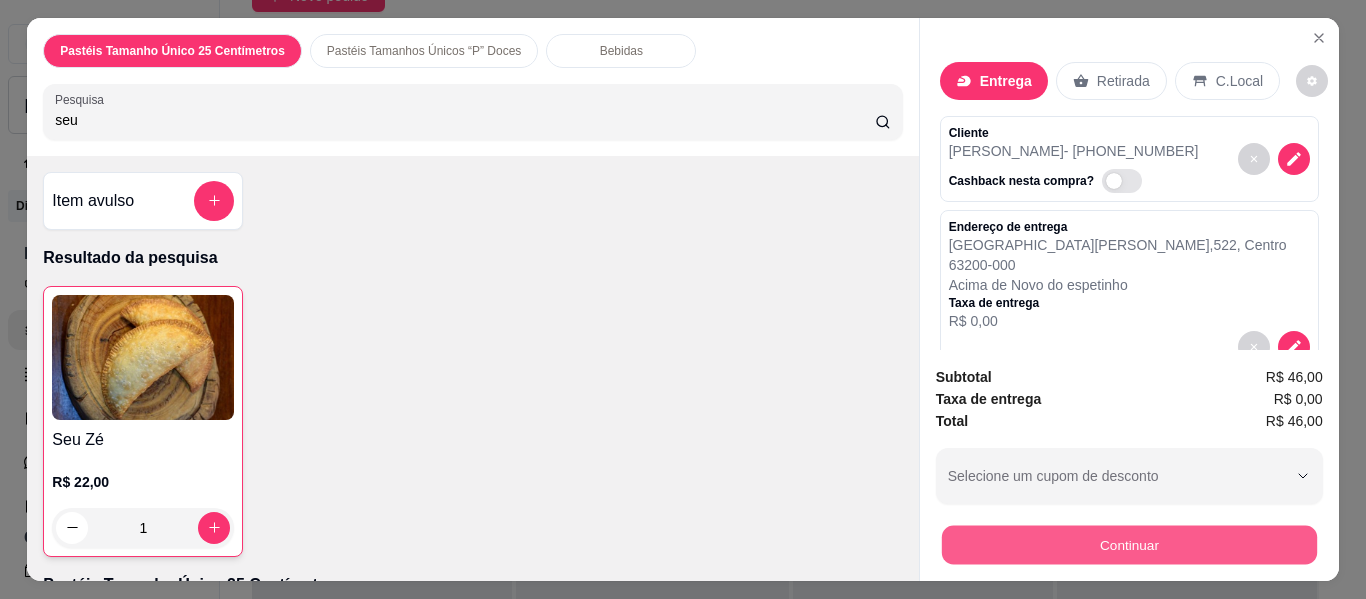 click on "Continuar" at bounding box center (1128, 545) 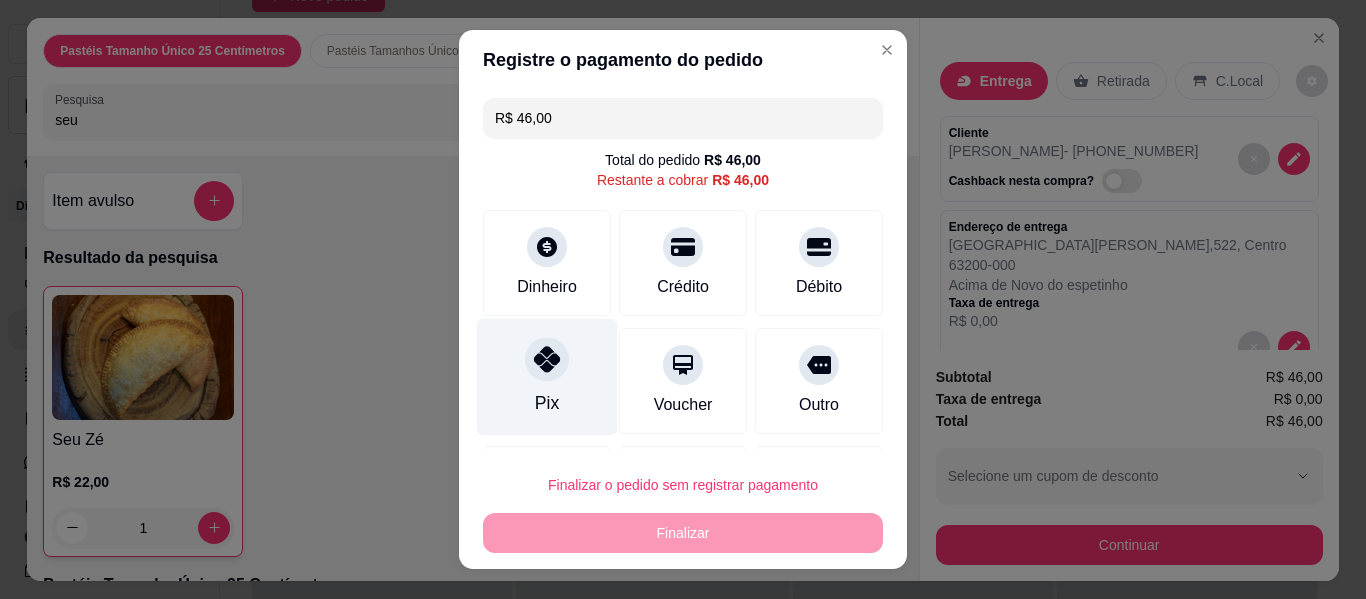 click on "Pix" at bounding box center [547, 377] 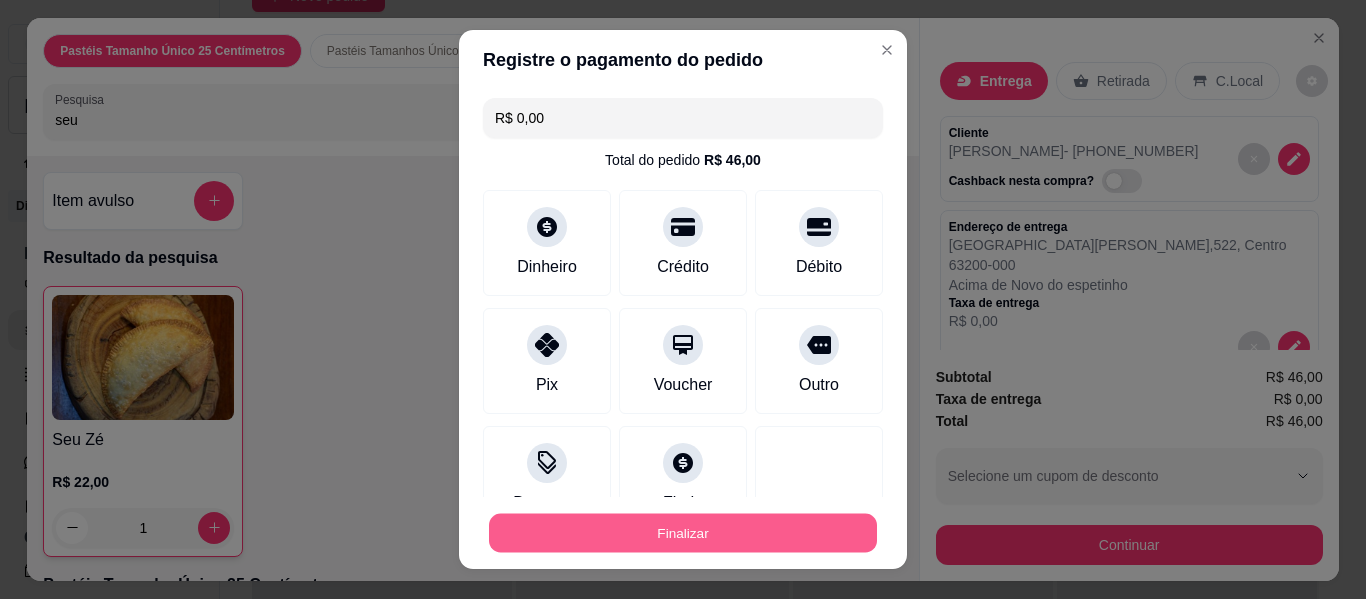 click on "Finalizar" at bounding box center (683, 533) 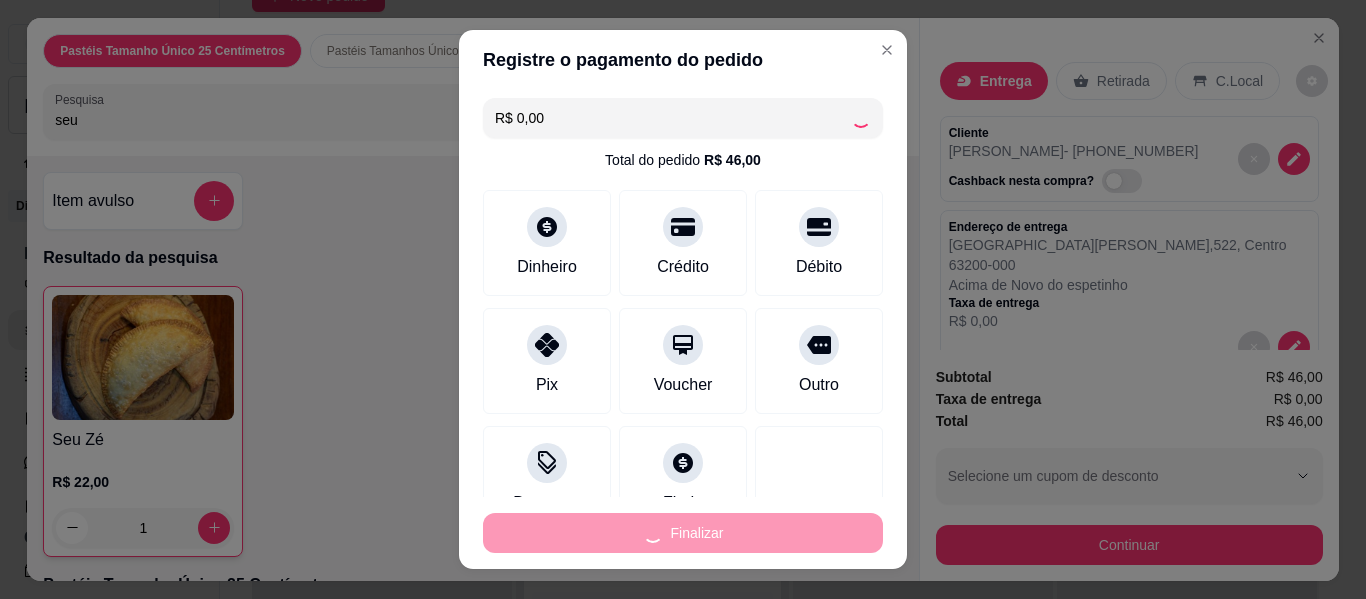 type on "0" 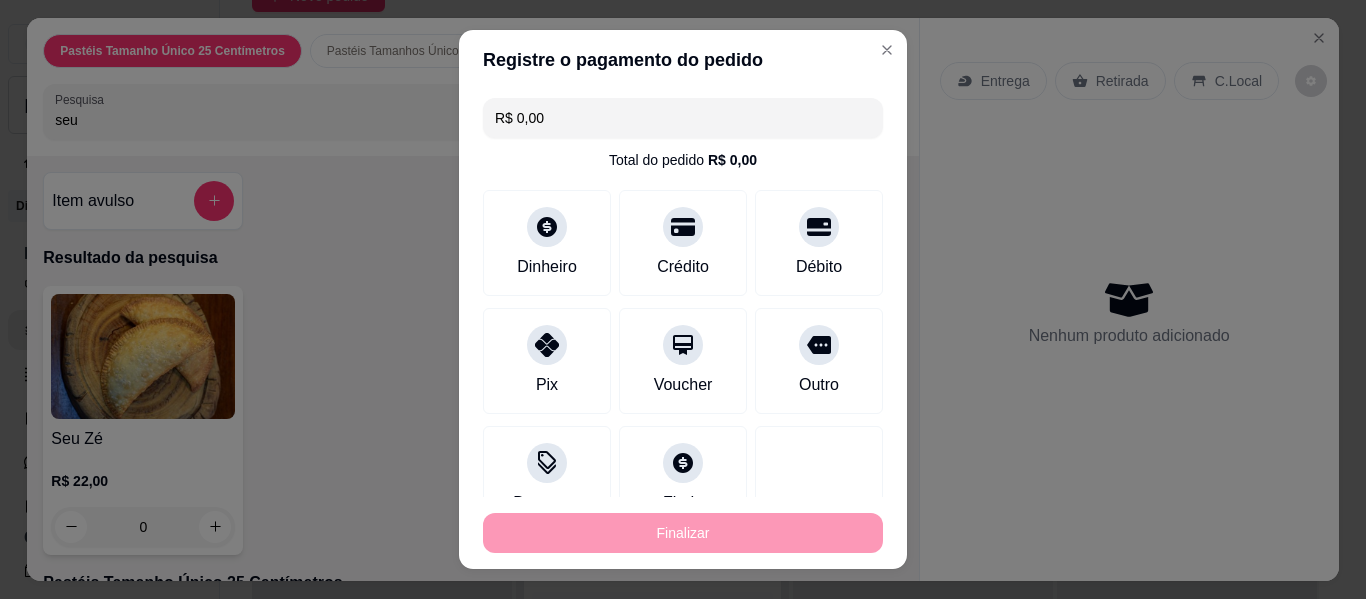 type on "-R$ 46,00" 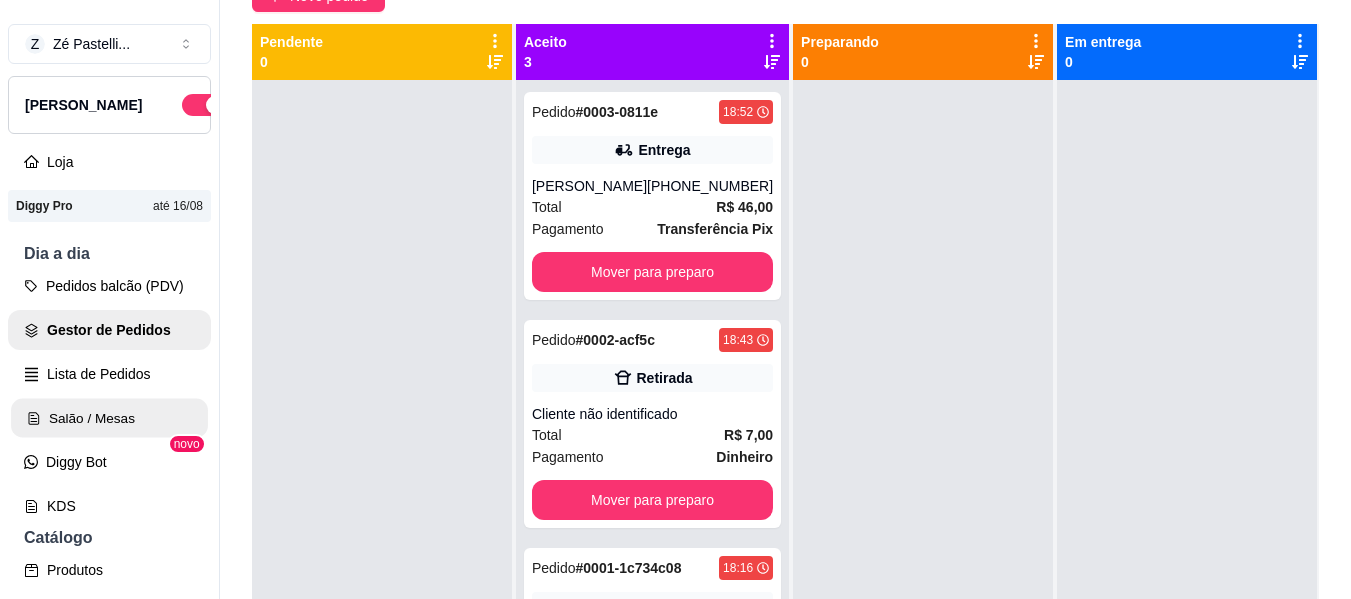 click on "Salão / Mesas" at bounding box center [109, 418] 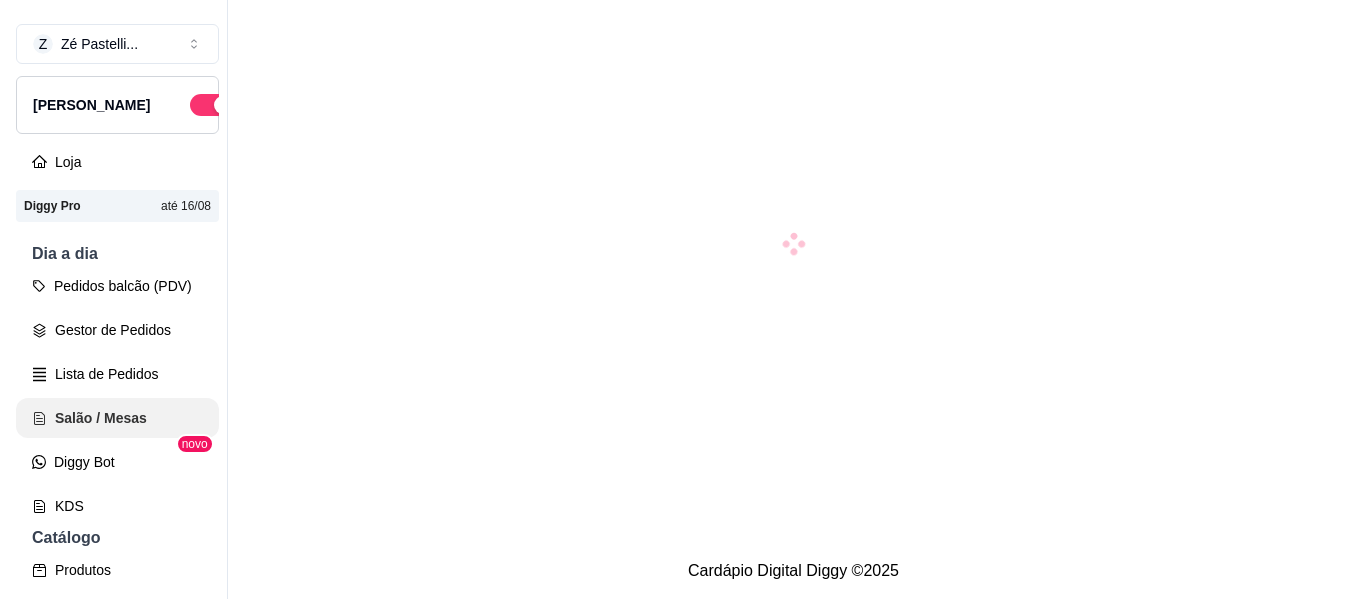 scroll, scrollTop: 0, scrollLeft: 0, axis: both 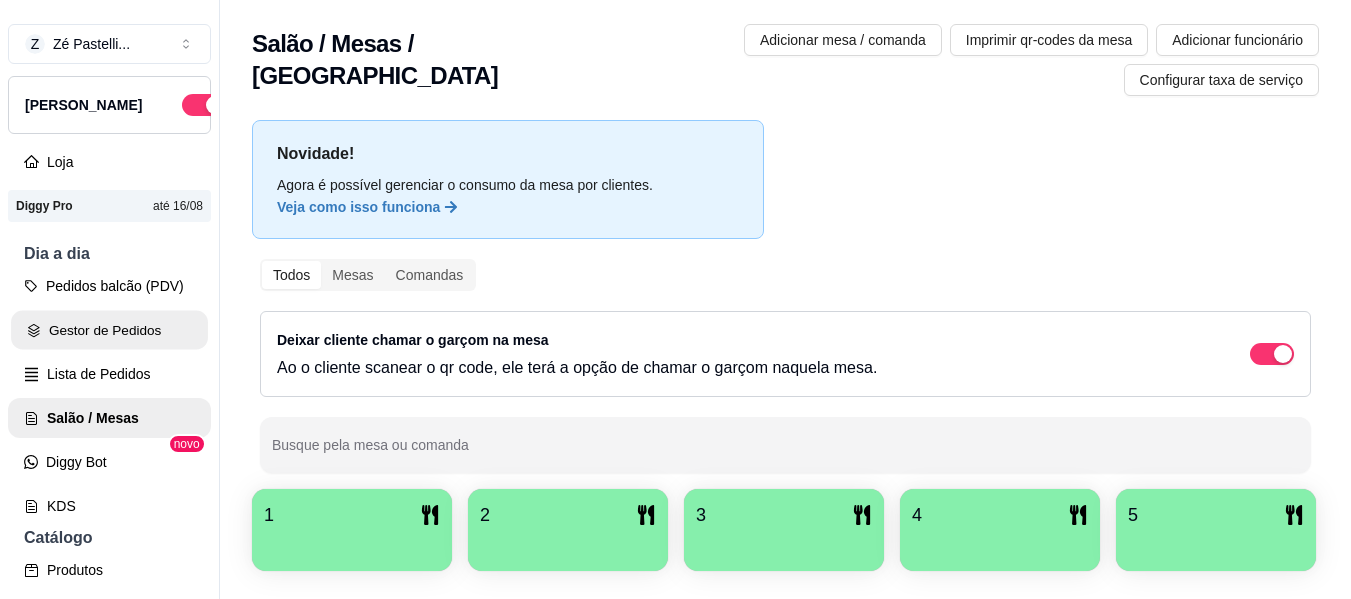 click on "Gestor de Pedidos" at bounding box center (109, 330) 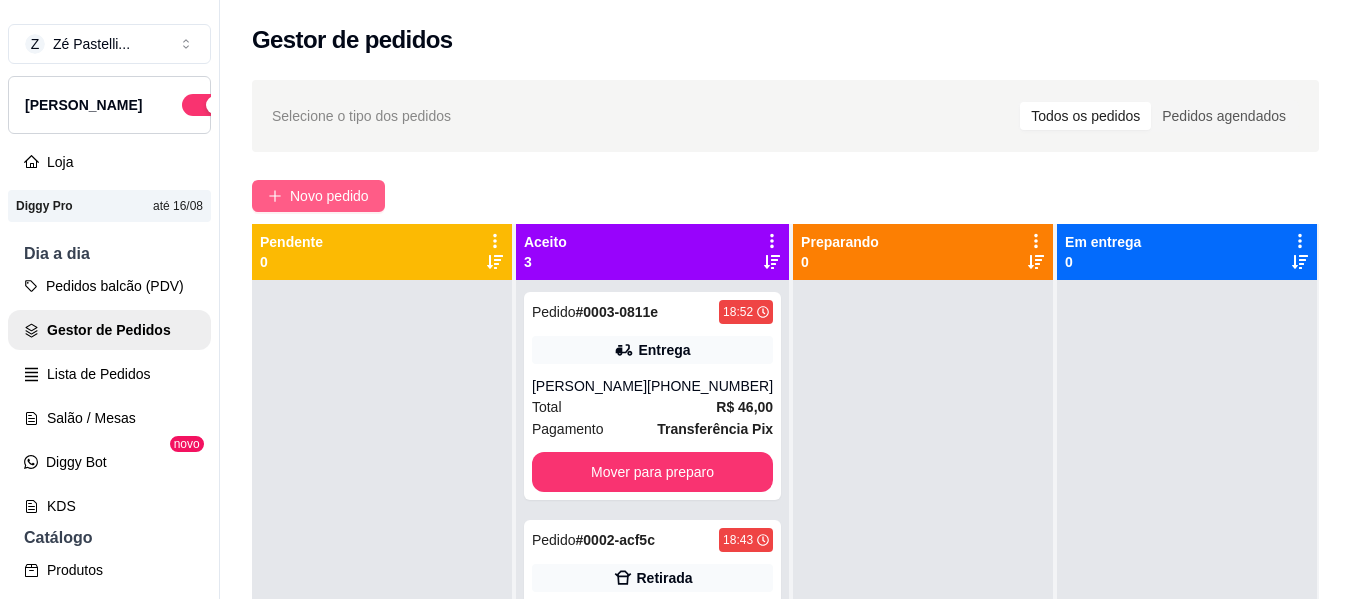 click on "Novo pedido" at bounding box center (329, 196) 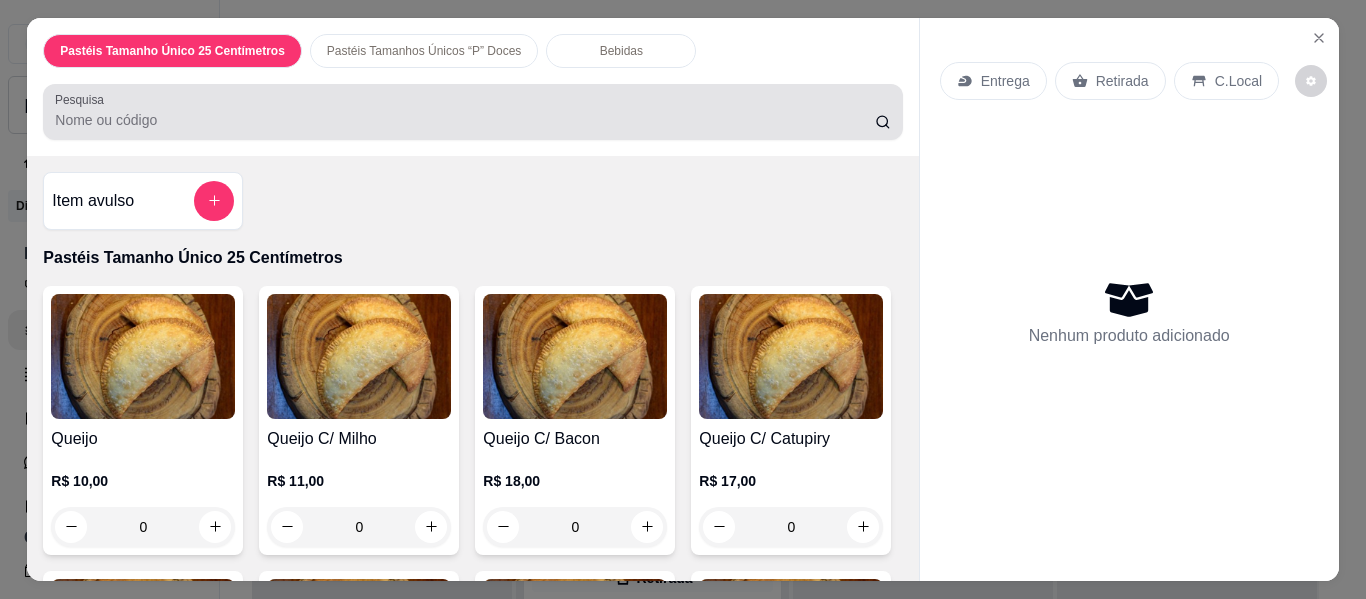 click at bounding box center [472, 112] 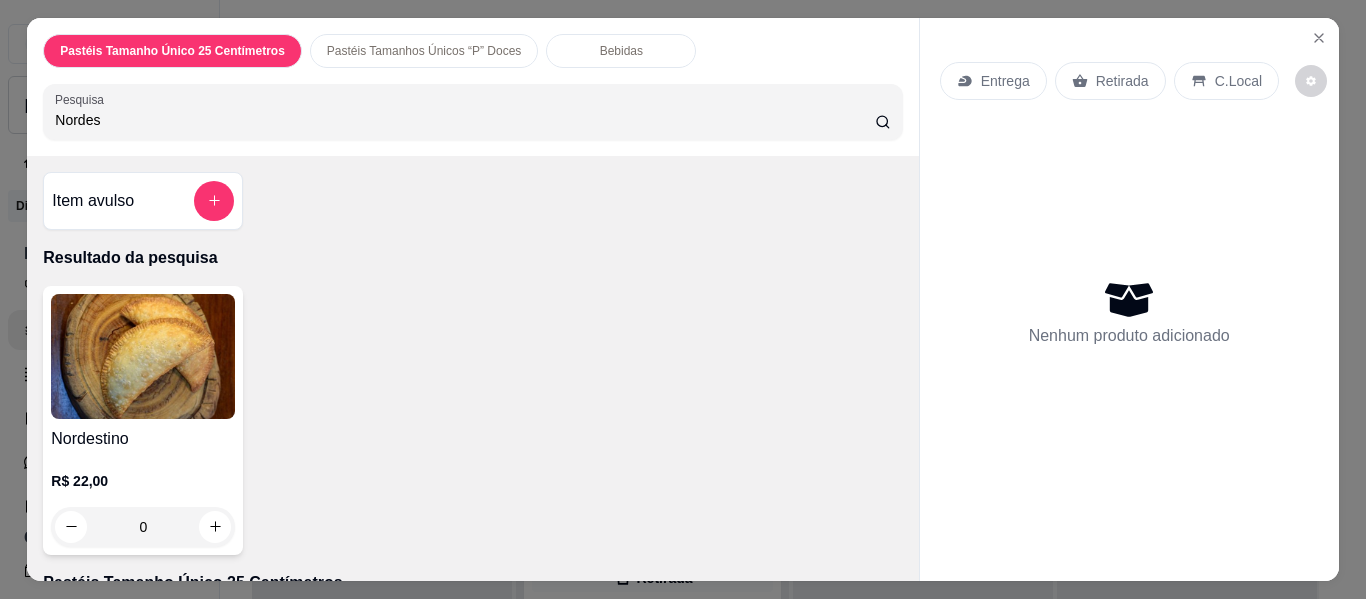 type on "Nordes" 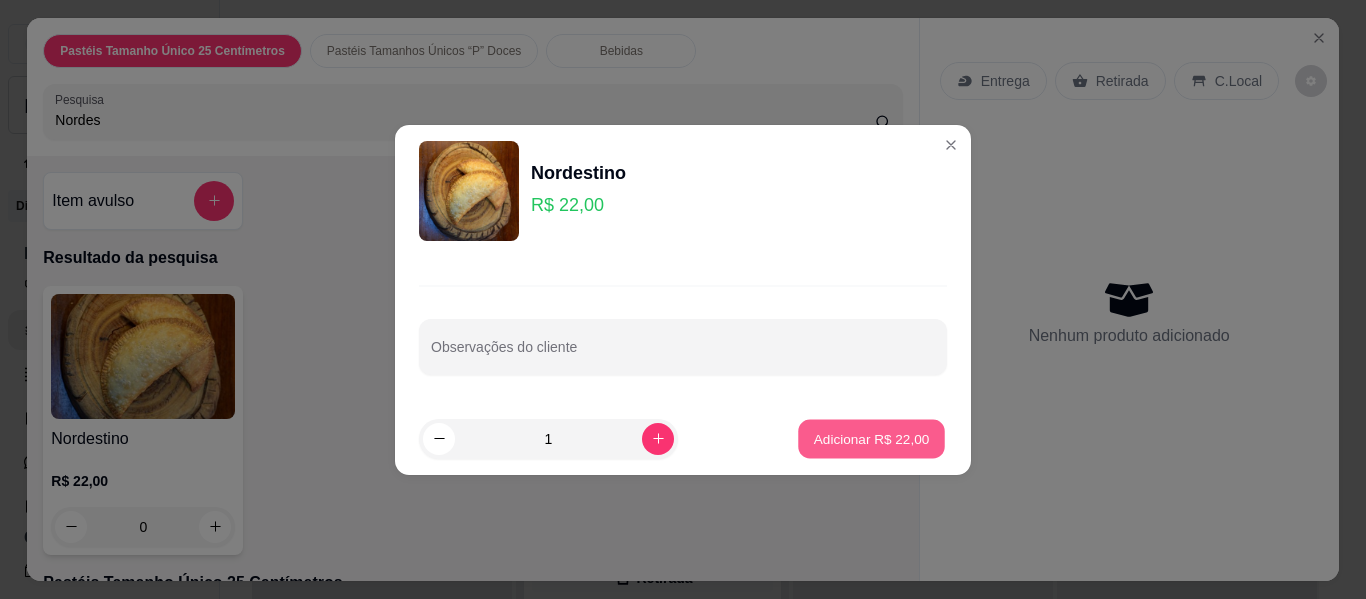 click on "Adicionar   R$ 22,00" at bounding box center [872, 438] 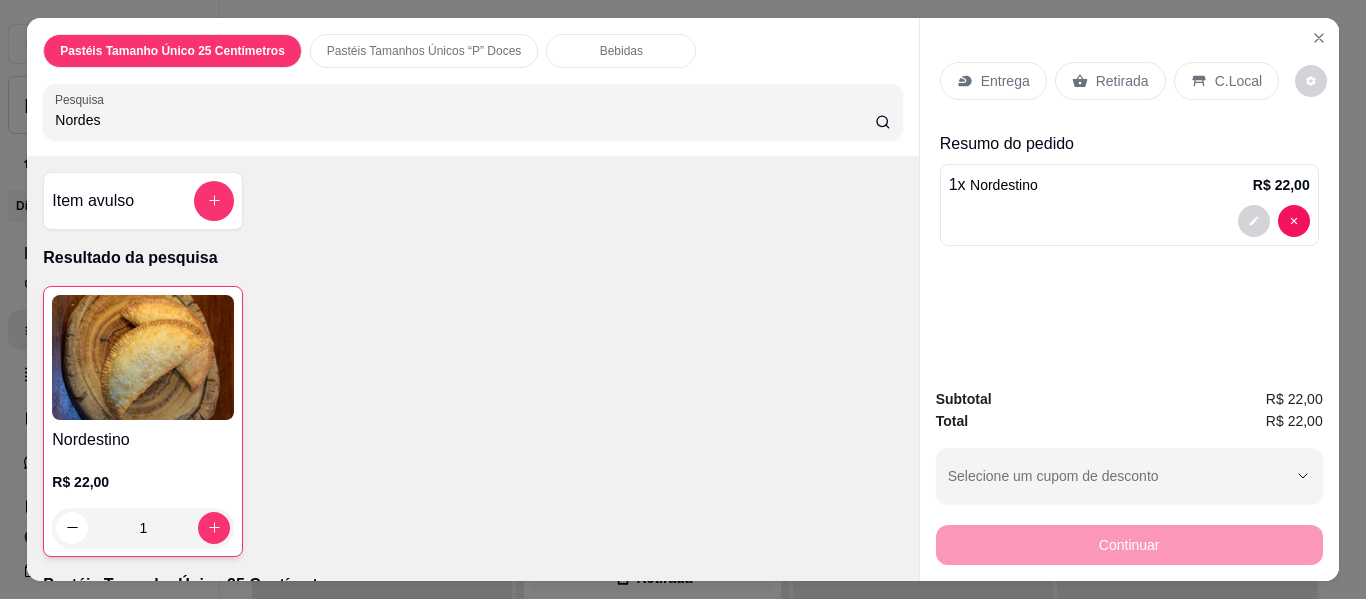 click on "Nordes" at bounding box center [465, 120] 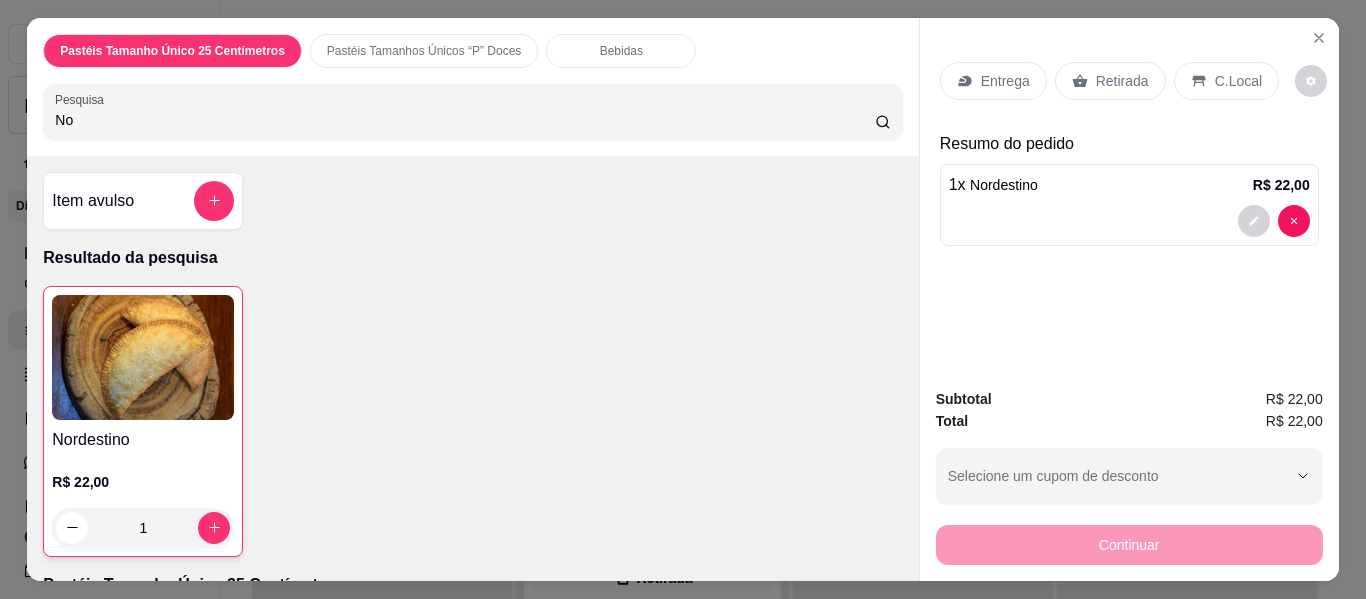 type on "N" 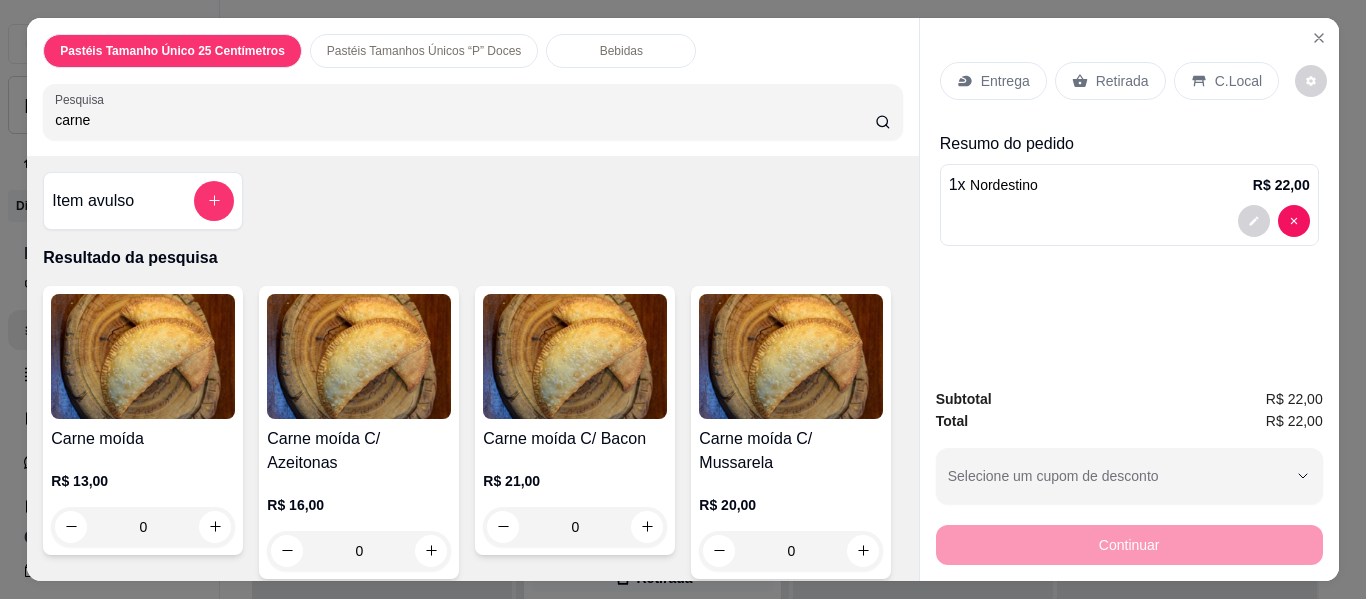 type on "carne" 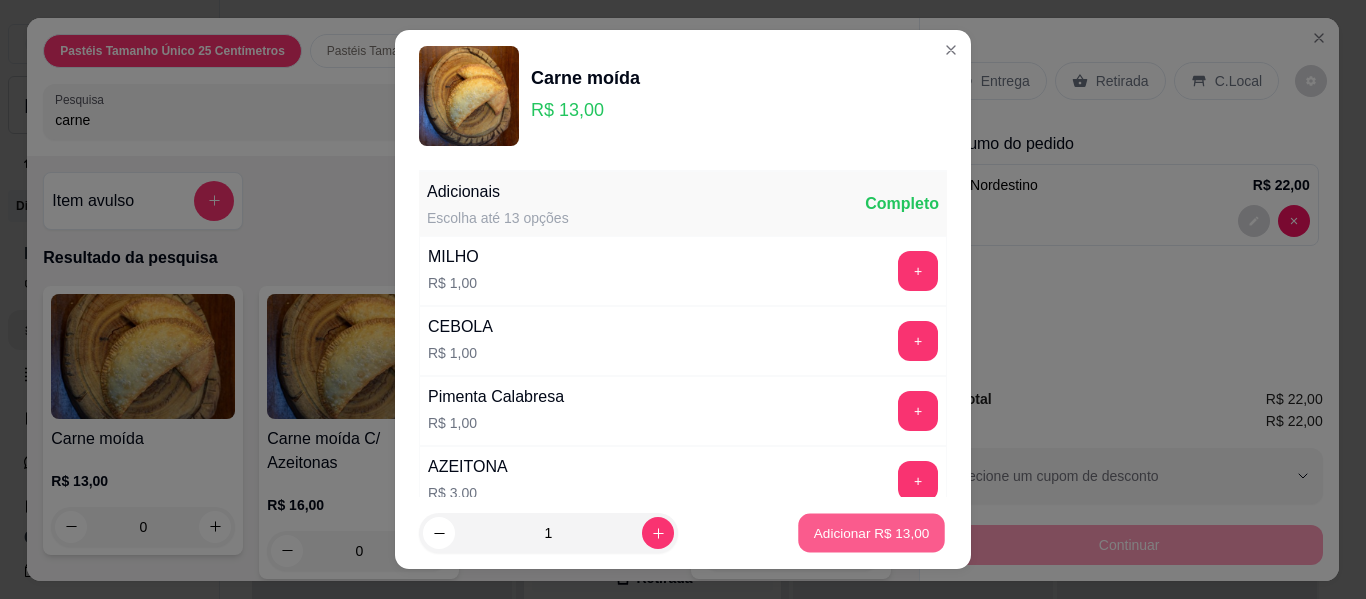click on "Adicionar   R$ 13,00" at bounding box center (872, 532) 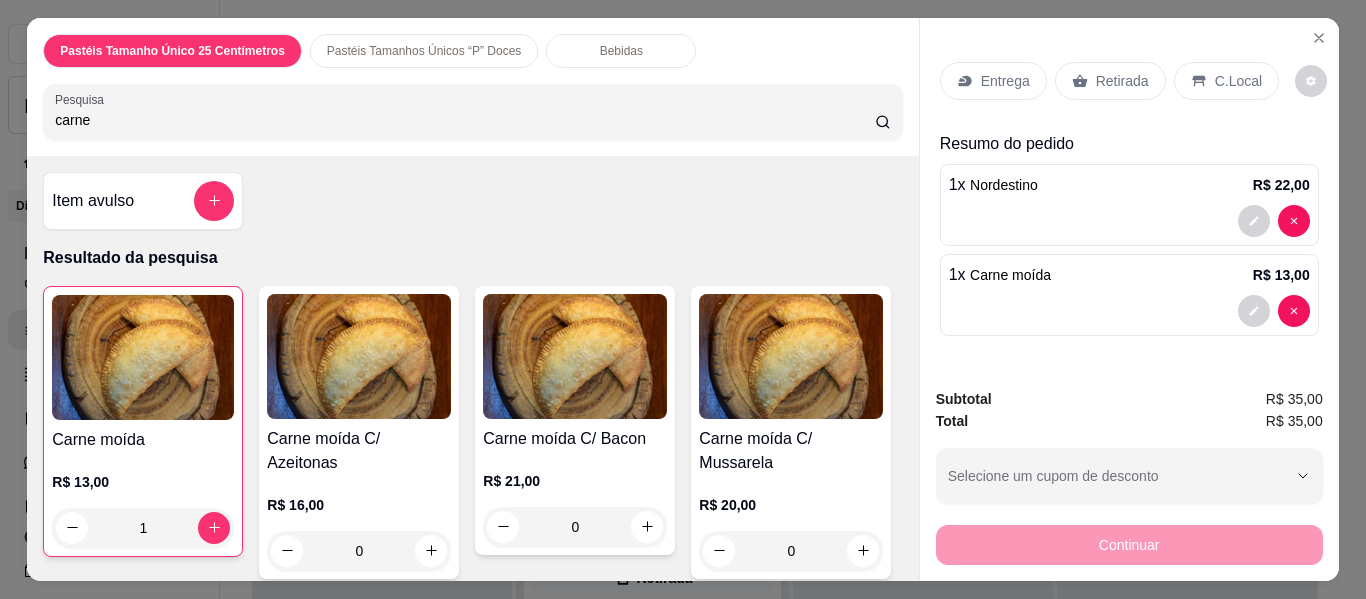click on "Bebidas" at bounding box center [621, 51] 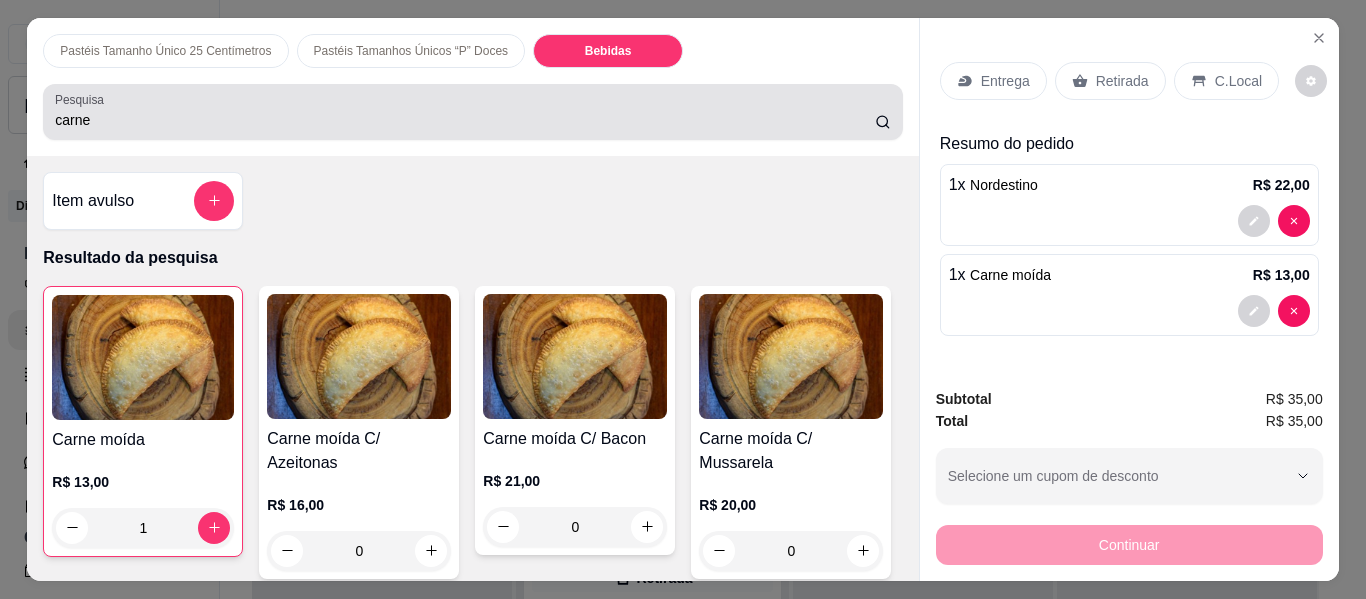 scroll, scrollTop: 5514, scrollLeft: 0, axis: vertical 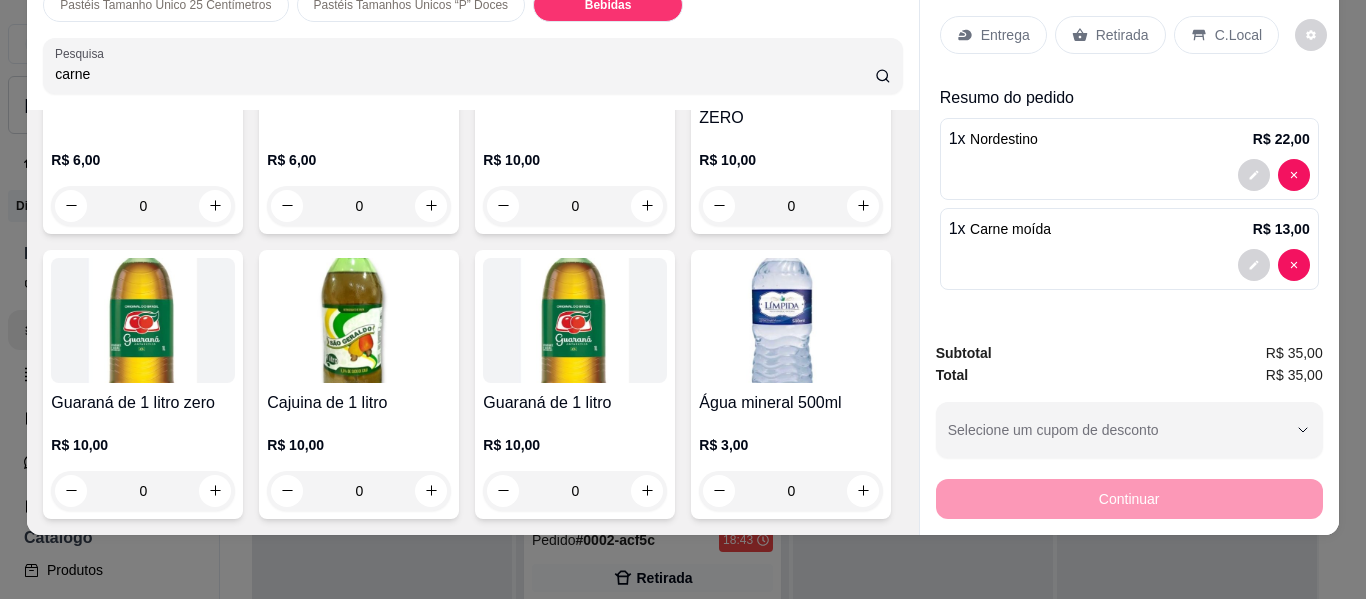 click at bounding box center [143, -274] 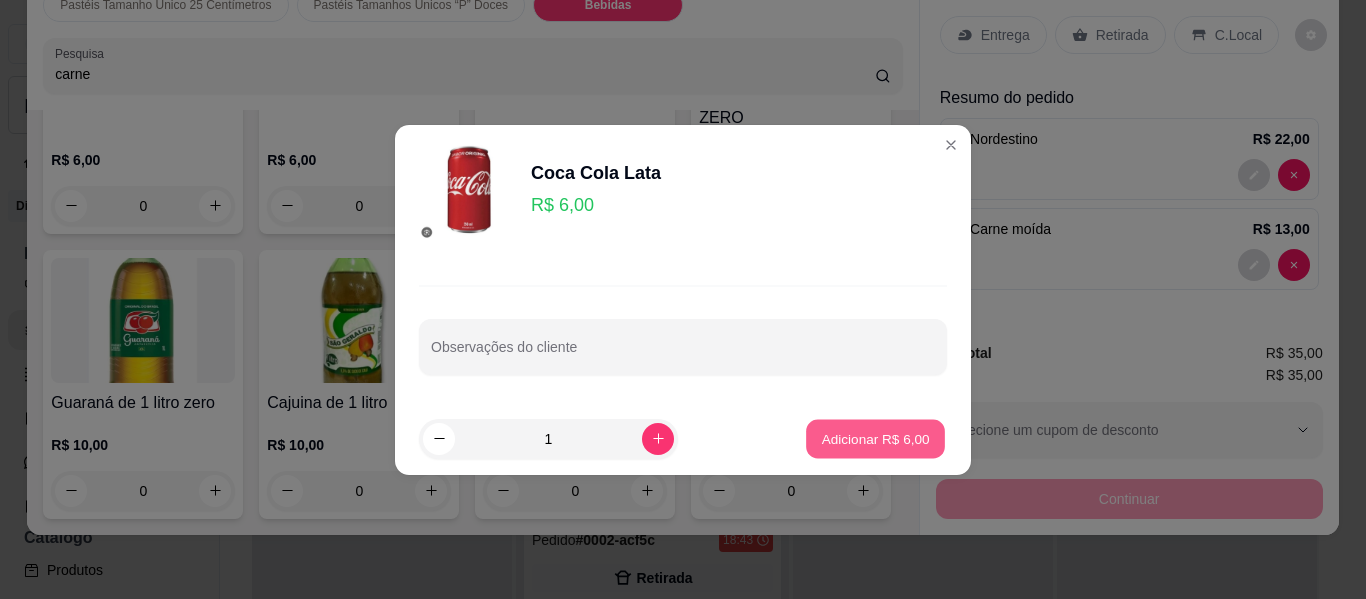 click on "Adicionar   R$ 6,00" at bounding box center [875, 438] 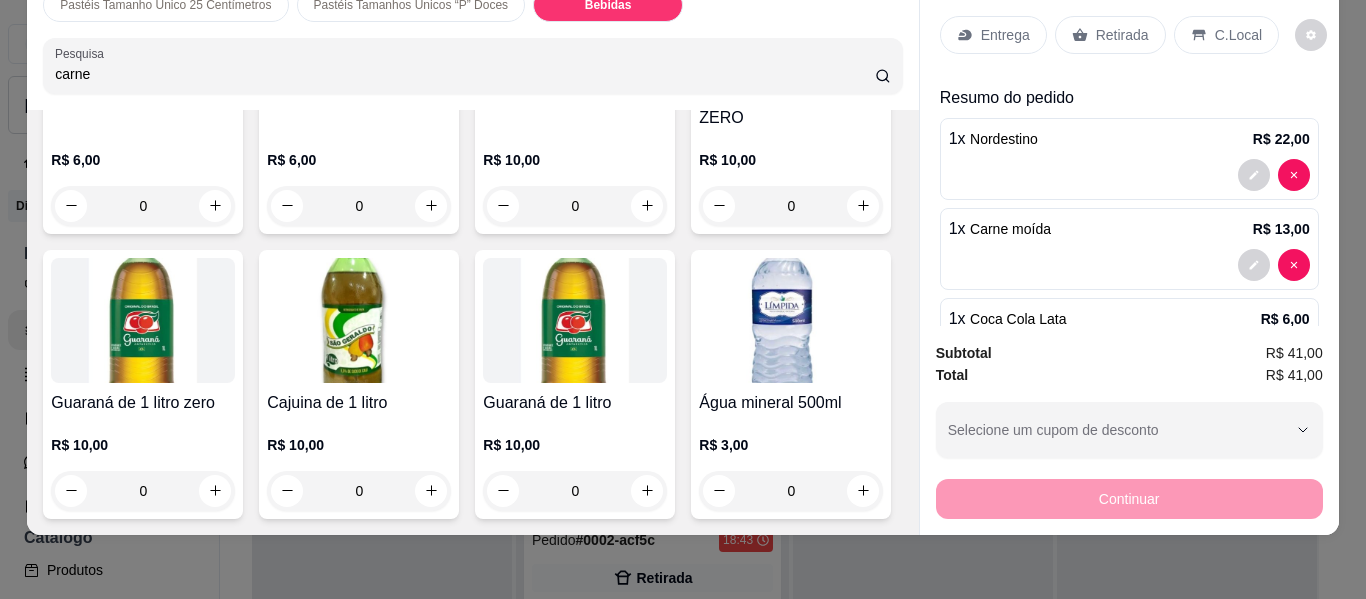 click on "Entrega" at bounding box center (1005, 35) 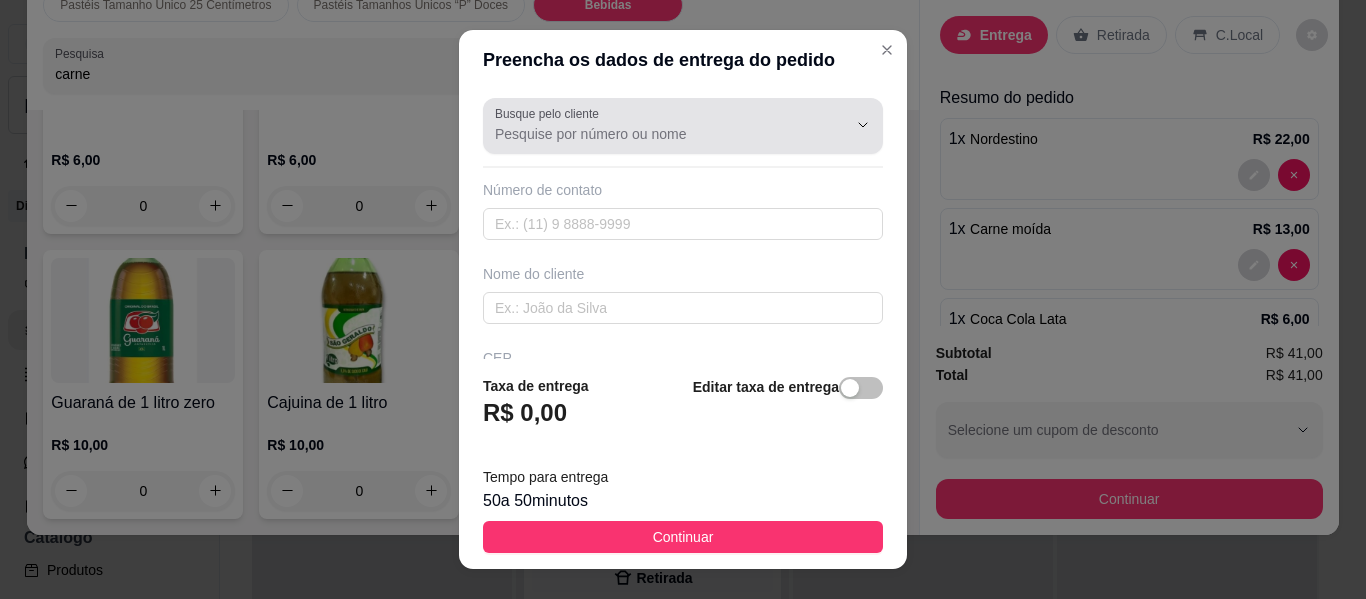 click on "Busque pelo cliente" at bounding box center (655, 134) 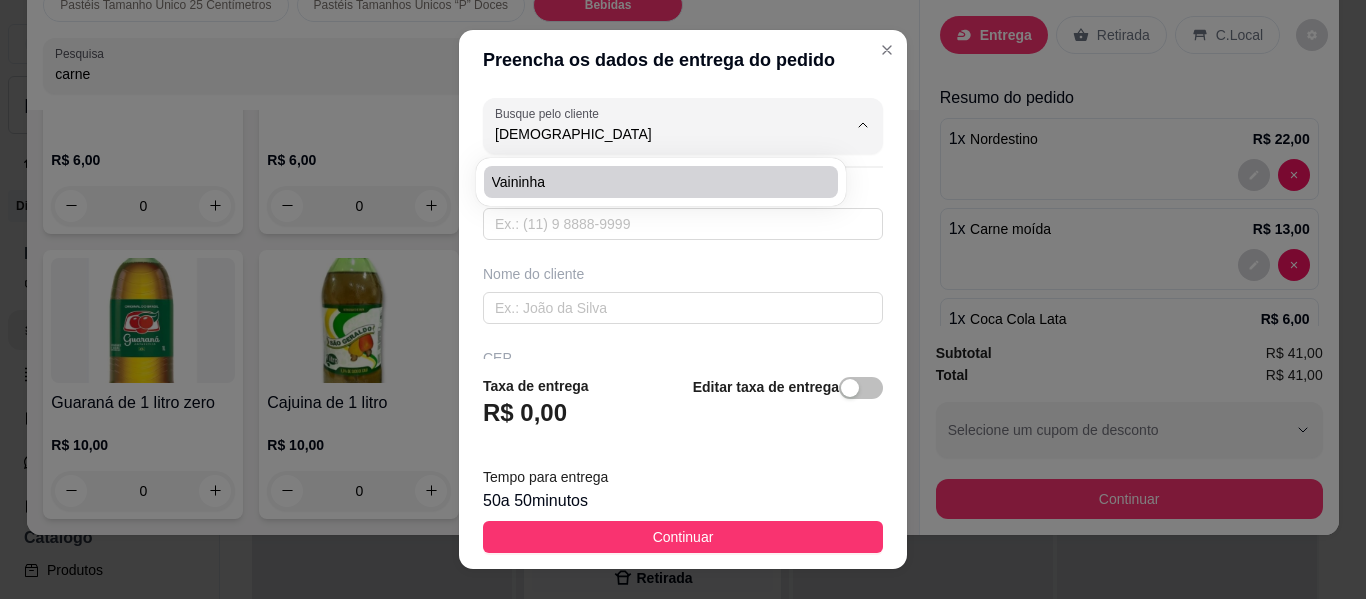 click on "vaininha" at bounding box center (651, 182) 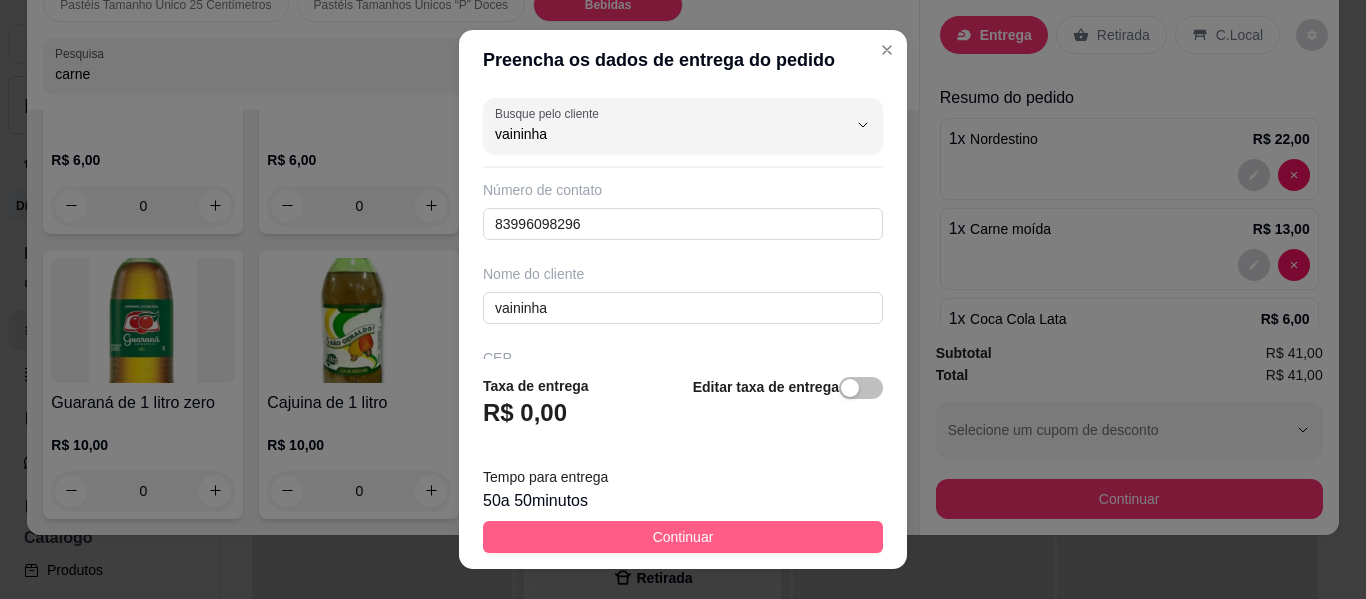 type on "vaininha" 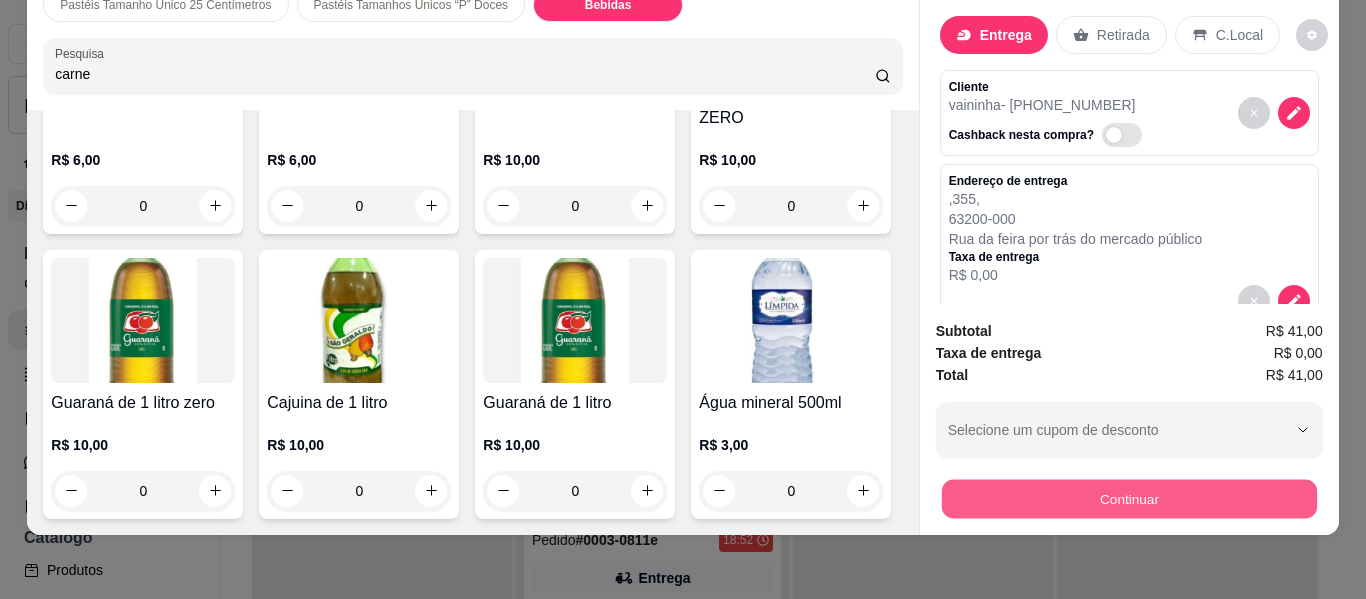 click on "Continuar" at bounding box center (1128, 499) 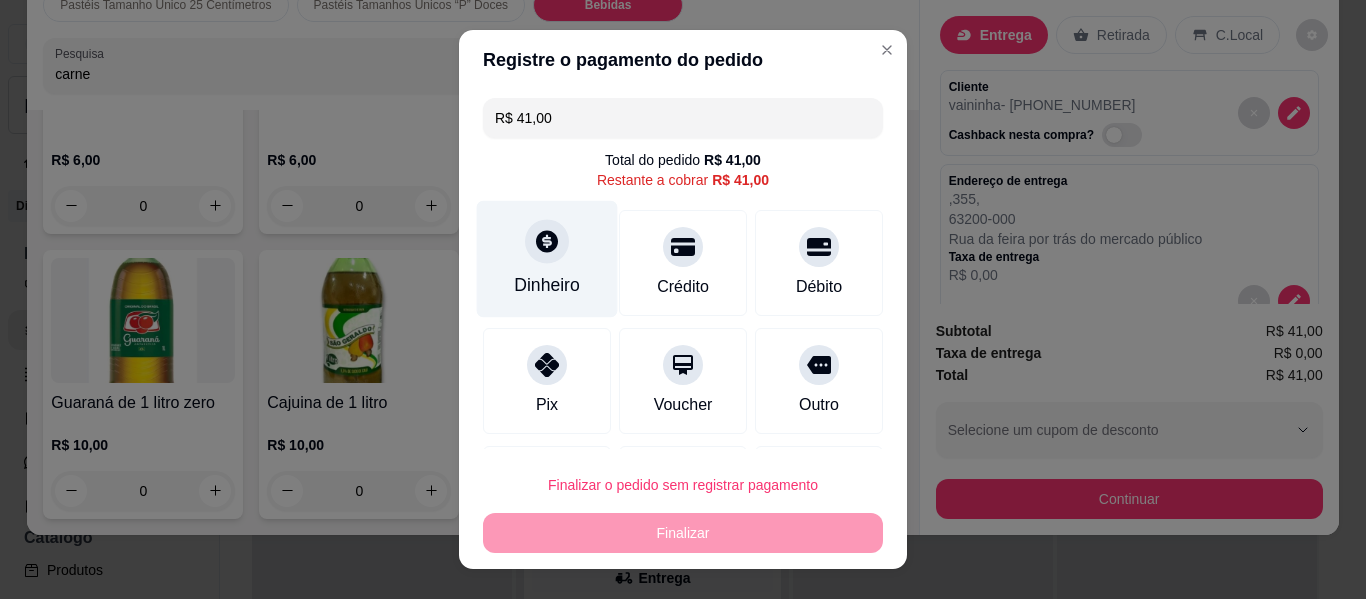 click on "Dinheiro" at bounding box center (547, 259) 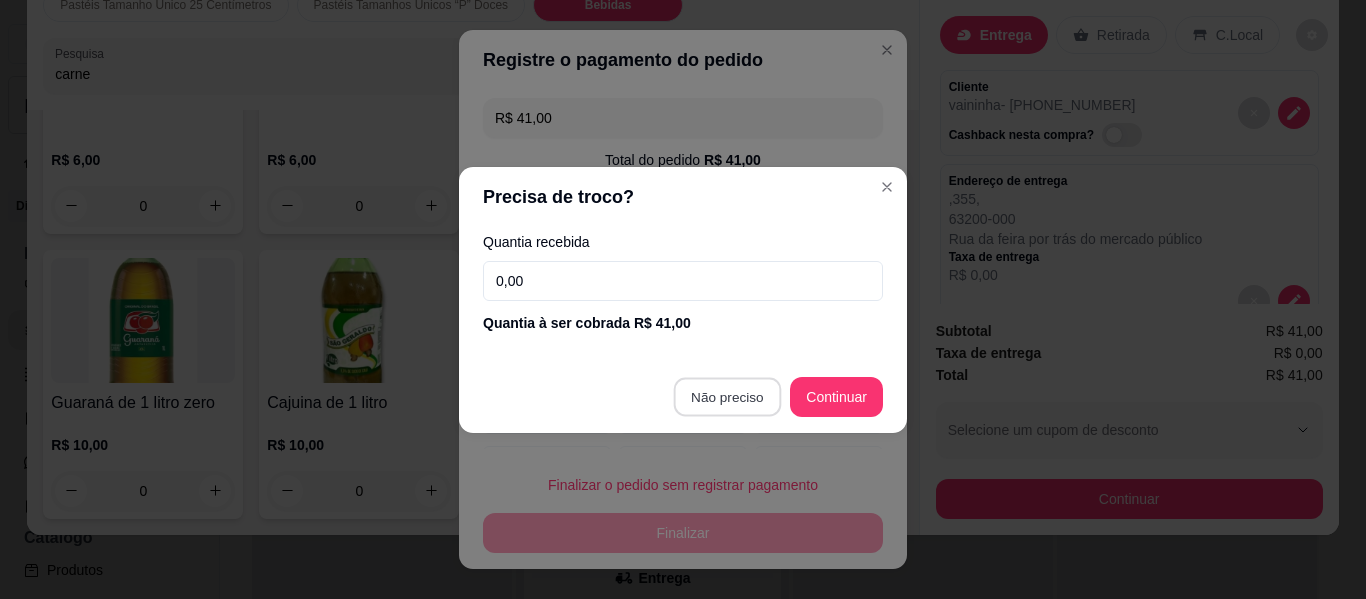 type on "R$ 0,00" 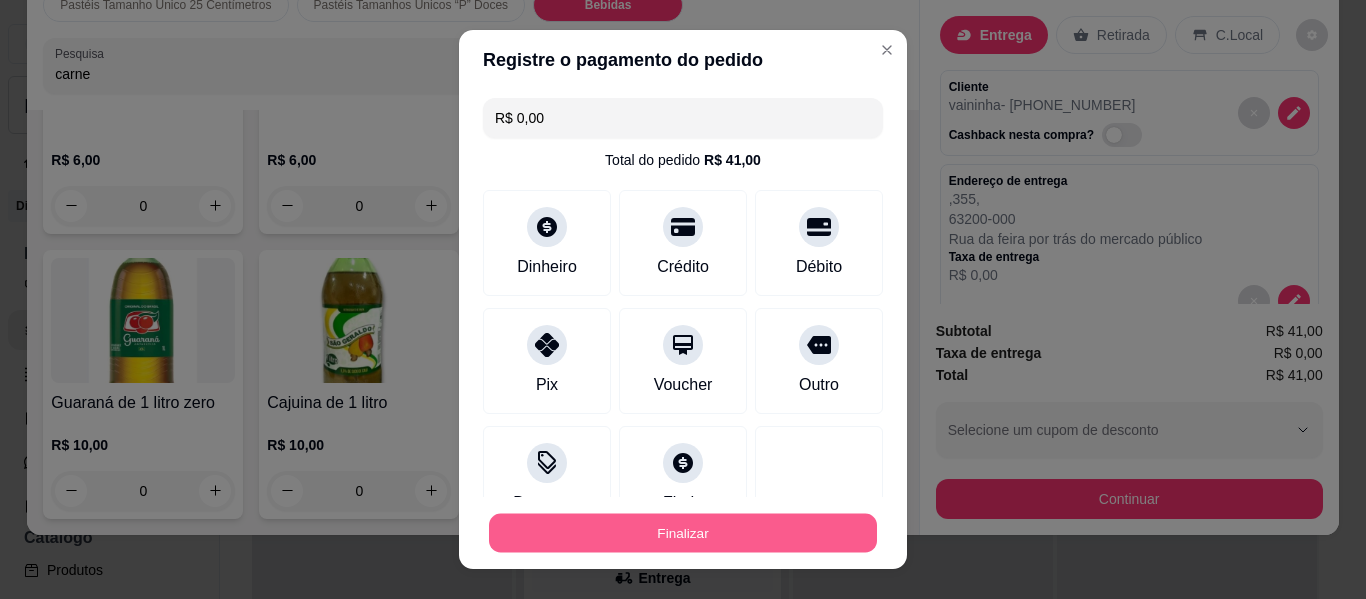 click on "Finalizar" at bounding box center (683, 533) 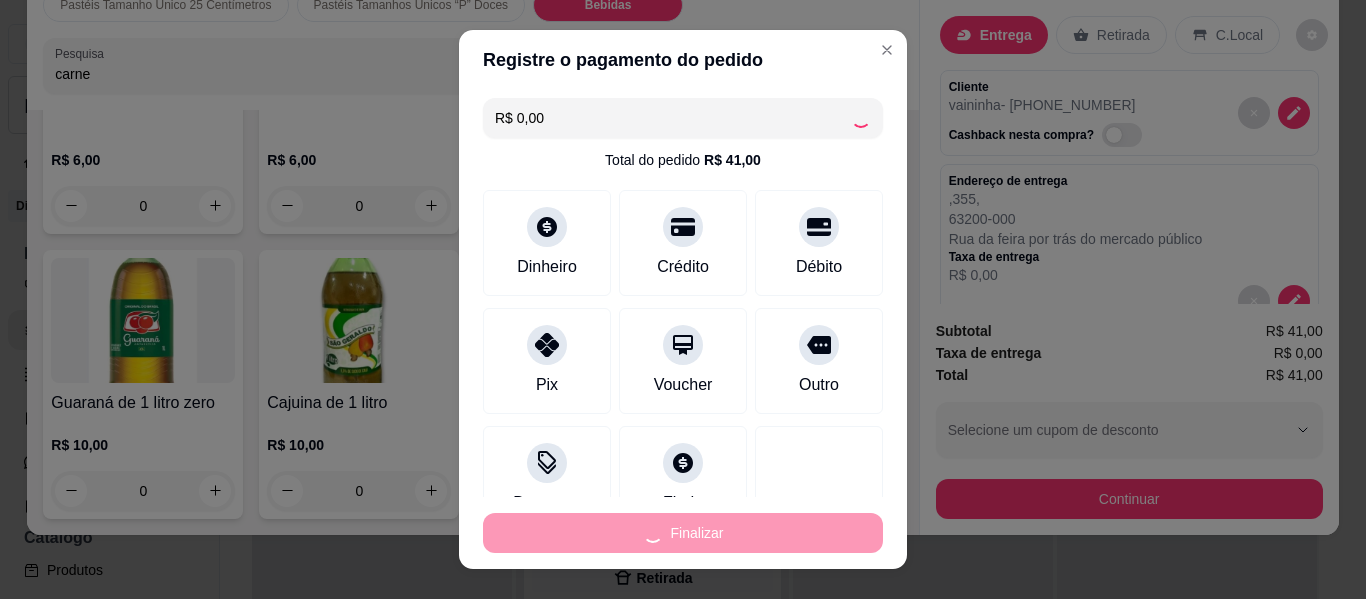 type on "0" 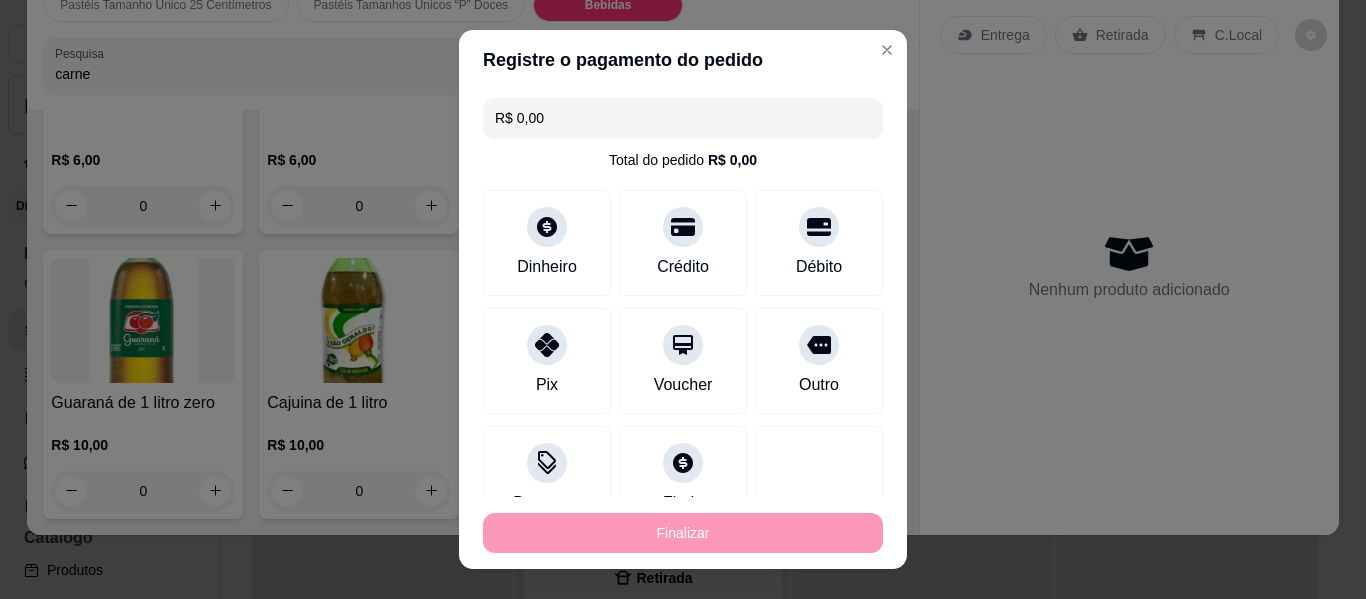 type on "-R$ 41,00" 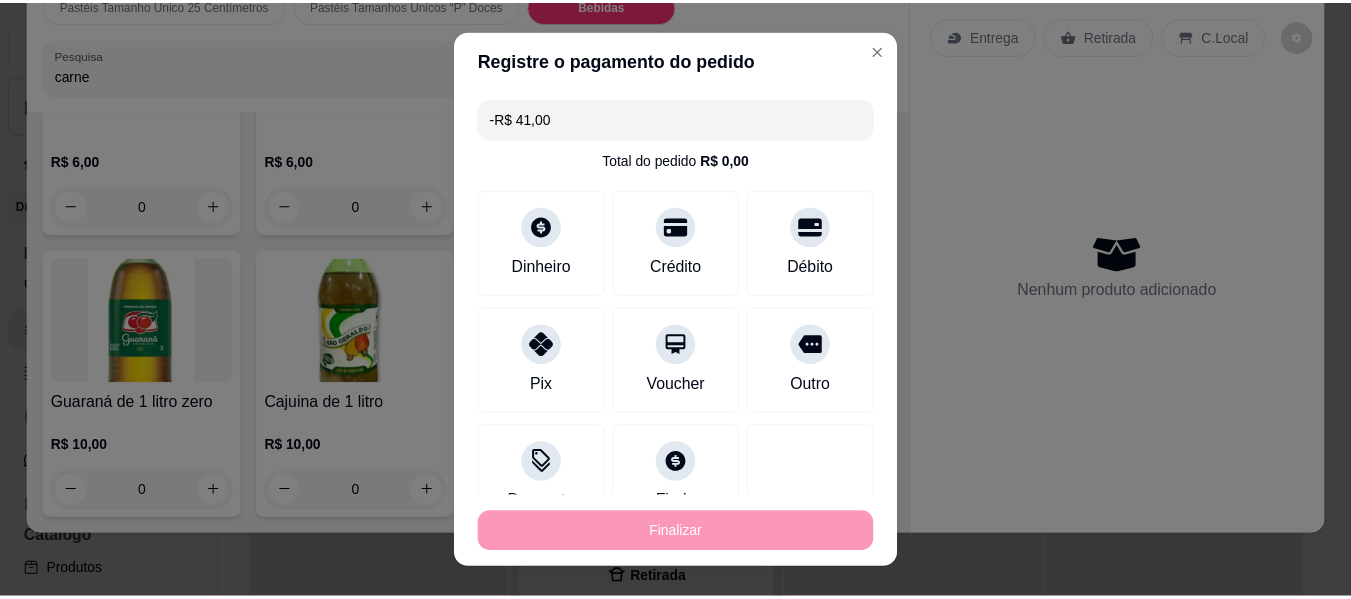 scroll, scrollTop: 5508, scrollLeft: 0, axis: vertical 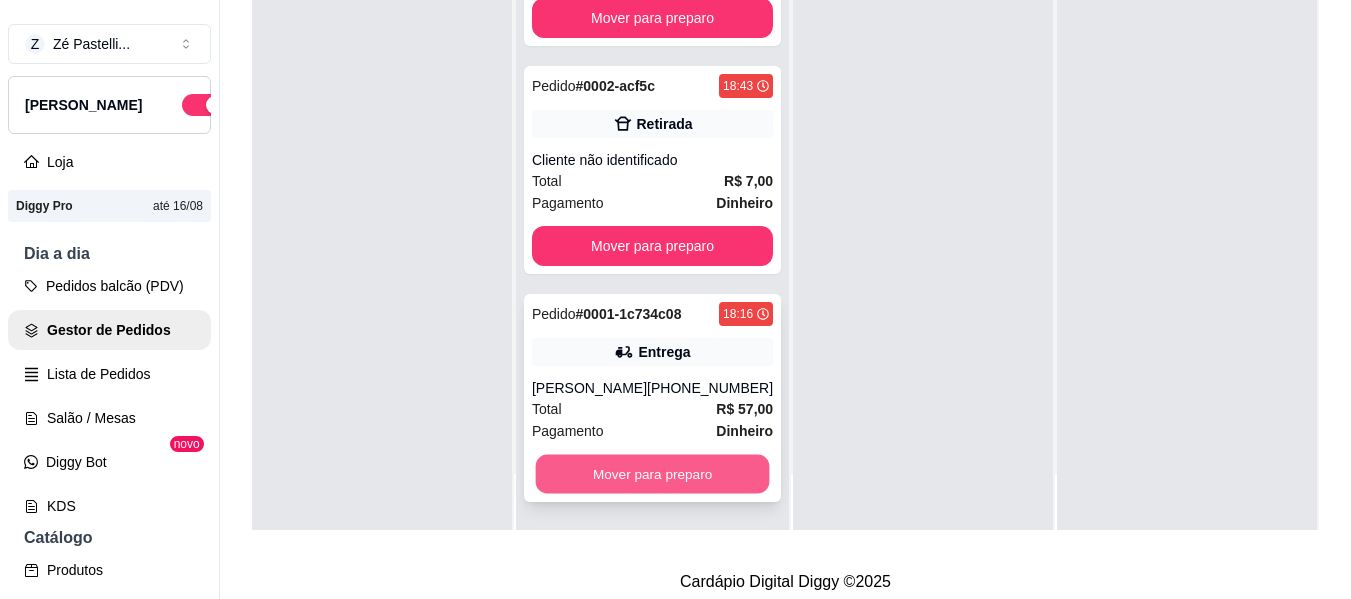 click on "Mover para preparo" at bounding box center [653, 474] 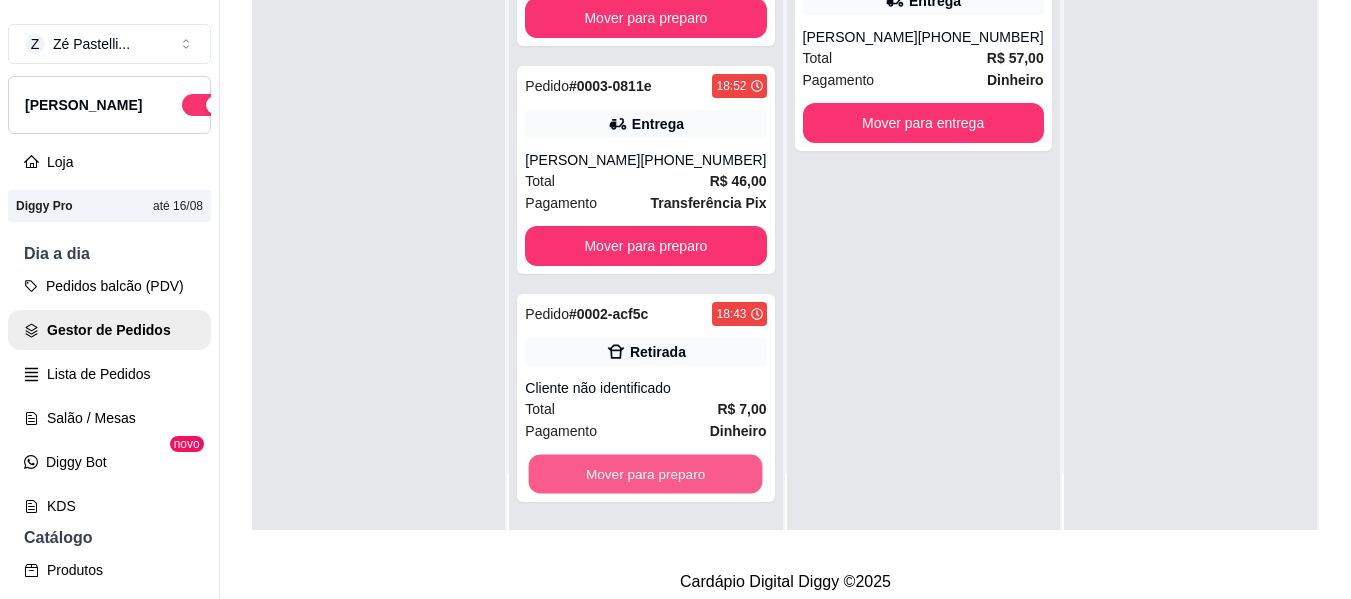 click on "Mover para preparo" at bounding box center (646, 474) 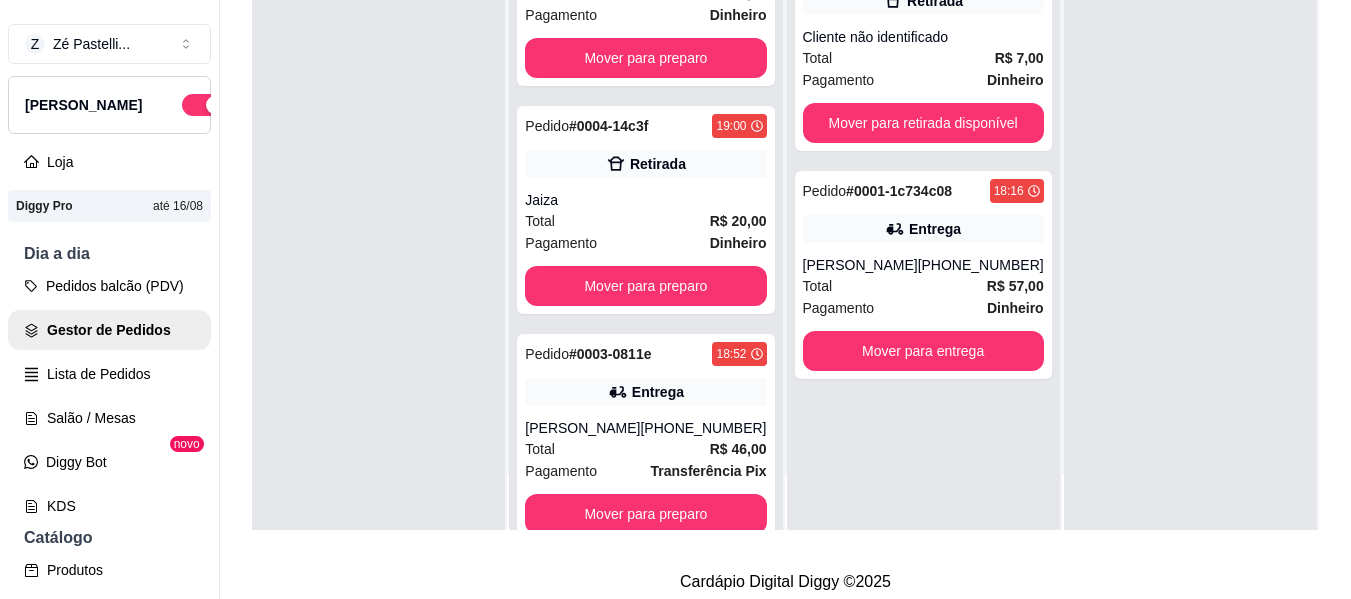 scroll, scrollTop: 0, scrollLeft: 0, axis: both 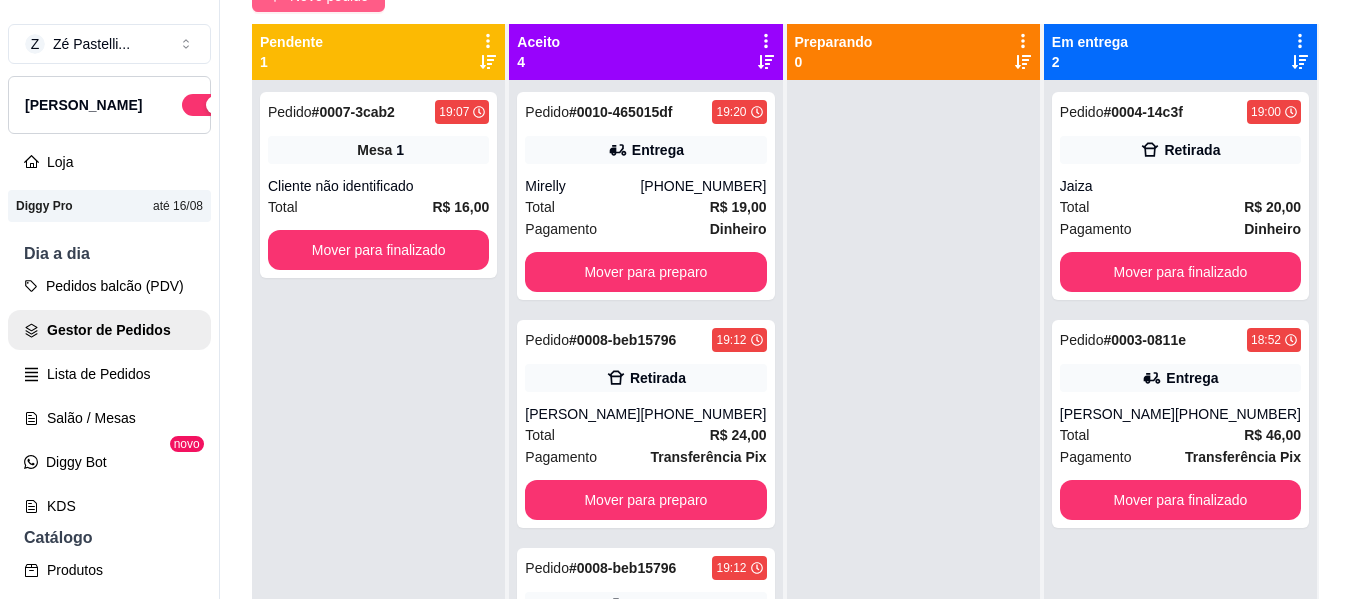 click on "Novo pedido" at bounding box center (329, -4) 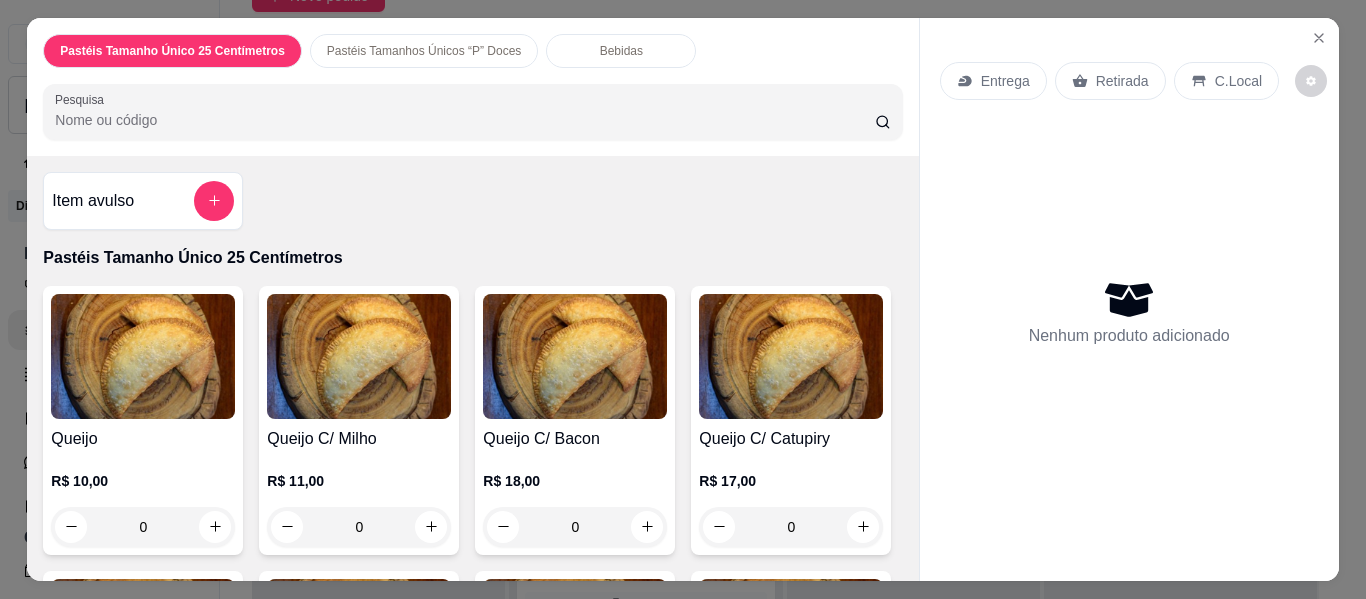 click at bounding box center [143, 356] 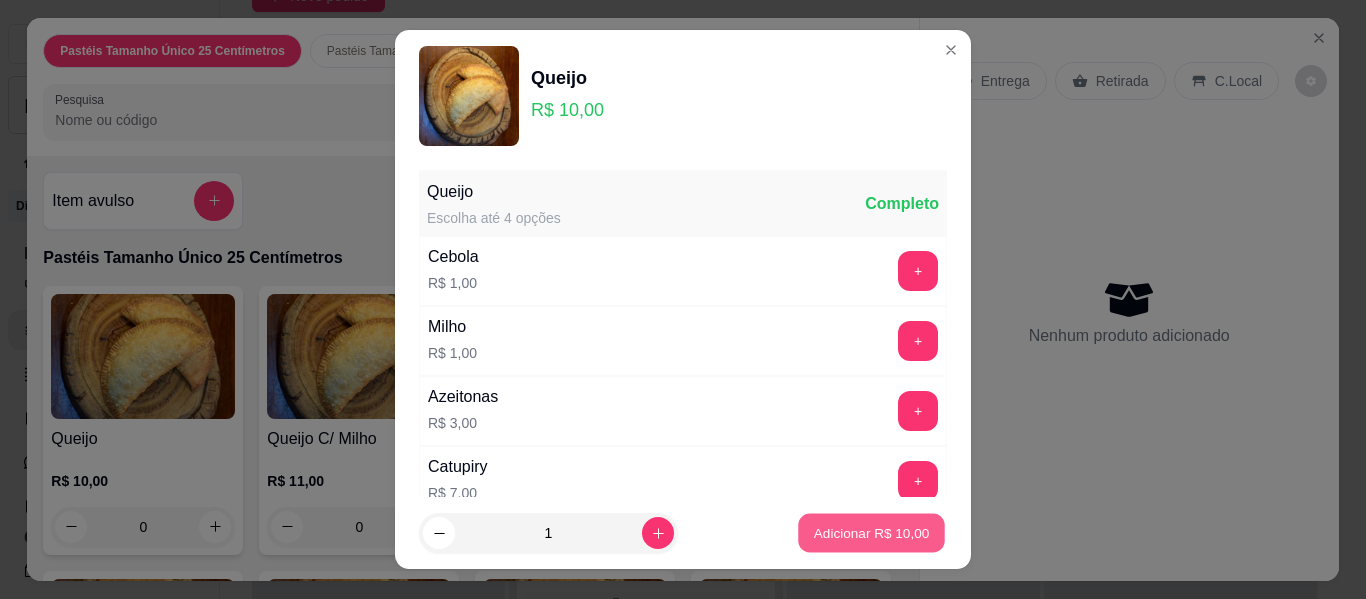 click on "Adicionar   R$ 10,00" at bounding box center (872, 532) 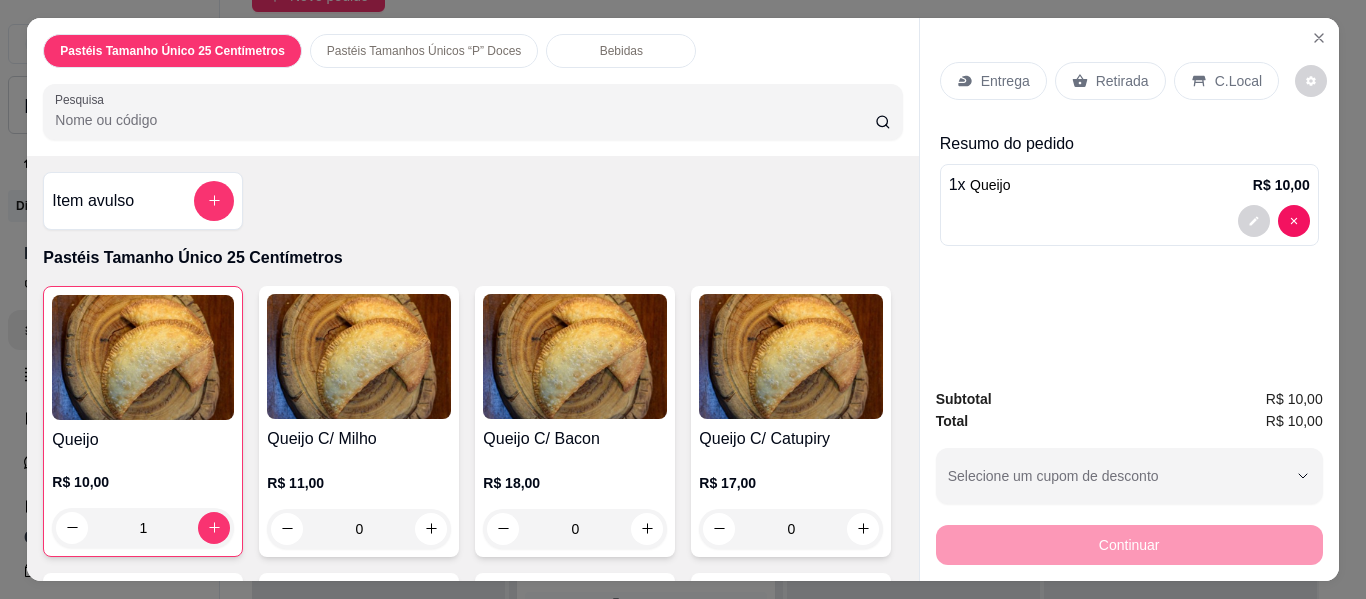 click at bounding box center (359, 356) 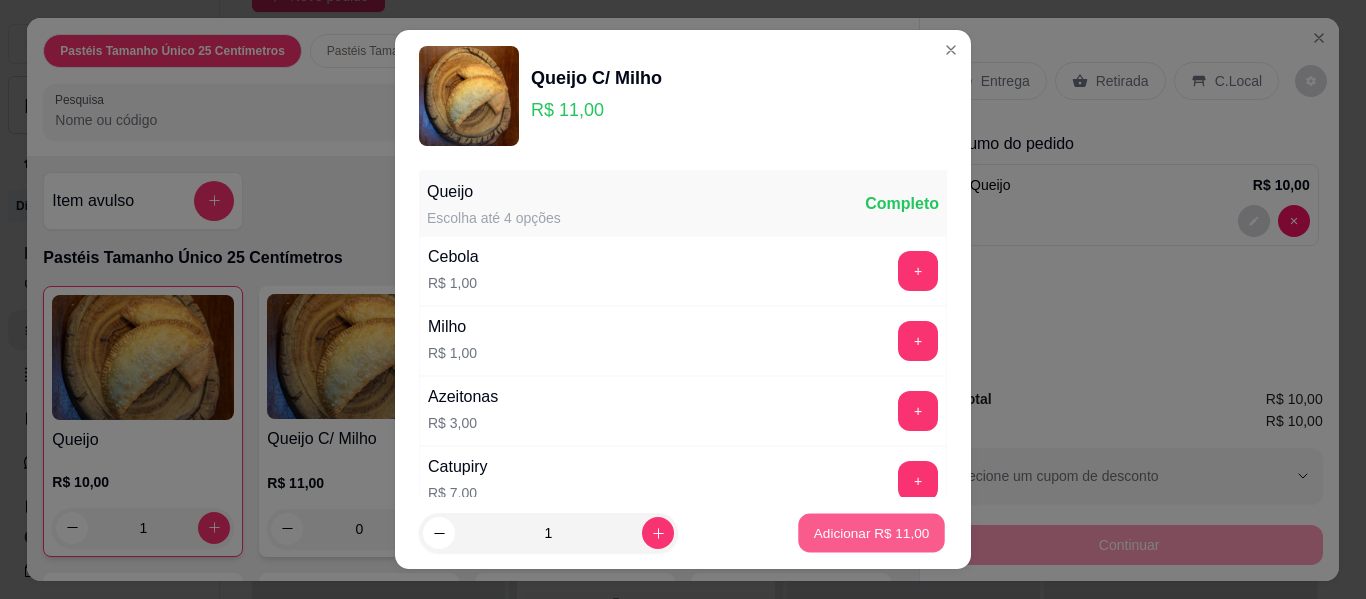 click on "Adicionar   R$ 11,00" at bounding box center (871, 533) 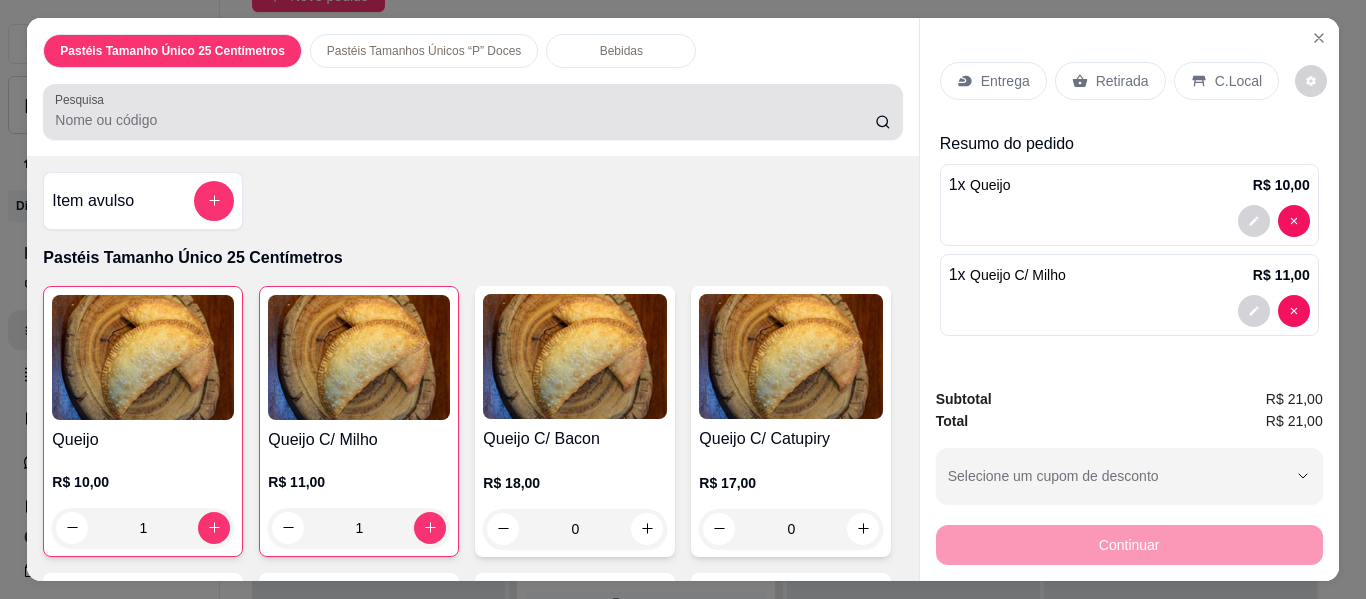 click at bounding box center [472, 112] 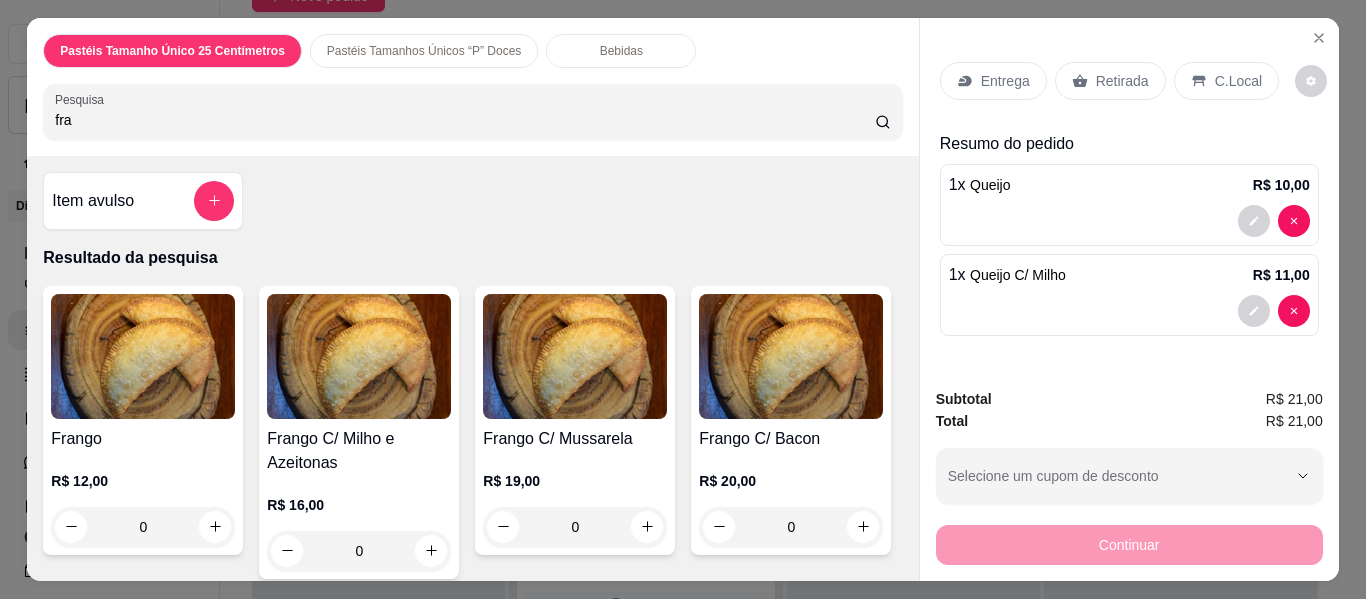 type on "fra" 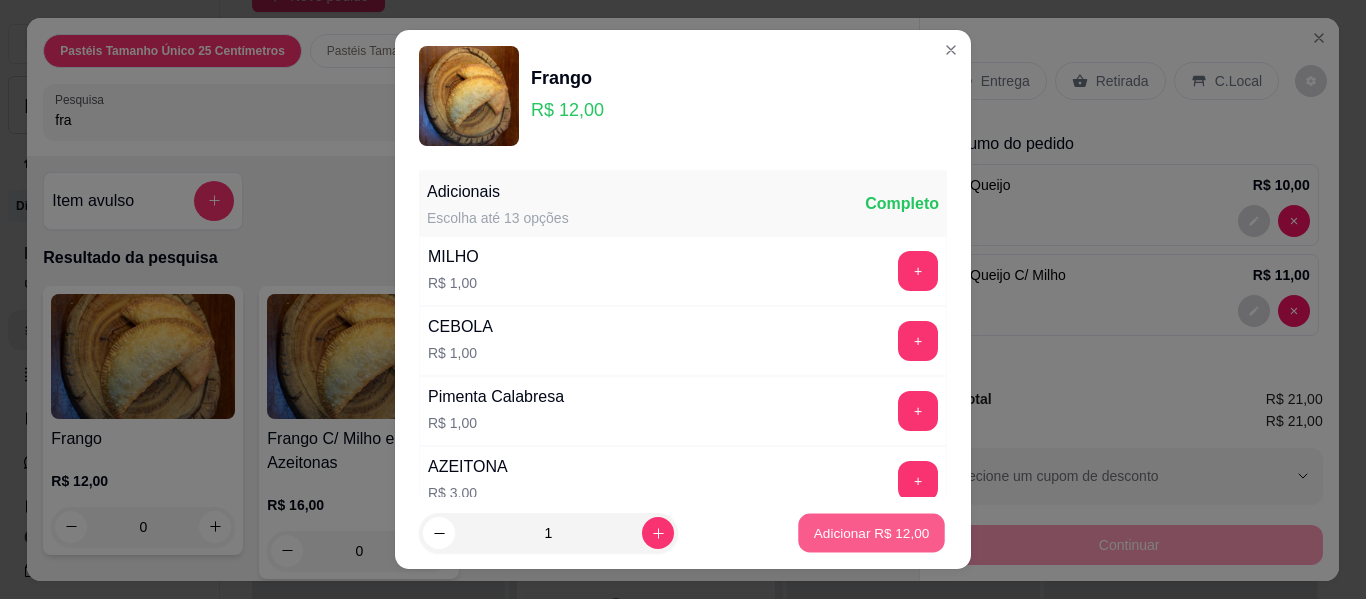click on "Adicionar   R$ 12,00" at bounding box center (872, 532) 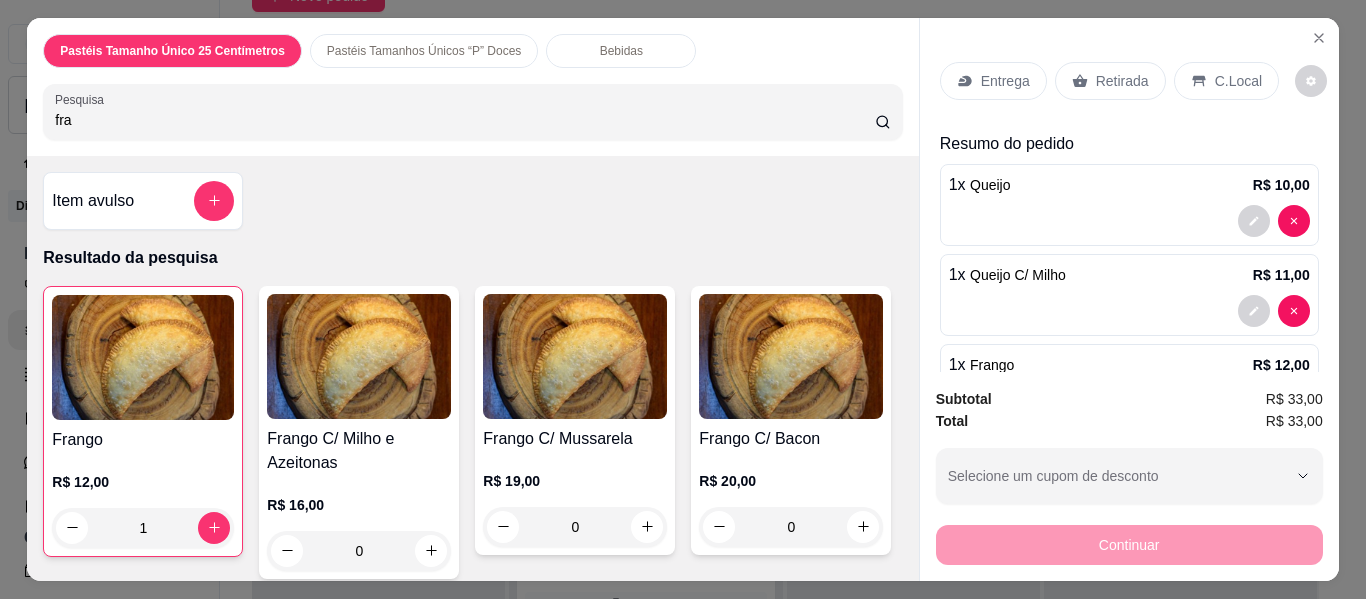 click on "Retirada" at bounding box center [1110, 81] 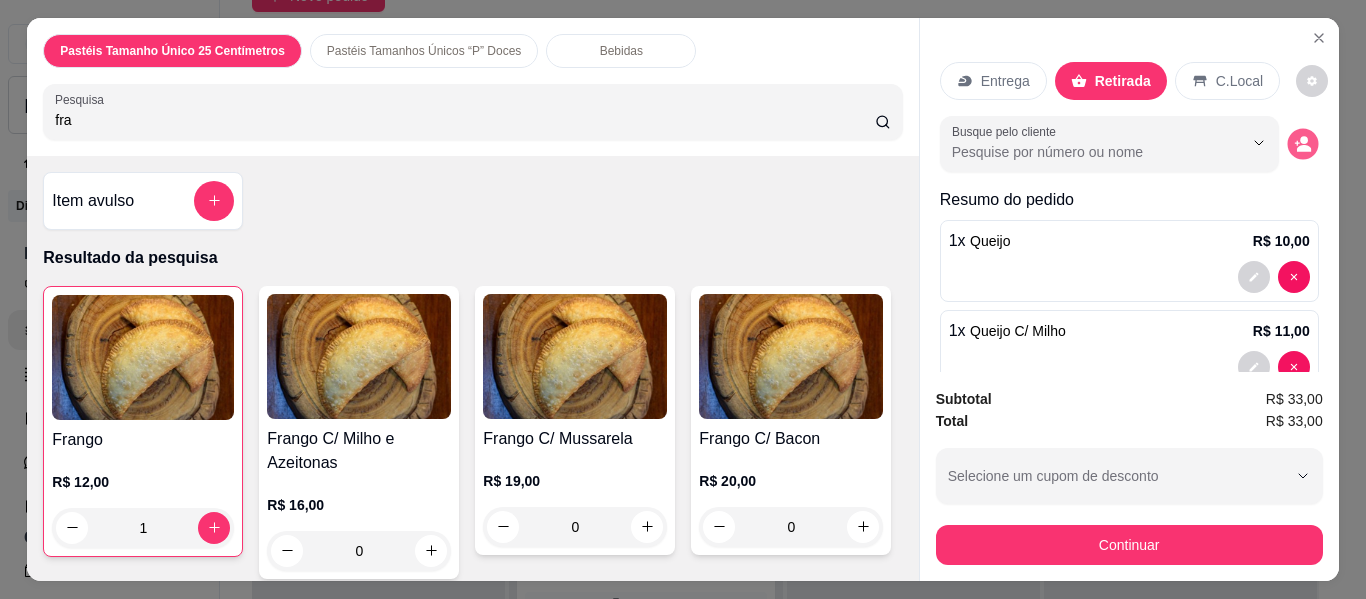 click 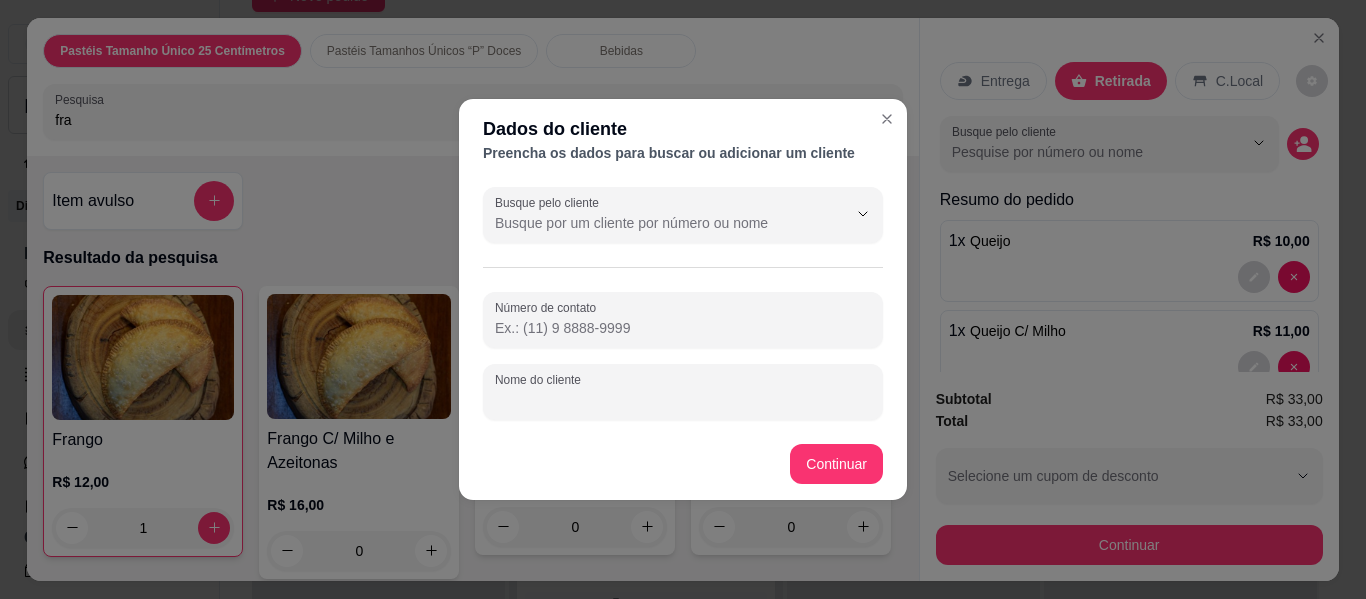 click on "Nome do cliente" at bounding box center [683, 400] 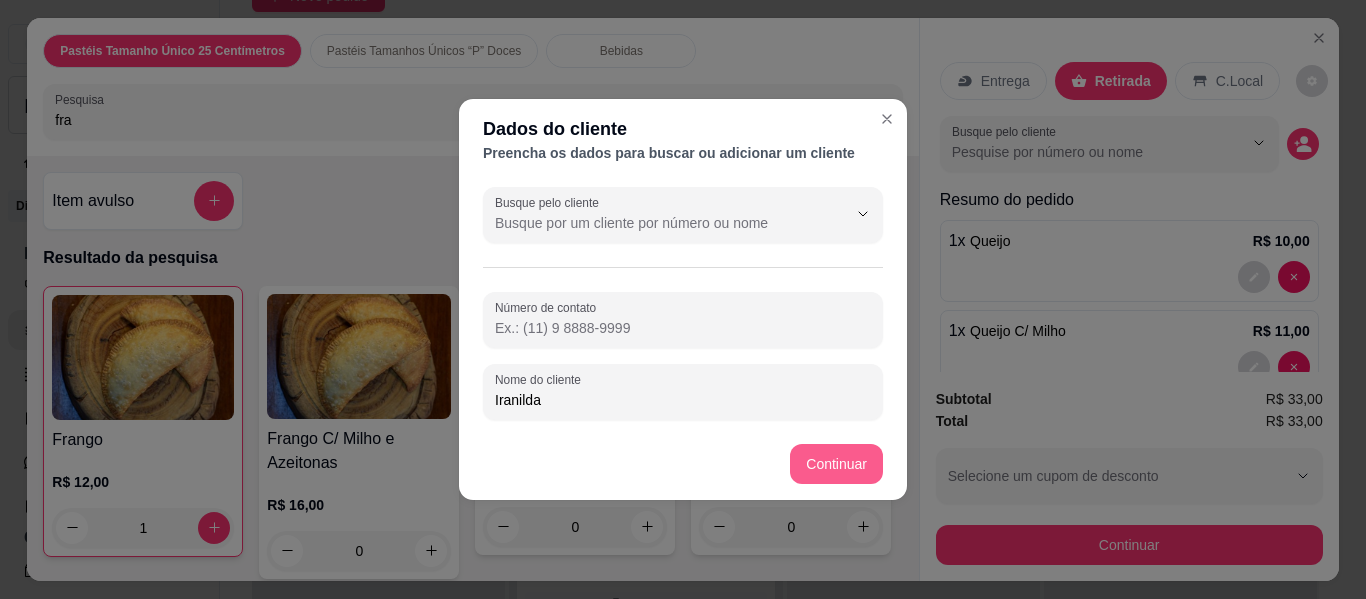 type on "Iranilda" 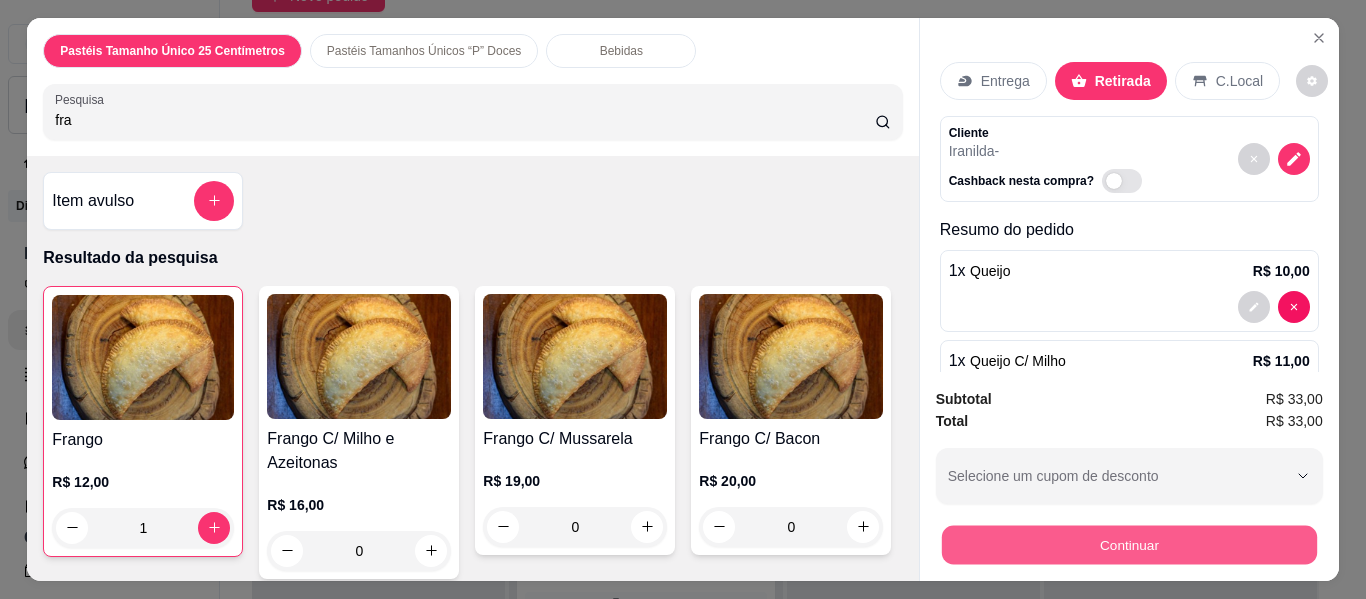 click on "Continuar" at bounding box center (1128, 545) 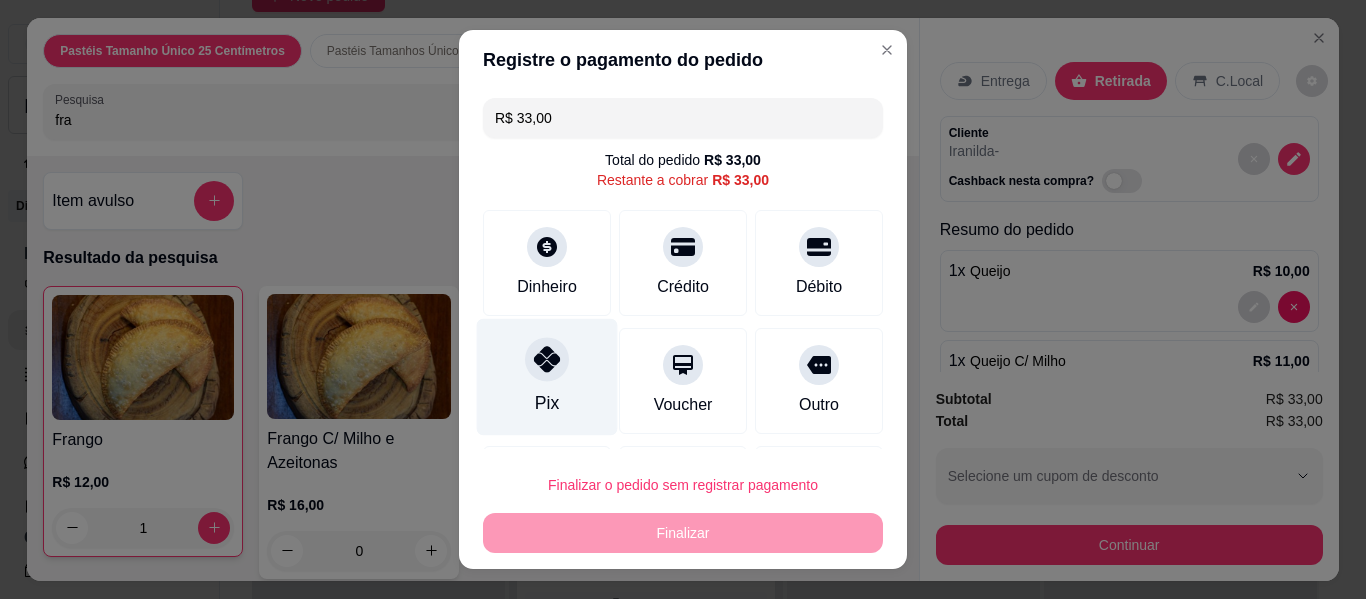 click 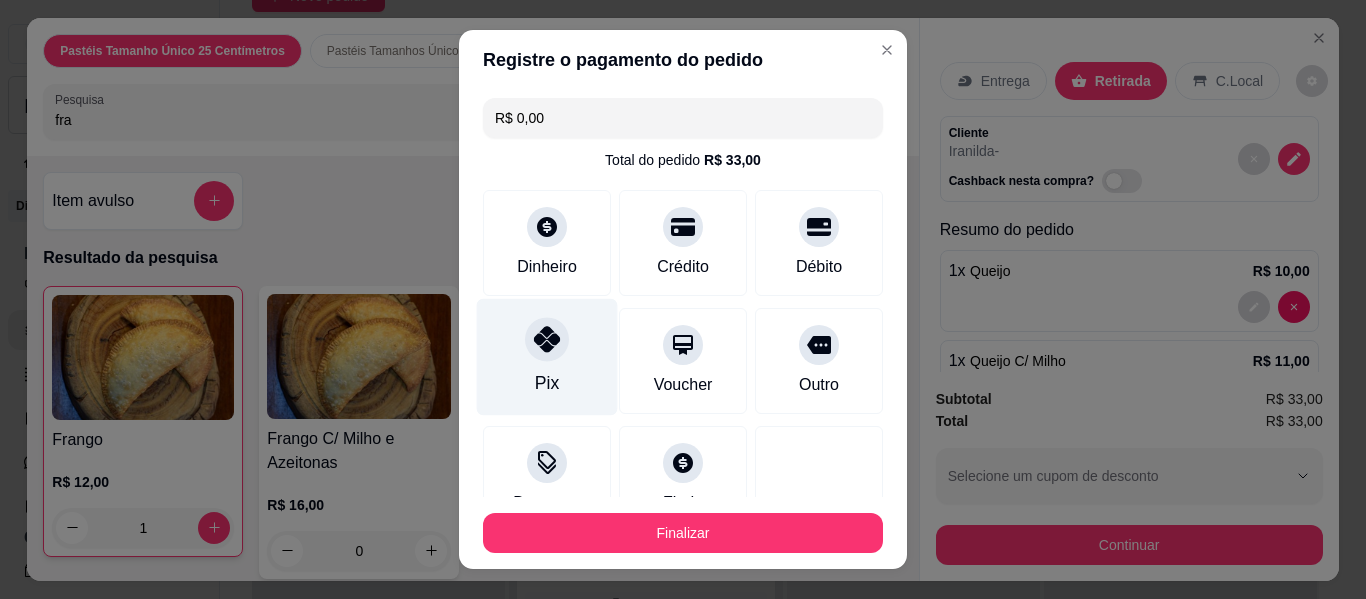 type on "R$ 0,00" 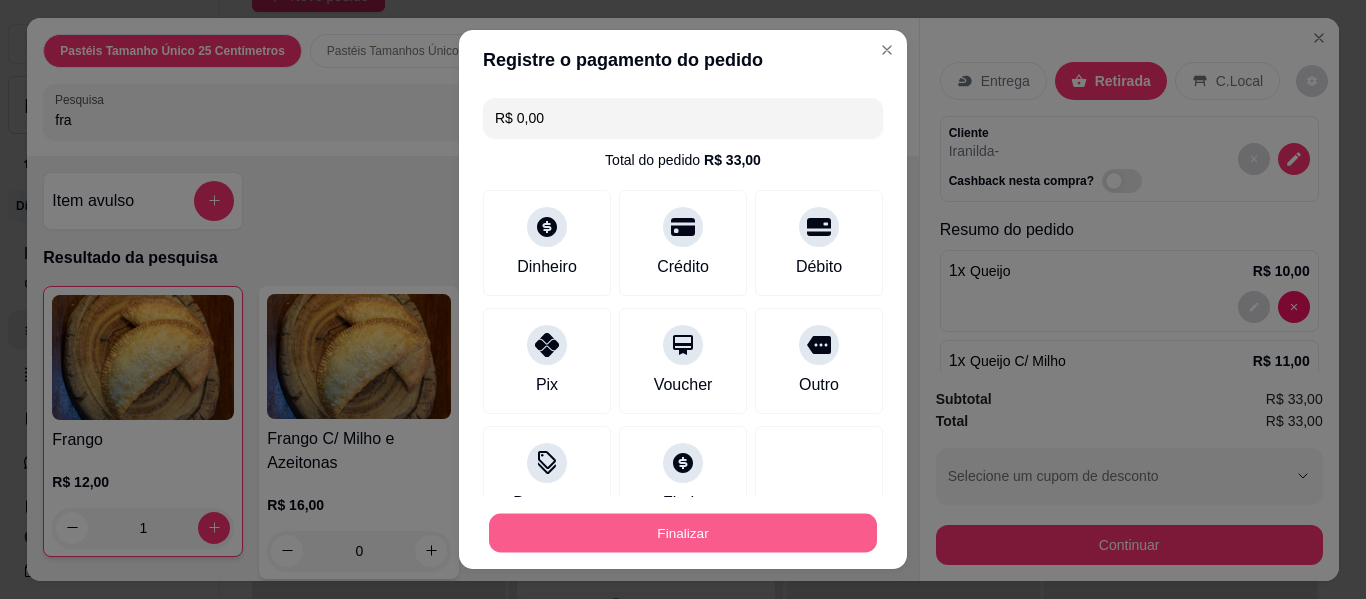 click on "Finalizar" at bounding box center [683, 533] 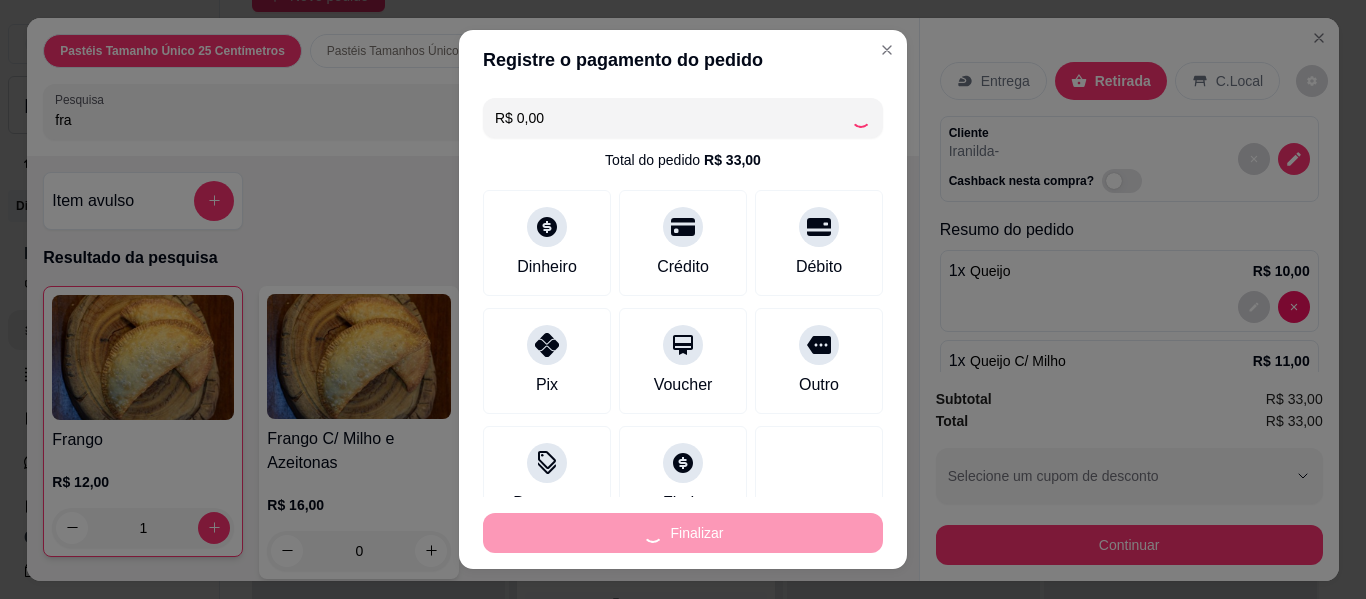 type on "0" 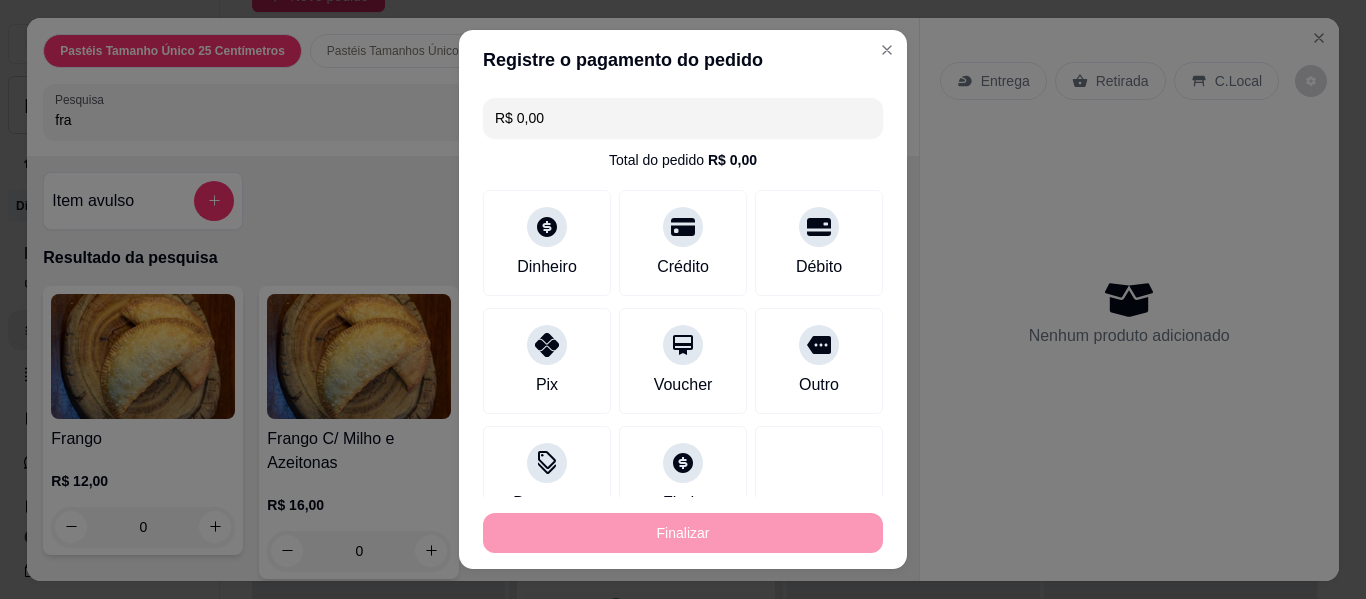 type on "-R$ 33,00" 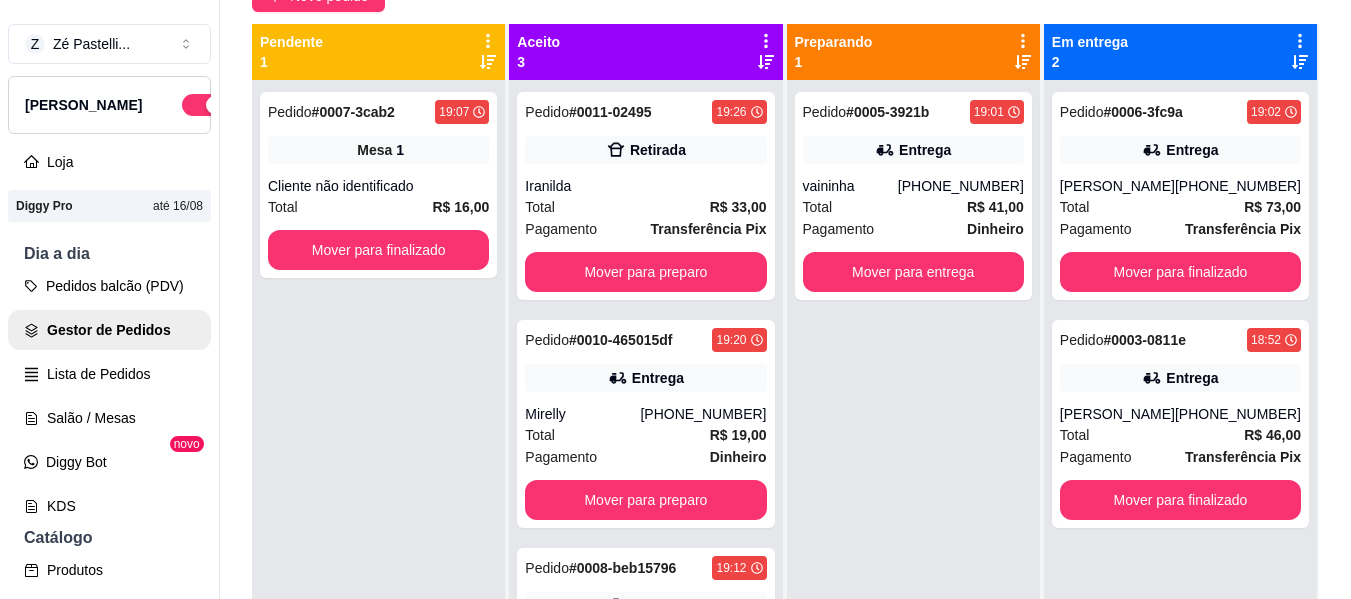 scroll, scrollTop: 524, scrollLeft: 0, axis: vertical 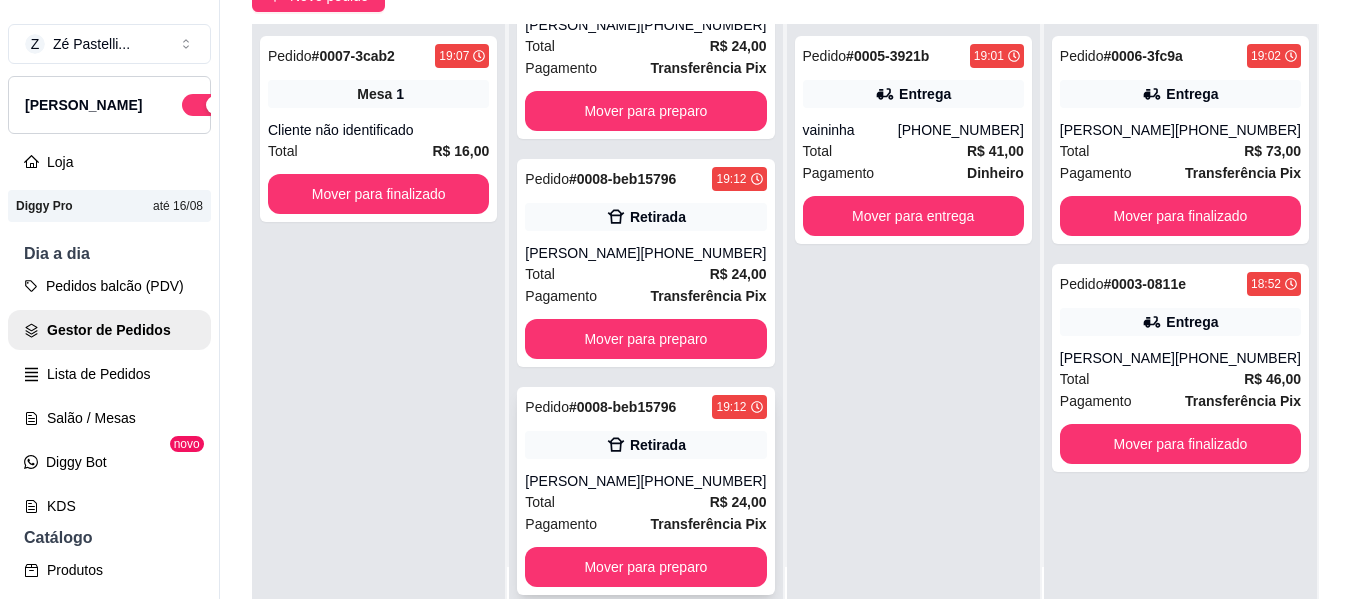 click on "Mover para preparo" at bounding box center (645, 567) 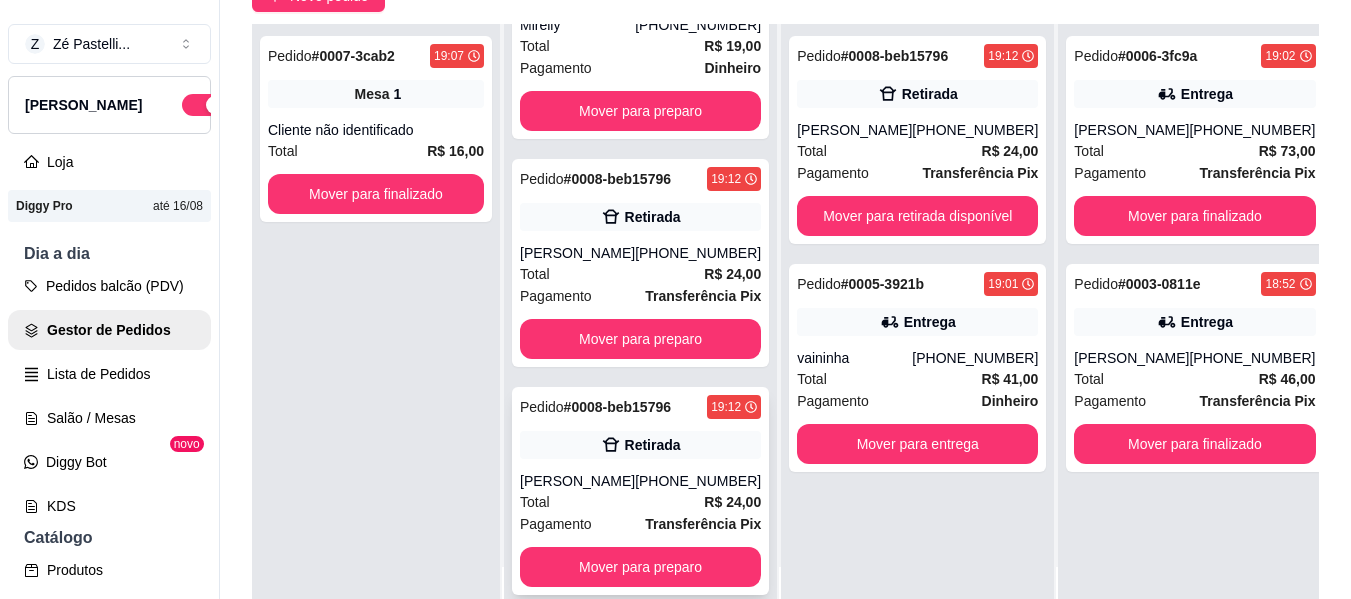 scroll, scrollTop: 333, scrollLeft: 0, axis: vertical 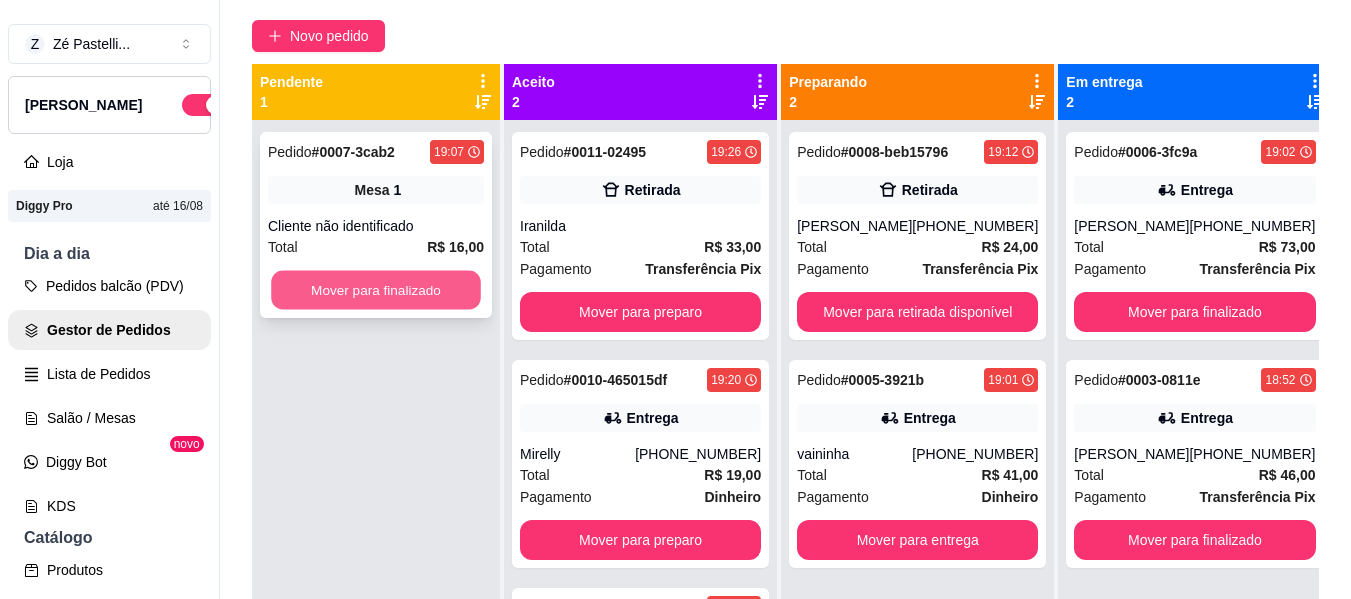 click on "Mover para finalizado" at bounding box center [376, 290] 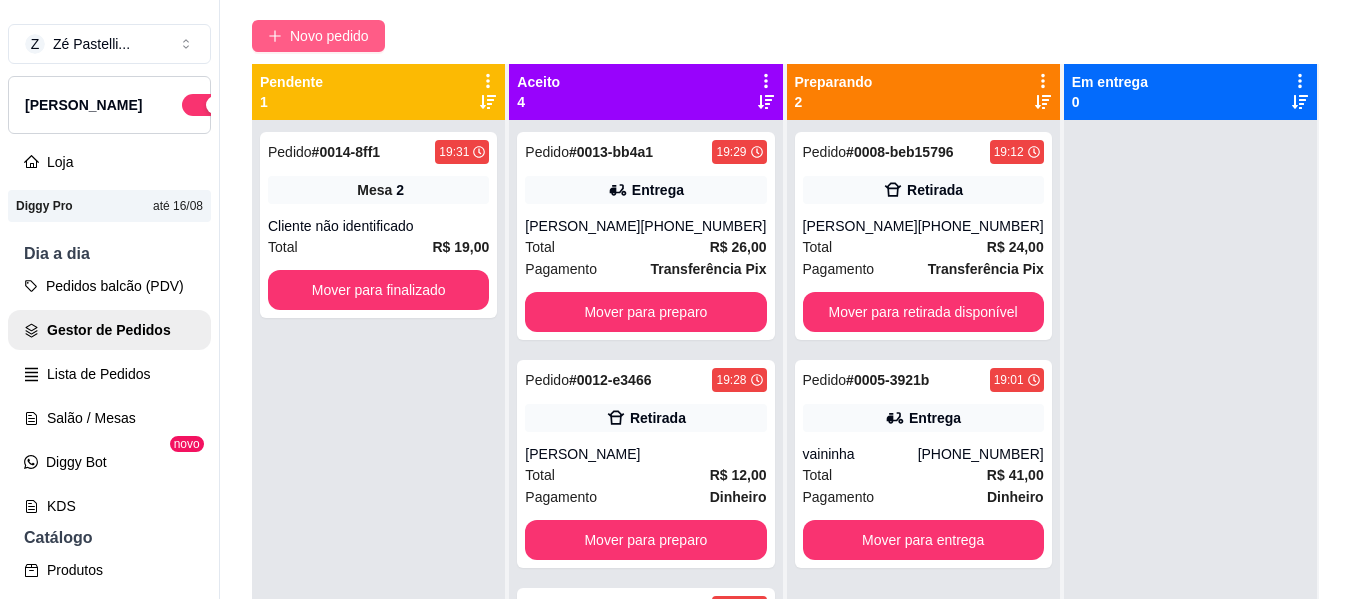 click on "Novo pedido" at bounding box center [329, 36] 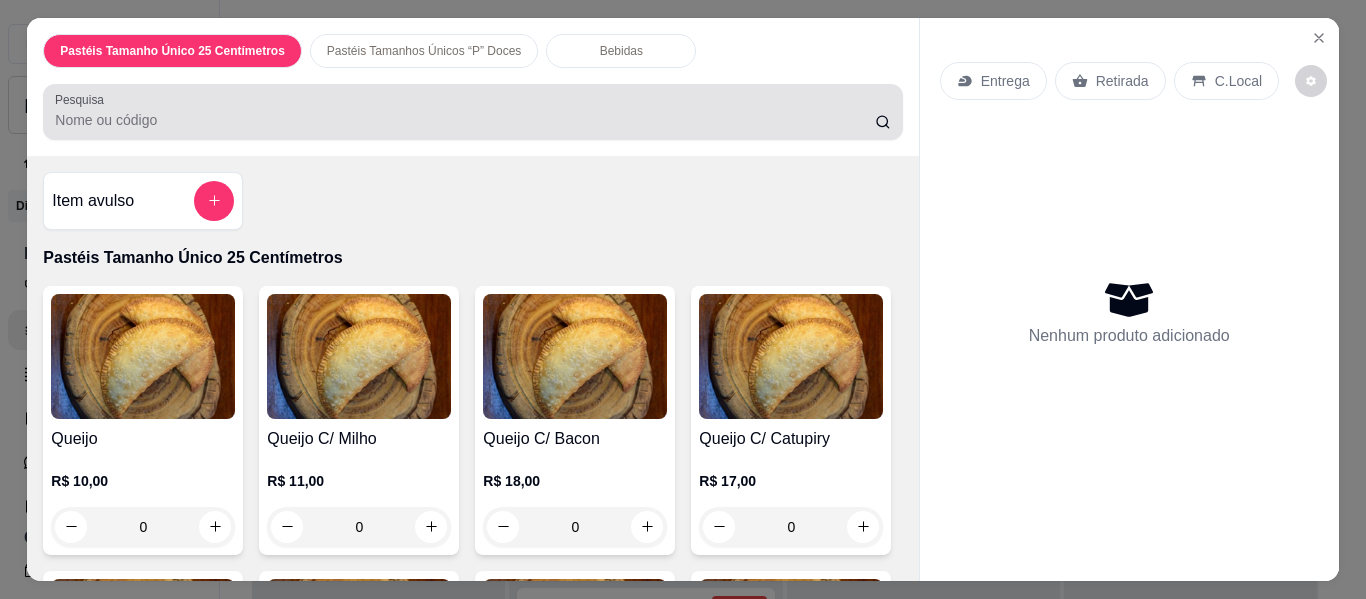 click at bounding box center (472, 112) 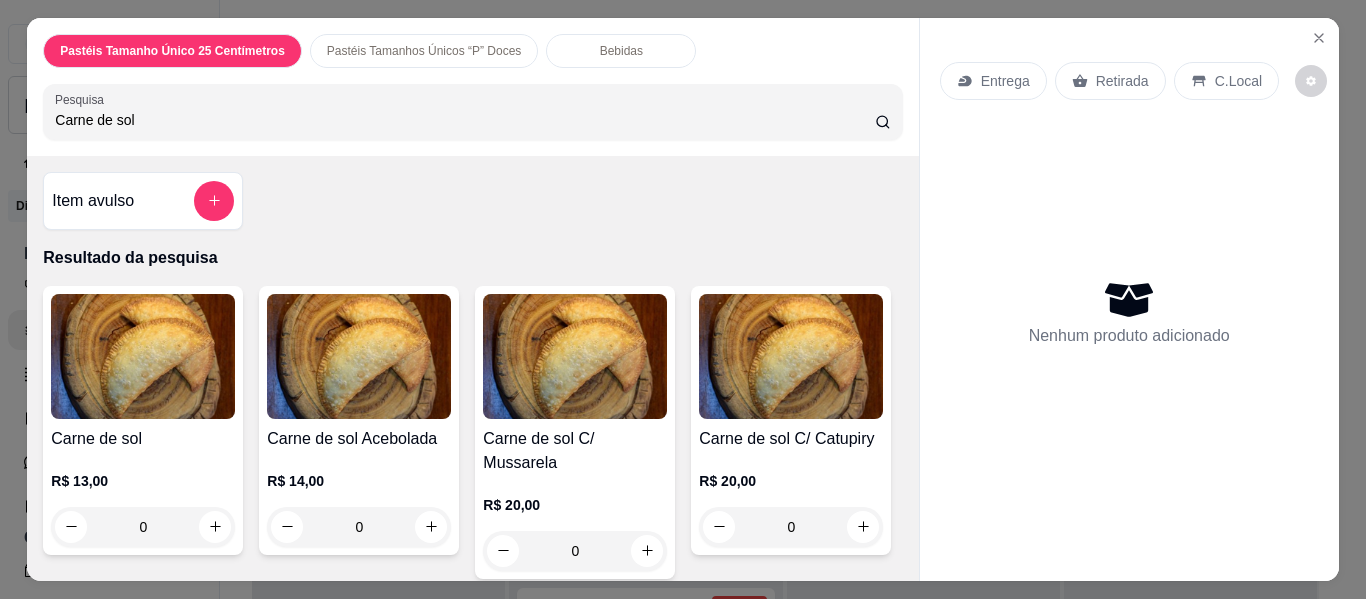 type on "Carne de sol" 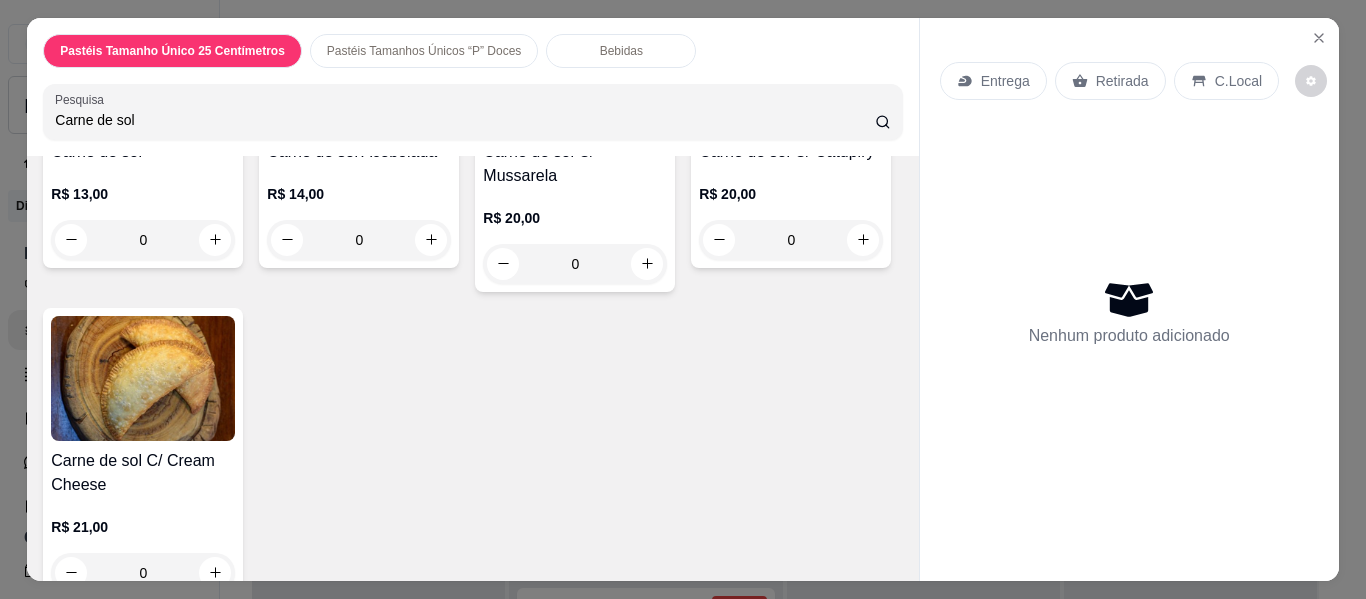scroll, scrollTop: 320, scrollLeft: 0, axis: vertical 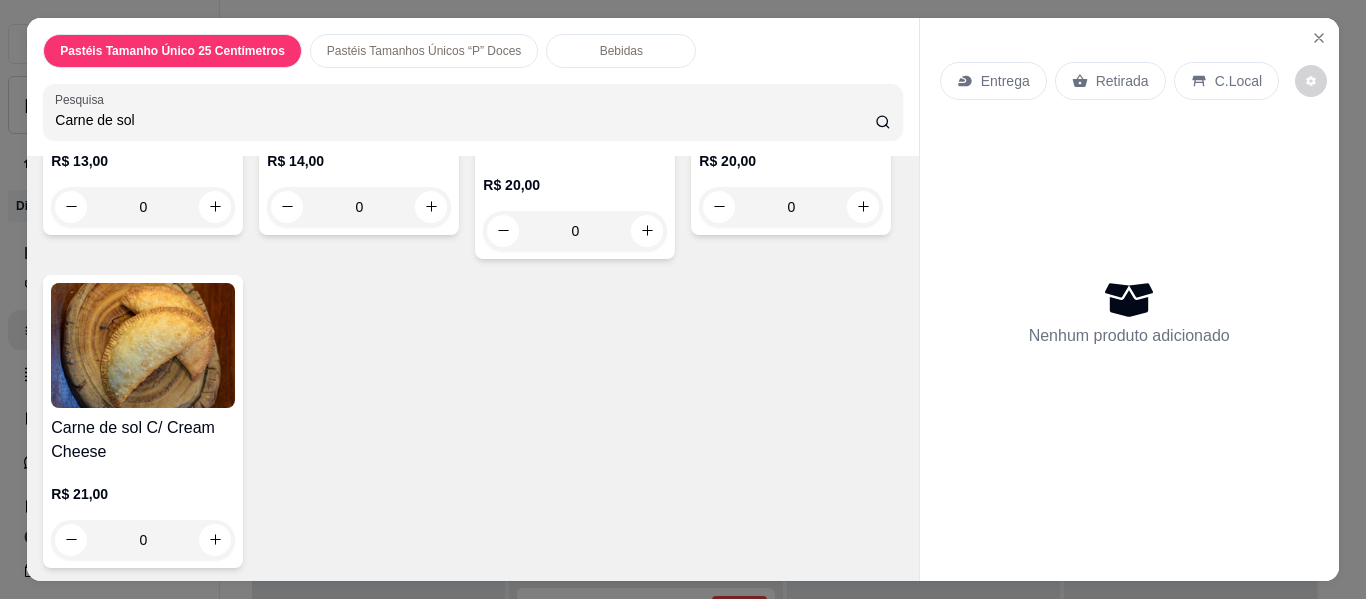 click at bounding box center [143, 345] 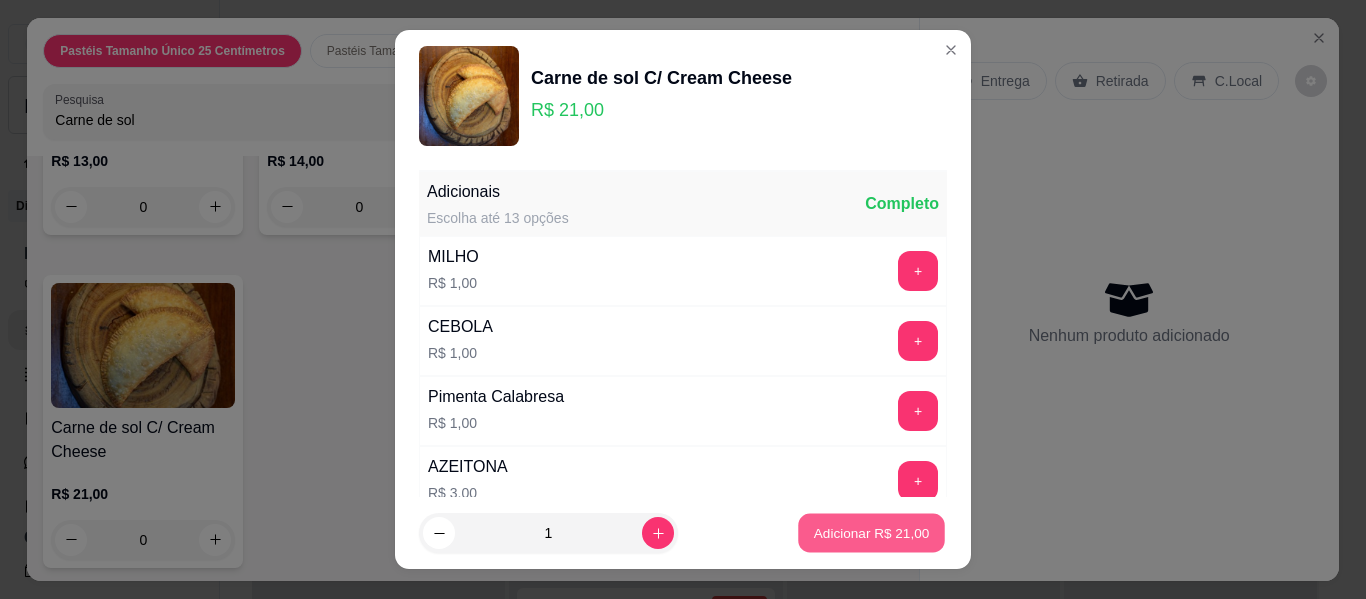 click on "Adicionar   R$ 21,00" at bounding box center [872, 532] 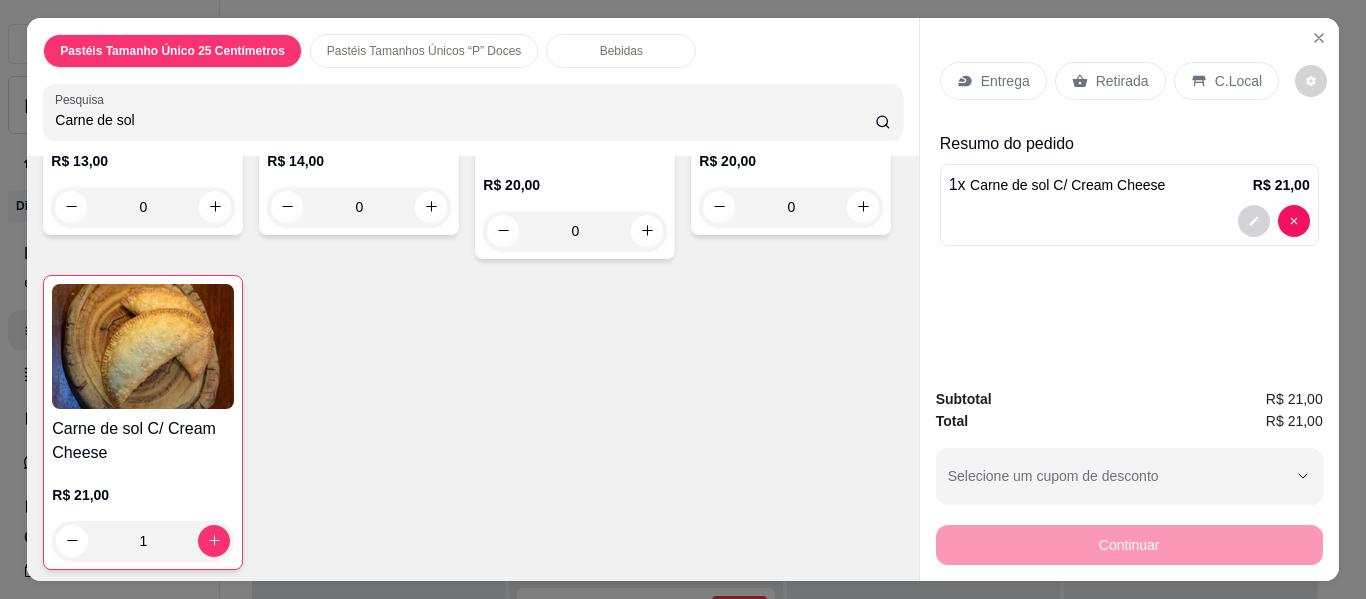 click on "Entrega" at bounding box center [993, 81] 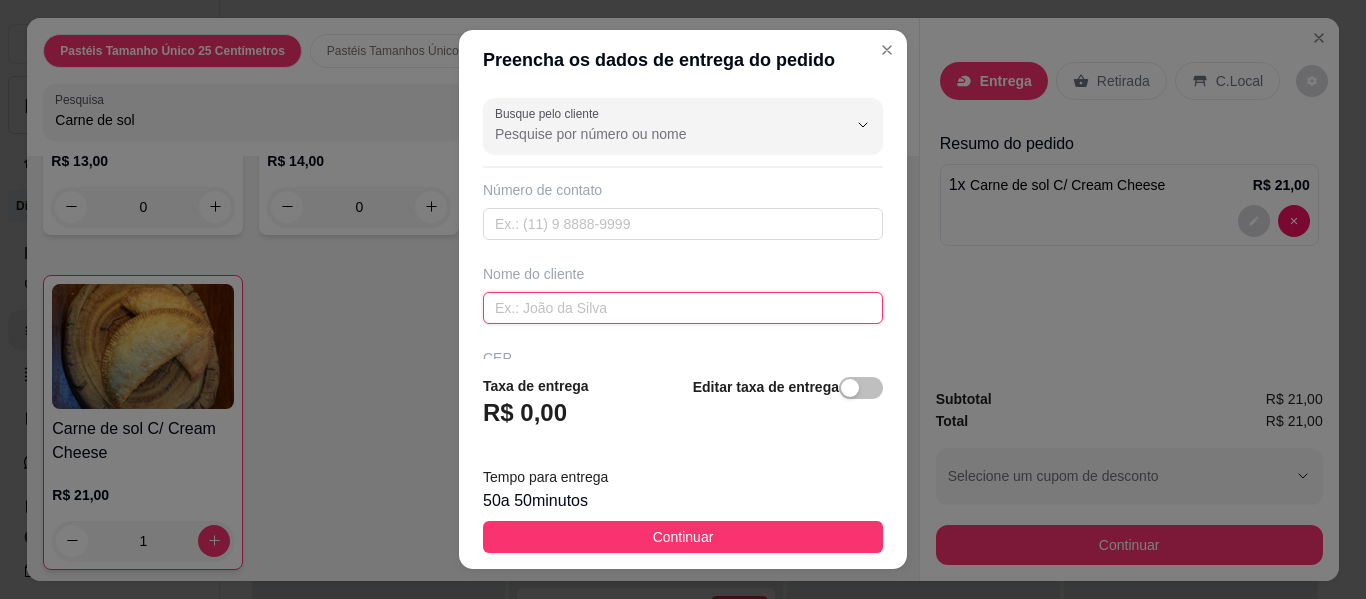 click at bounding box center [683, 308] 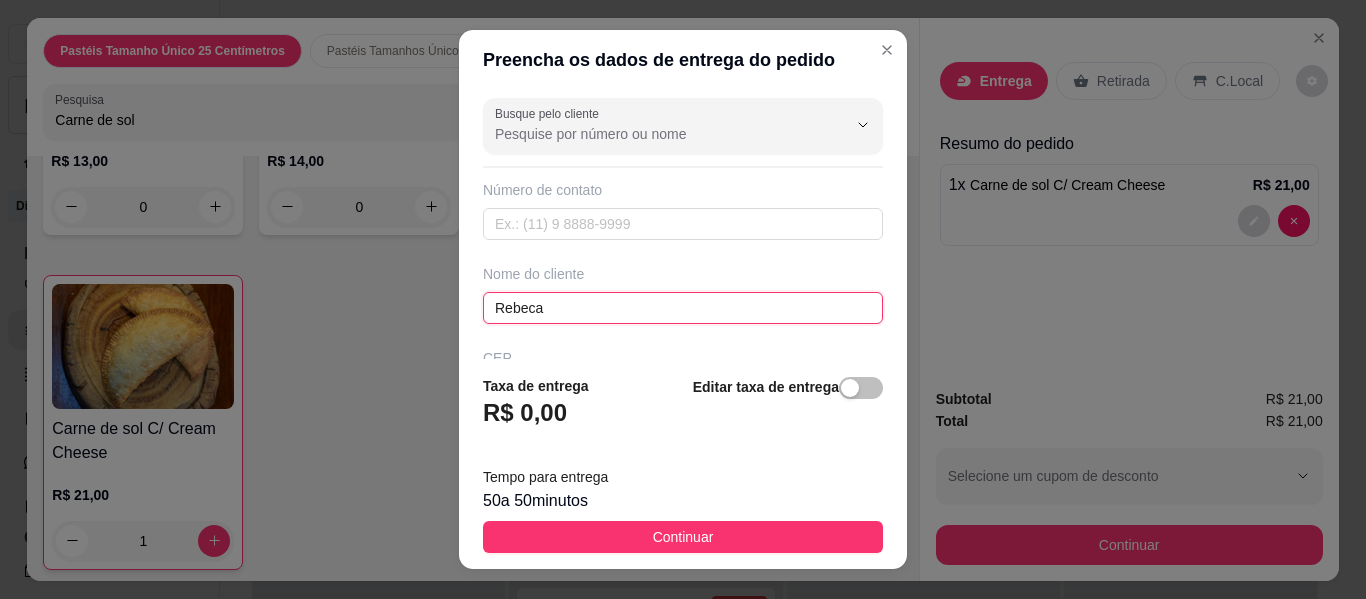 type on "Rebeca" 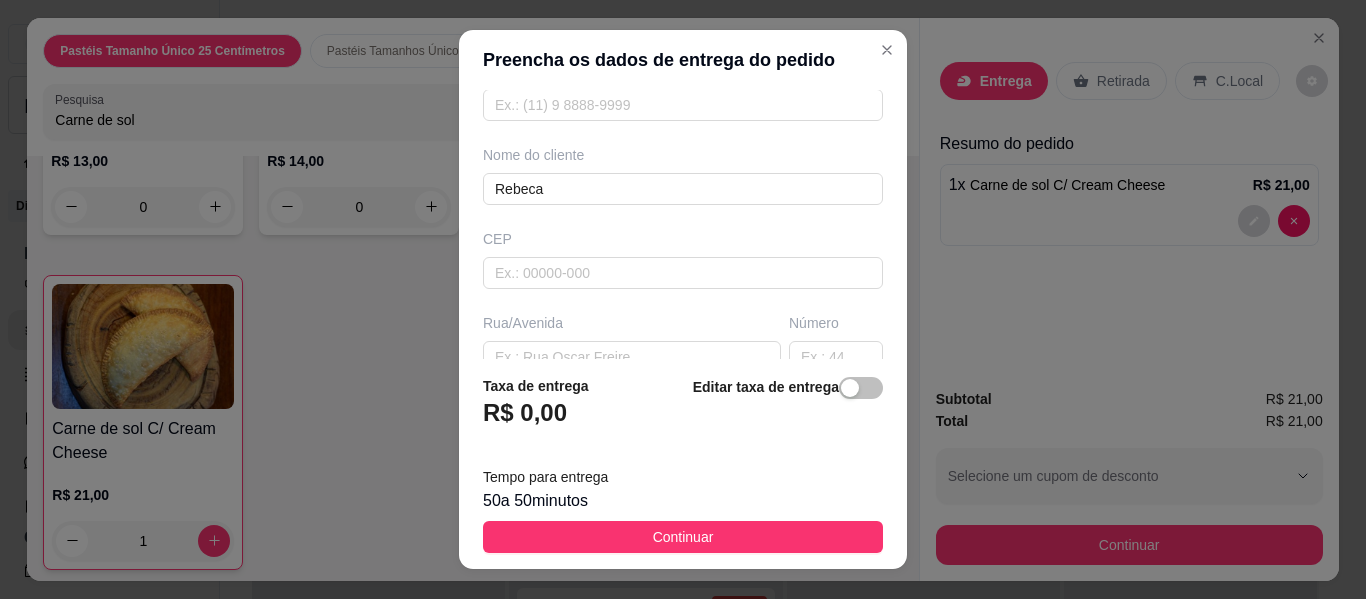 scroll, scrollTop: 200, scrollLeft: 0, axis: vertical 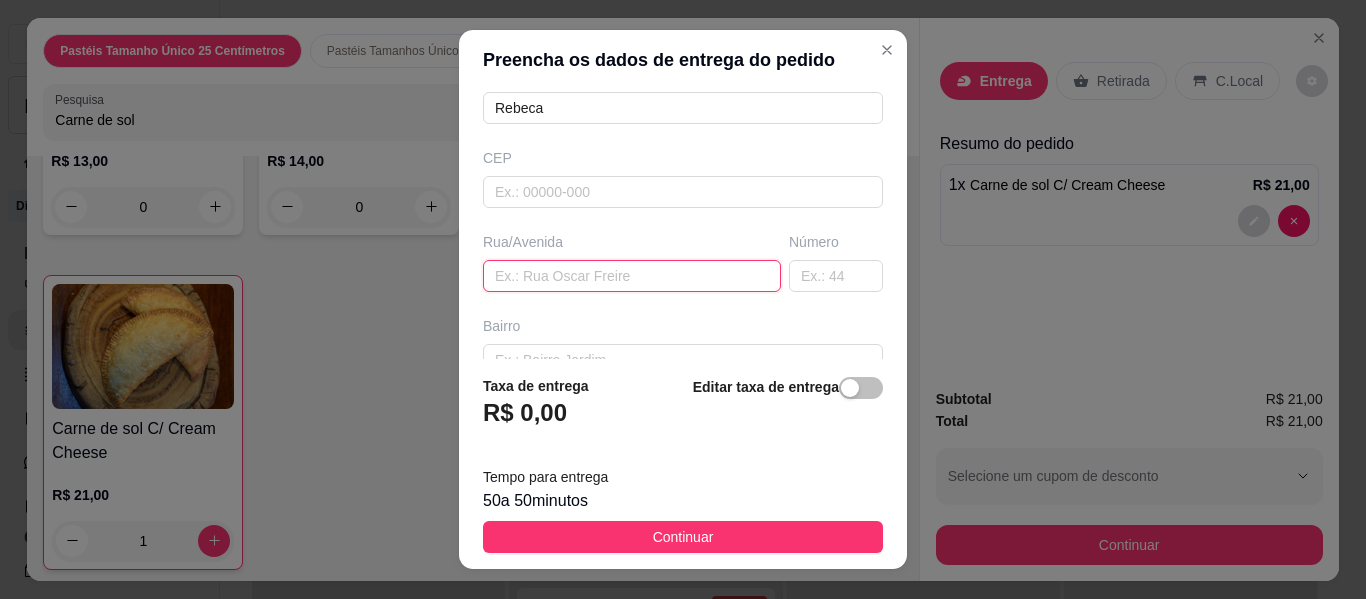 click at bounding box center [632, 276] 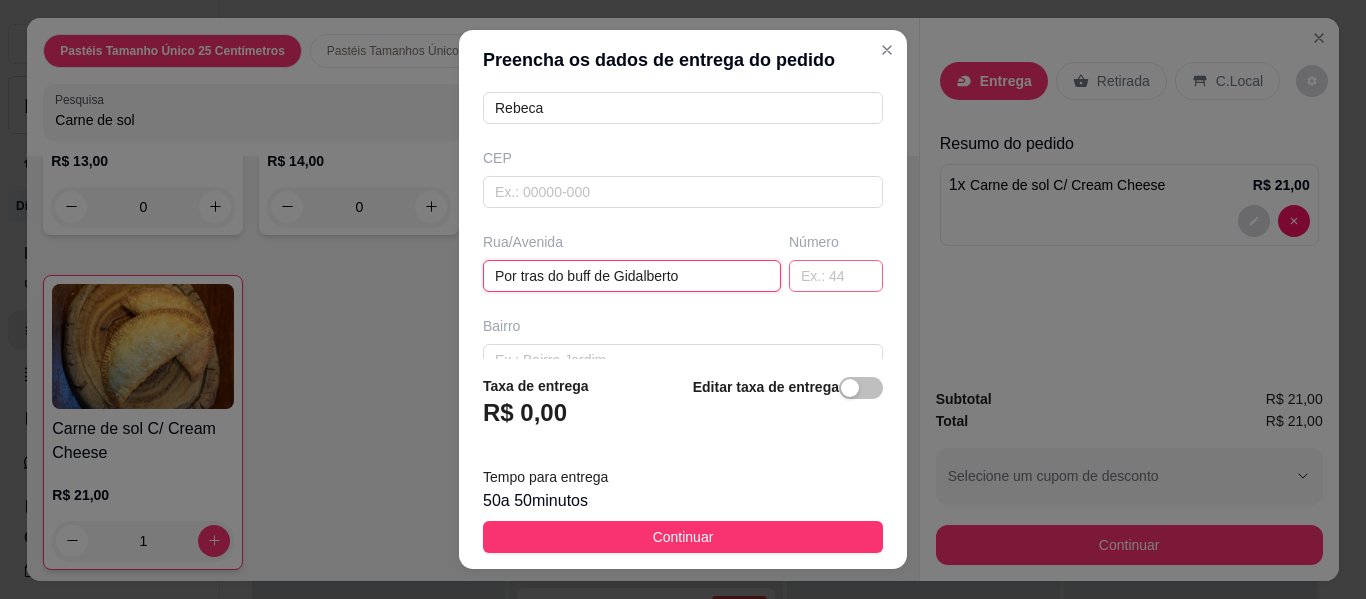type on "Por tras do buff de Gidalberto" 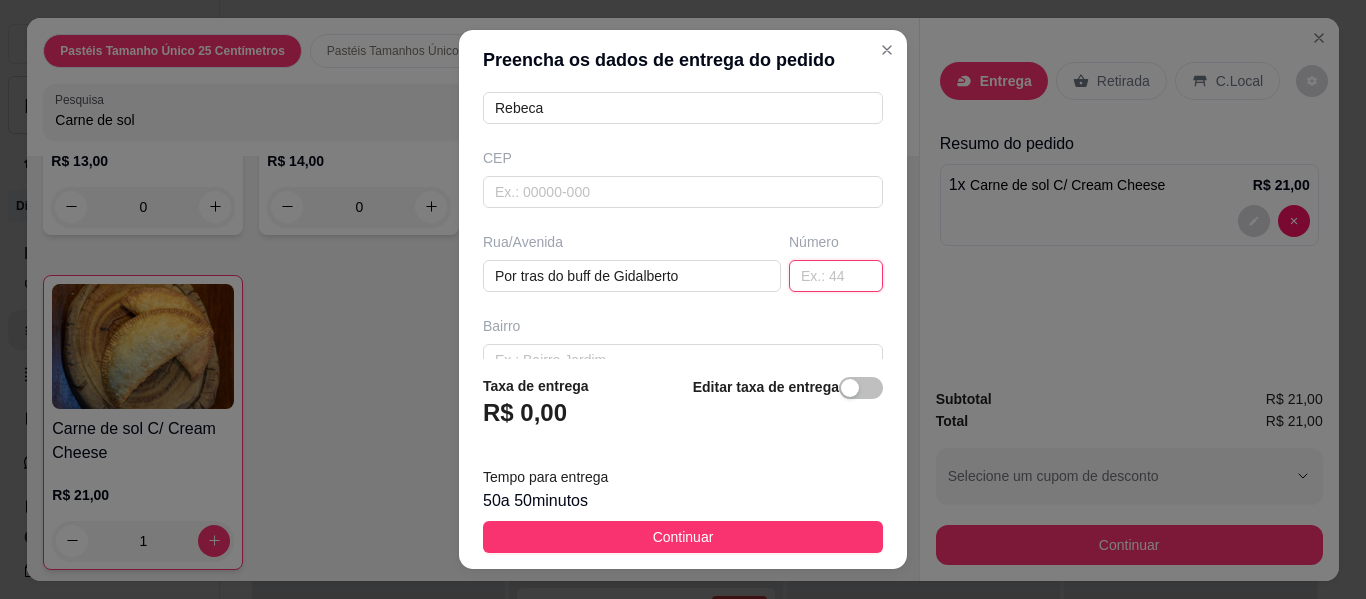 click at bounding box center [836, 276] 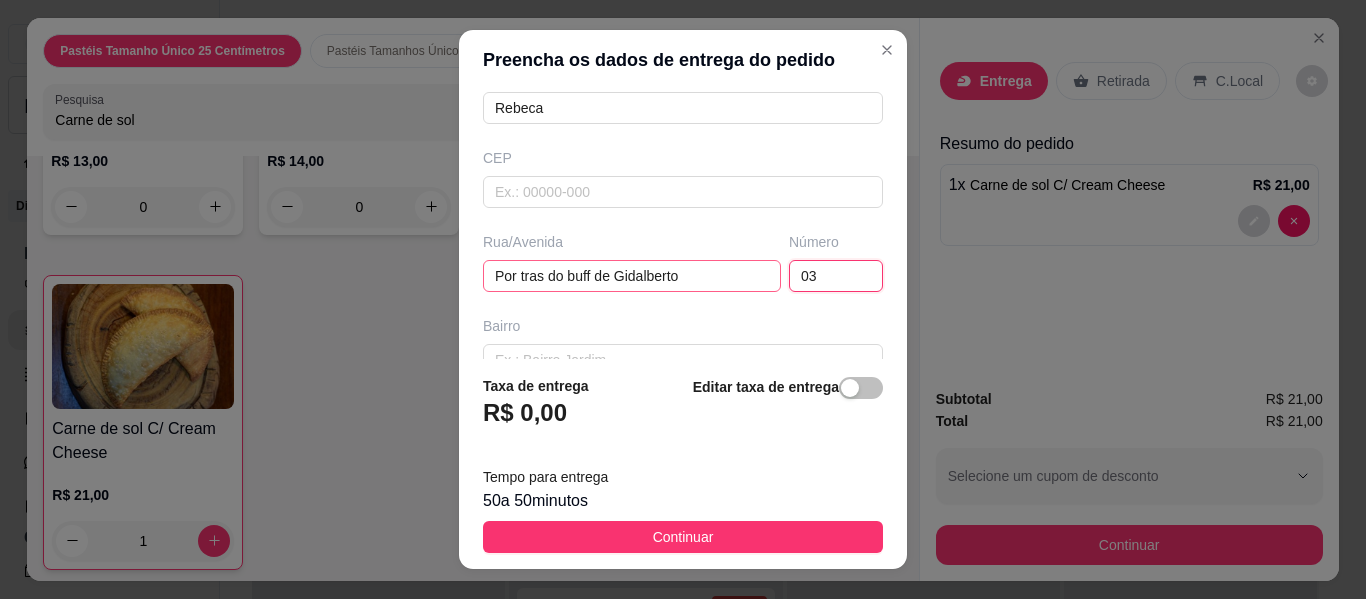 type on "03" 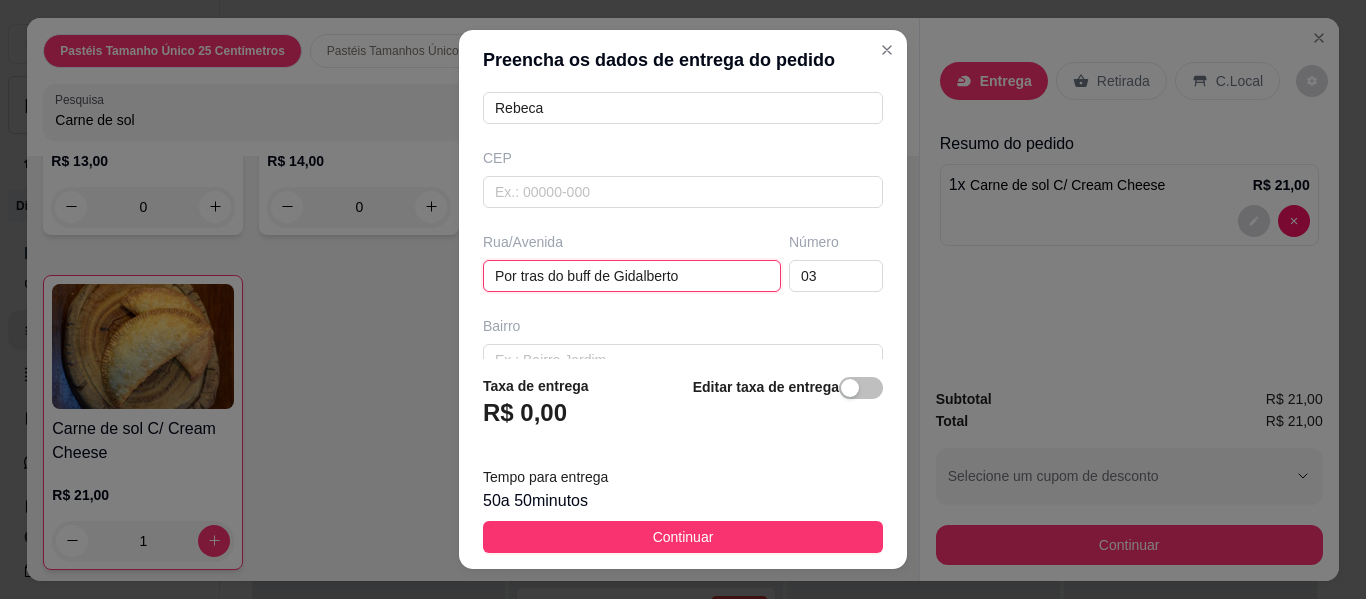 click on "Por tras do buff de Gidalberto" at bounding box center [632, 276] 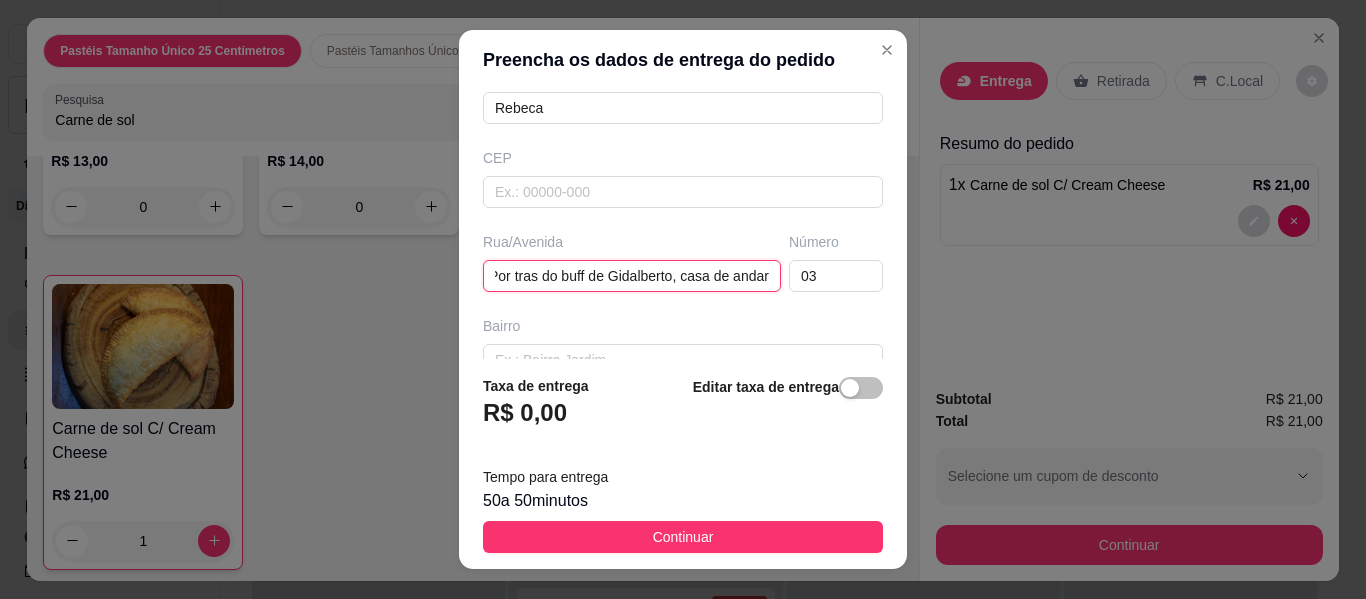 scroll, scrollTop: 0, scrollLeft: 24, axis: horizontal 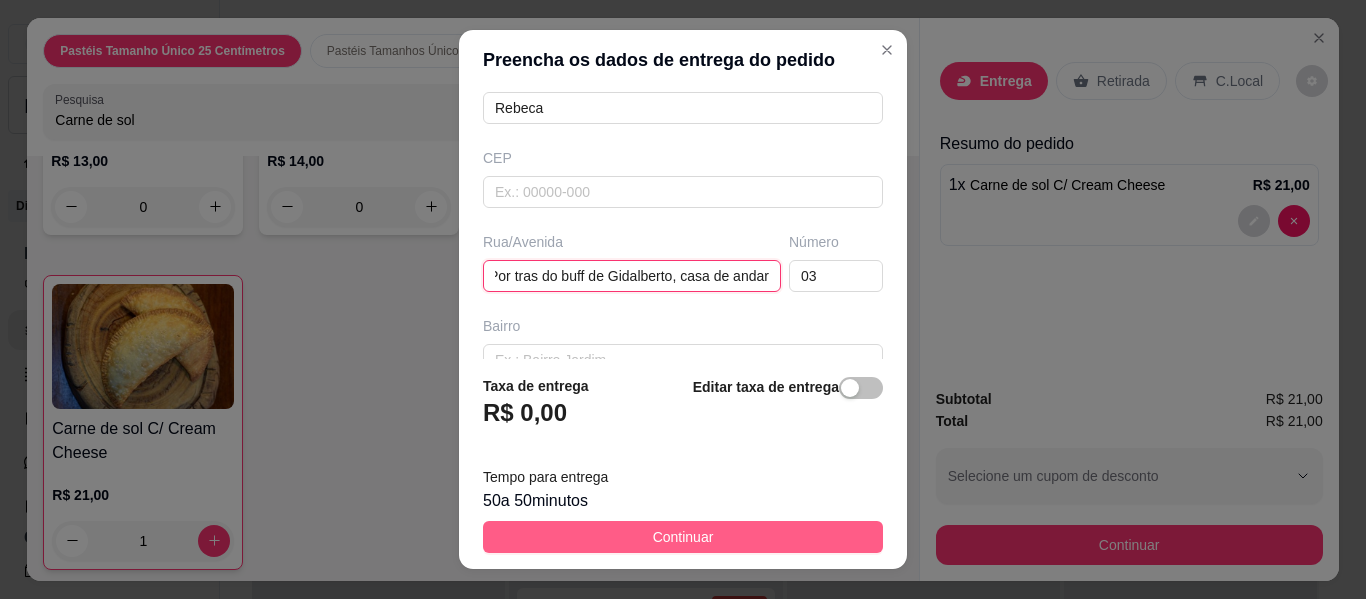 type on "Por tras do buff de Gidalberto, casa de andar" 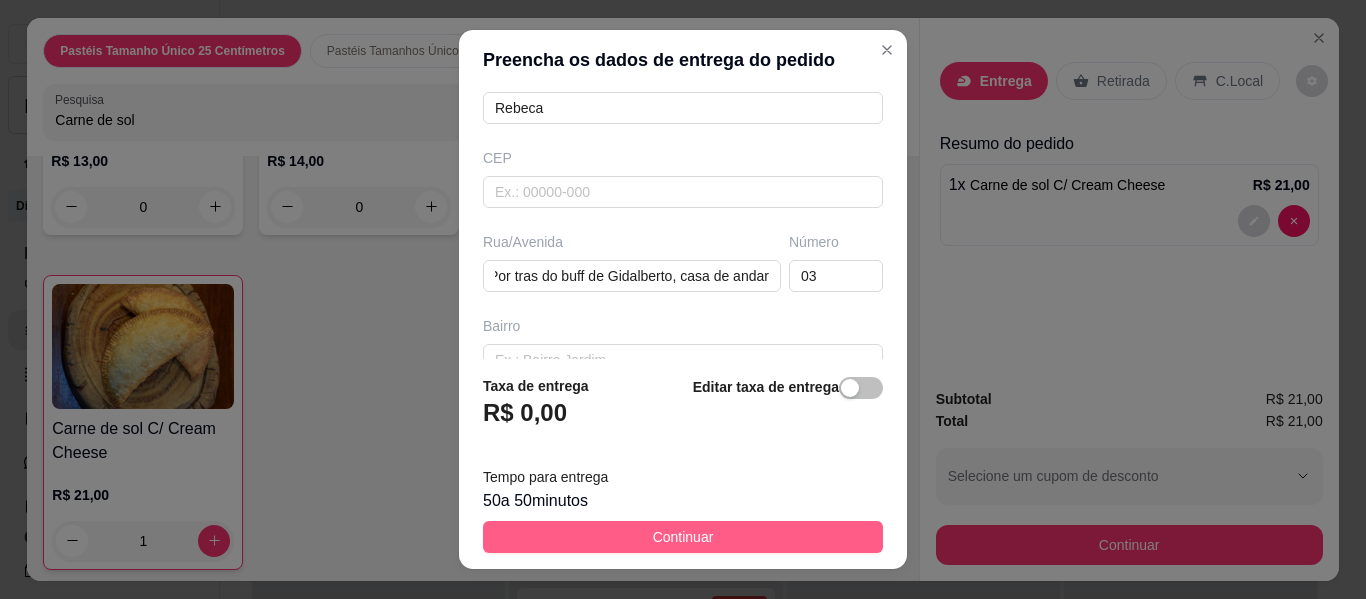 scroll, scrollTop: 0, scrollLeft: 0, axis: both 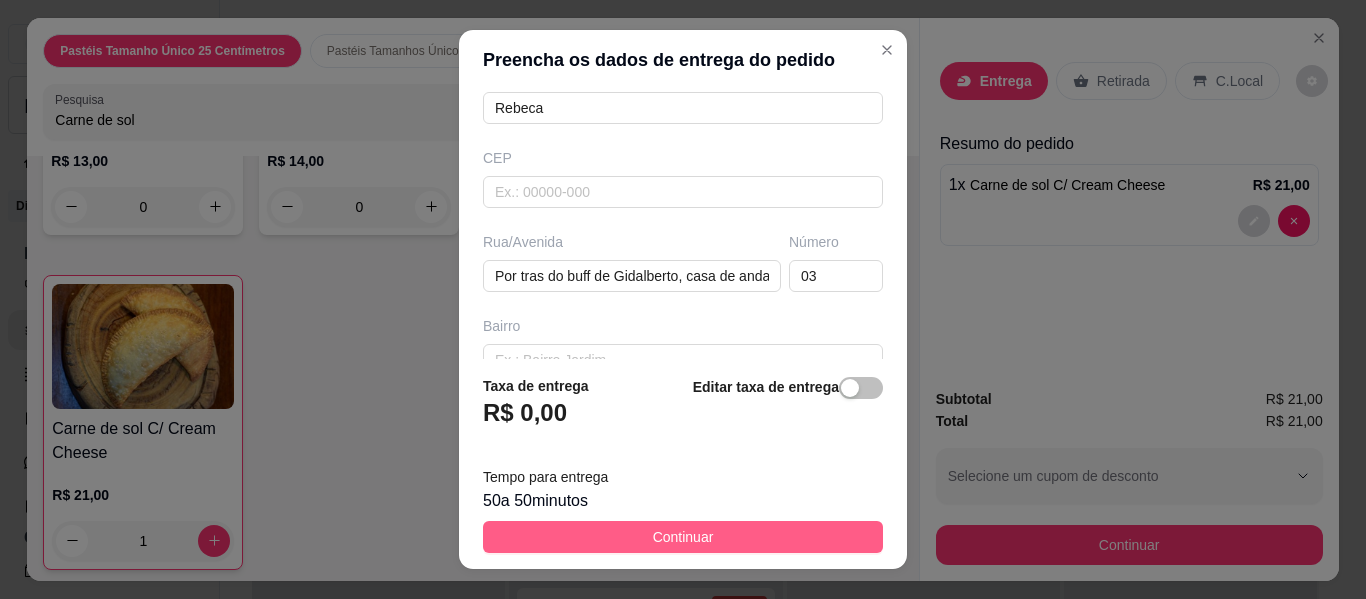click on "Continuar" at bounding box center (683, 537) 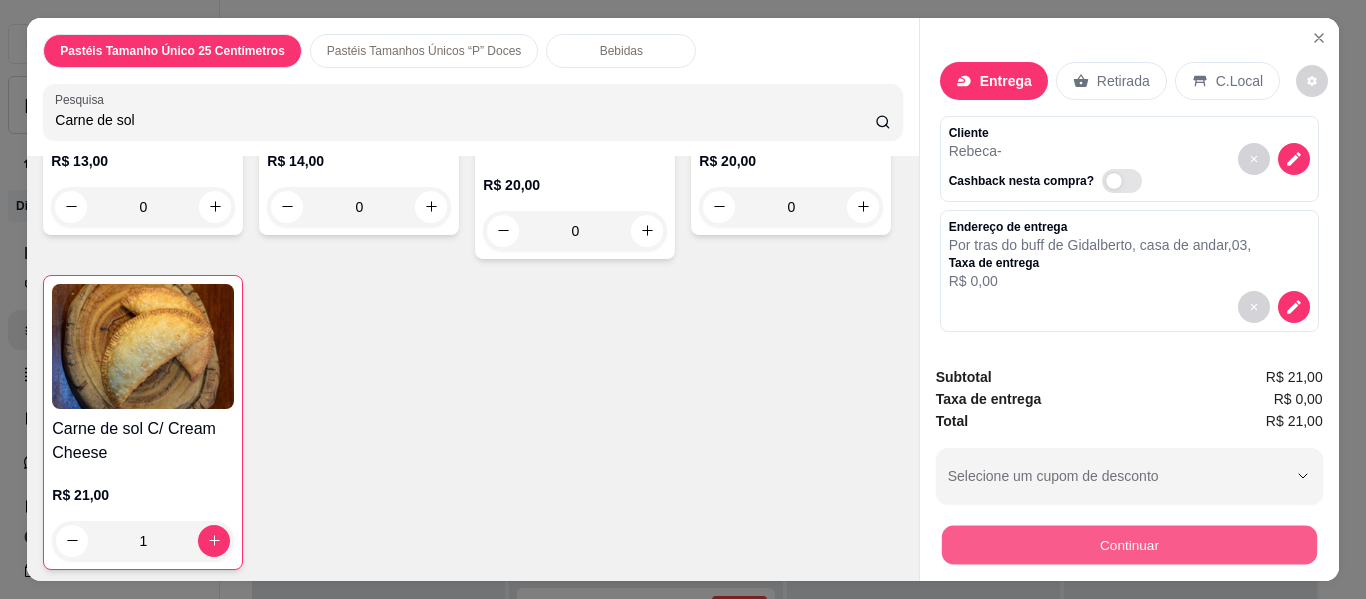 click on "Continuar" at bounding box center (1128, 545) 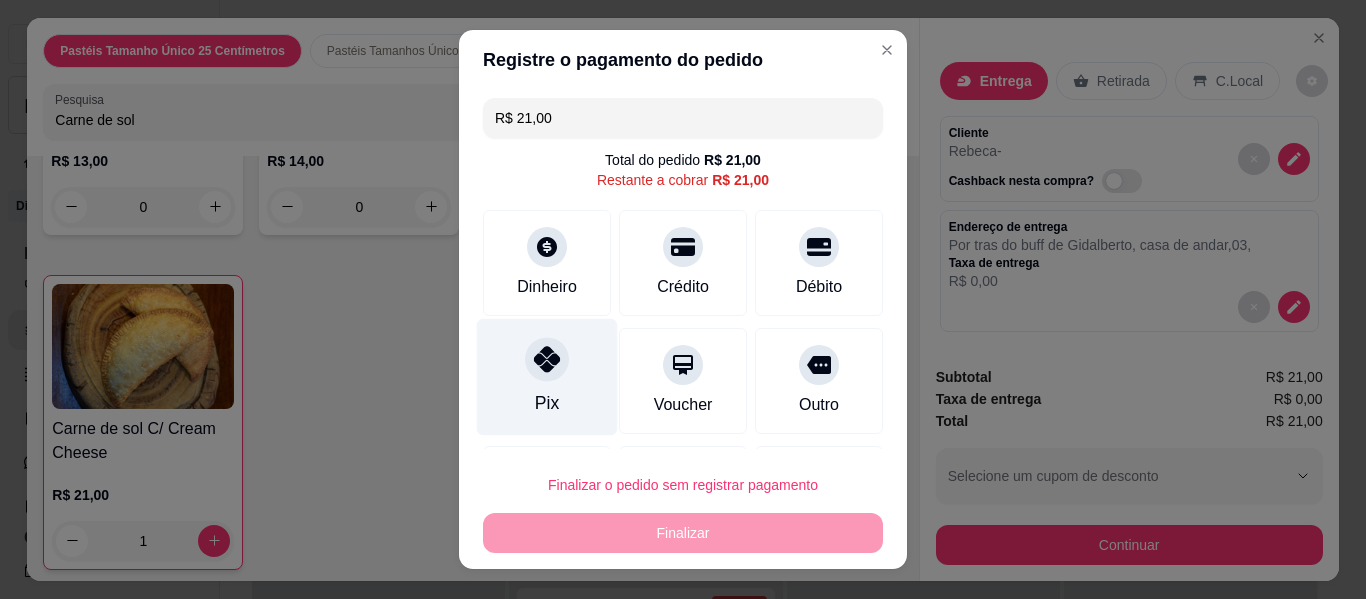 click 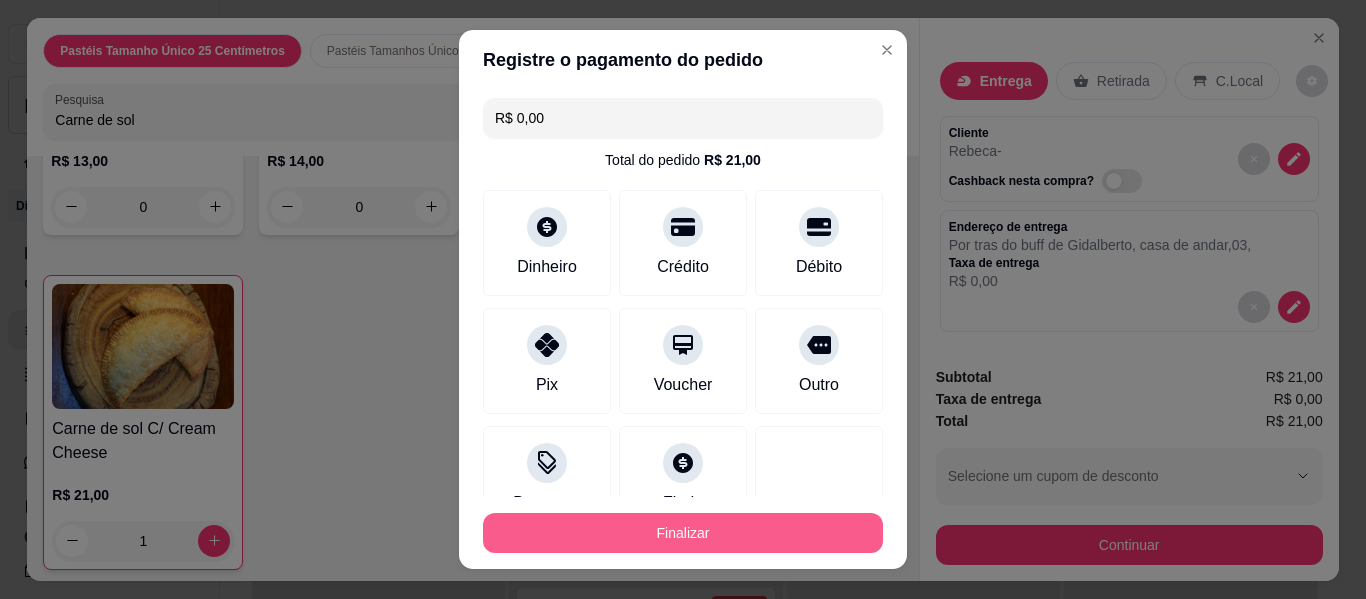click on "Finalizar" at bounding box center (683, 533) 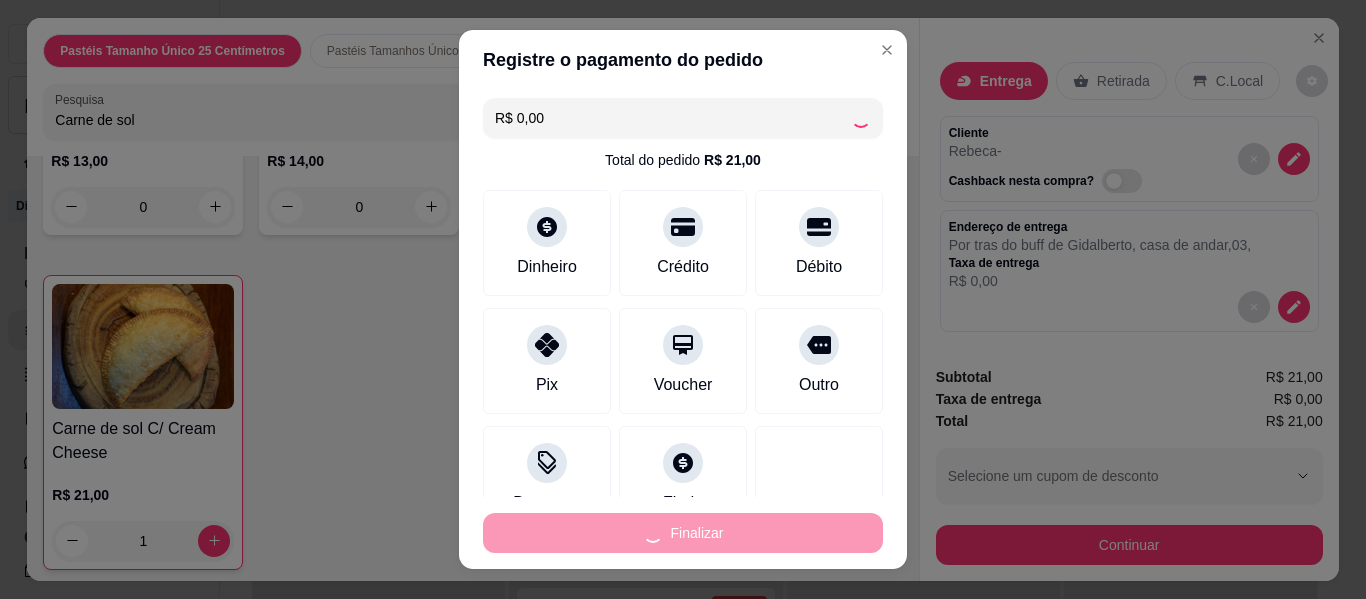 type on "0" 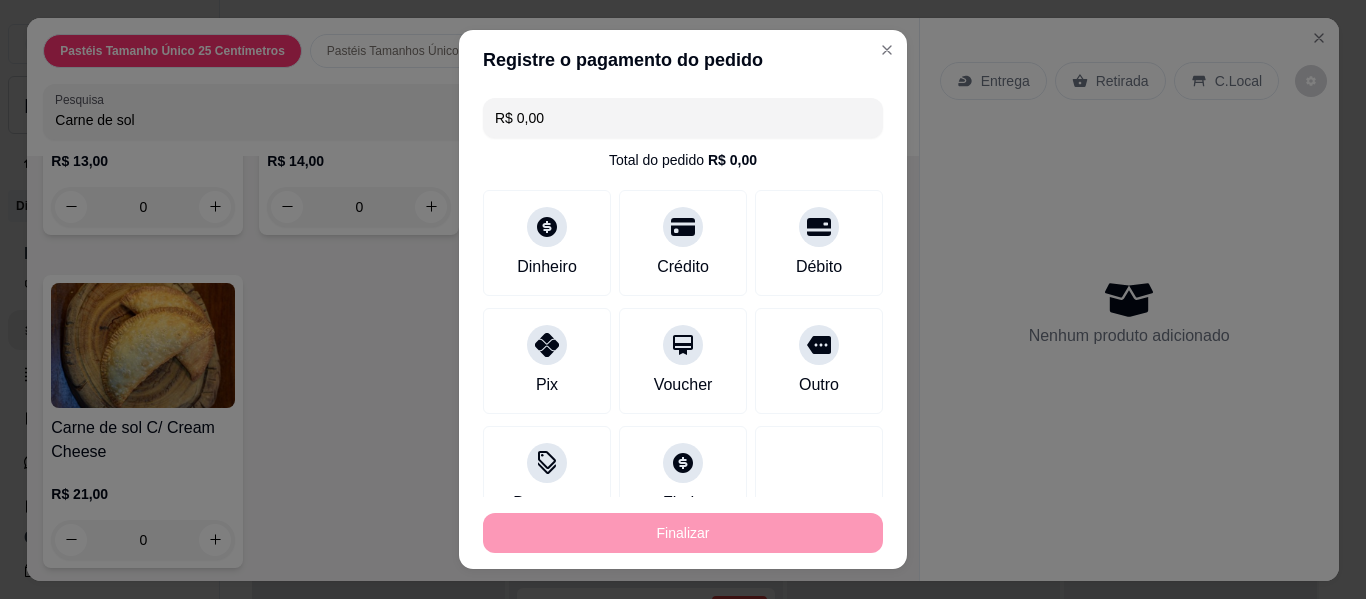 type on "-R$ 21,00" 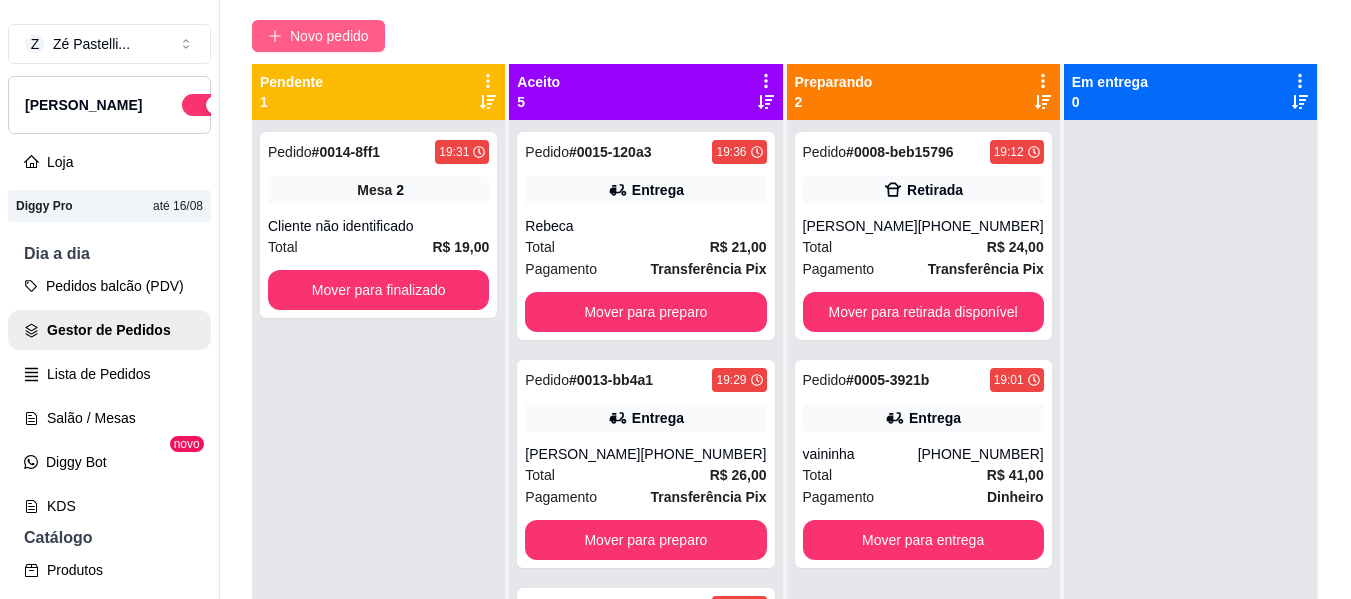click on "Novo pedido" at bounding box center (329, 36) 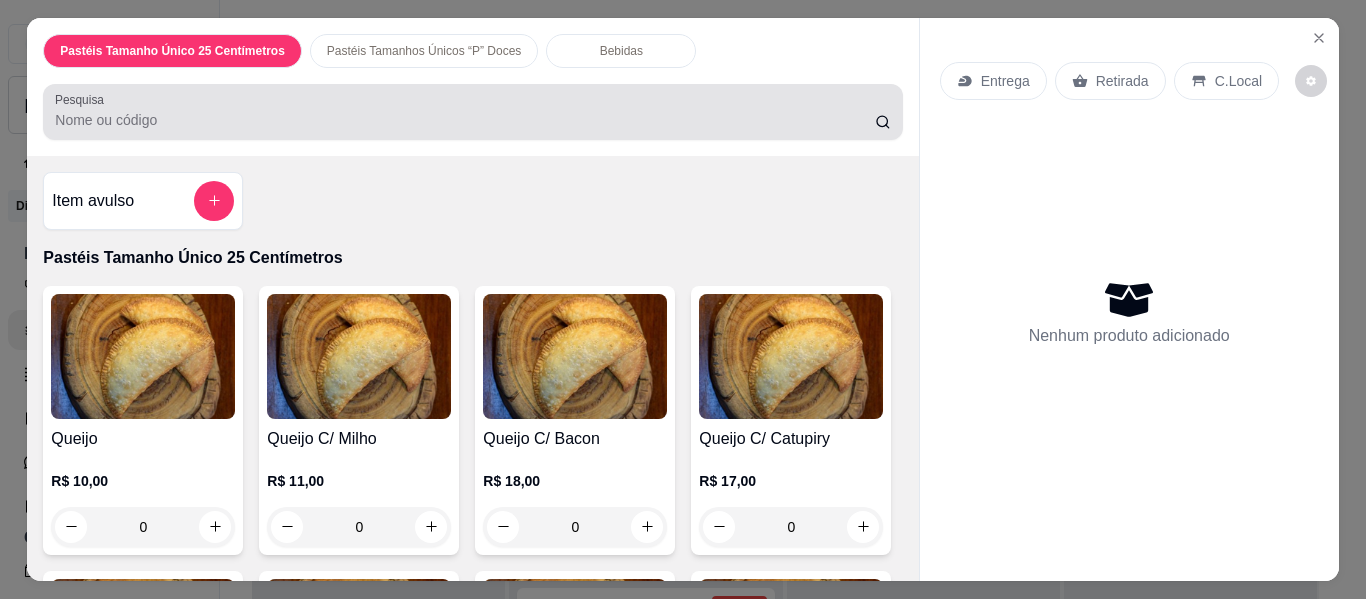 click on "Pesquisa" at bounding box center (465, 120) 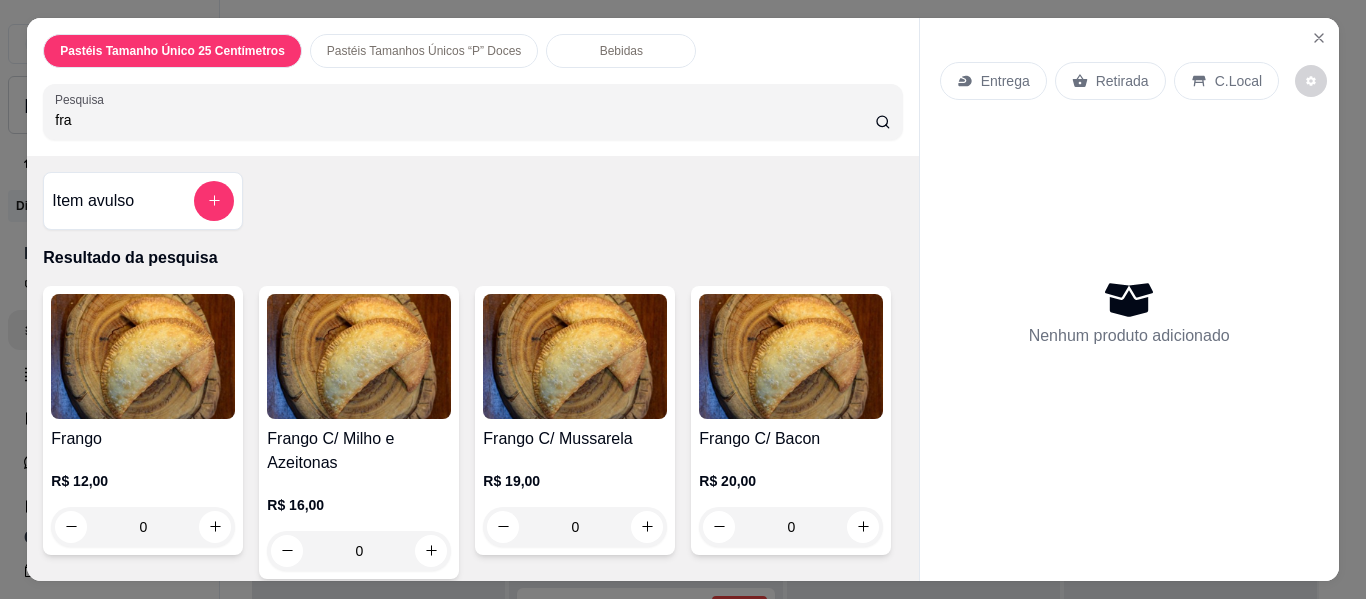 type on "fra" 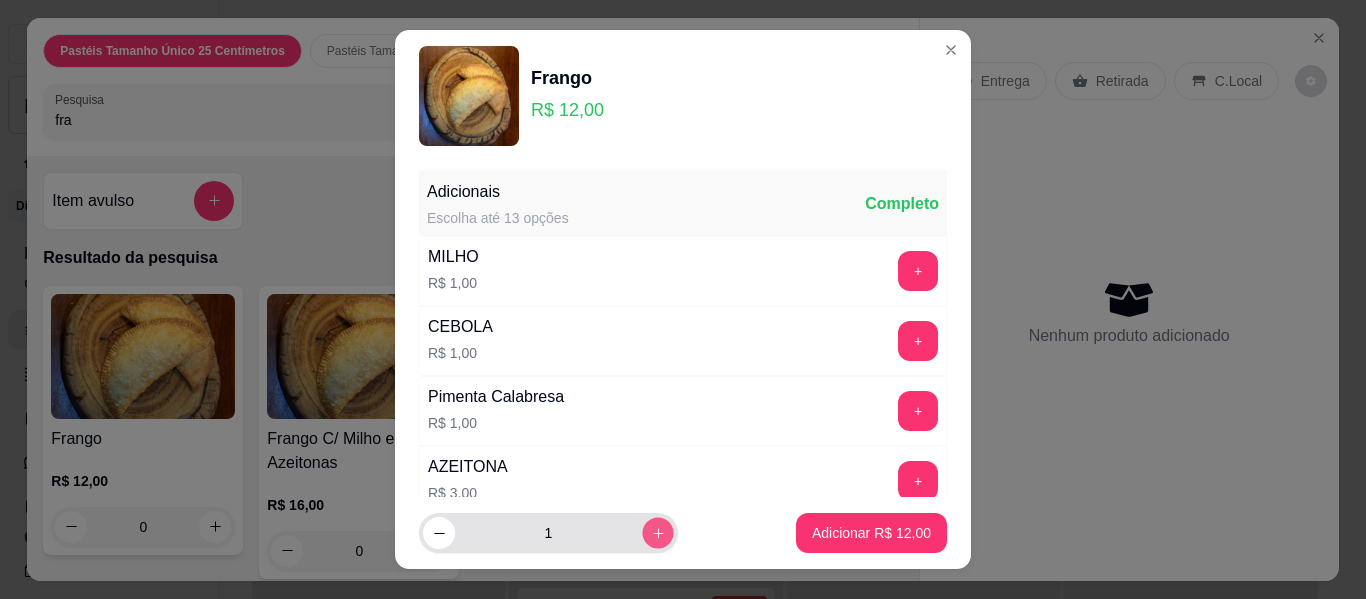 click 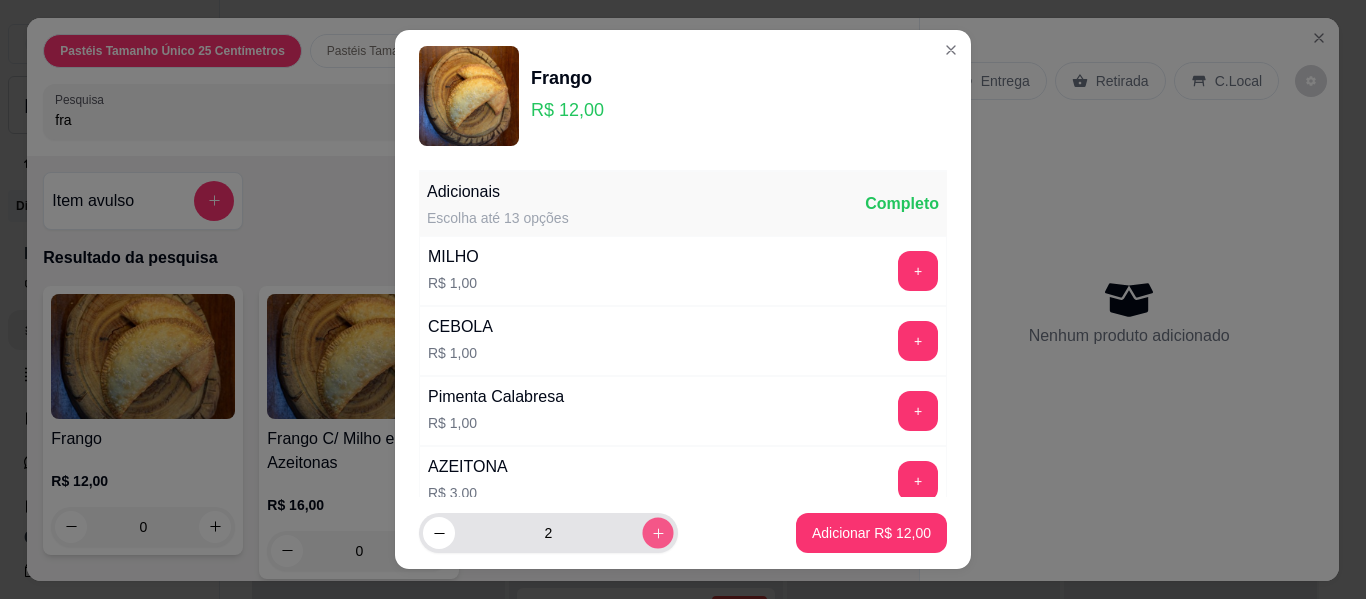 click 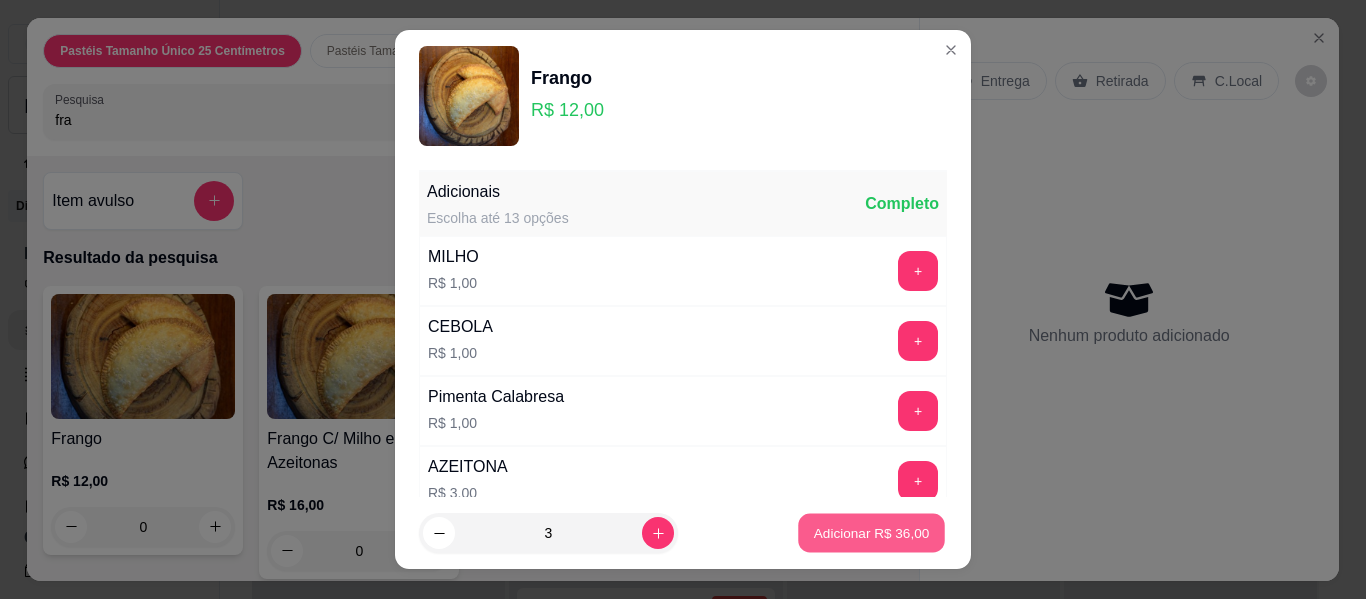 click on "Adicionar   R$ 36,00" at bounding box center (872, 532) 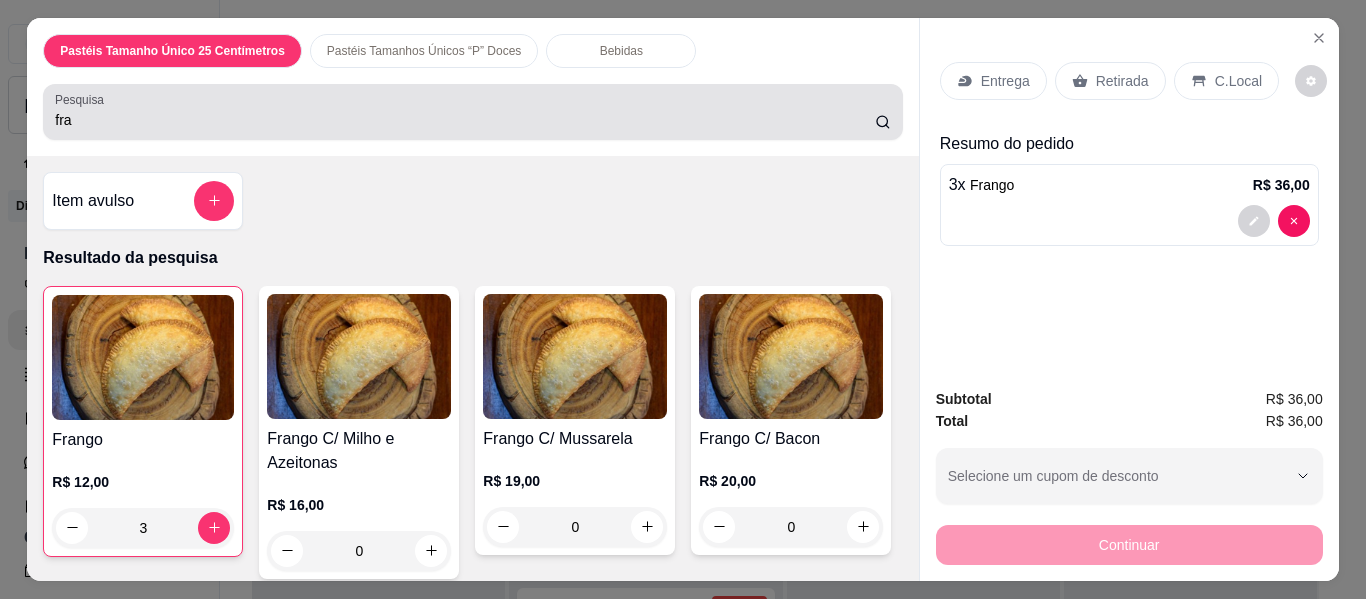 click on "fra" at bounding box center (465, 120) 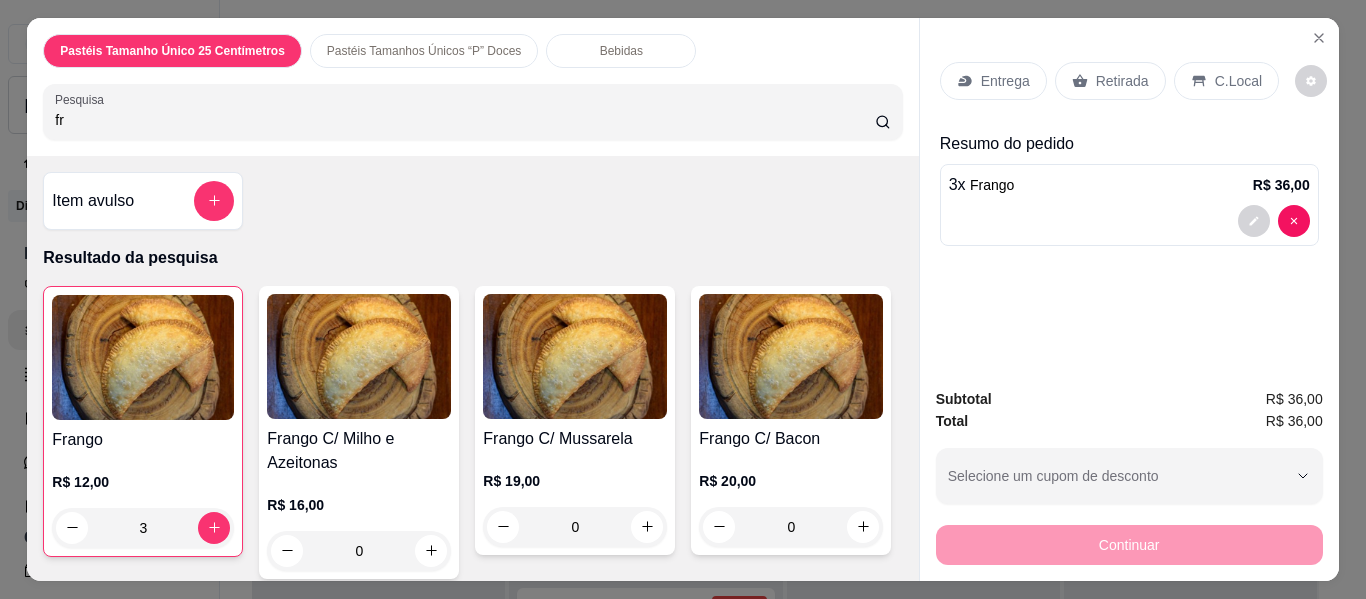 type on "f" 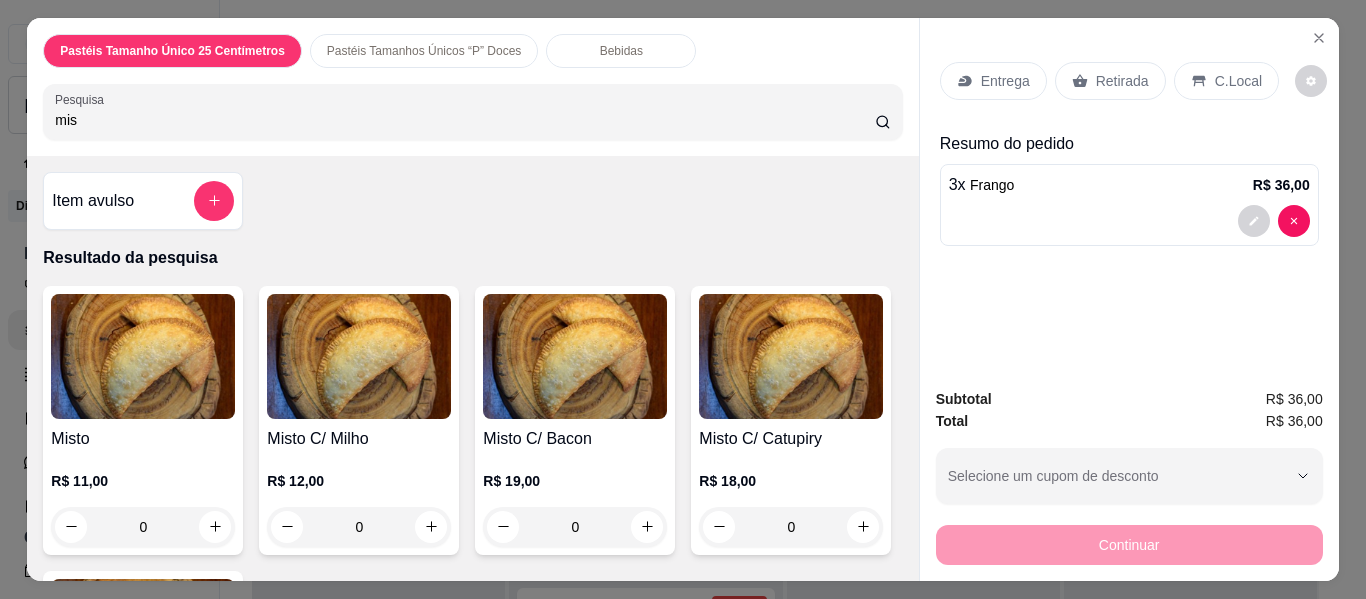 type on "mis" 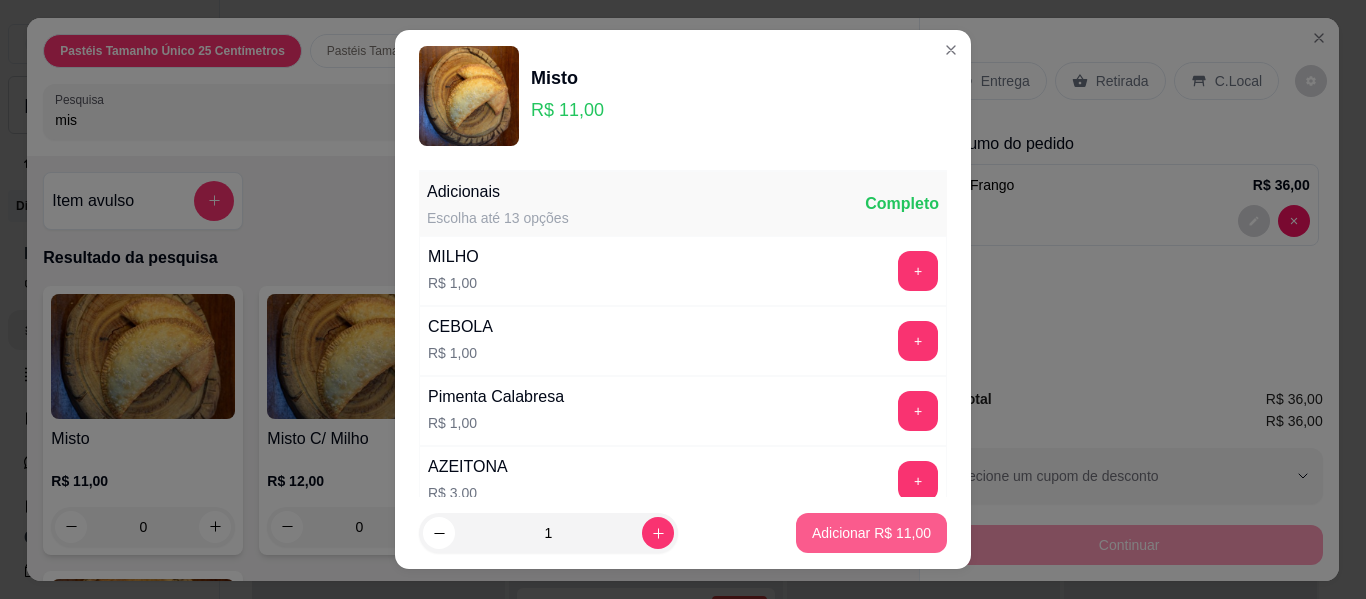 click on "Adicionar   R$ 11,00" at bounding box center (871, 533) 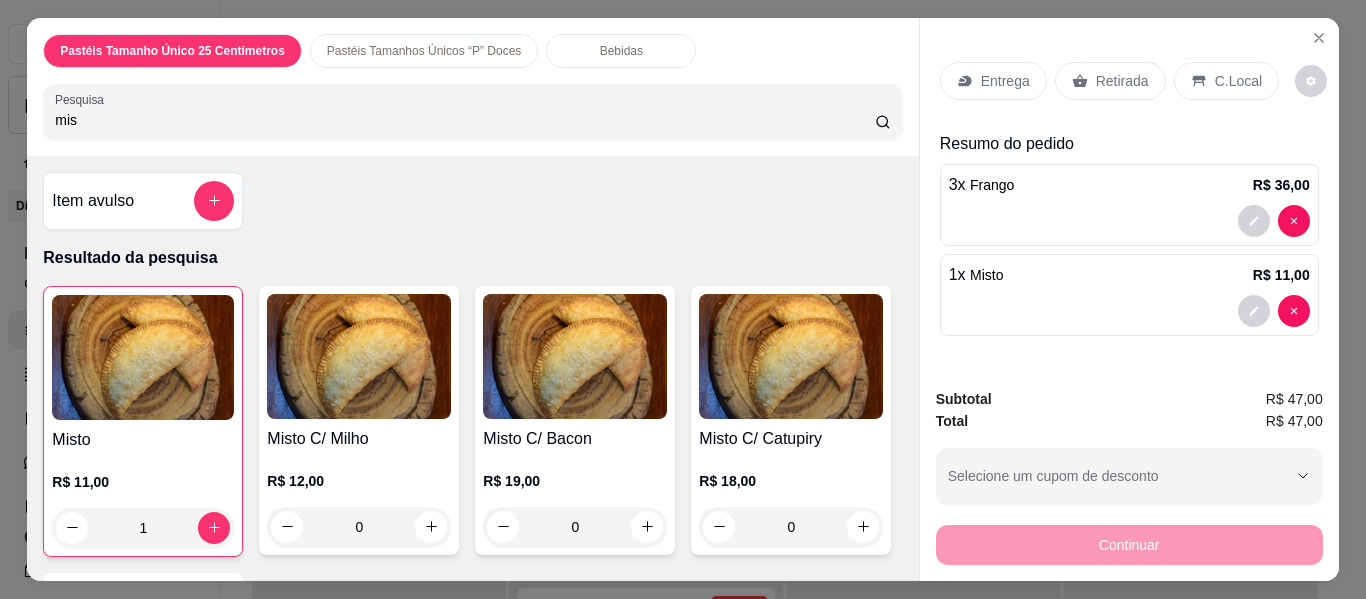 click on "Entrega" at bounding box center [993, 81] 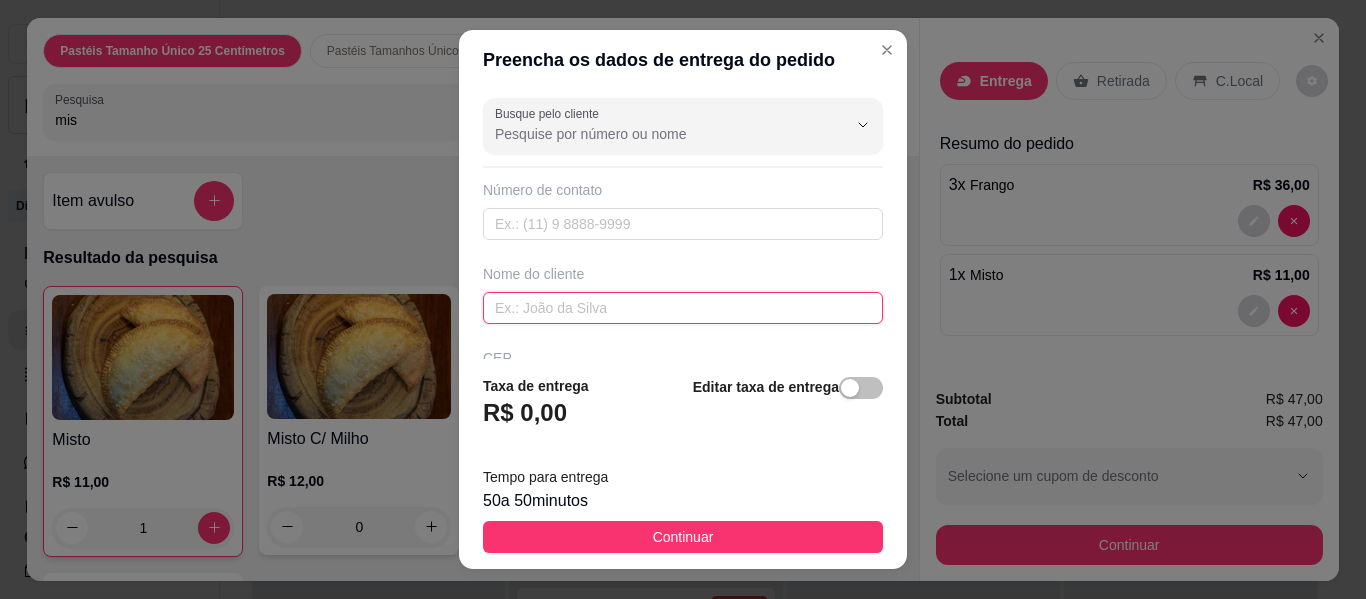 click at bounding box center (683, 308) 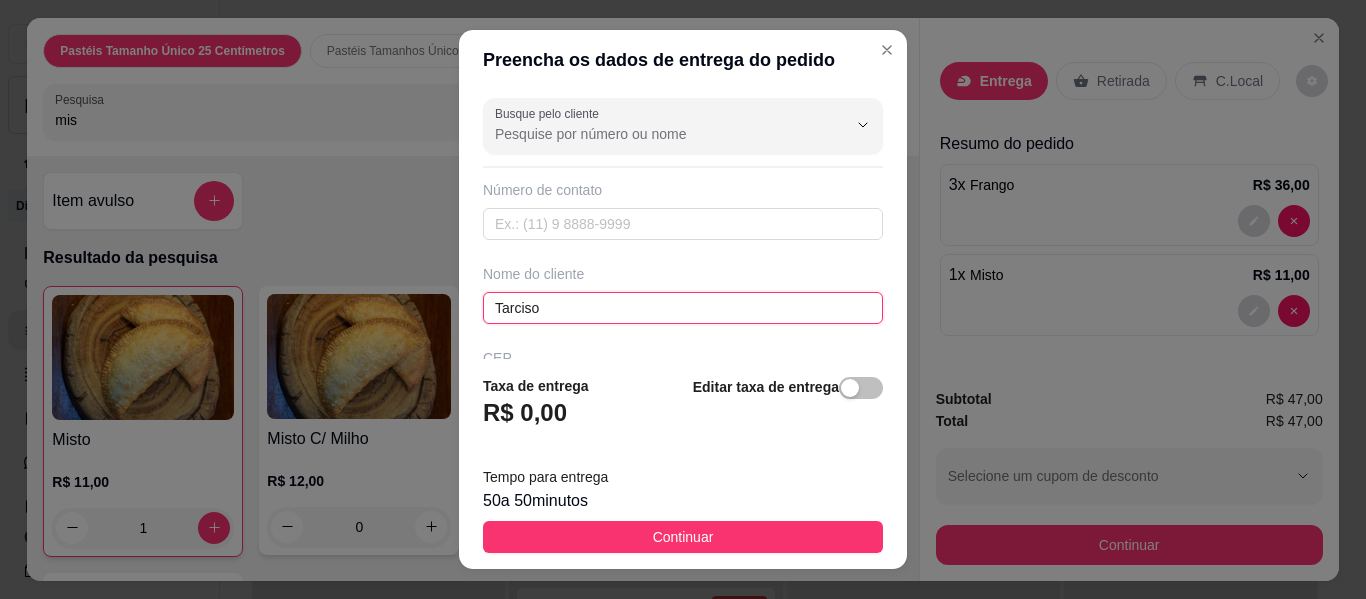 type on "Tarciso" 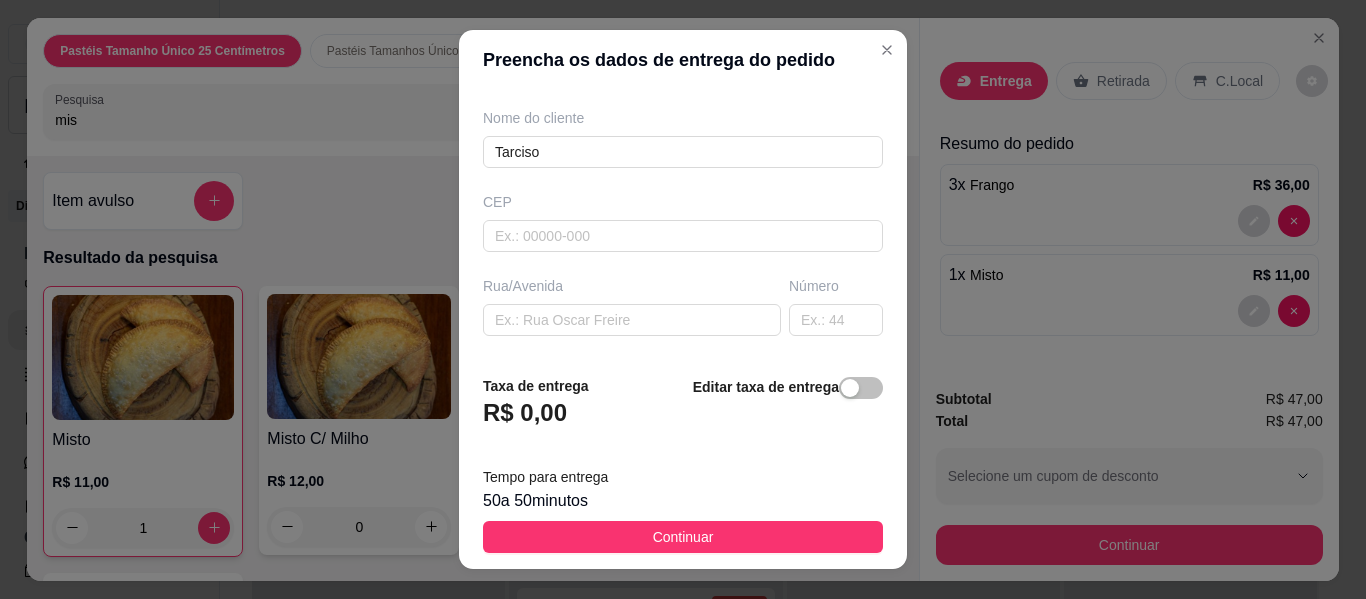 scroll, scrollTop: 200, scrollLeft: 0, axis: vertical 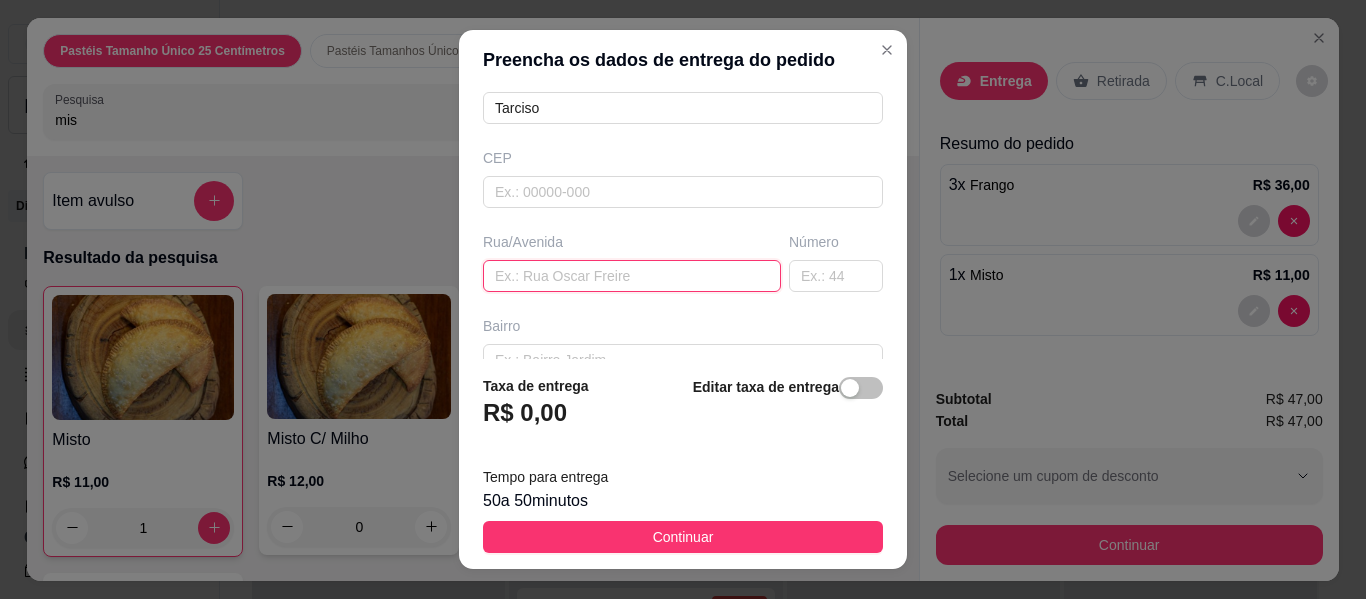 click at bounding box center [632, 276] 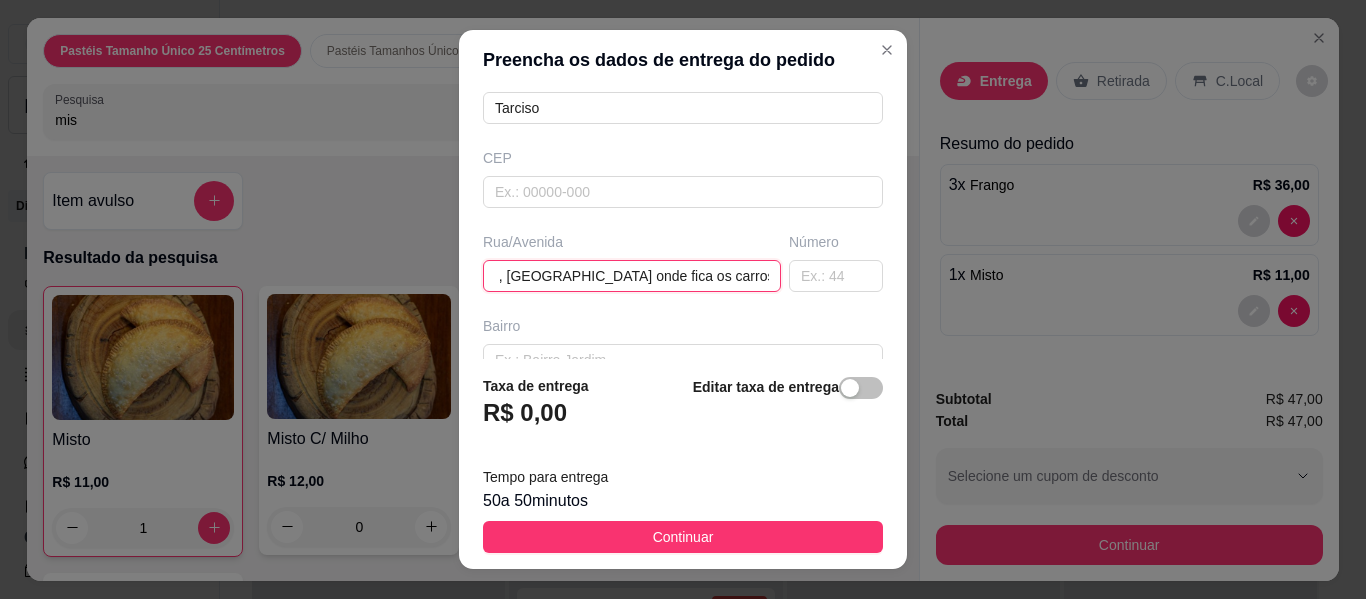 scroll, scrollTop: 0, scrollLeft: 194, axis: horizontal 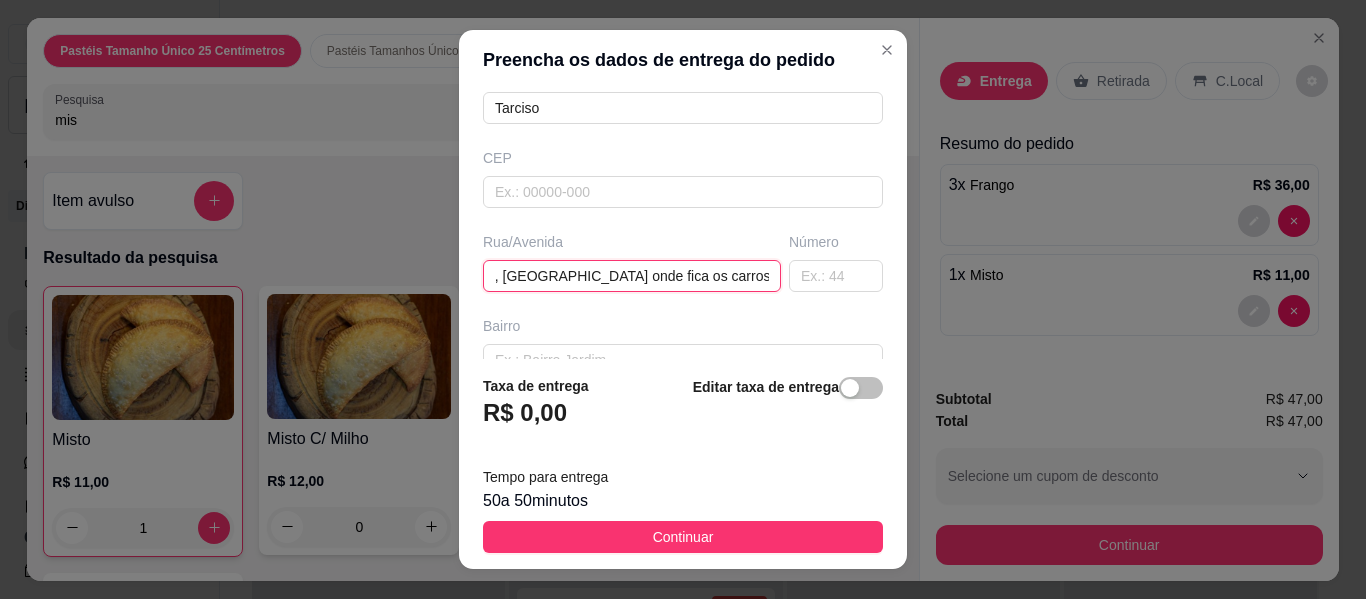 click on "Na casa de Antonio Rubens , rua igreja onde fica os carros da prefeitura" at bounding box center (632, 276) 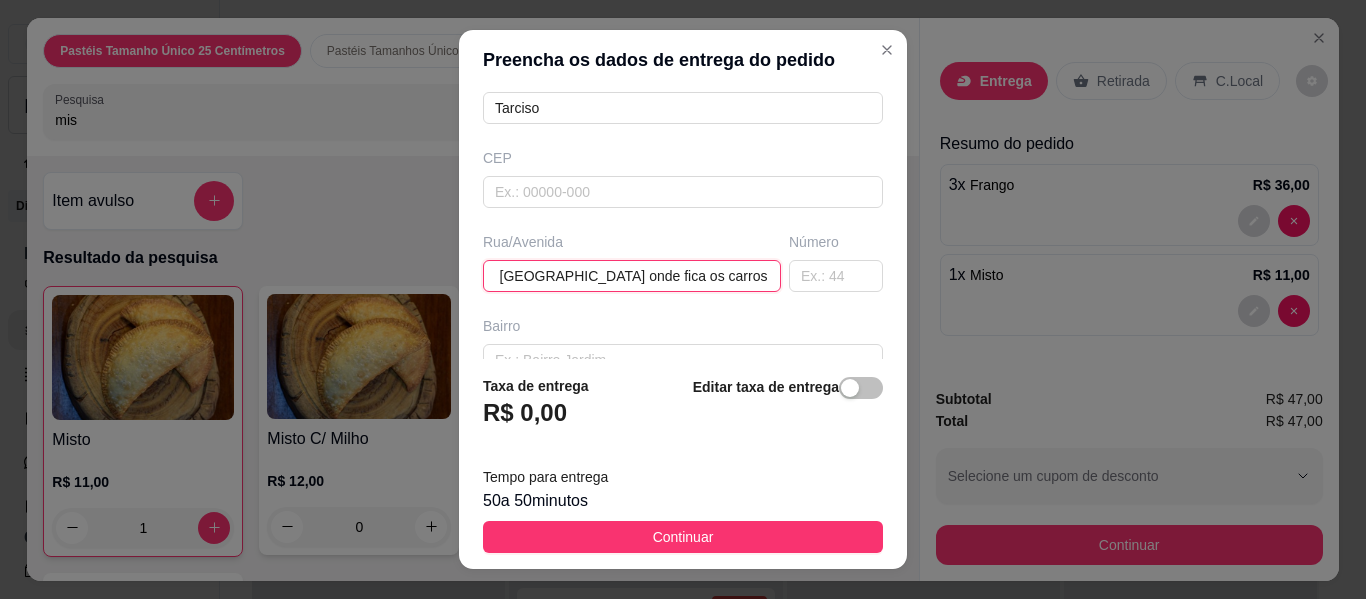 scroll, scrollTop: 0, scrollLeft: 201, axis: horizontal 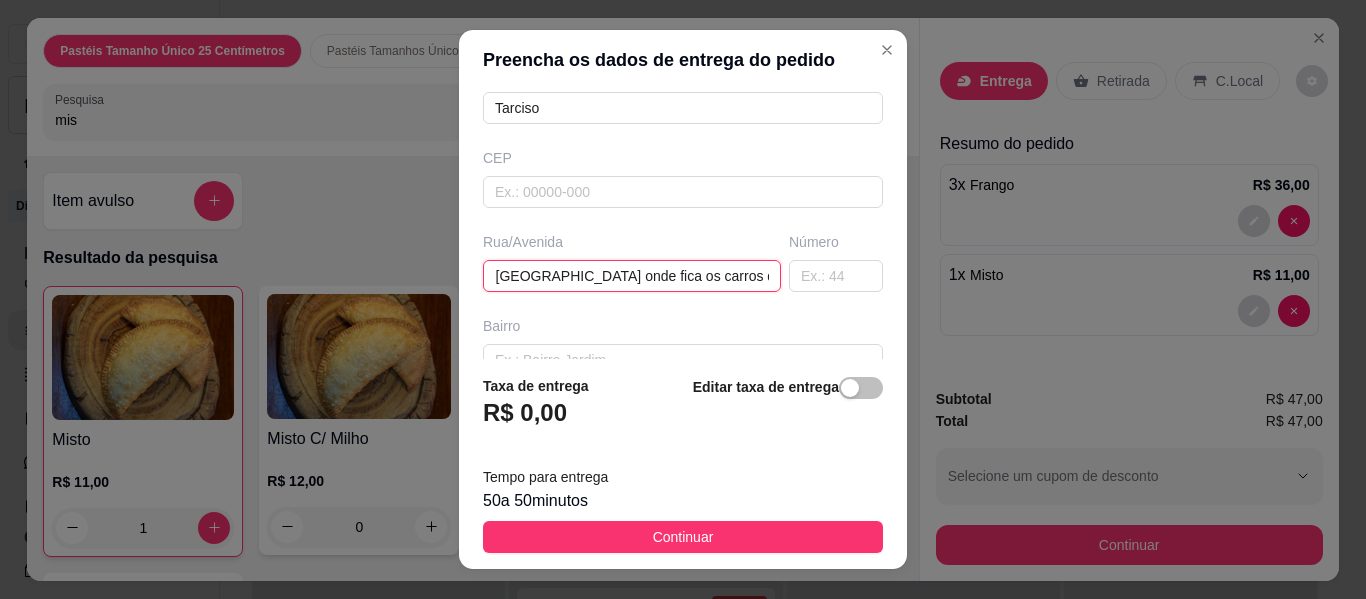 type on "Na casa de Antonio Rubens , rua igreja onde fica os carros da prefeitura ," 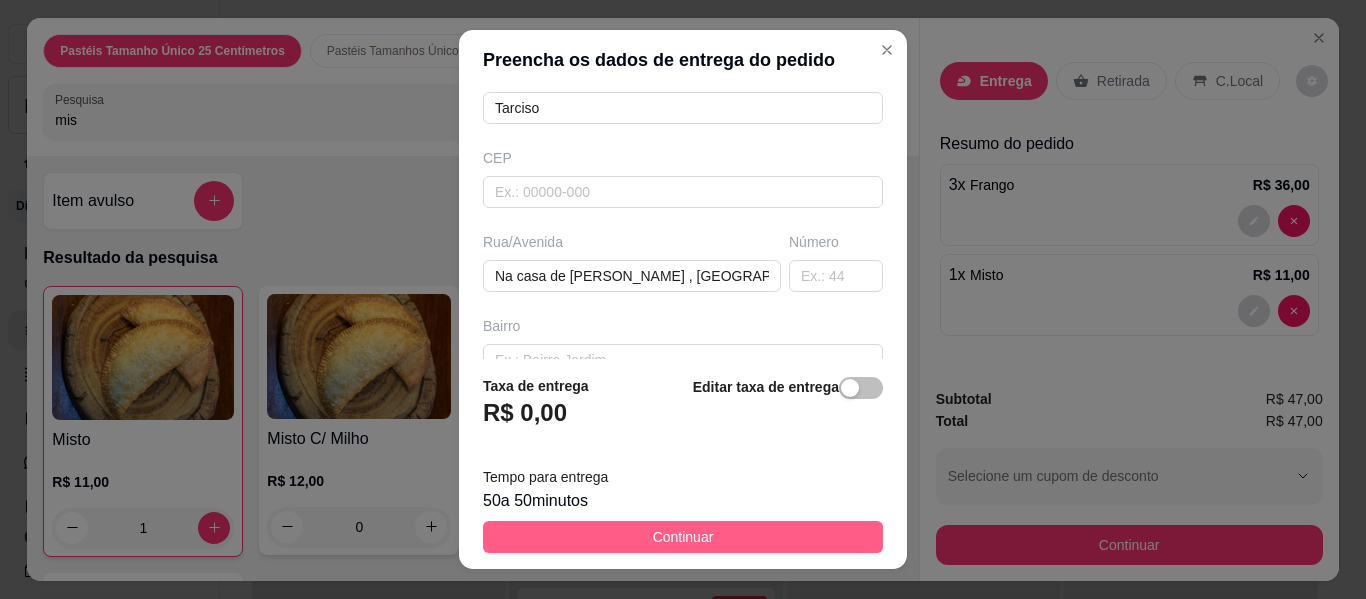 click on "Continuar" at bounding box center [683, 537] 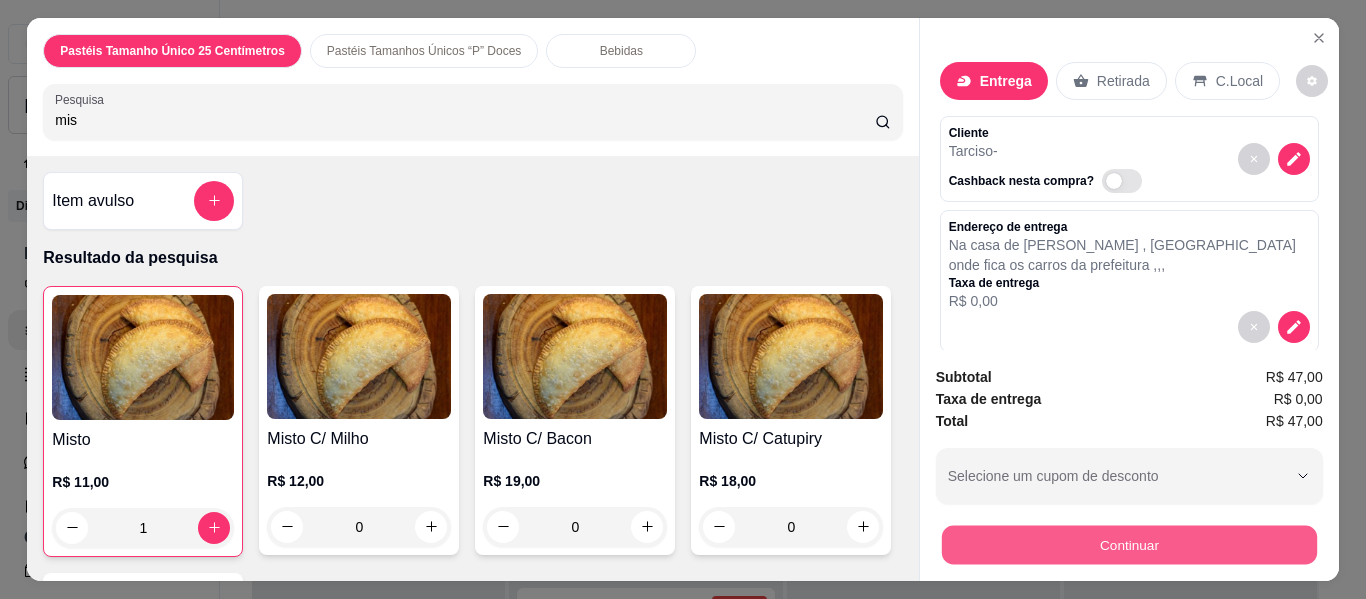 click on "Continuar" at bounding box center [1128, 545] 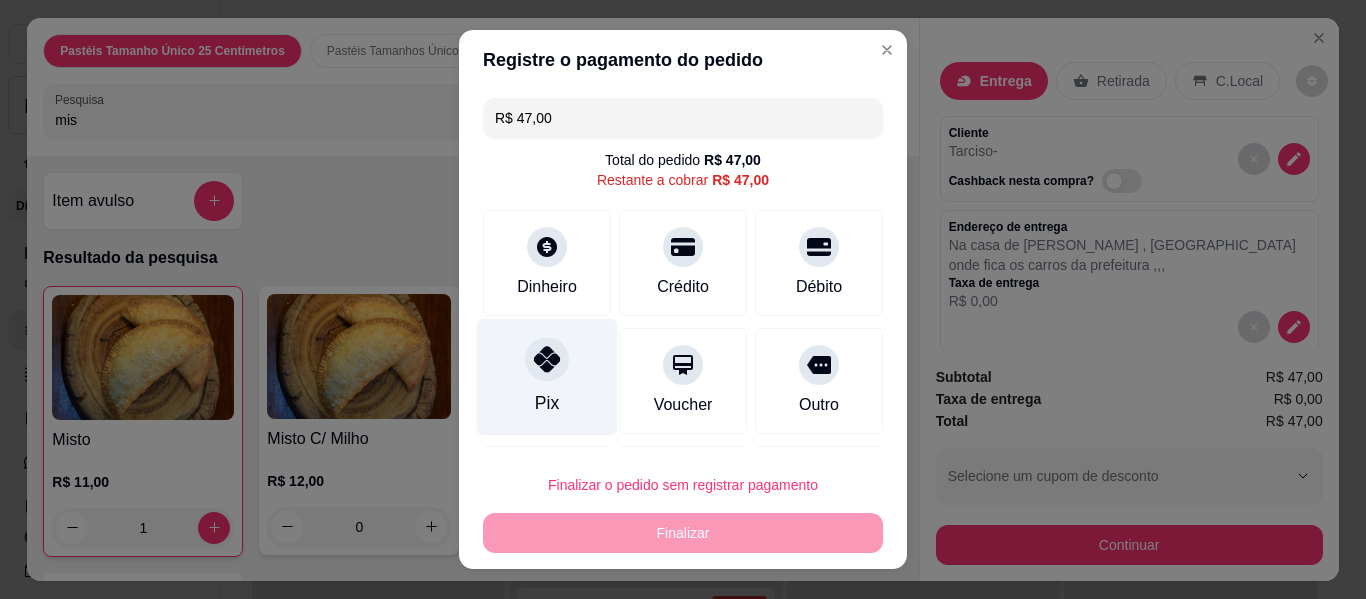 click 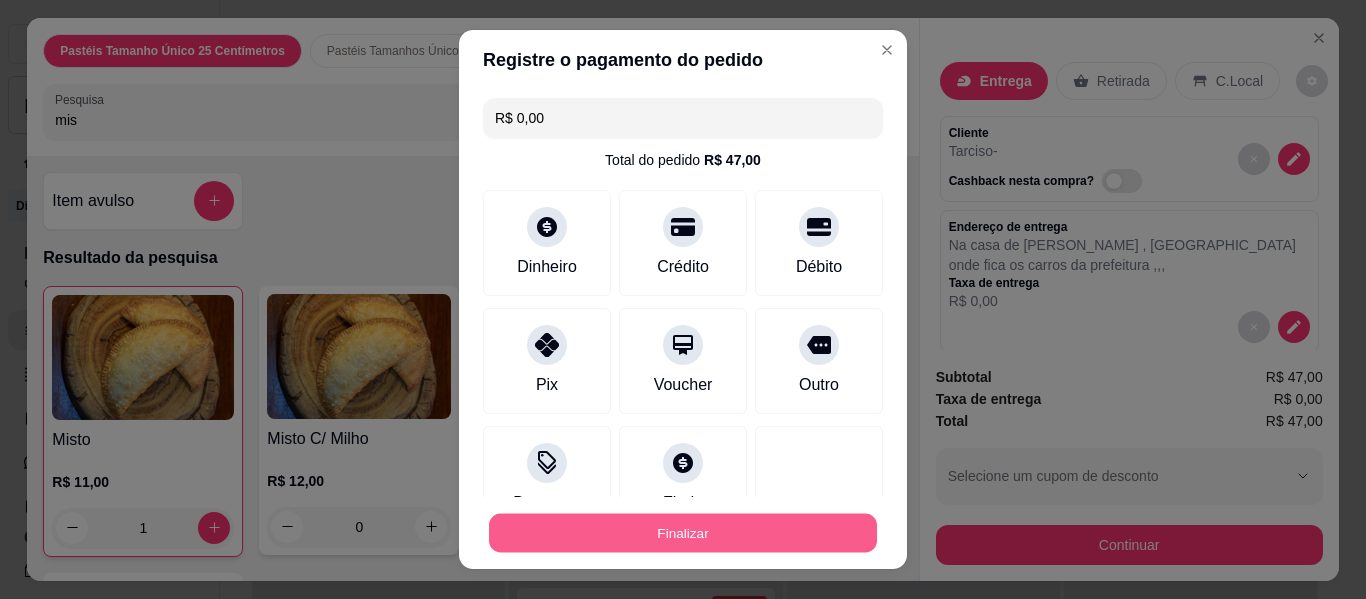 click on "Finalizar" at bounding box center (683, 533) 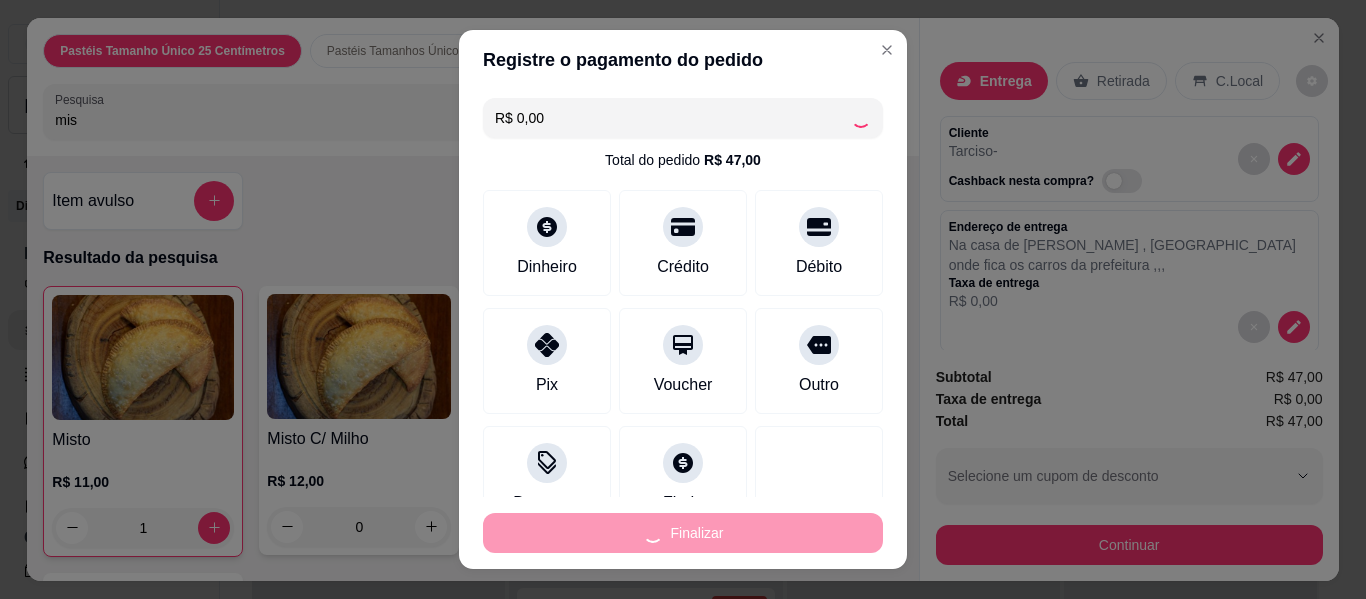 type on "0" 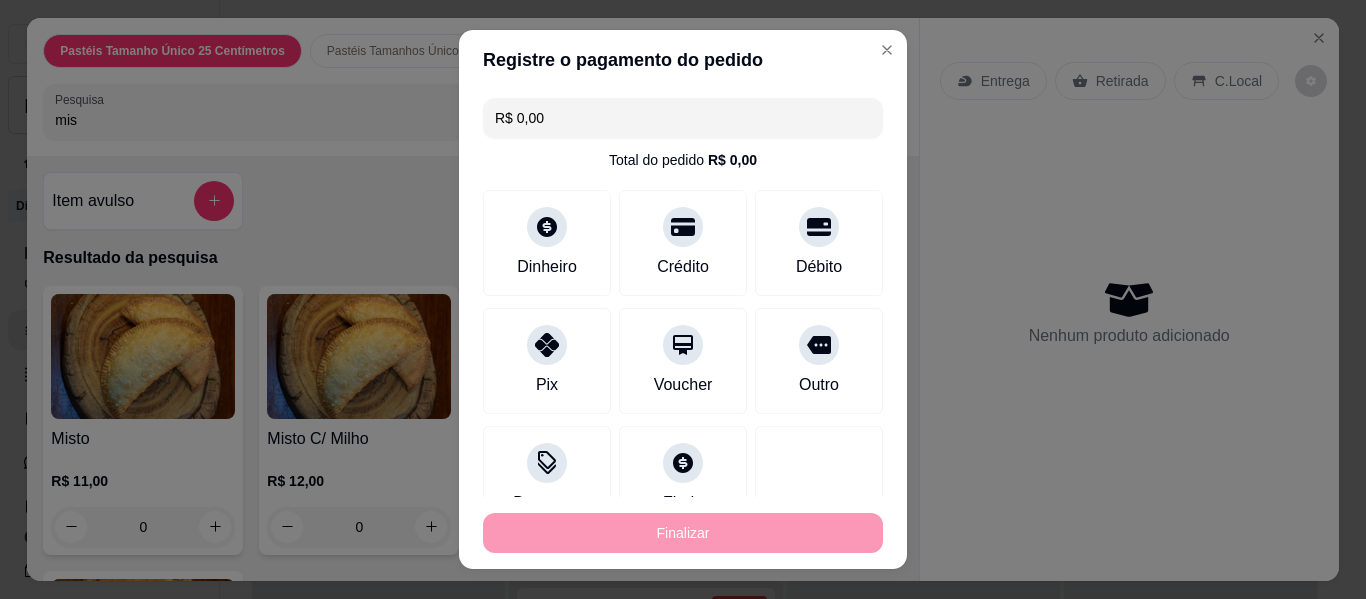 type on "-R$ 47,00" 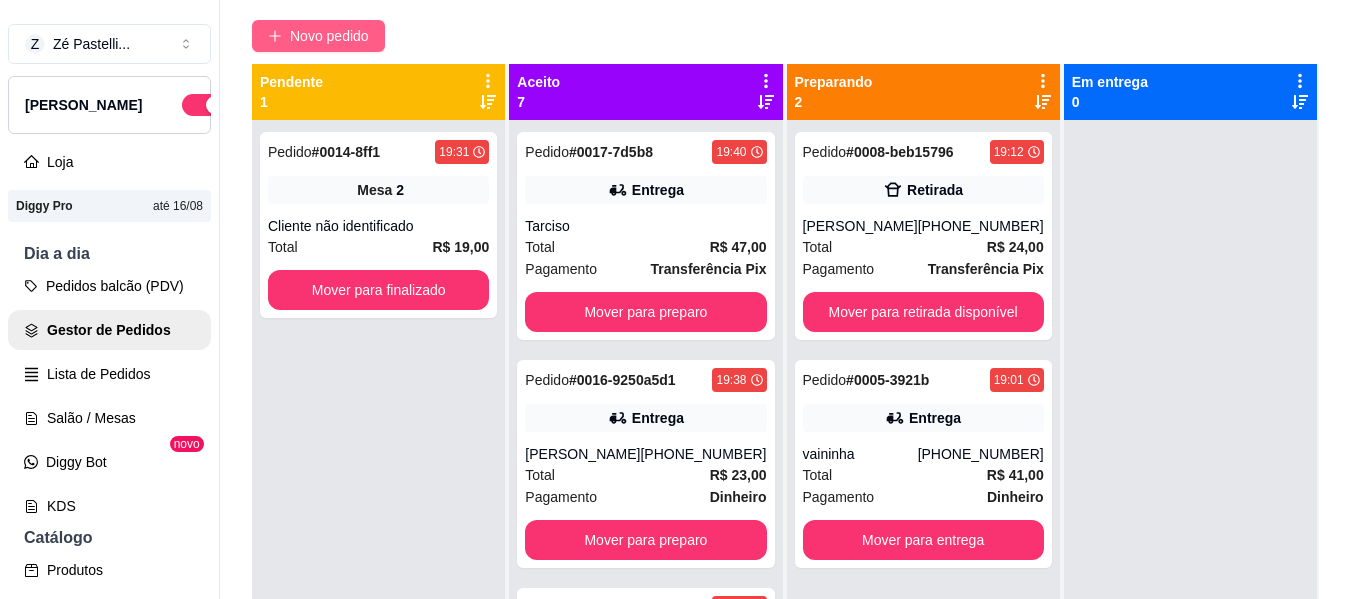 click on "Novo pedido" at bounding box center [329, 36] 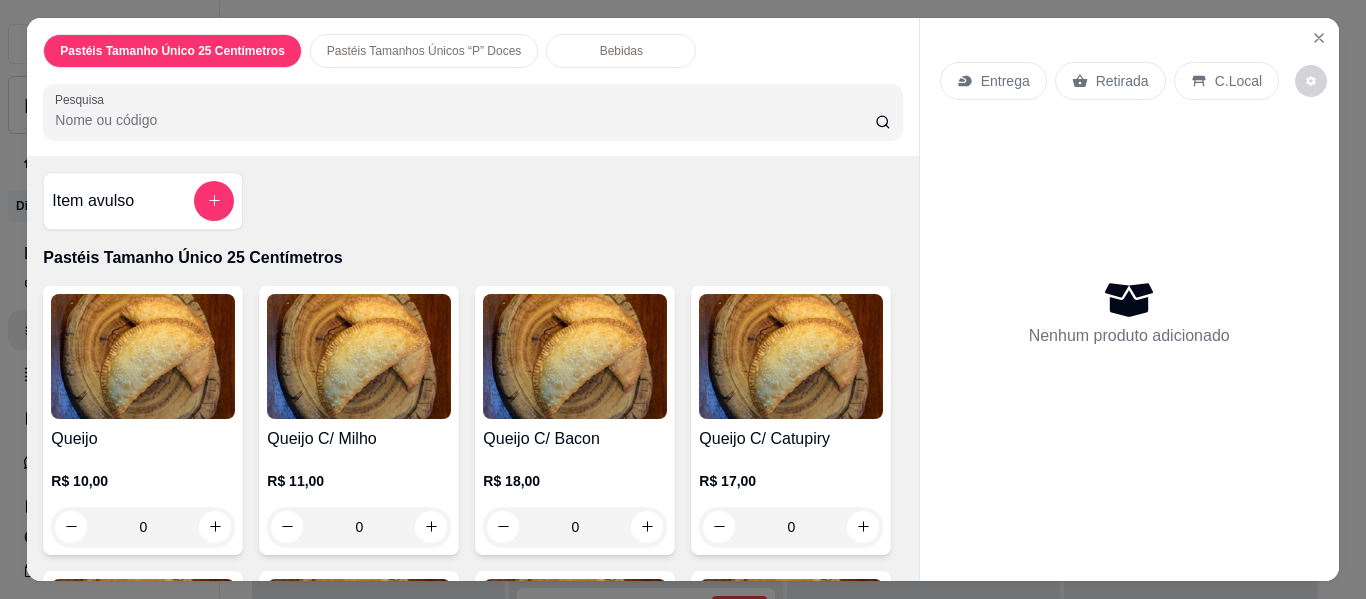 click on "Pesquisa" at bounding box center (465, 120) 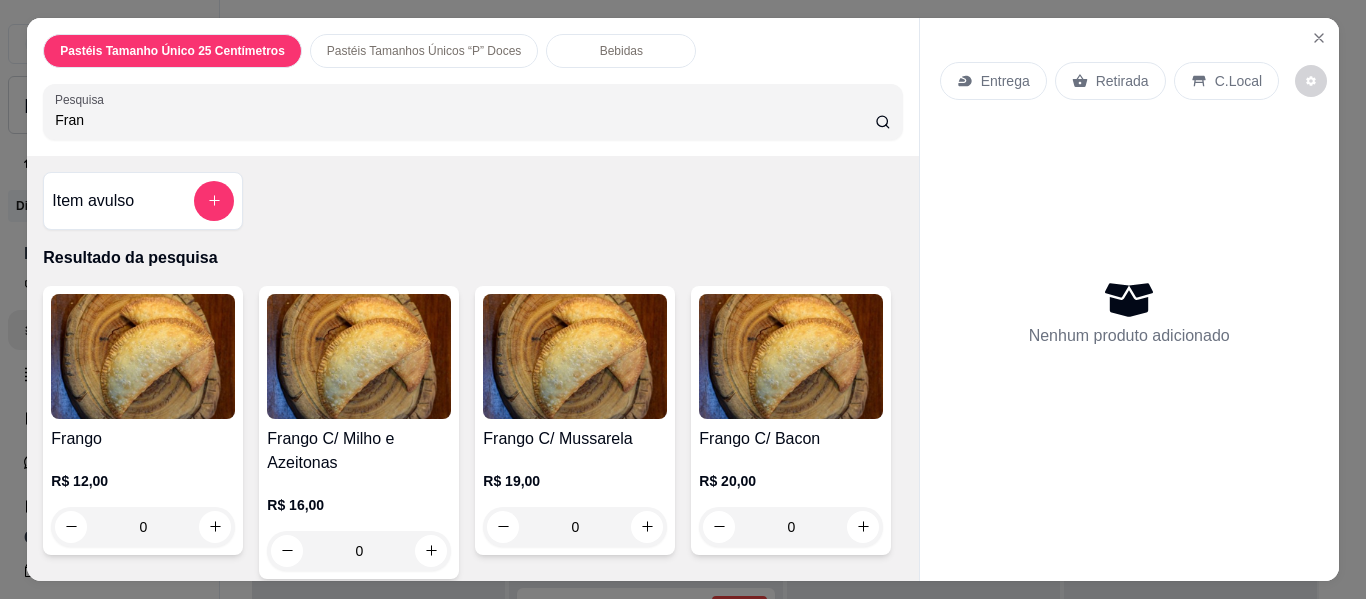 type on "Fran" 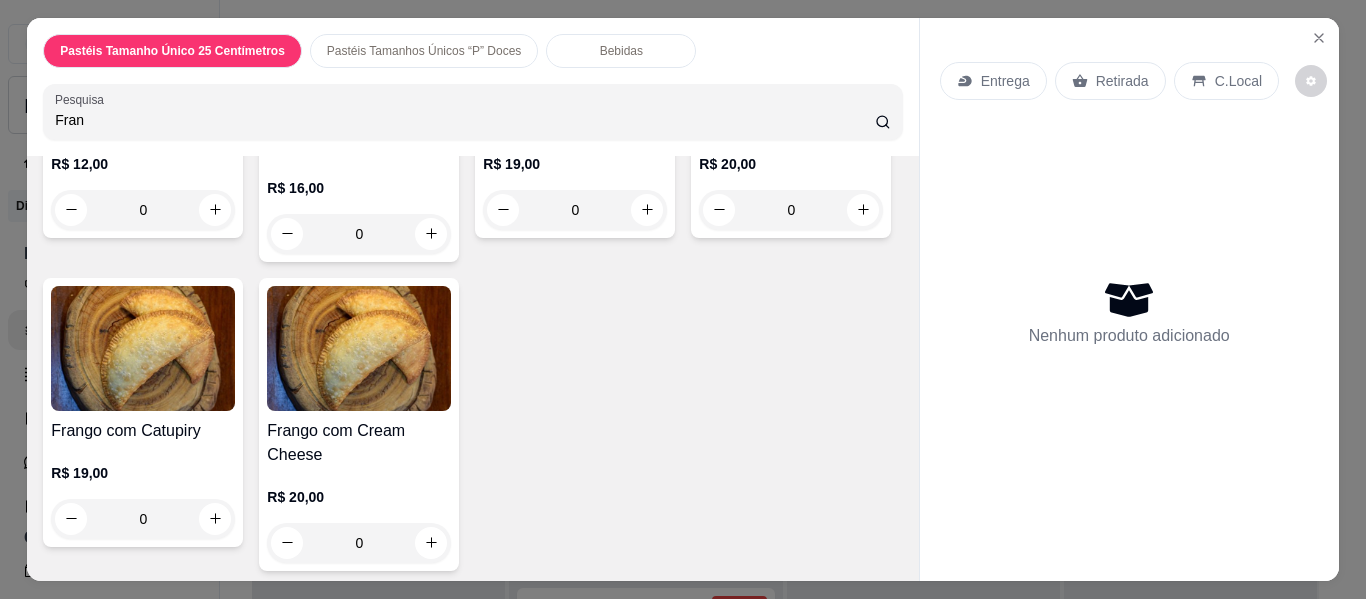 scroll, scrollTop: 320, scrollLeft: 0, axis: vertical 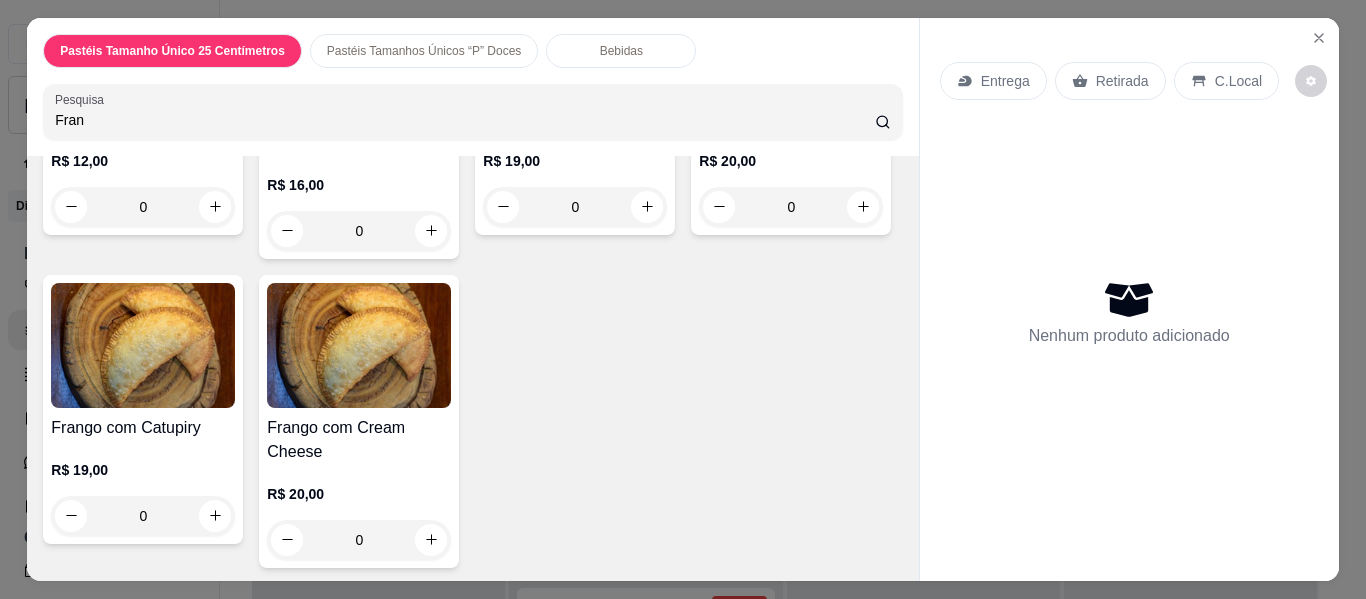 click at bounding box center [143, 345] 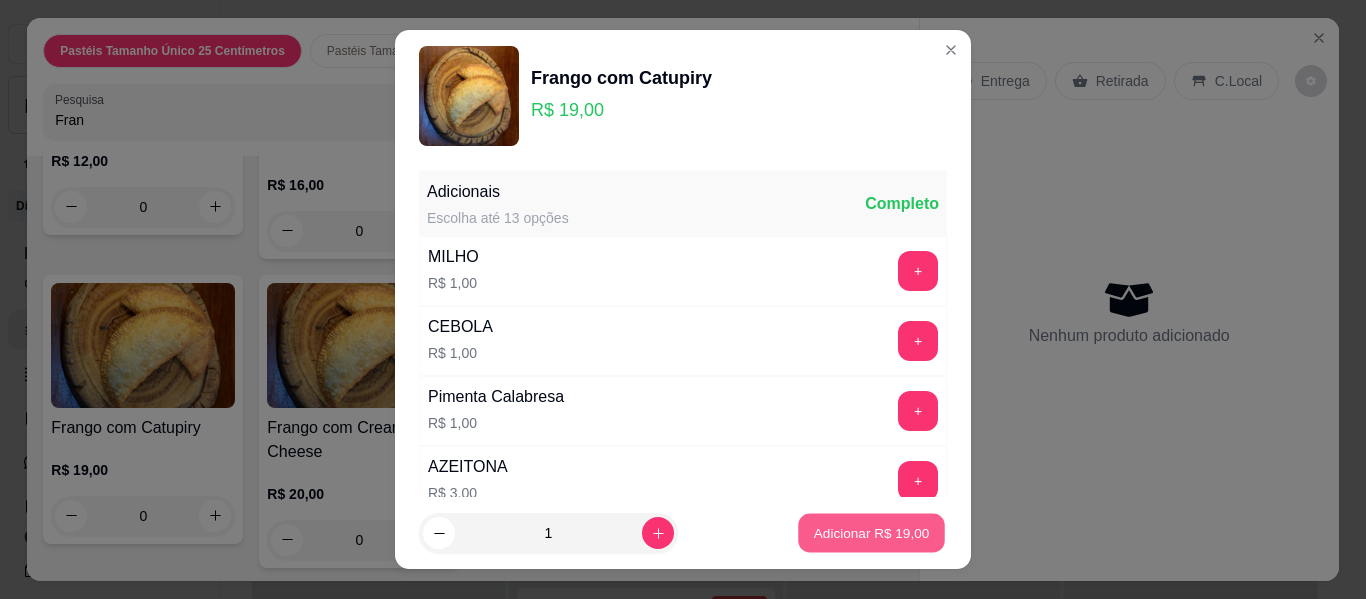 click on "Adicionar   R$ 19,00" at bounding box center (872, 532) 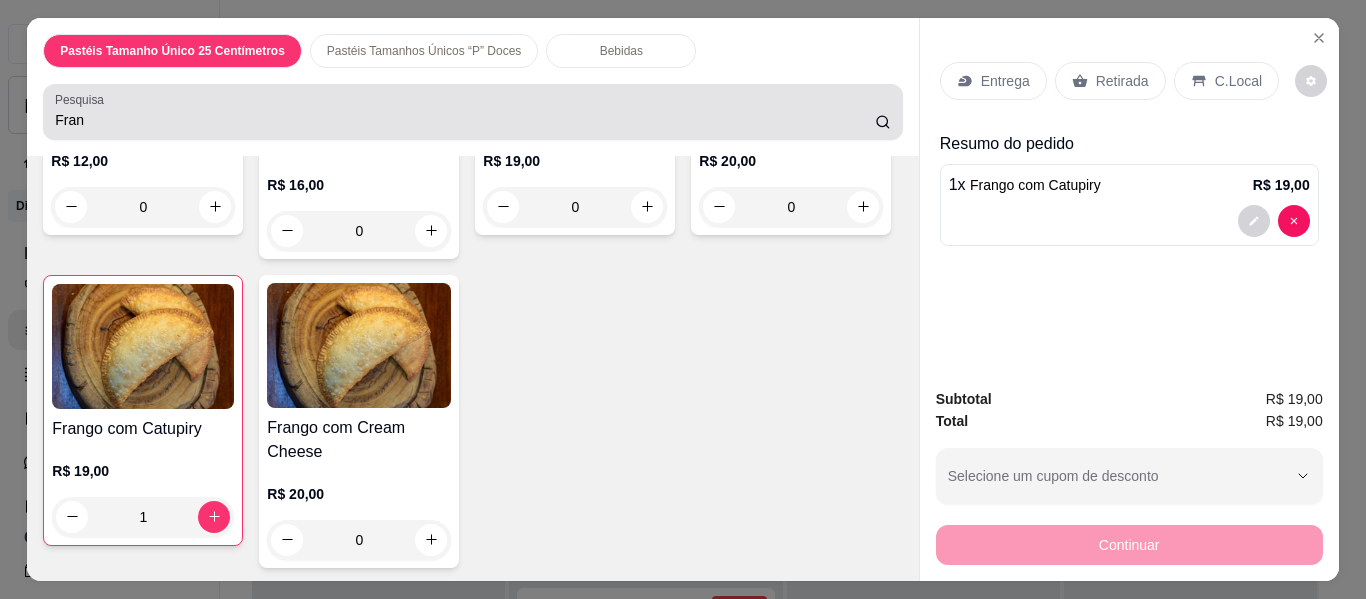 click on "Fran" at bounding box center [472, 112] 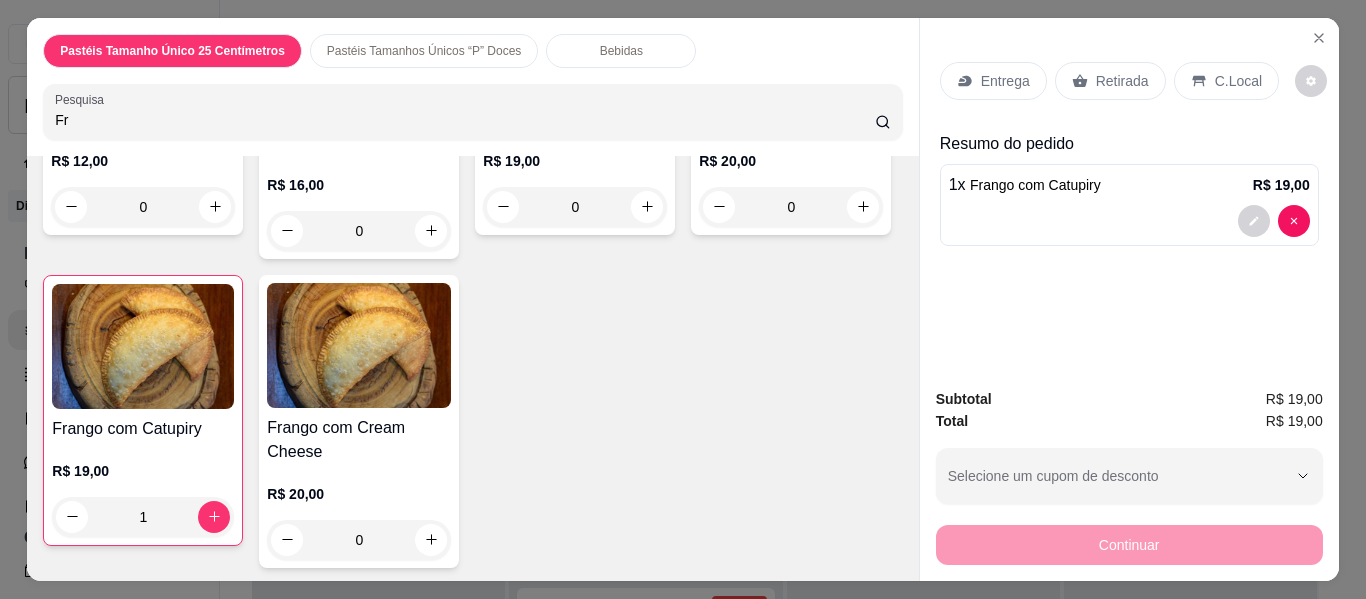 type on "F" 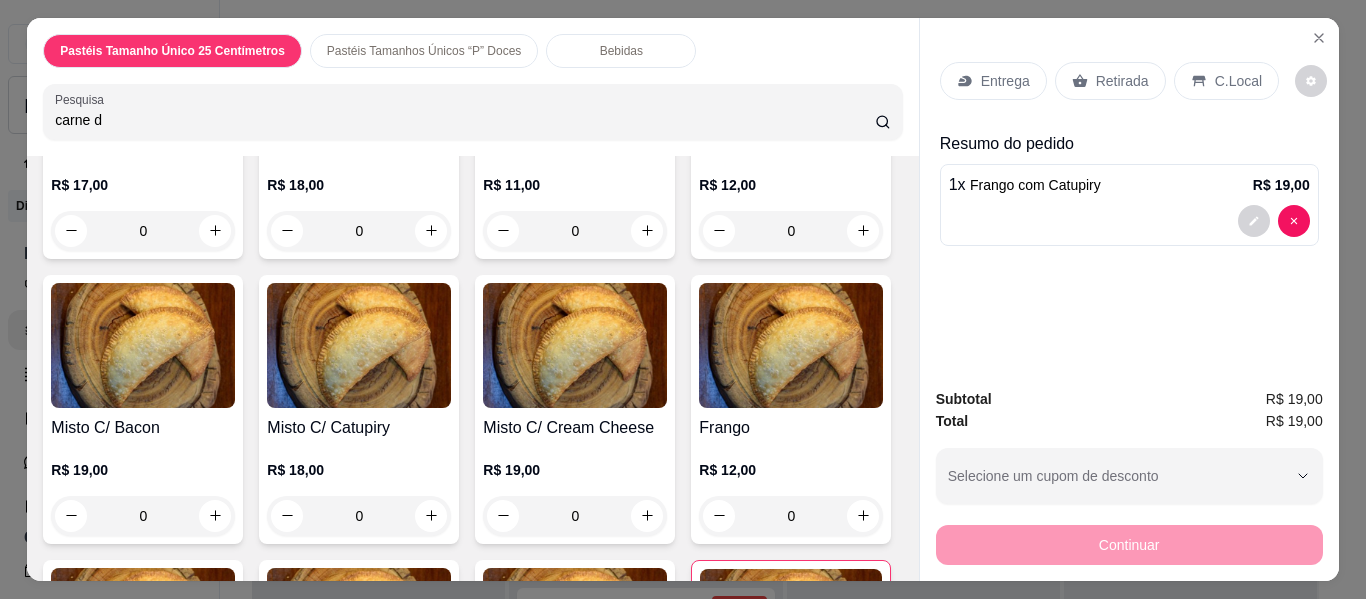 scroll, scrollTop: 954, scrollLeft: 0, axis: vertical 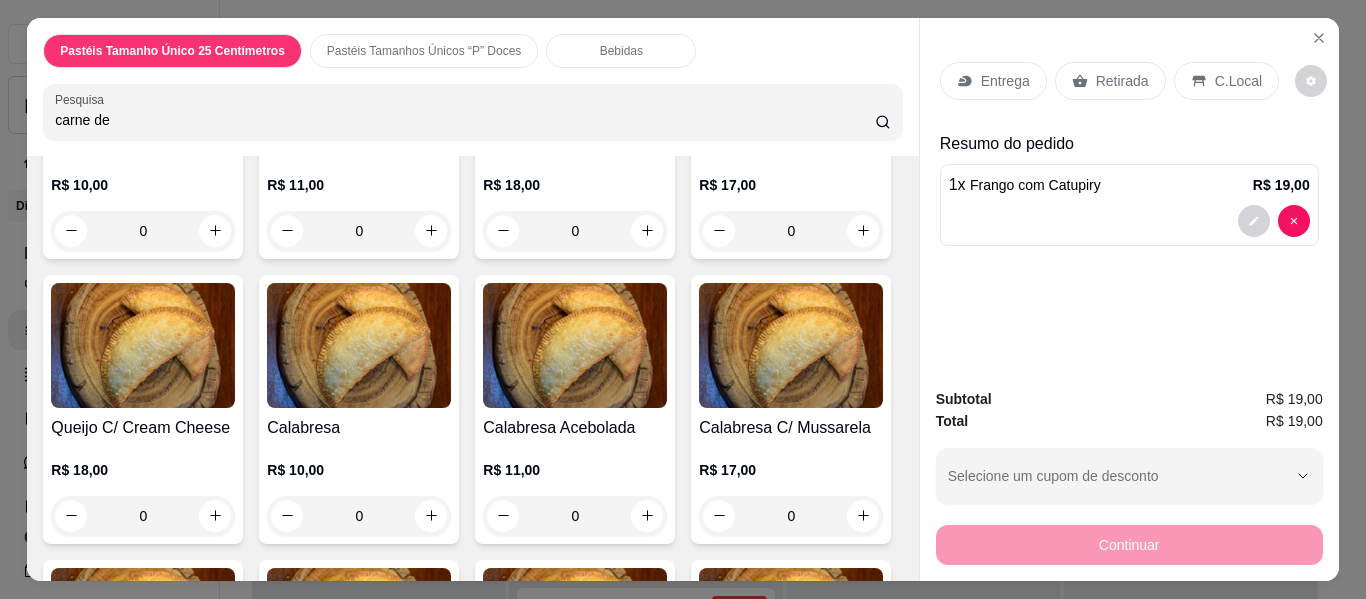type on "carne de" 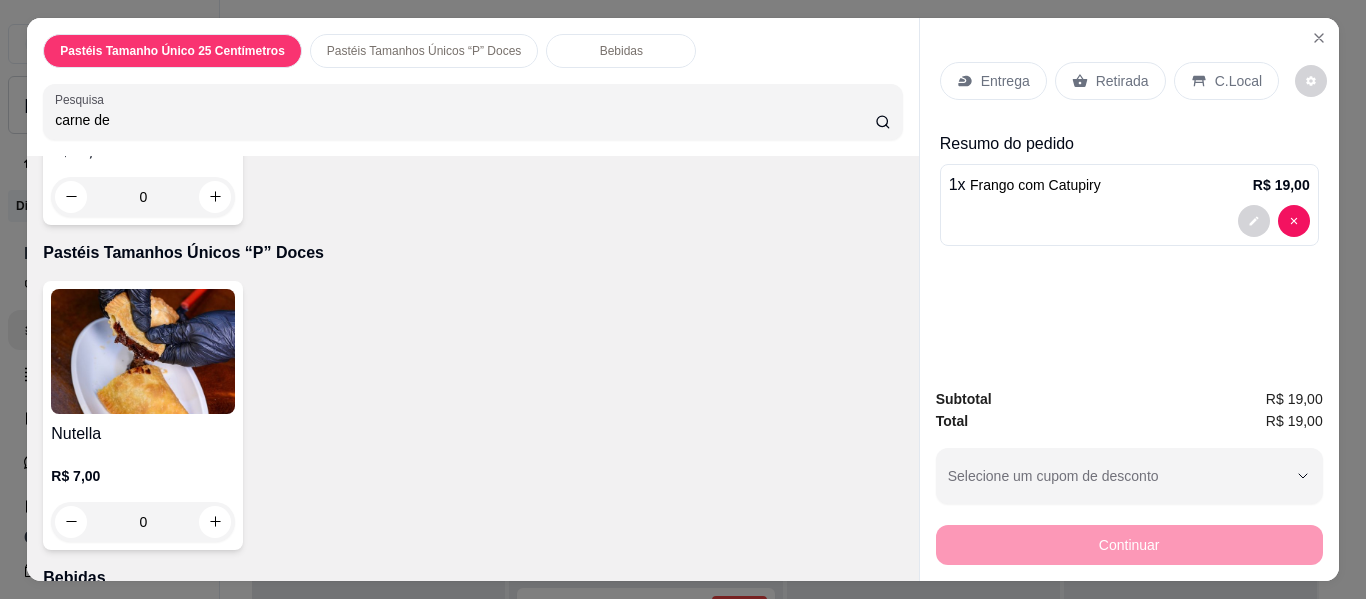 scroll, scrollTop: 3674, scrollLeft: 0, axis: vertical 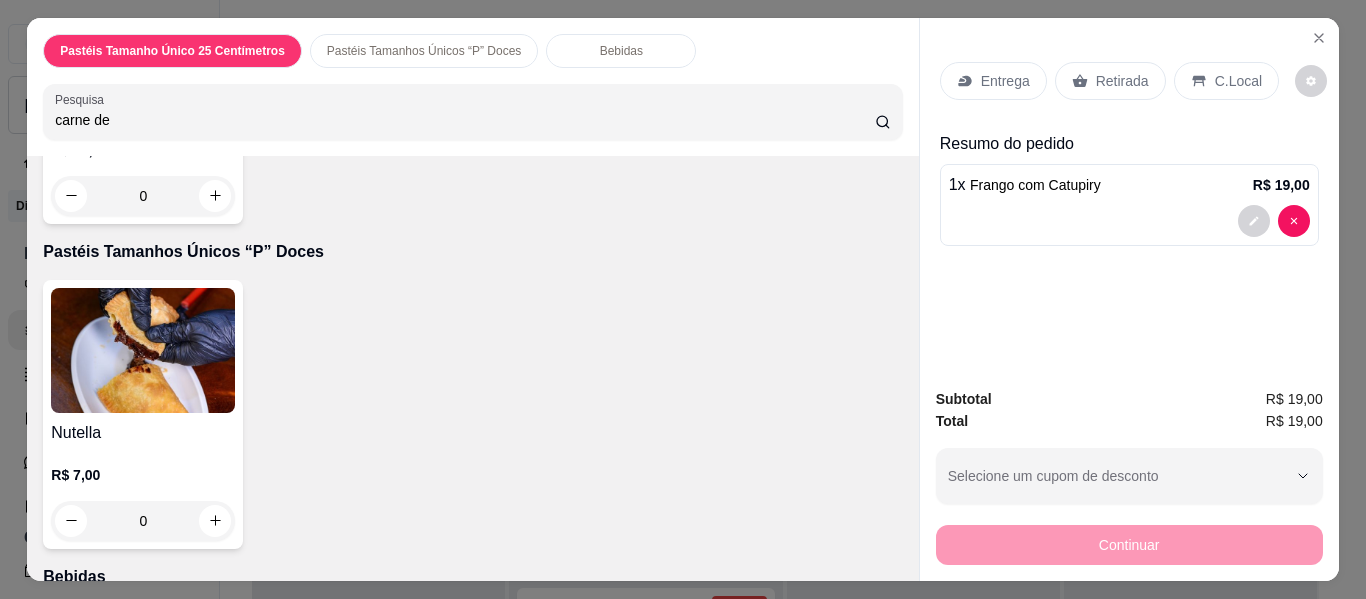 click on "Carne de sol C/ Cream Cheese" at bounding box center [791, -474] 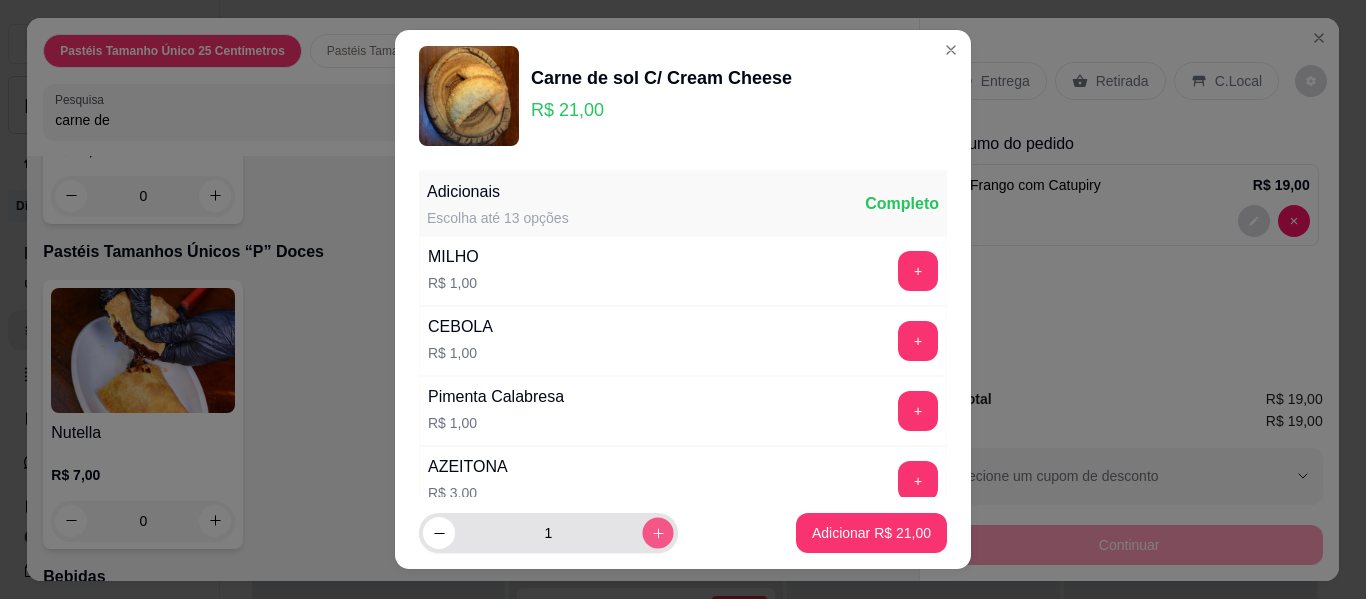 click 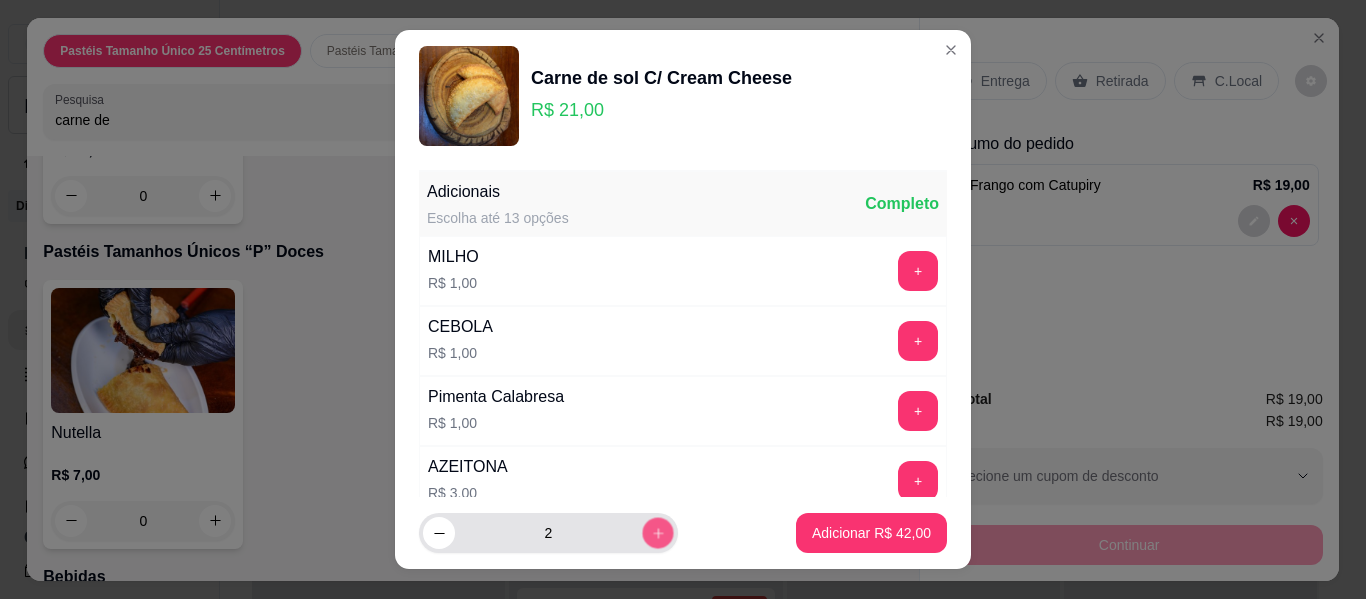 click 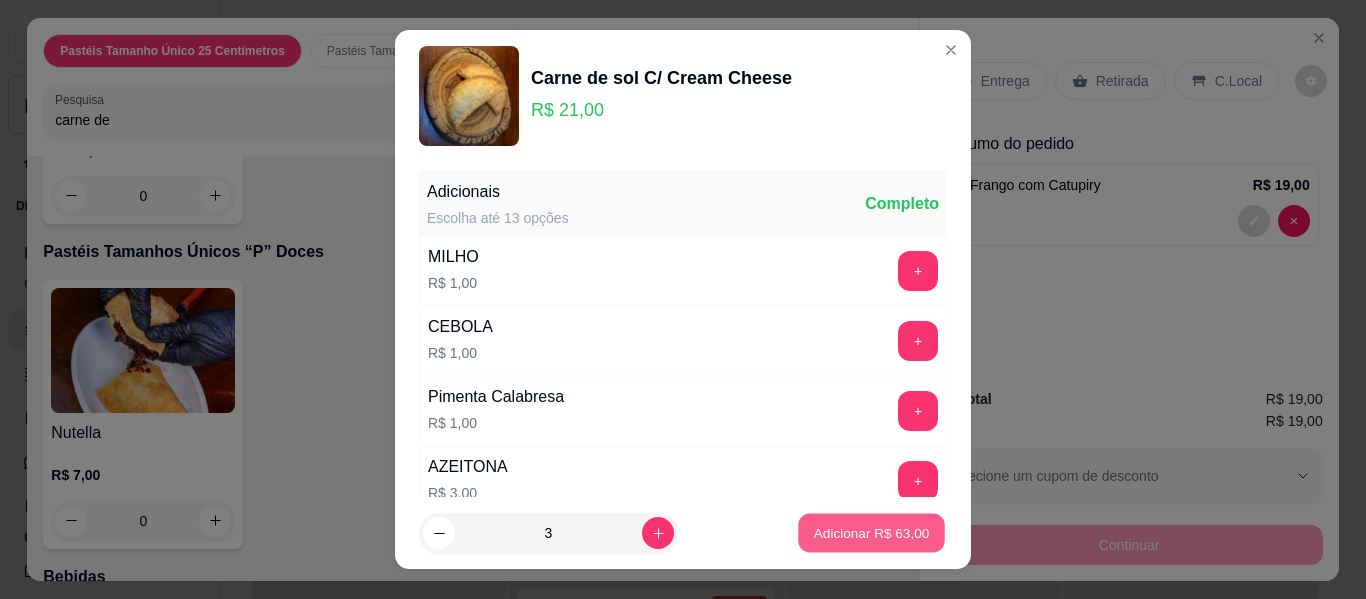 click on "Adicionar   R$ 63,00" at bounding box center [872, 532] 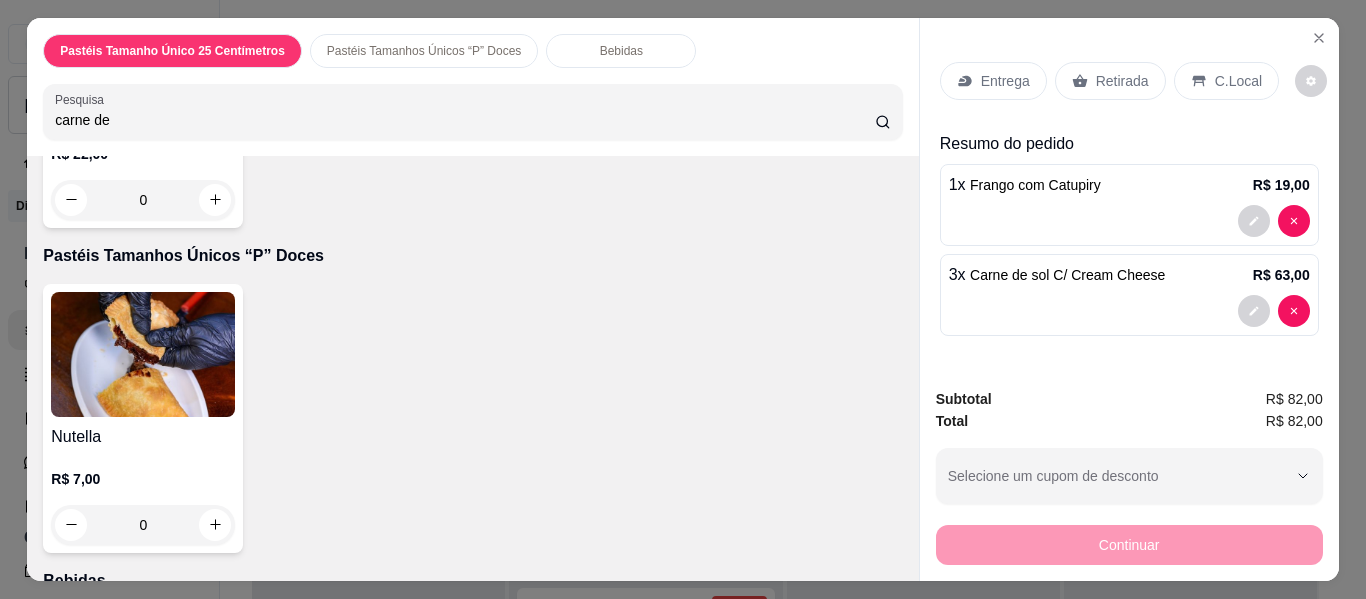 scroll, scrollTop: 3676, scrollLeft: 0, axis: vertical 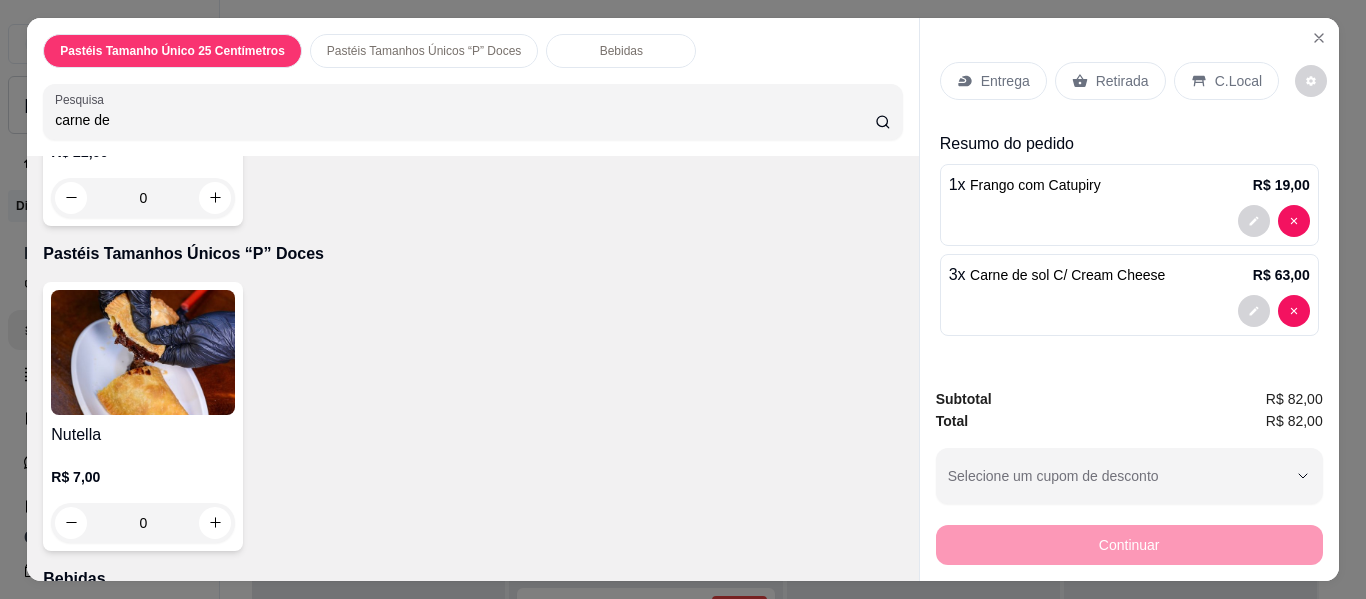 click on "Entrega" at bounding box center [1005, 81] 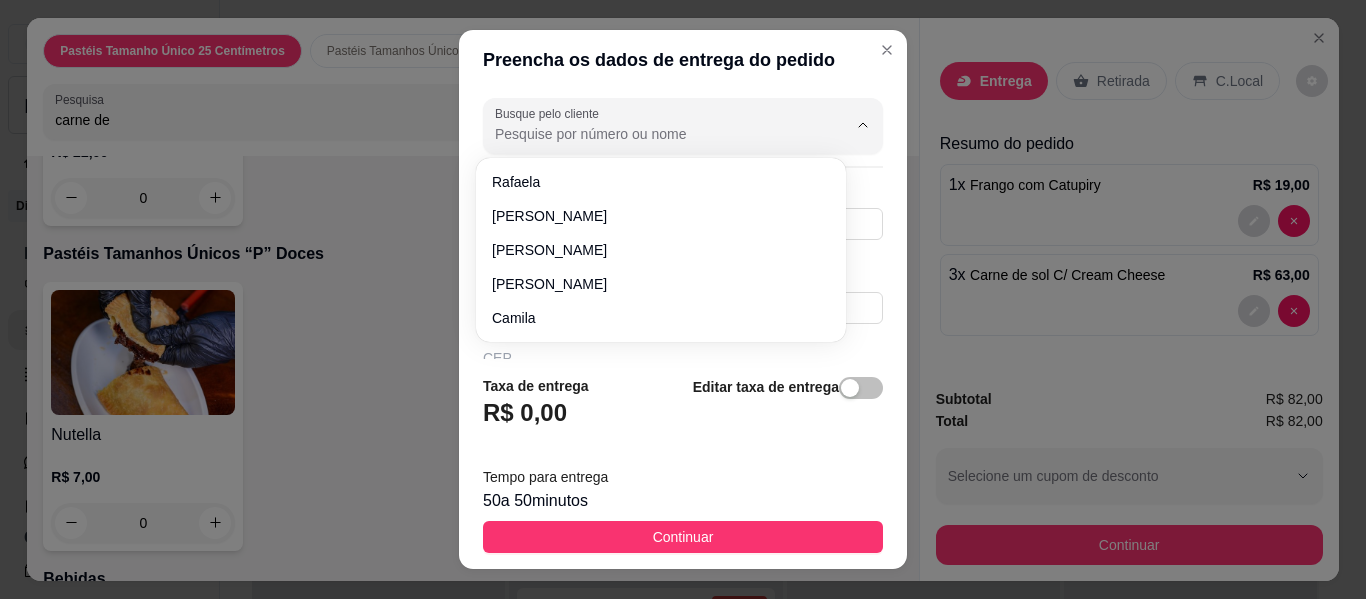 click on "Busque pelo cliente" at bounding box center [655, 134] 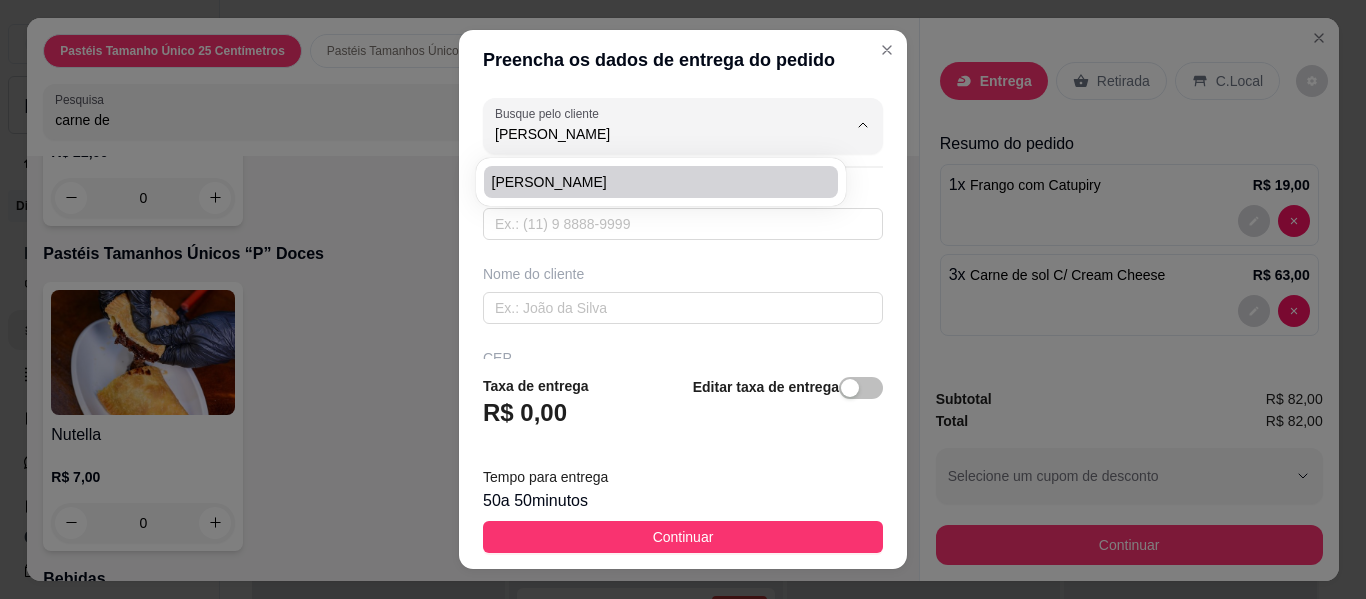 click on "Lara Tawane" at bounding box center [651, 182] 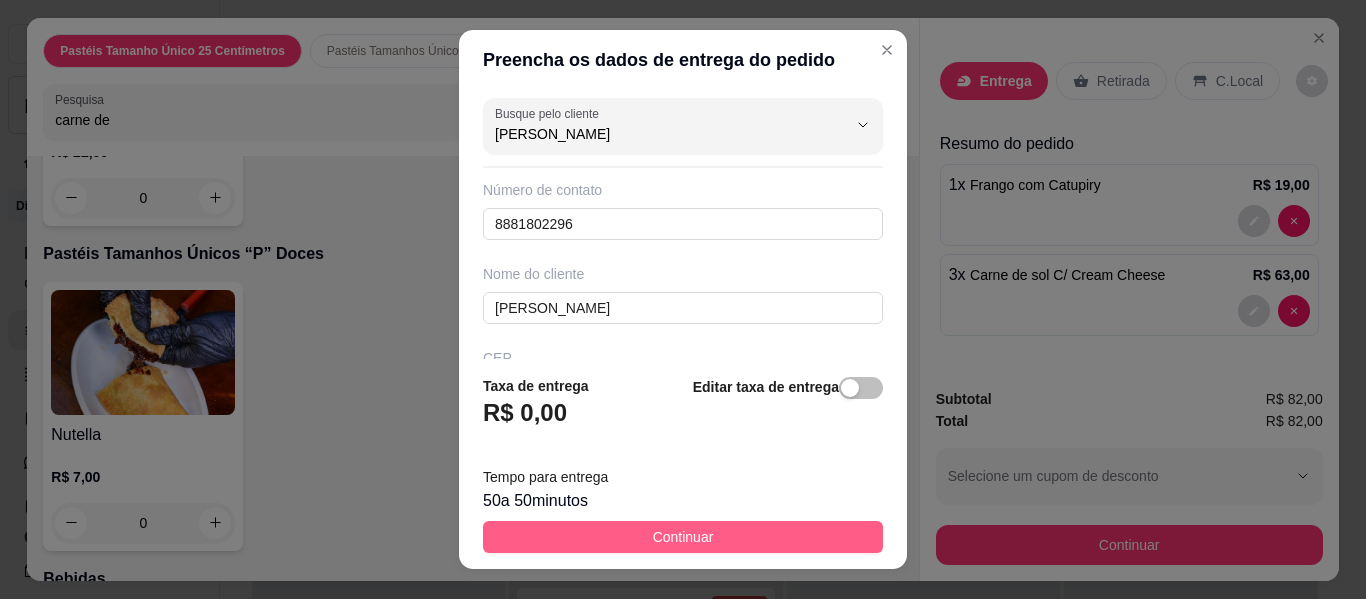 type on "Lara Tawane" 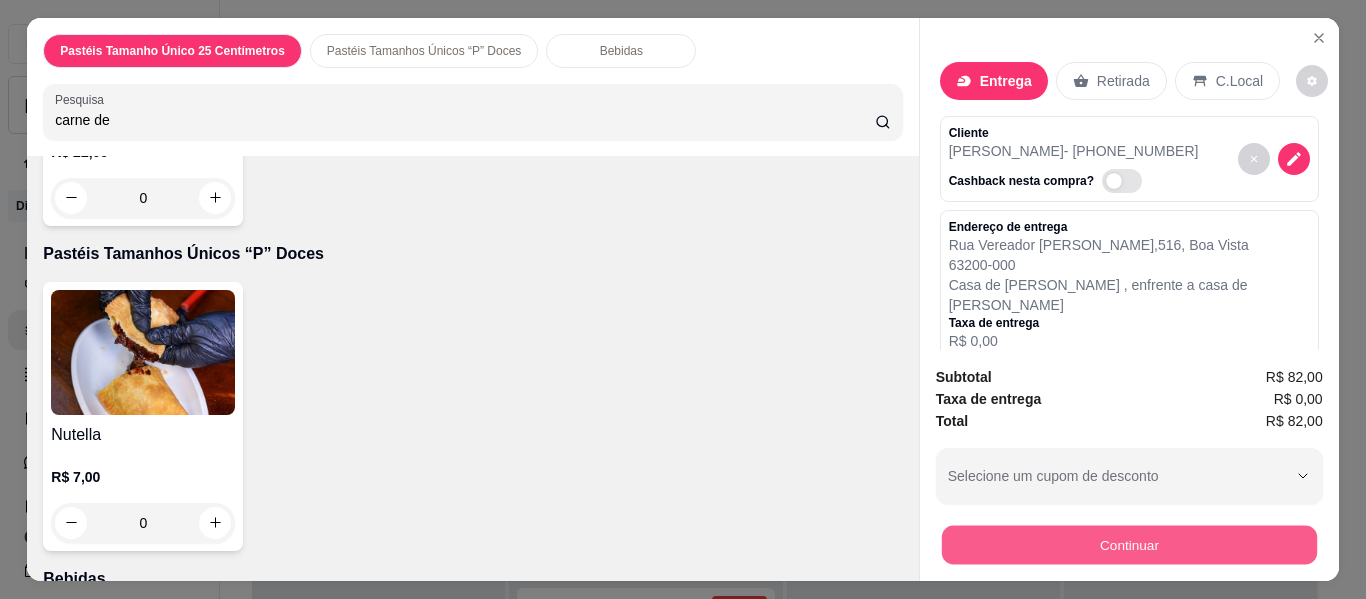 click on "Continuar" at bounding box center [1128, 545] 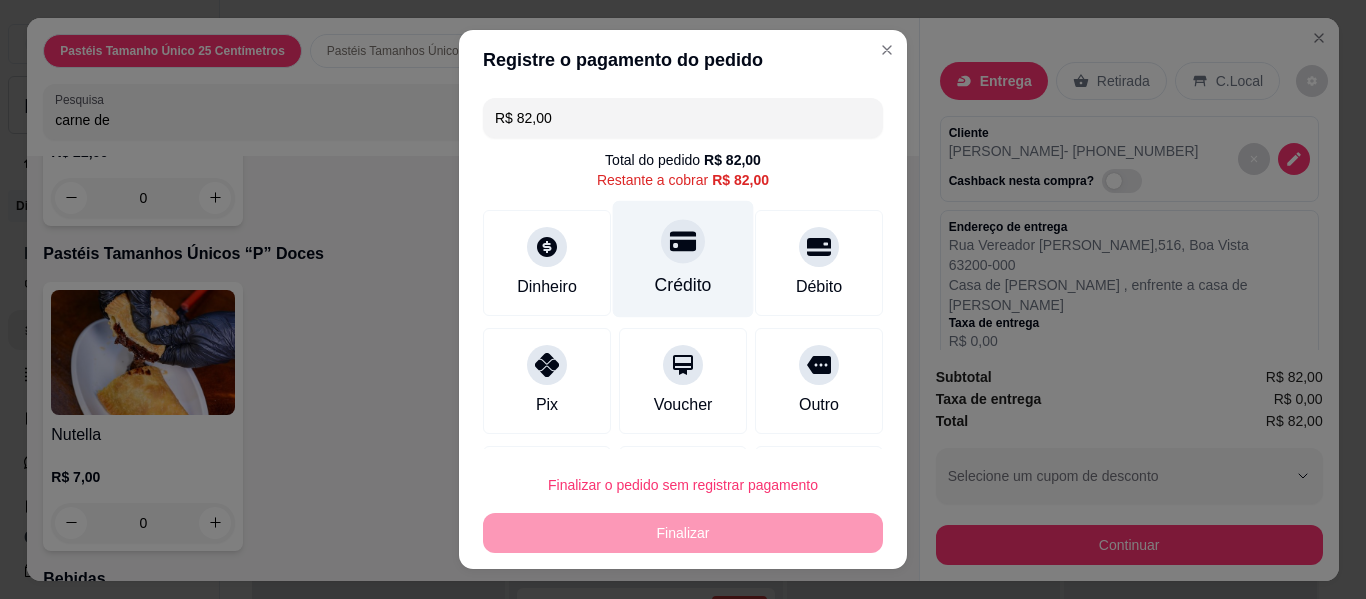 click on "Crédito" at bounding box center (683, 285) 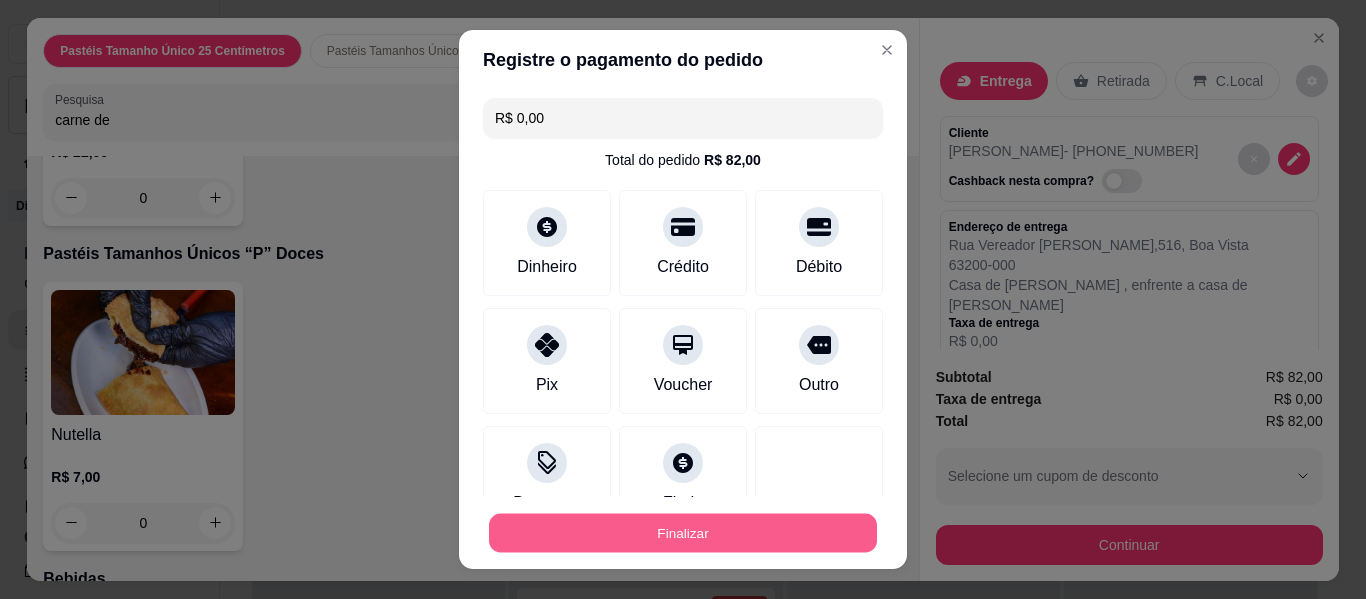 click on "Finalizar" at bounding box center [683, 533] 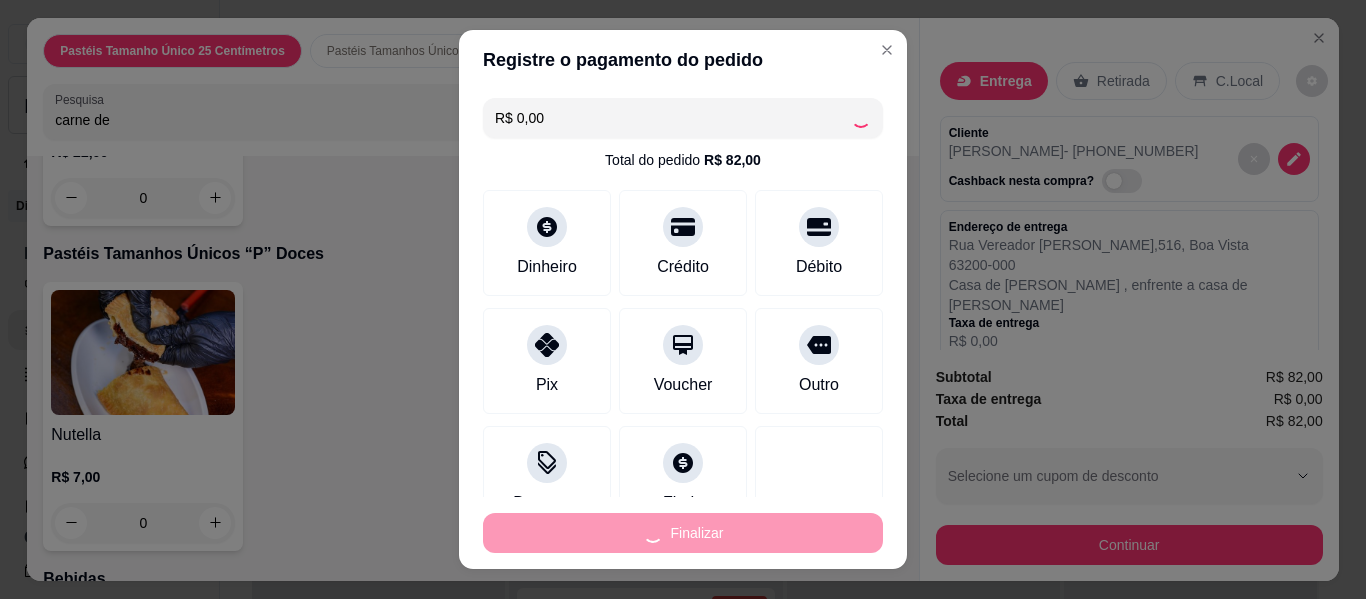 type on "0" 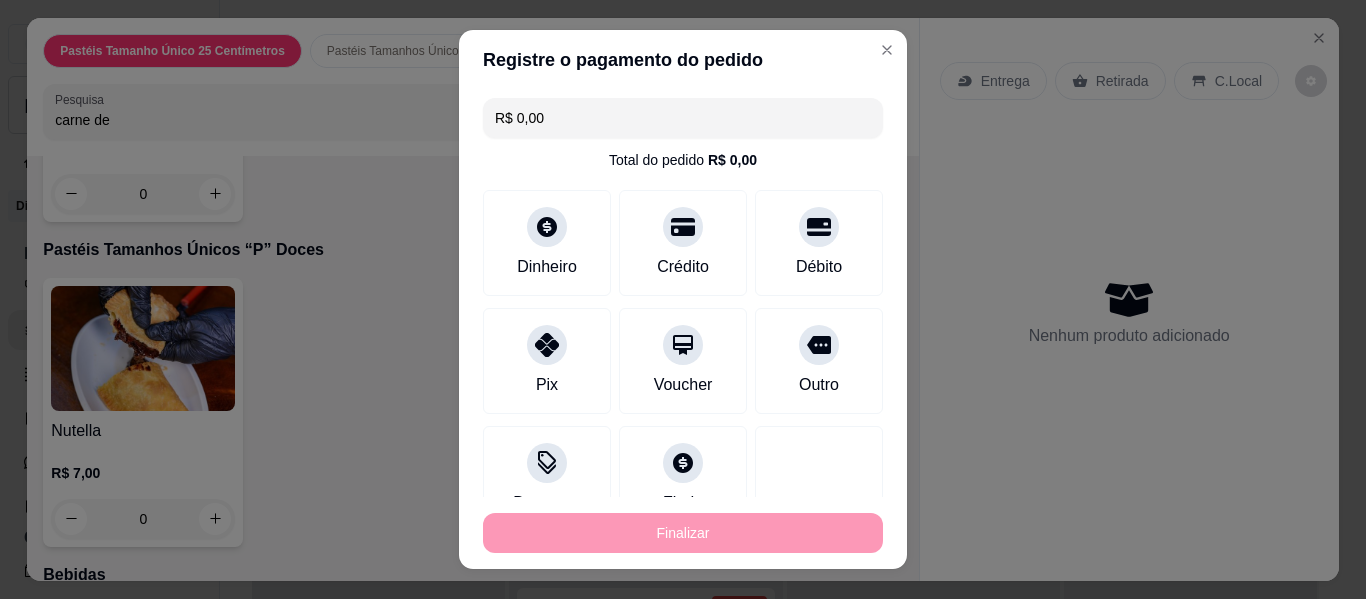 type on "-R$ 82,00" 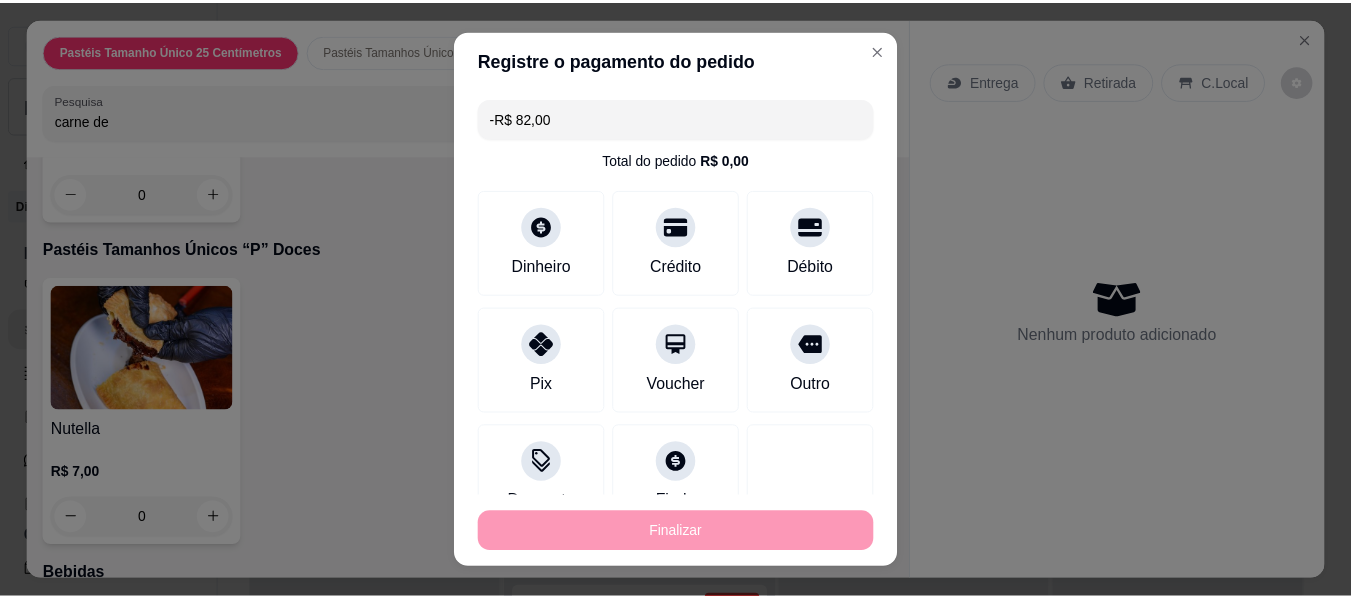 scroll, scrollTop: 3674, scrollLeft: 0, axis: vertical 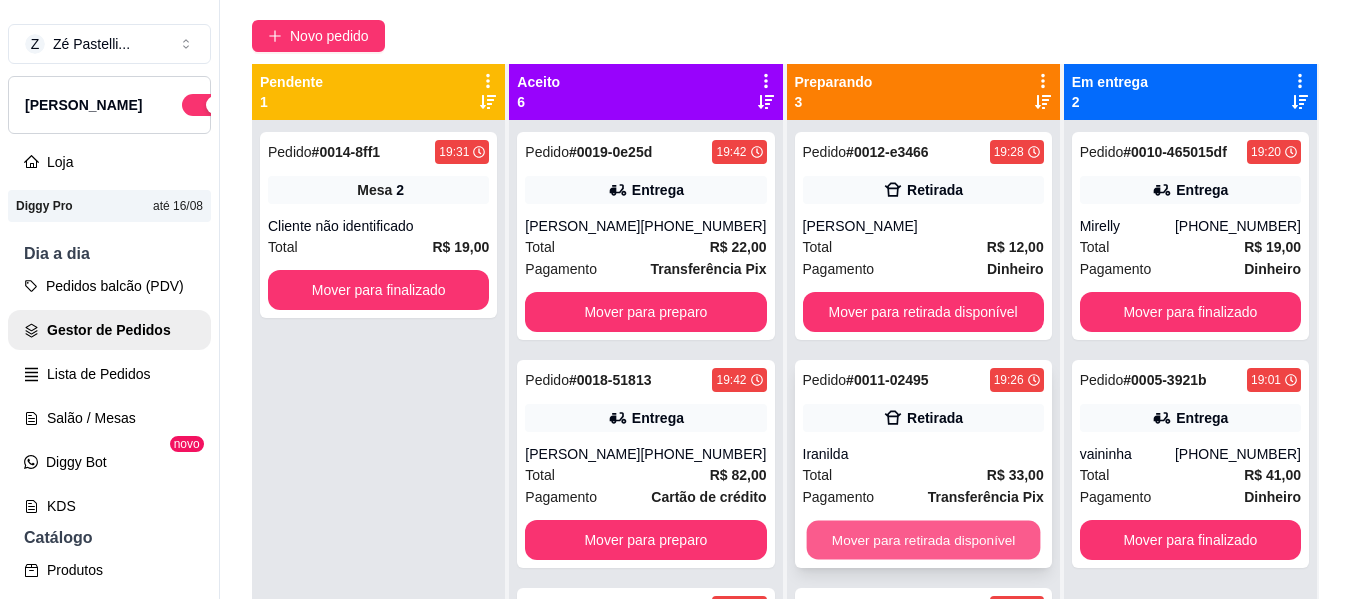 click on "Mover para retirada disponível" at bounding box center (923, 540) 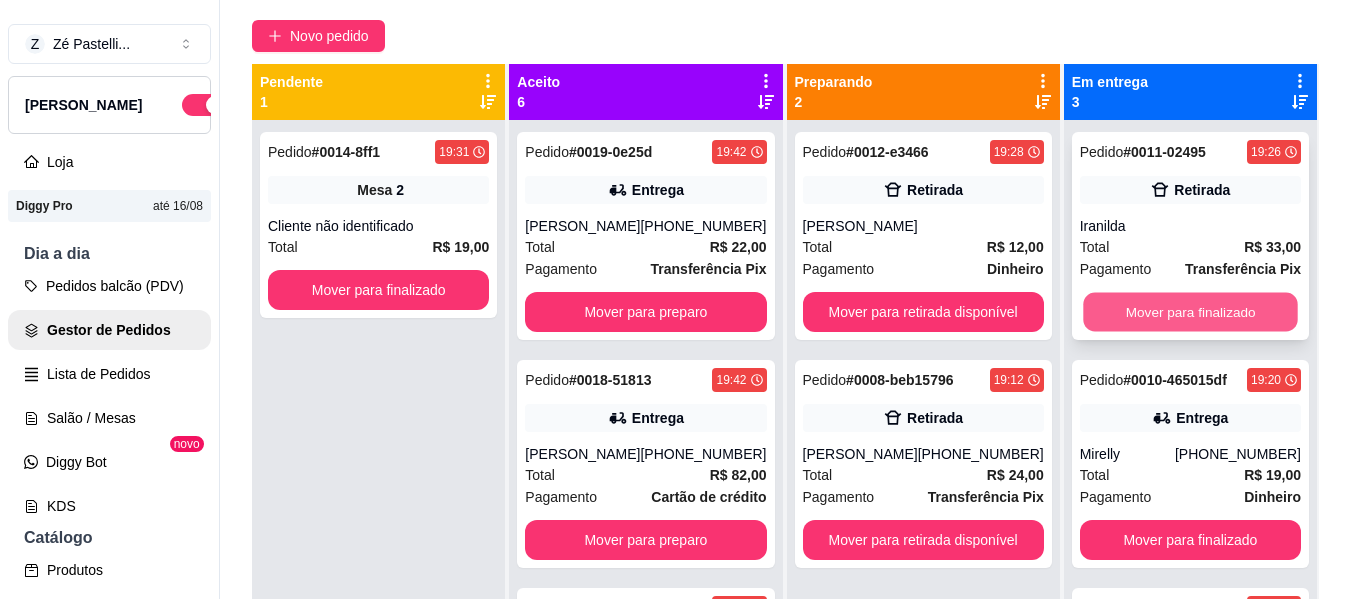 click on "Mover para finalizado" at bounding box center (1190, 312) 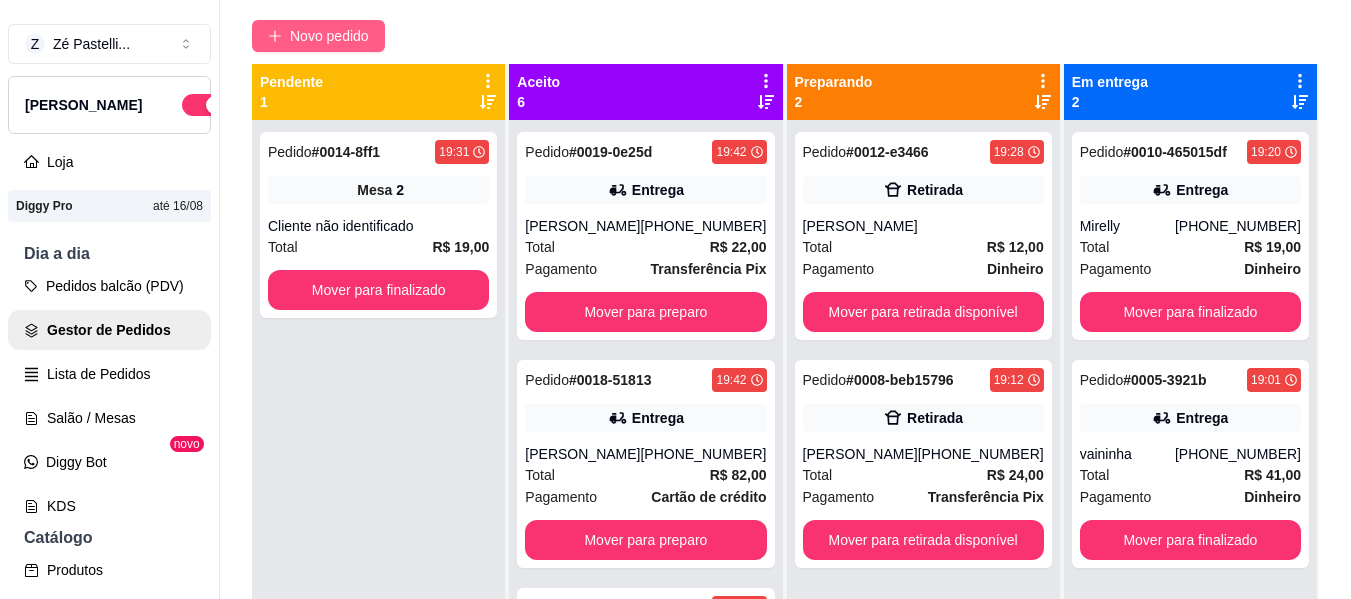 click on "Novo pedido" at bounding box center [329, 36] 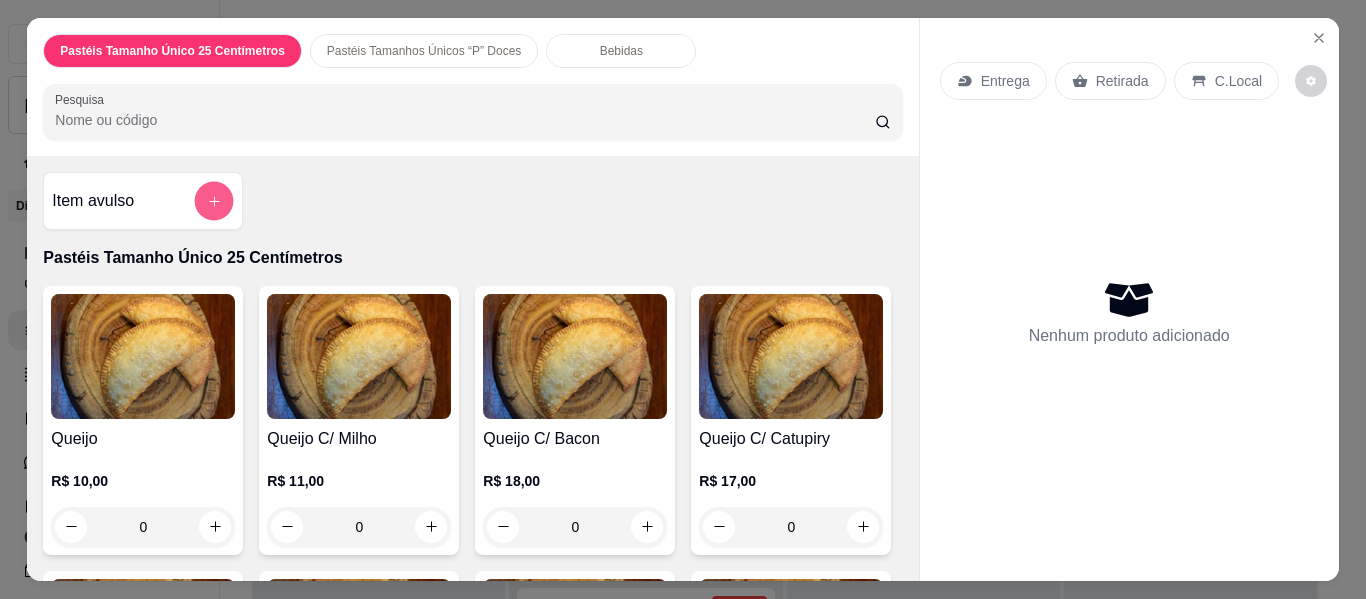 click at bounding box center (214, 201) 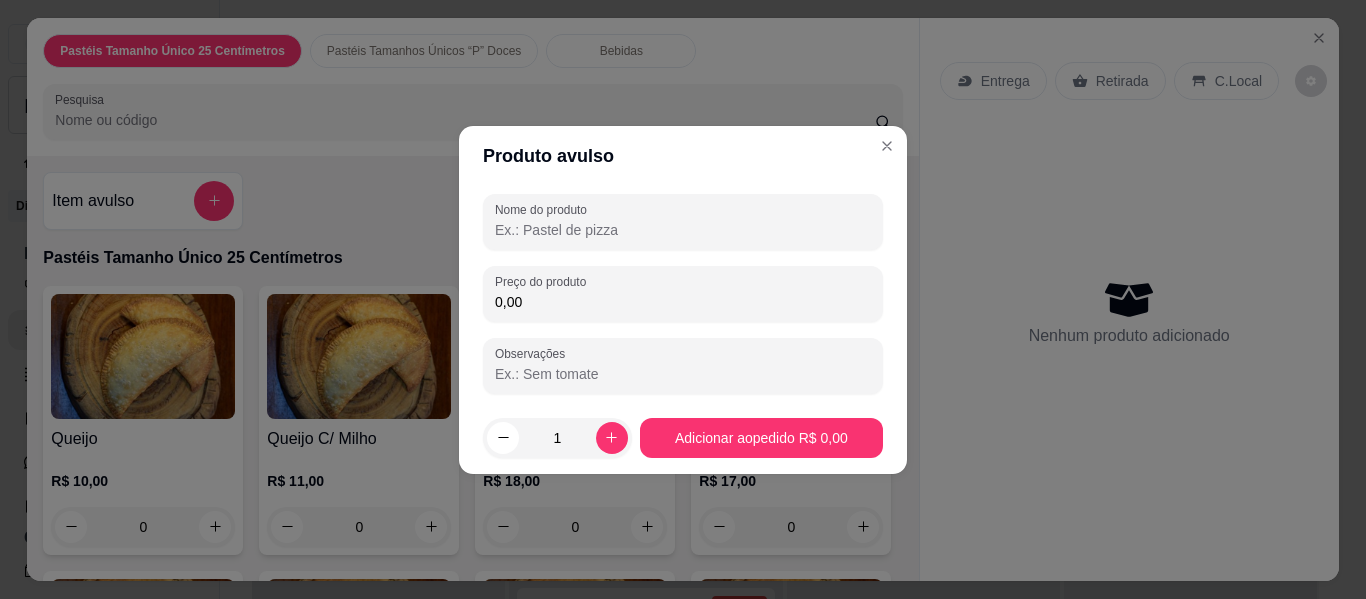 click on "Nome do produto" at bounding box center [683, 230] 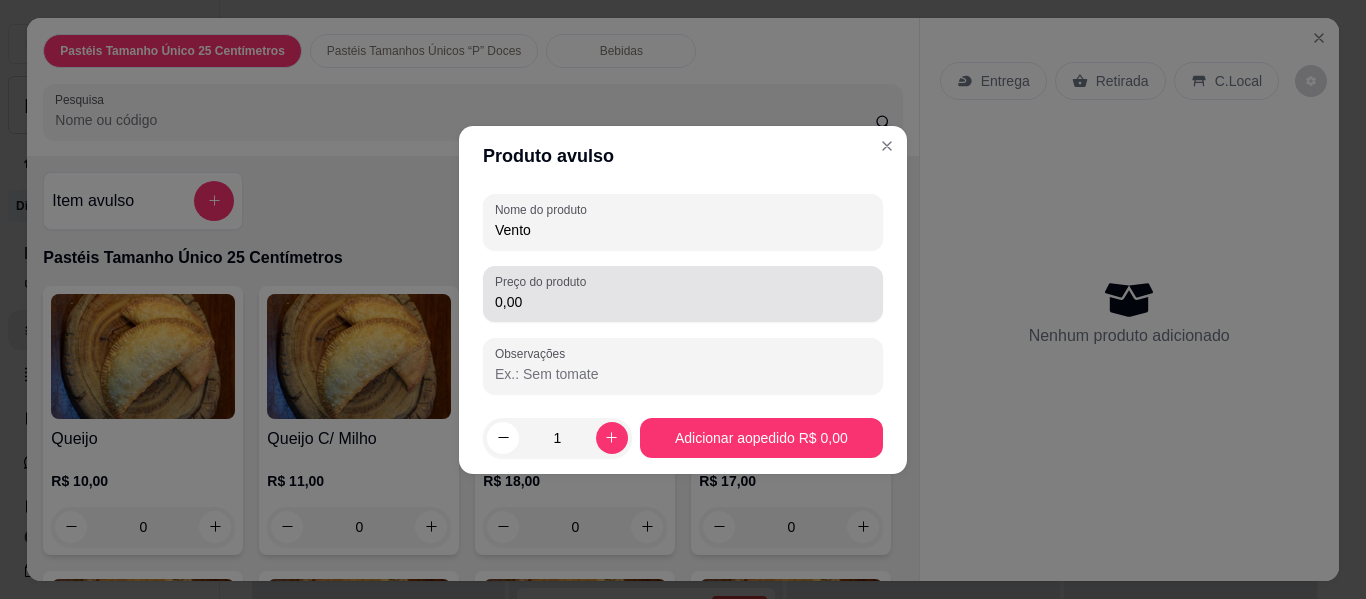 type on "Vento" 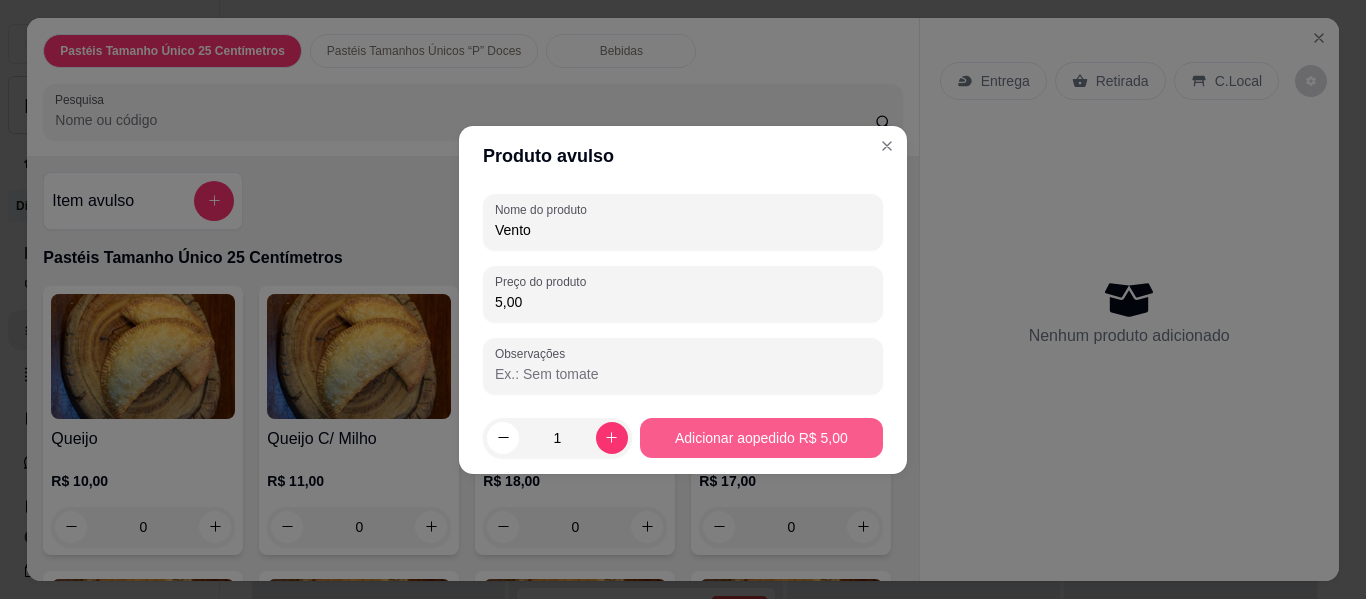 type on "5,00" 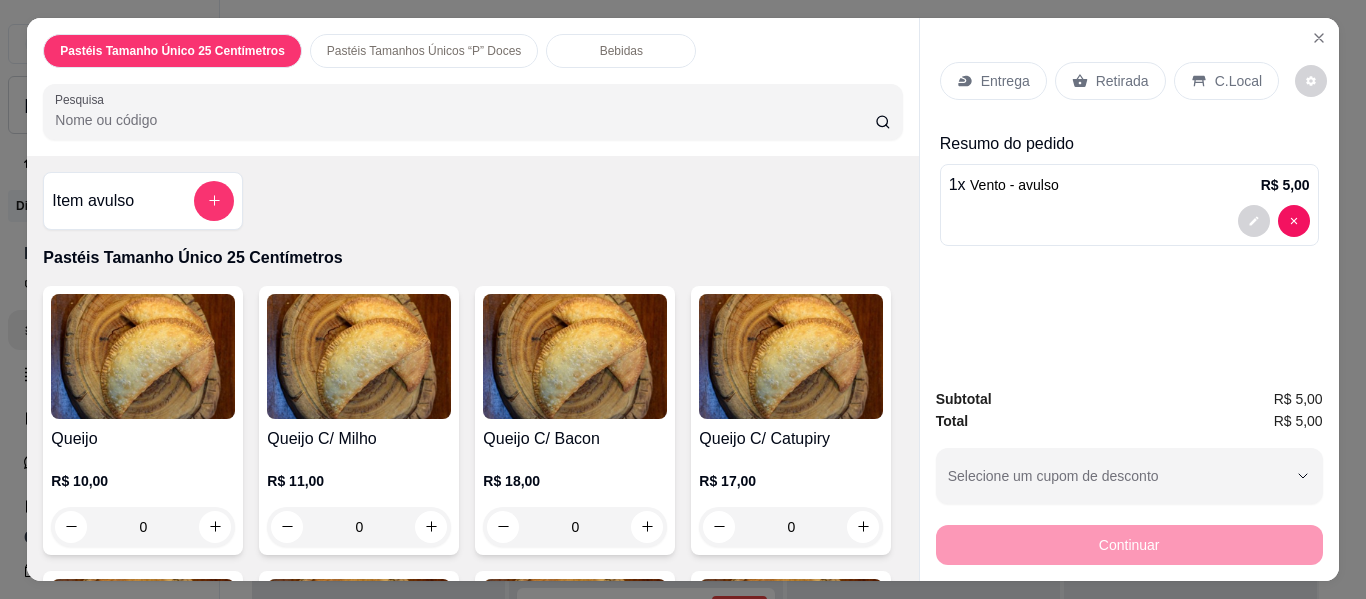 click on "Retirada" at bounding box center (1122, 81) 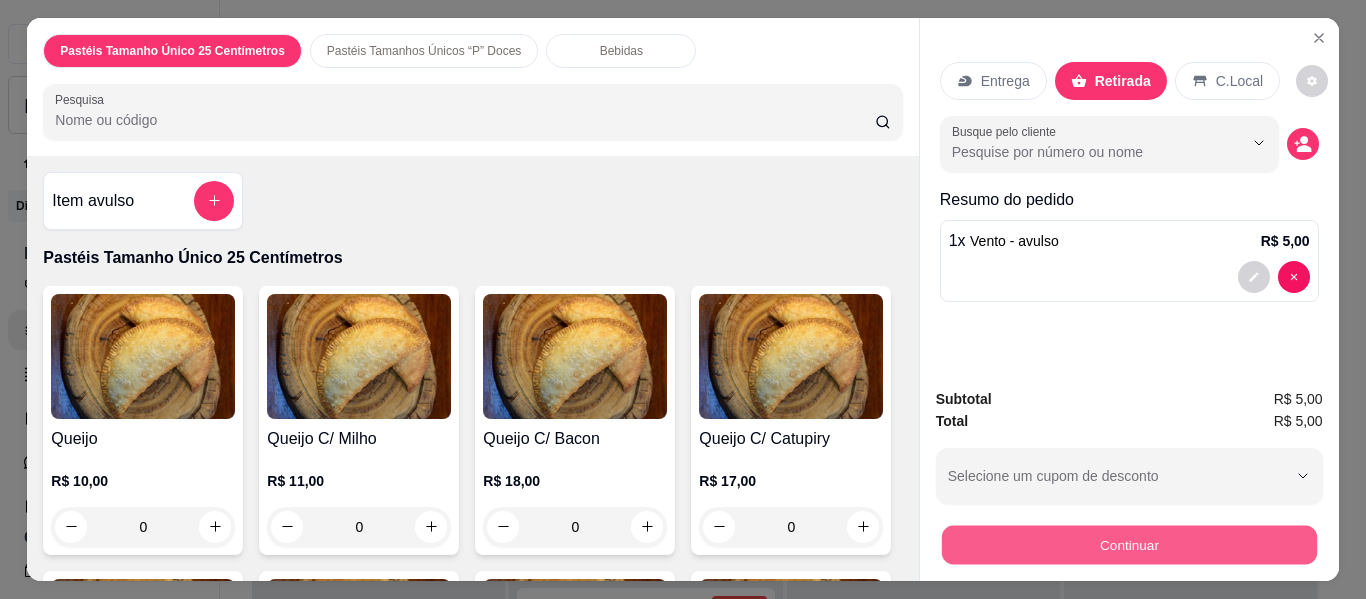 click on "Continuar" at bounding box center [1128, 545] 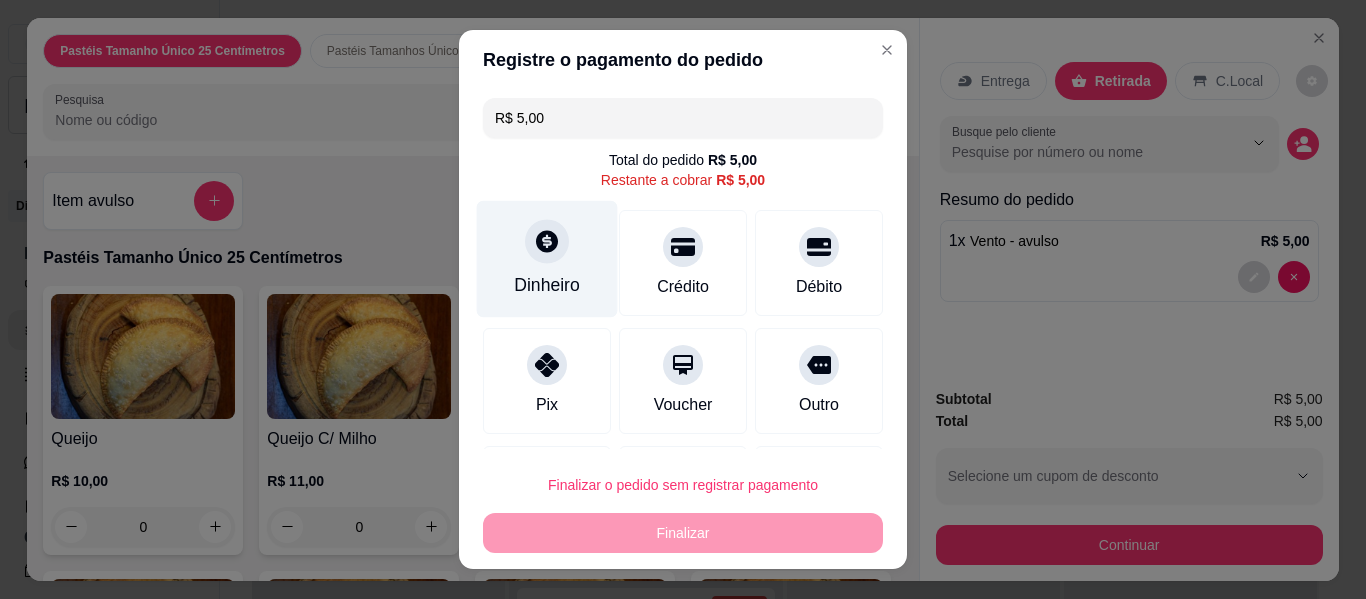 click 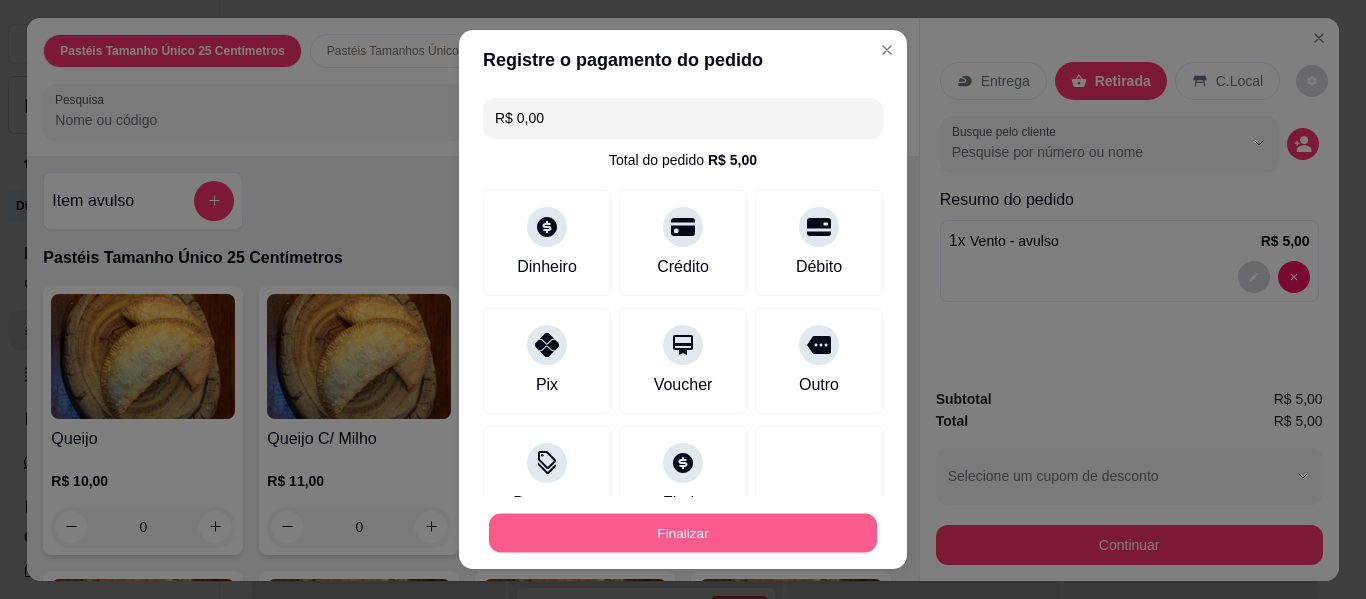 click on "Finalizar" at bounding box center (683, 533) 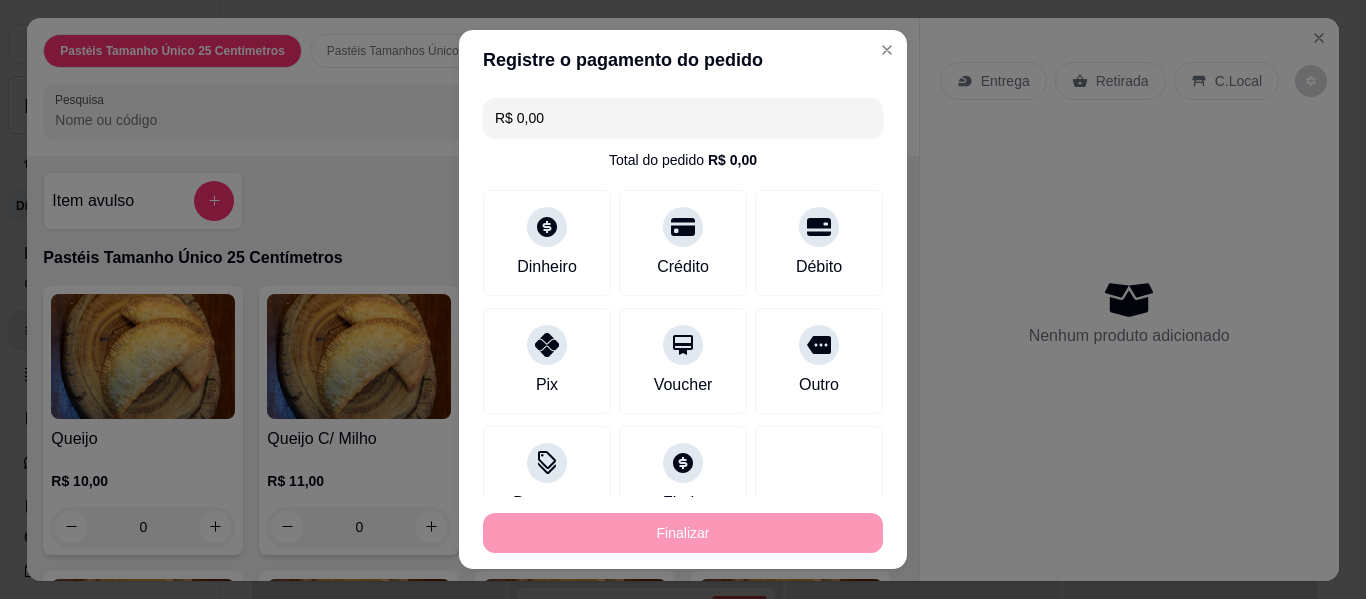type on "-R$ 5,00" 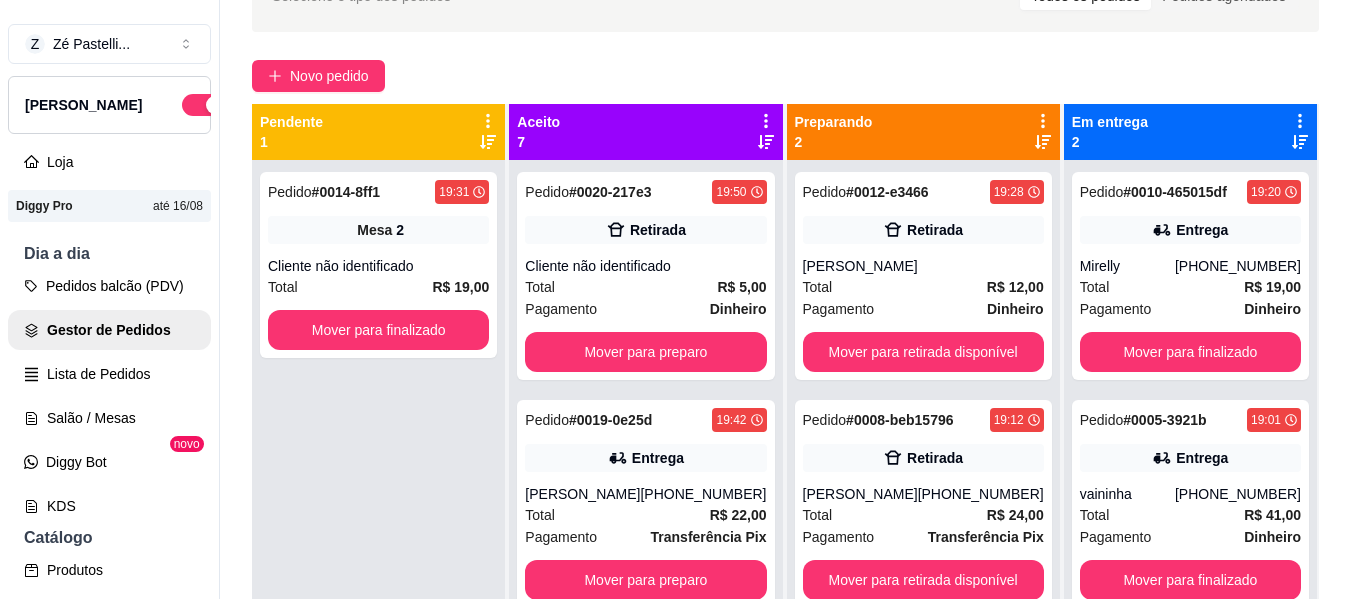 scroll, scrollTop: 0, scrollLeft: 0, axis: both 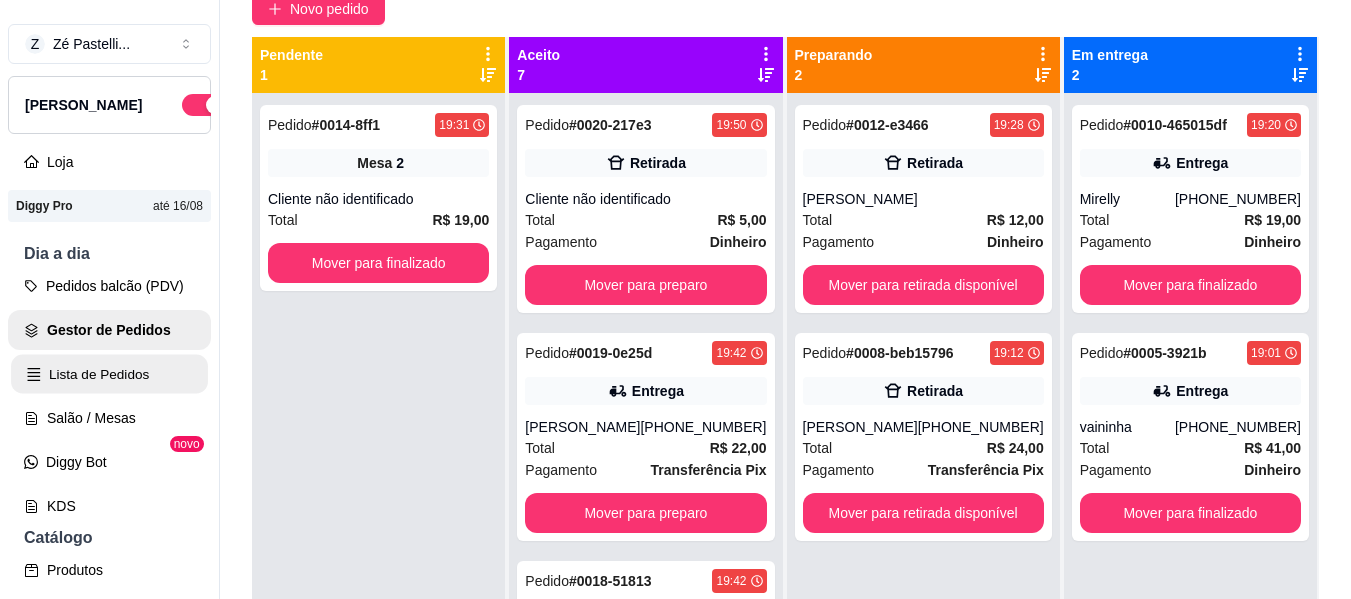 click on "Lista de Pedidos" at bounding box center [109, 374] 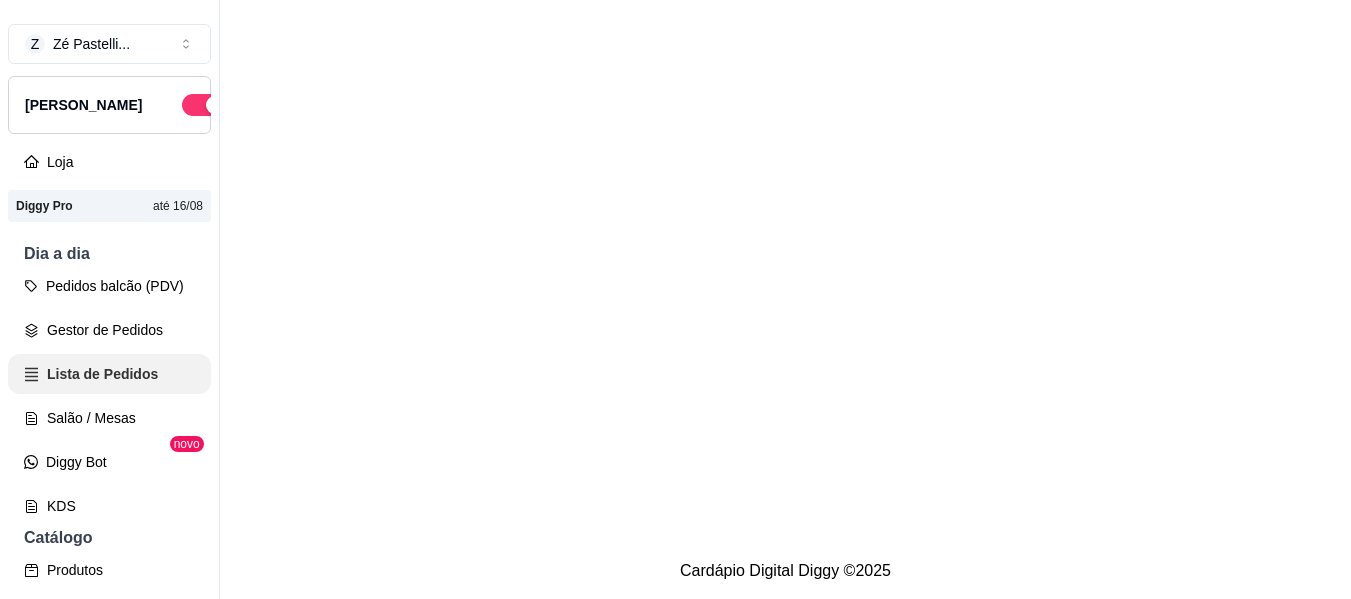 scroll, scrollTop: 0, scrollLeft: 0, axis: both 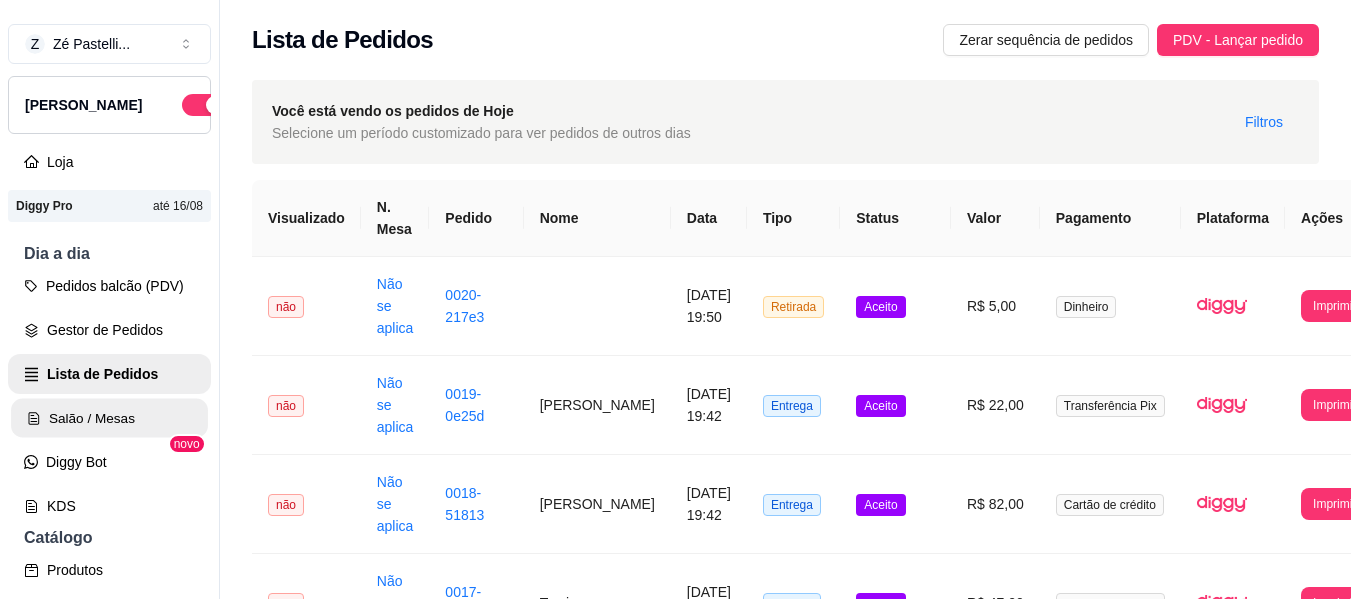 click on "Salão / Mesas" at bounding box center (109, 418) 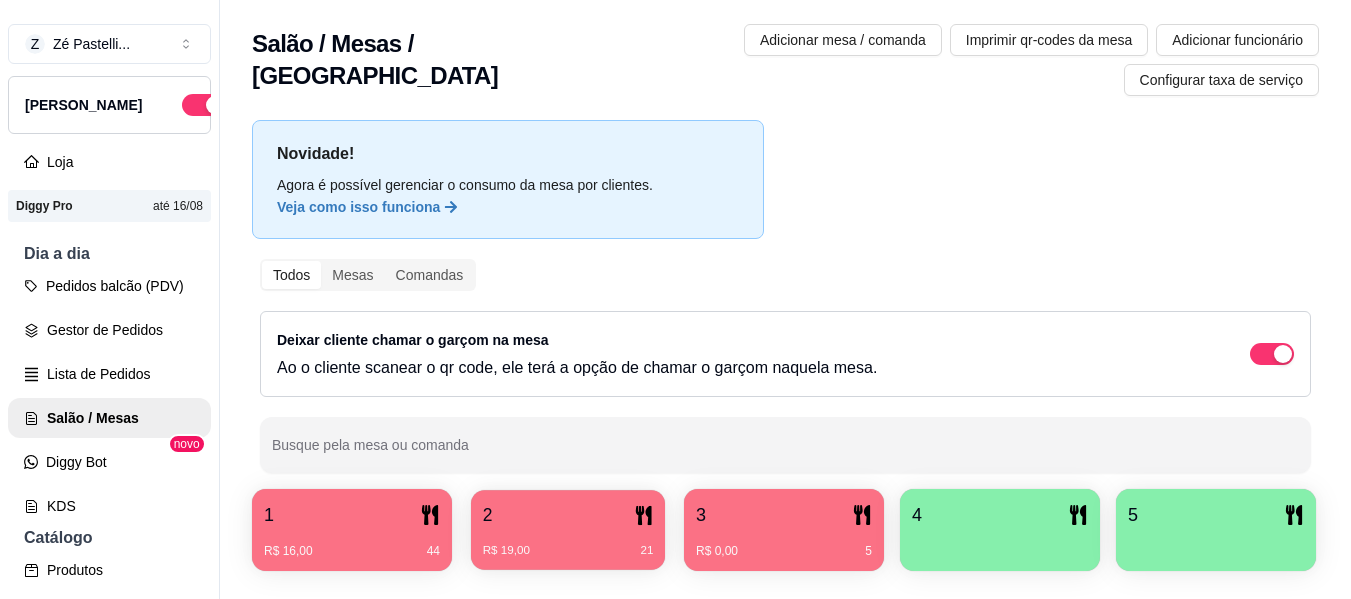 click on "R$ 19,00 21" at bounding box center (568, 543) 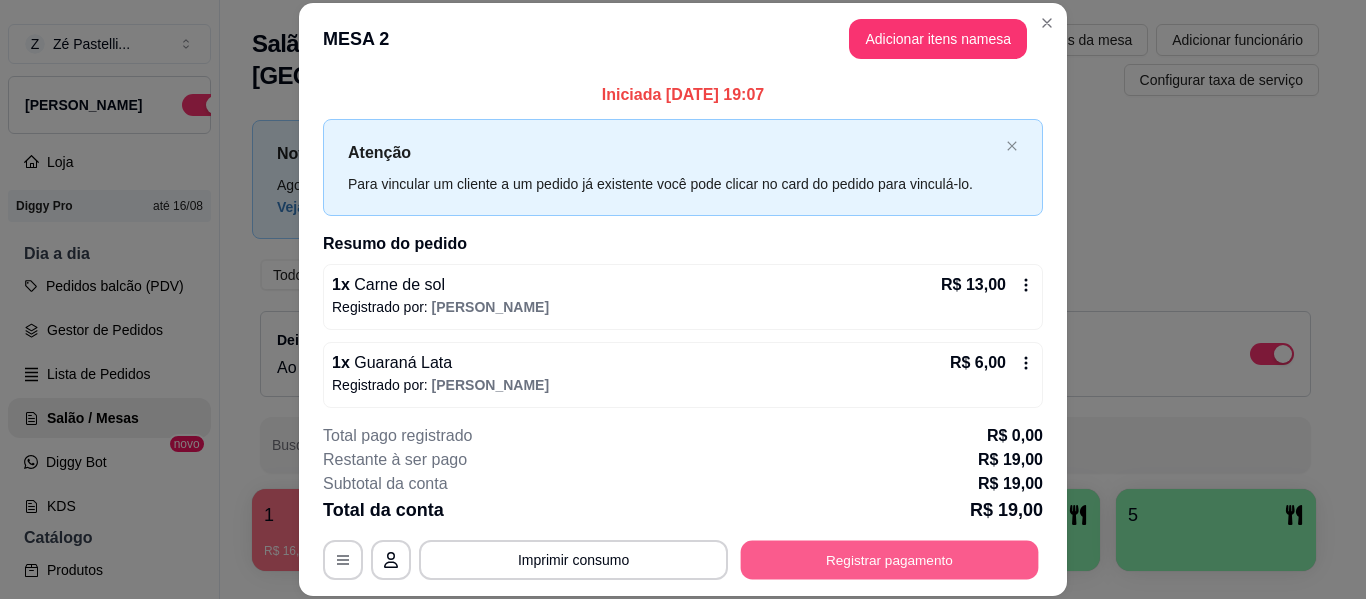 click on "Registrar pagamento" at bounding box center (890, 560) 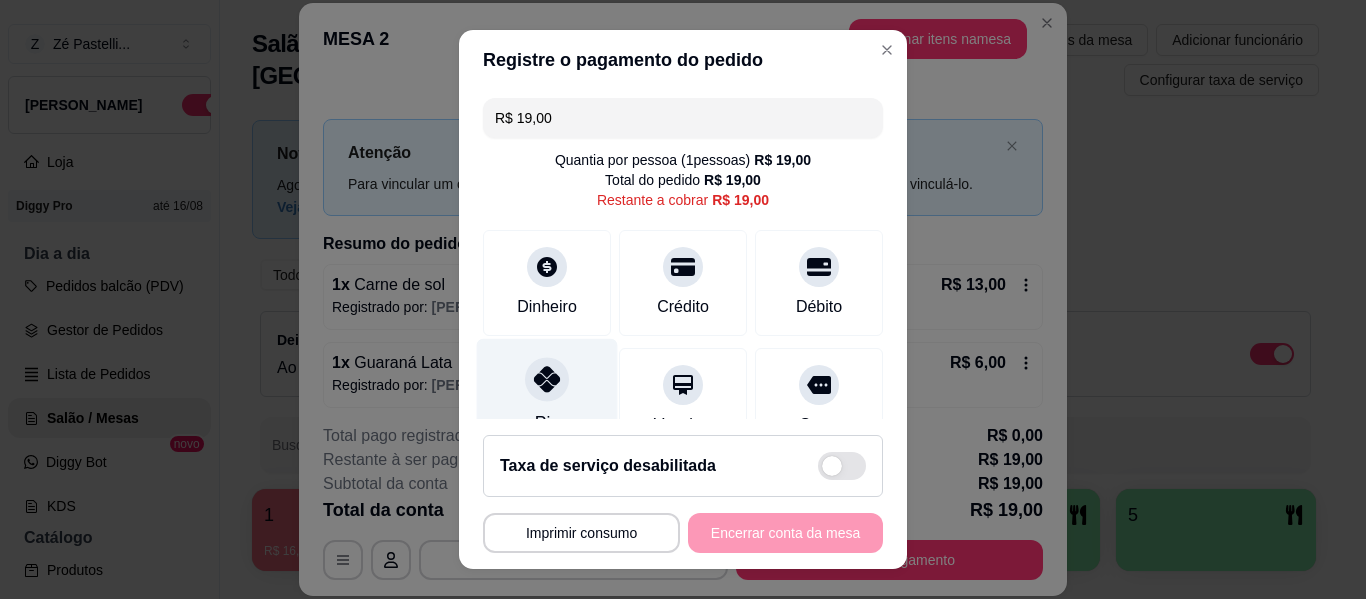 click 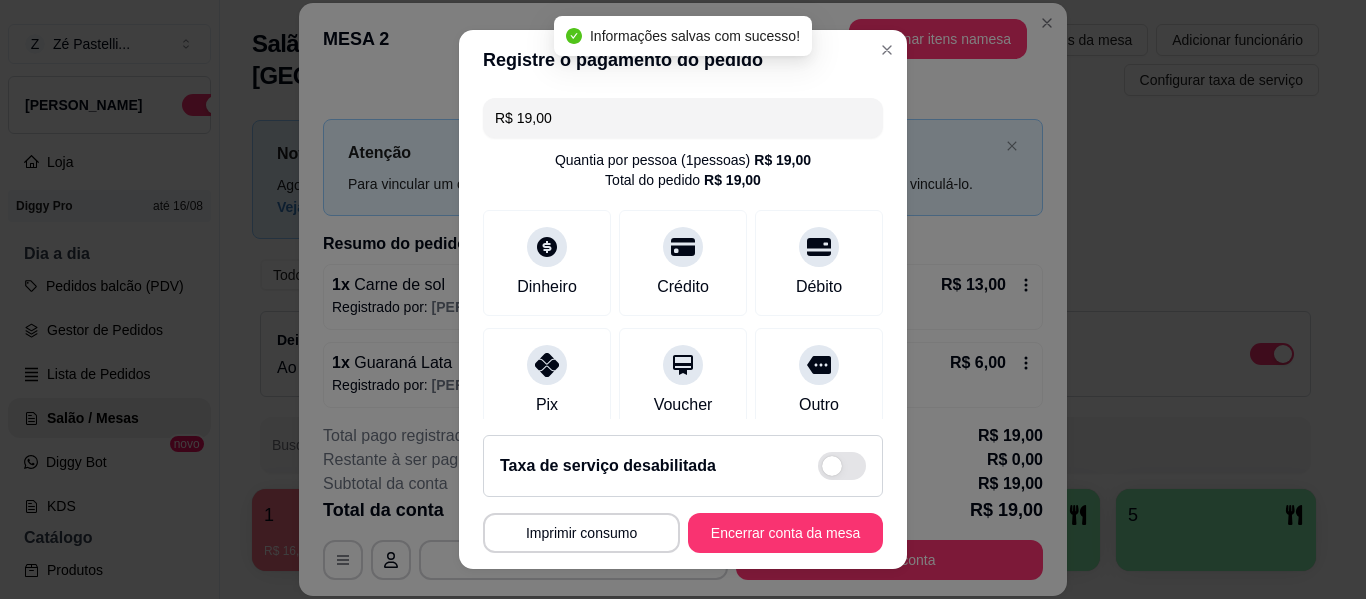 type on "R$ 0,00" 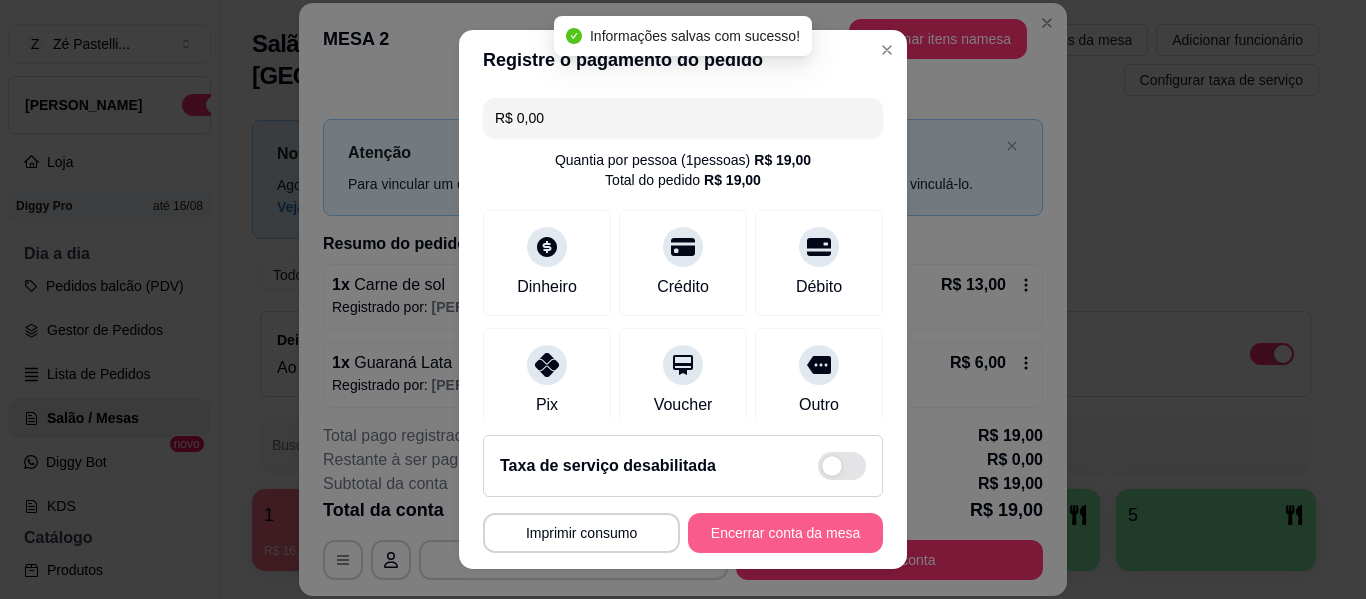 click on "Encerrar conta da mesa" at bounding box center [785, 533] 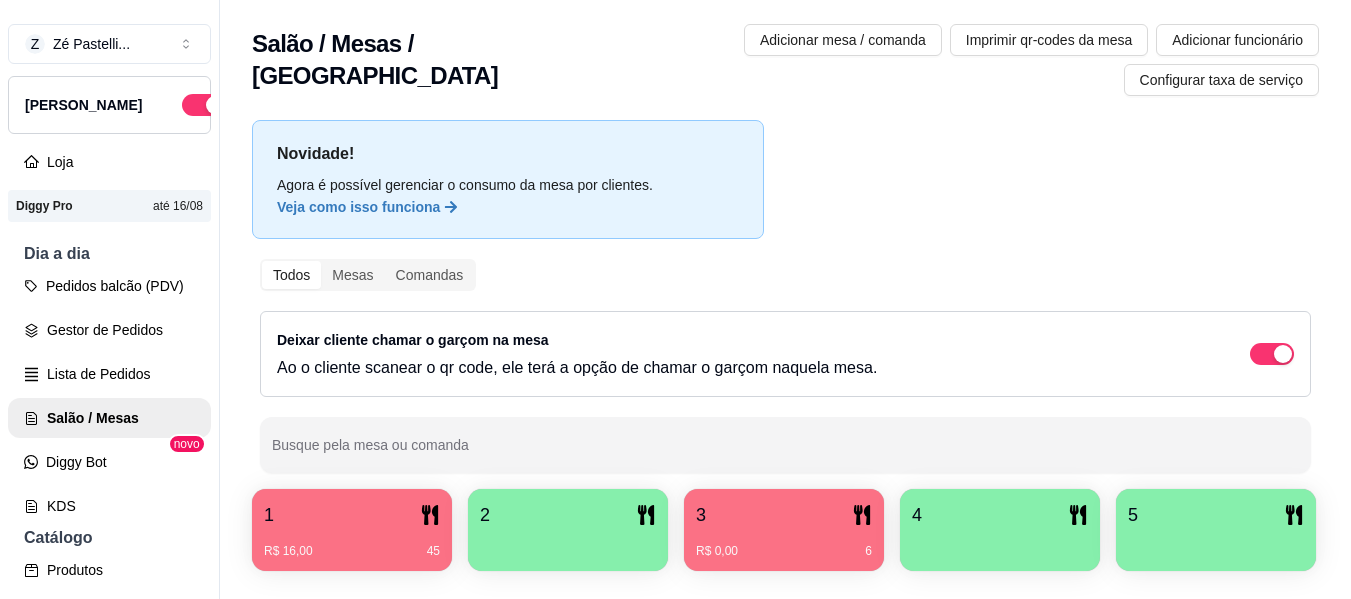 click on "1" at bounding box center (352, 515) 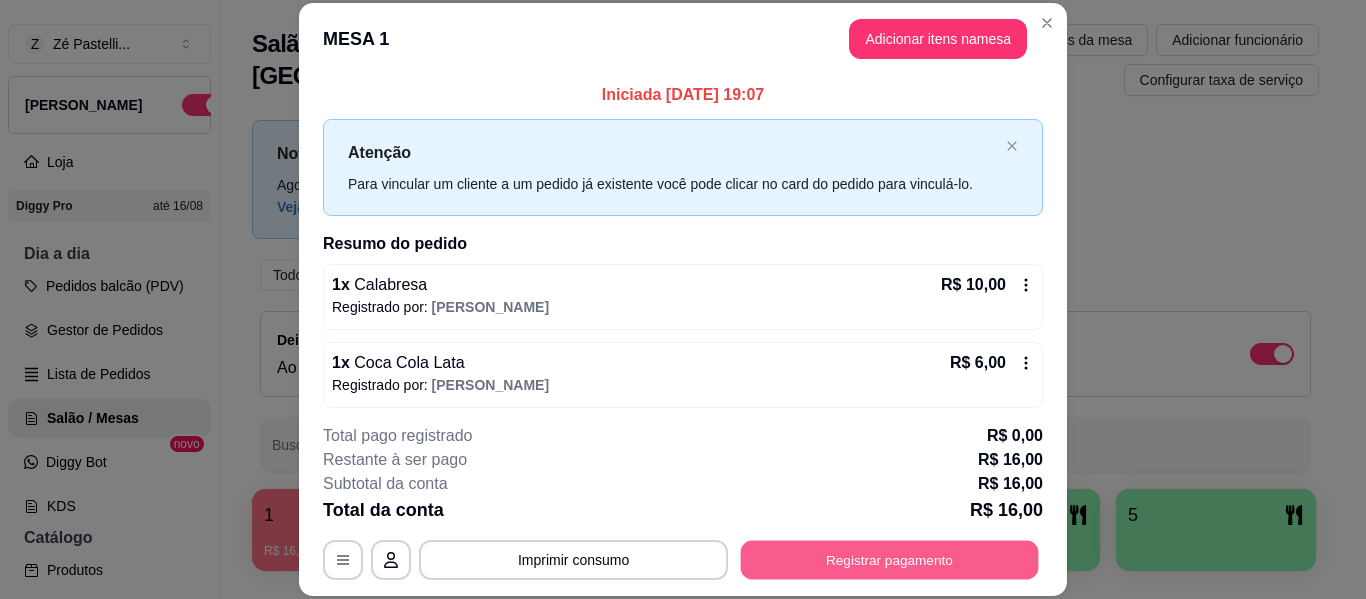 click on "Registrar pagamento" at bounding box center (890, 560) 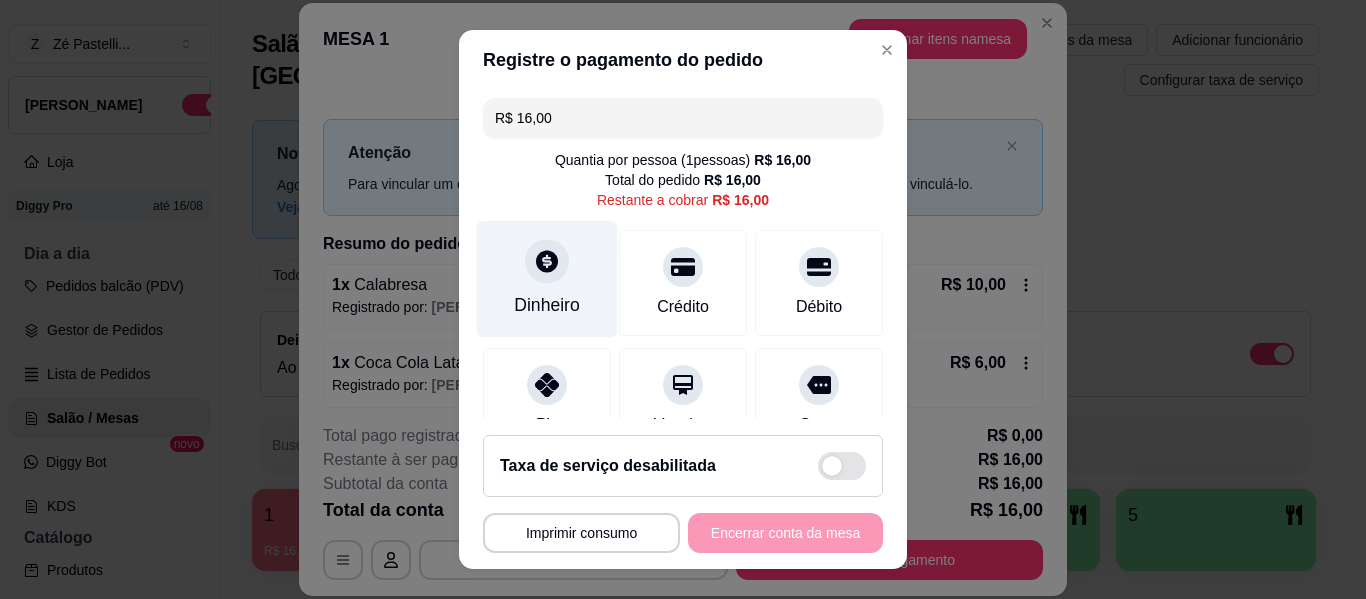 click on "Dinheiro" at bounding box center [547, 279] 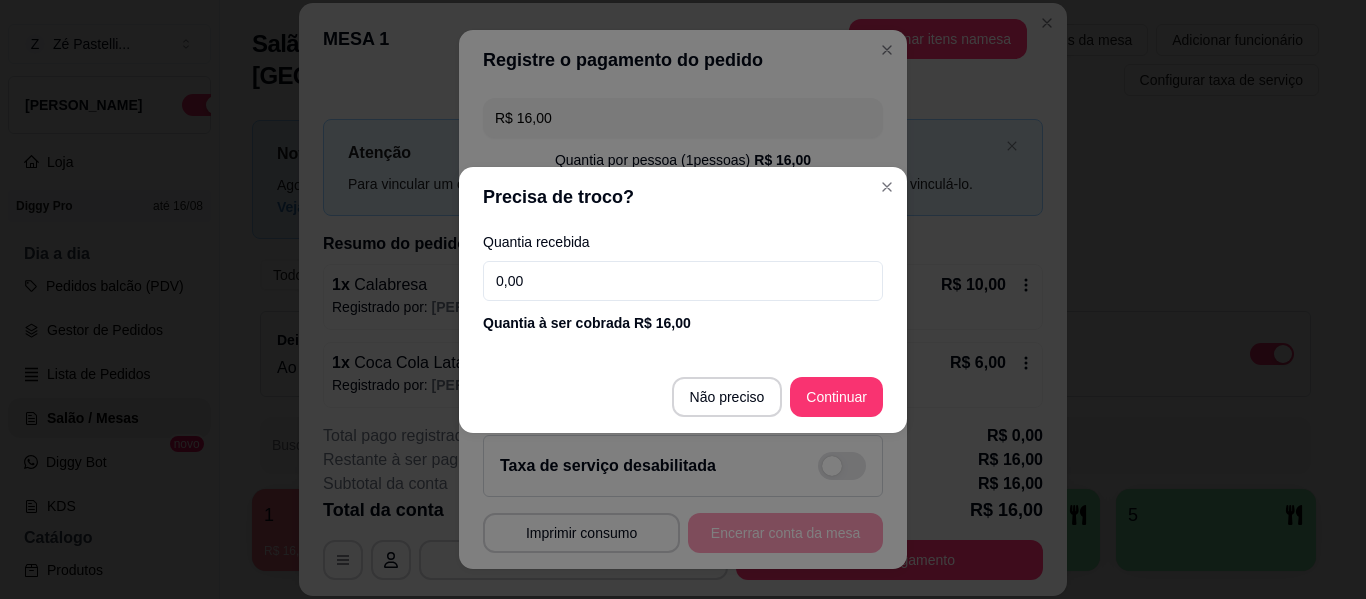 click on "0,00" at bounding box center [683, 281] 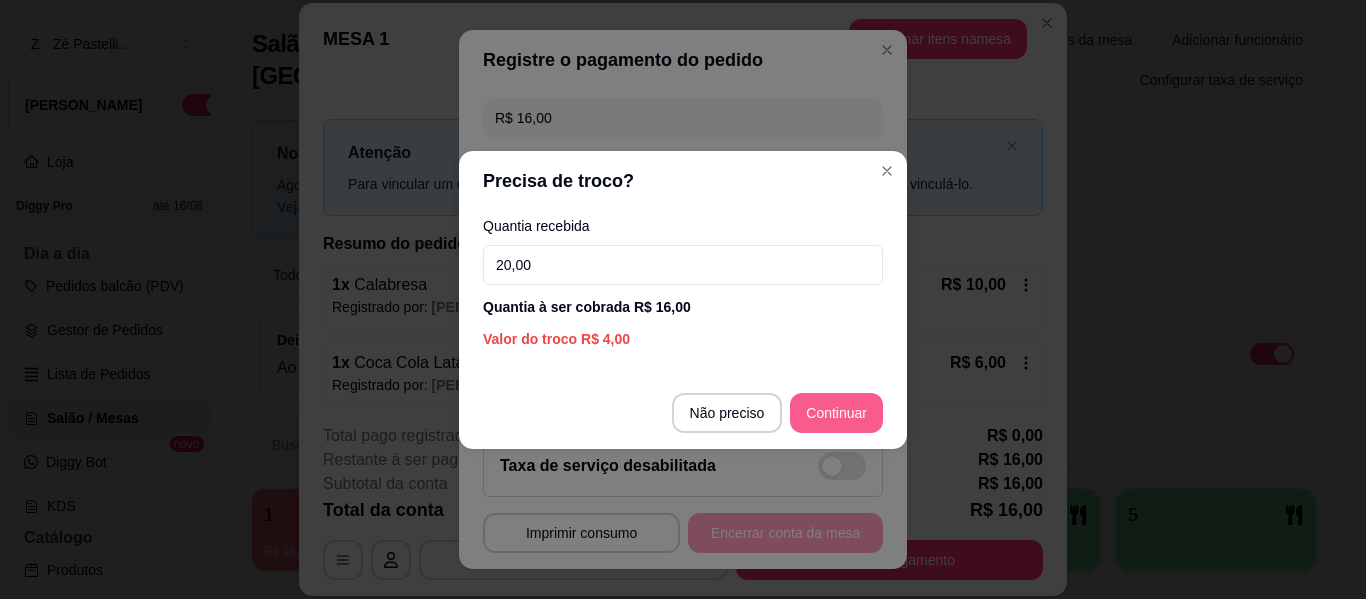 type on "20,00" 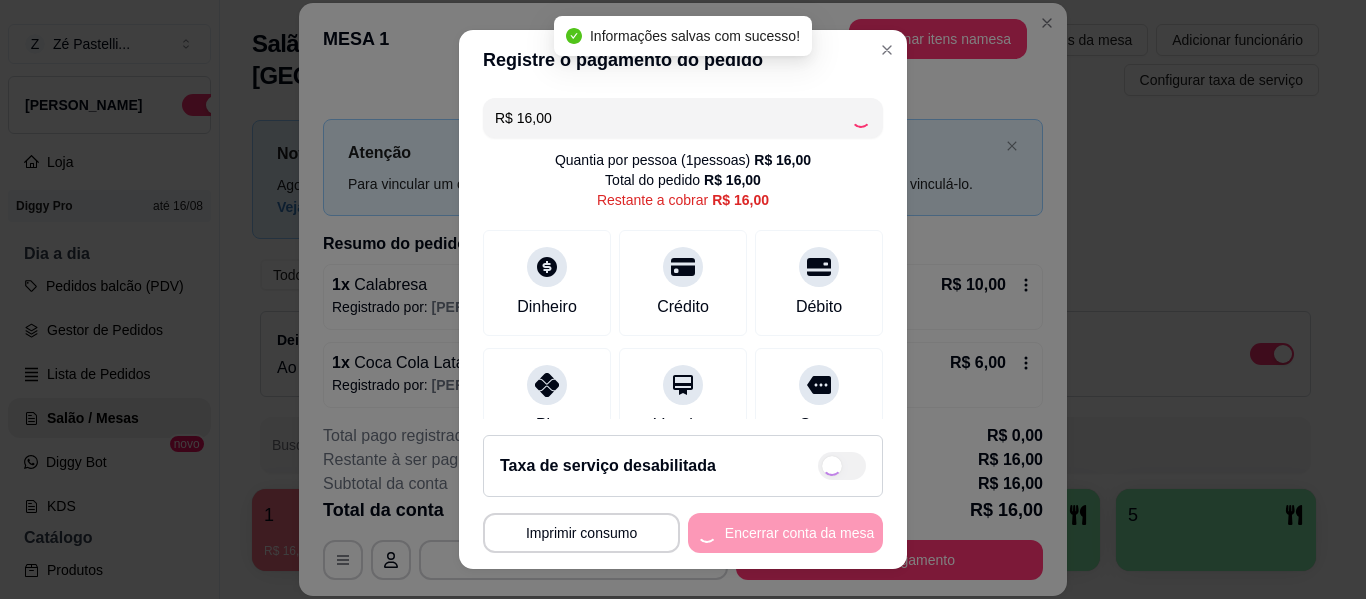 type on "R$ 0,00" 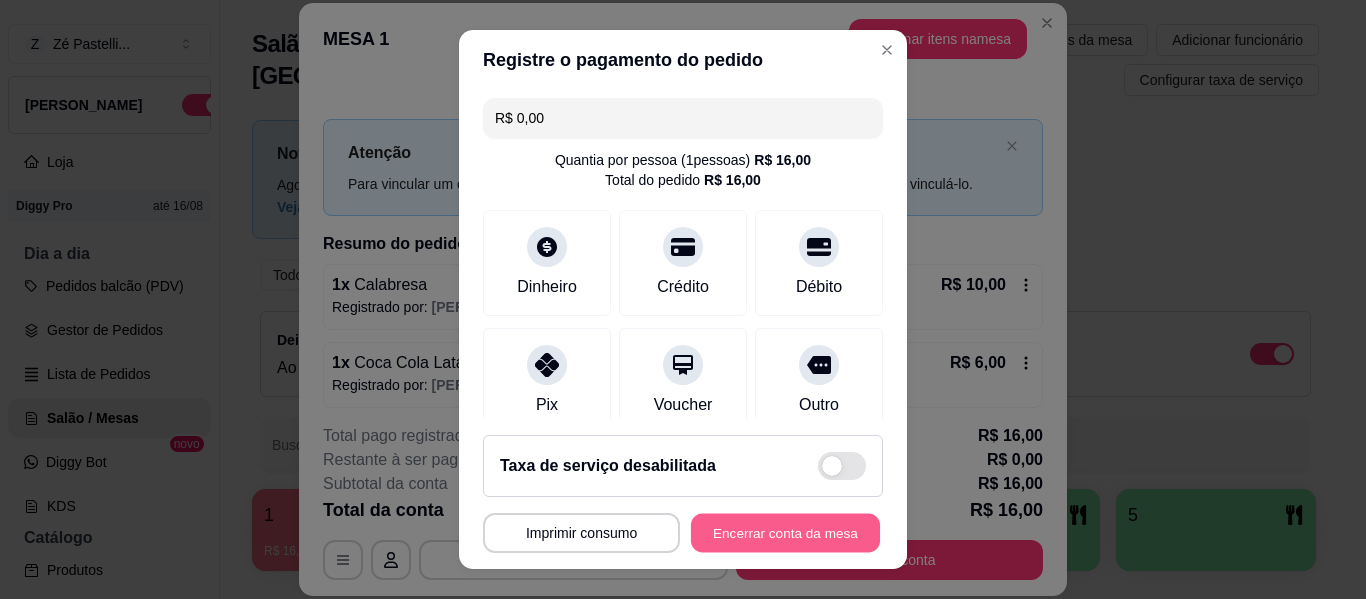 click on "Encerrar conta da mesa" at bounding box center [785, 533] 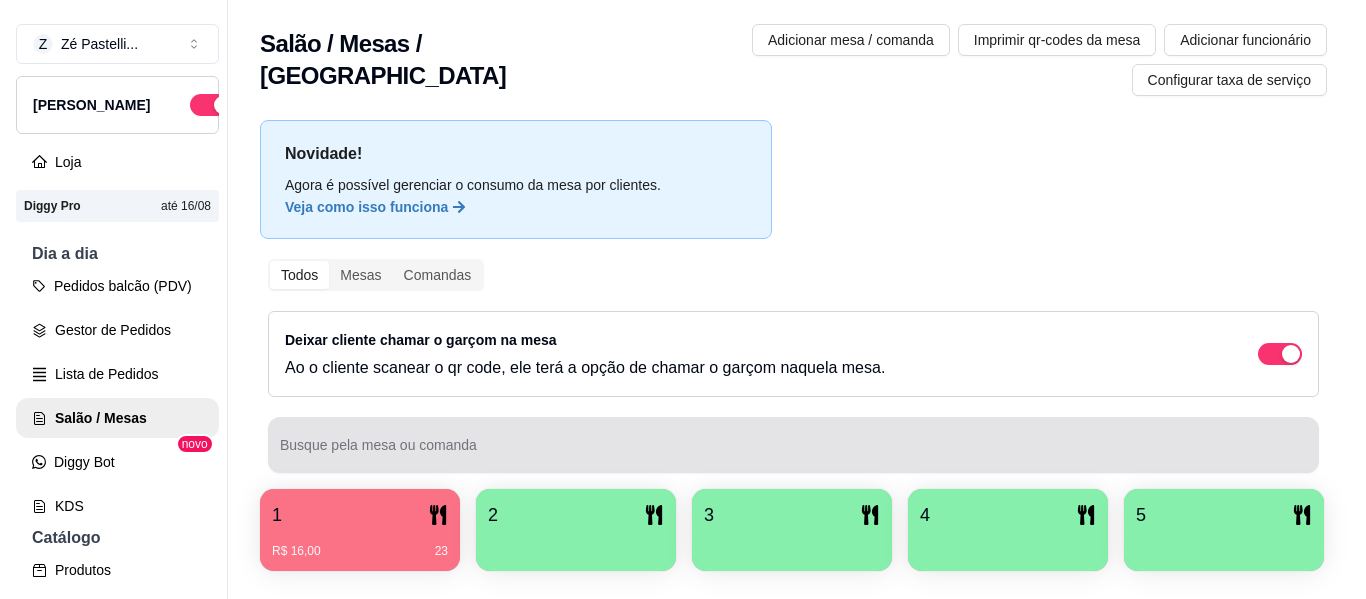 scroll, scrollTop: 0, scrollLeft: 0, axis: both 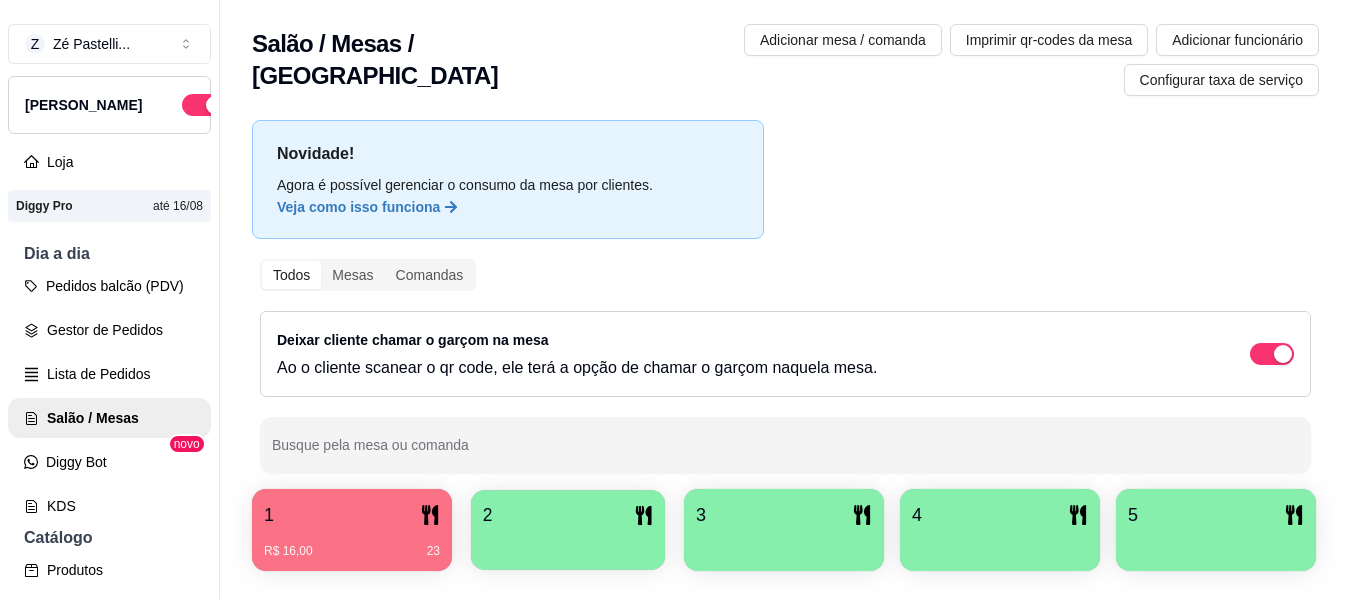 click on "2" at bounding box center (568, 515) 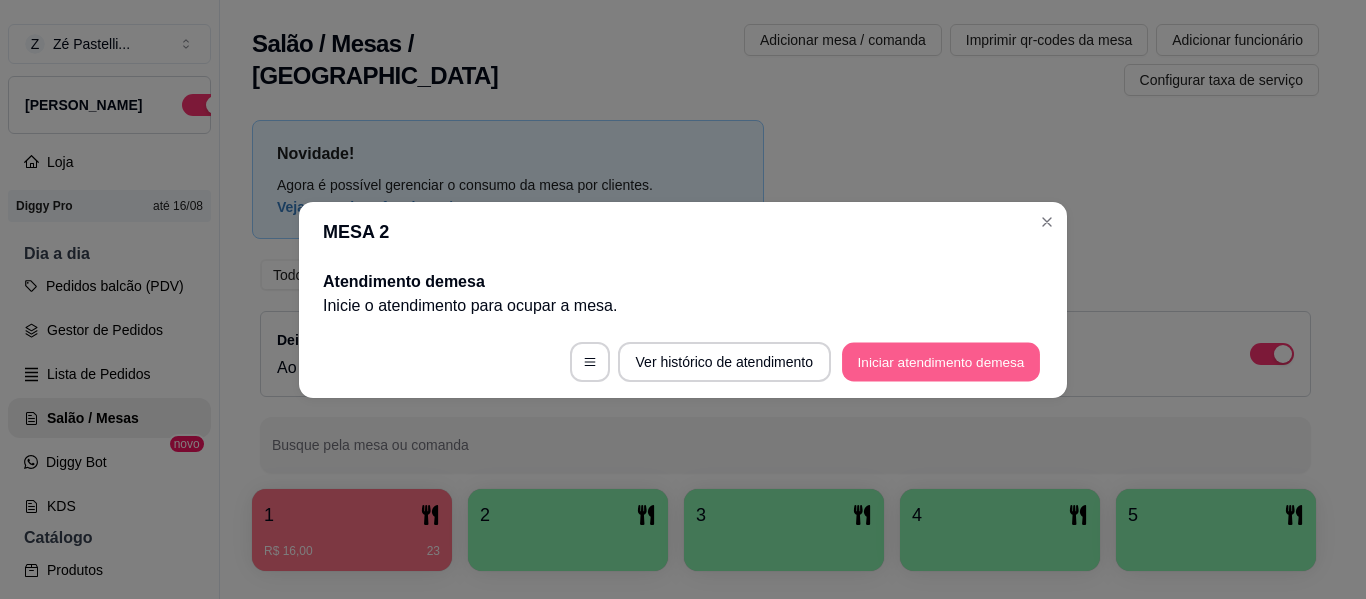 click on "Iniciar atendimento de  mesa" at bounding box center [941, 361] 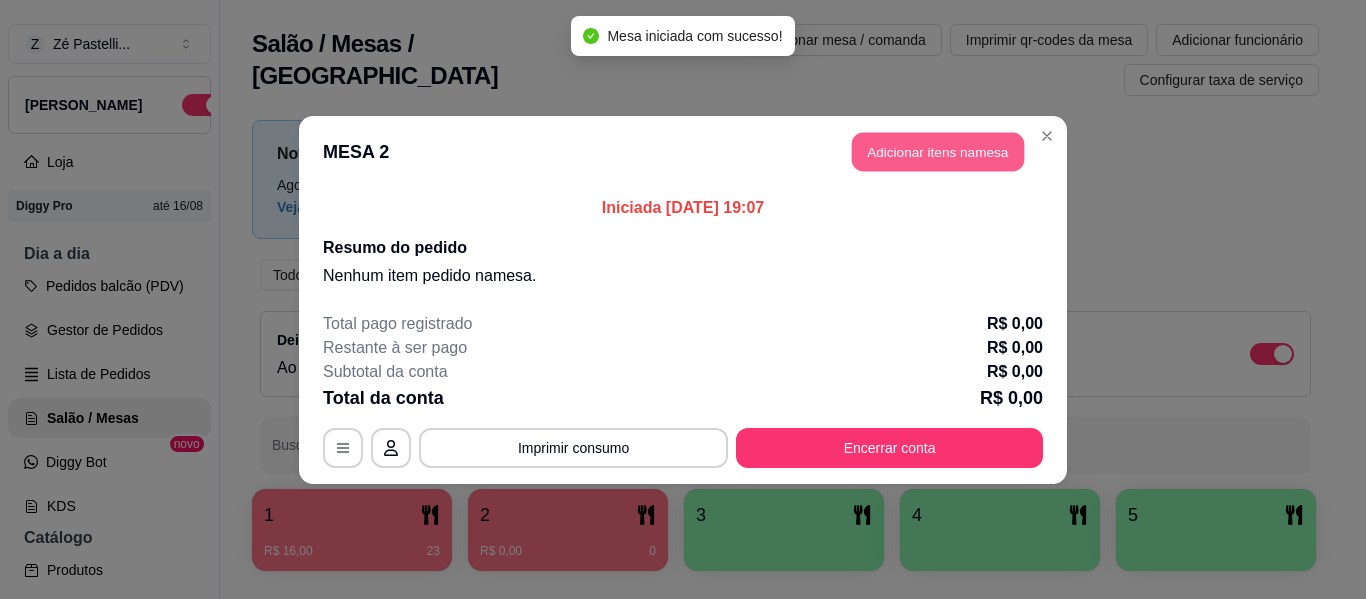 click on "Adicionar itens na  mesa" at bounding box center [938, 151] 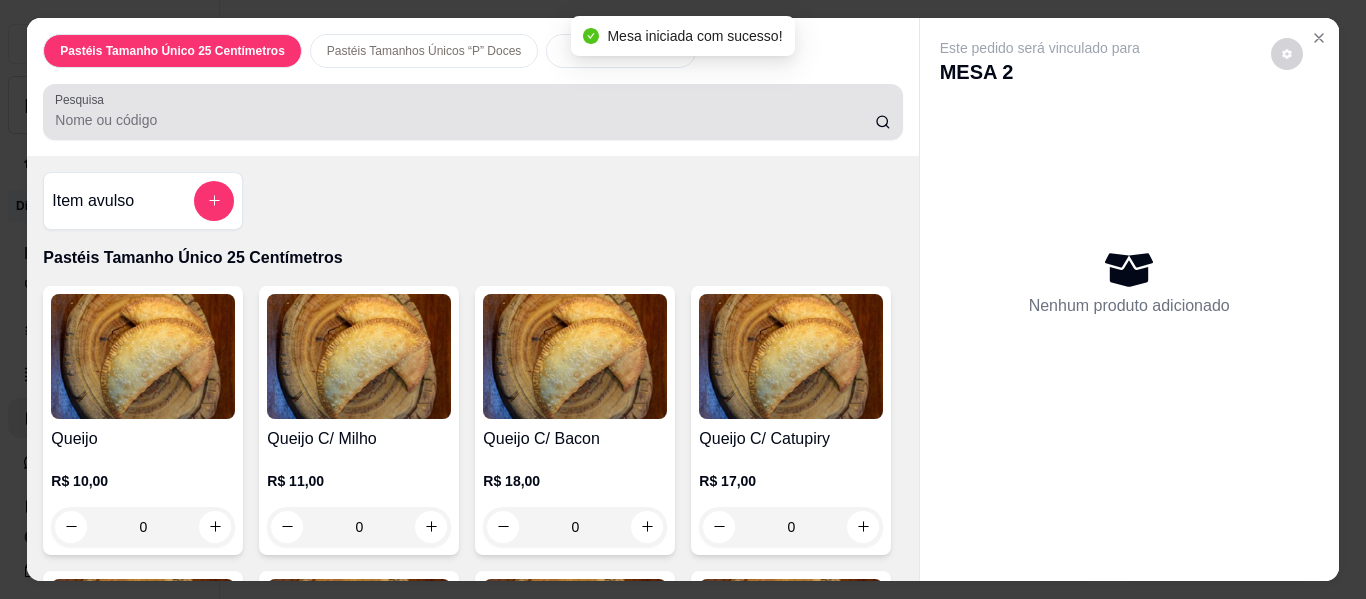 click at bounding box center (472, 112) 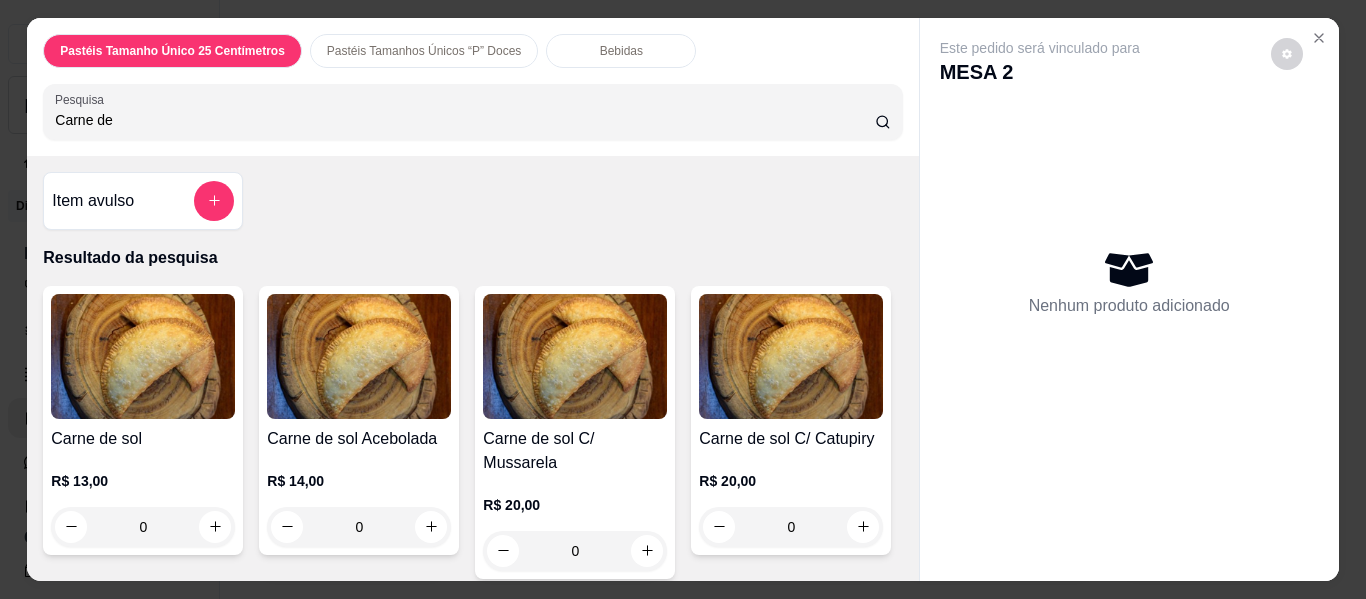type on "Carne de" 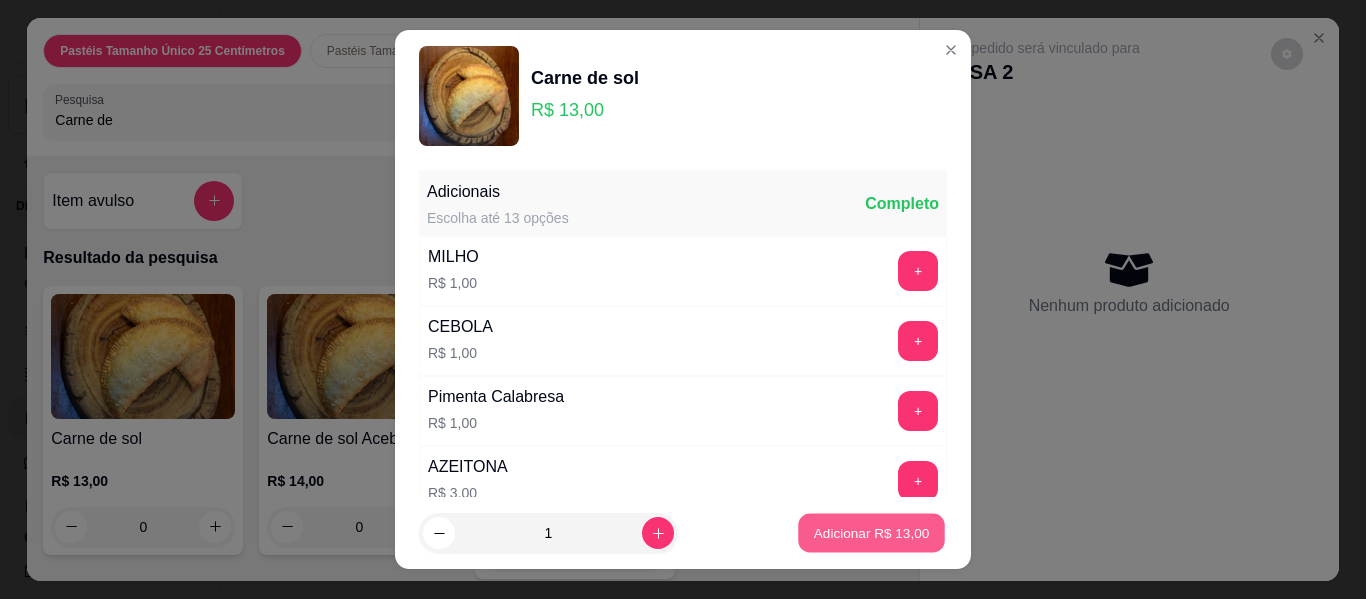 click on "Adicionar   R$ 13,00" at bounding box center [872, 532] 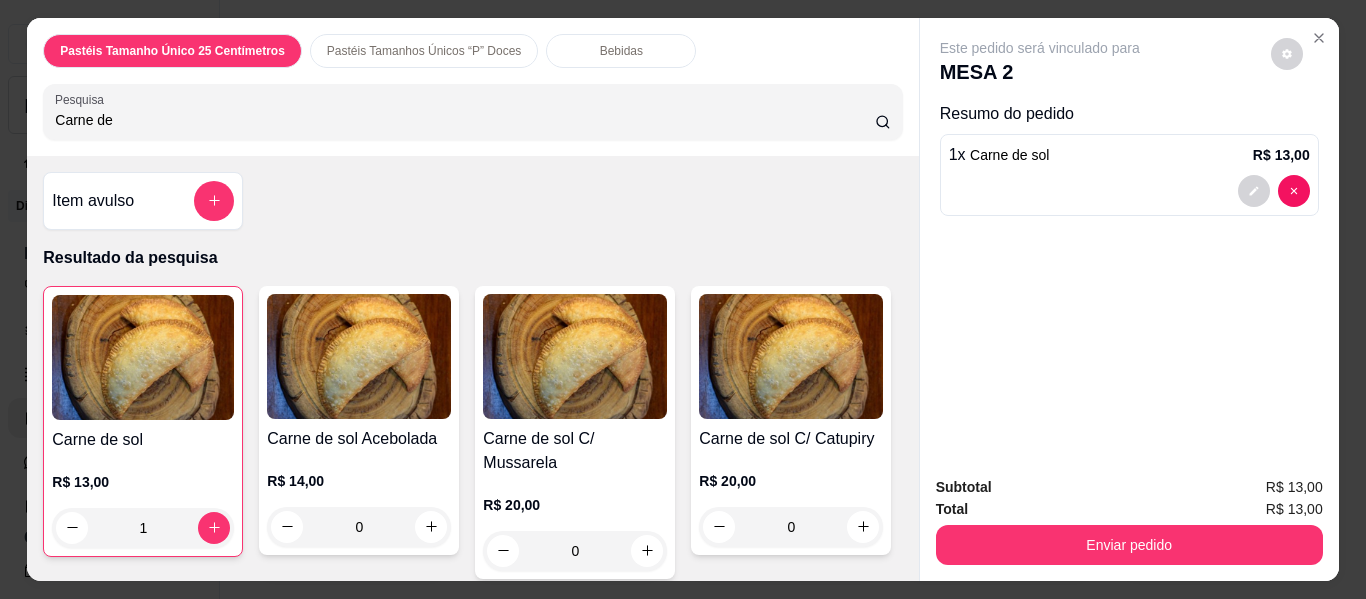 click on "Bebidas" at bounding box center (621, 51) 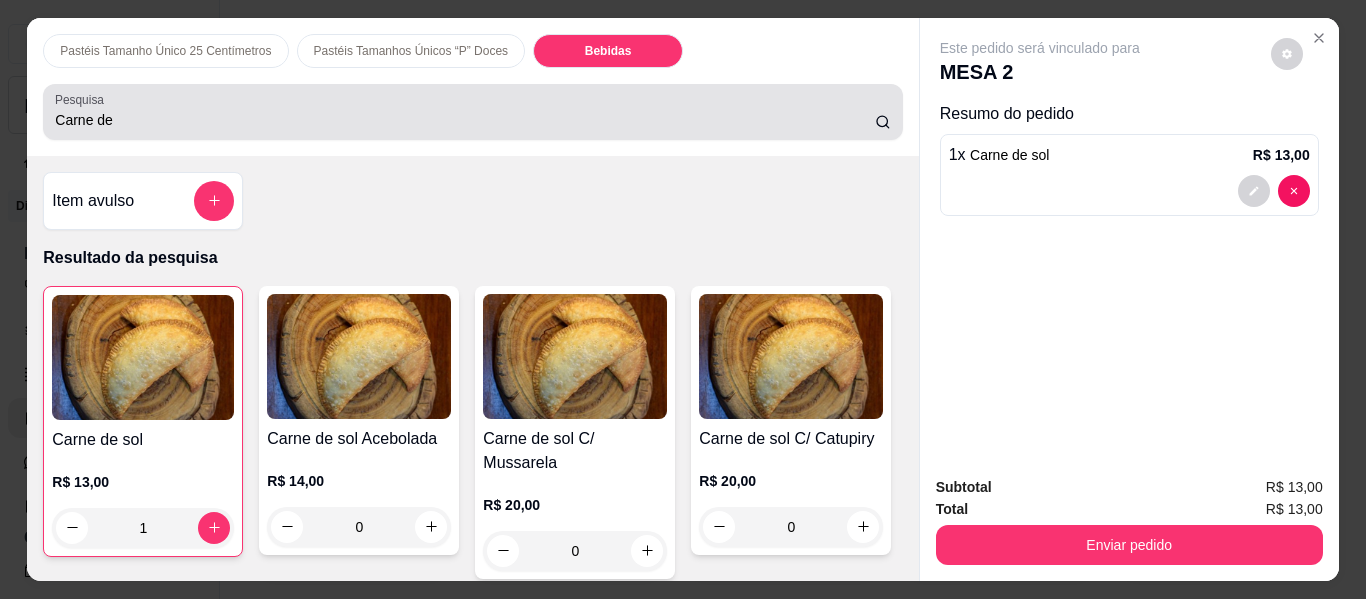 scroll, scrollTop: 4918, scrollLeft: 0, axis: vertical 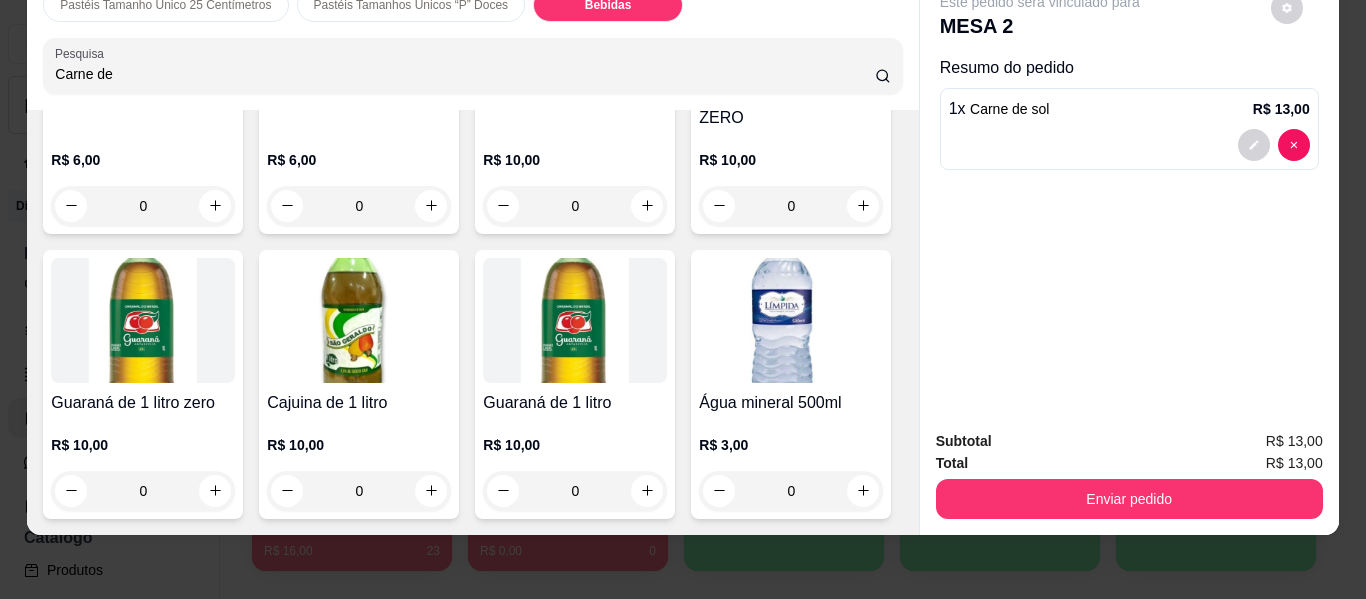 click at bounding box center (791, -274) 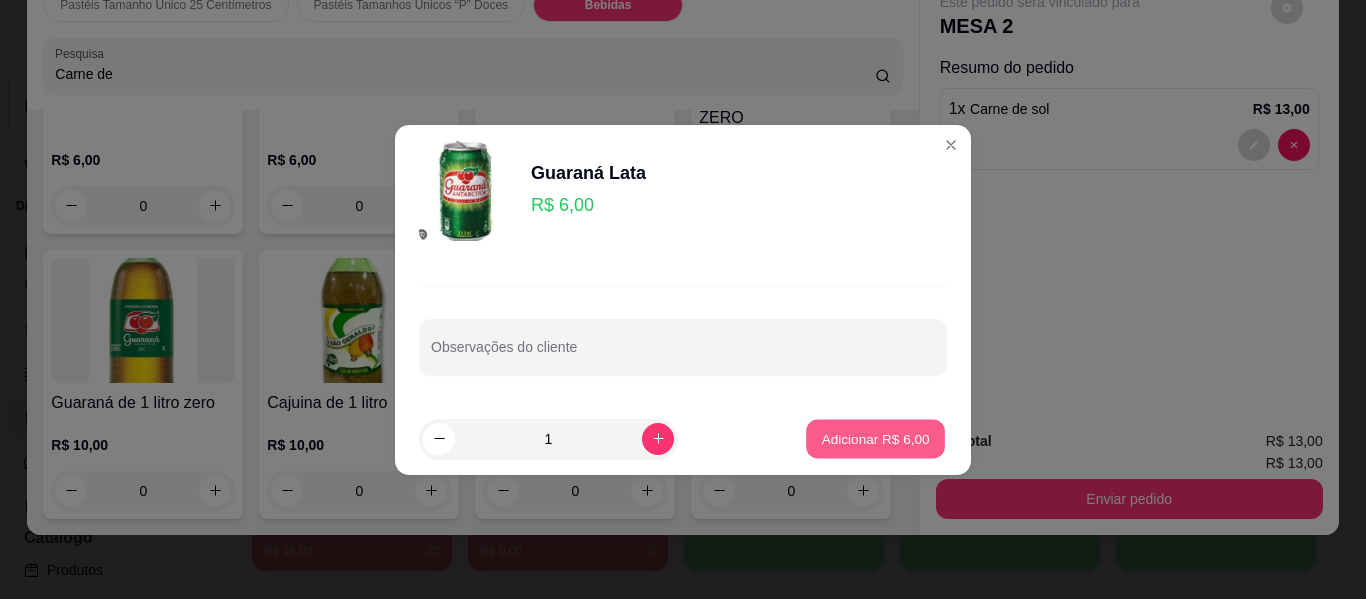 click on "Adicionar   R$ 6,00" at bounding box center (875, 438) 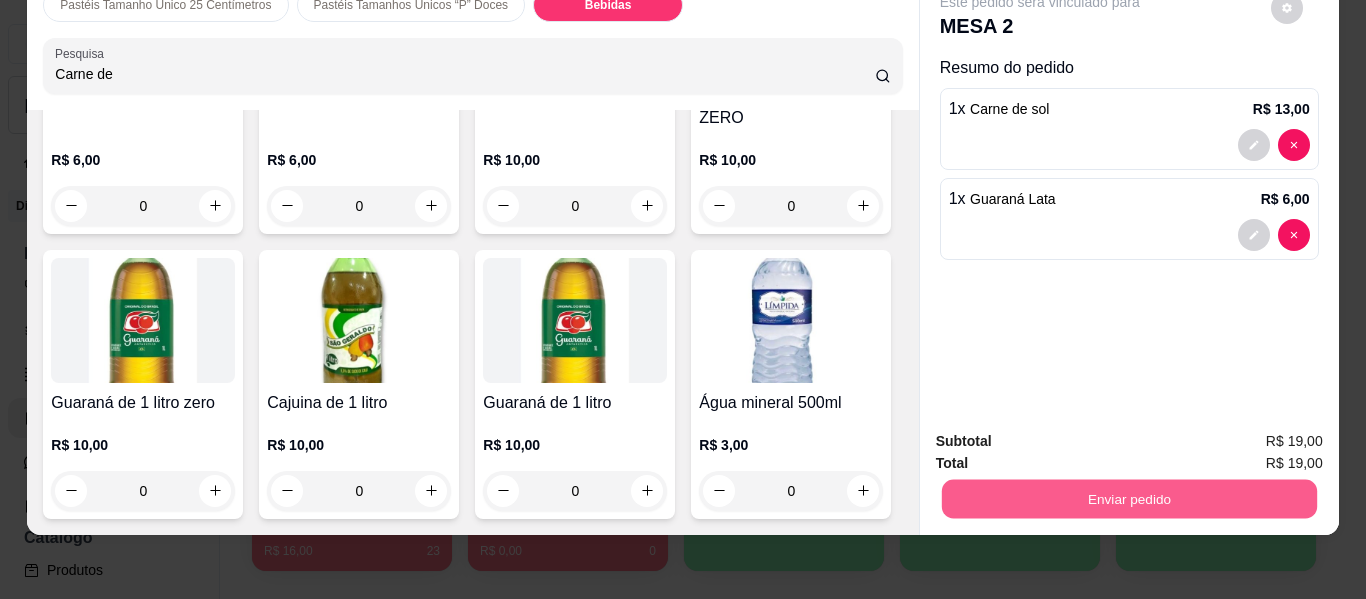 click on "Enviar pedido" at bounding box center [1128, 499] 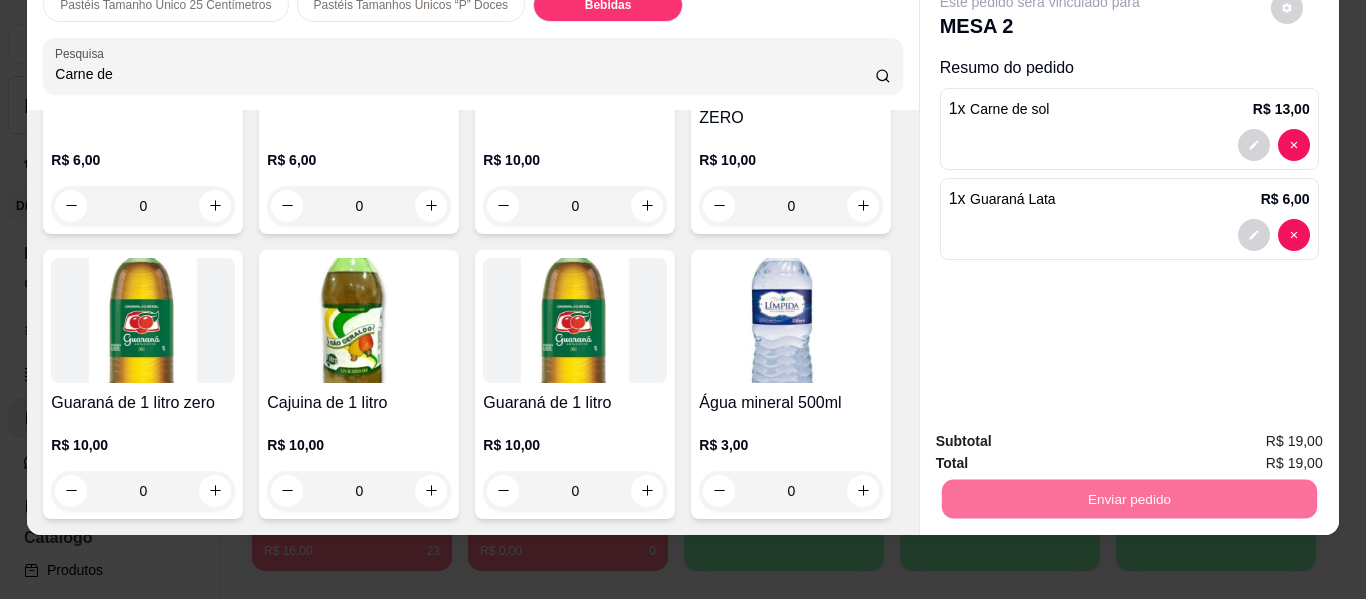 click on "Não registrar e enviar pedido" at bounding box center (1063, 434) 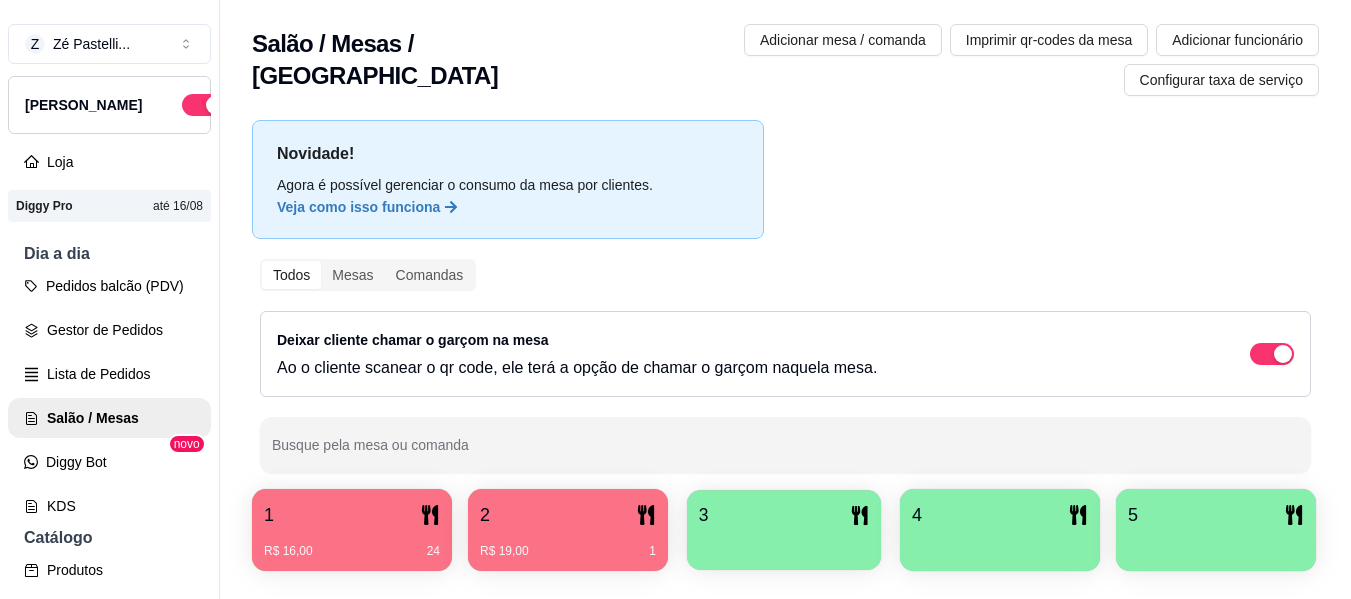 click on "3" at bounding box center [784, 515] 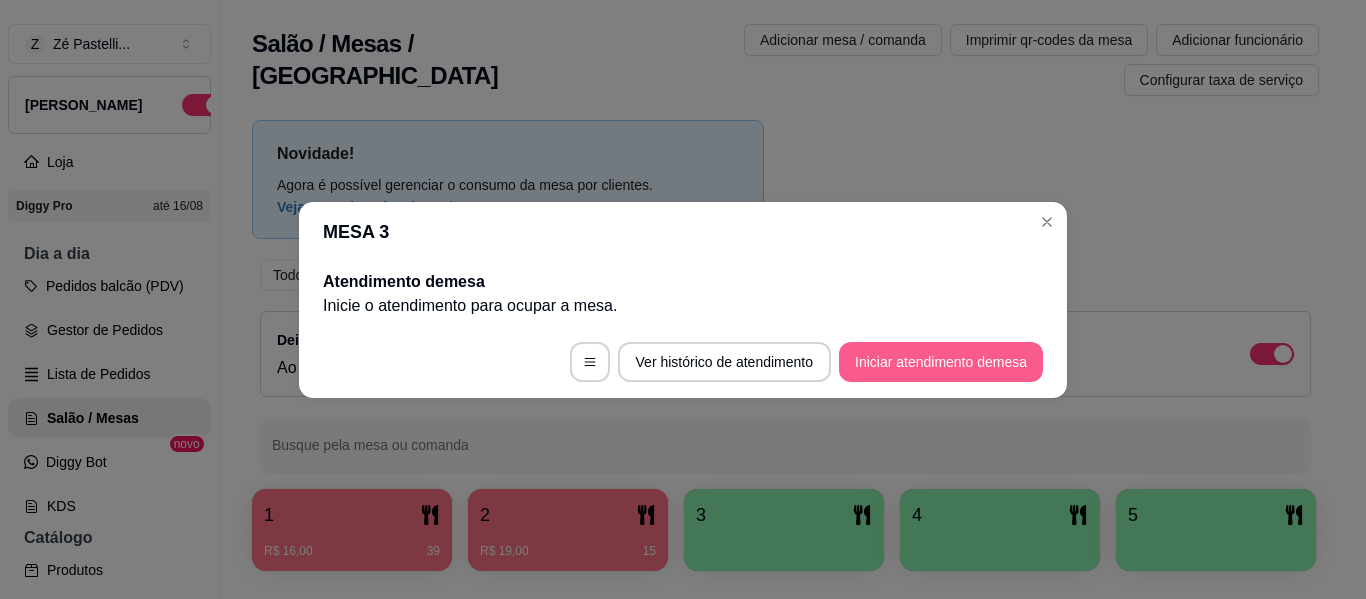 click on "Iniciar atendimento de  mesa" at bounding box center (941, 362) 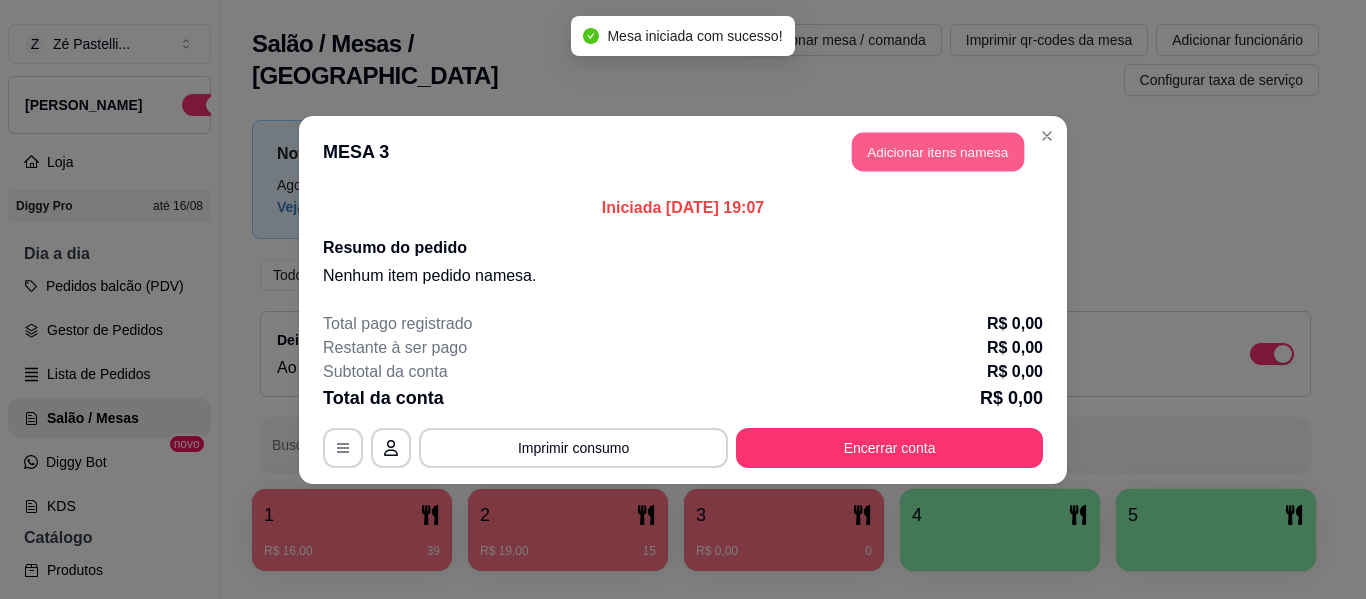 click on "Adicionar itens na  mesa" at bounding box center (938, 151) 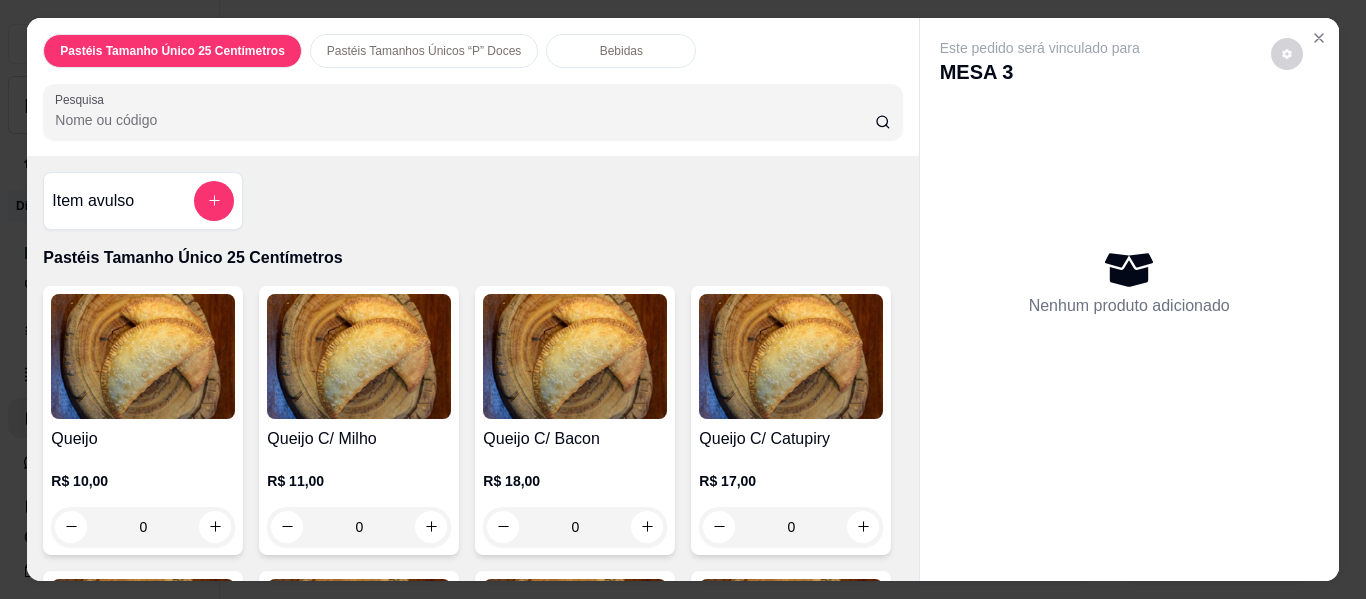click at bounding box center [143, 356] 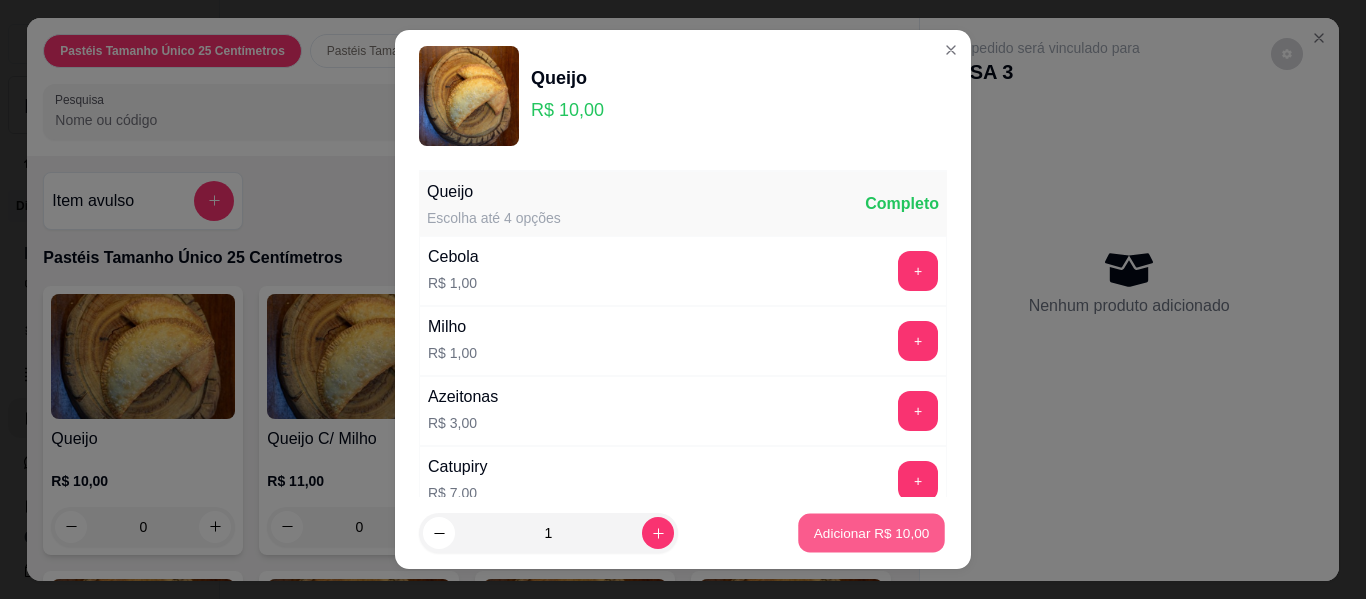 click on "Adicionar   R$ 10,00" at bounding box center (872, 532) 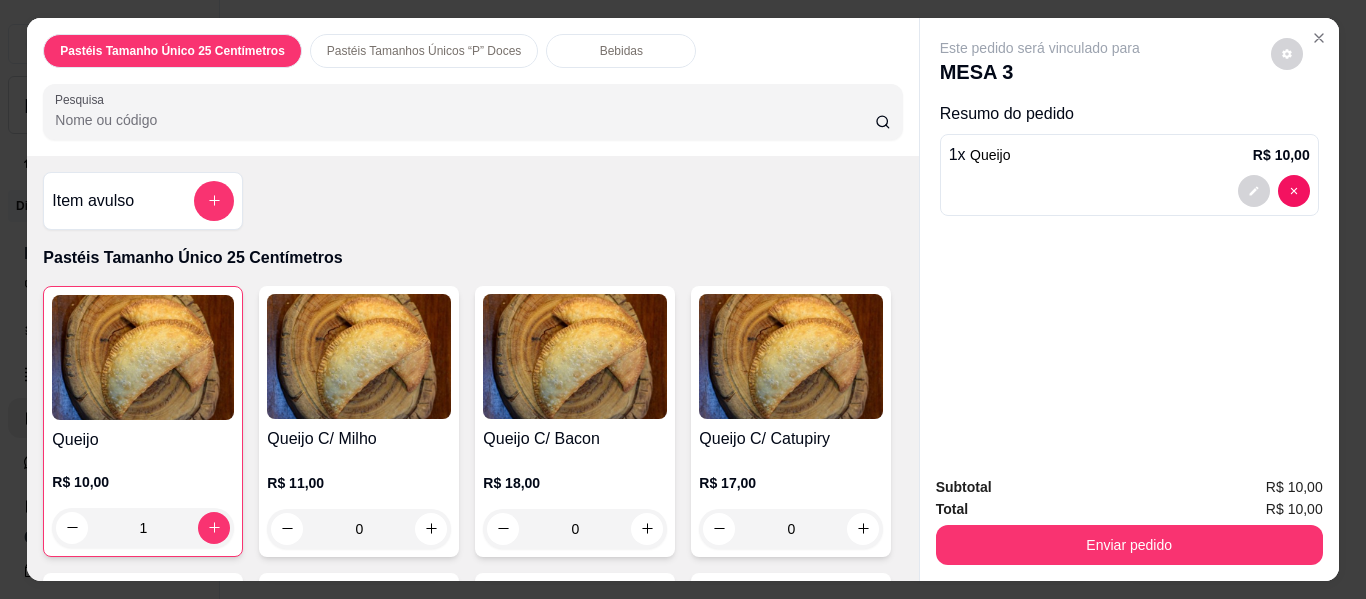 click at bounding box center [143, 357] 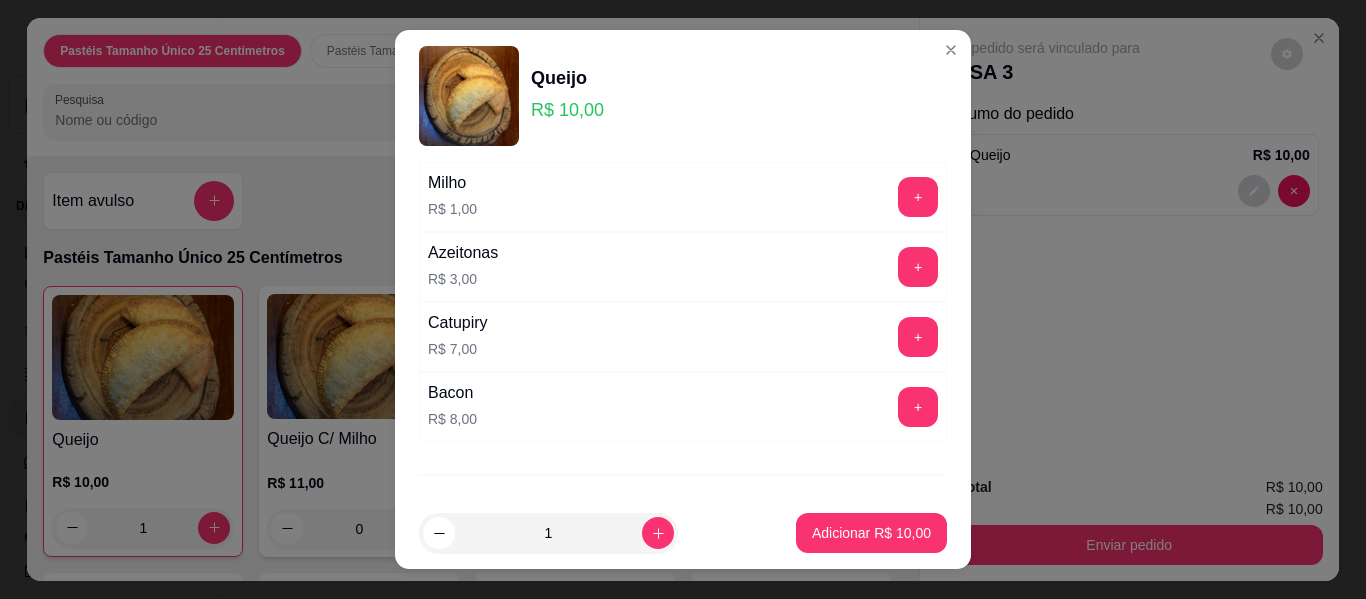 scroll, scrollTop: 239, scrollLeft: 0, axis: vertical 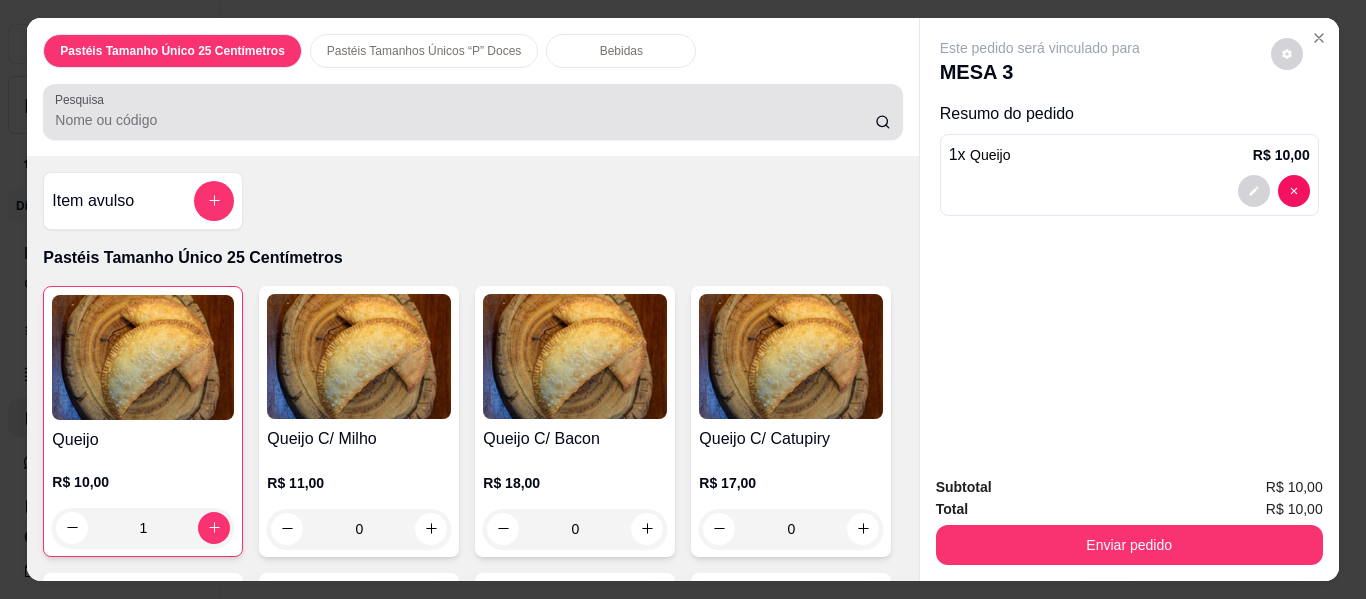 click at bounding box center [472, 112] 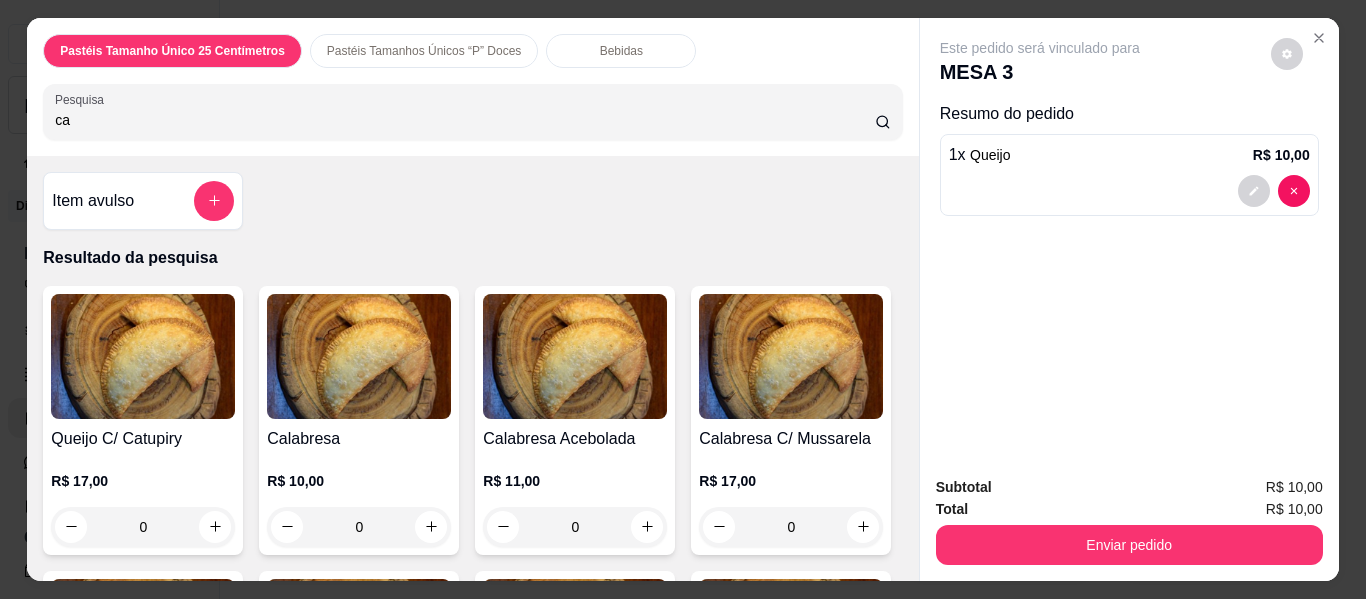 type on "ca" 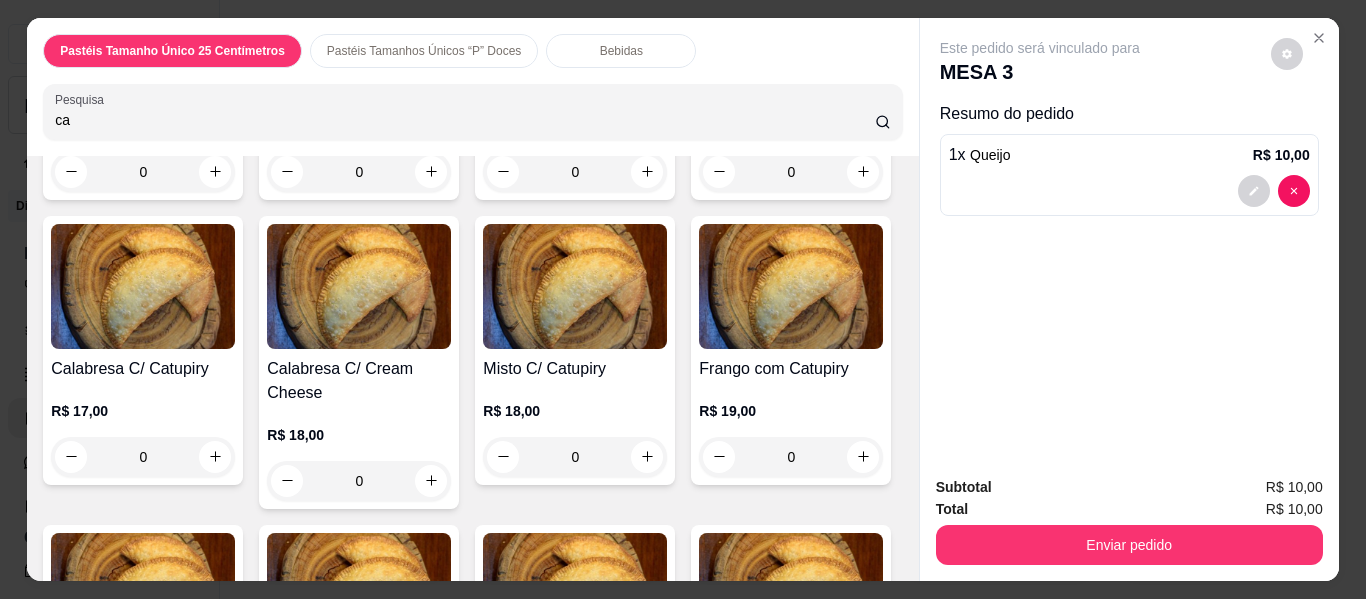 scroll, scrollTop: 360, scrollLeft: 0, axis: vertical 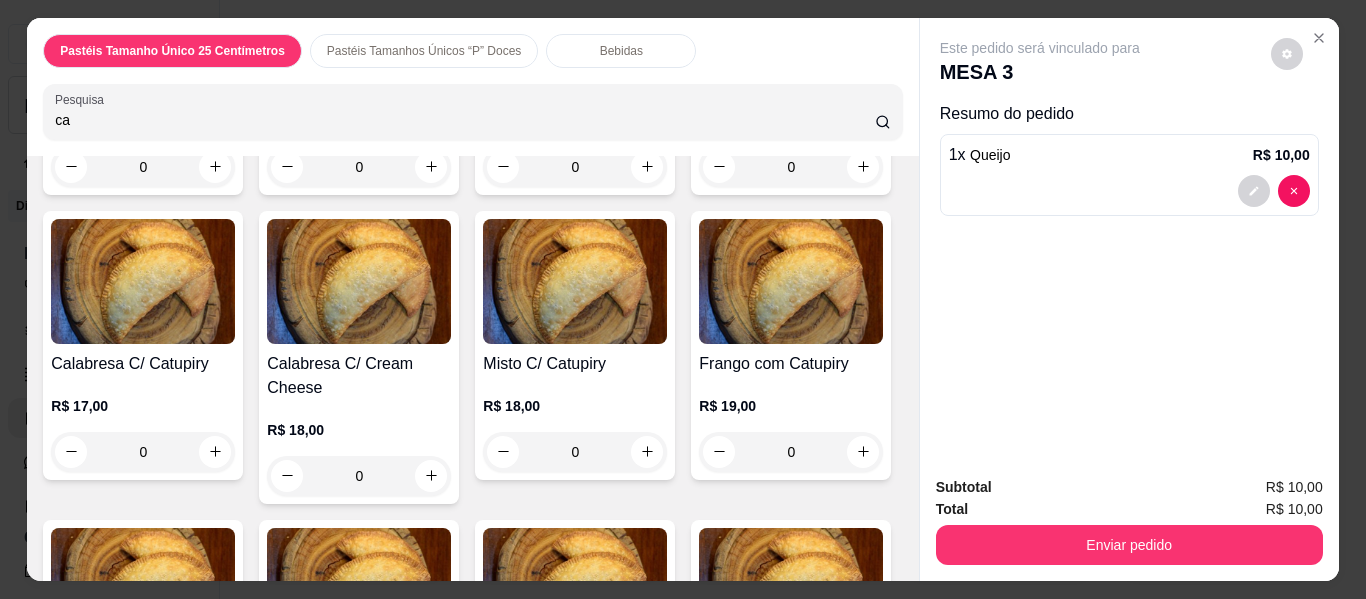 click at bounding box center (791, -4) 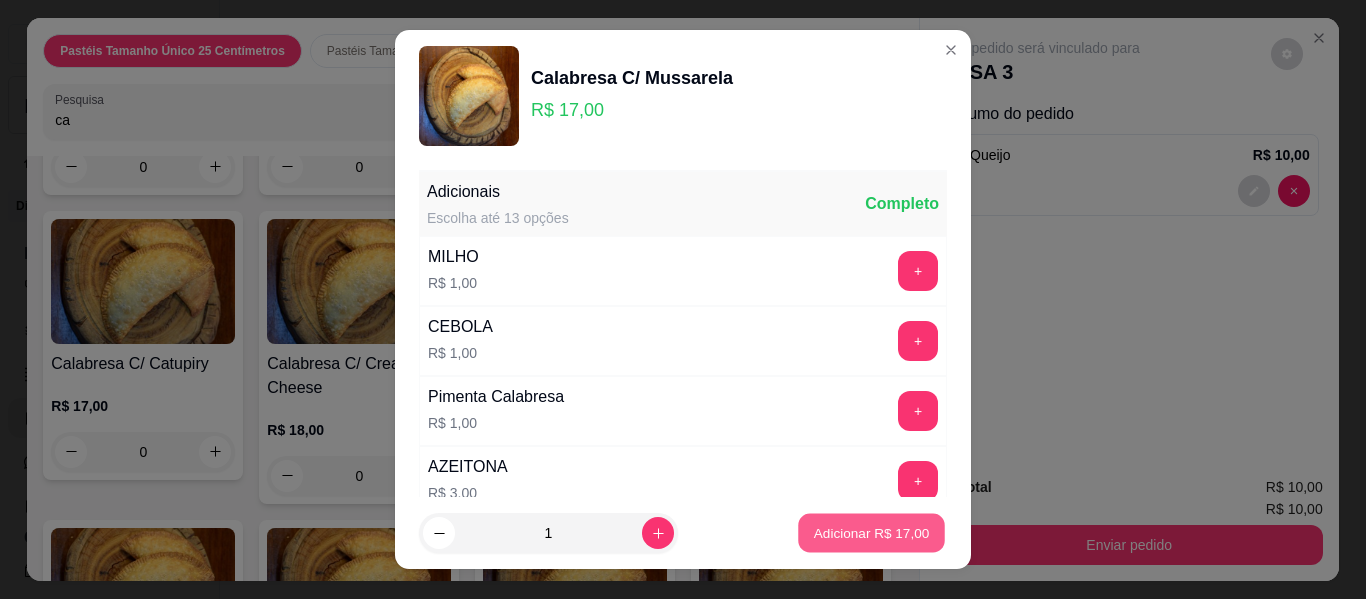 click on "Adicionar   R$ 17,00" at bounding box center [871, 533] 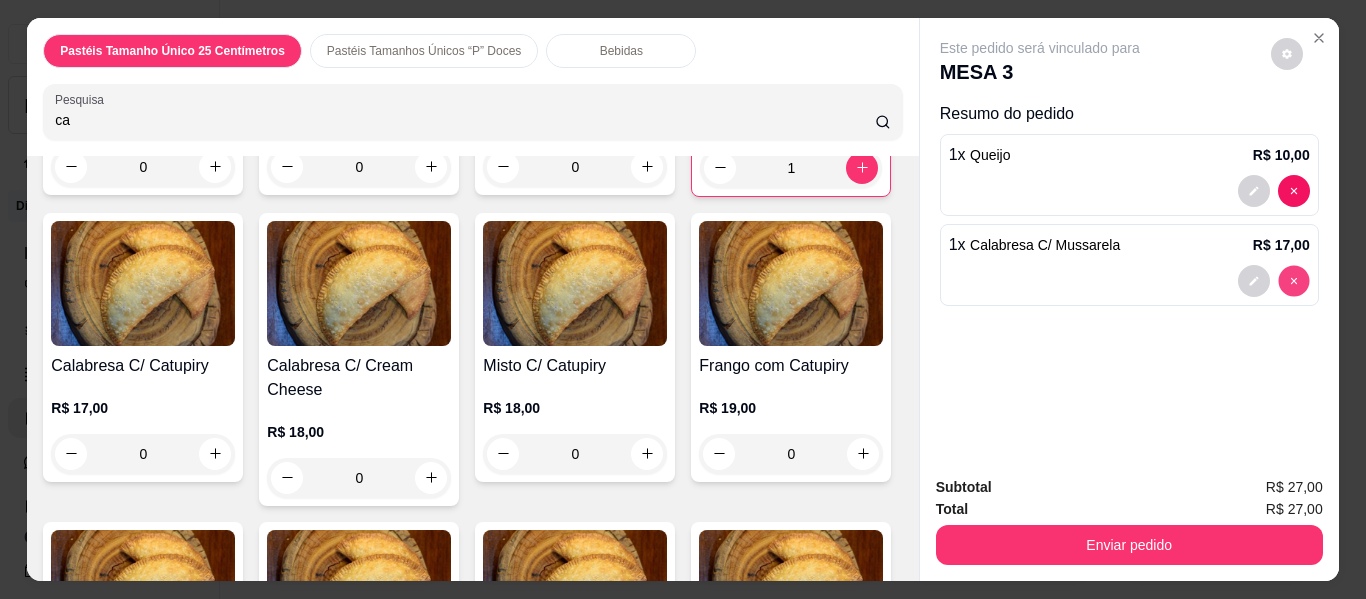 type on "0" 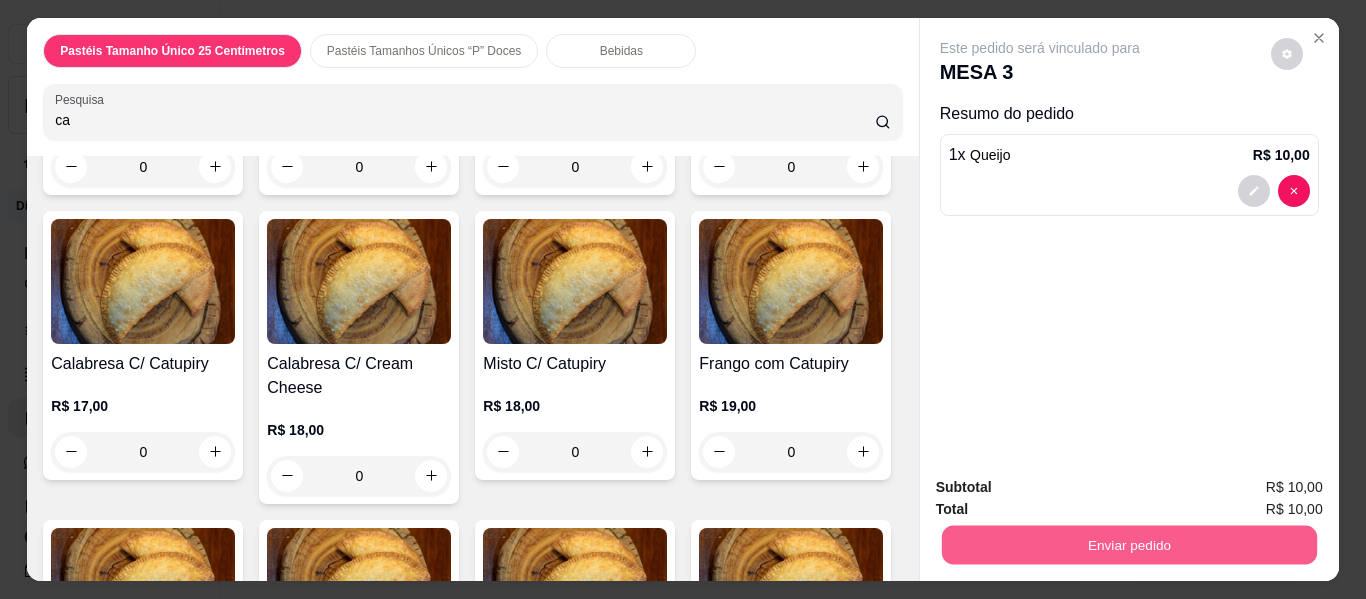 click on "Enviar pedido" at bounding box center [1128, 545] 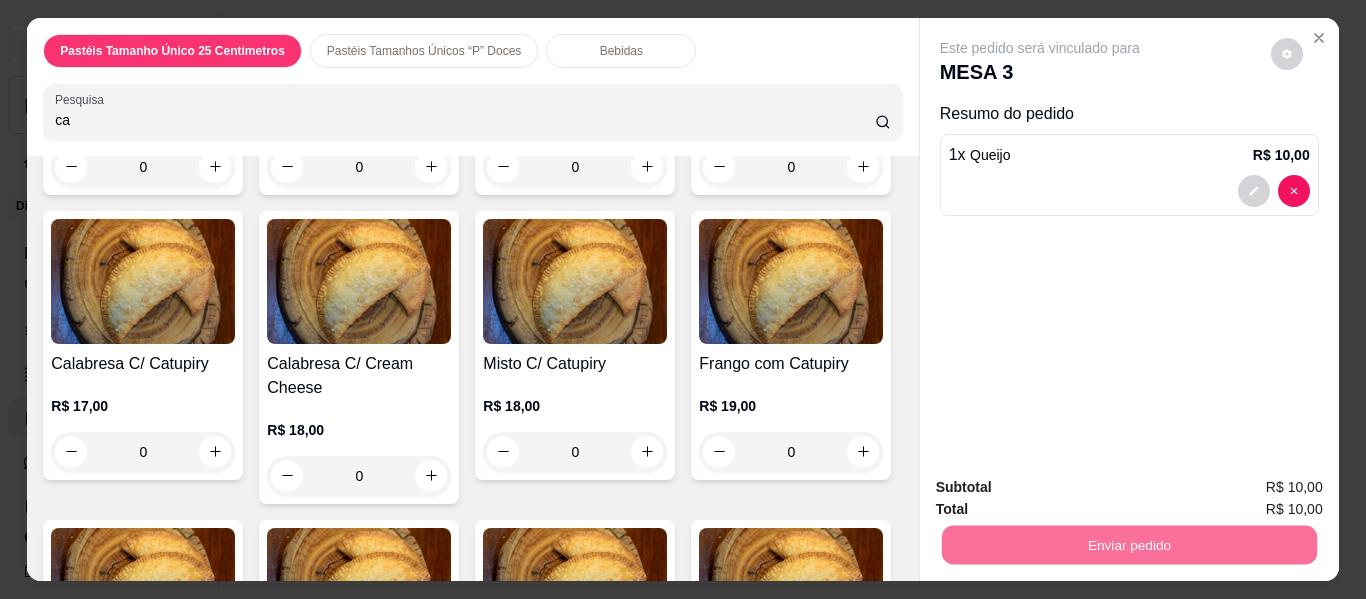 click on "Não registrar e enviar pedido" at bounding box center (1063, 488) 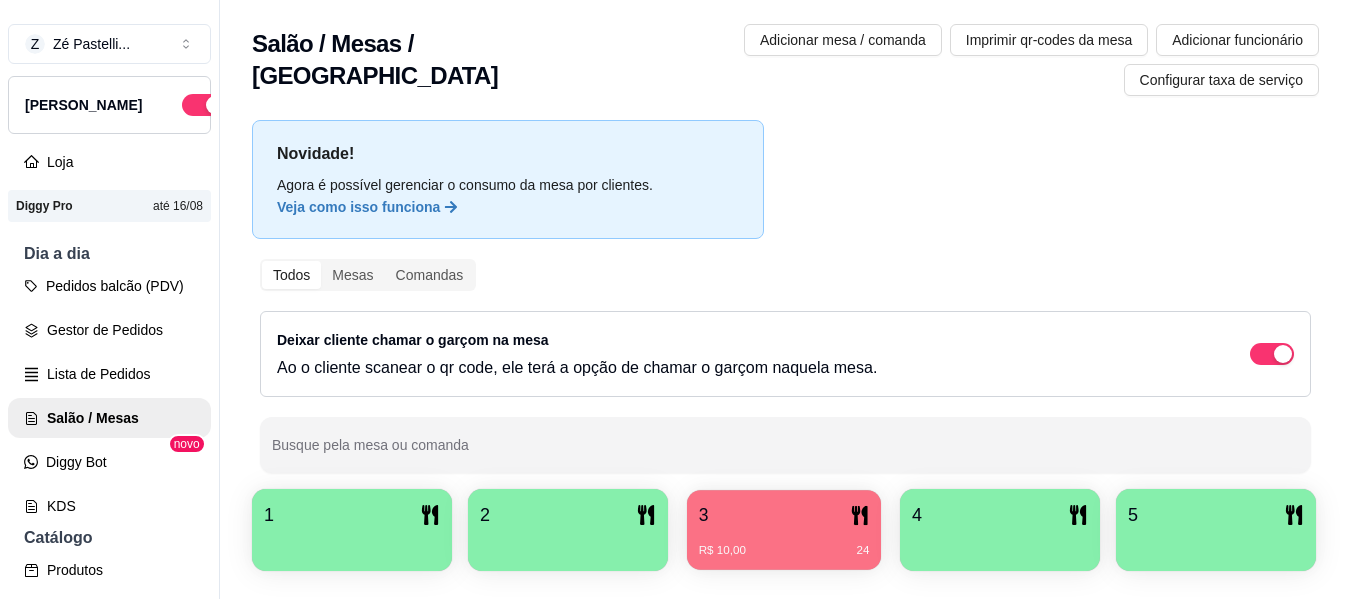 click on "R$ 10,00 24" at bounding box center [784, 543] 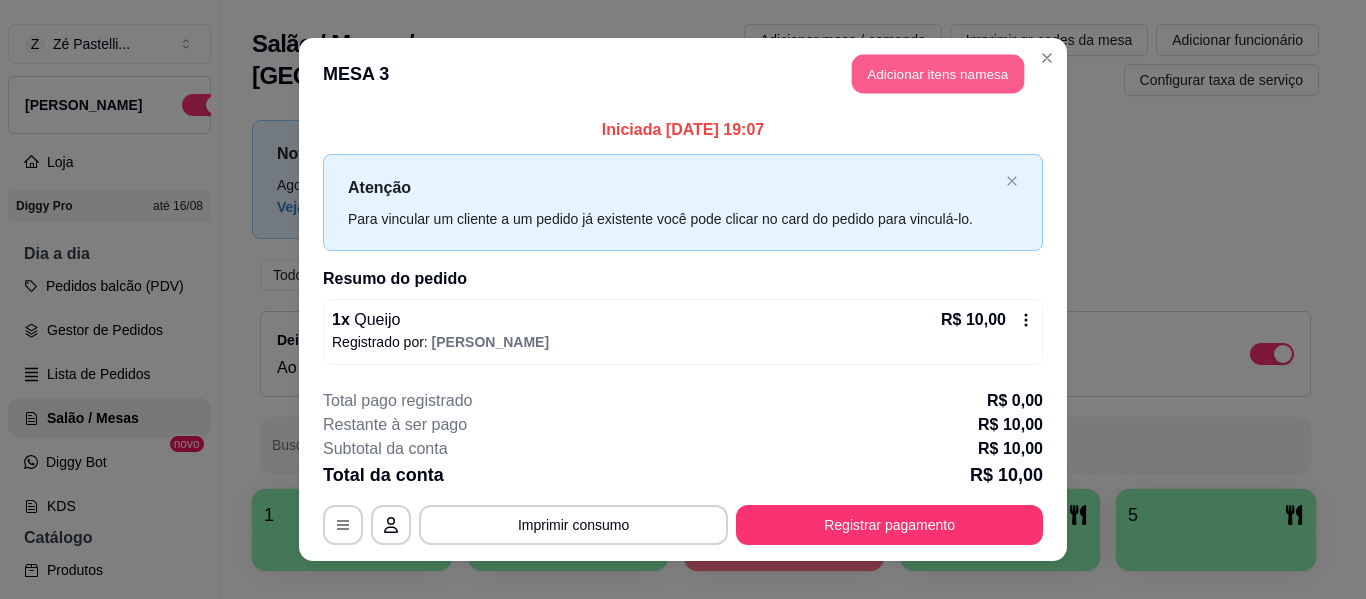 click on "Adicionar itens na  mesa" at bounding box center (938, 74) 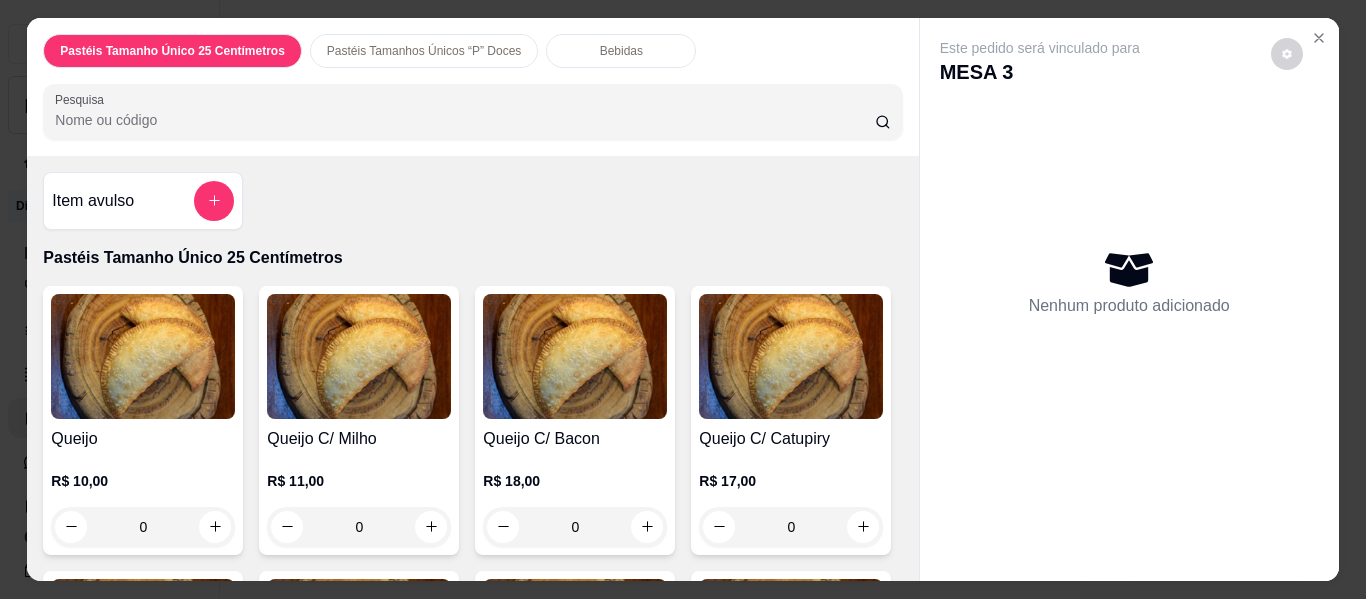 click at bounding box center (143, 356) 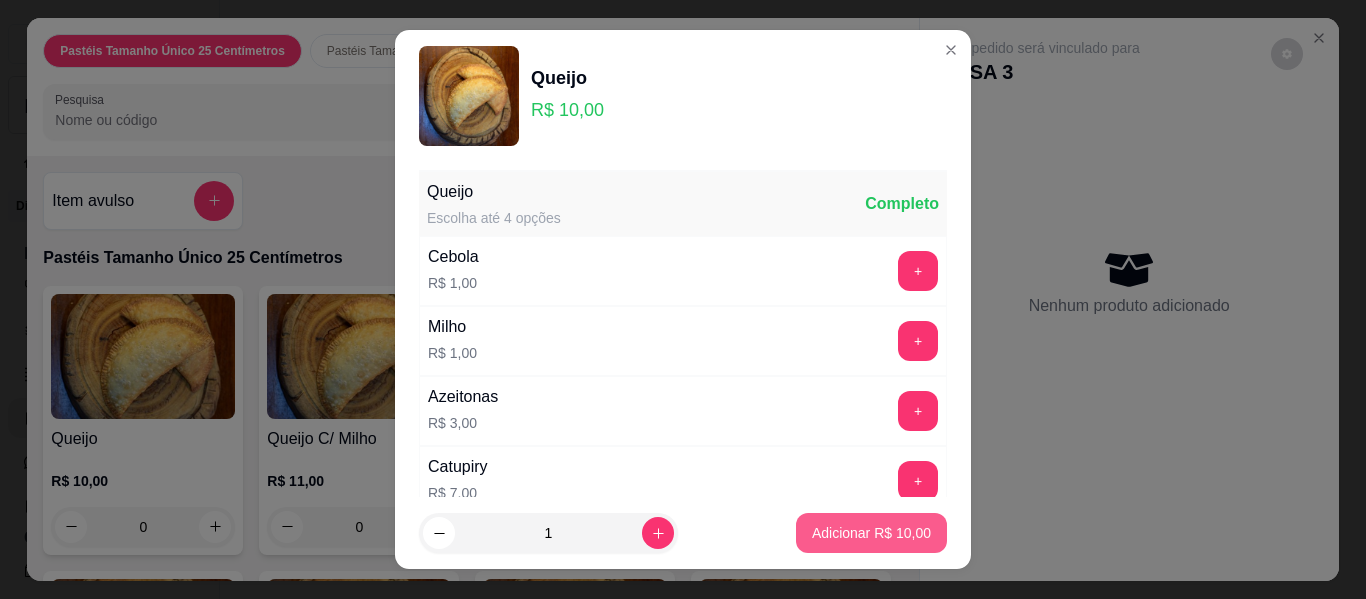 click on "Adicionar   R$ 10,00" at bounding box center (871, 533) 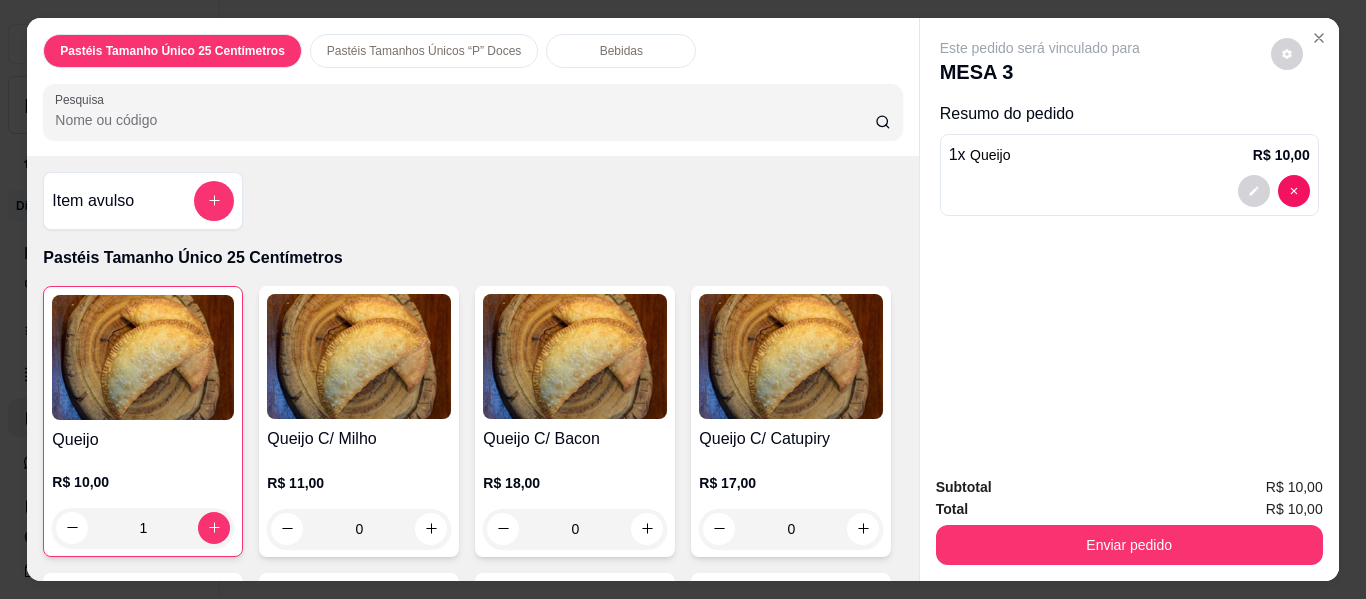 type on "1" 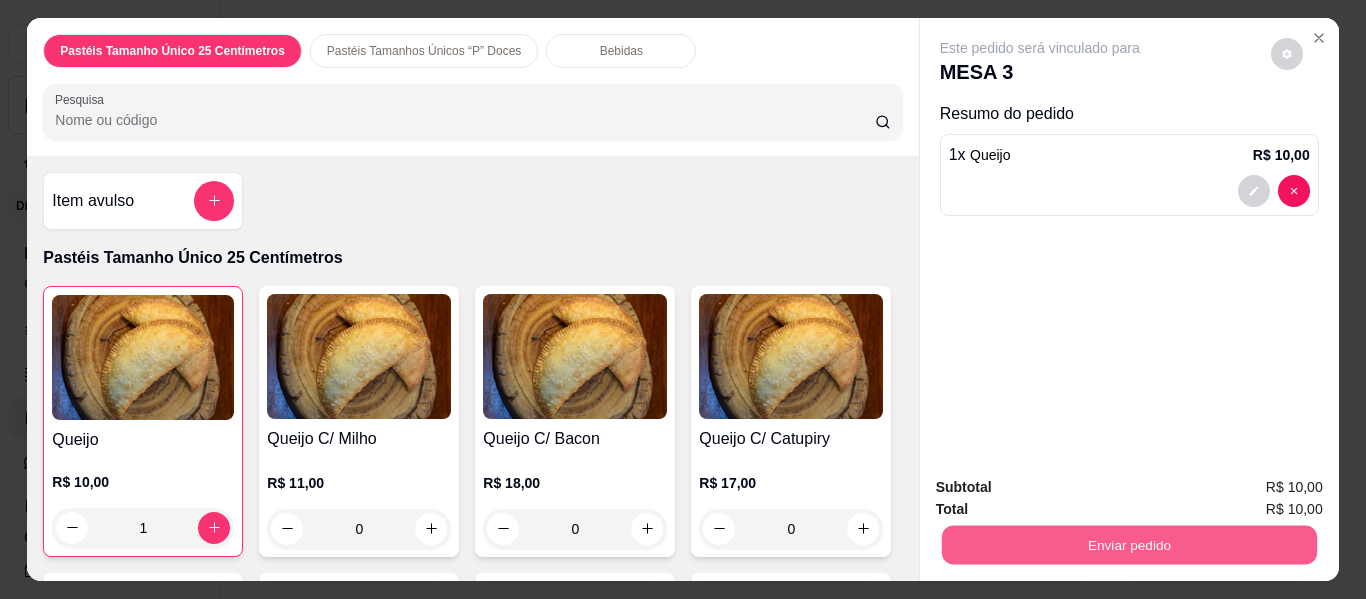 click on "Enviar pedido" at bounding box center (1128, 545) 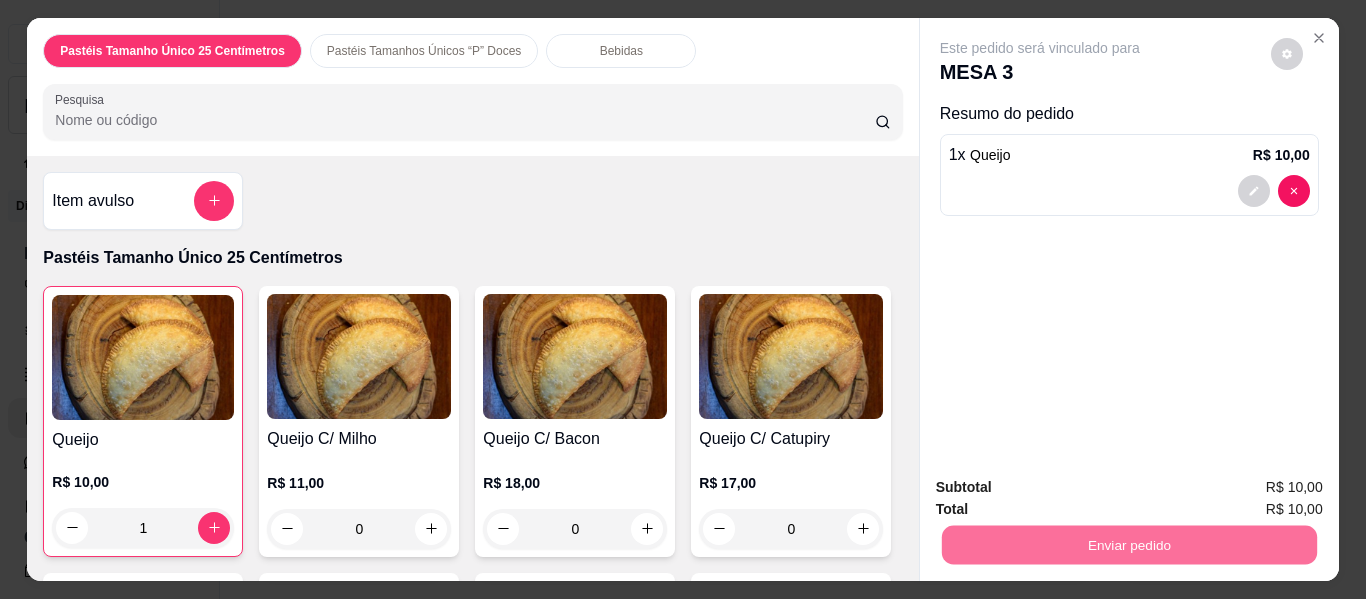 click on "Não registrar e enviar pedido" at bounding box center (1063, 488) 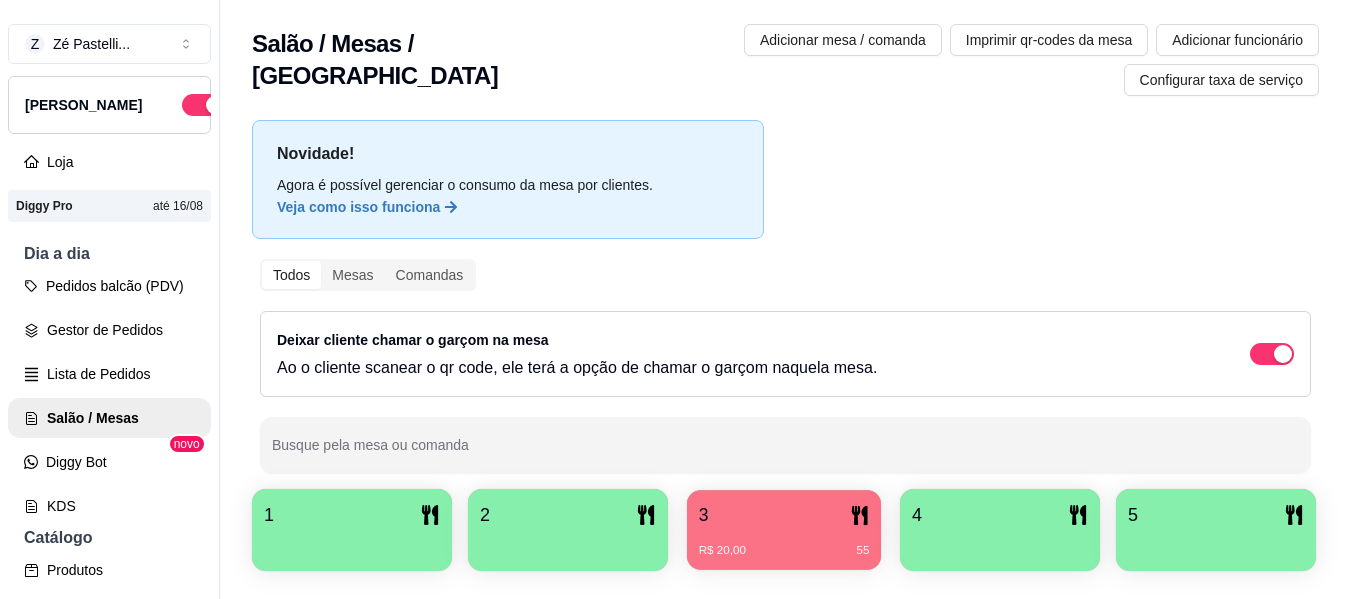 click on "R$ 20,00 55" at bounding box center (784, 543) 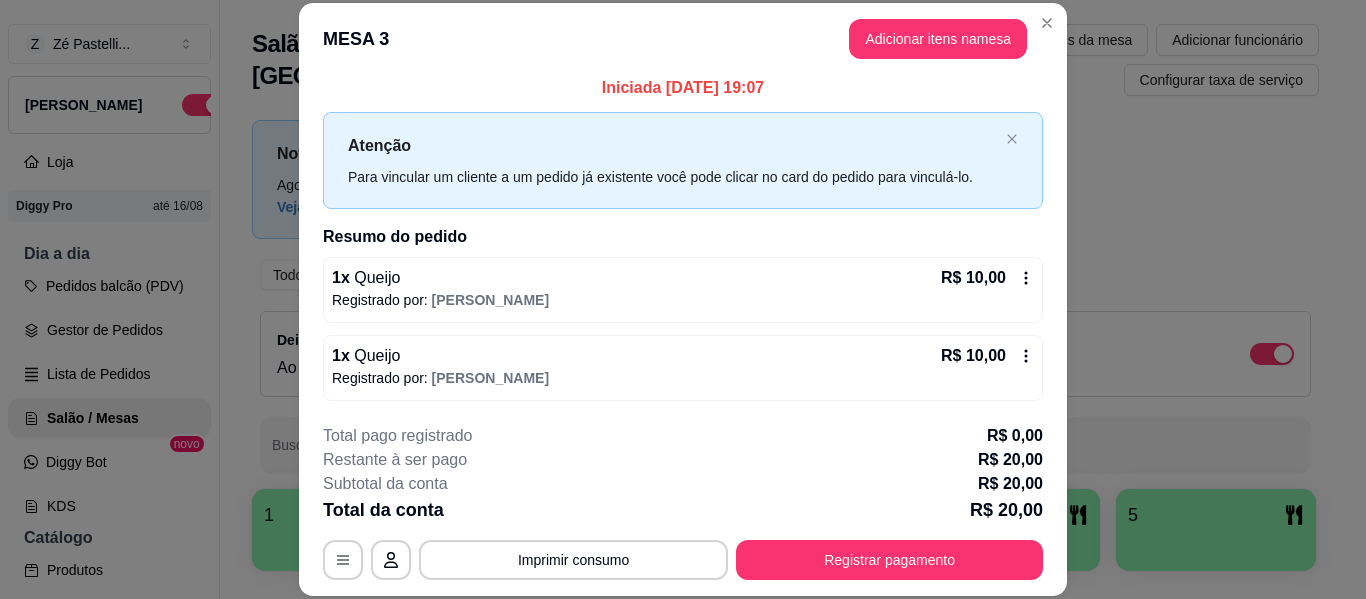 scroll, scrollTop: 8, scrollLeft: 0, axis: vertical 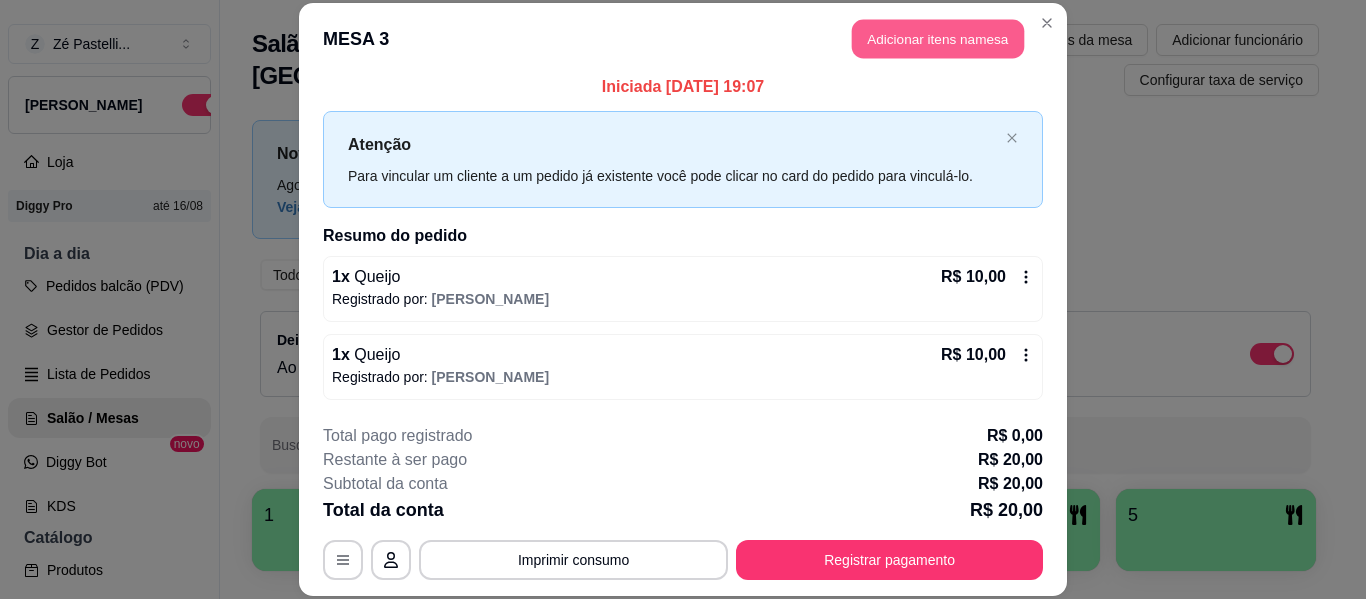 click on "Adicionar itens na  mesa" at bounding box center [938, 39] 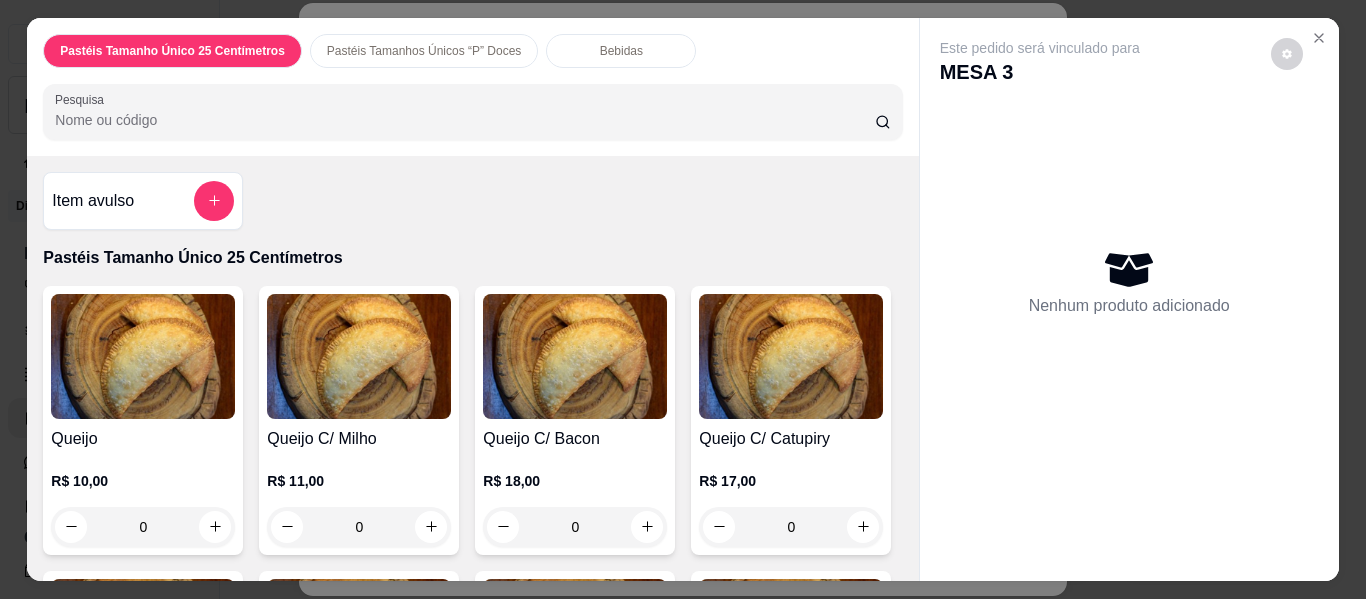 click on "Pesquisa" at bounding box center [465, 120] 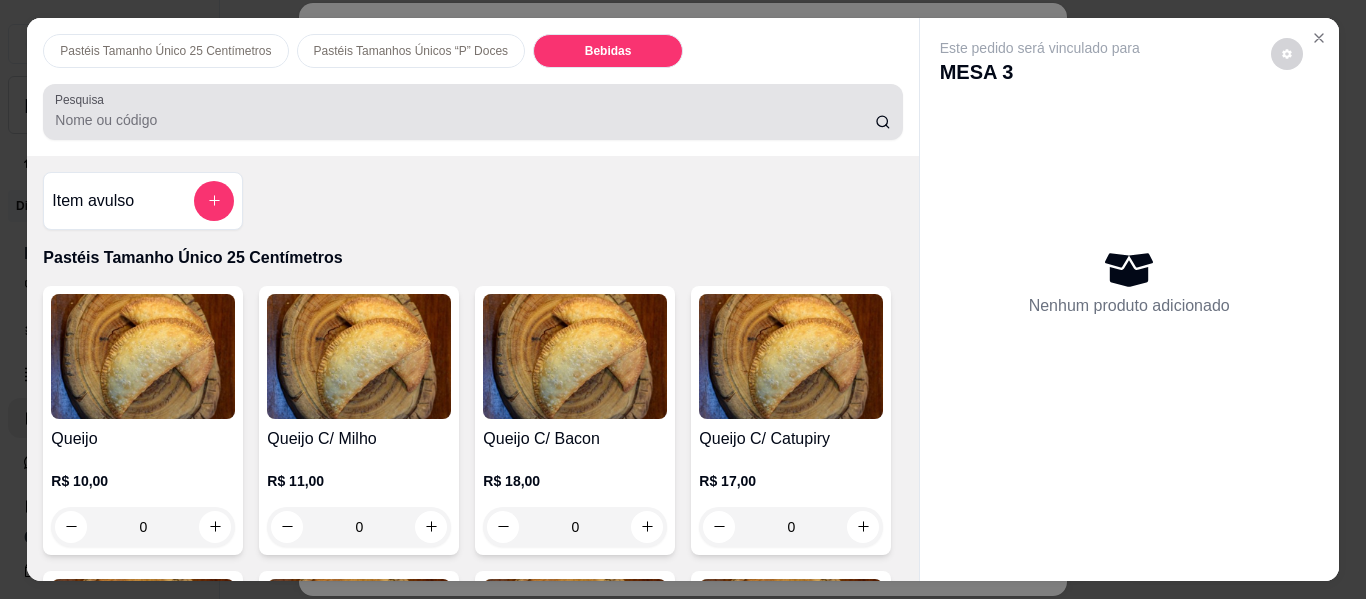 scroll, scrollTop: 4280, scrollLeft: 0, axis: vertical 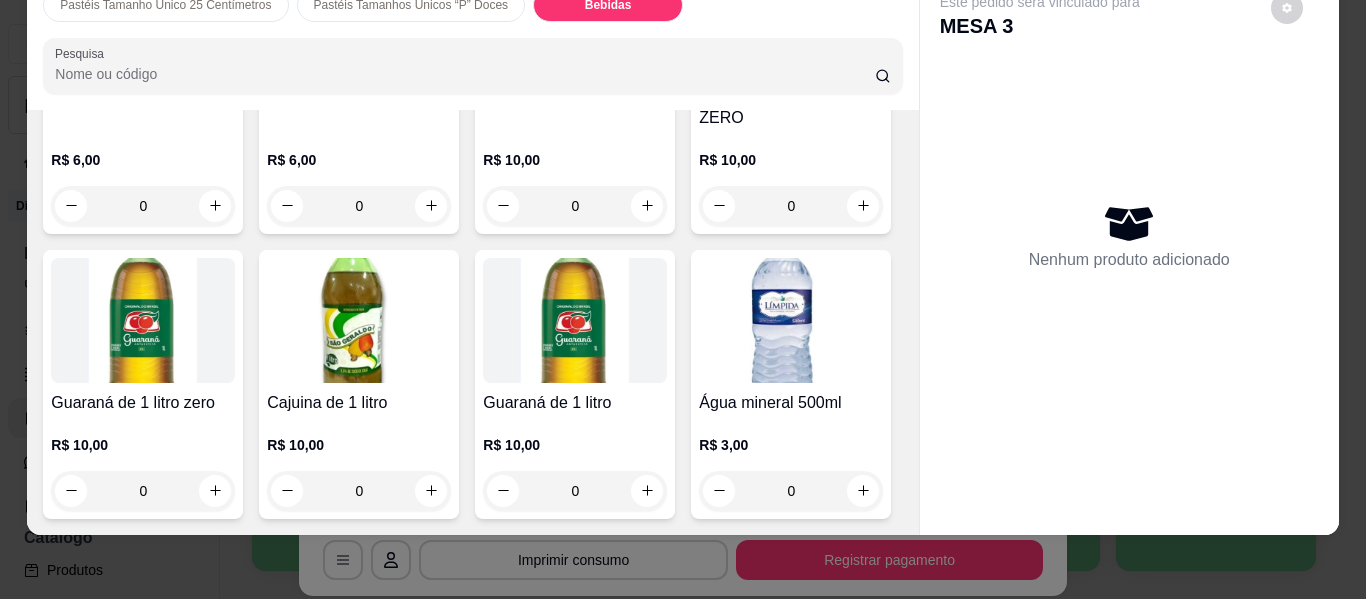 click at bounding box center [143, 11] 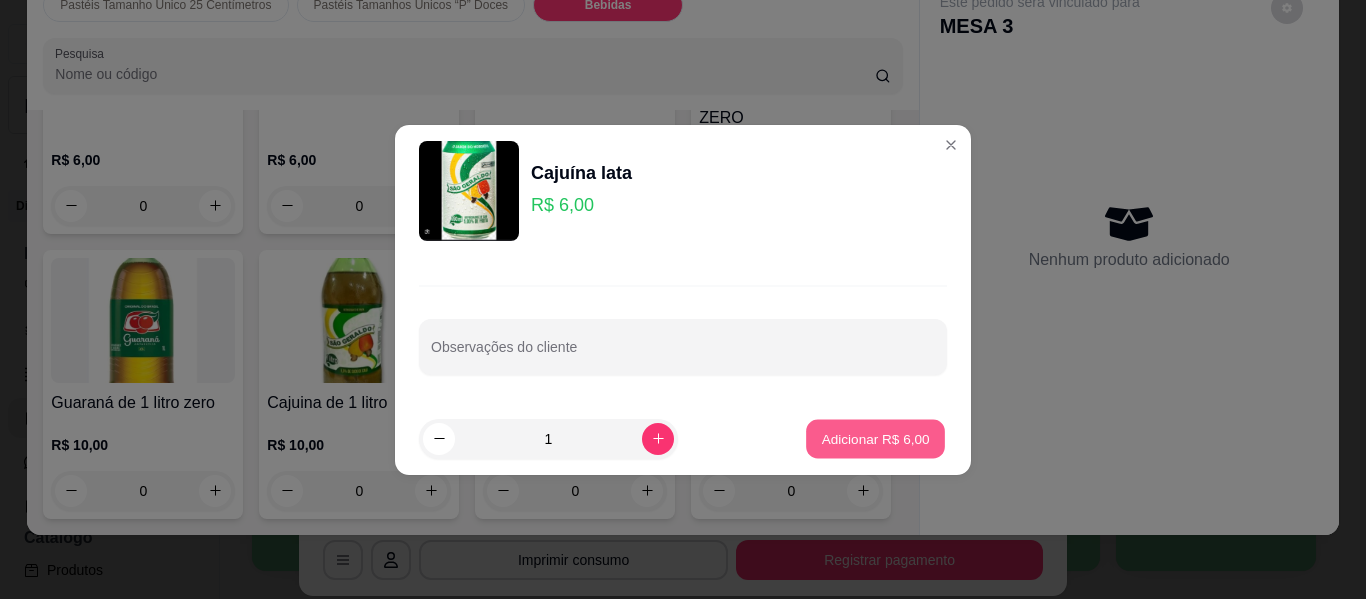 click on "Adicionar   R$ 6,00" at bounding box center (875, 438) 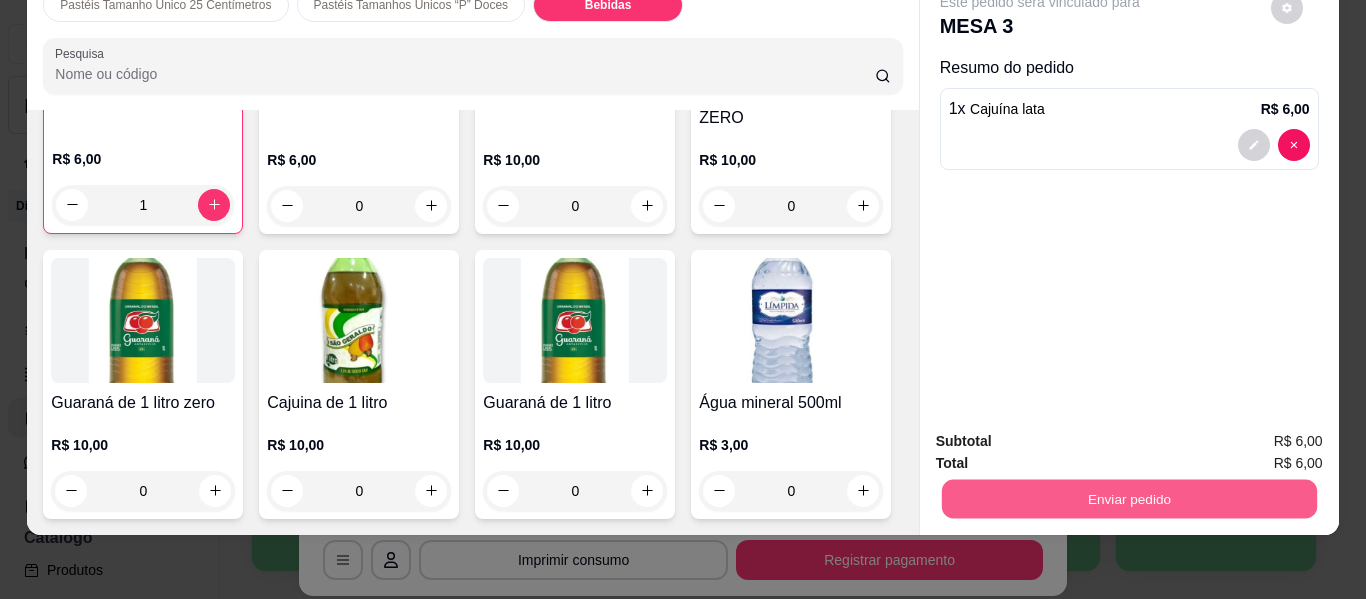 click on "Enviar pedido" at bounding box center (1128, 499) 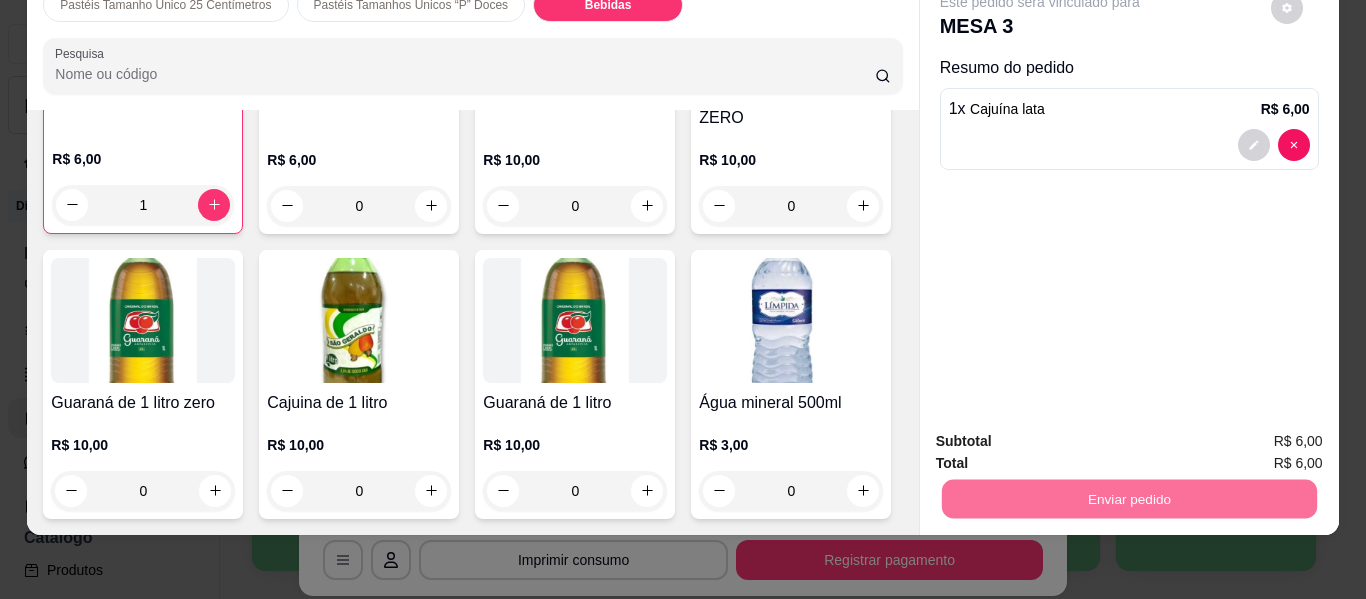 click on "Não registrar e enviar pedido" at bounding box center (1063, 434) 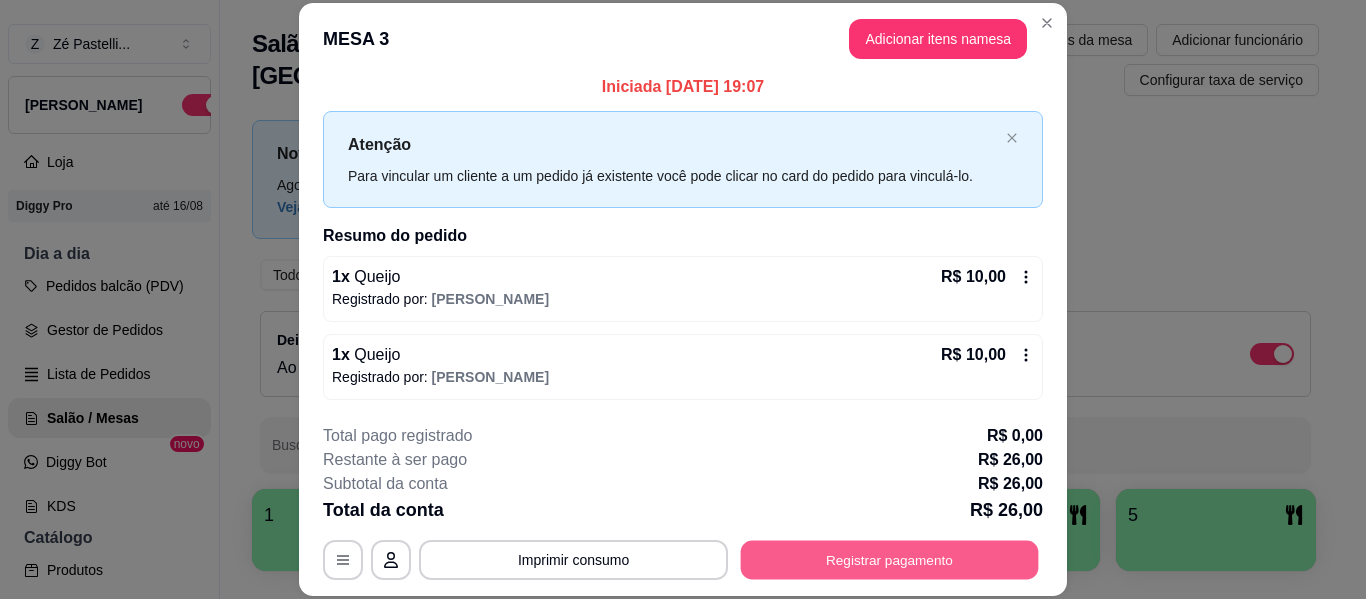 click on "Registrar pagamento" at bounding box center (890, 560) 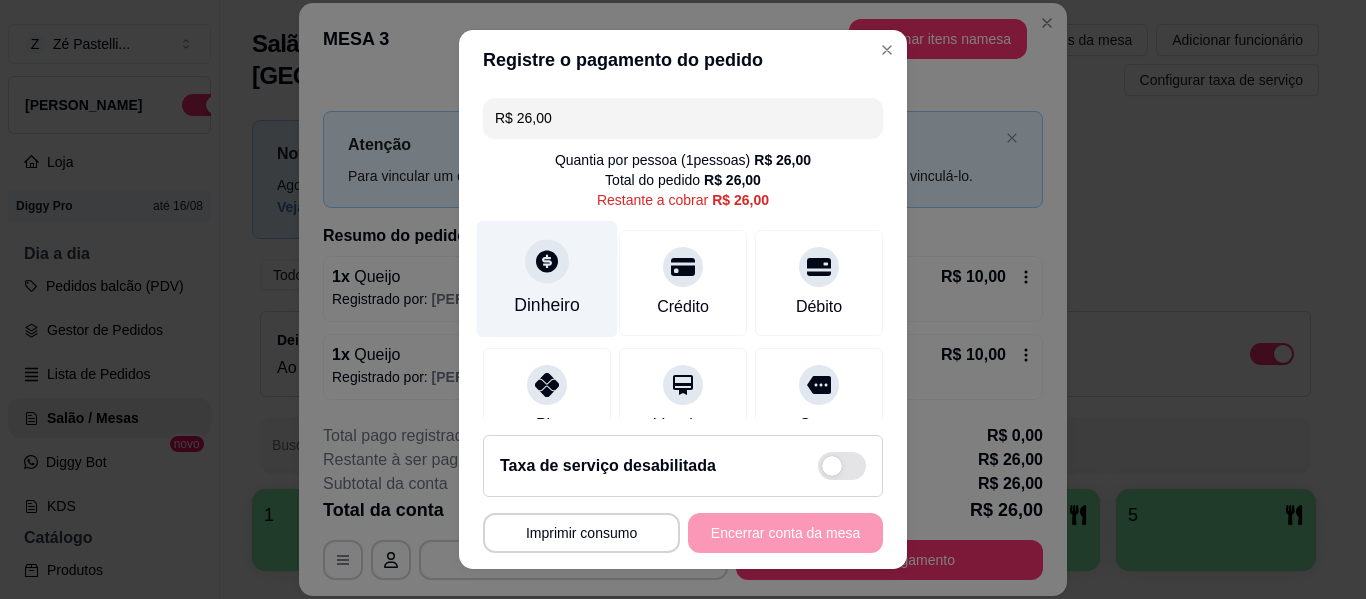 click on "Dinheiro" at bounding box center [547, 279] 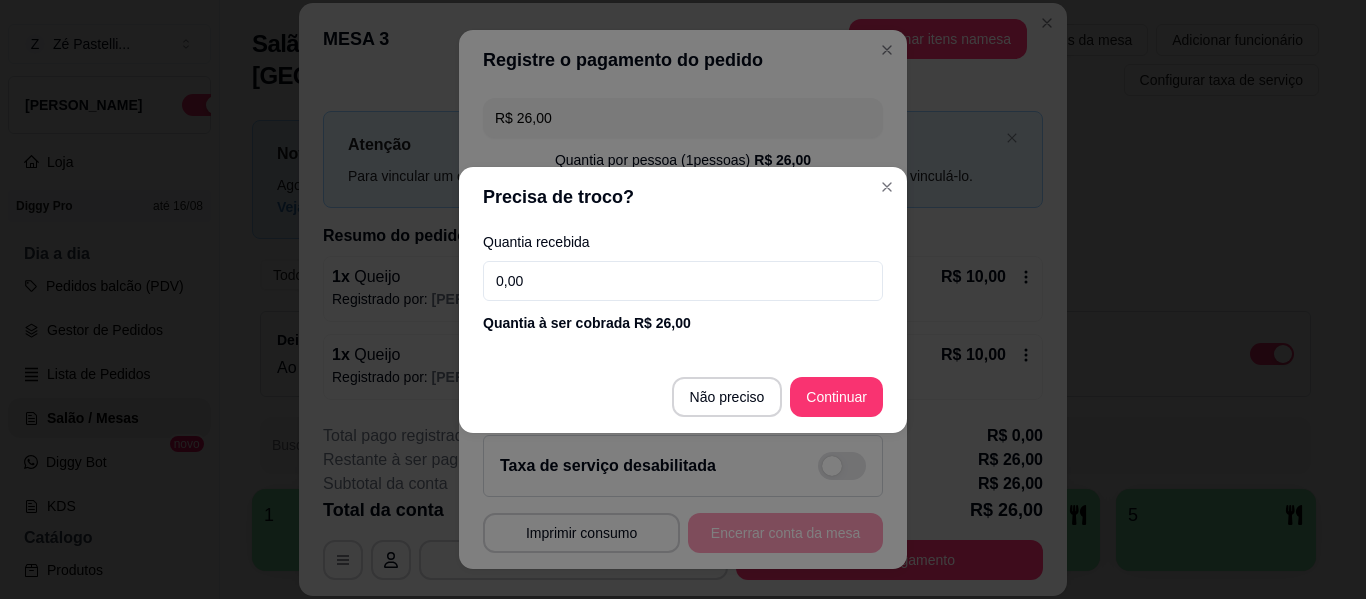 click on "0,00" at bounding box center (683, 281) 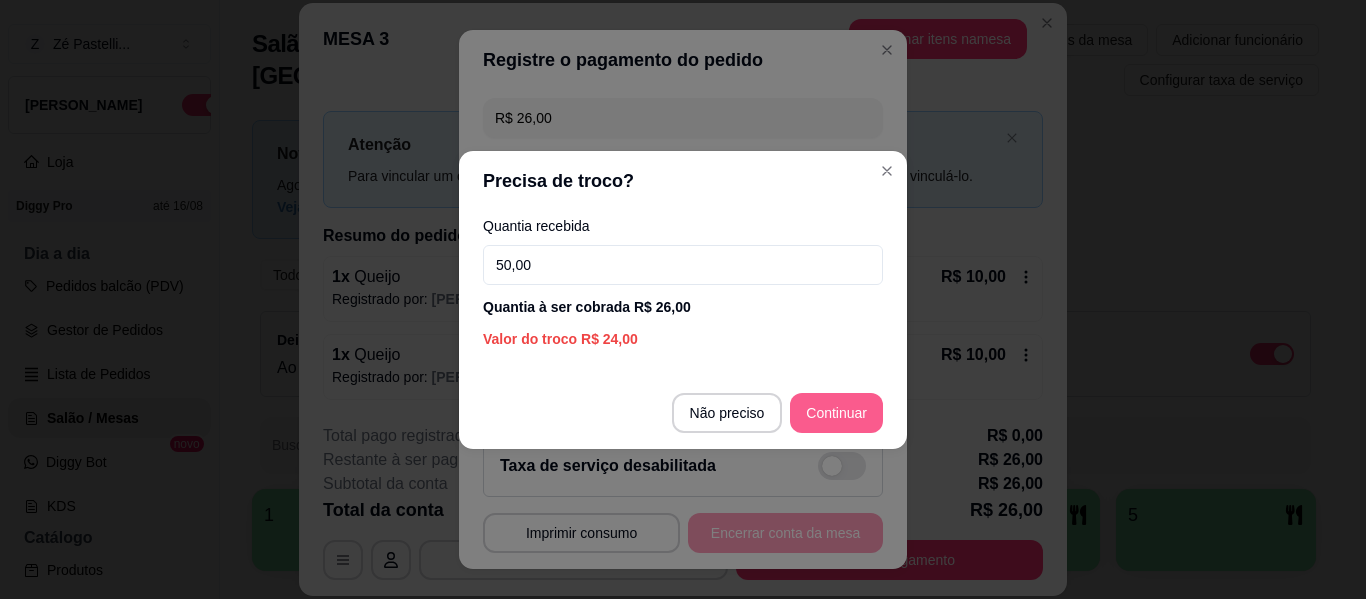 type on "50,00" 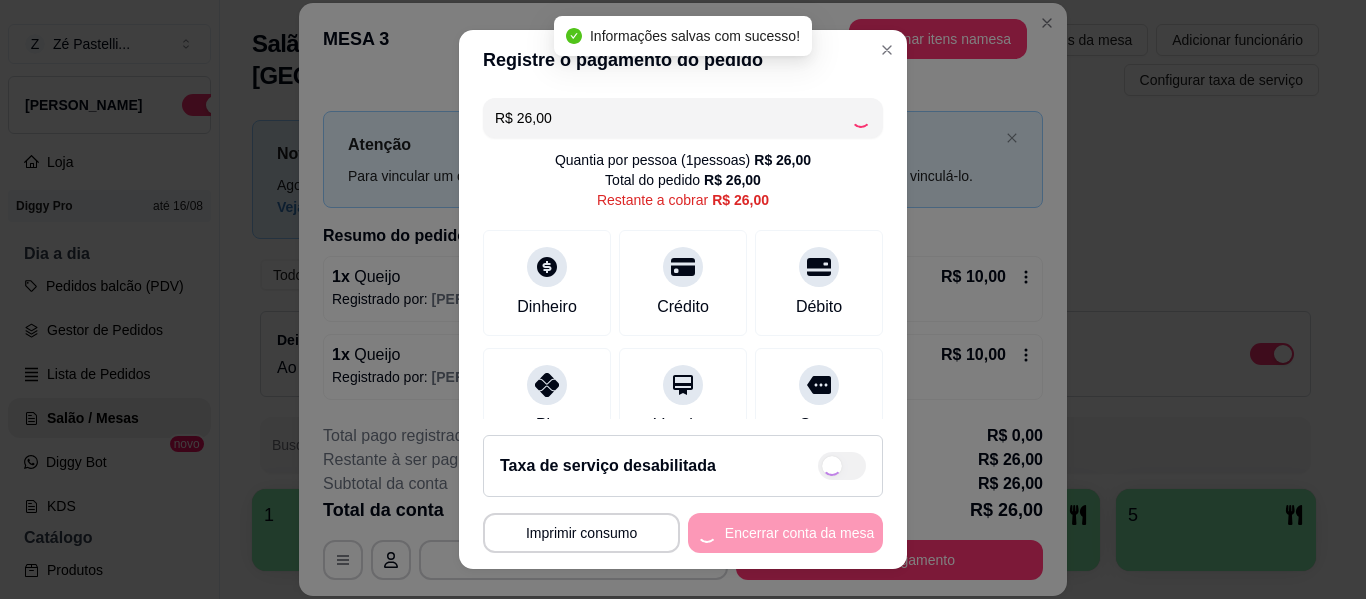 type on "R$ 0,00" 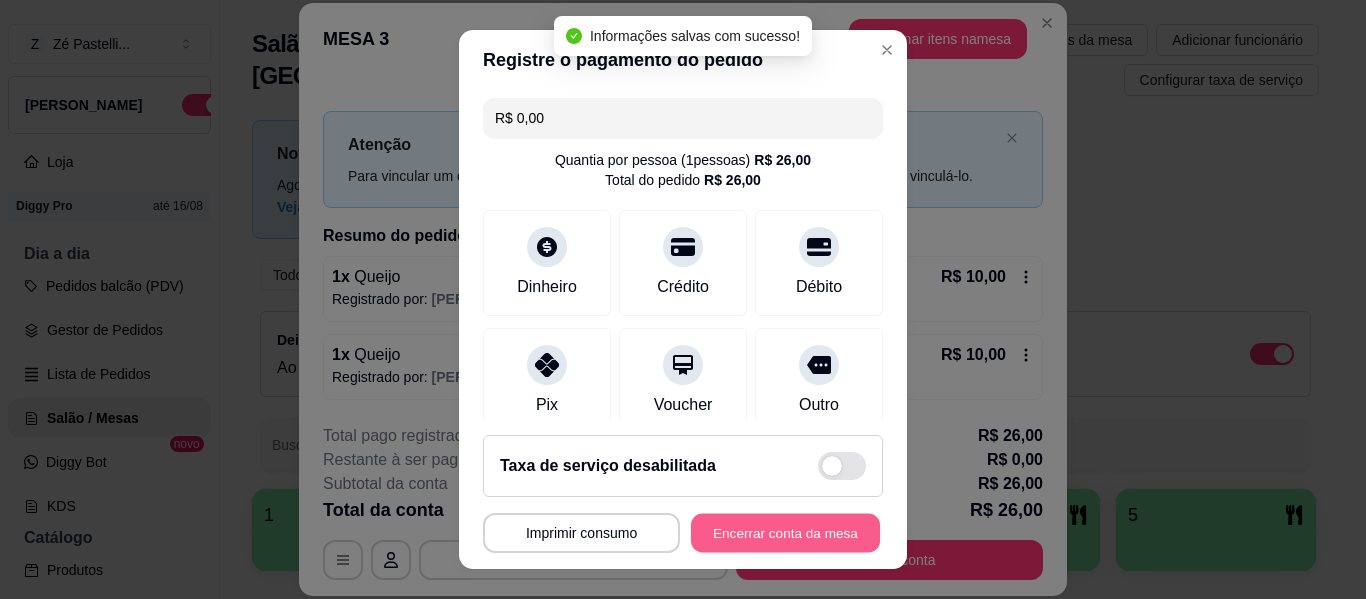 click on "Encerrar conta da mesa" at bounding box center (785, 533) 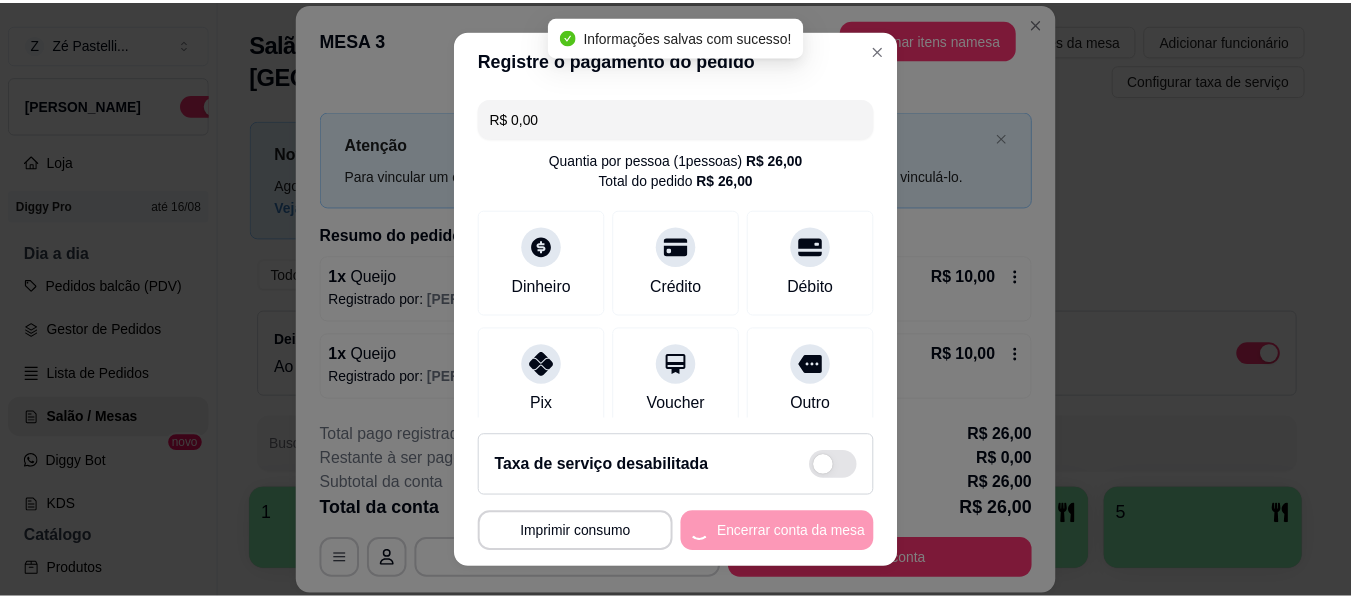scroll, scrollTop: 0, scrollLeft: 0, axis: both 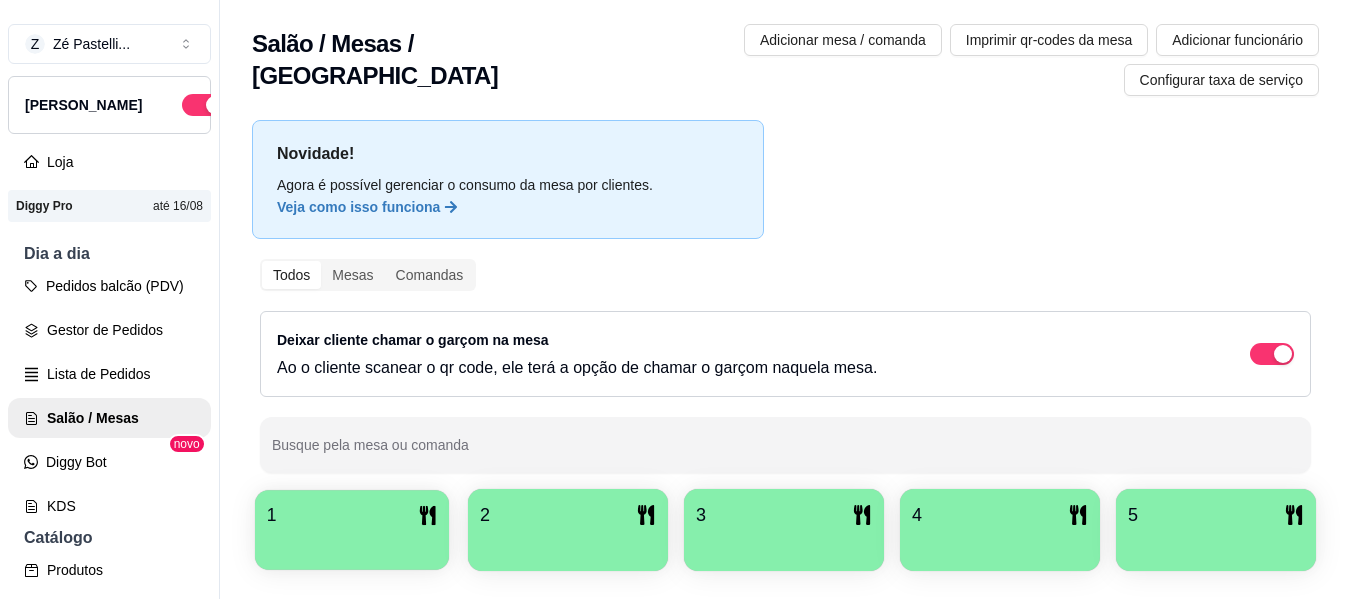 click at bounding box center [352, 543] 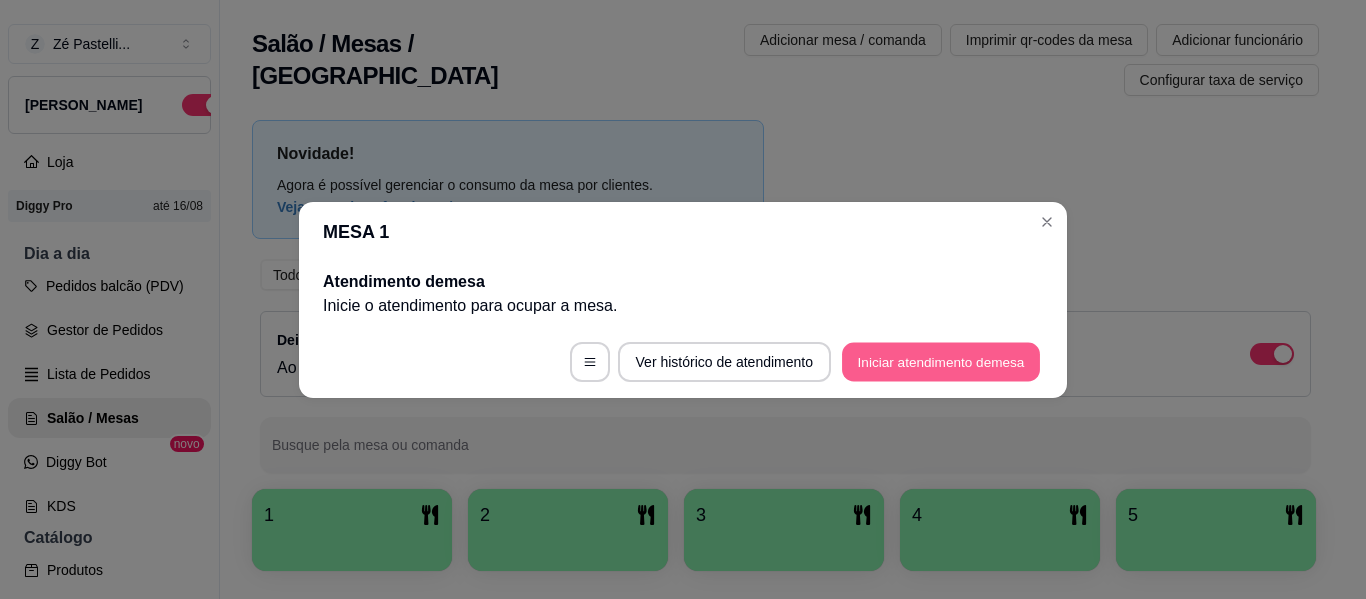 click on "Iniciar atendimento de  mesa" at bounding box center (941, 361) 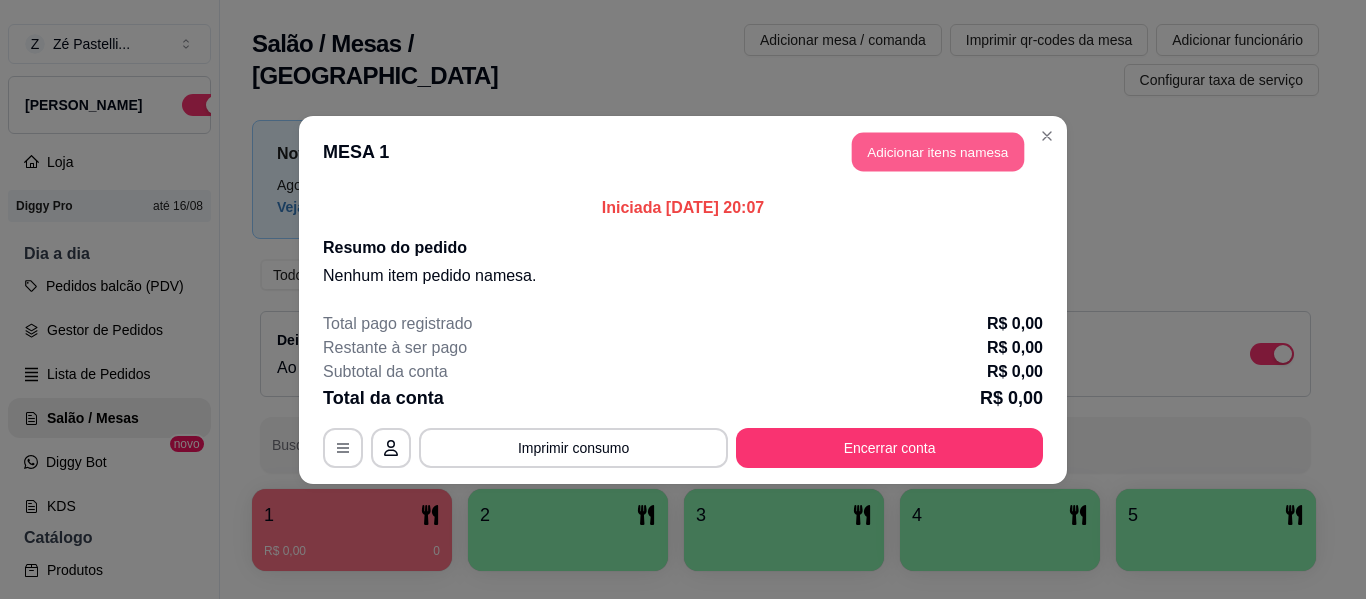 click on "Adicionar itens na  mesa" at bounding box center (938, 151) 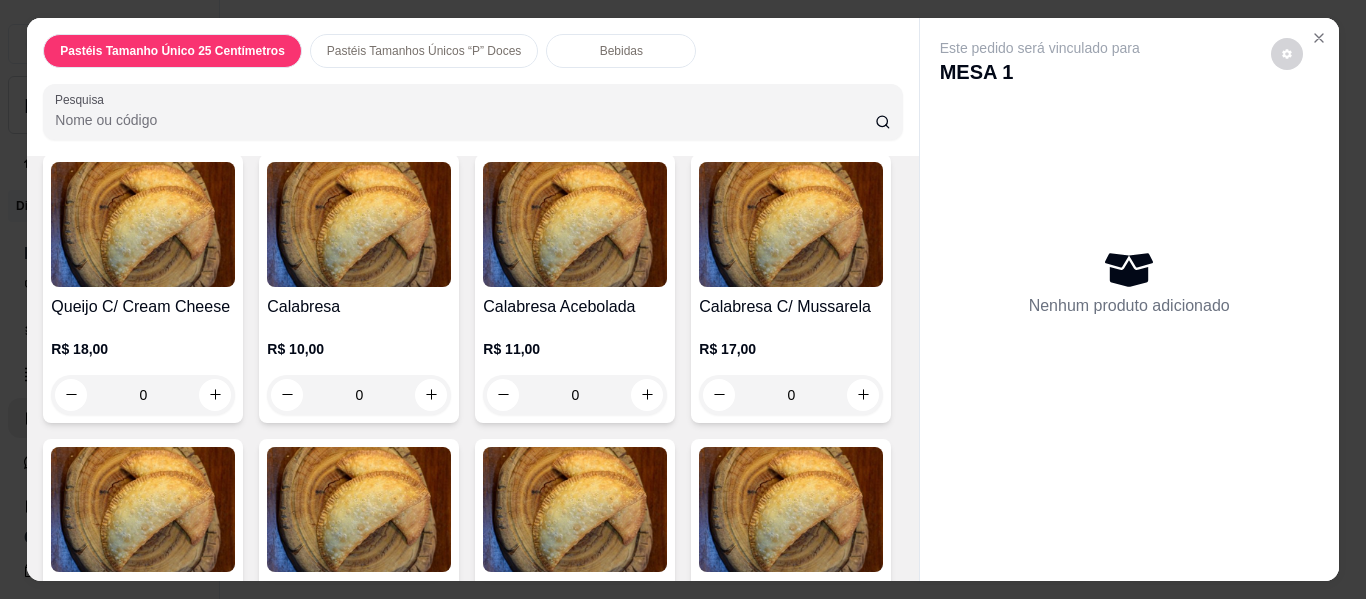 scroll, scrollTop: 440, scrollLeft: 0, axis: vertical 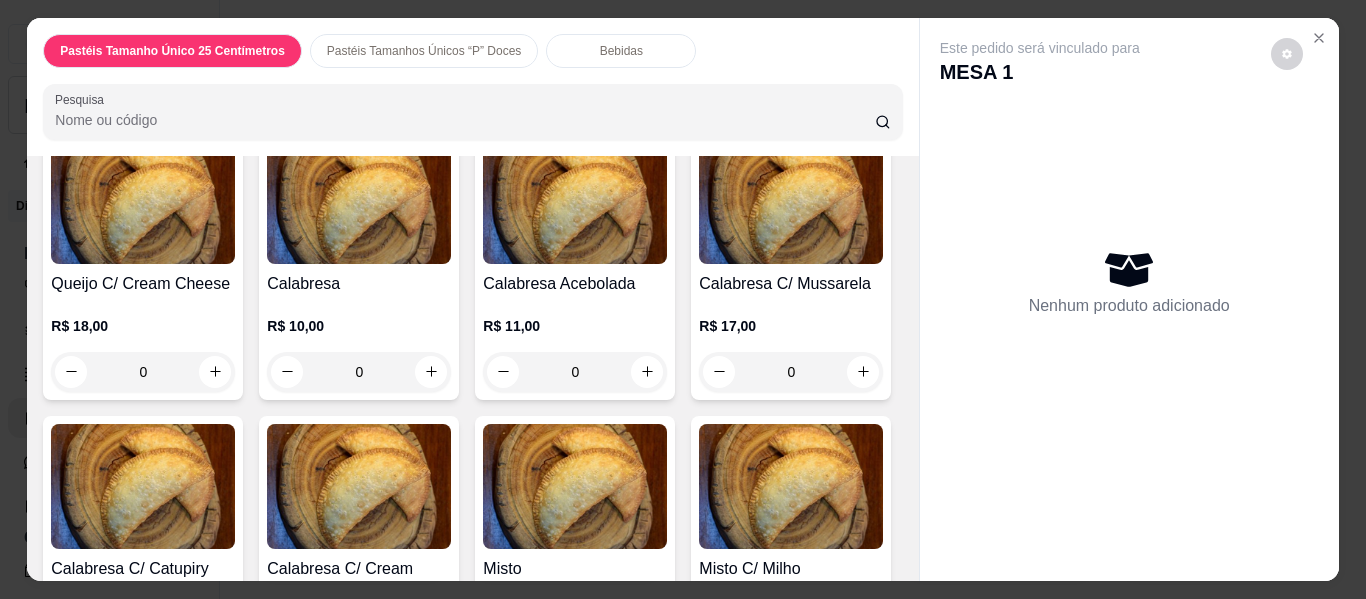 click on "0" at bounding box center (359, 372) 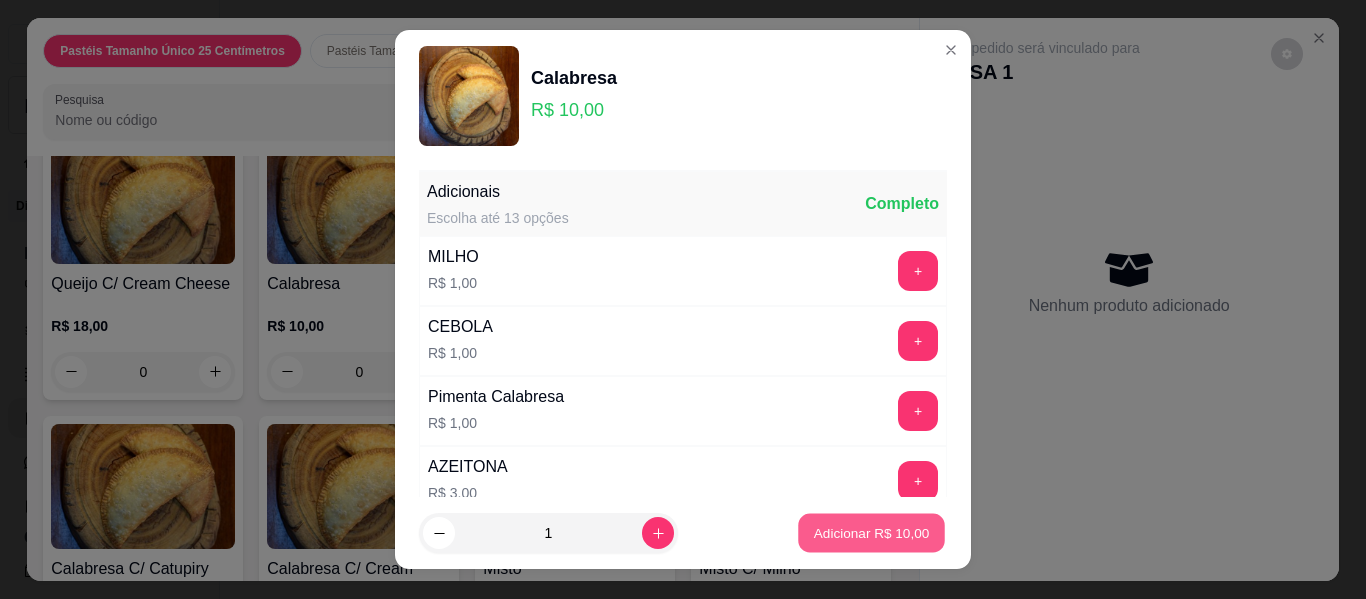 click on "Adicionar   R$ 10,00" at bounding box center (872, 532) 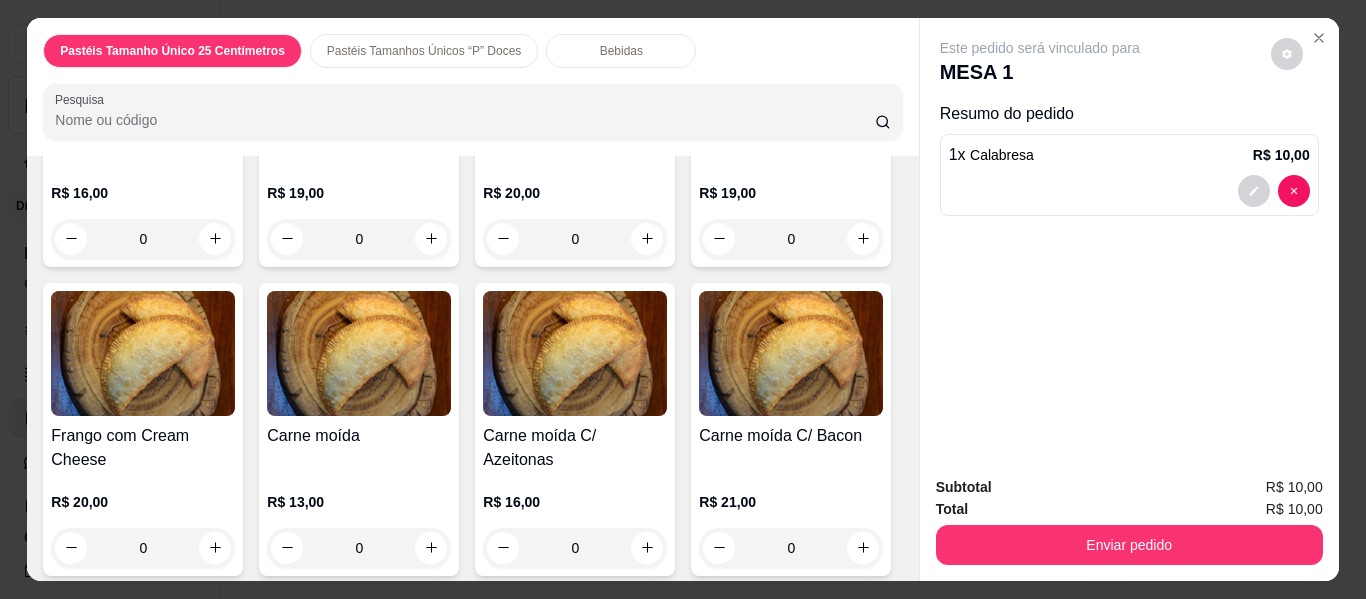 scroll, scrollTop: 1520, scrollLeft: 0, axis: vertical 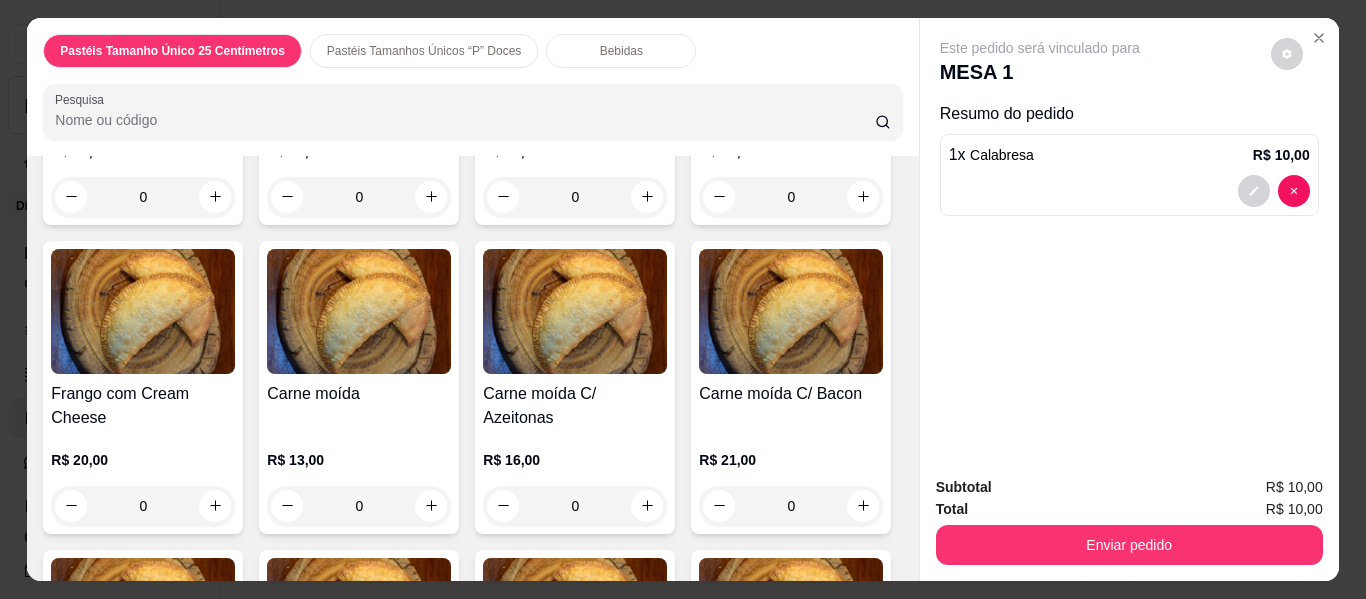 click on "0" at bounding box center [791, -112] 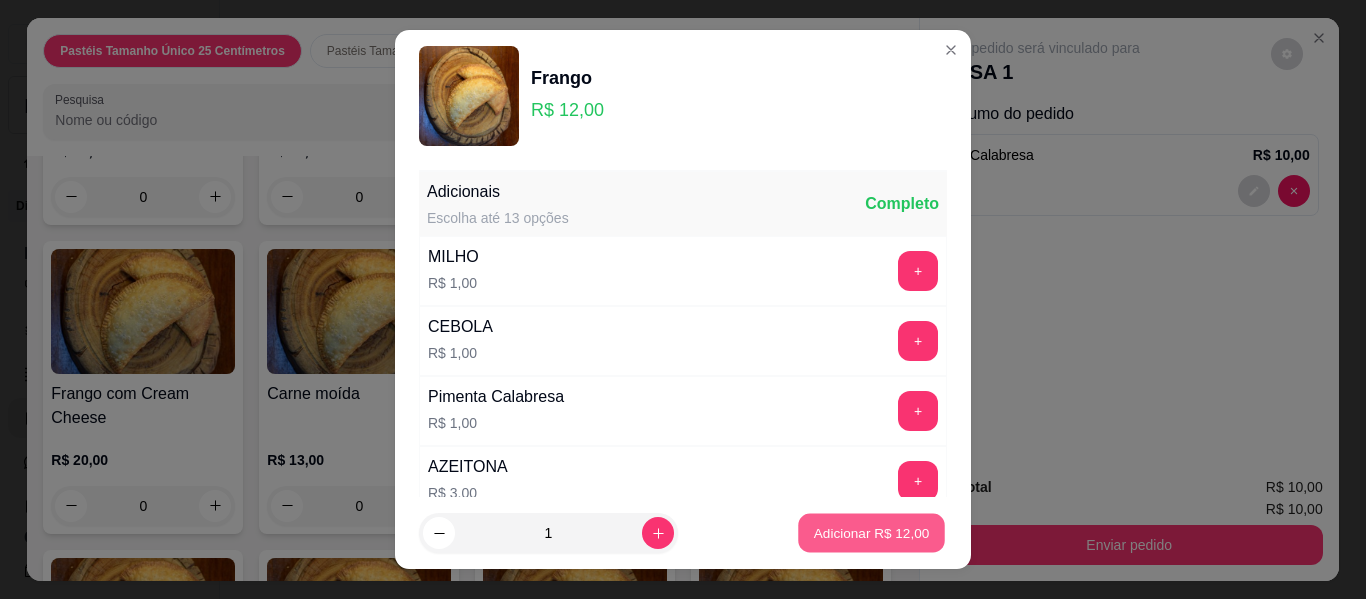 click on "Adicionar   R$ 12,00" at bounding box center (871, 533) 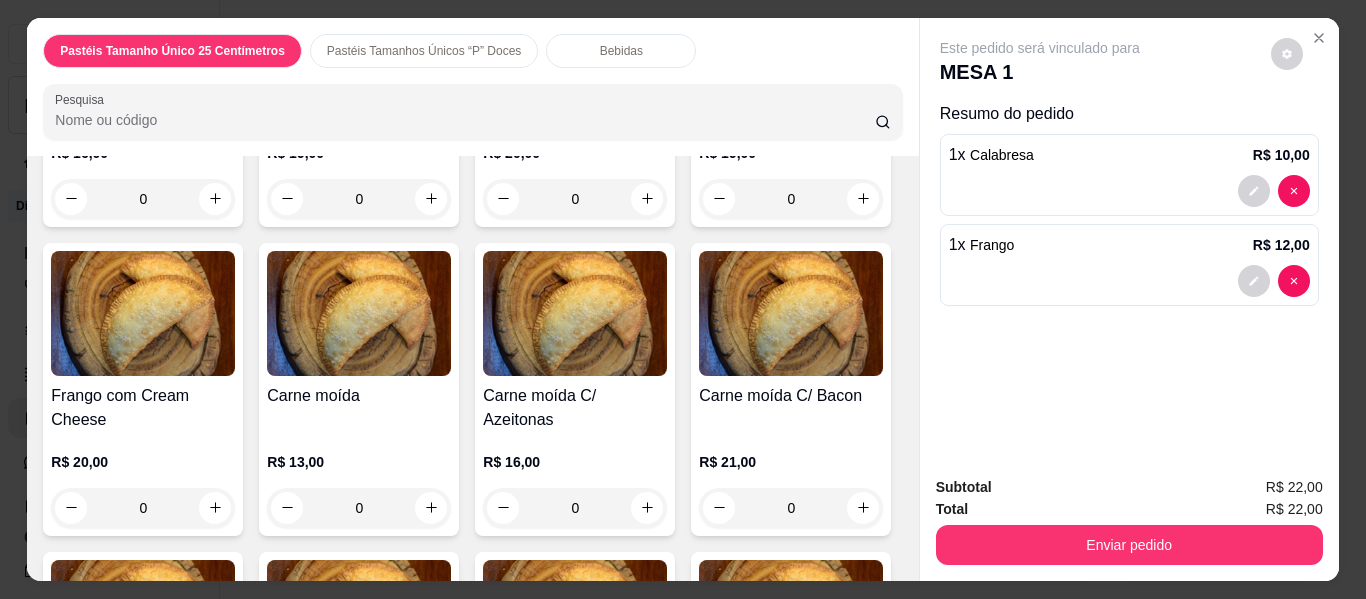 click on "0" at bounding box center [143, 199] 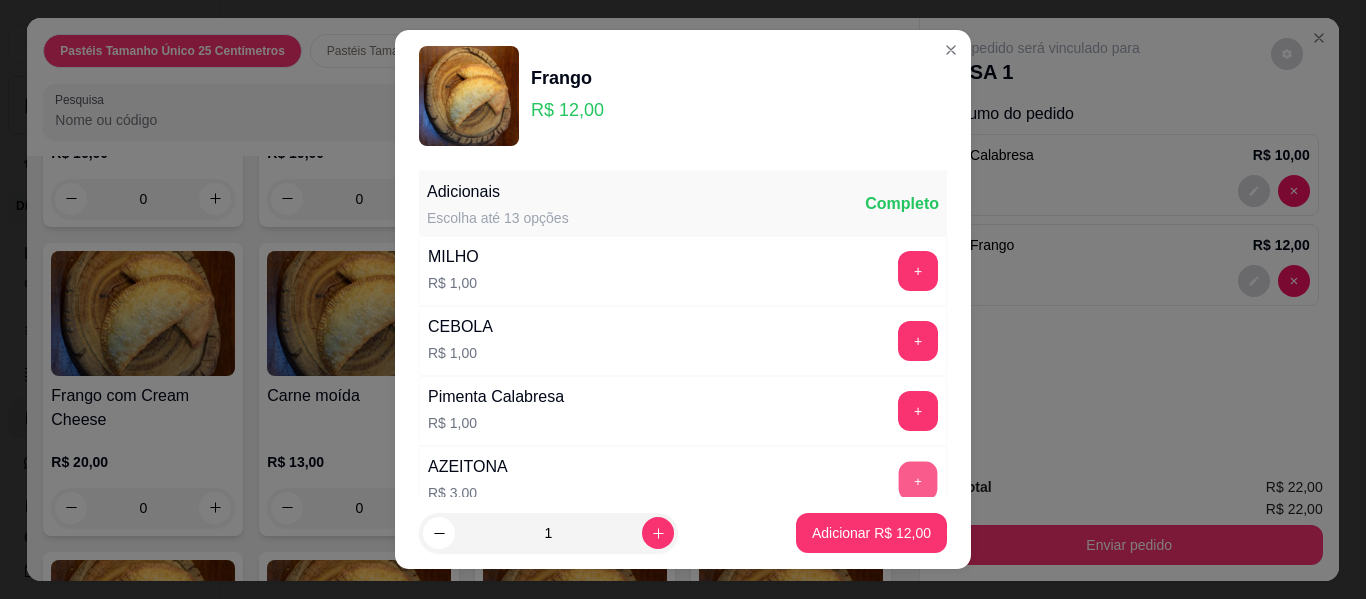 click on "+" at bounding box center [918, 481] 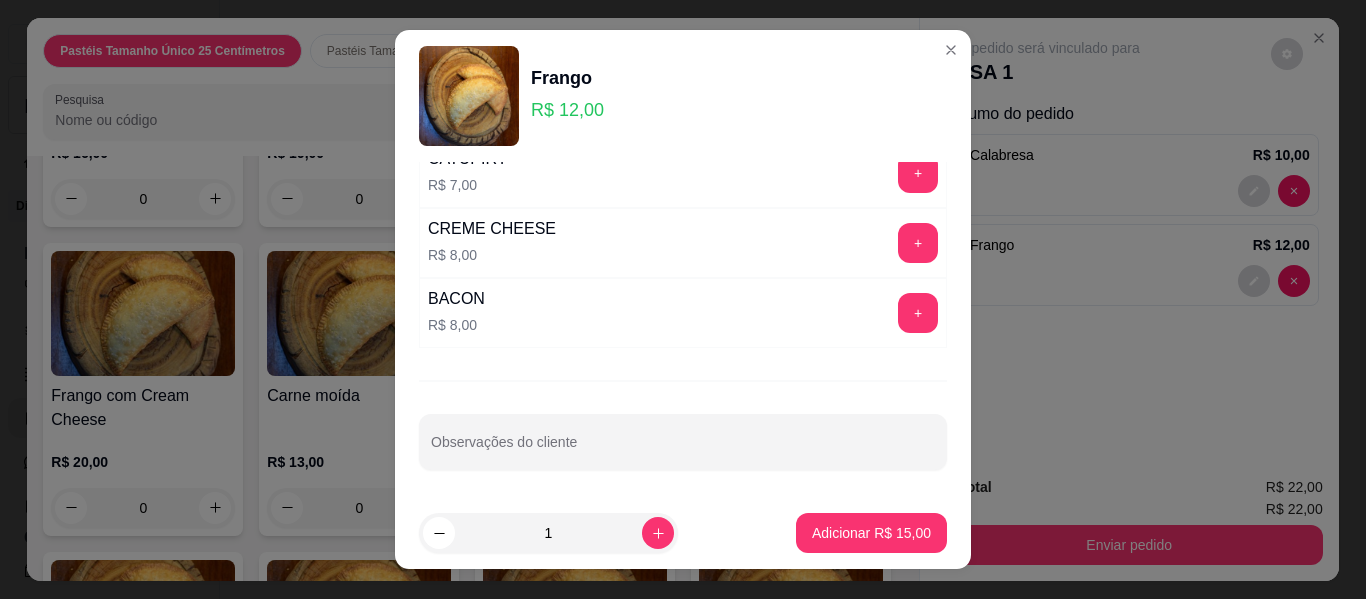 scroll, scrollTop: 799, scrollLeft: 0, axis: vertical 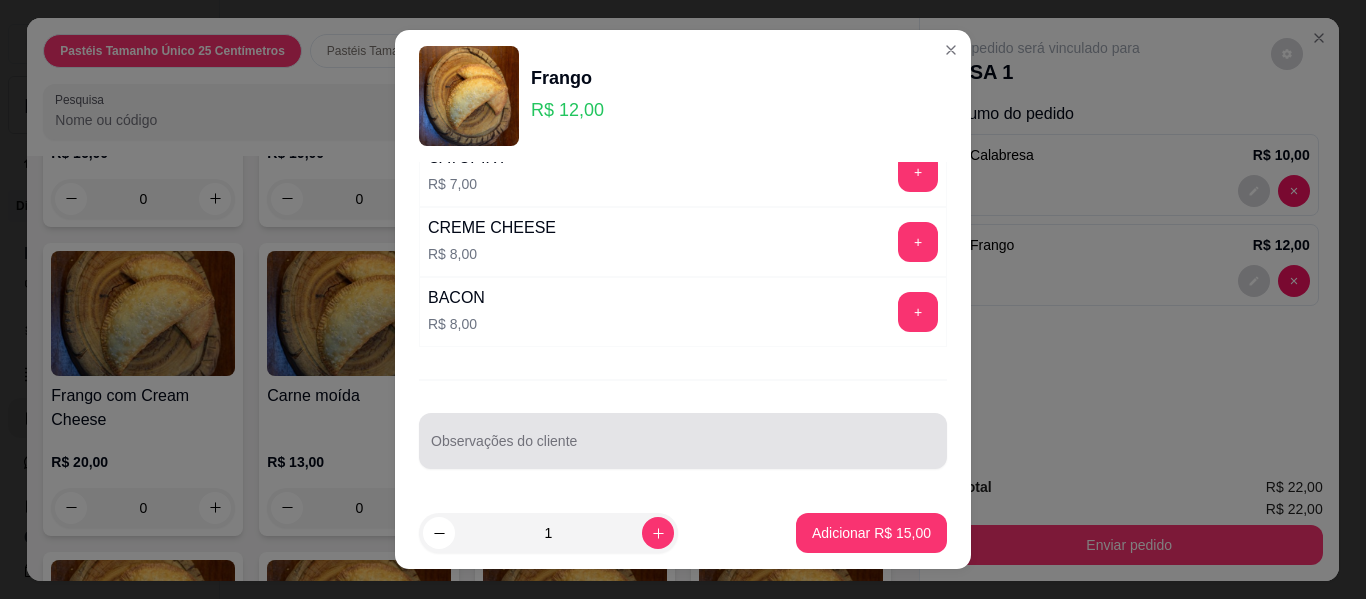 click at bounding box center (683, 441) 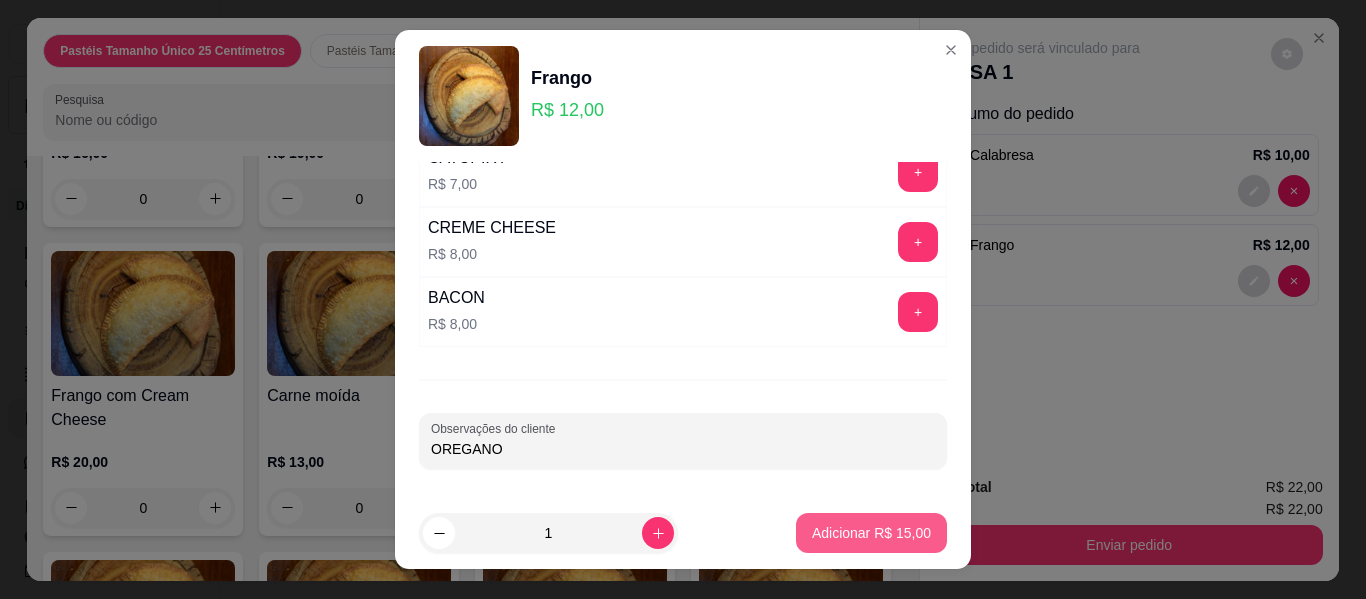type on "OREGANO" 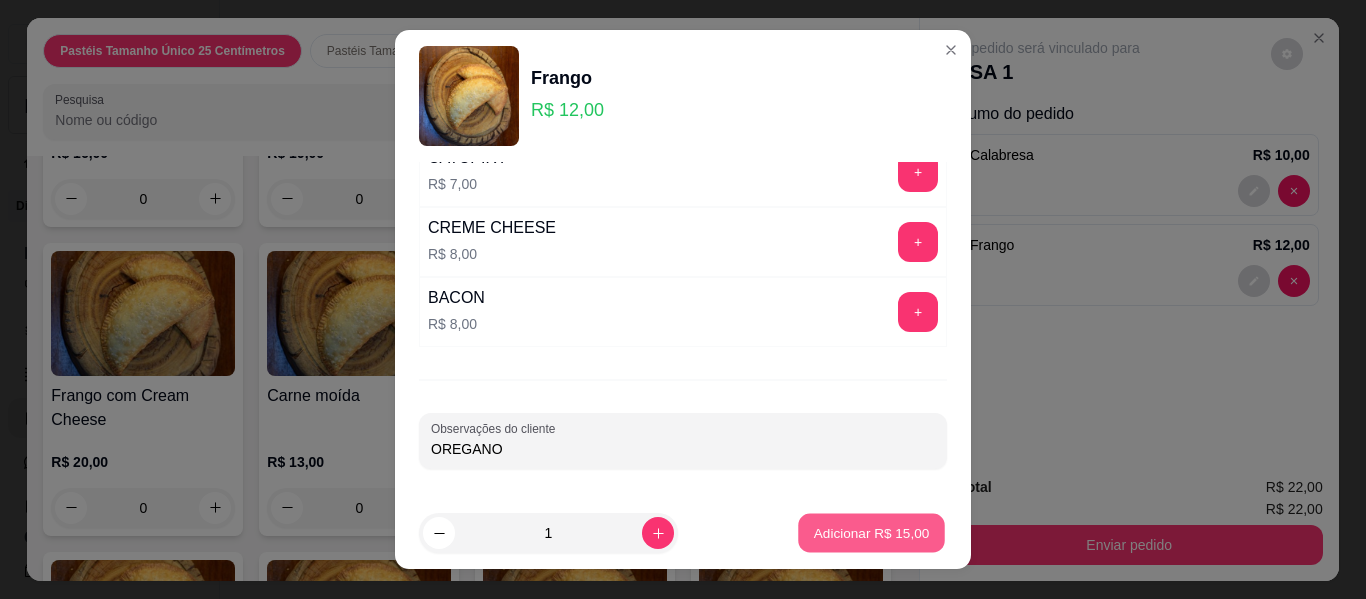 click on "Adicionar   R$ 15,00" at bounding box center (871, 533) 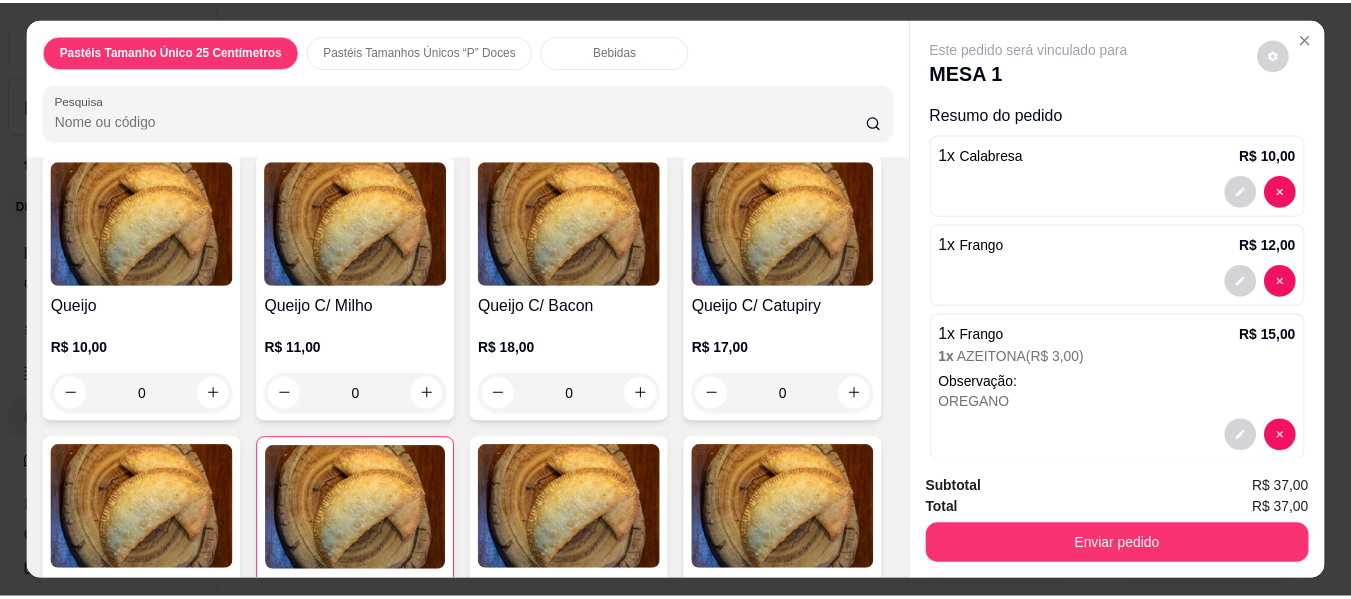 scroll, scrollTop: 0, scrollLeft: 0, axis: both 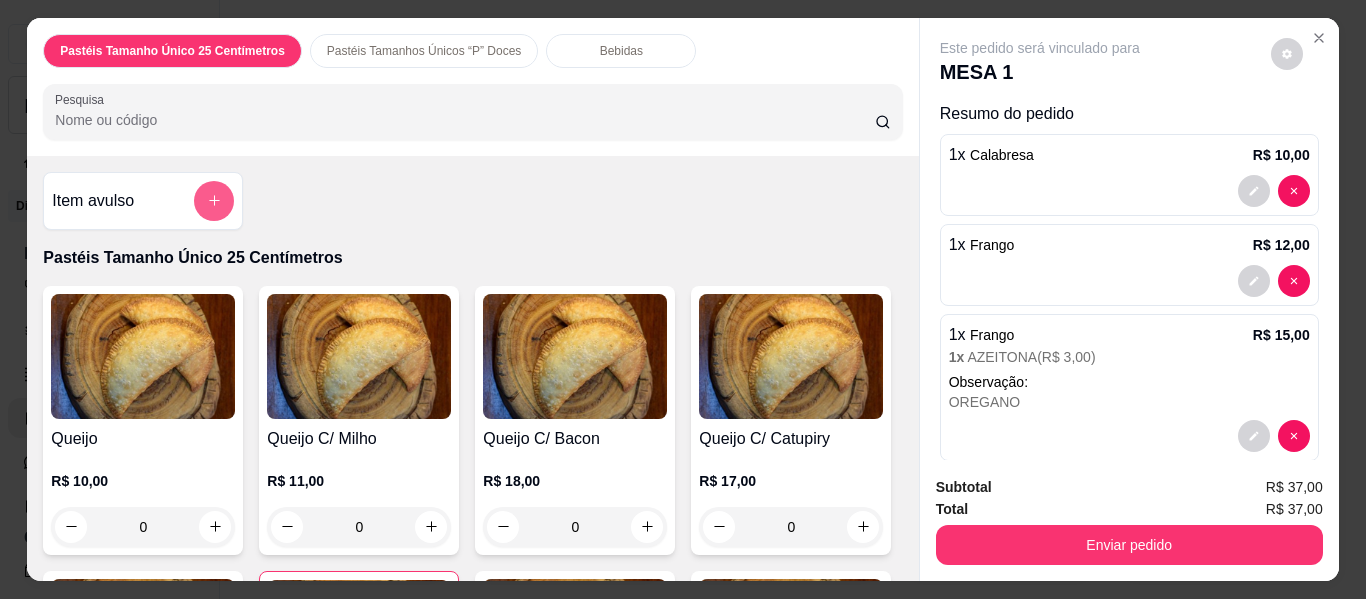 click 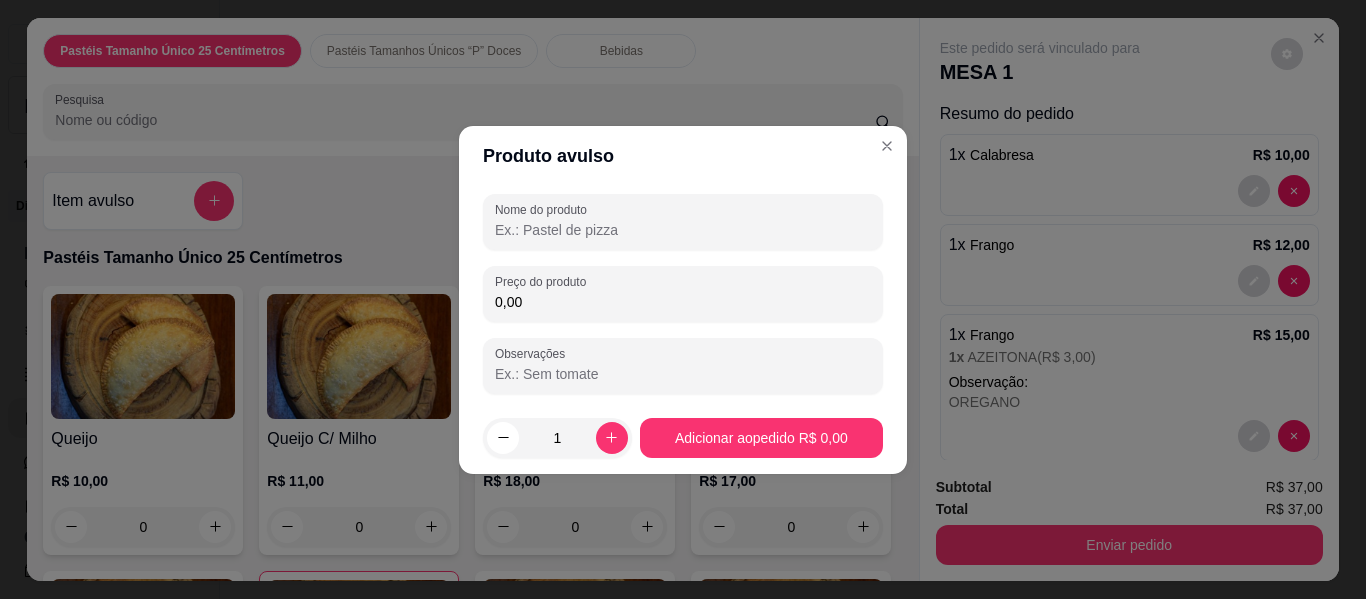 click on "Nome do produto" at bounding box center (683, 230) 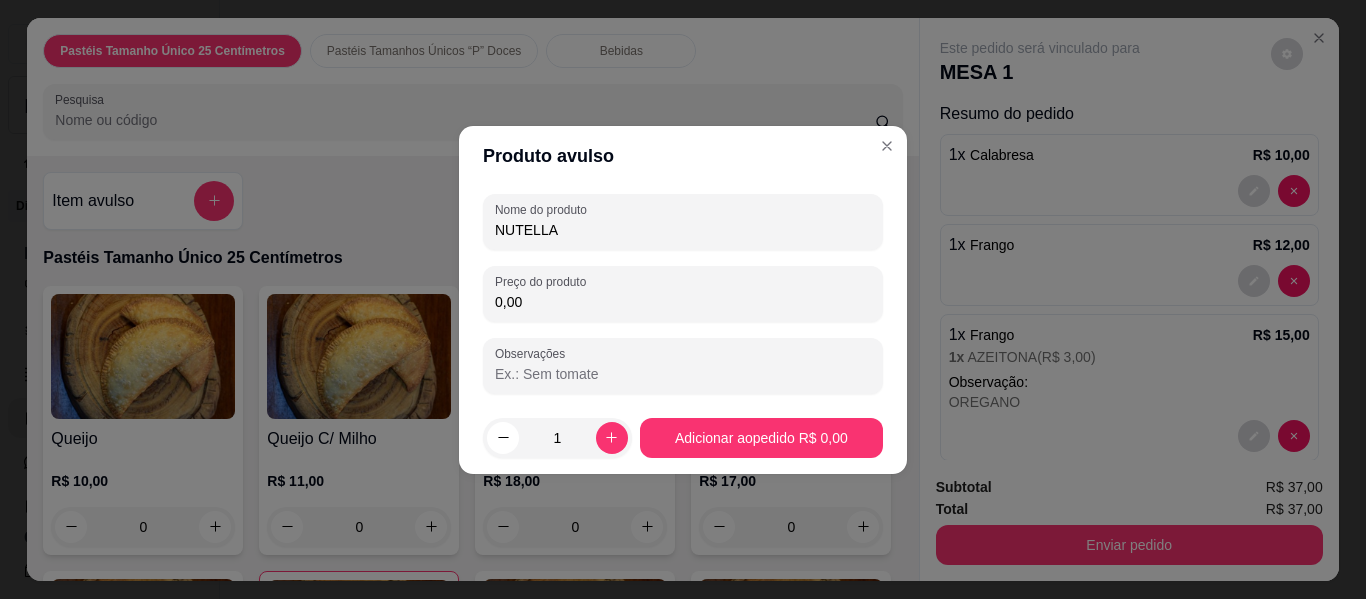 type on "NUTELLA" 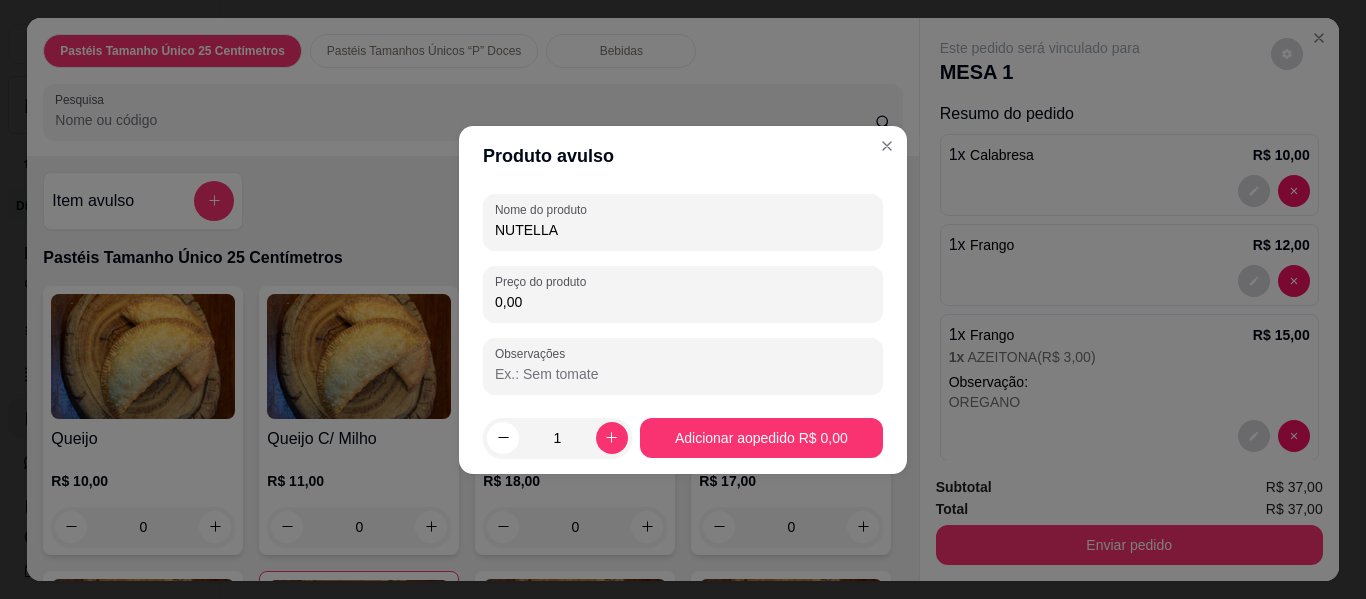 click on "Nome do produto NUTELLA Preço do produto 0,00 Observações" at bounding box center (683, 294) 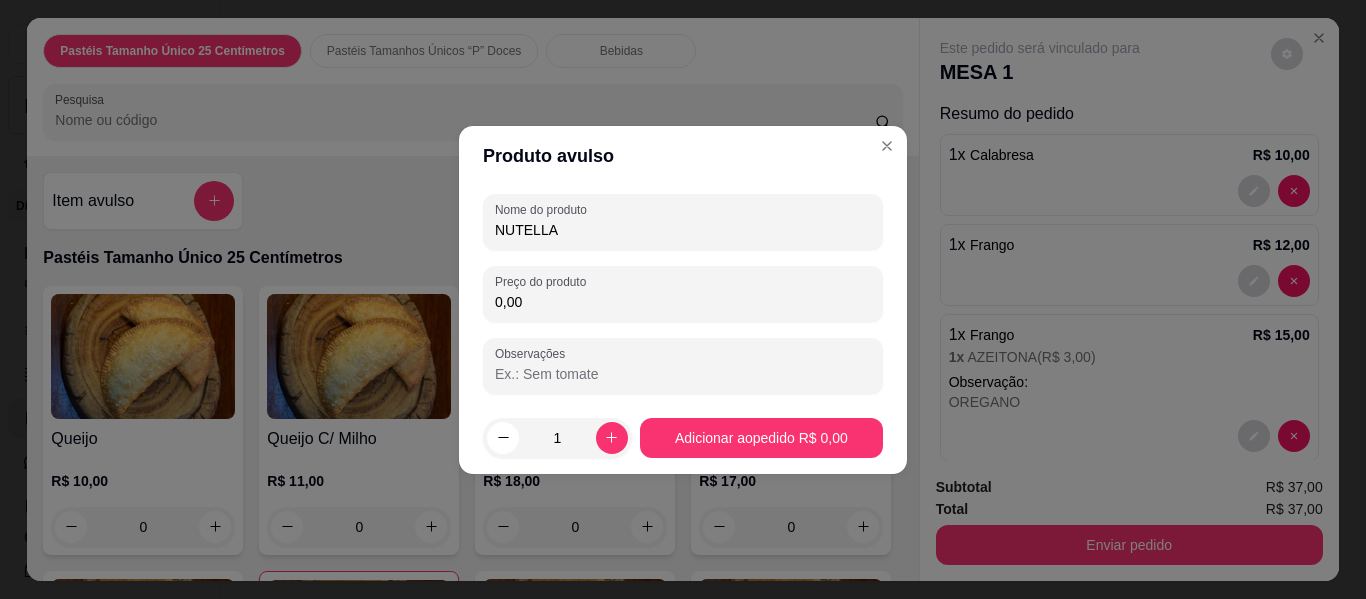 click on "0,00" at bounding box center (683, 302) 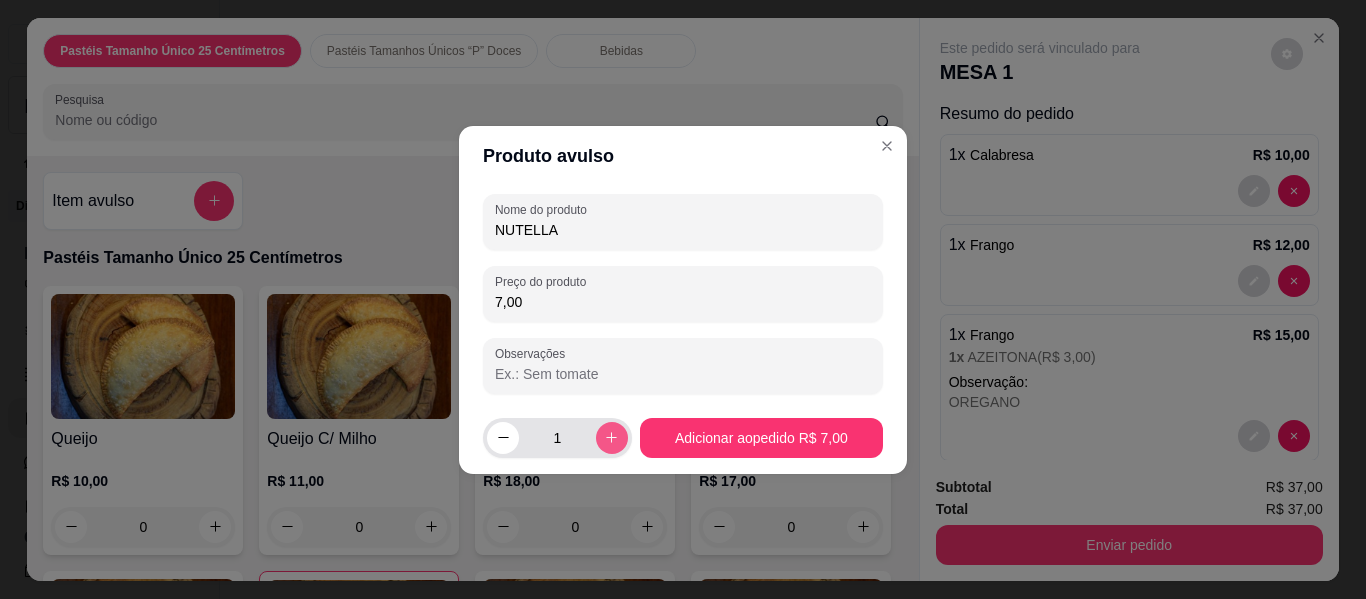 type on "7,00" 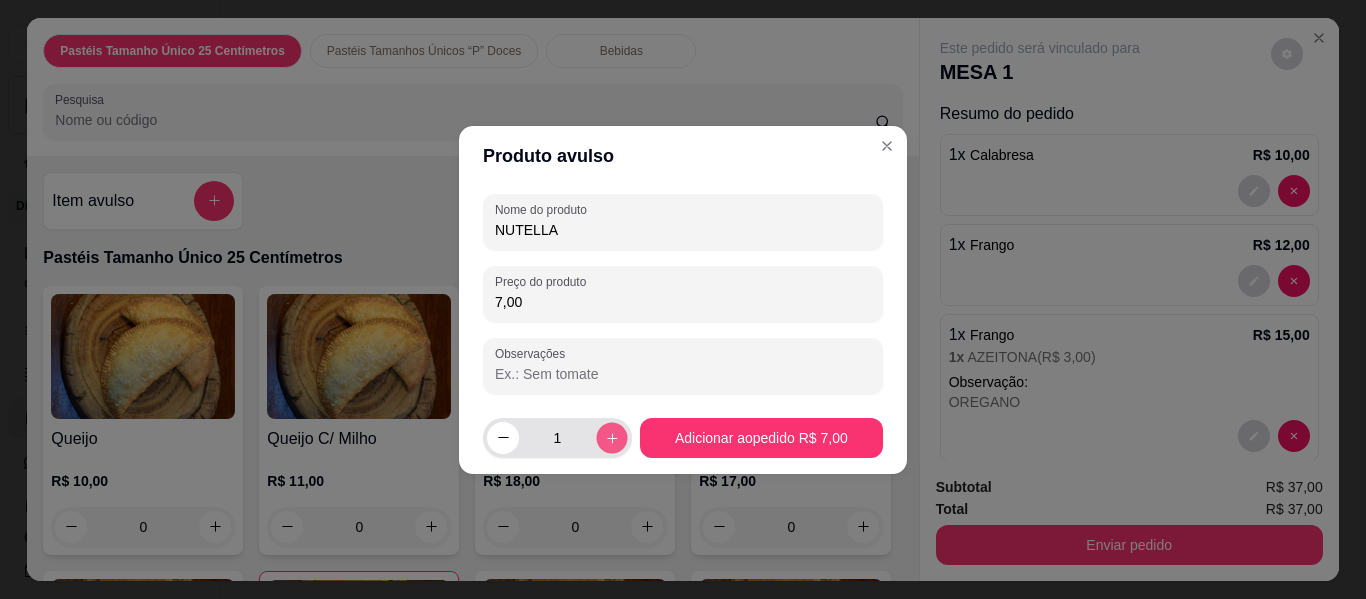click at bounding box center [611, 437] 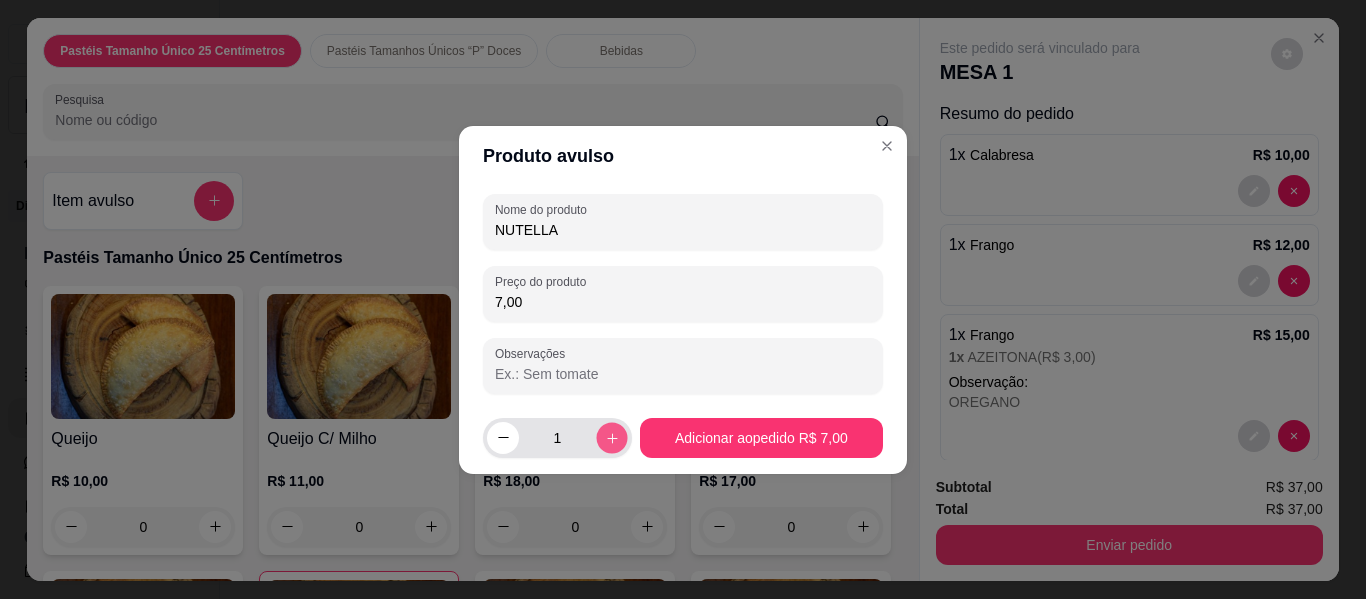 type on "2" 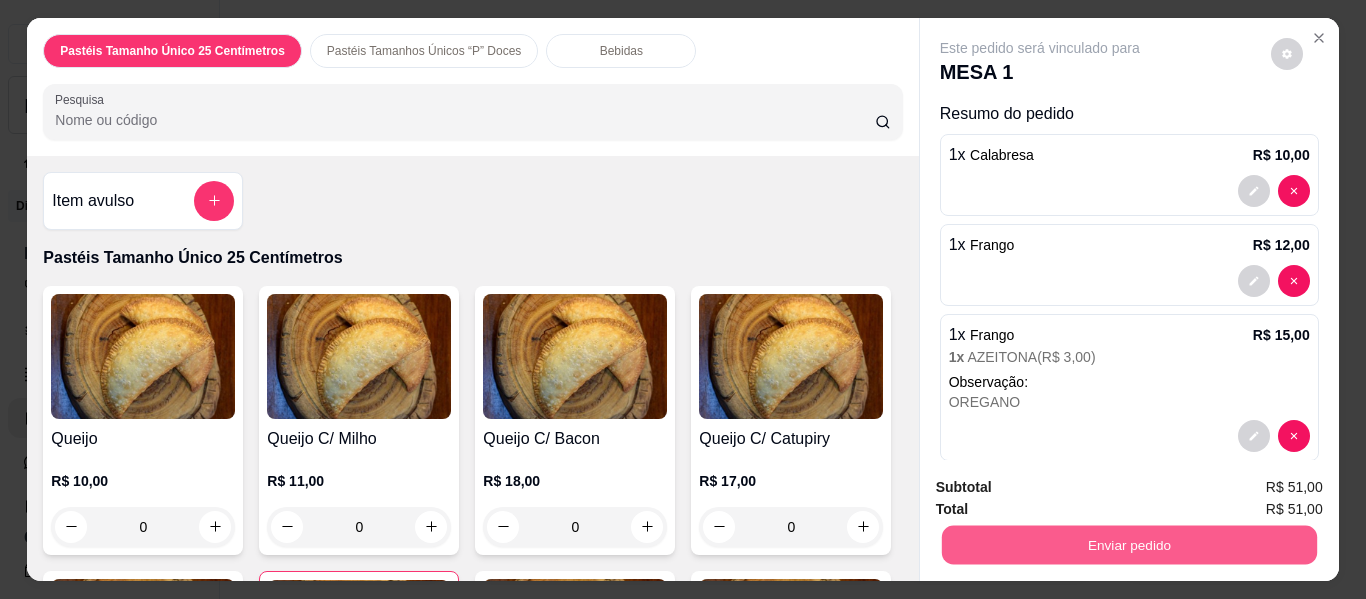 click on "Enviar pedido" at bounding box center [1128, 545] 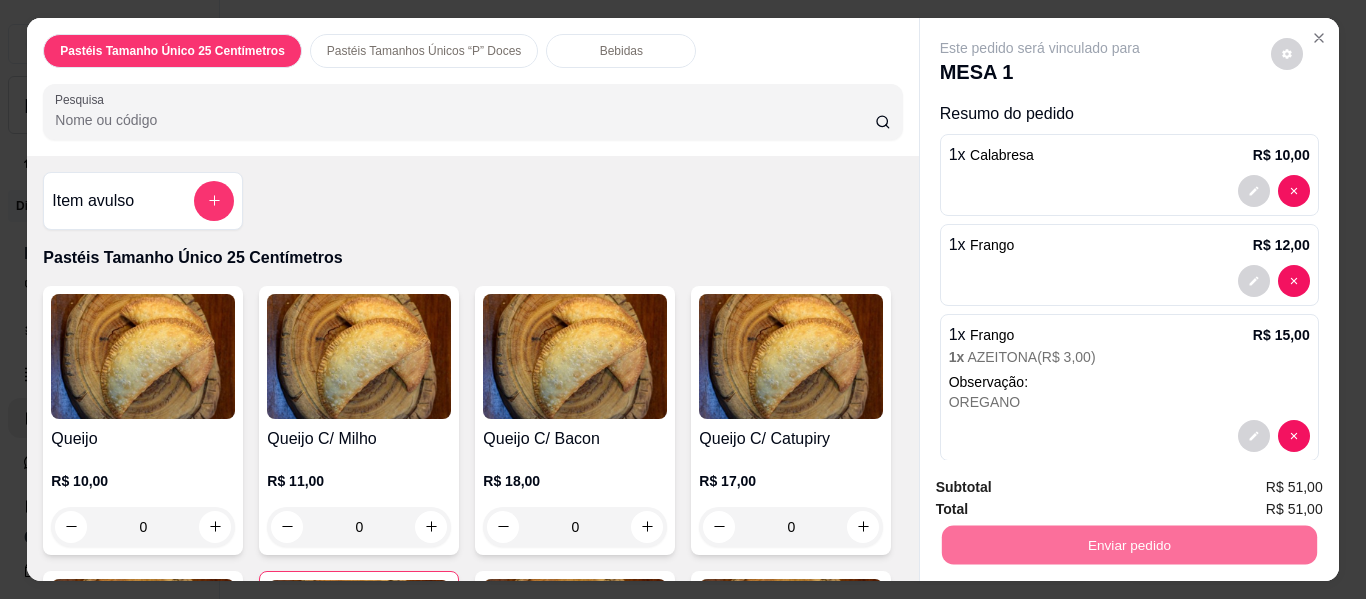 click on "Não registrar e enviar pedido" at bounding box center (1063, 488) 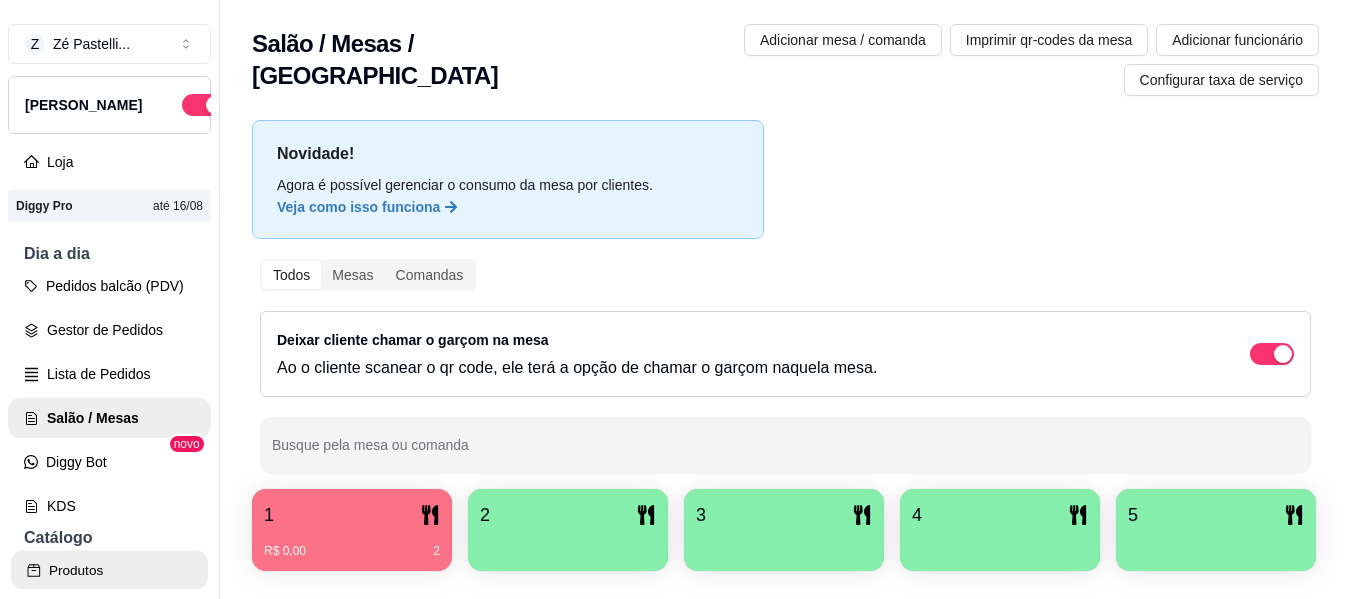 click on "Produtos" at bounding box center (109, 570) 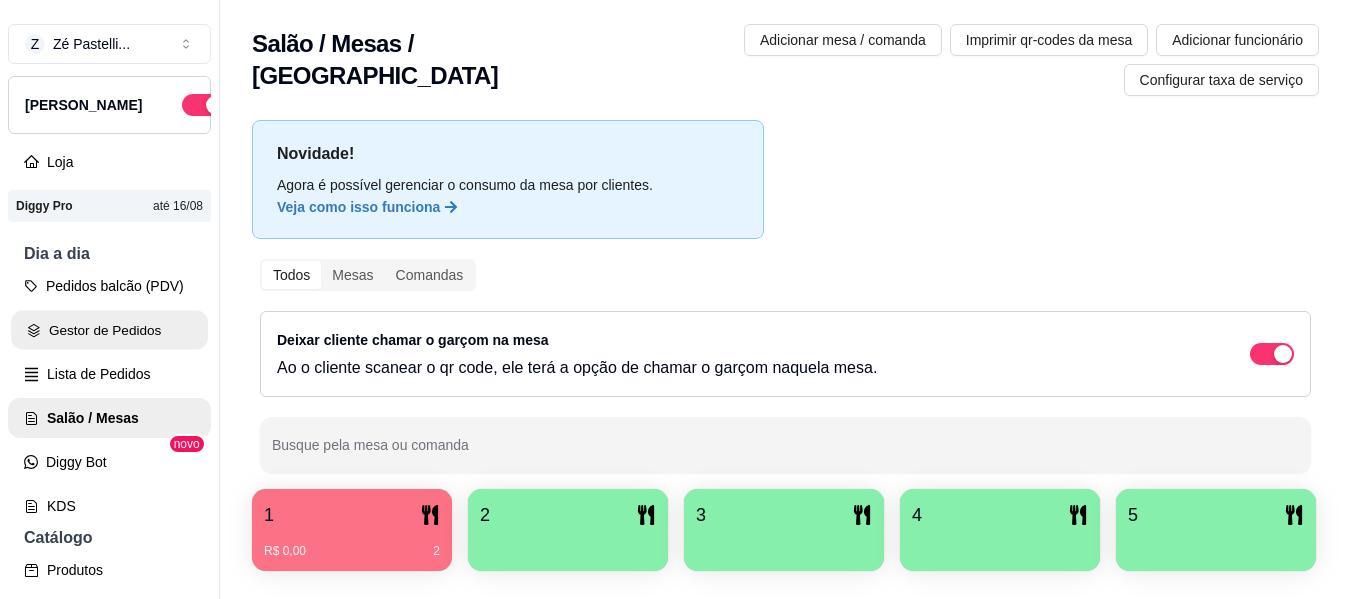 click on "Gestor de Pedidos" at bounding box center [109, 330] 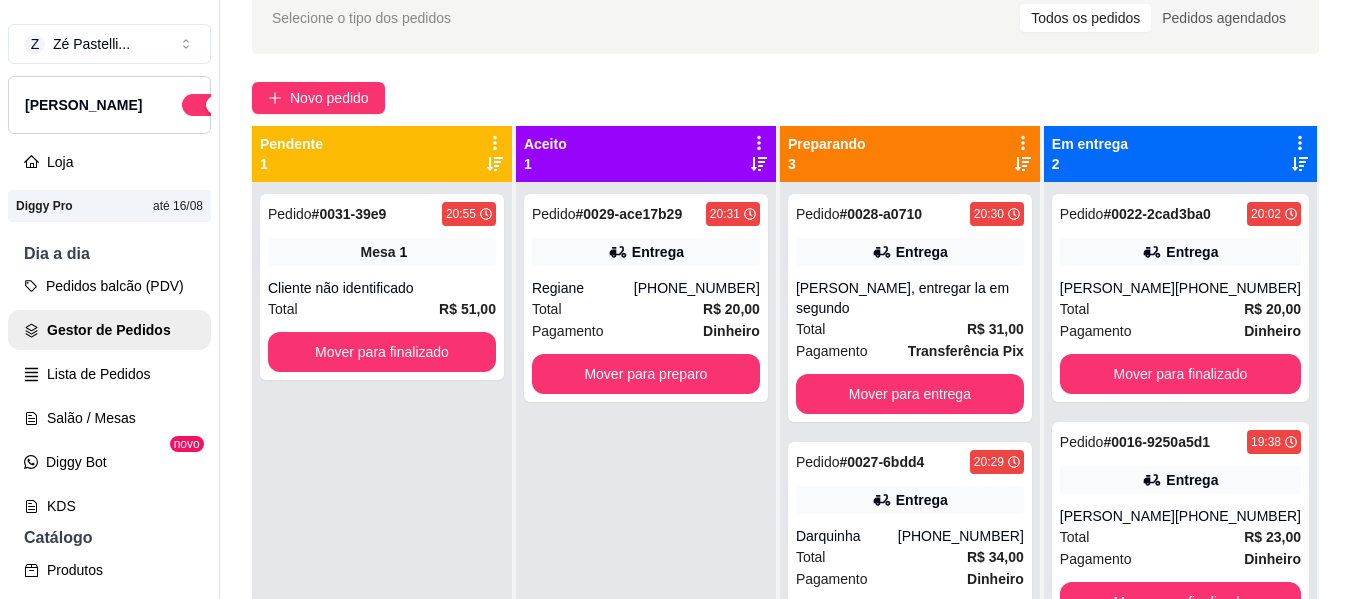 scroll, scrollTop: 160, scrollLeft: 0, axis: vertical 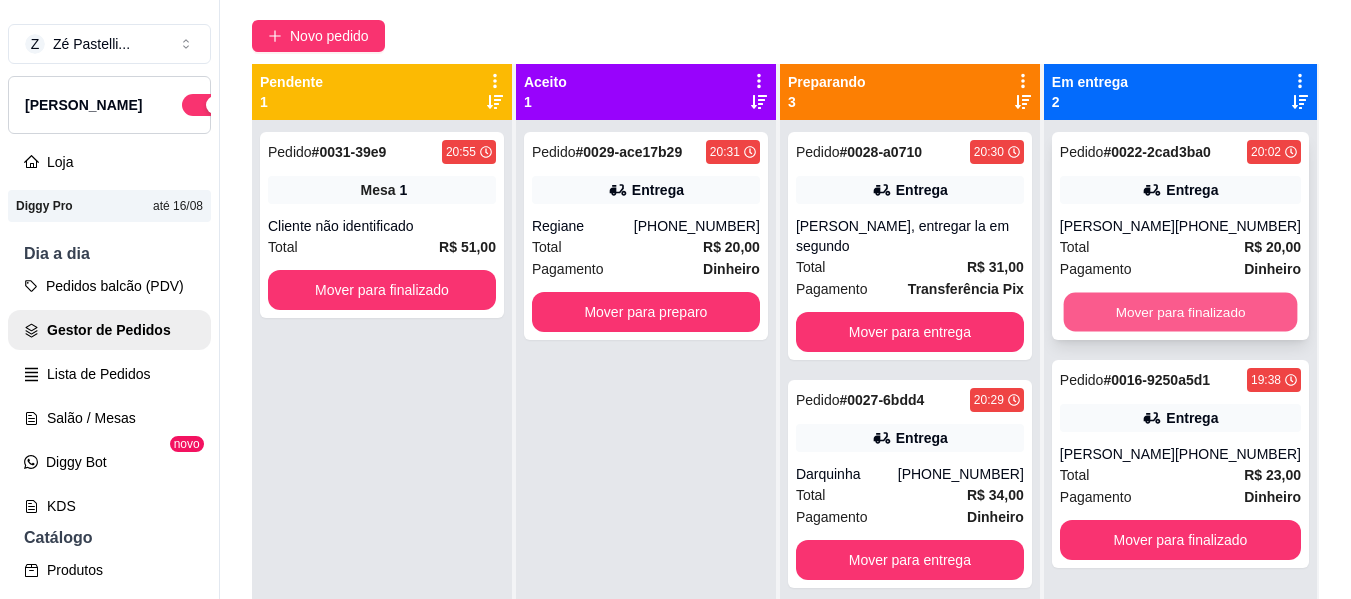 click on "Mover para finalizado" at bounding box center (1180, 312) 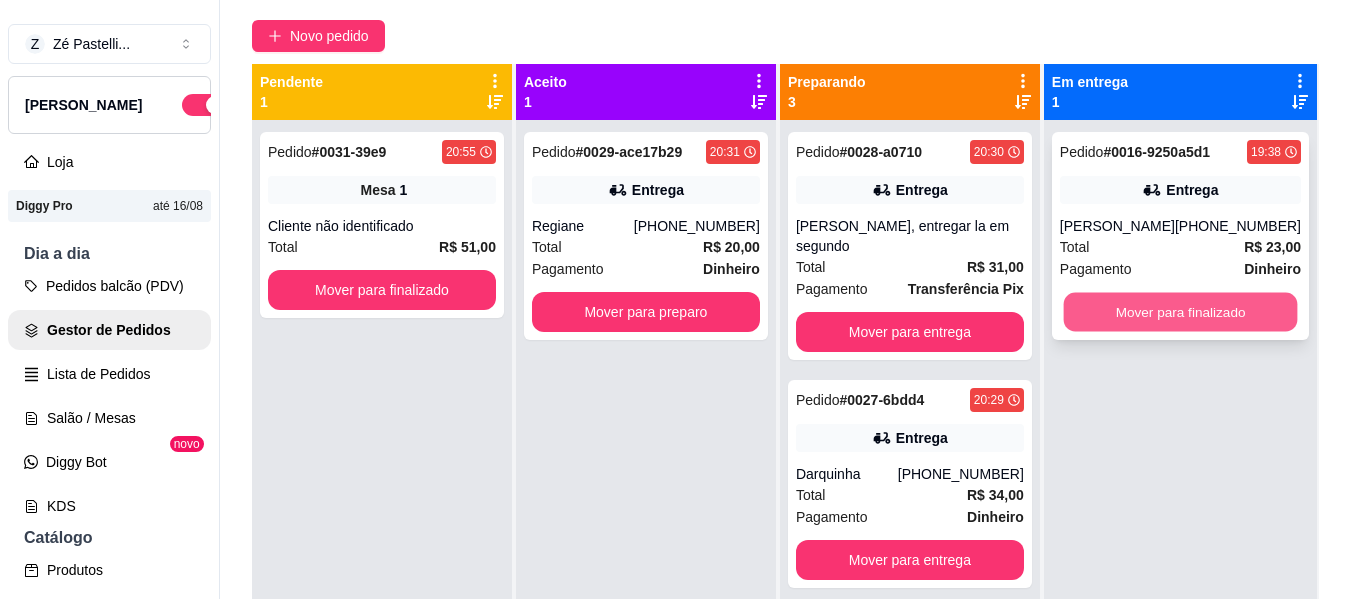 click on "Mover para finalizado" at bounding box center (1180, 312) 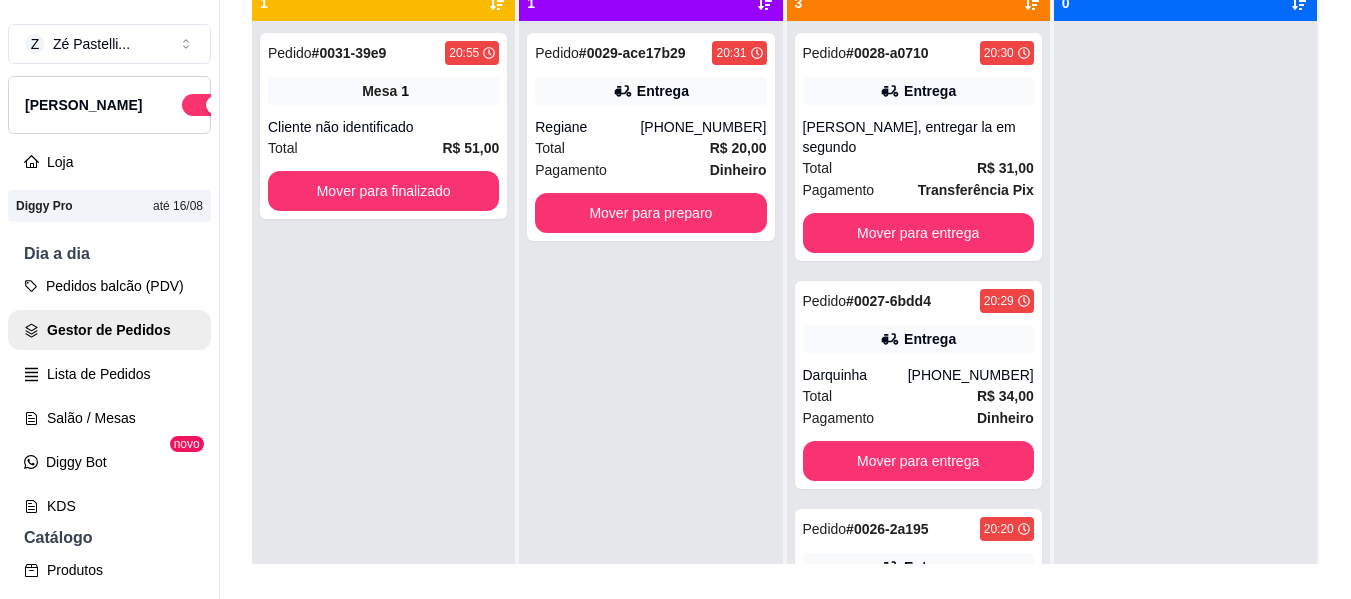 scroll, scrollTop: 280, scrollLeft: 0, axis: vertical 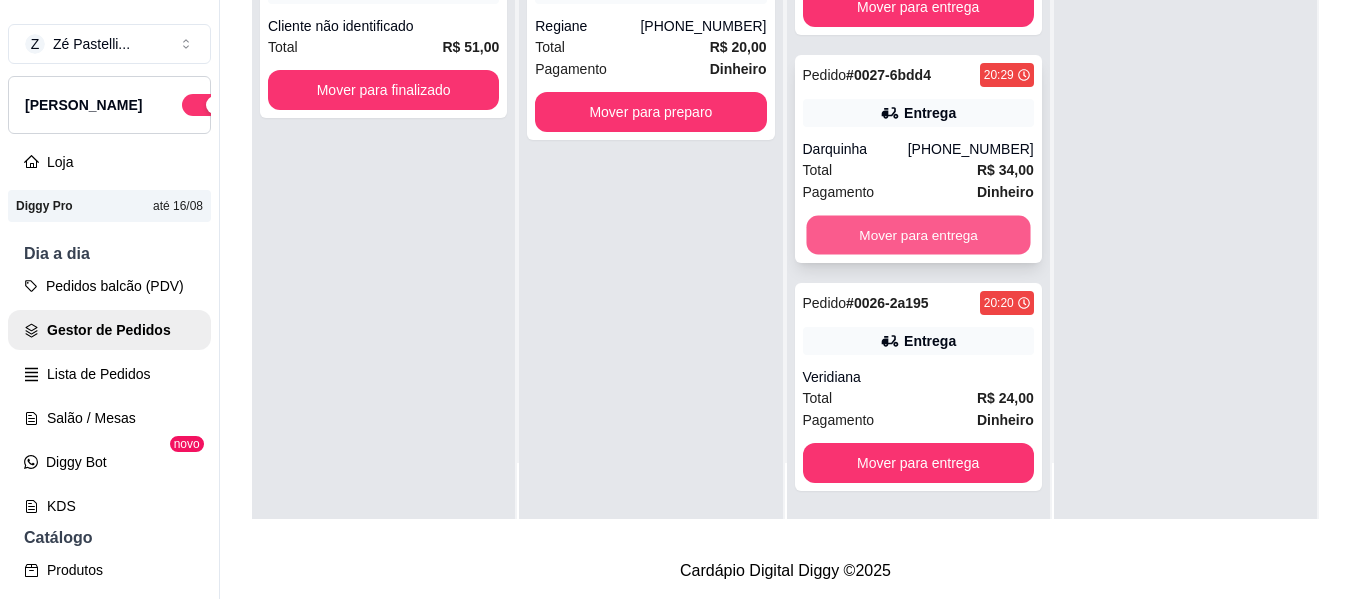 click on "Mover para entrega" at bounding box center [918, 235] 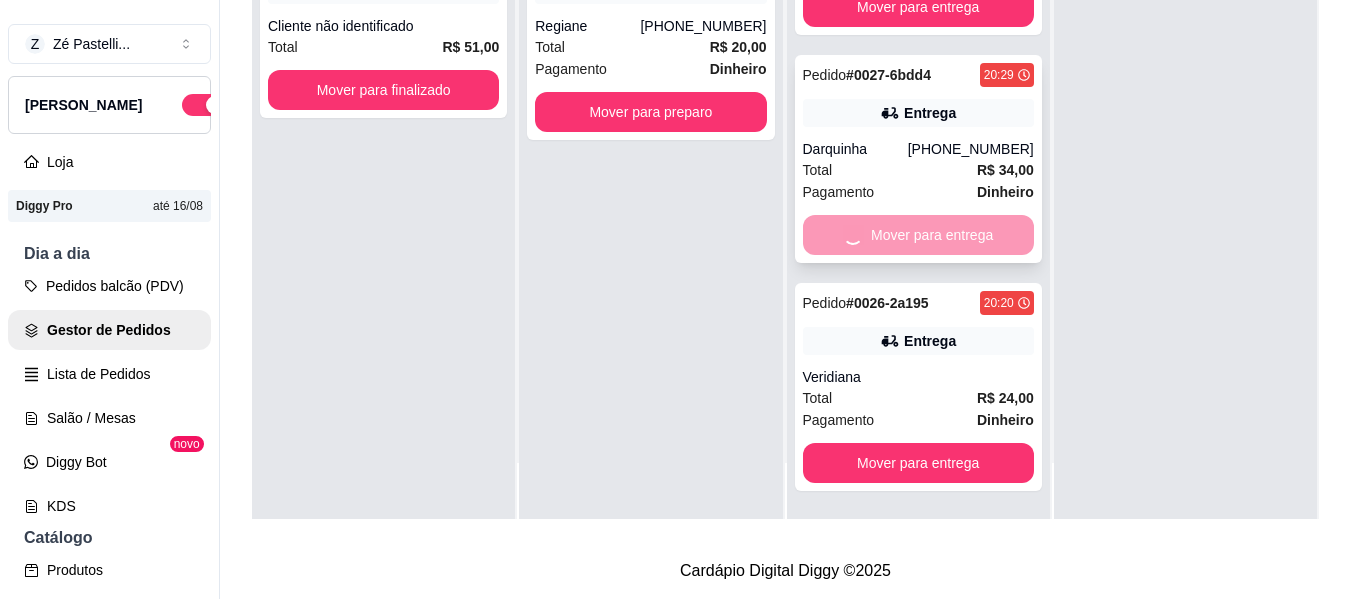 scroll, scrollTop: 0, scrollLeft: 0, axis: both 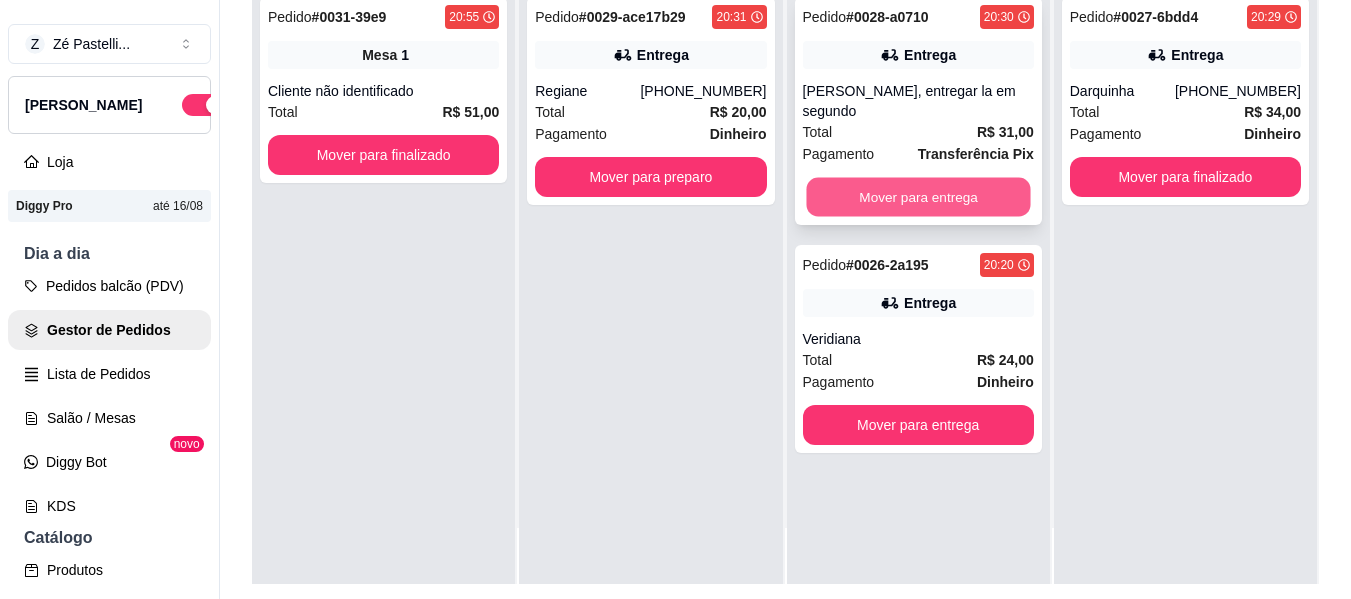click on "Mover para entrega" at bounding box center [918, 197] 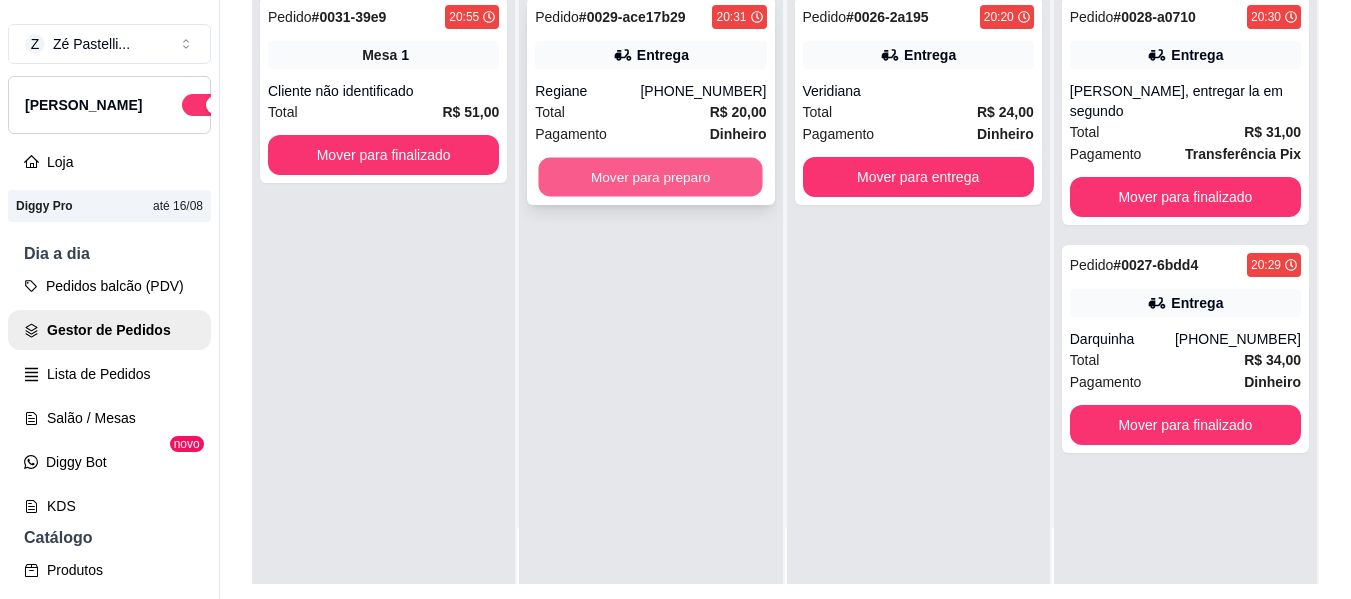 click on "Mover para preparo" at bounding box center [651, 177] 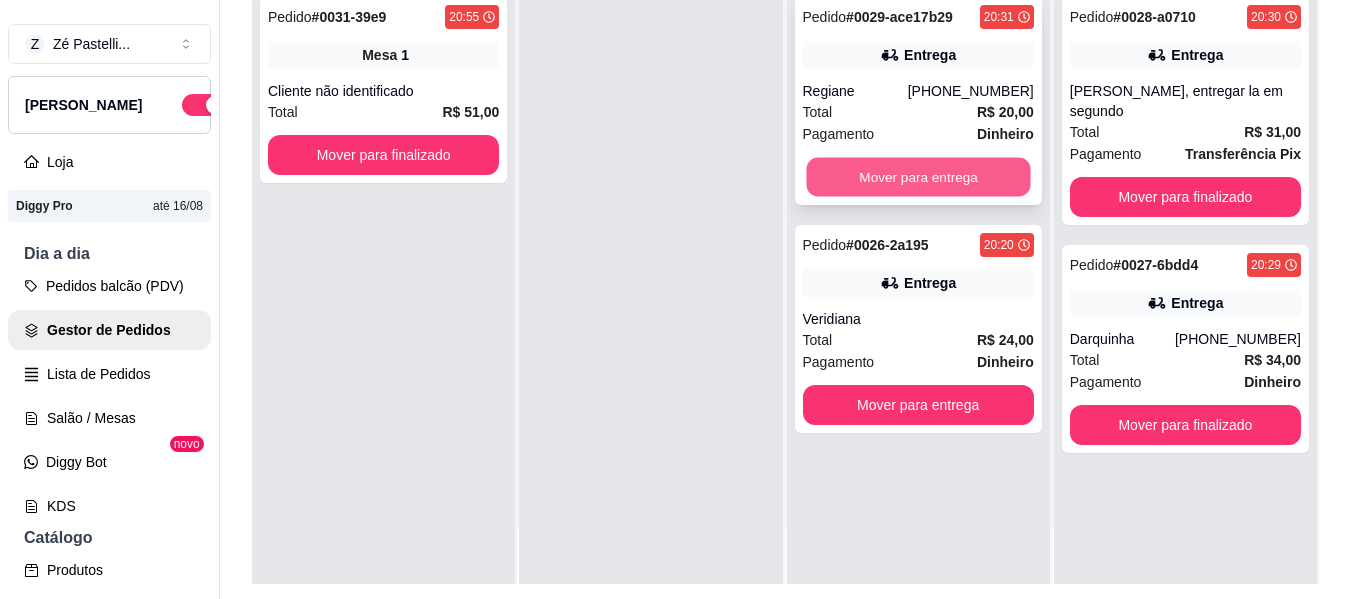 click on "Mover para entrega" at bounding box center (918, 177) 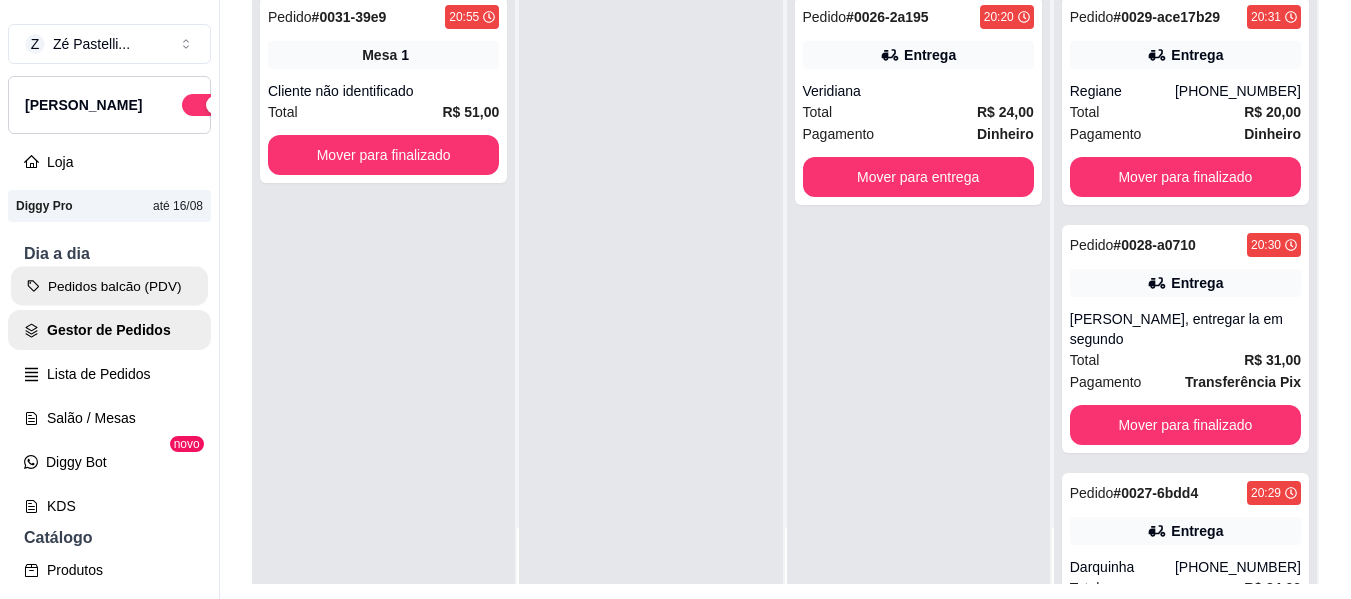 click on "Pedidos balcão (PDV)" at bounding box center [109, 286] 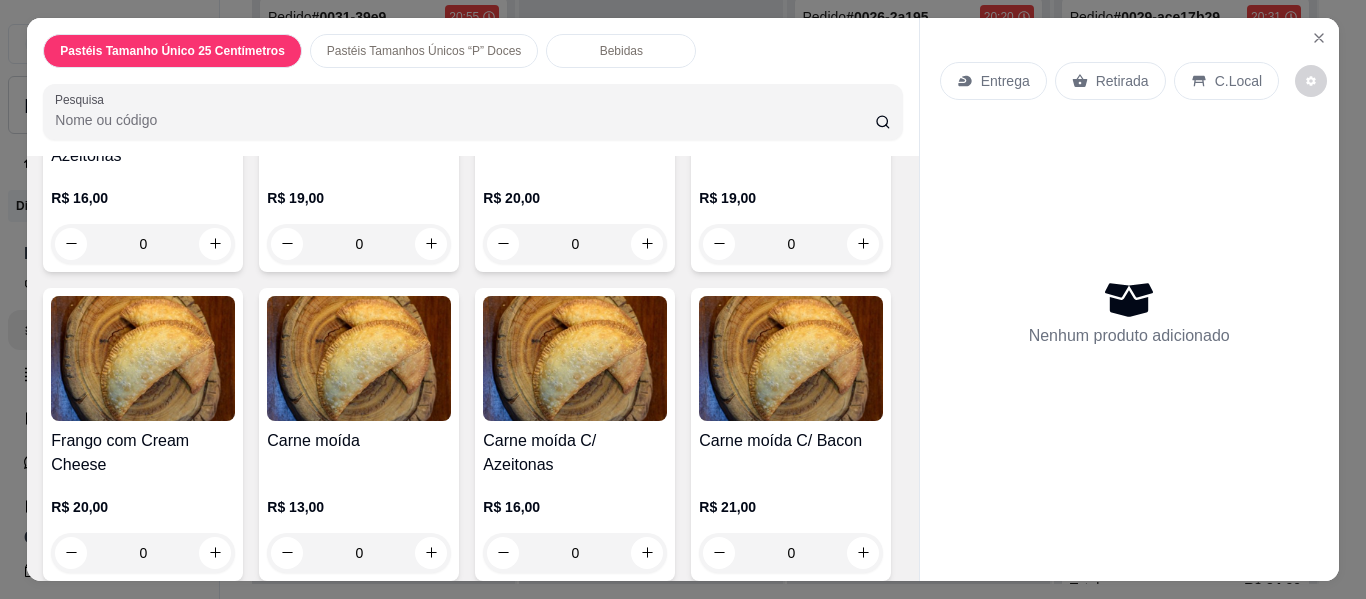 scroll, scrollTop: 1480, scrollLeft: 0, axis: vertical 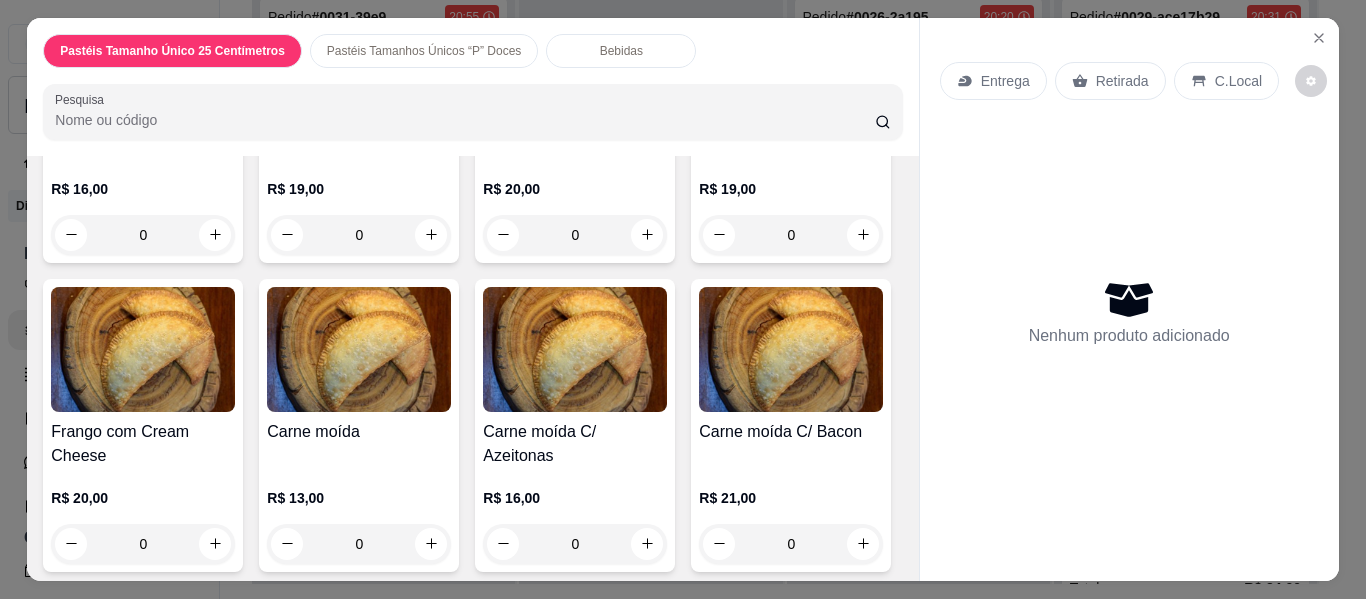 click on "0" at bounding box center (791, -74) 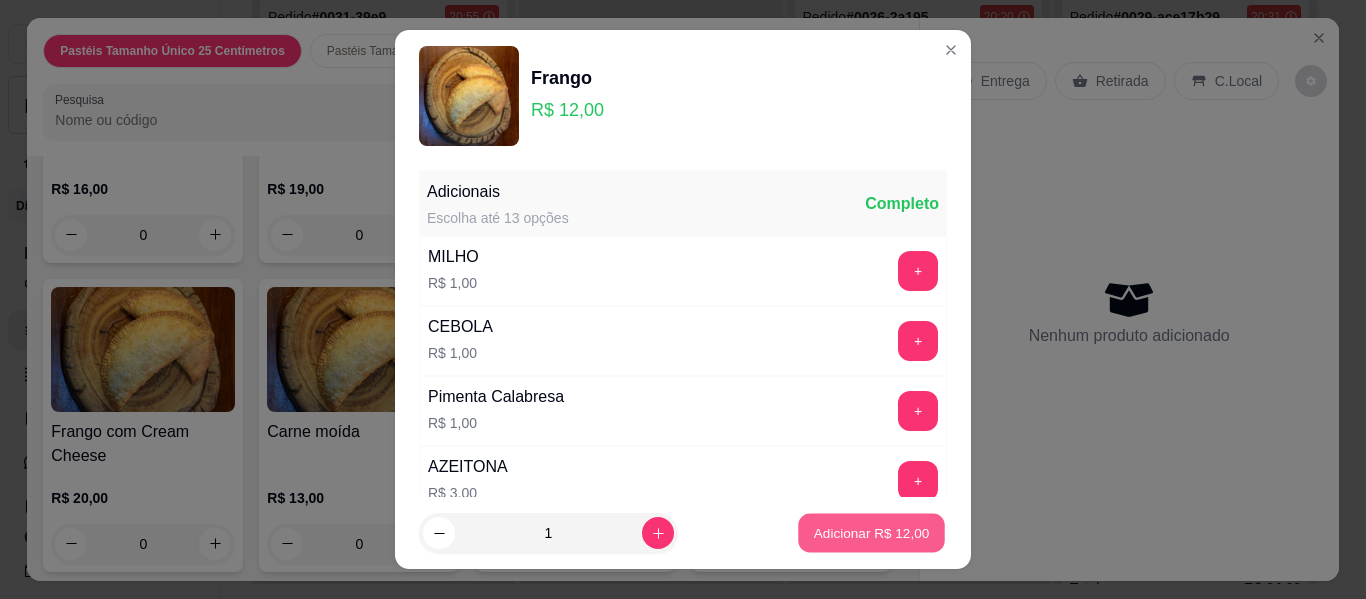 click on "Adicionar   R$ 12,00" at bounding box center (871, 533) 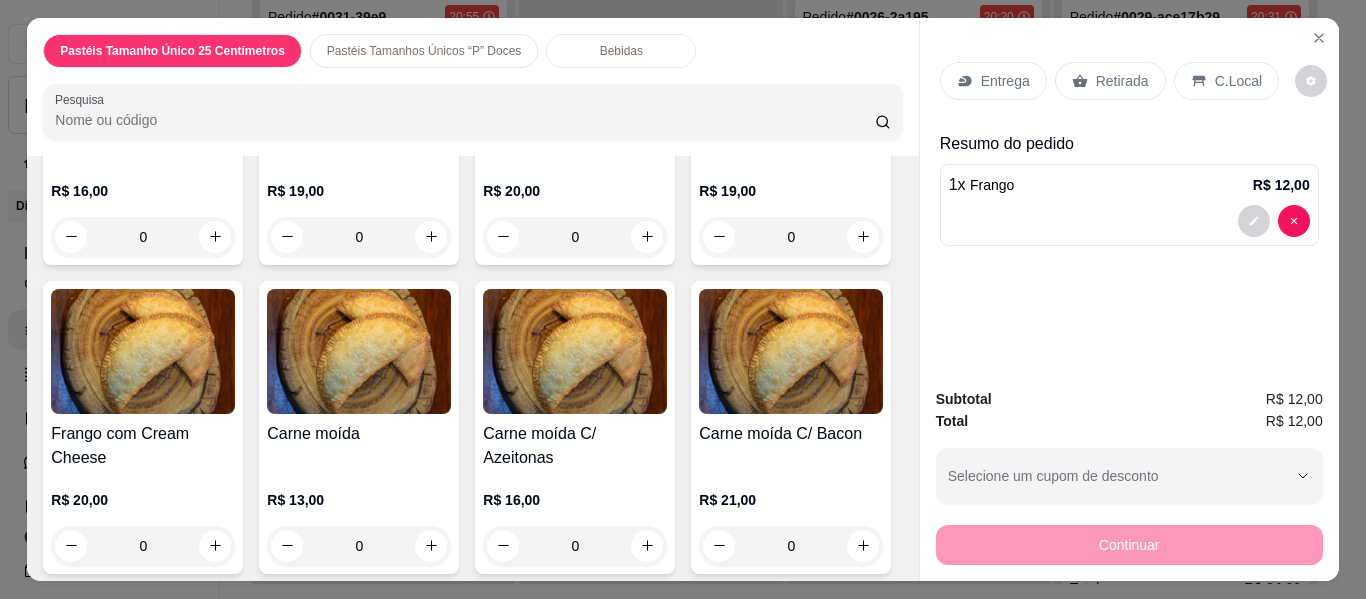 click on "Bebidas" at bounding box center [621, 51] 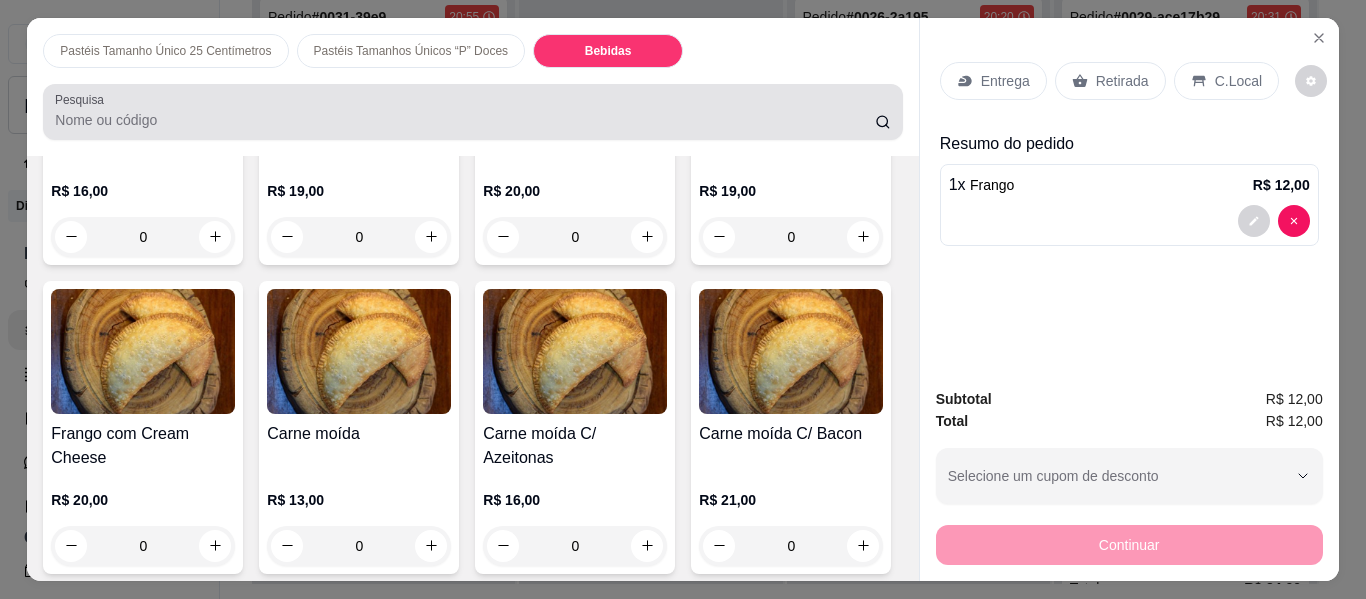 scroll, scrollTop: 4280, scrollLeft: 0, axis: vertical 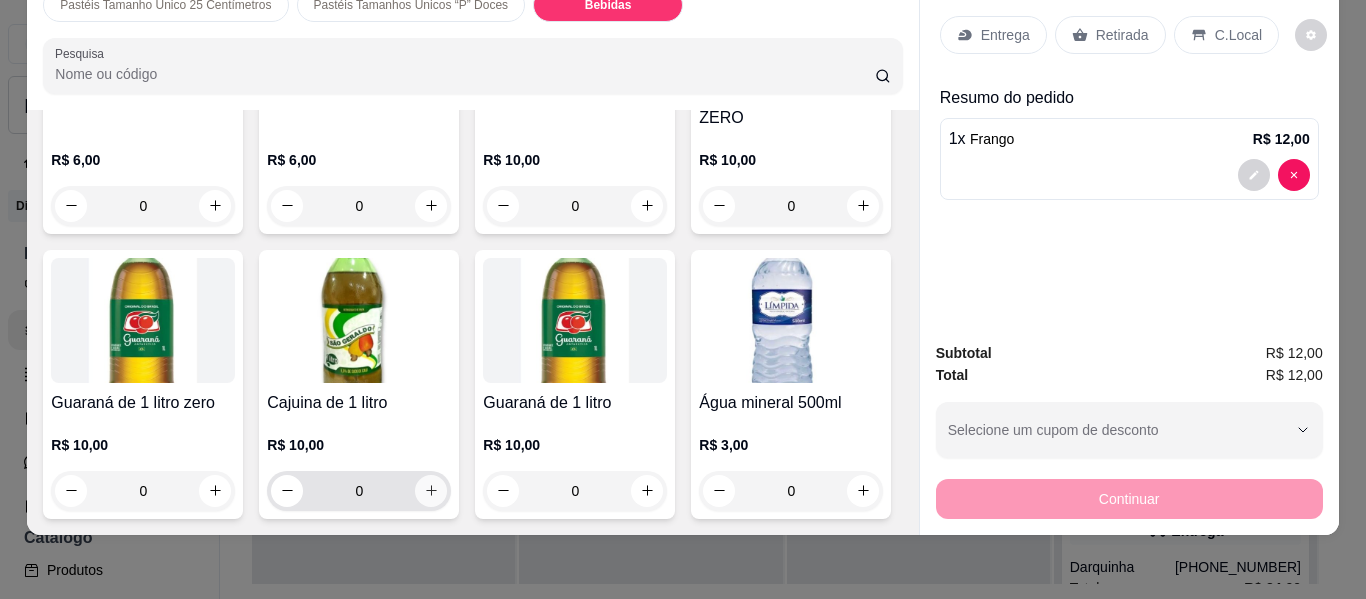 click at bounding box center [431, 491] 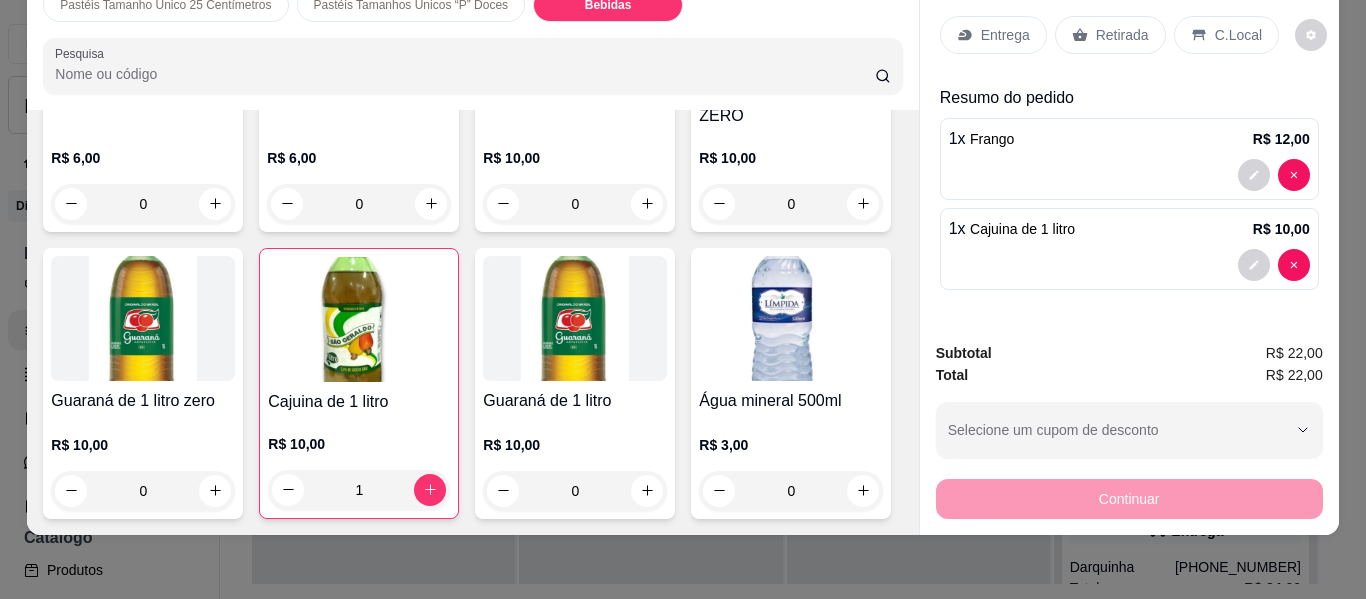 click on "Entrega" at bounding box center [1005, 35] 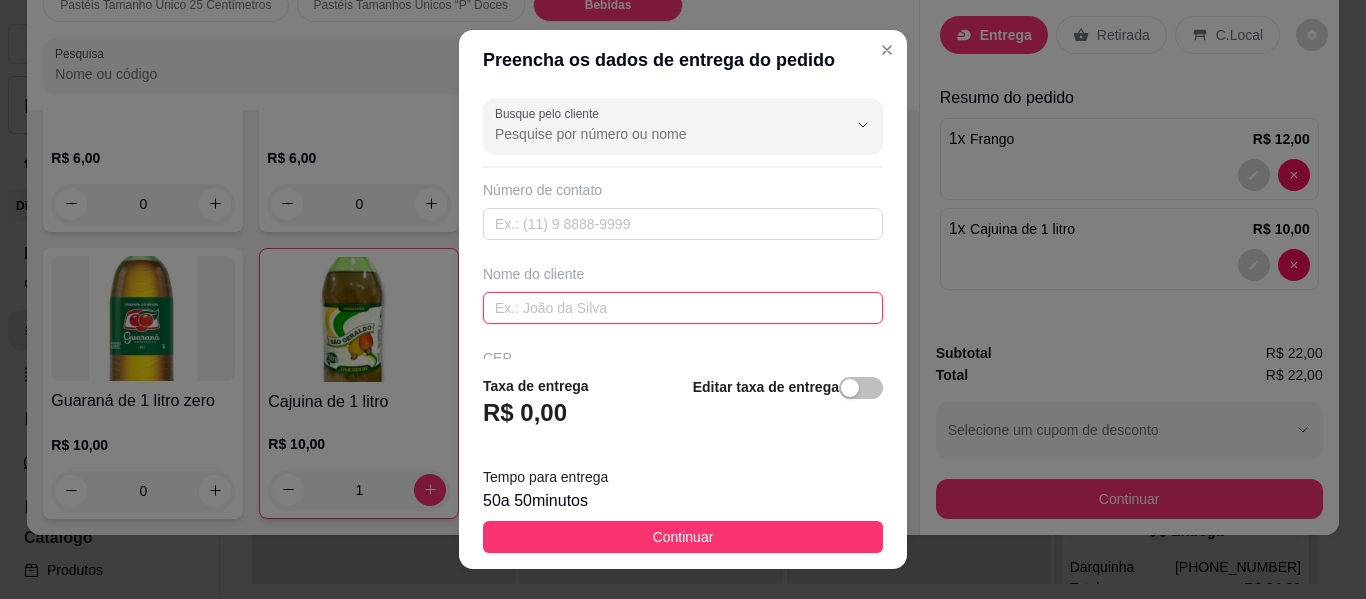 click at bounding box center (683, 308) 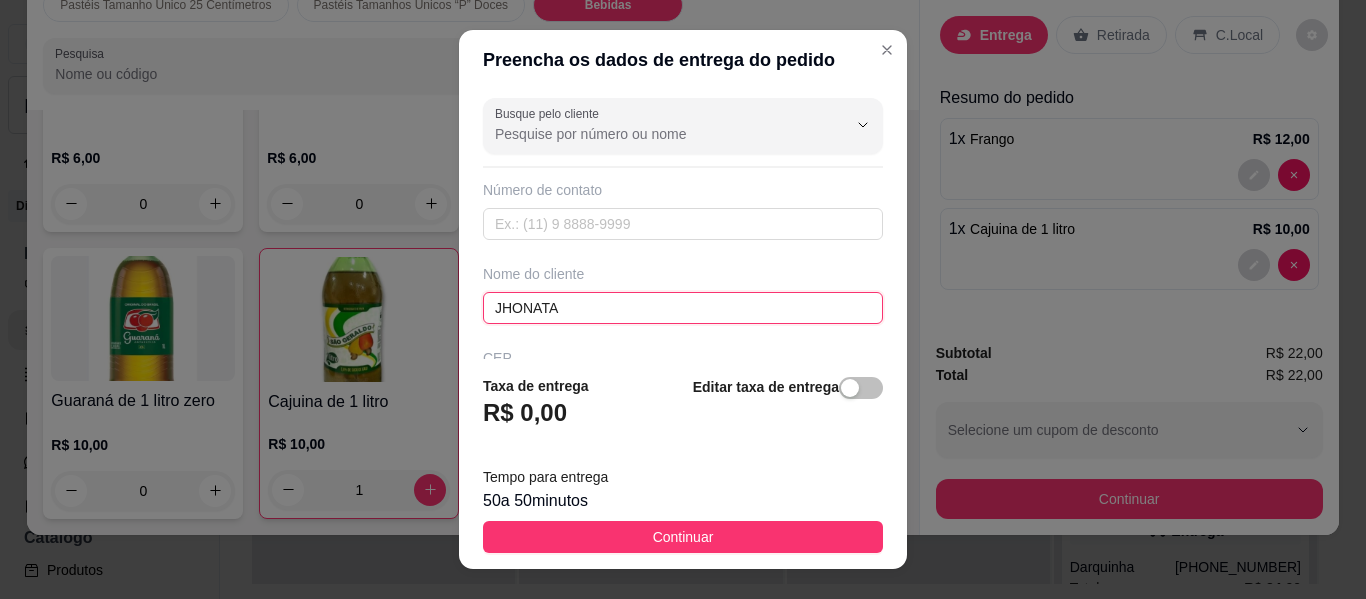 type on "JHONATA" 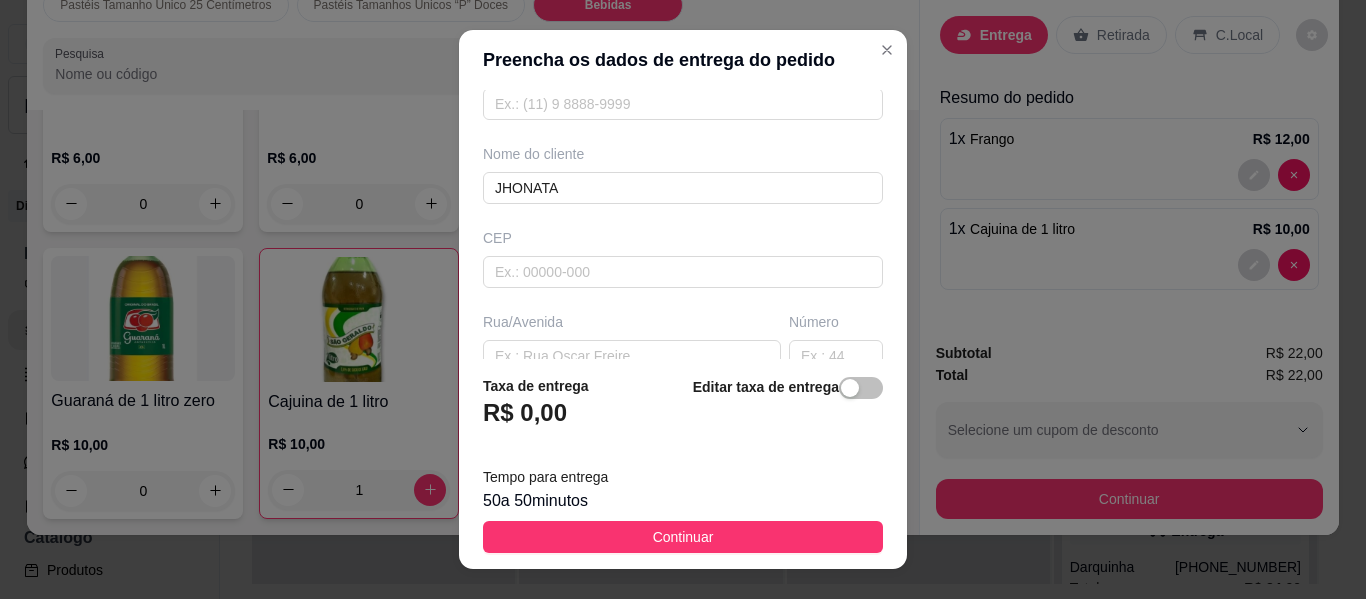 scroll, scrollTop: 160, scrollLeft: 0, axis: vertical 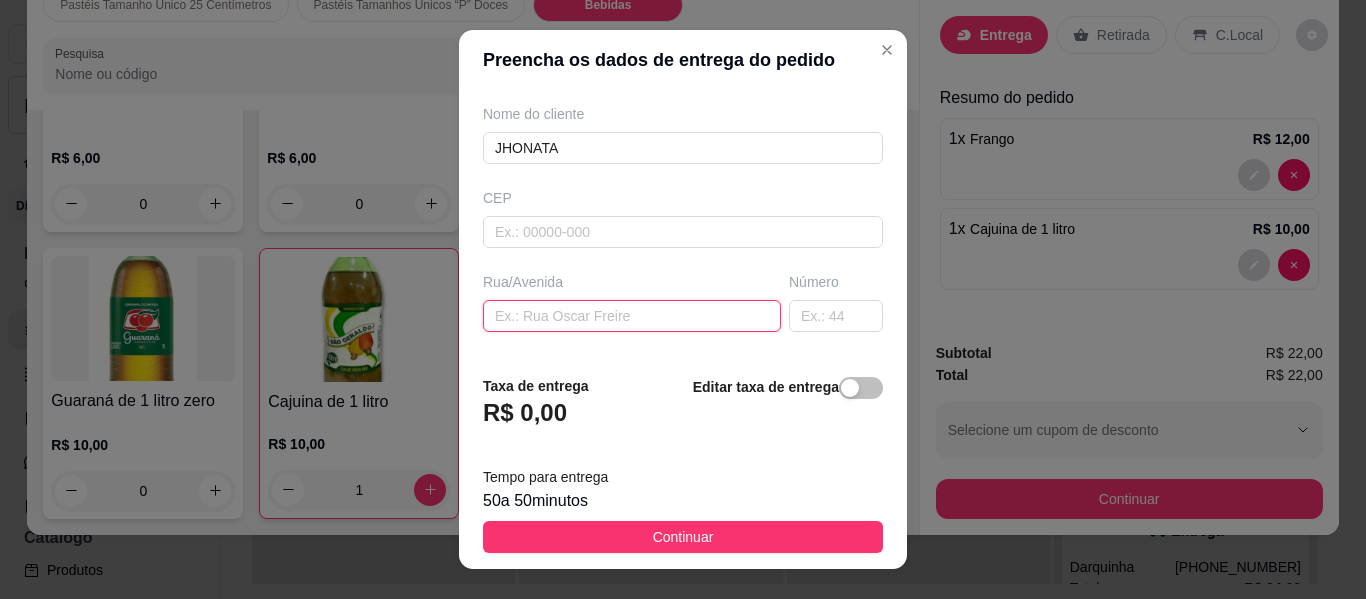 click at bounding box center (632, 316) 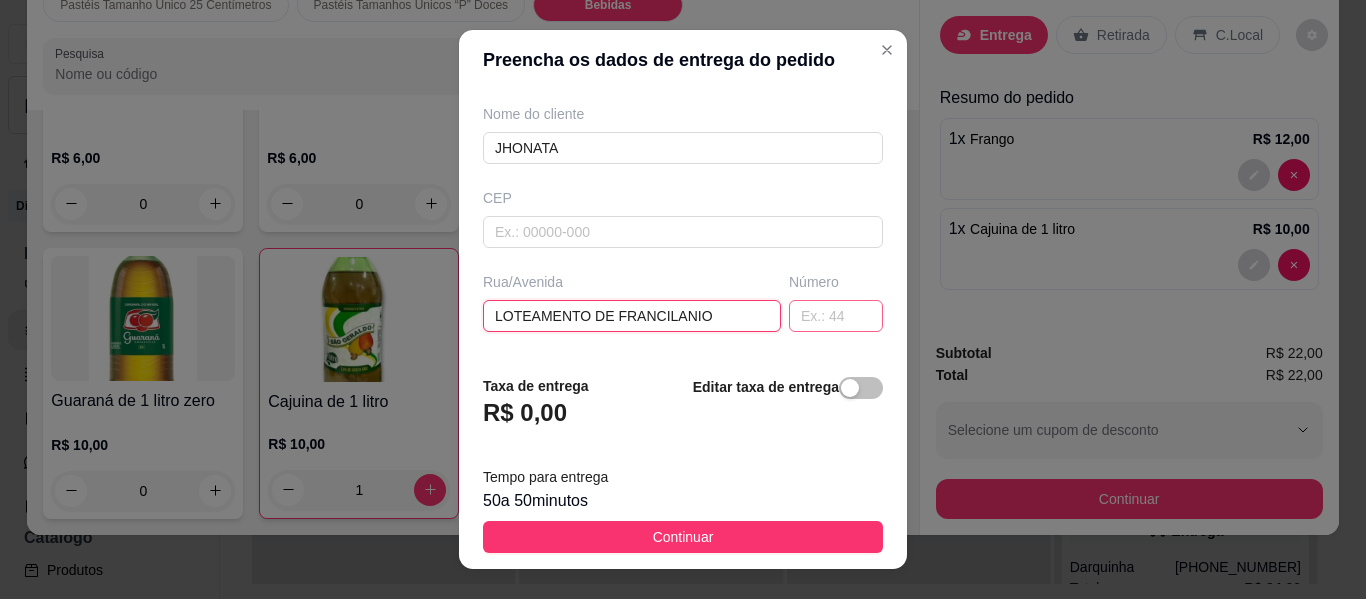 type on "LOTEAMENTO DE FRANCILANIO" 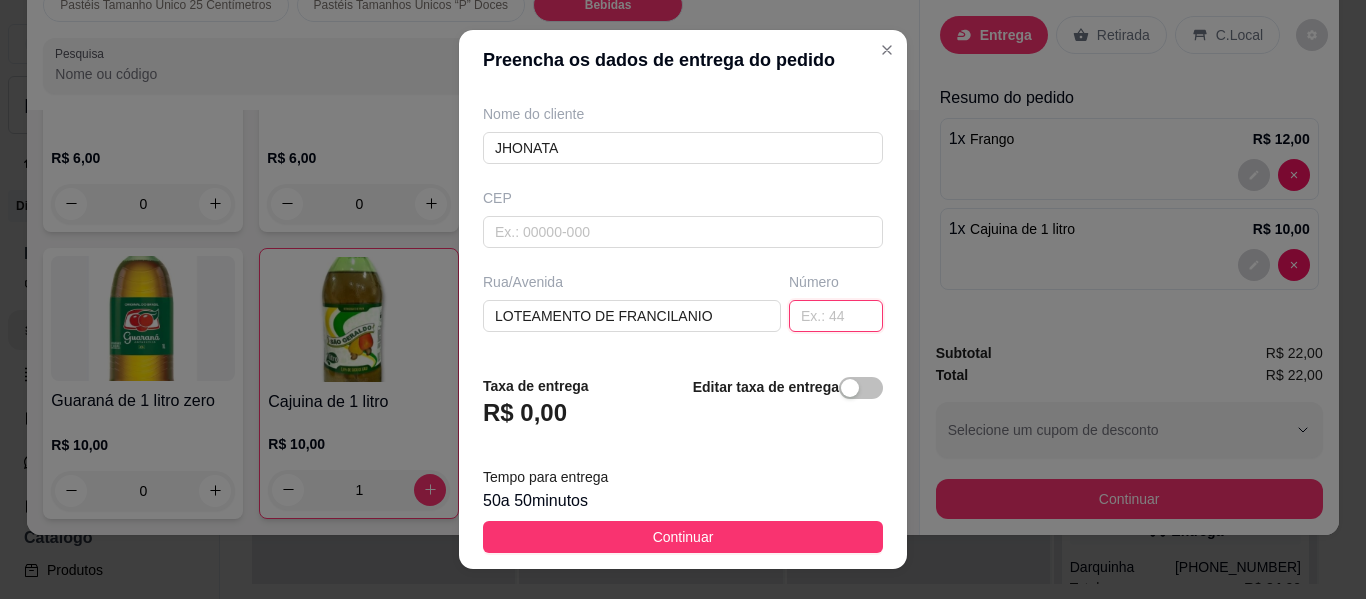 click at bounding box center [836, 316] 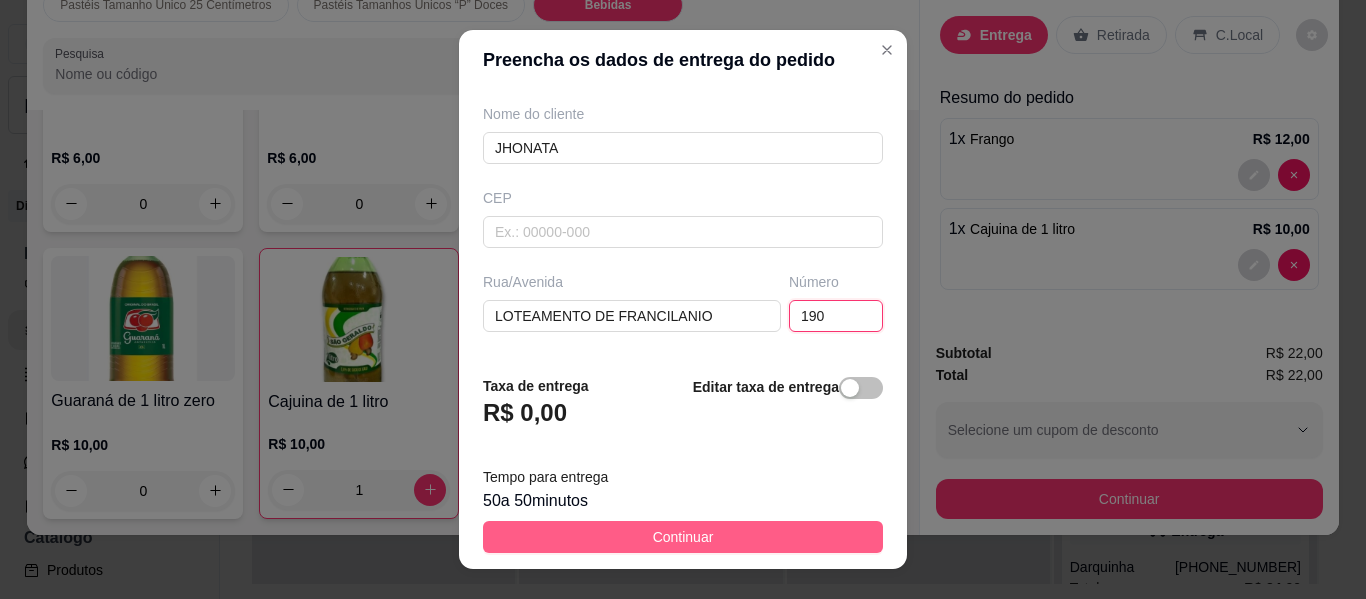 type on "190" 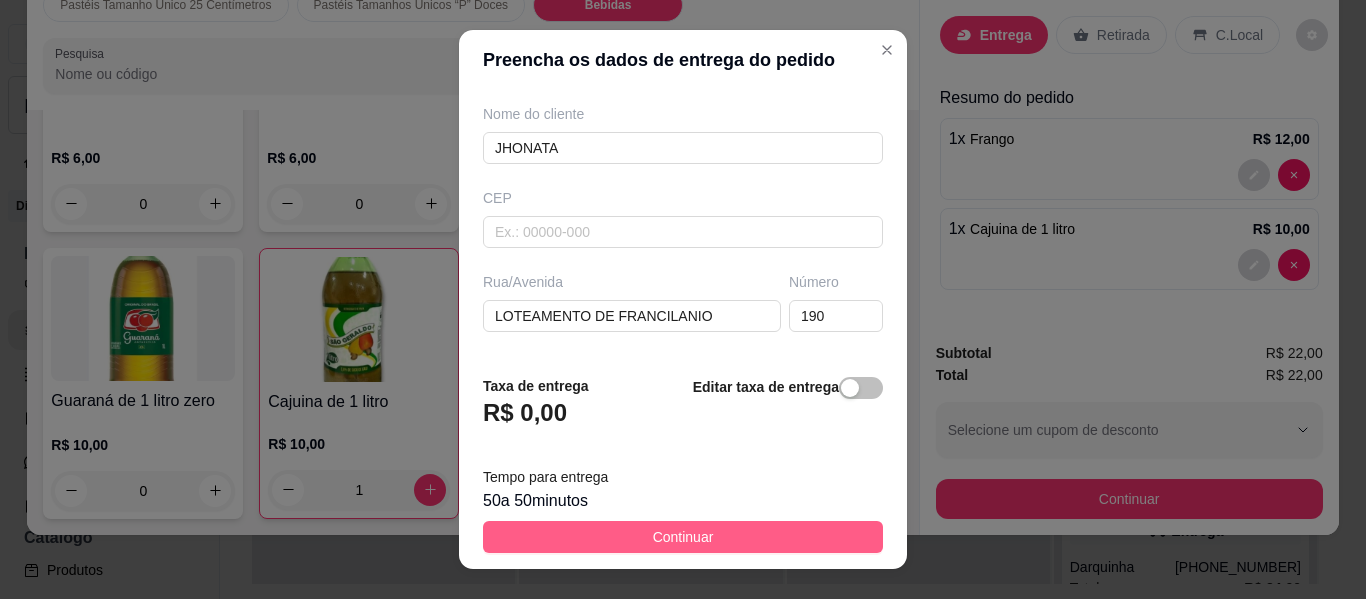 click on "Continuar" at bounding box center [683, 537] 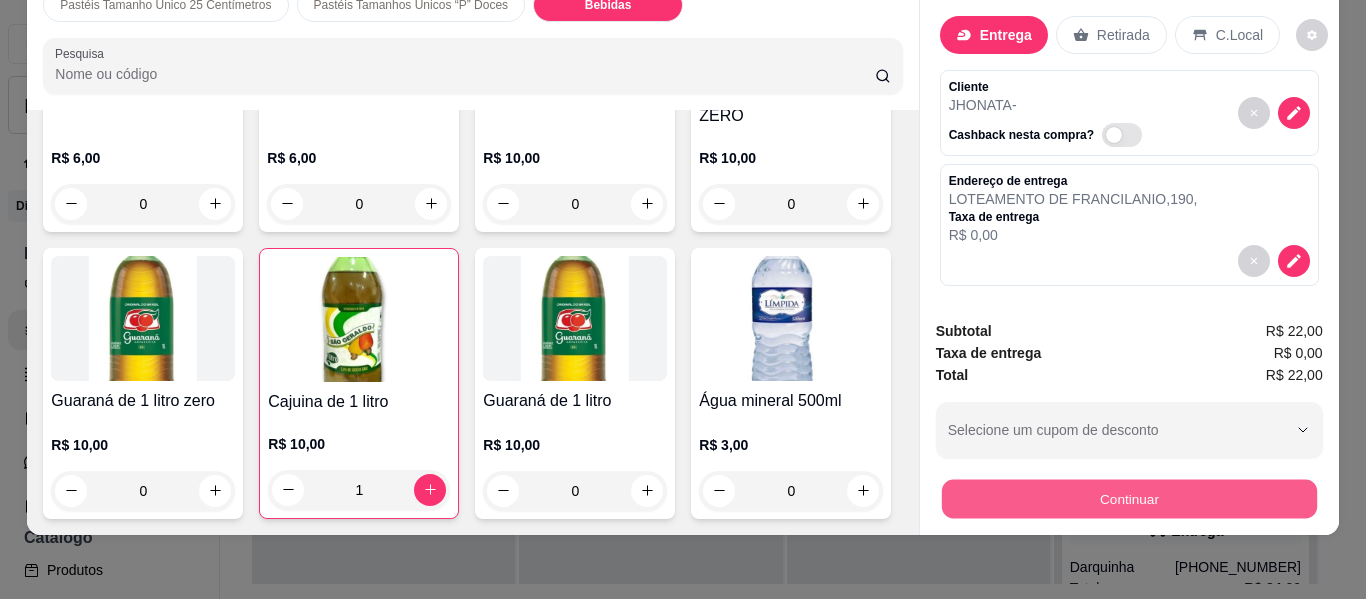 click on "Continuar" at bounding box center (1128, 499) 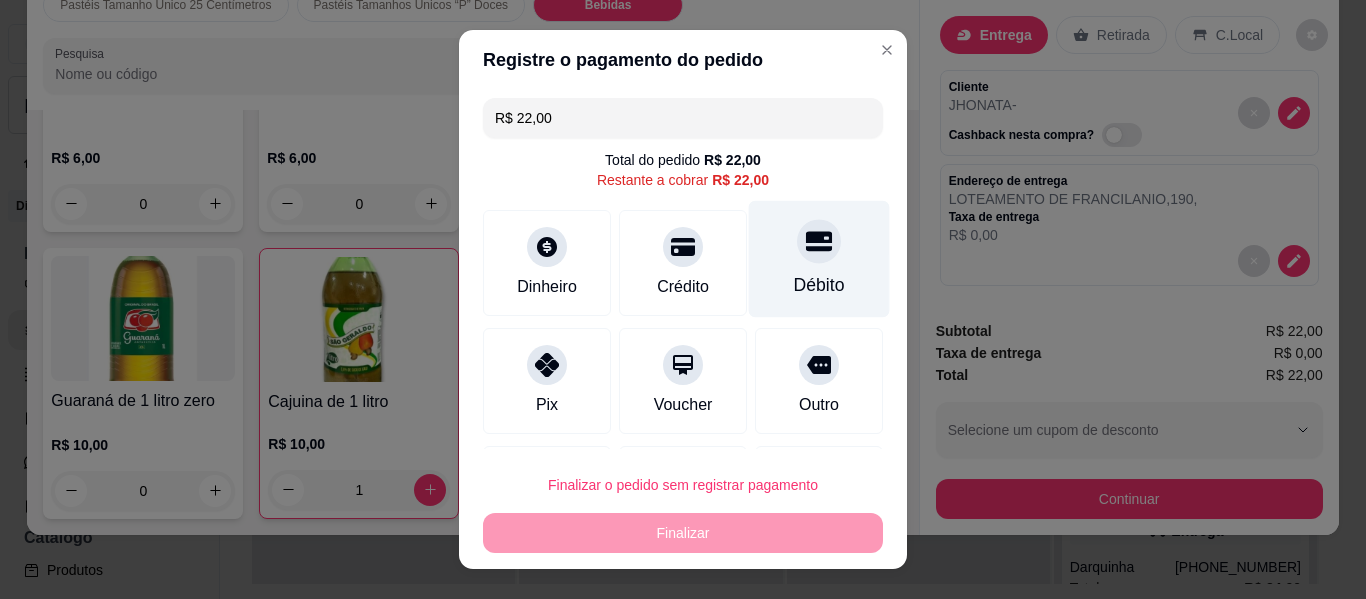 click 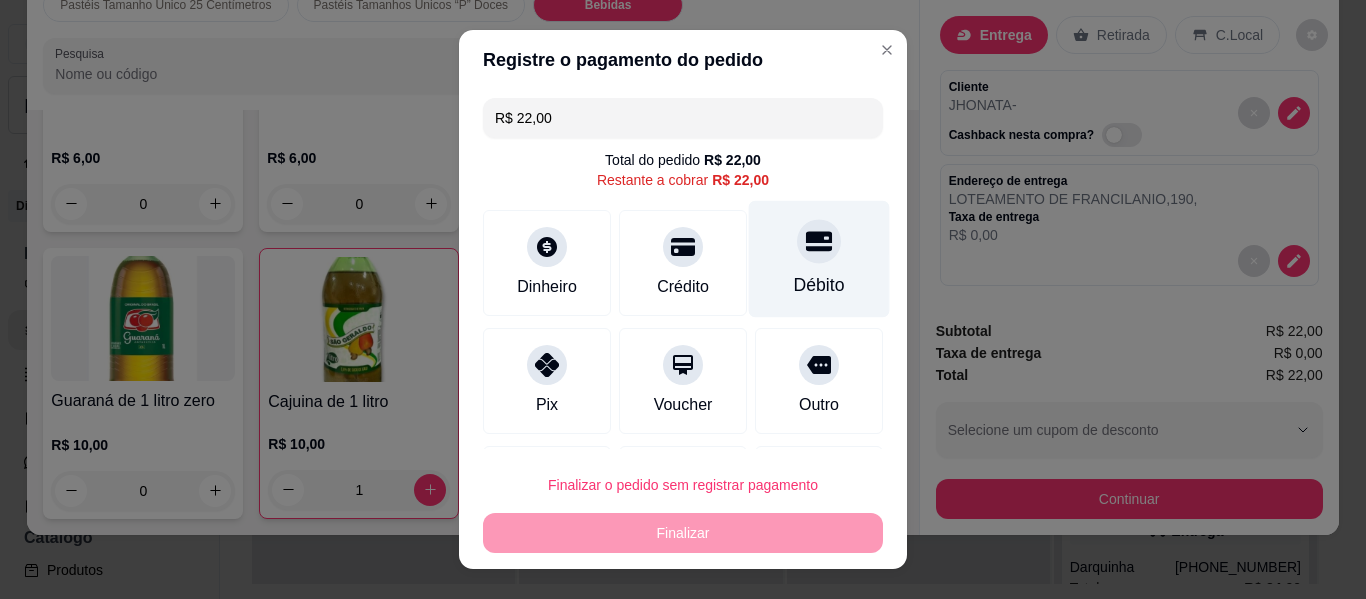 type on "R$ 0,00" 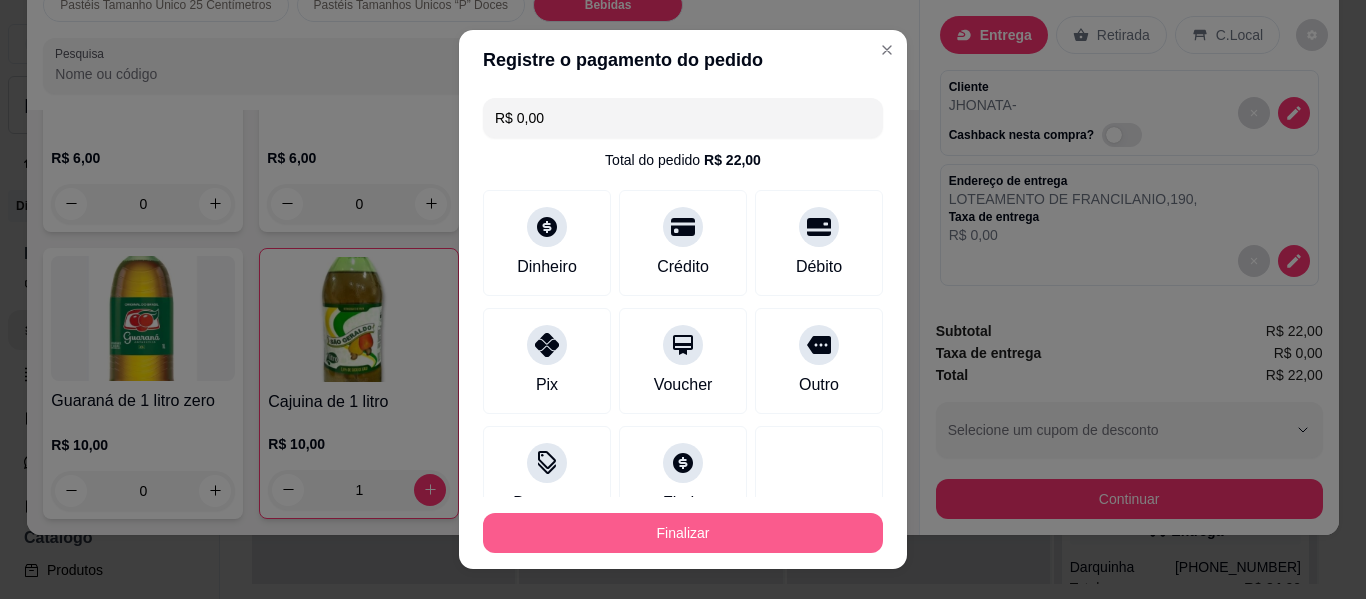 click on "Finalizar" at bounding box center (683, 533) 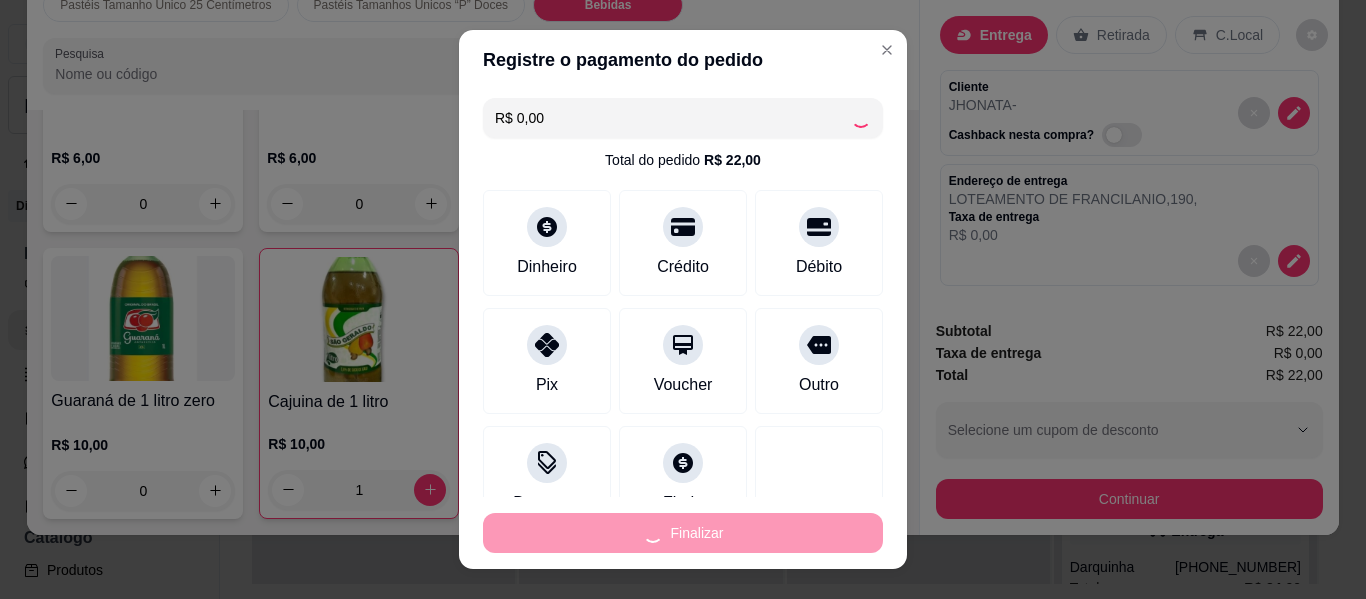 type on "0" 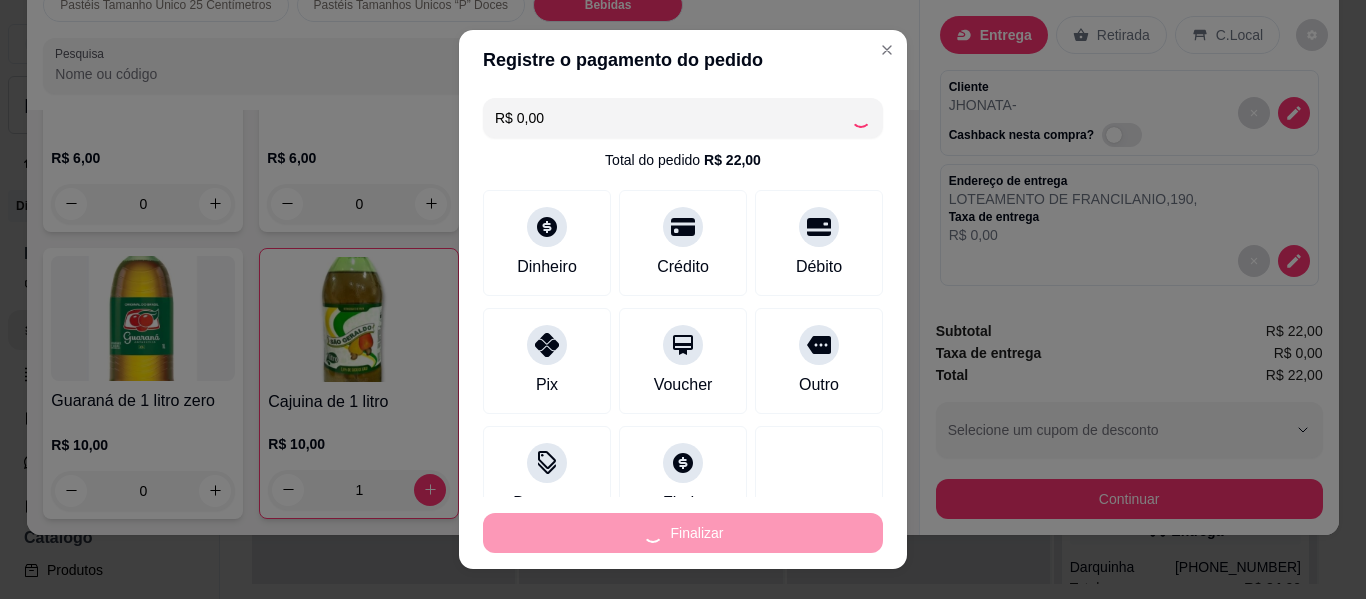 type on "0" 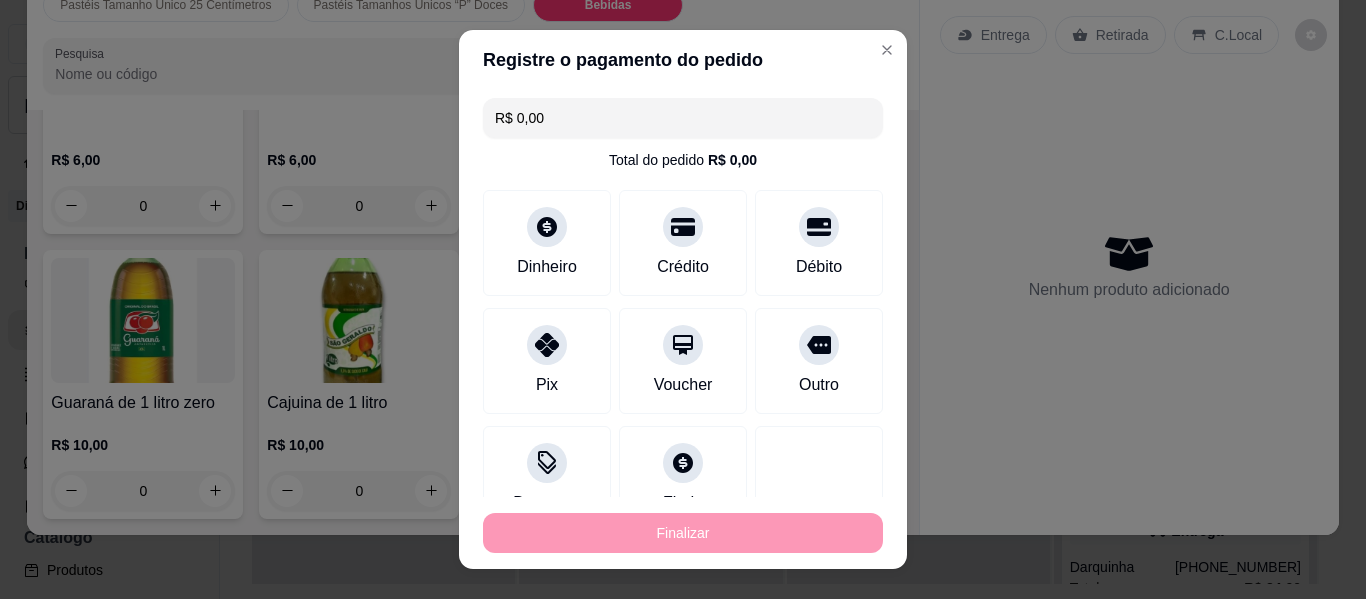 type on "-R$ 22,00" 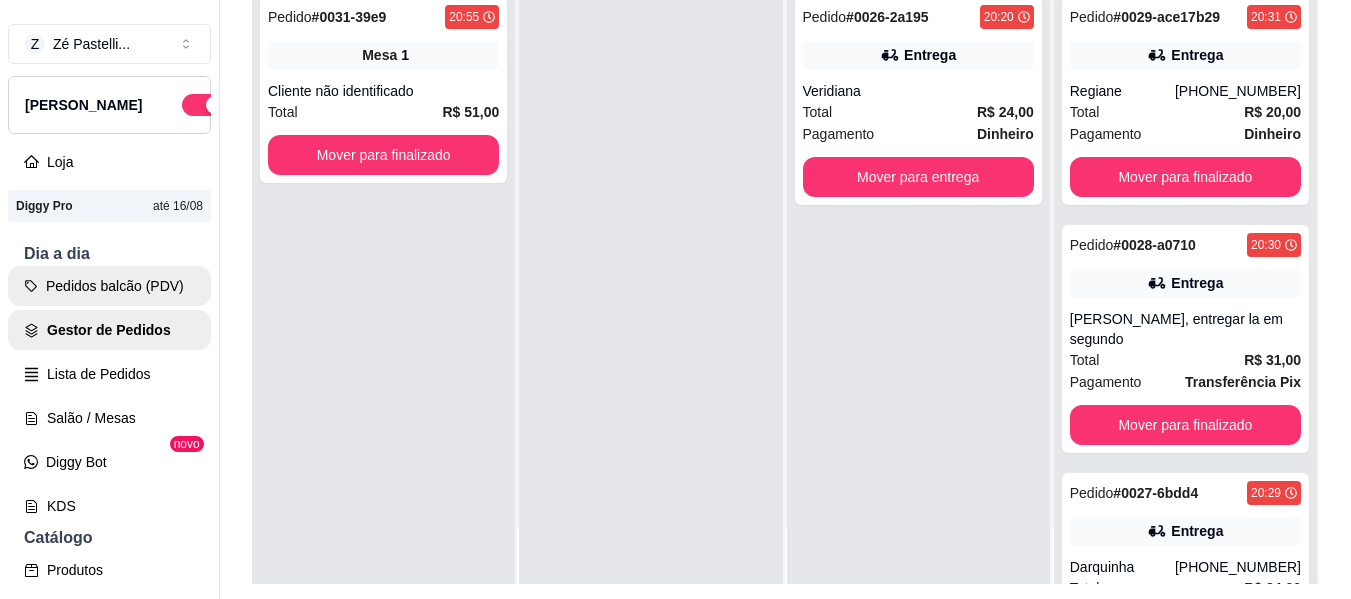 click on "Pedidos balcão (PDV)" at bounding box center (109, 286) 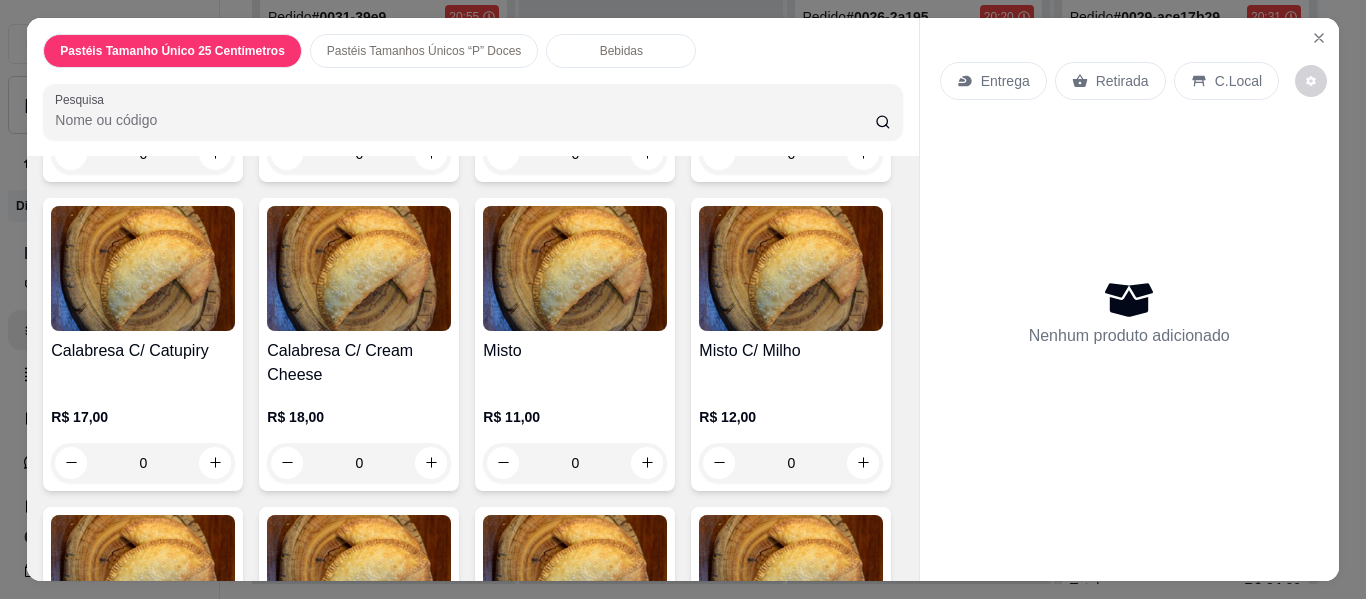 scroll, scrollTop: 680, scrollLeft: 0, axis: vertical 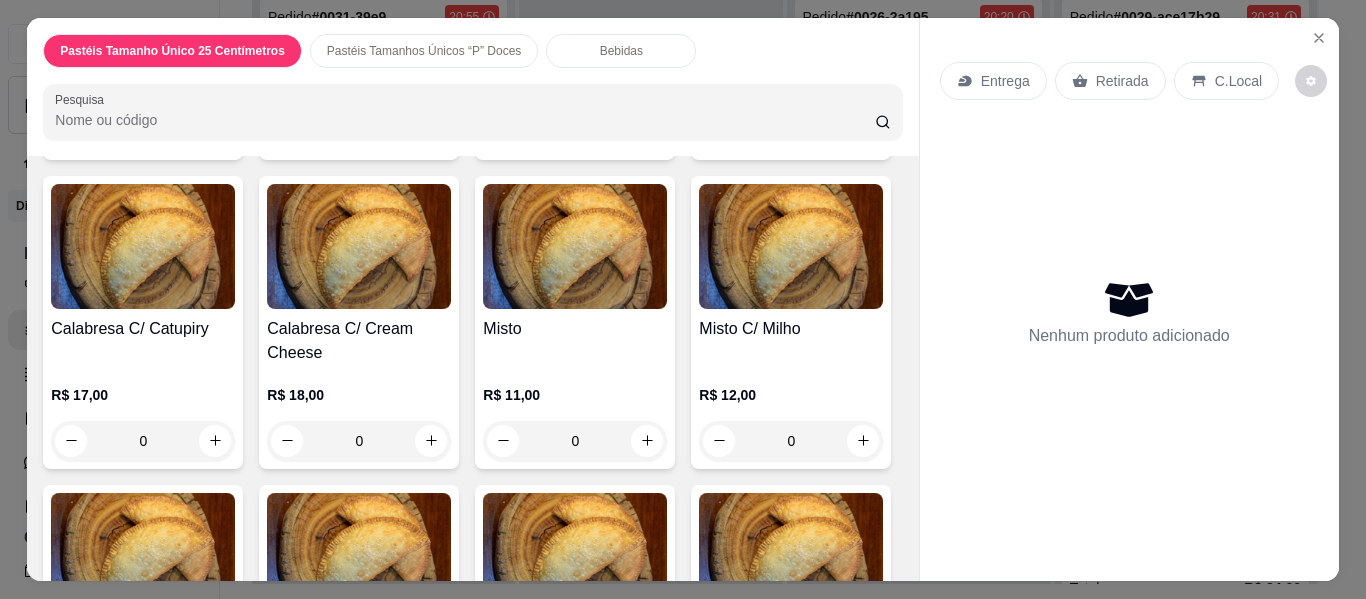 click on "0" at bounding box center (575, 132) 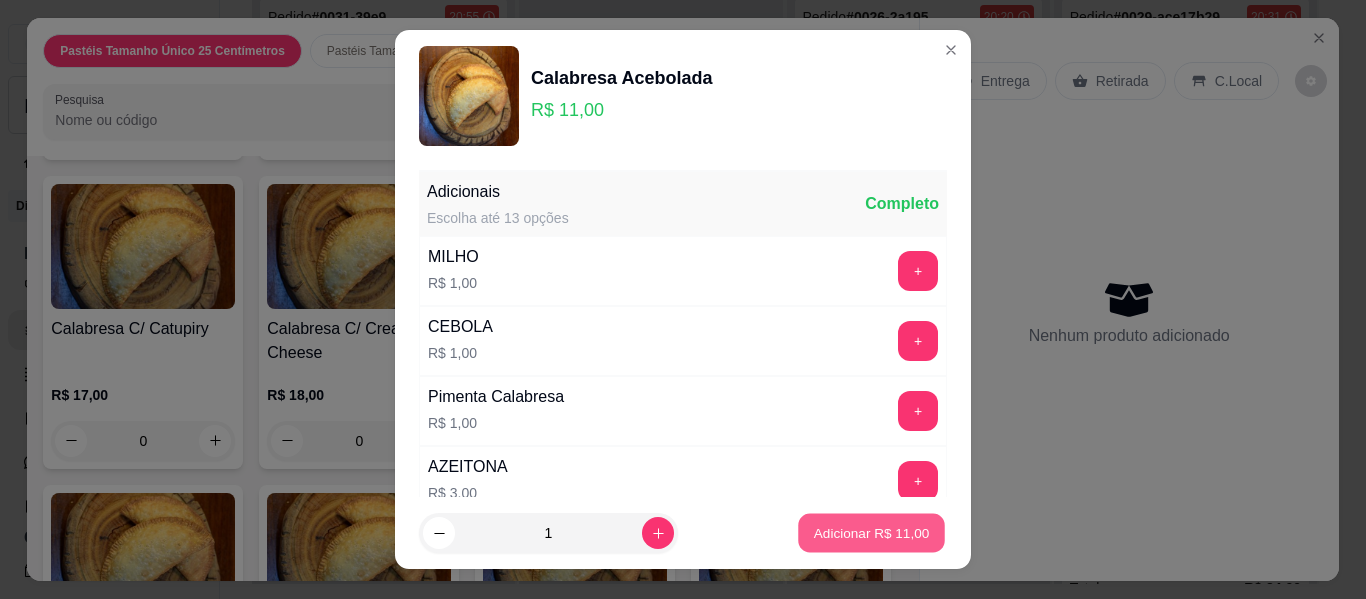 click on "Adicionar   R$ 11,00" at bounding box center [871, 533] 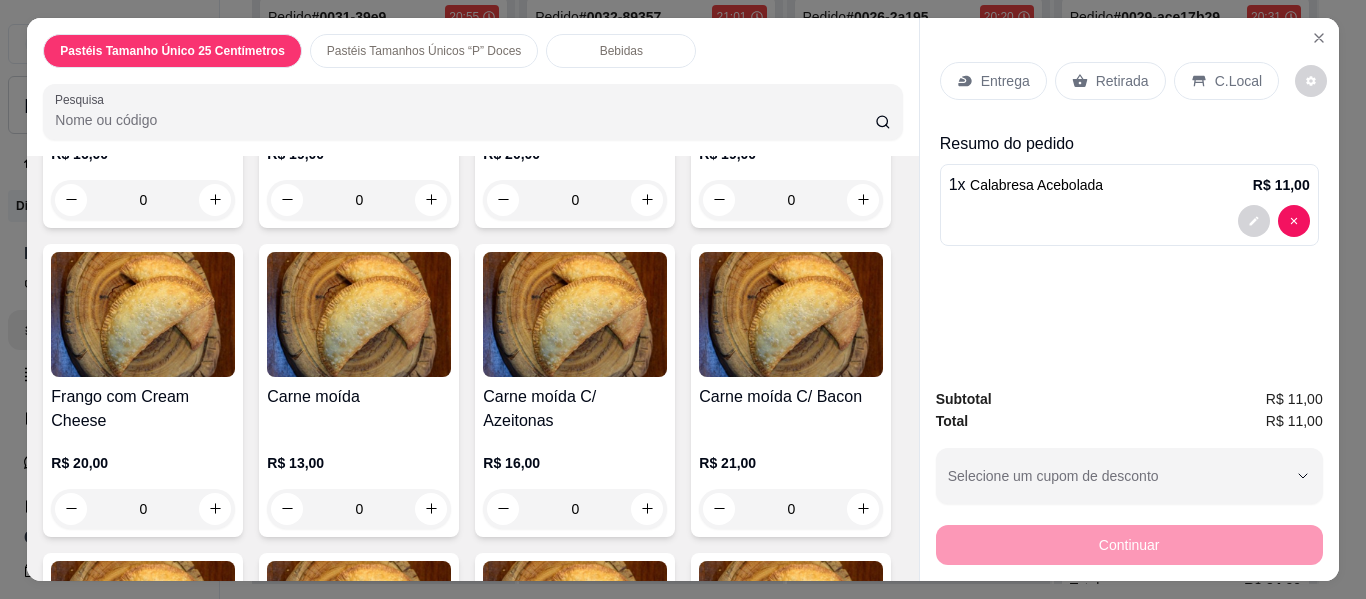 scroll, scrollTop: 1520, scrollLeft: 0, axis: vertical 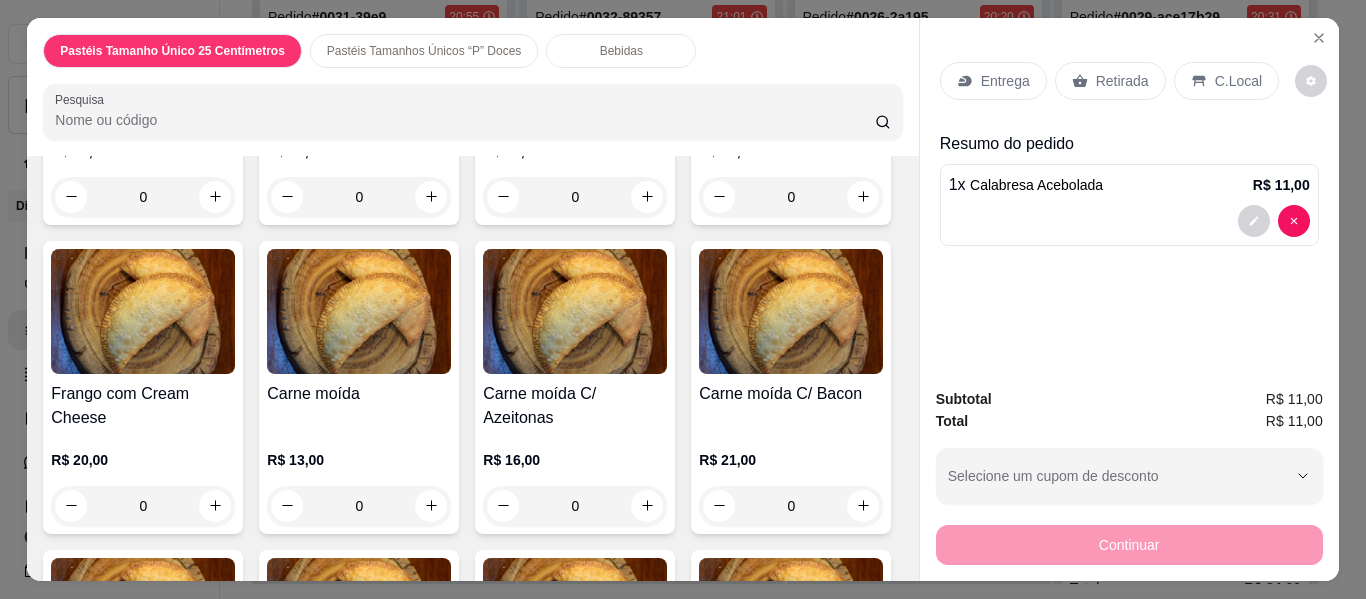 click on "0" at bounding box center (791, -112) 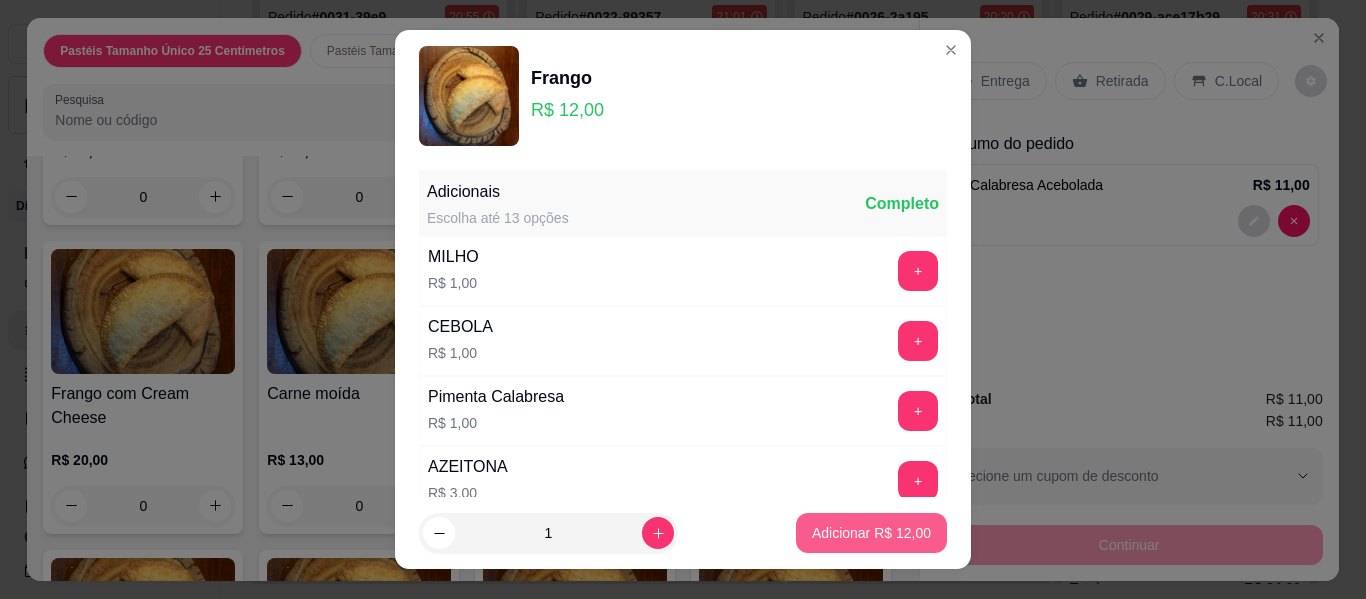 click on "Adicionar   R$ 12,00" at bounding box center (871, 533) 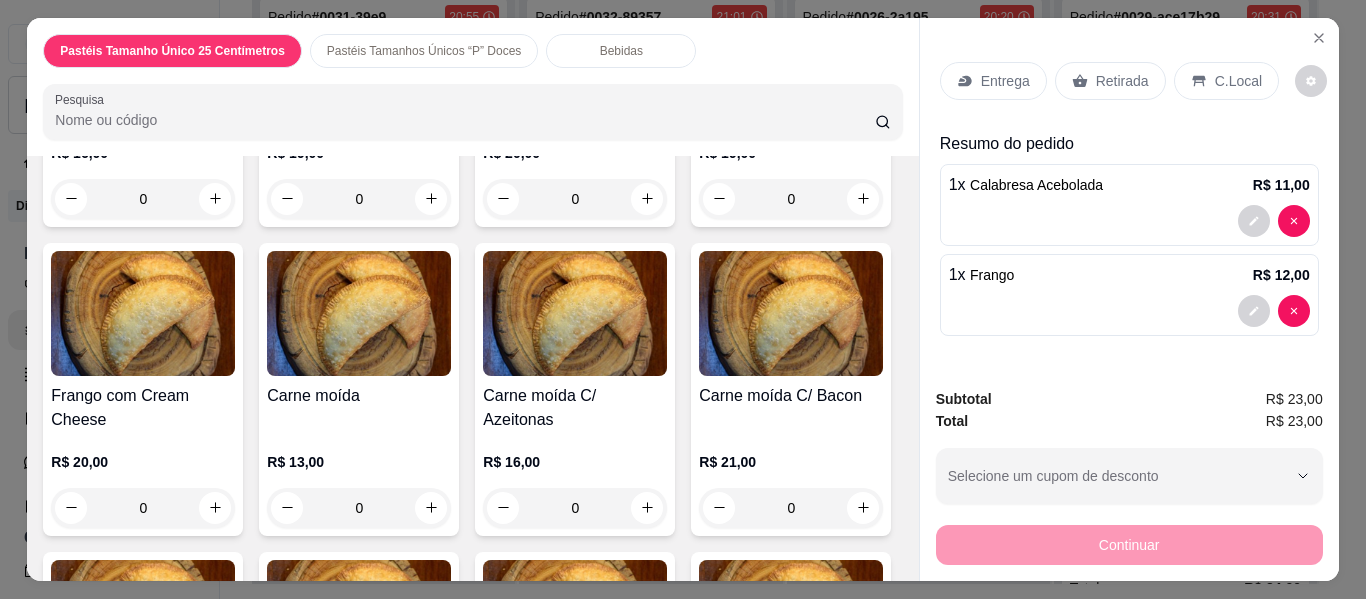 type on "1" 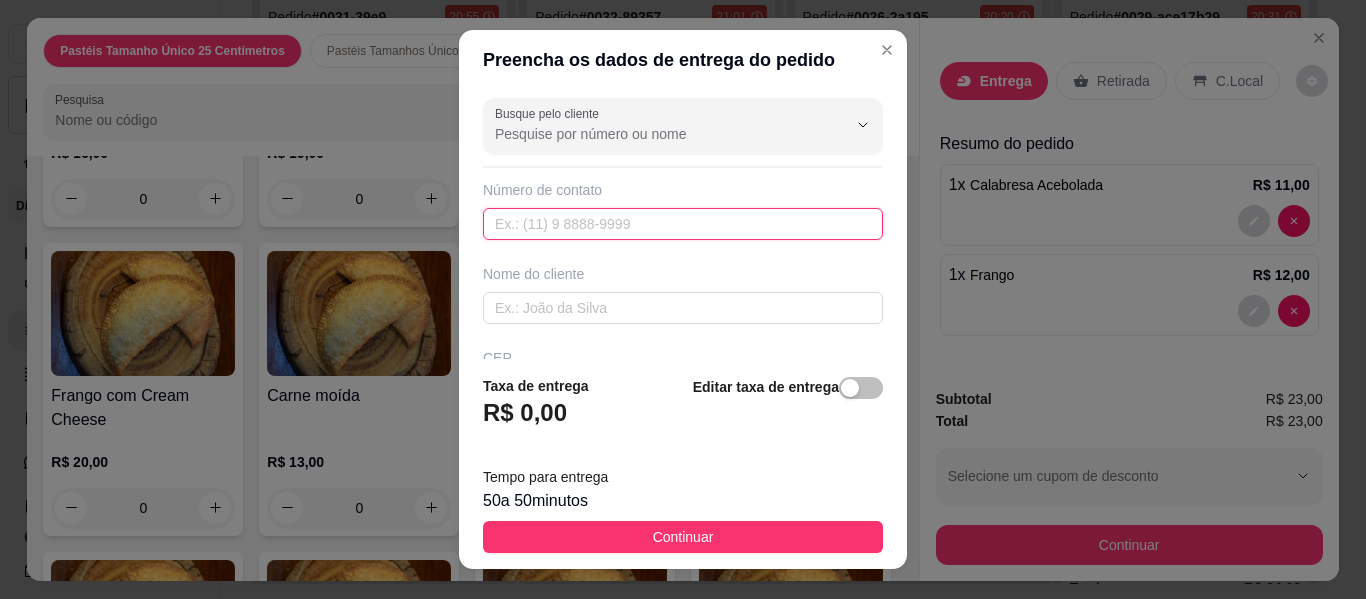 click at bounding box center (683, 224) 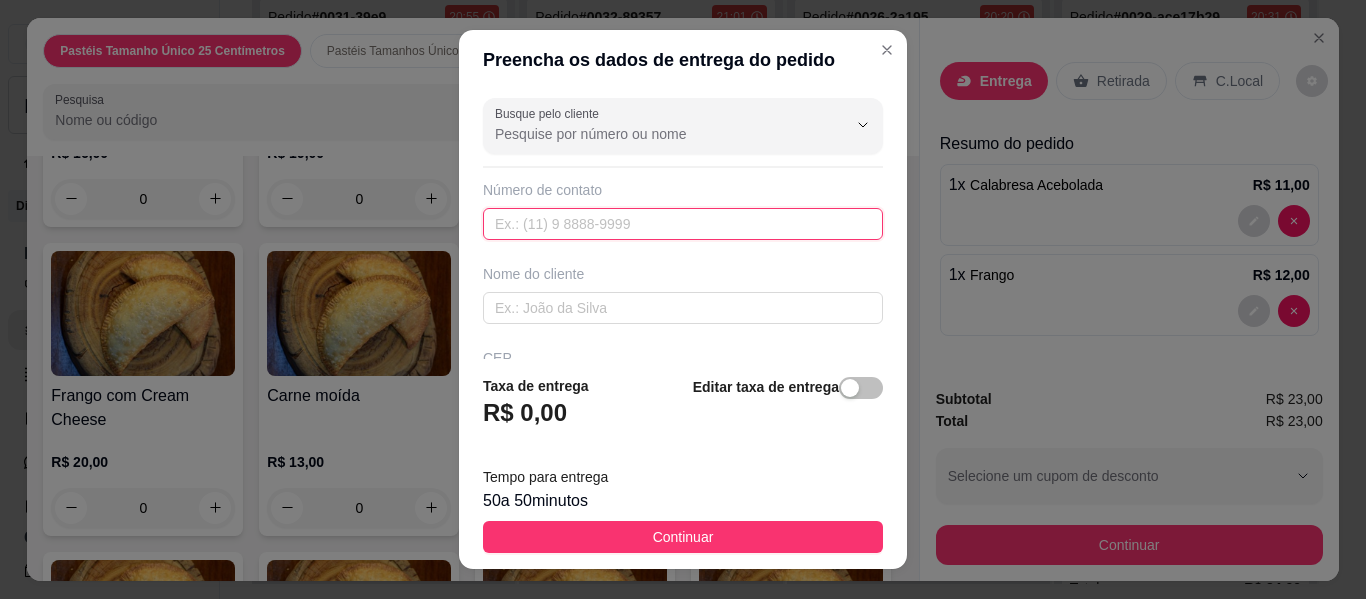 click at bounding box center [683, 224] 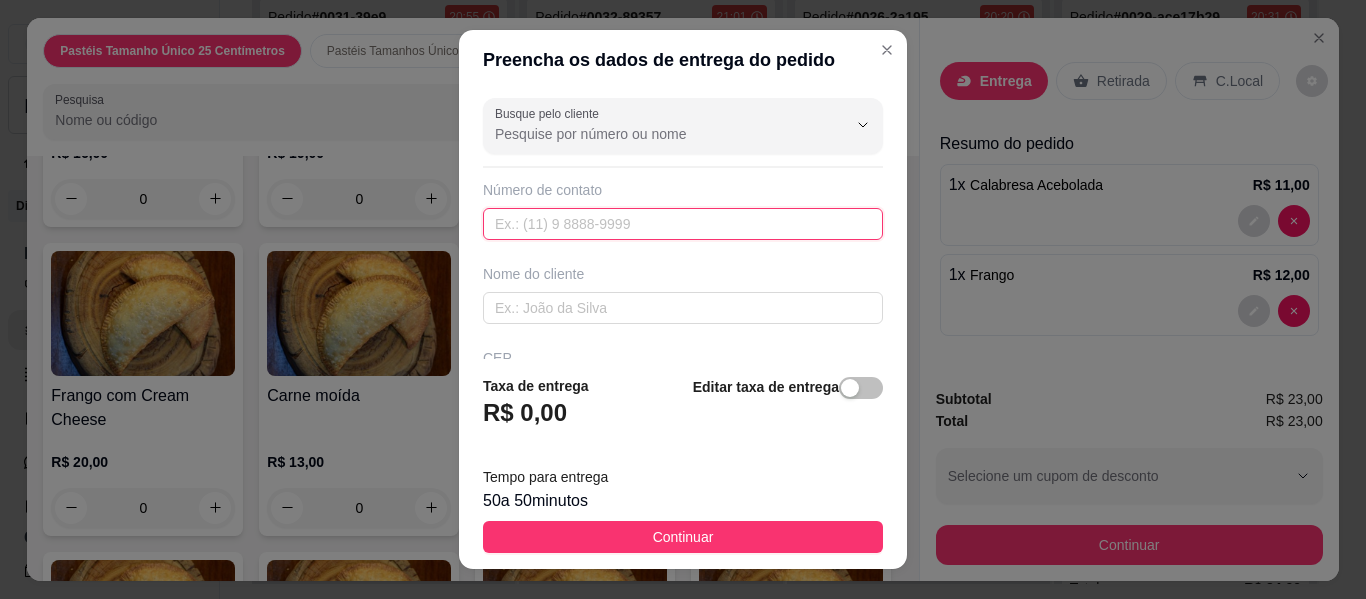 click at bounding box center [683, 224] 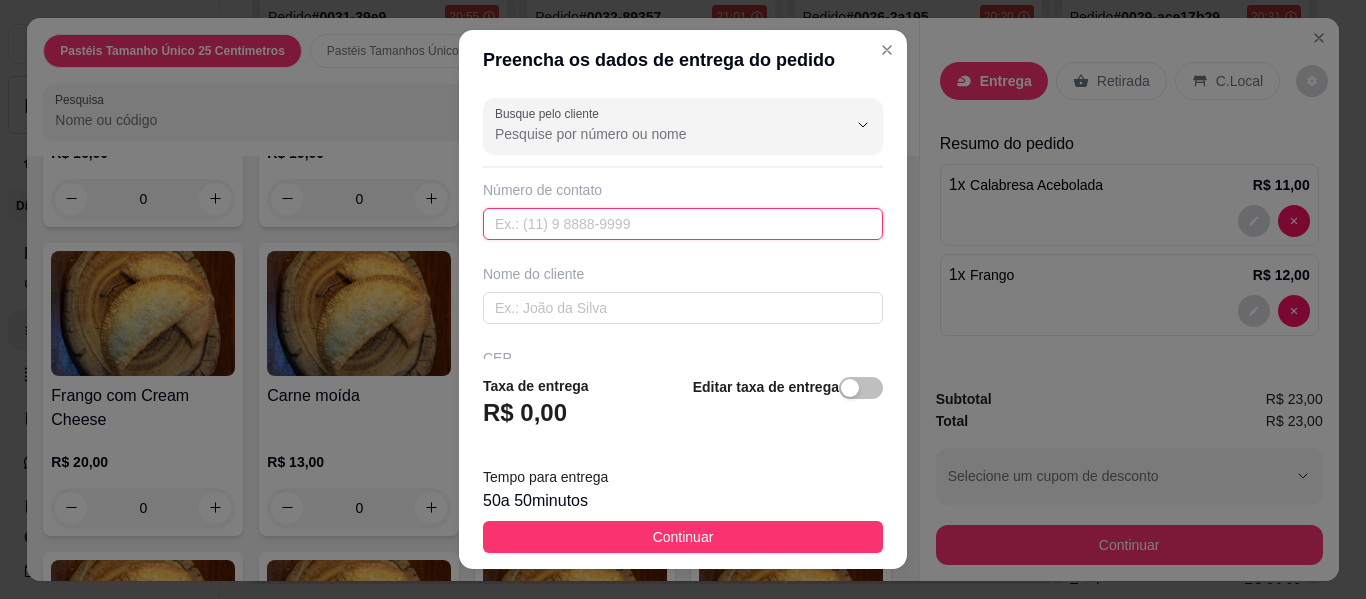 click at bounding box center [683, 224] 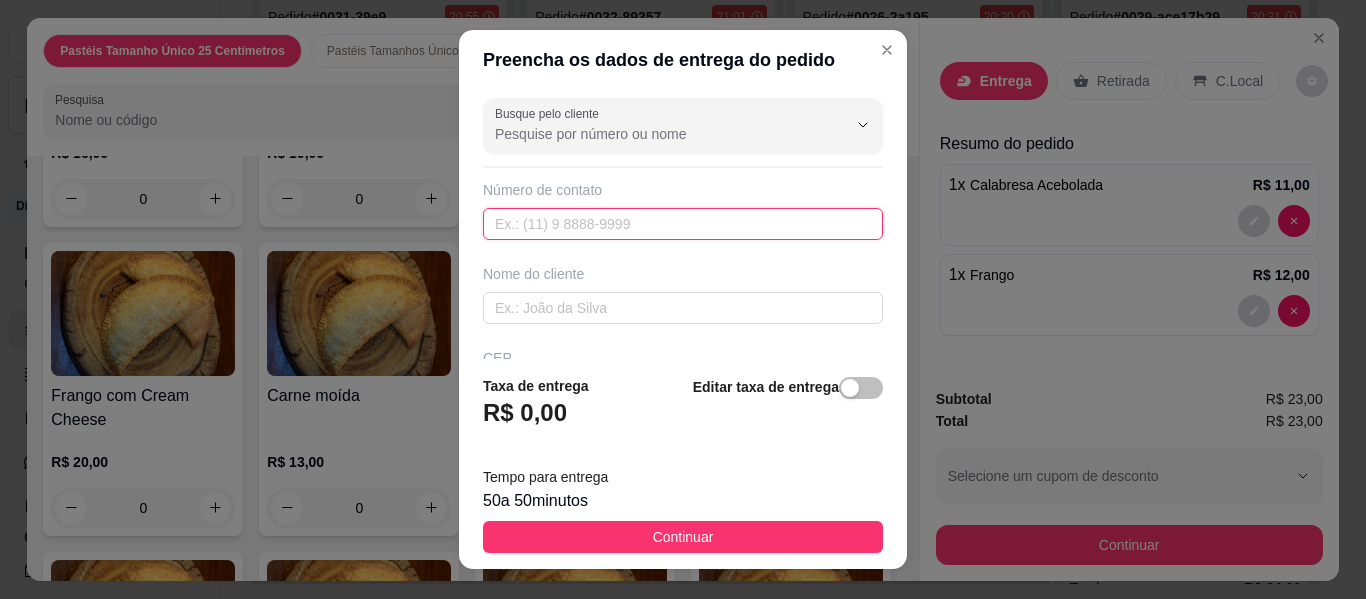 click at bounding box center [683, 224] 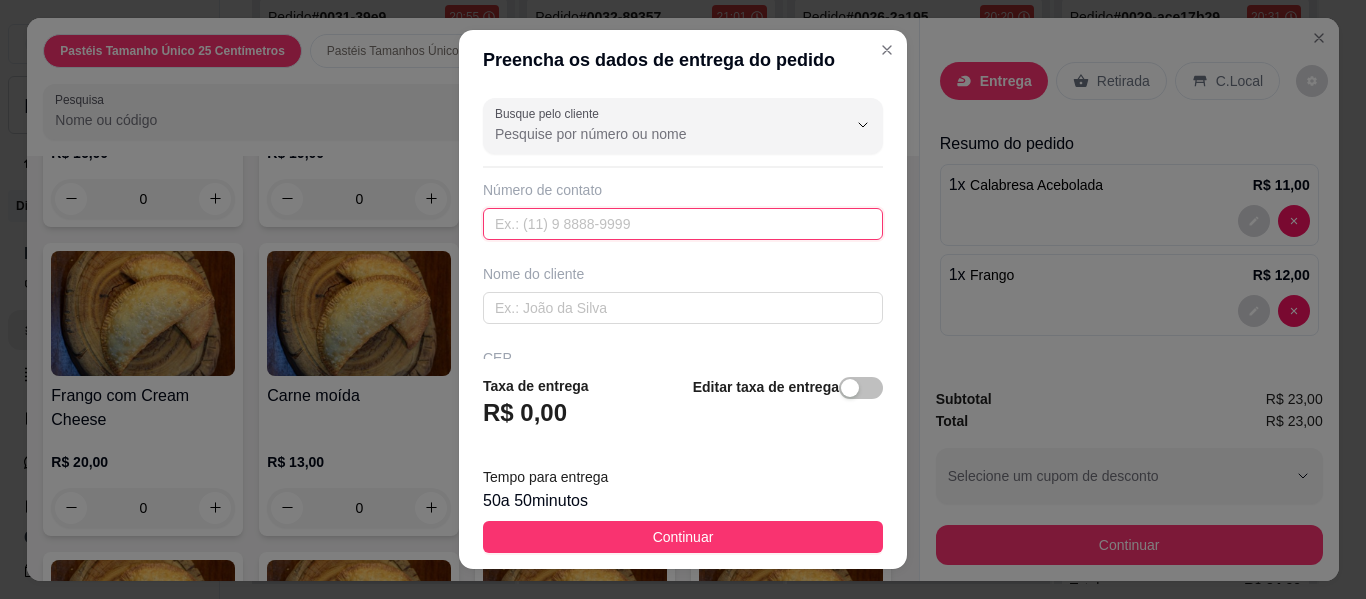 click at bounding box center [683, 224] 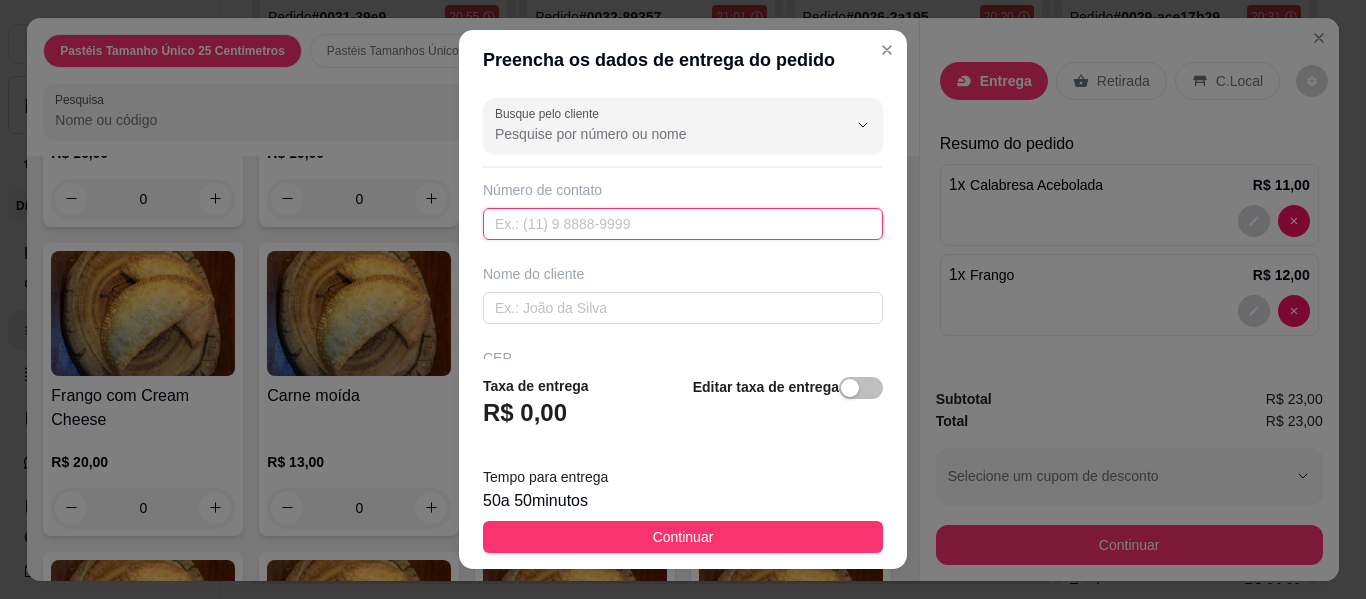 click at bounding box center (683, 224) 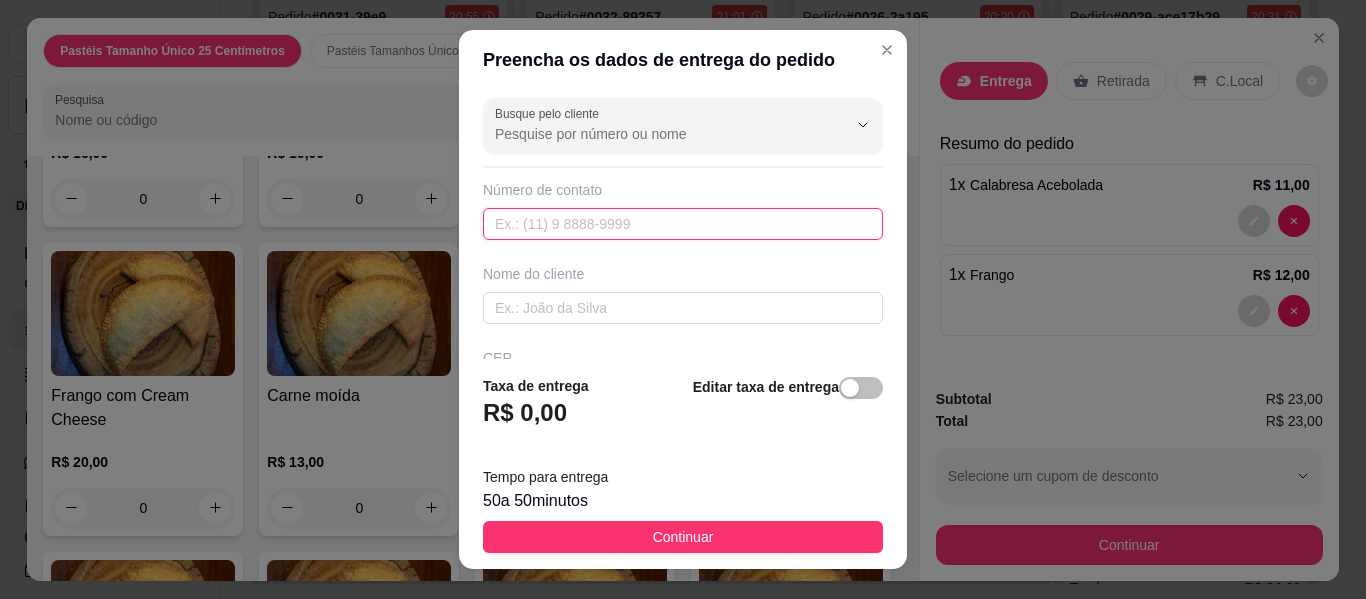 click at bounding box center (683, 224) 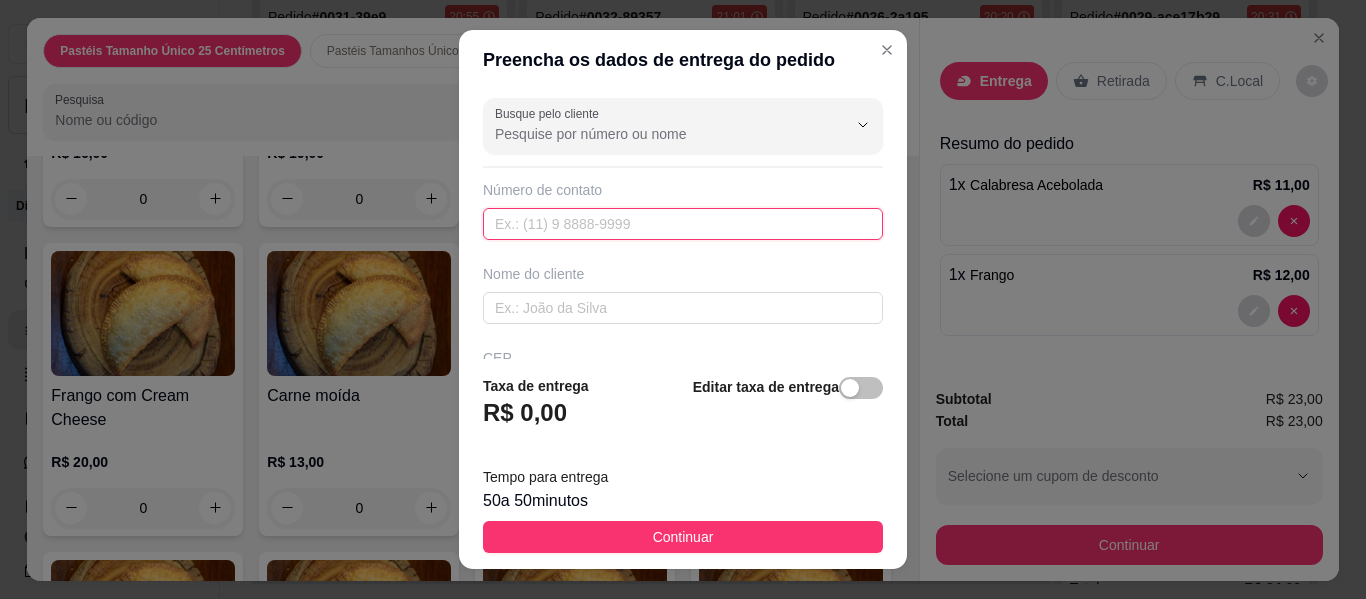 click at bounding box center [683, 224] 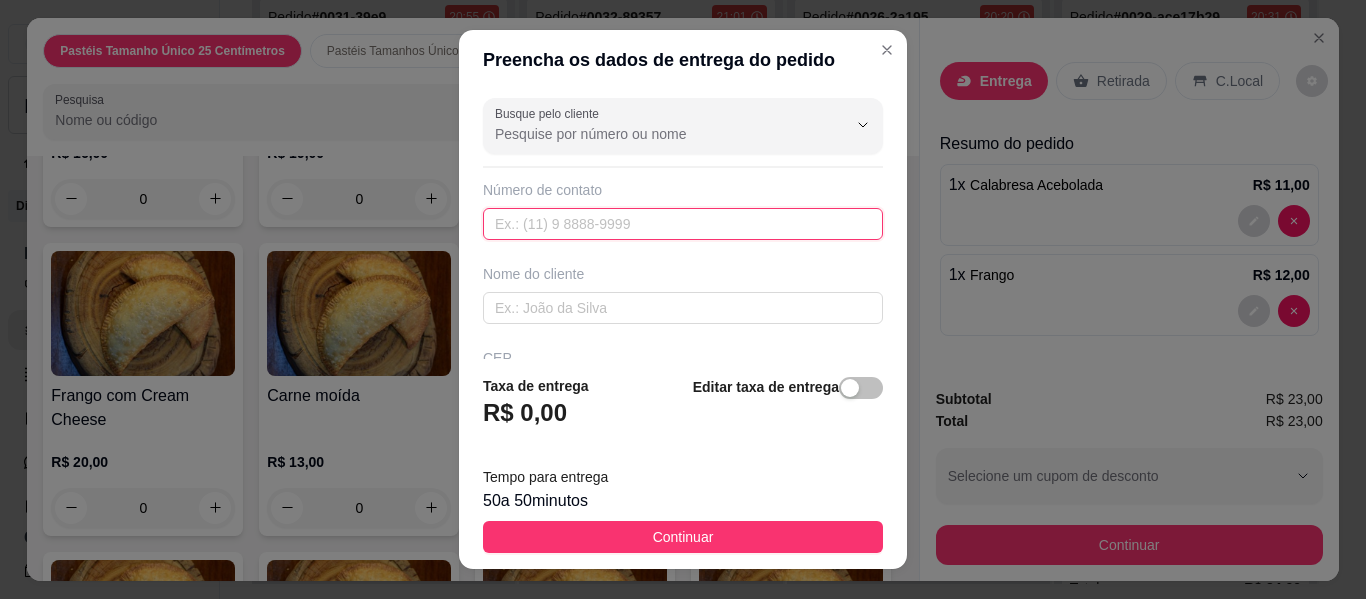 click at bounding box center [683, 224] 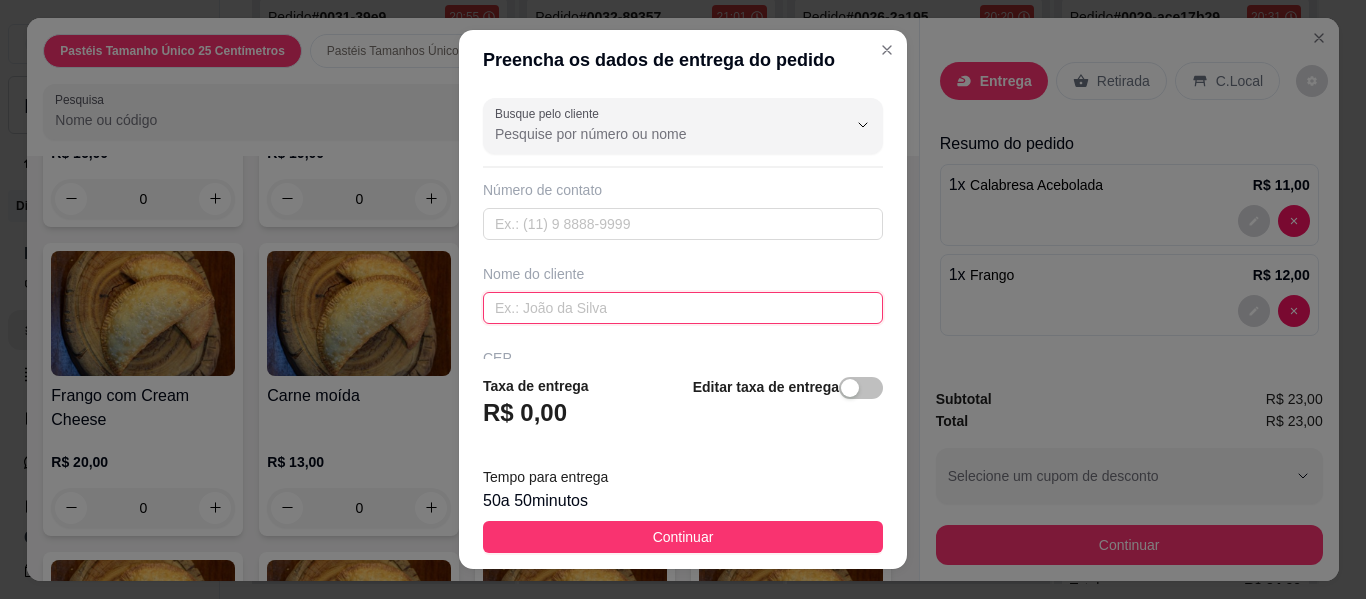 click at bounding box center (683, 308) 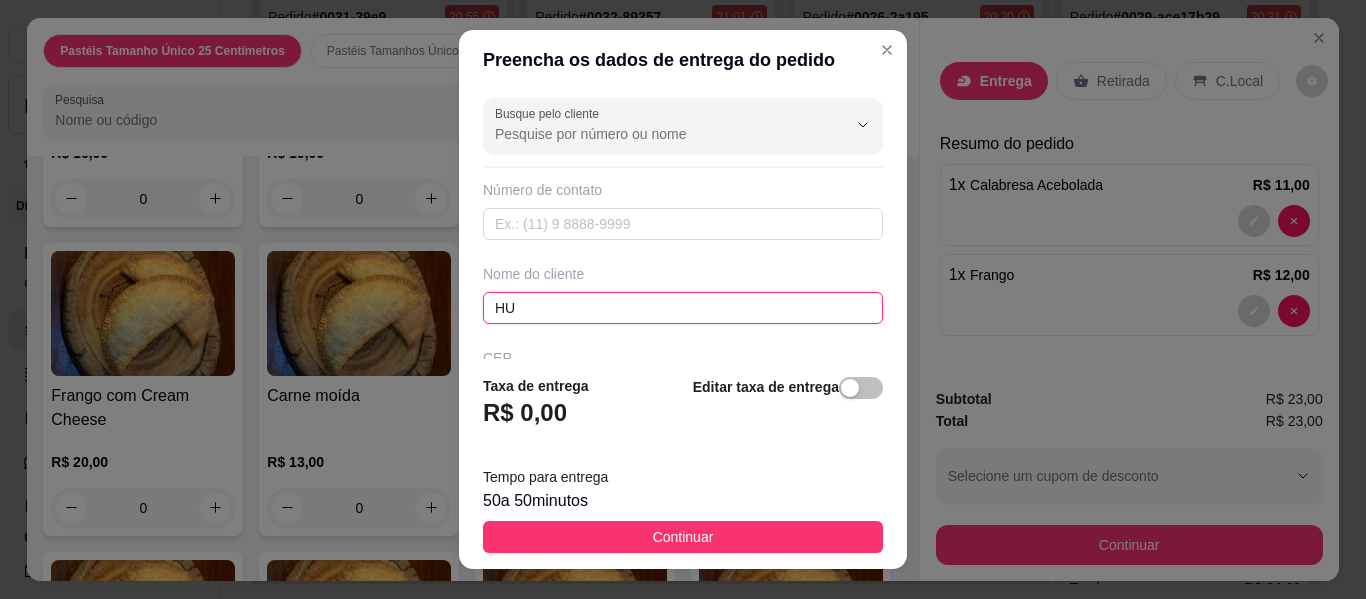 type on "H" 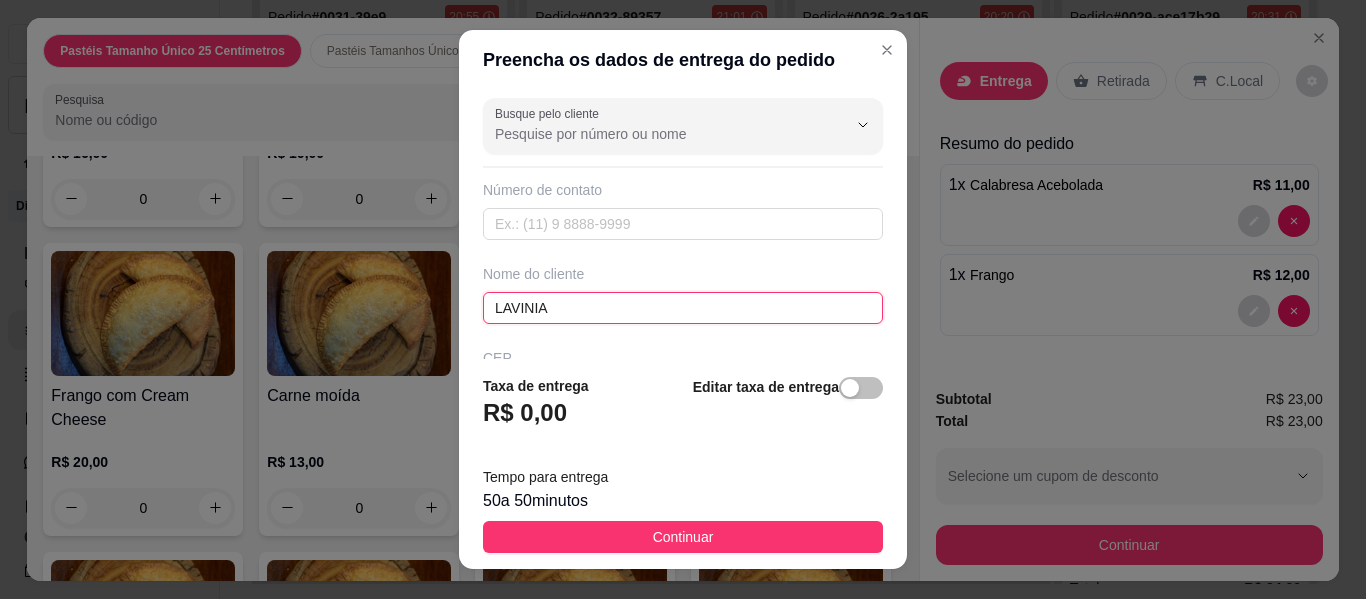 type on "LAVINIA" 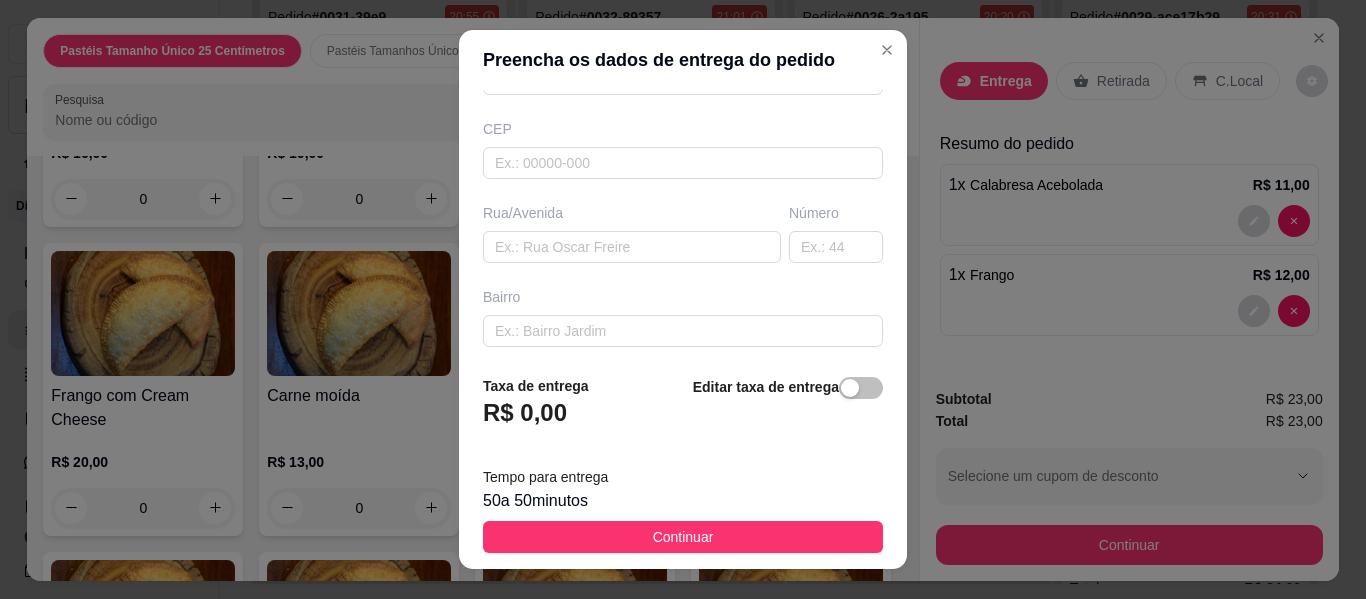 scroll, scrollTop: 240, scrollLeft: 0, axis: vertical 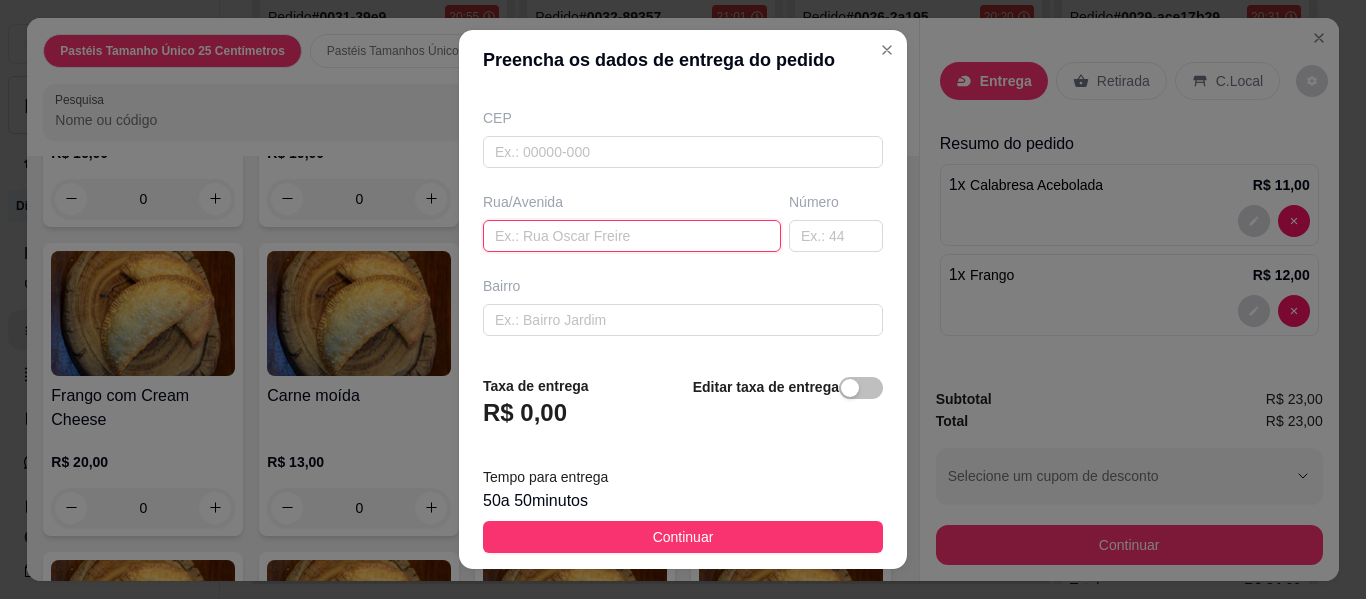 click at bounding box center (632, 236) 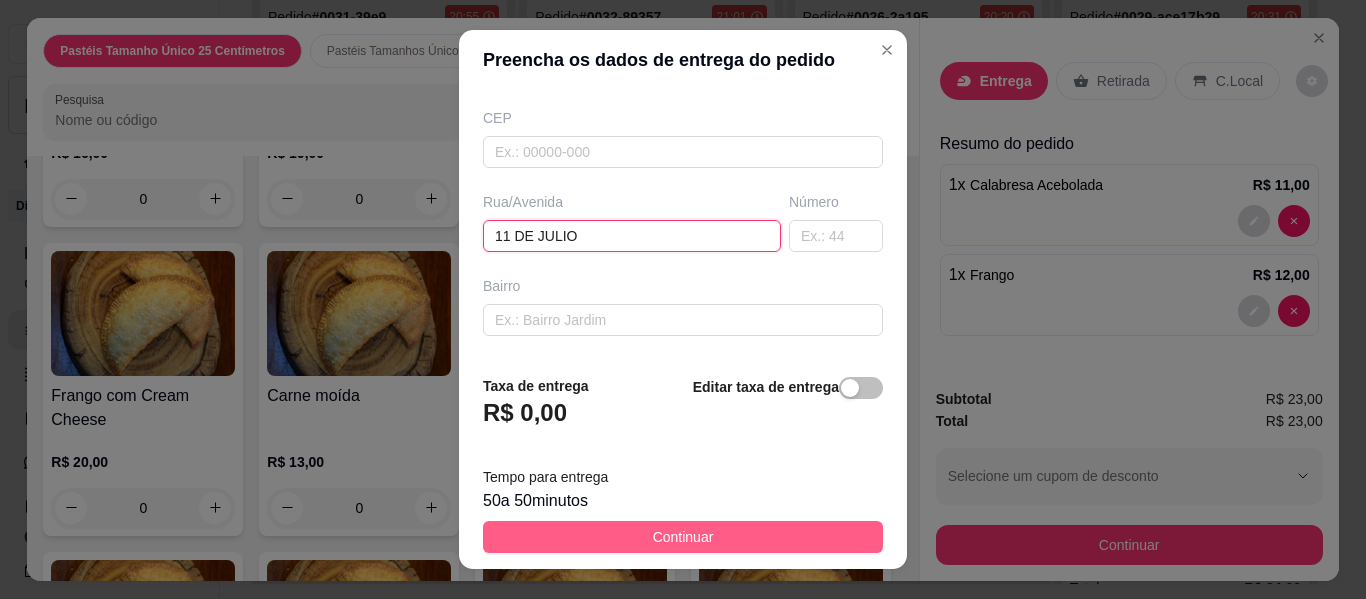 type on "11 DE JULIO" 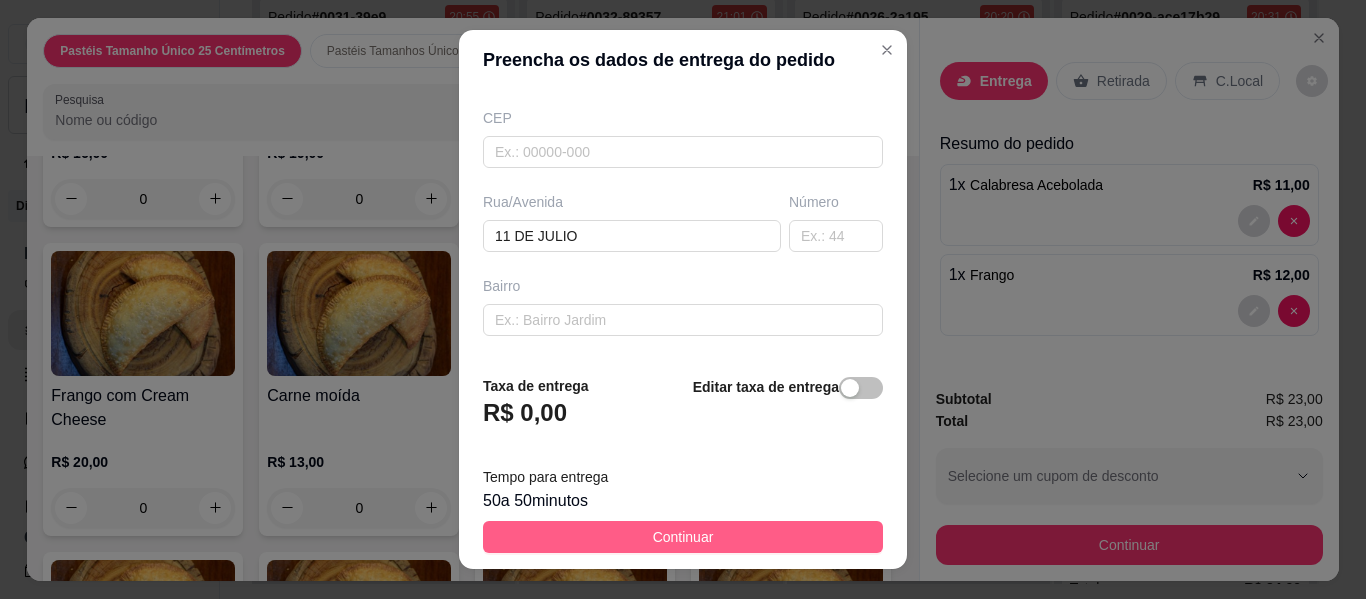 click on "Continuar" at bounding box center [683, 537] 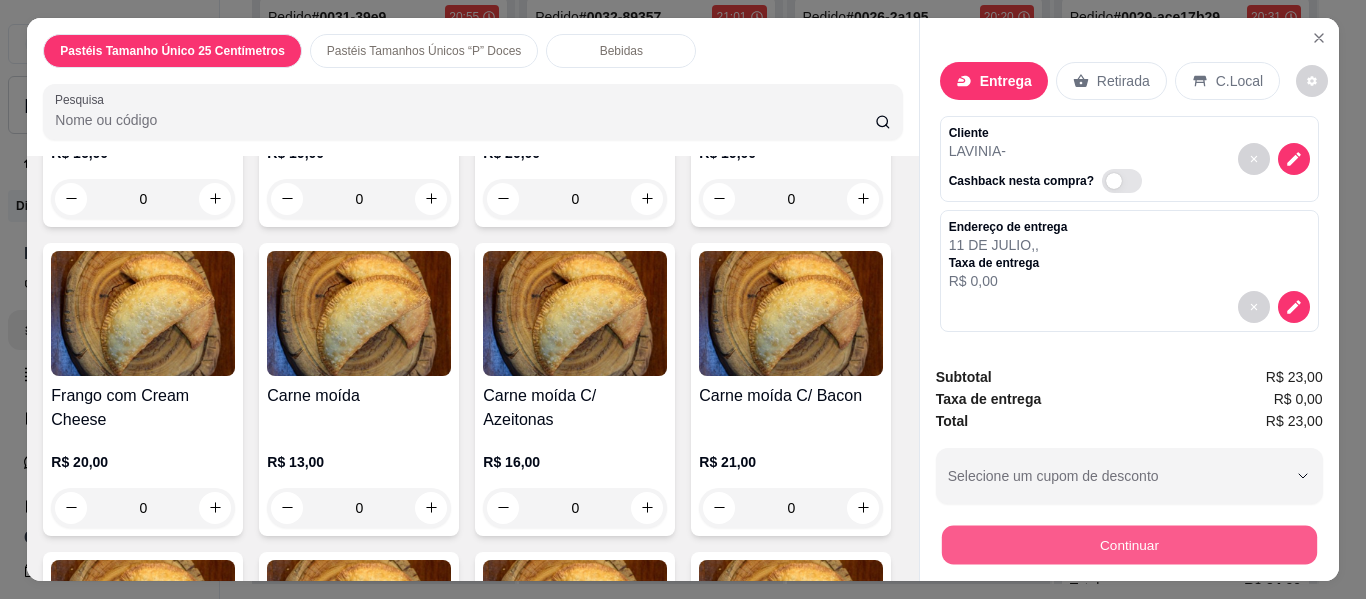click on "Continuar" at bounding box center (1128, 545) 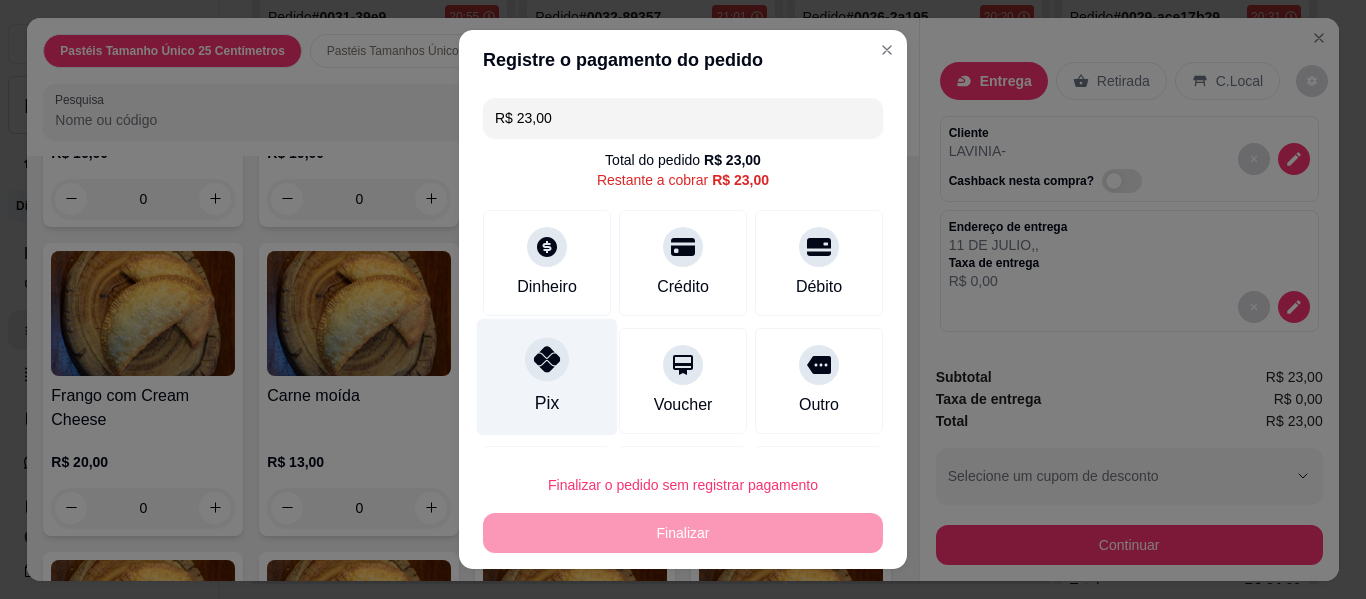 click at bounding box center [547, 359] 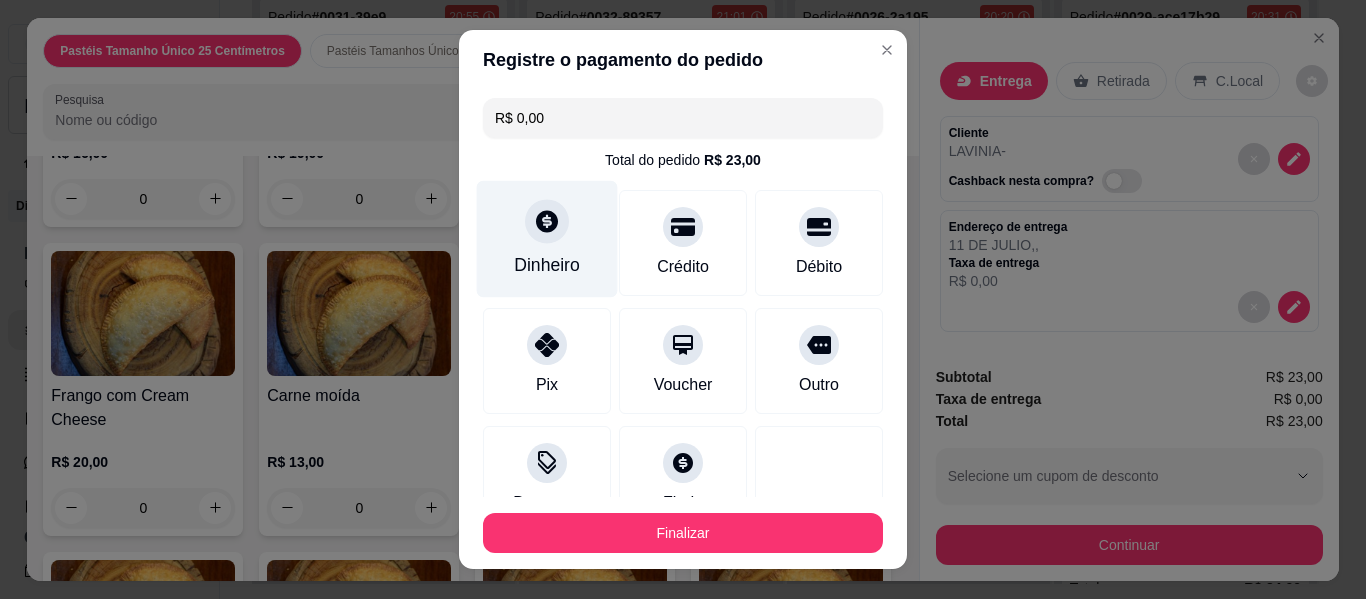 click at bounding box center [547, 221] 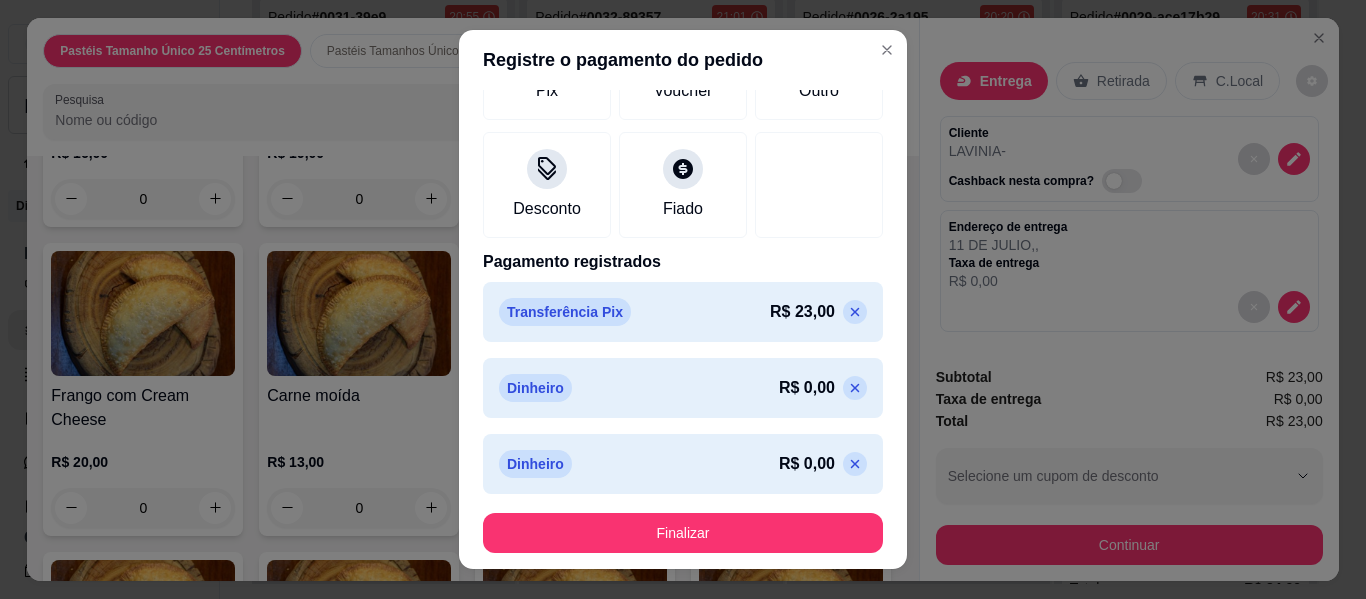 scroll, scrollTop: 299, scrollLeft: 0, axis: vertical 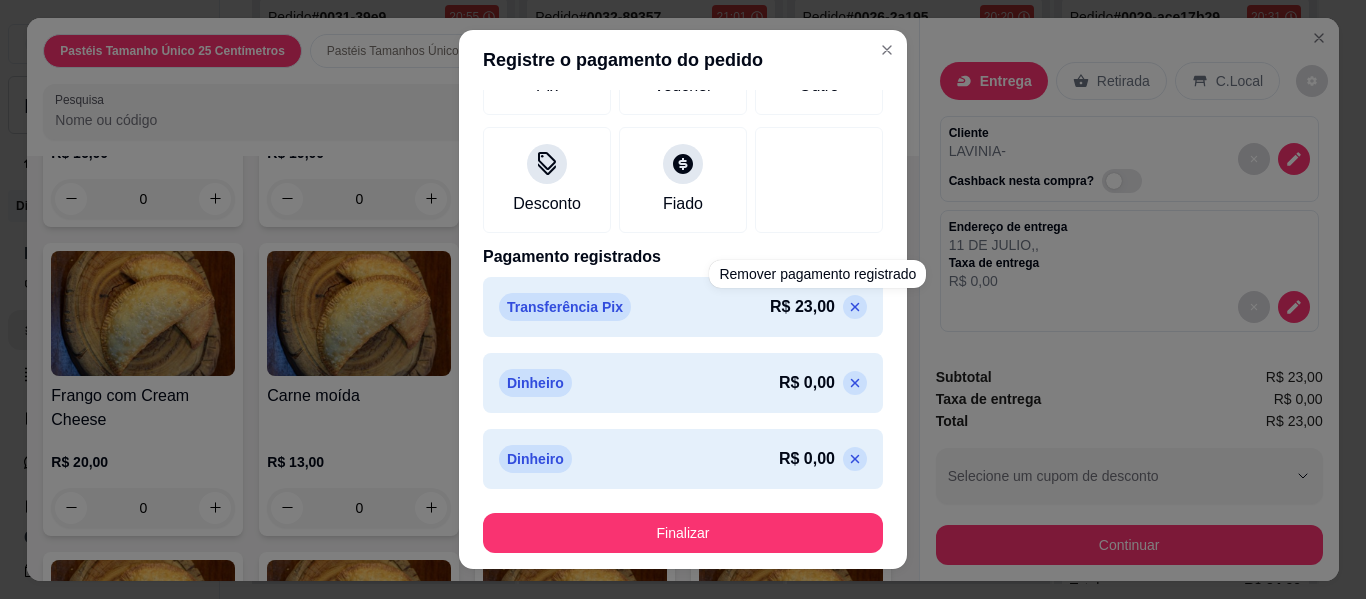 click 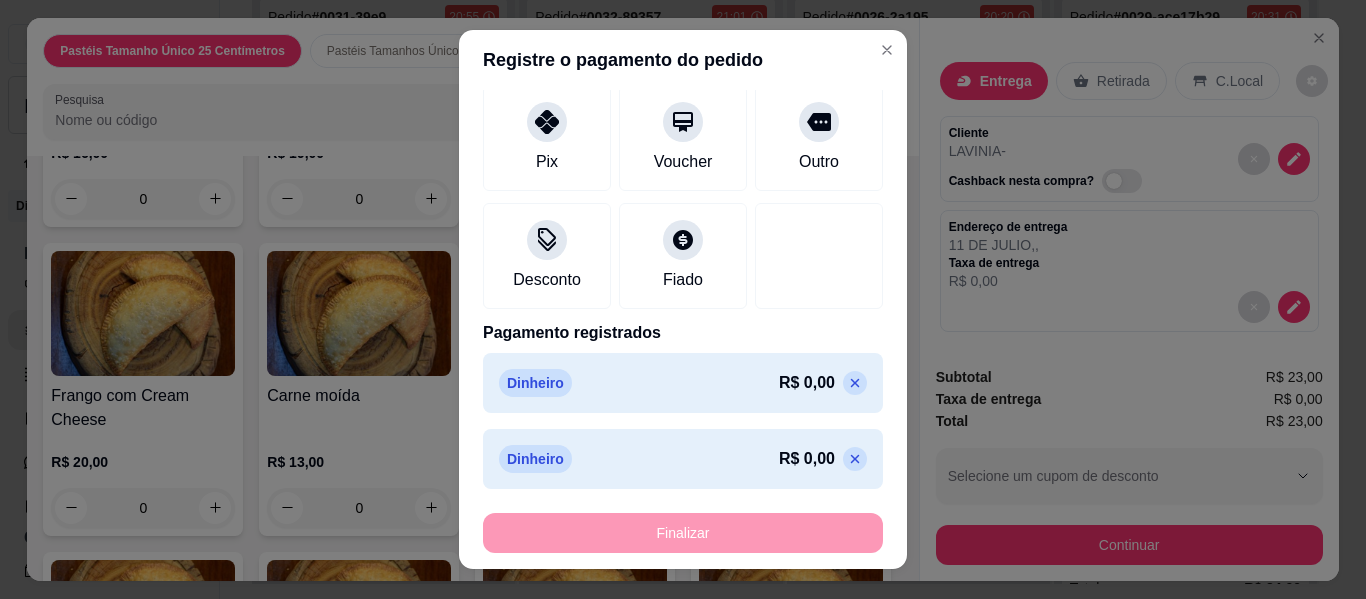 click 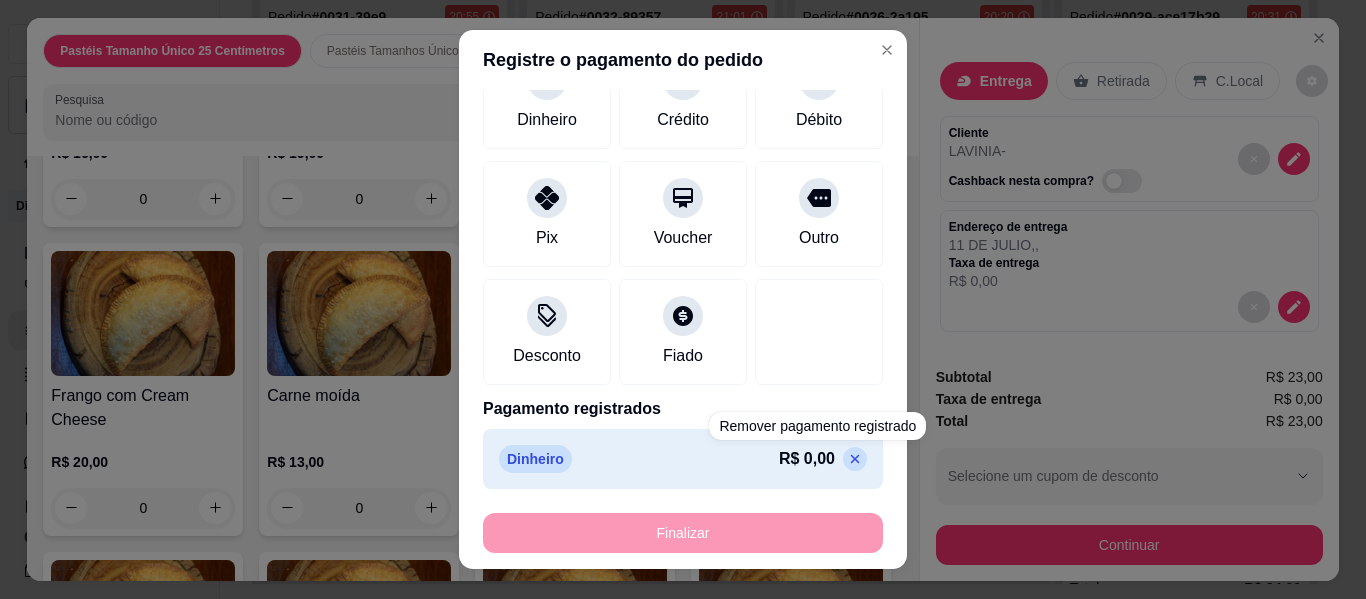 click 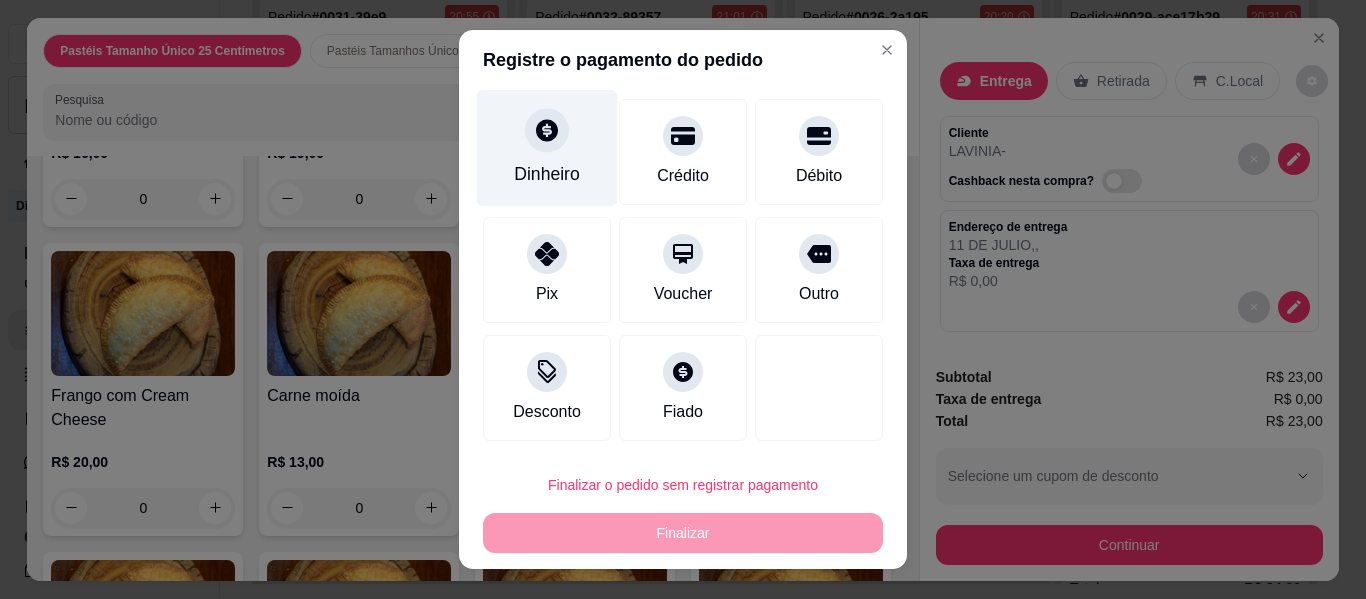 click 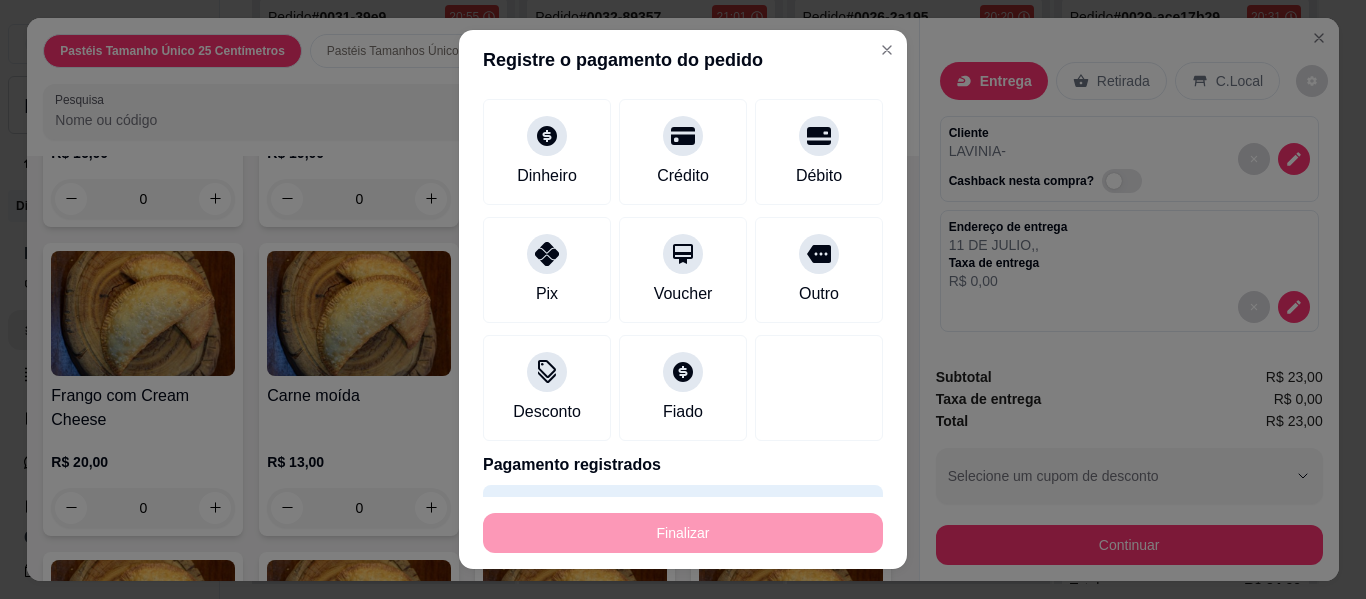 click on "Finalizar" at bounding box center [683, 533] 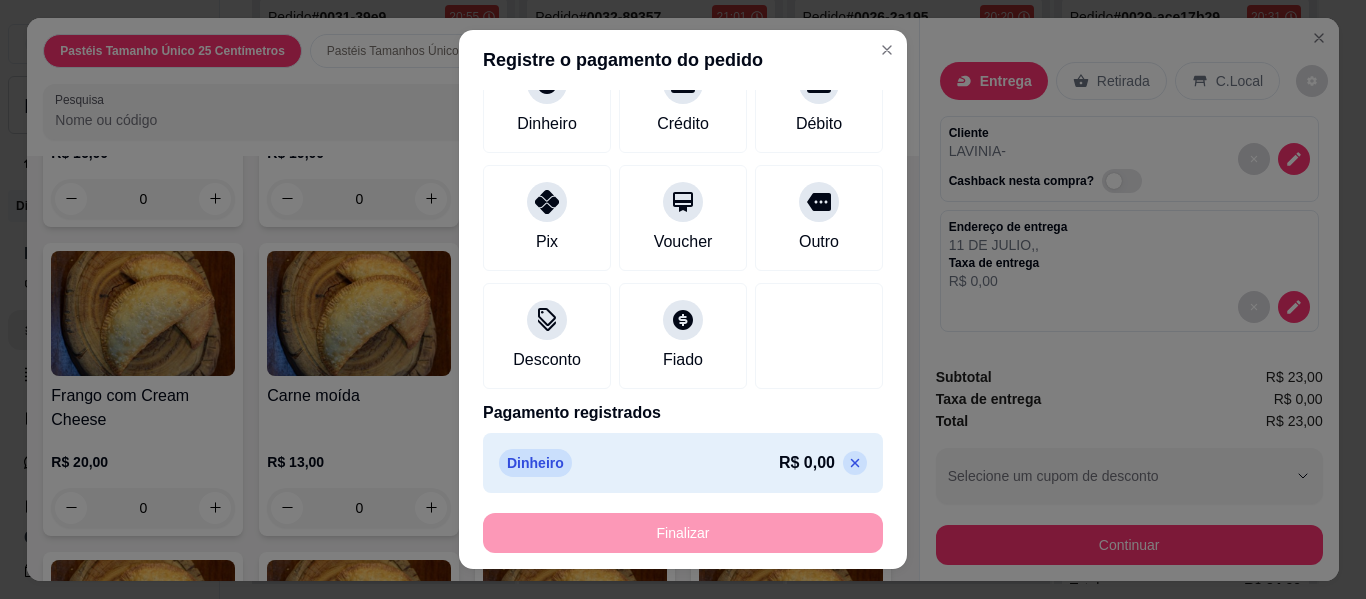 scroll, scrollTop: 167, scrollLeft: 0, axis: vertical 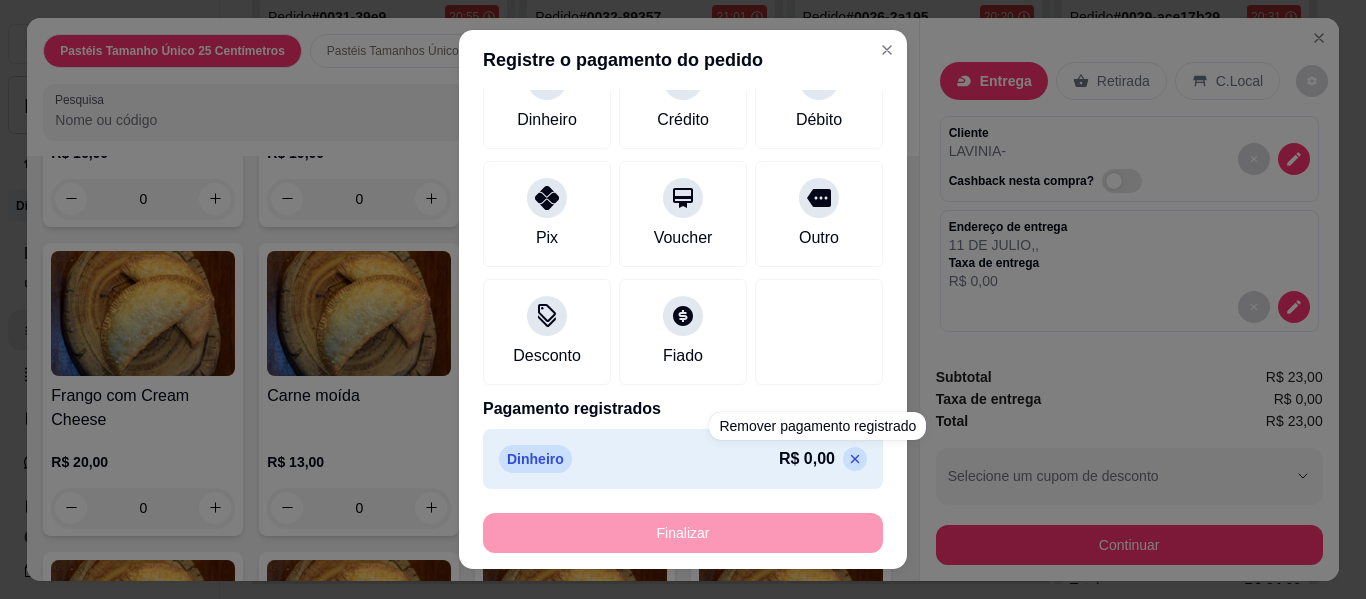 click 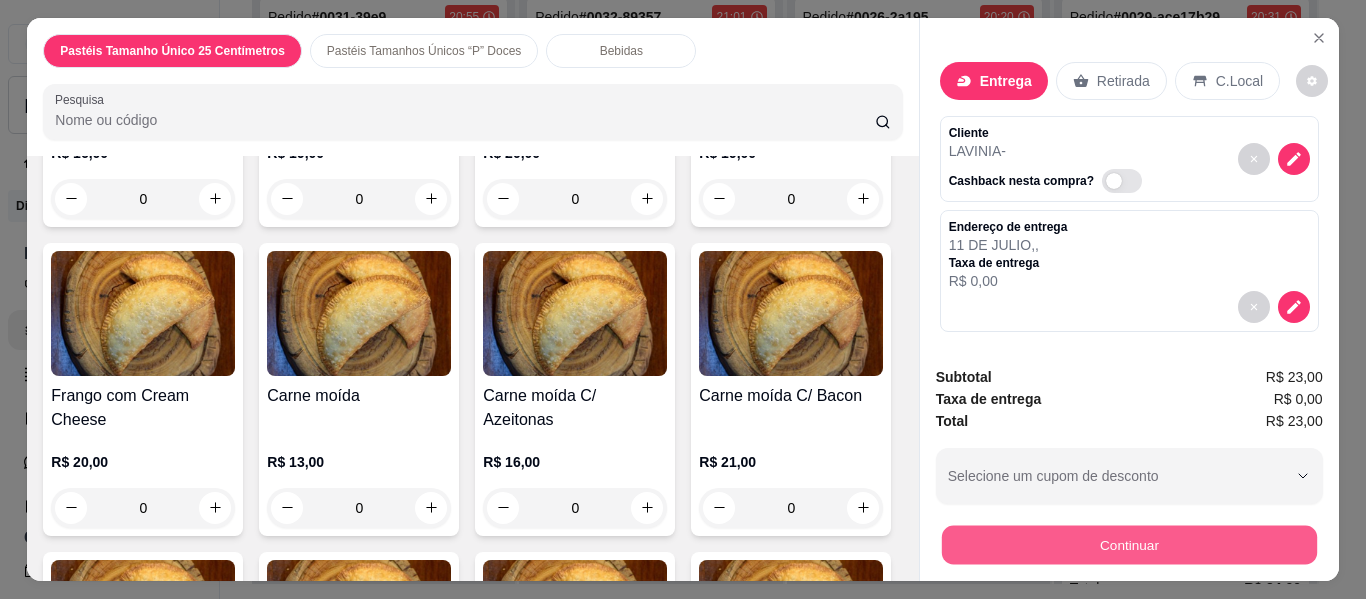 click on "Continuar" at bounding box center (1128, 545) 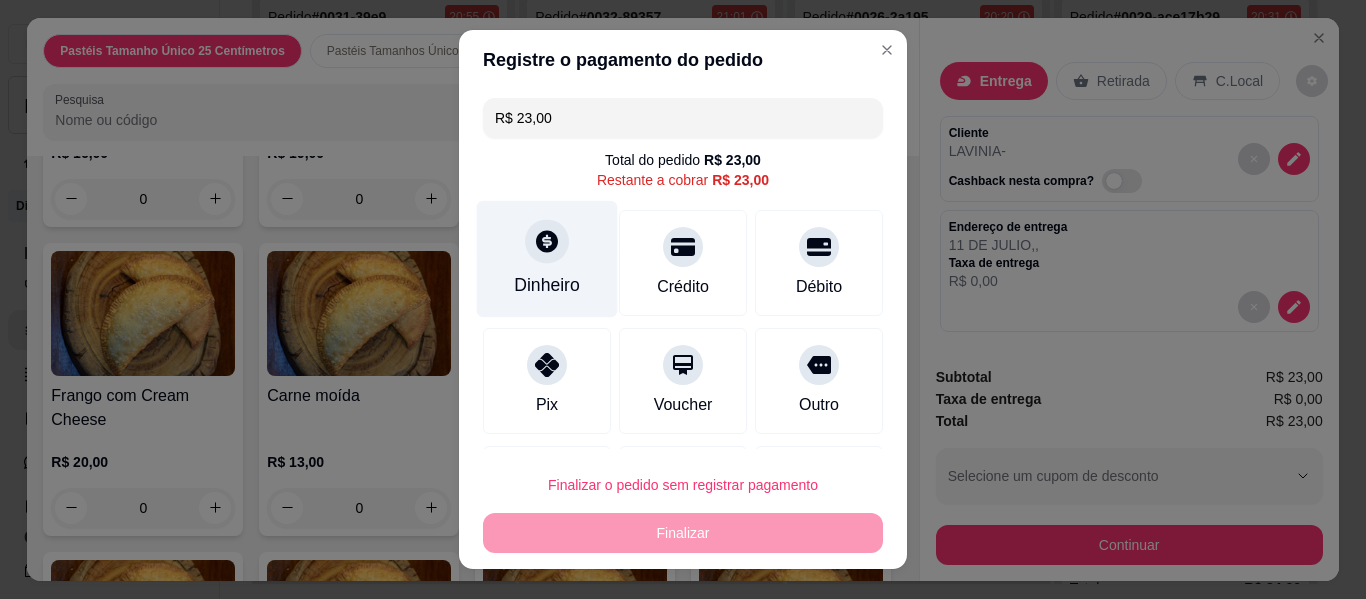 click at bounding box center (547, 241) 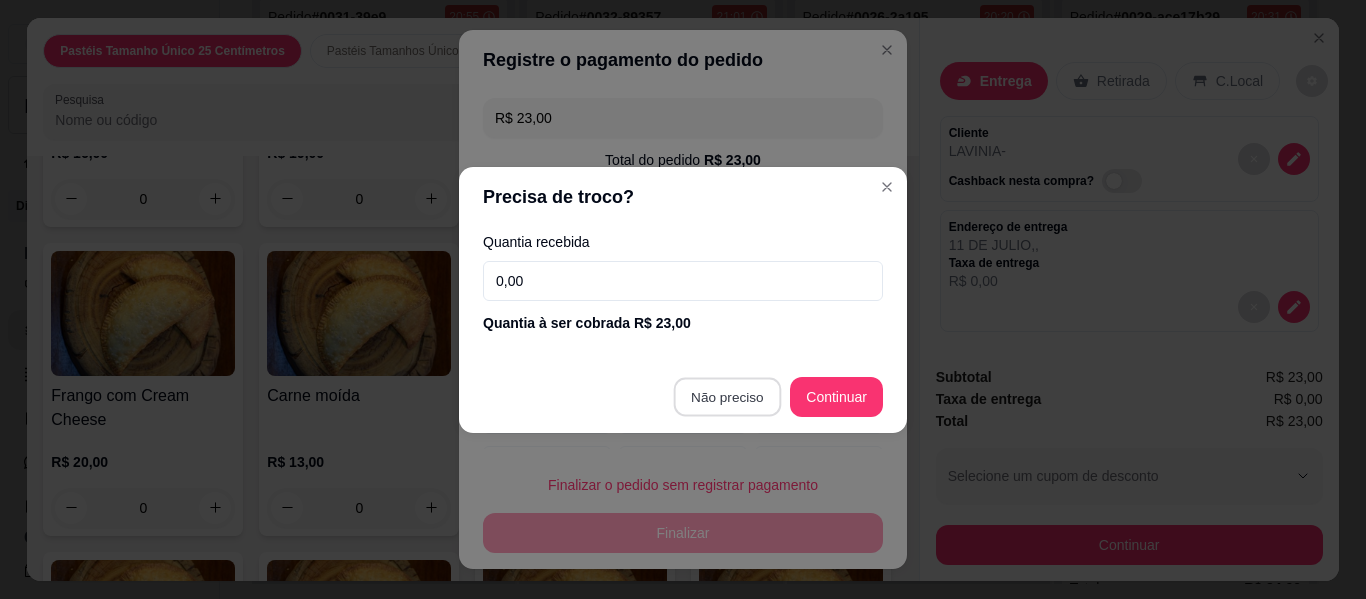 type on "R$ 0,00" 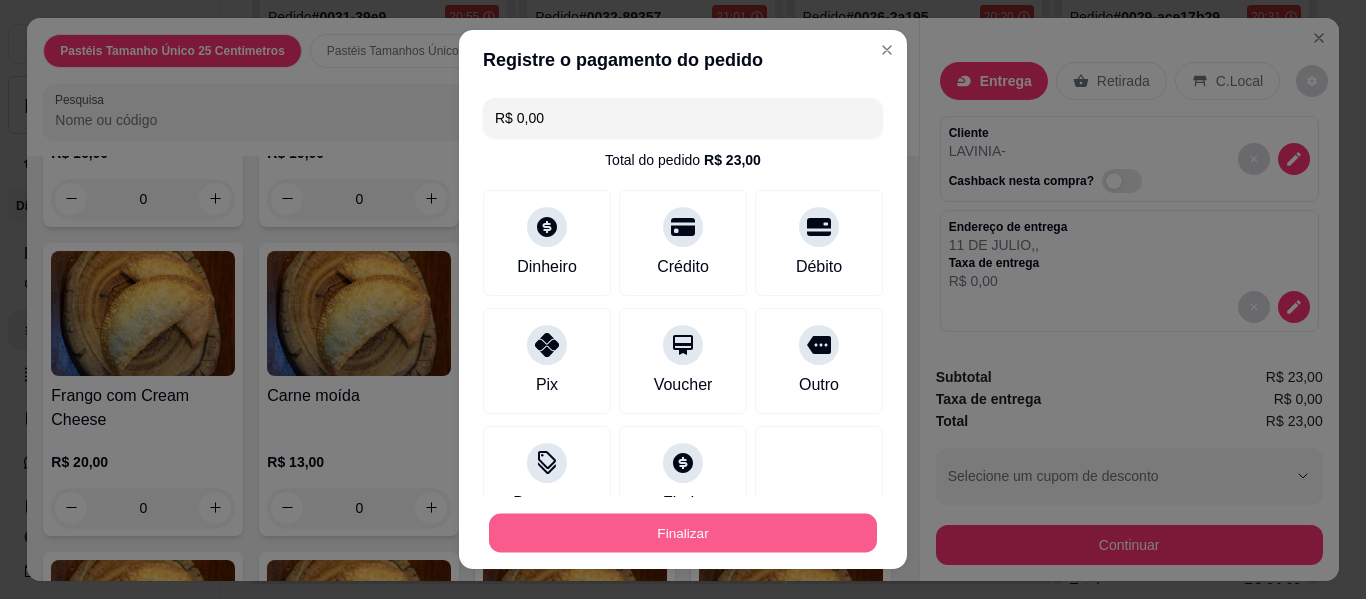 click on "Finalizar" at bounding box center (683, 533) 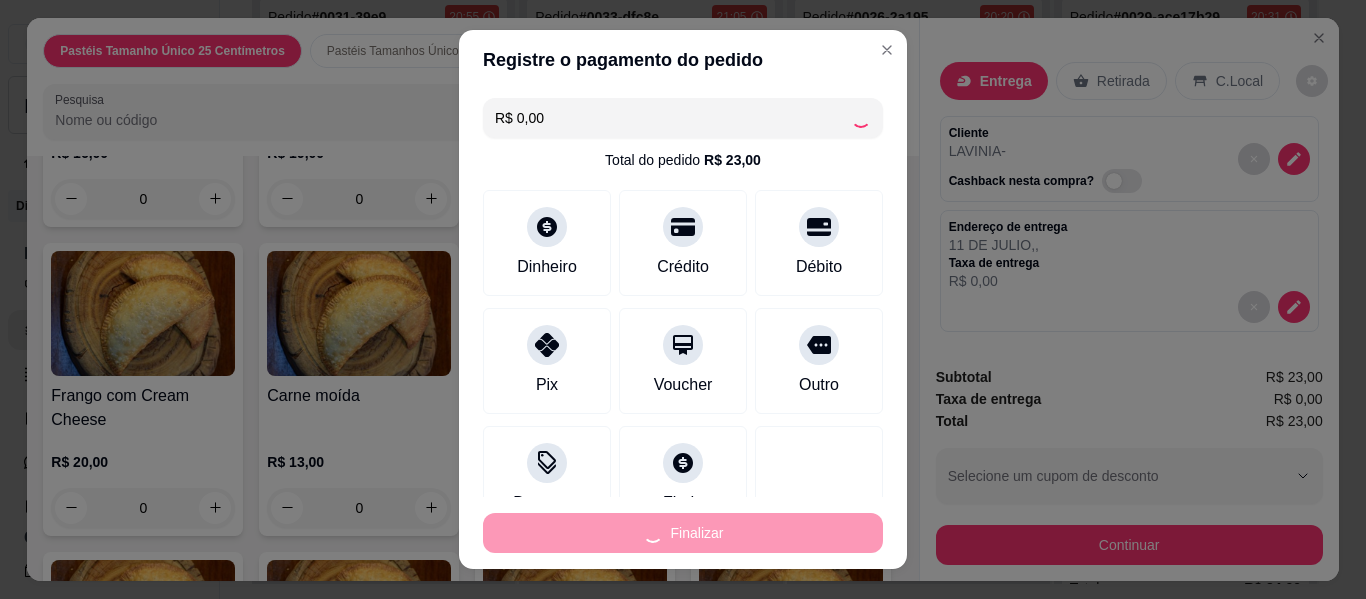 type on "0" 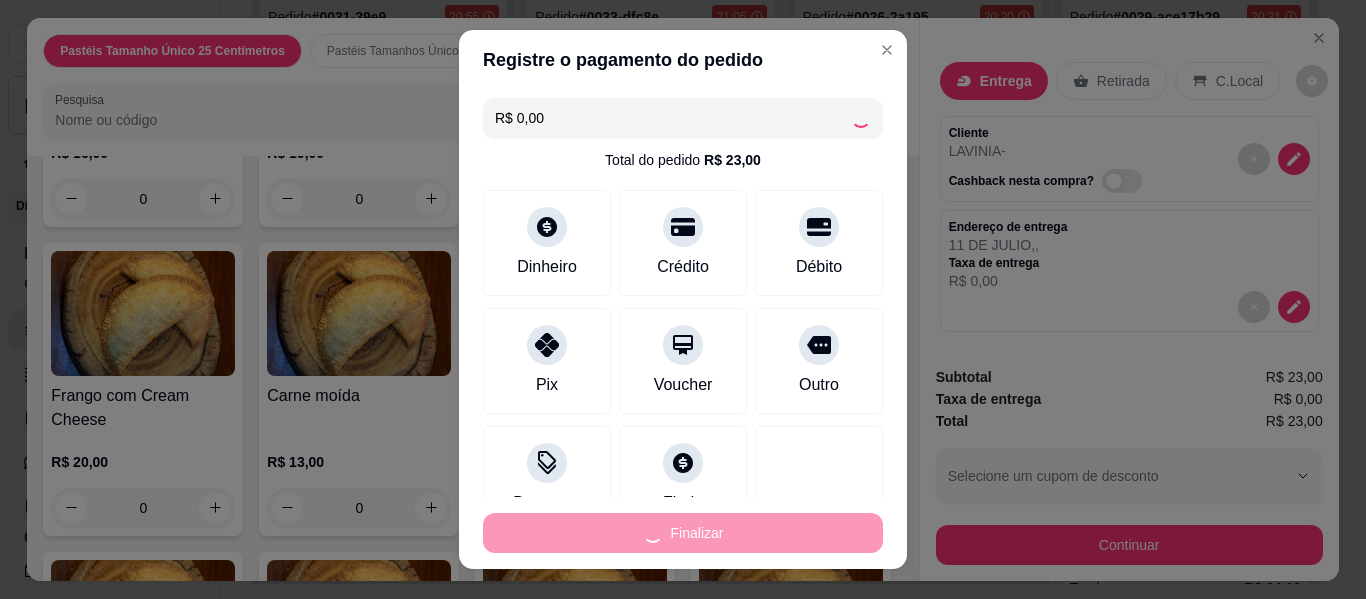 type on "0" 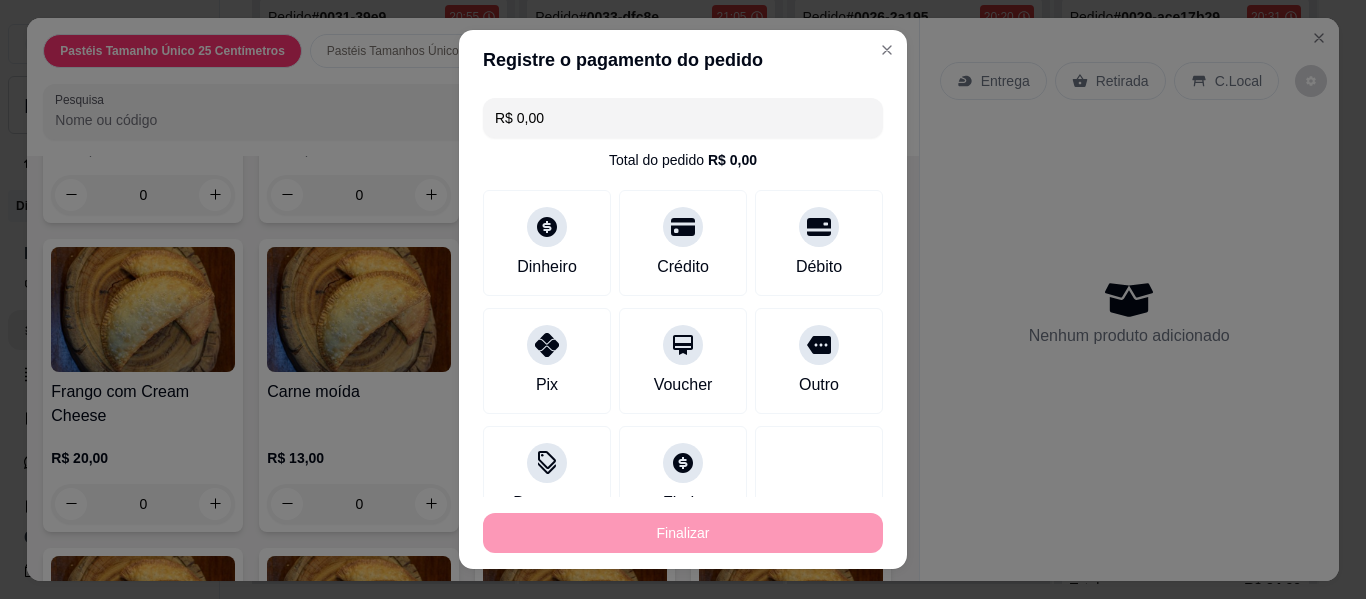 type on "-R$ 23,00" 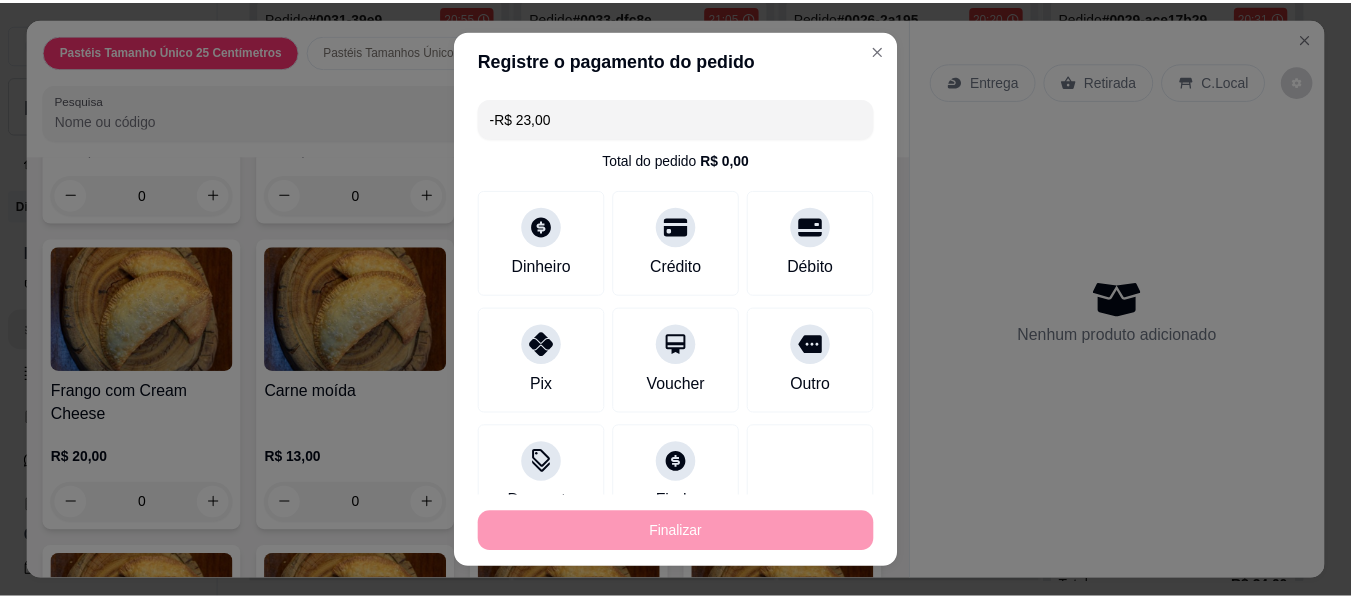 scroll, scrollTop: 1518, scrollLeft: 0, axis: vertical 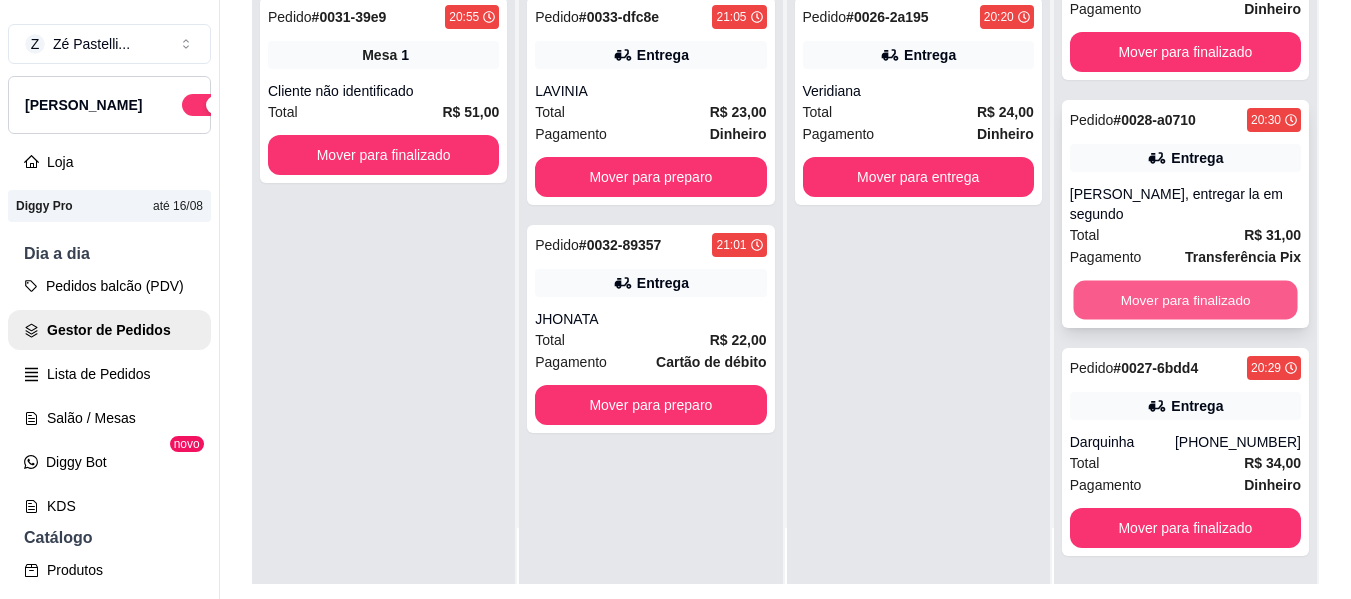 click on "Mover para finalizado" at bounding box center [1185, 300] 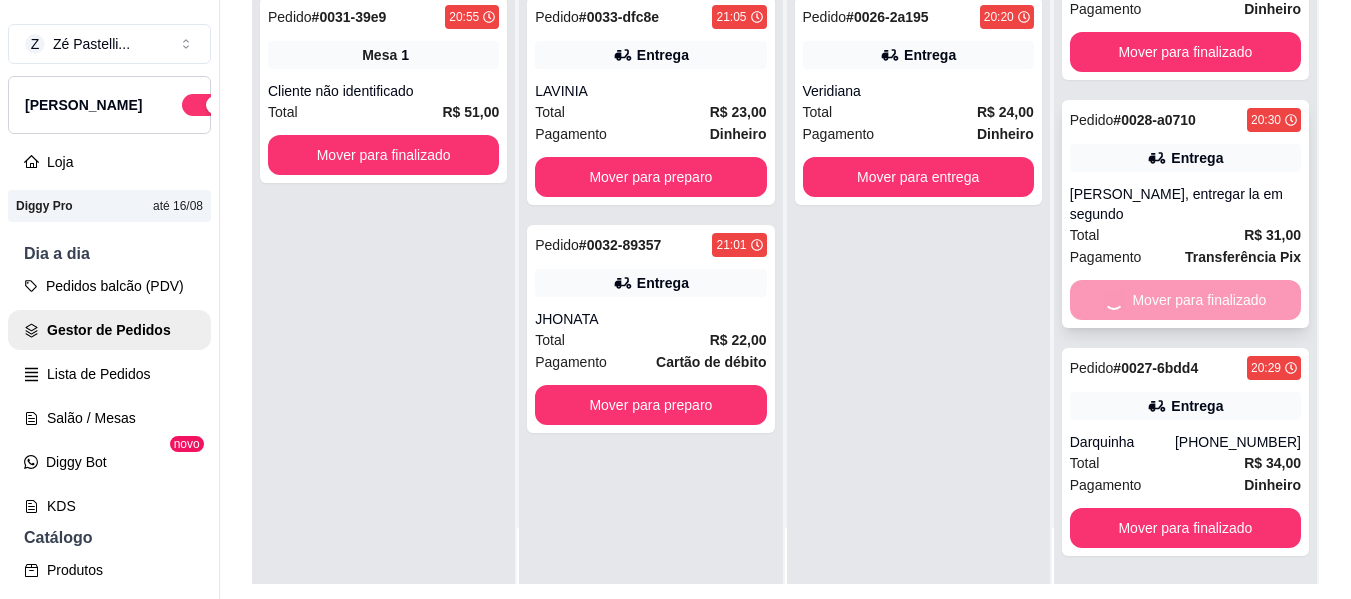 scroll, scrollTop: 0, scrollLeft: 0, axis: both 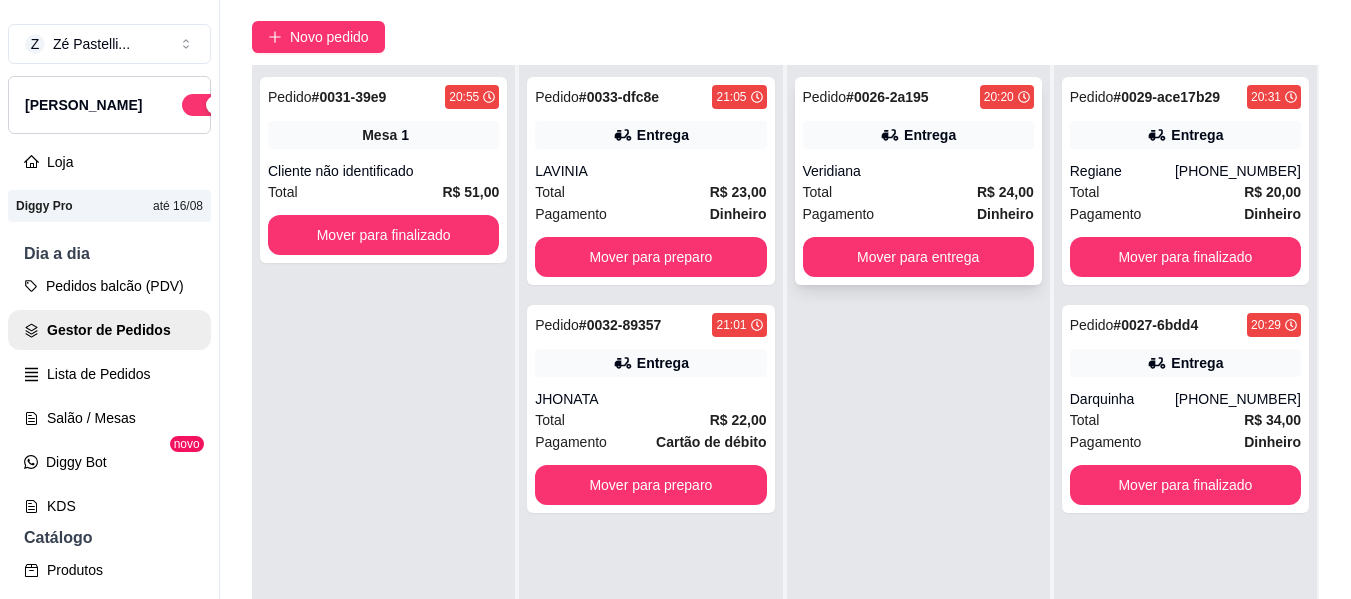 click on "Veridiana" at bounding box center (918, 171) 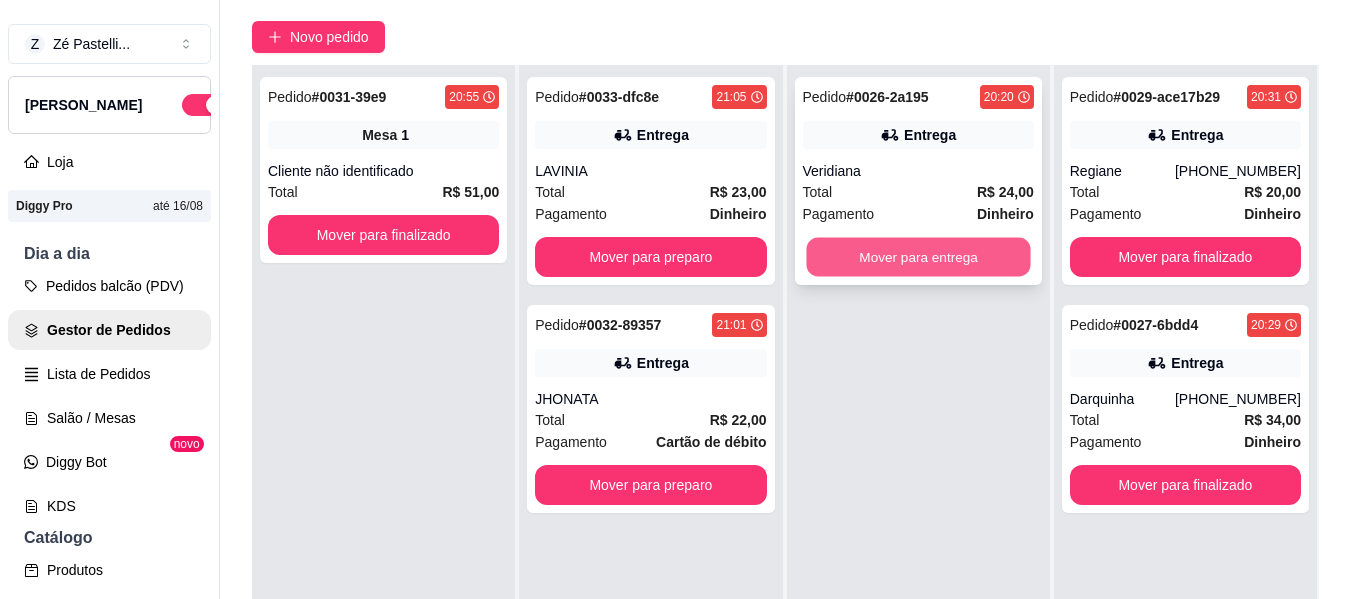 click on "Mover para entrega" at bounding box center [918, 257] 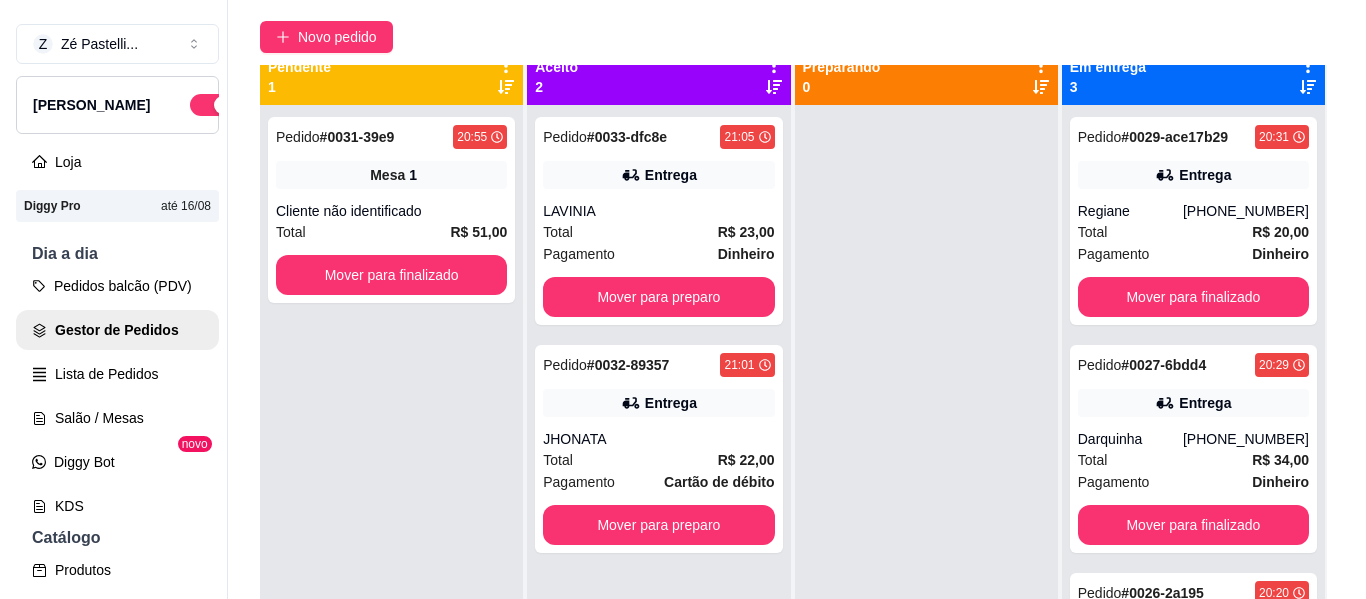 scroll, scrollTop: 0, scrollLeft: 0, axis: both 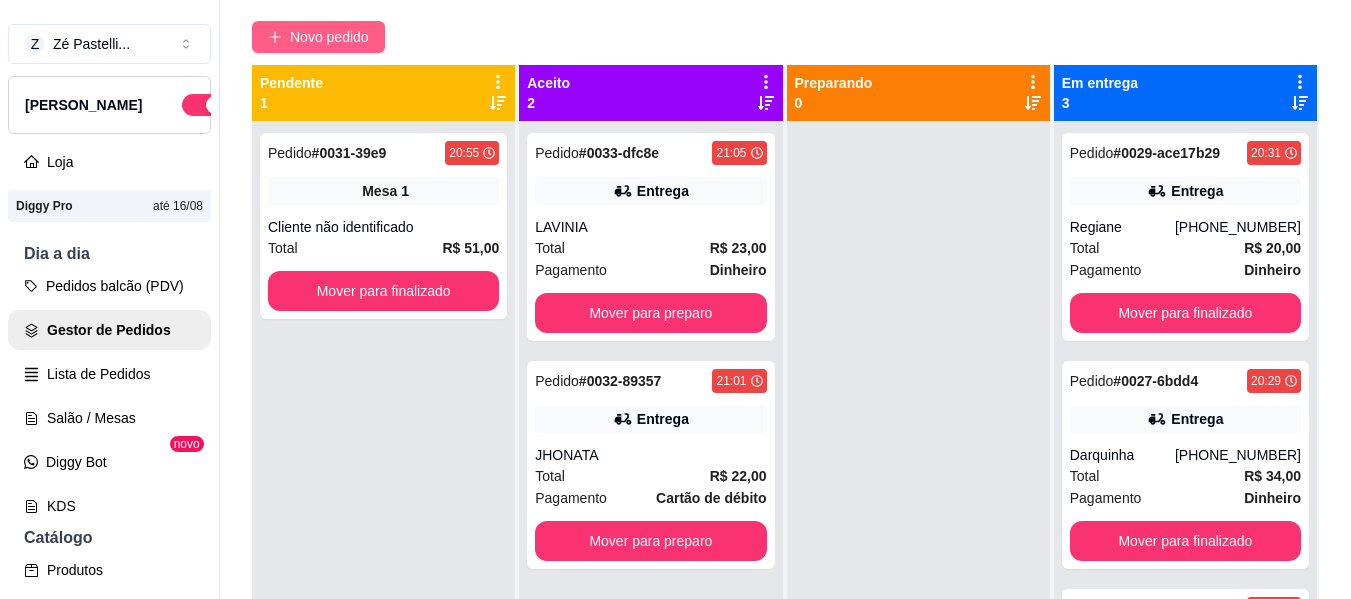 click on "Novo pedido" at bounding box center (329, 37) 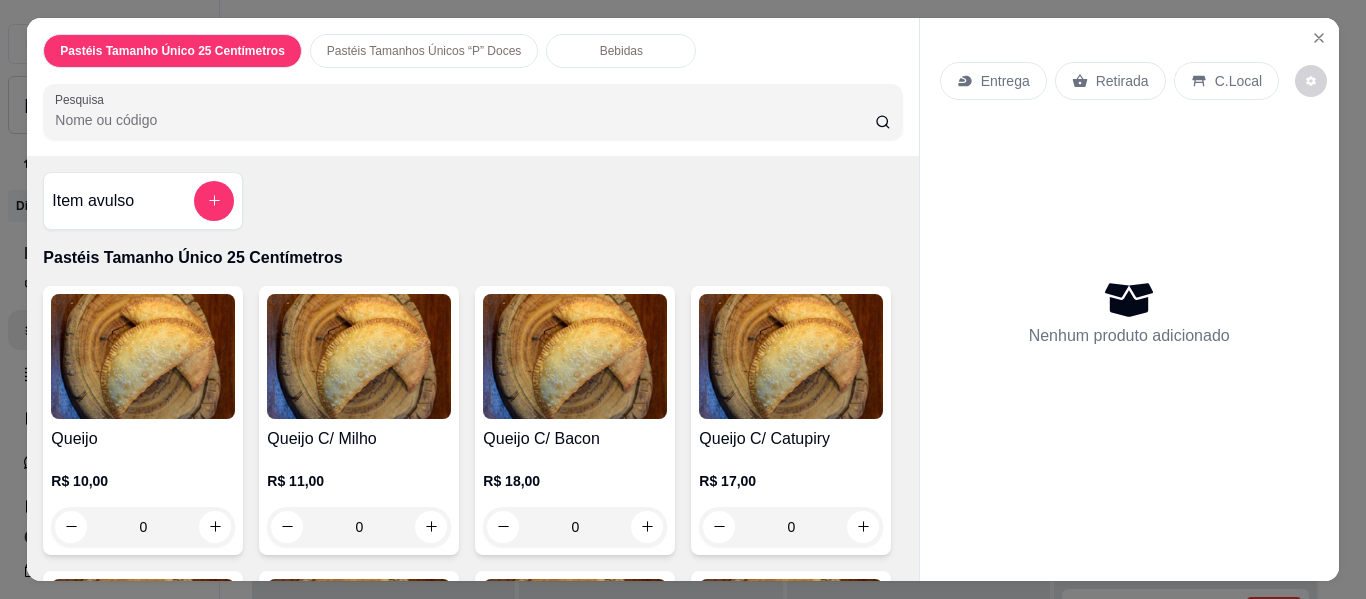 click on "Pesquisa" at bounding box center (465, 120) 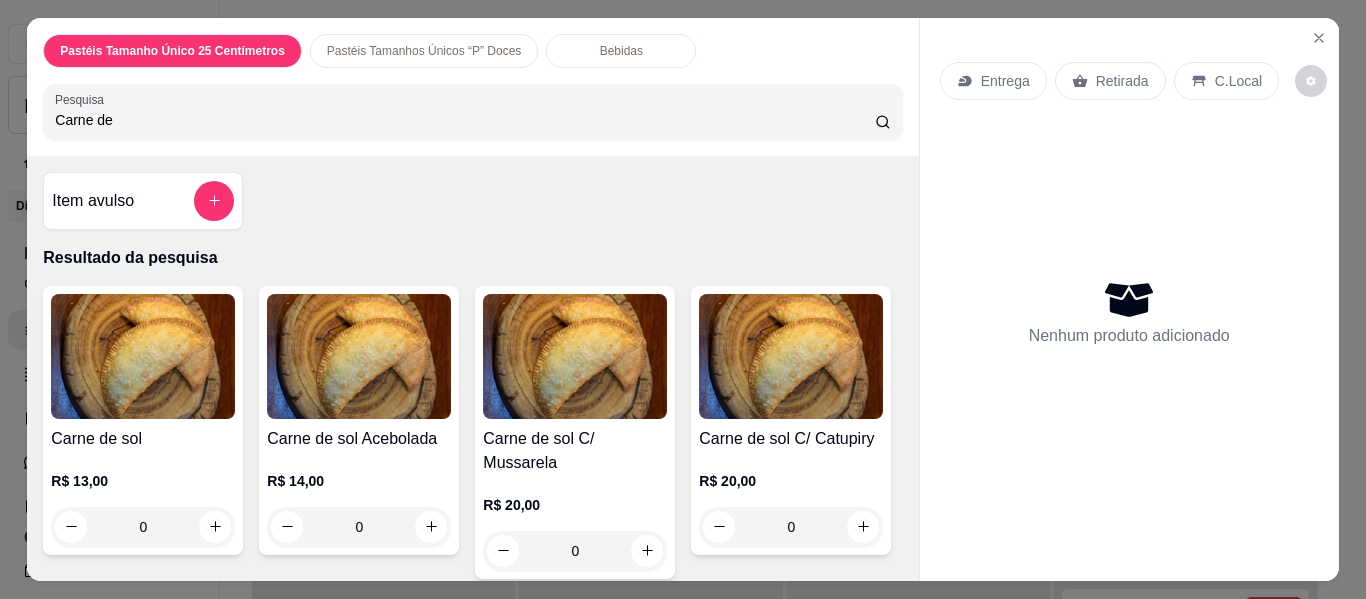 type on "Carne de" 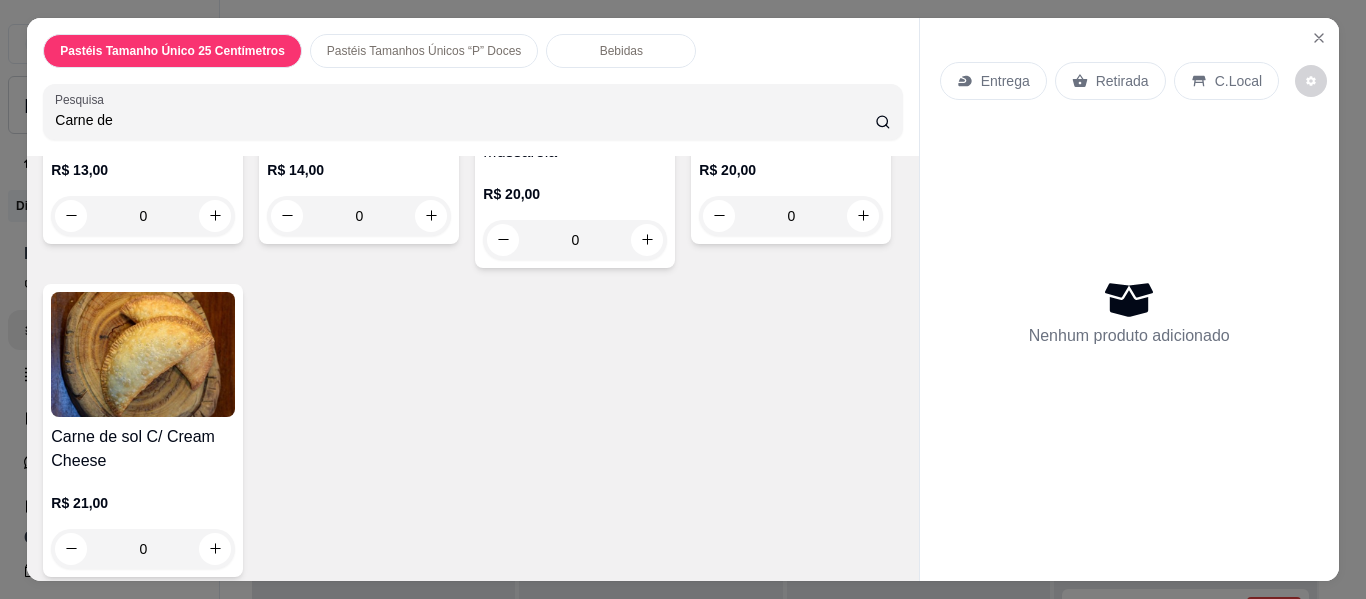 scroll, scrollTop: 320, scrollLeft: 0, axis: vertical 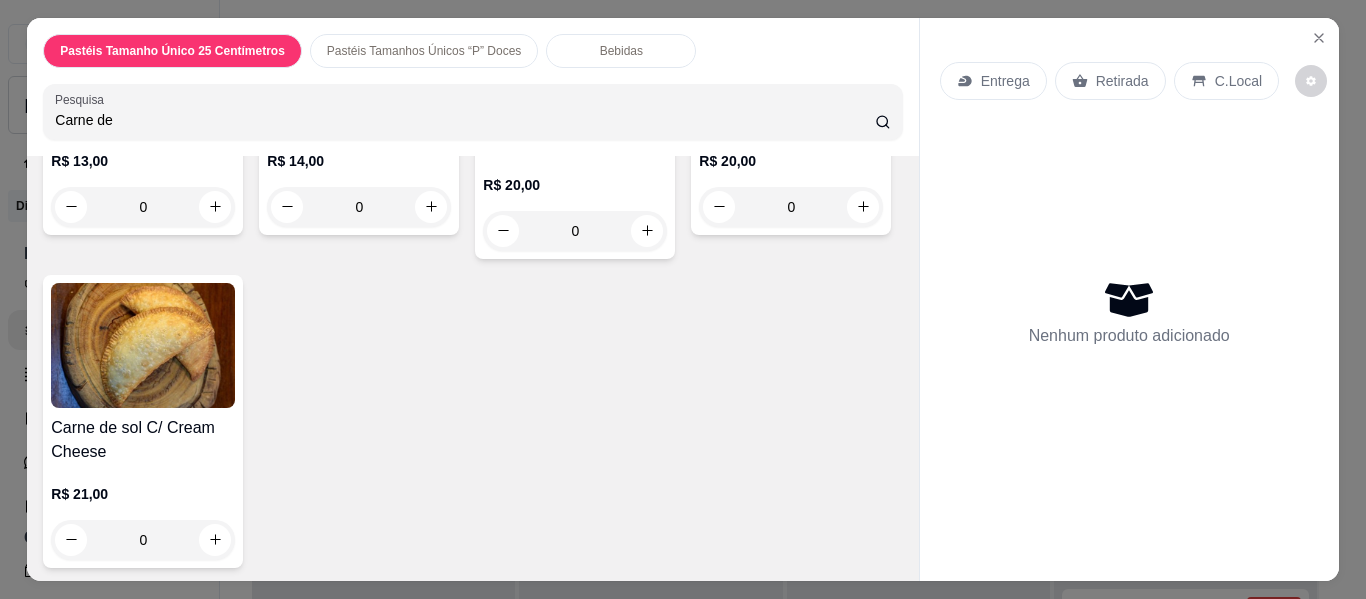 click at bounding box center (791, 36) 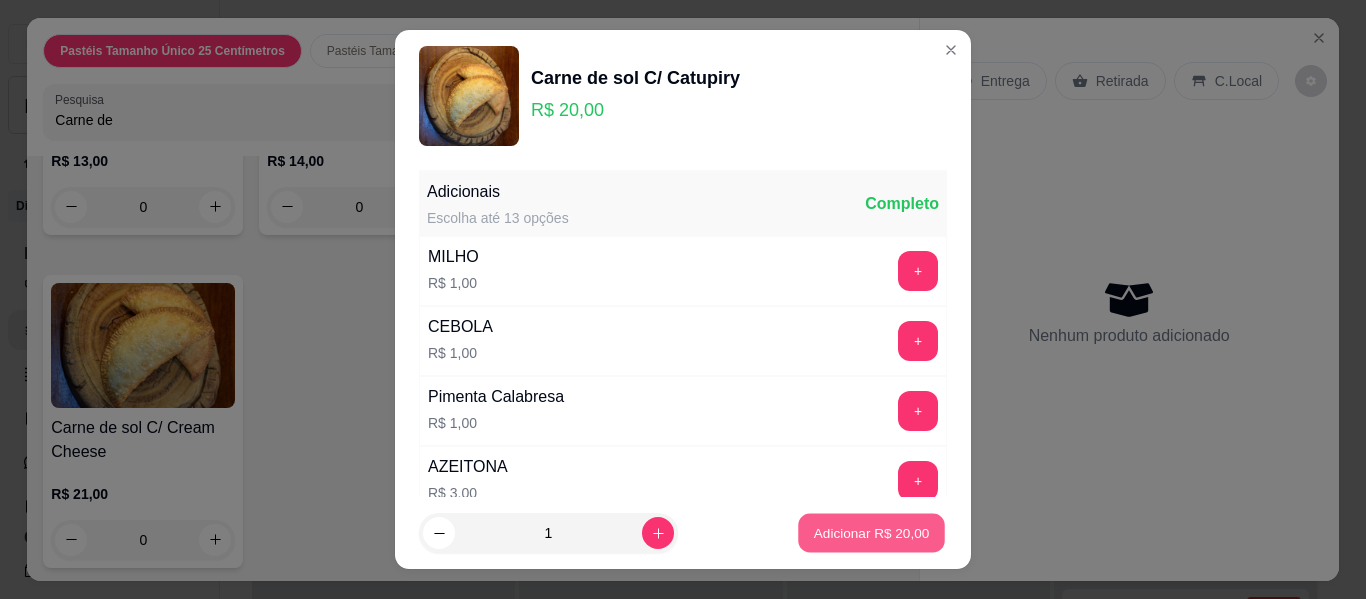 click on "Adicionar   R$ 20,00" at bounding box center (872, 532) 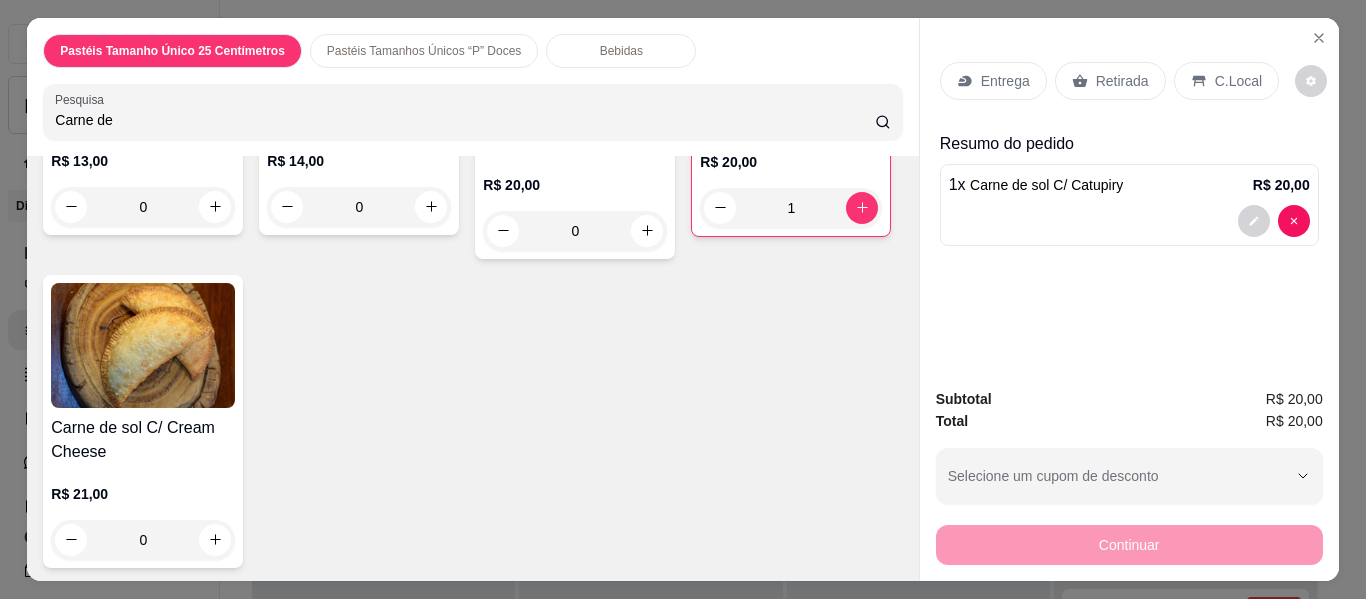 click on "Carne de" at bounding box center [465, 120] 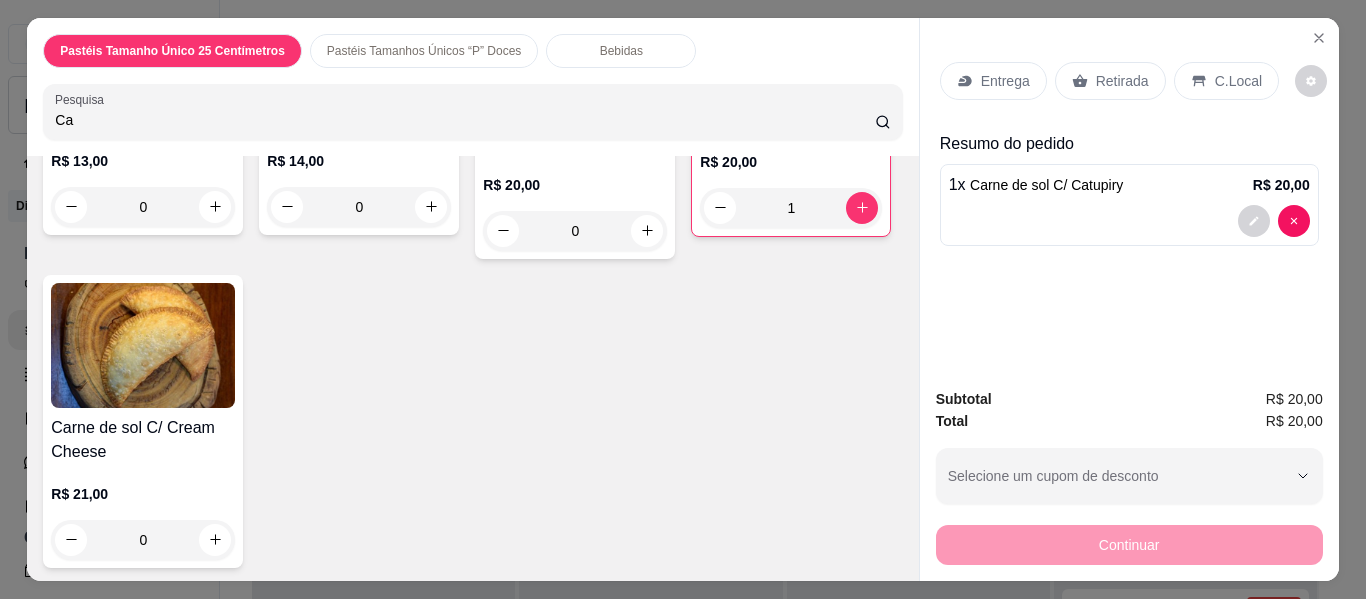 type on "C" 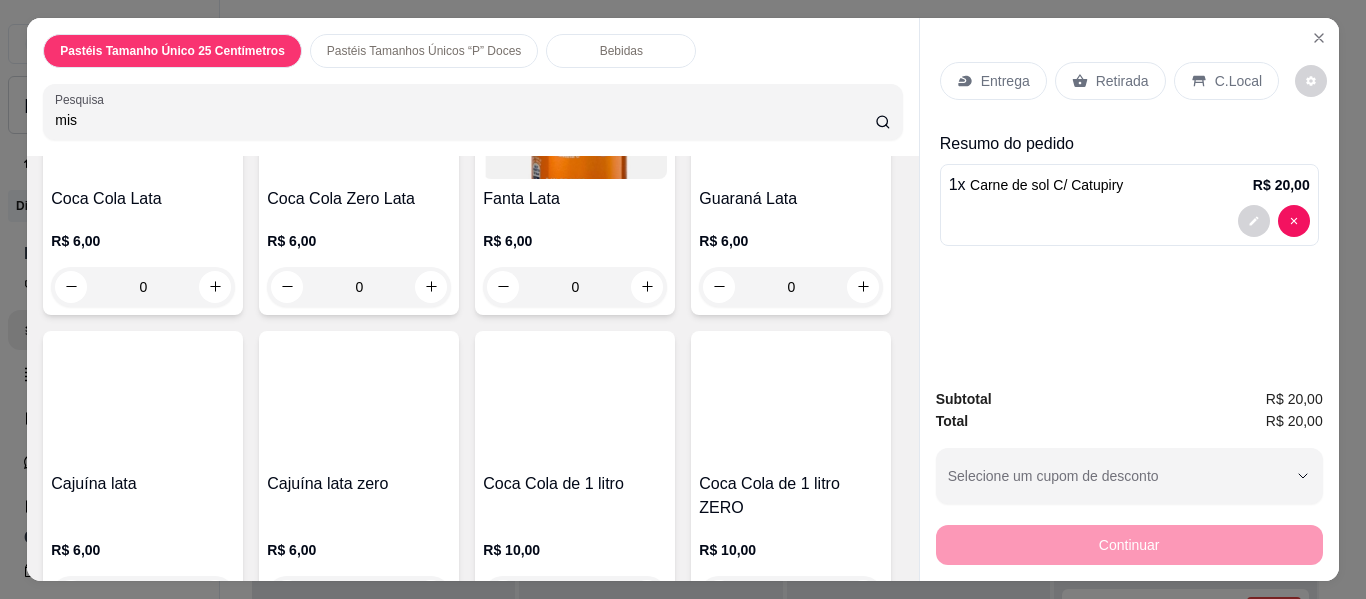 scroll, scrollTop: 3876, scrollLeft: 0, axis: vertical 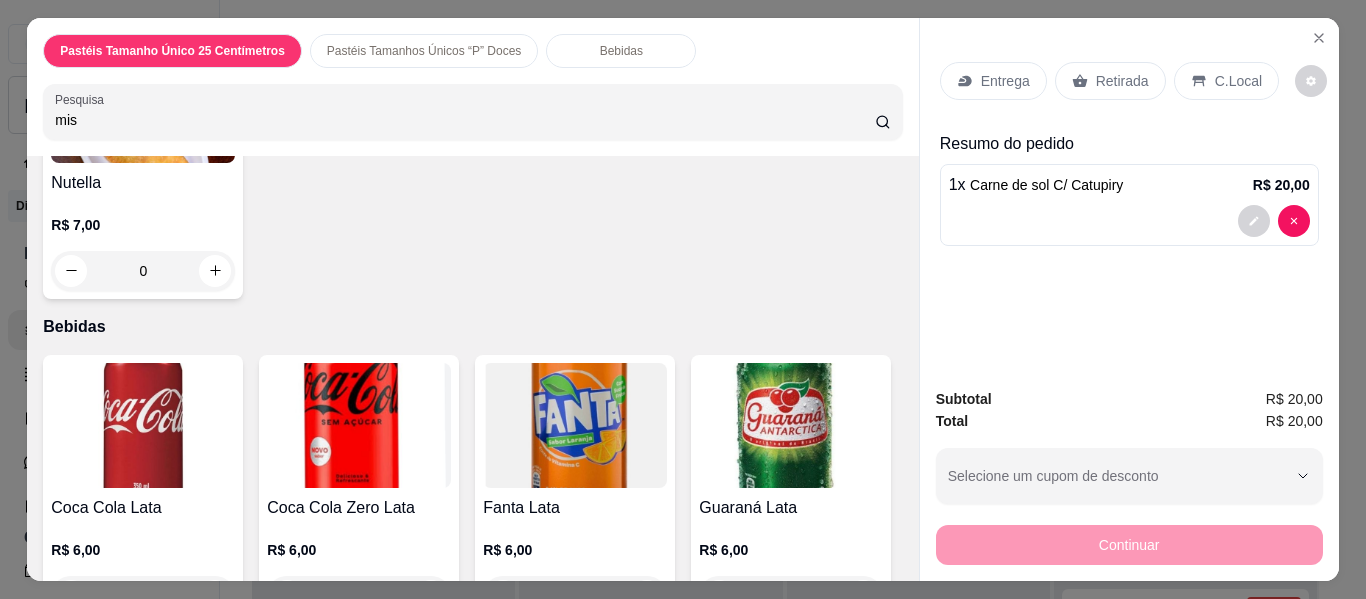 type on "mis" 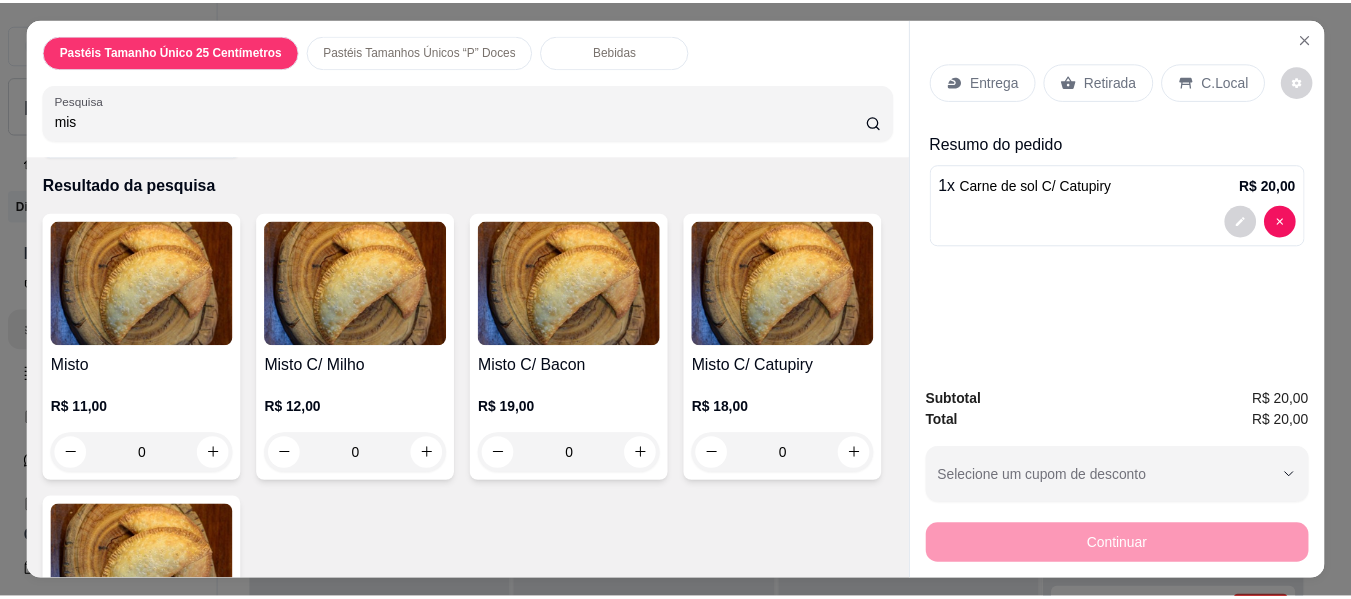 scroll, scrollTop: 0, scrollLeft: 0, axis: both 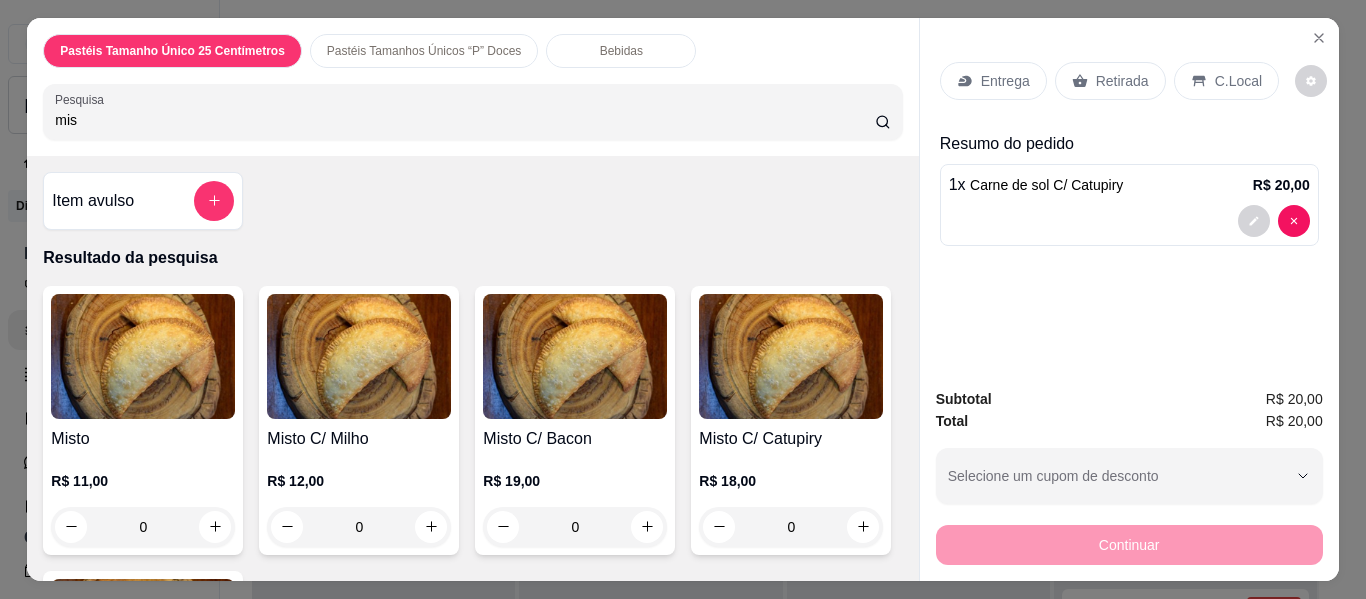 click at bounding box center [143, 356] 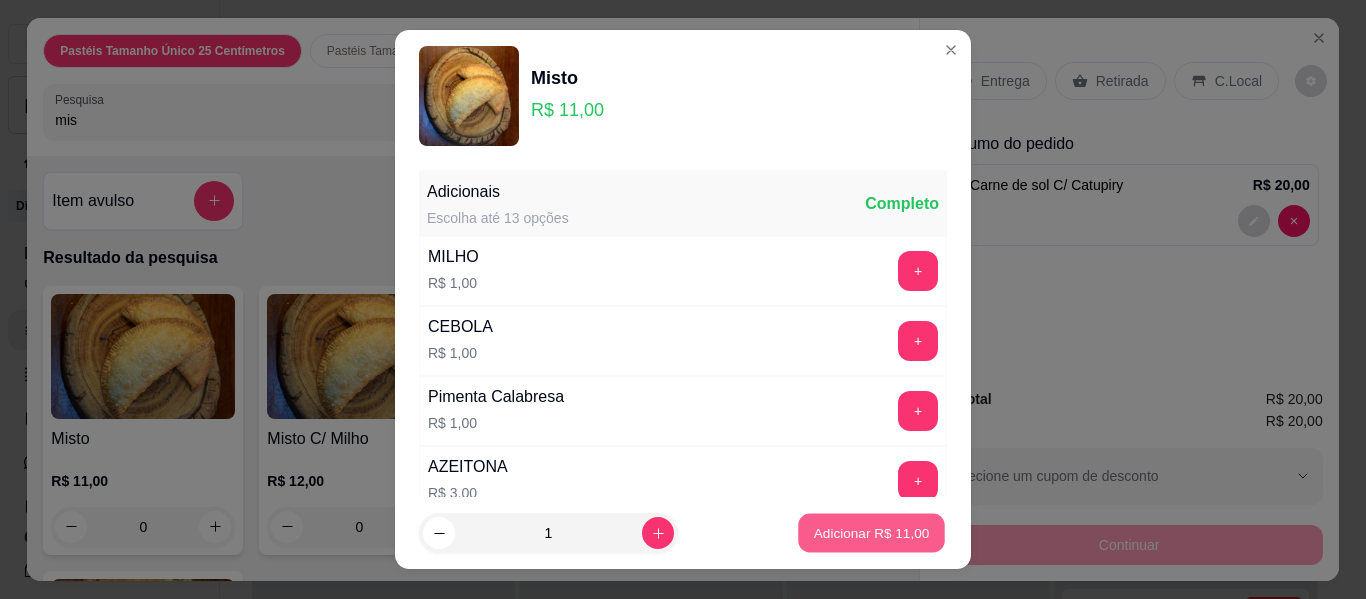 click on "Adicionar   R$ 11,00" at bounding box center [872, 532] 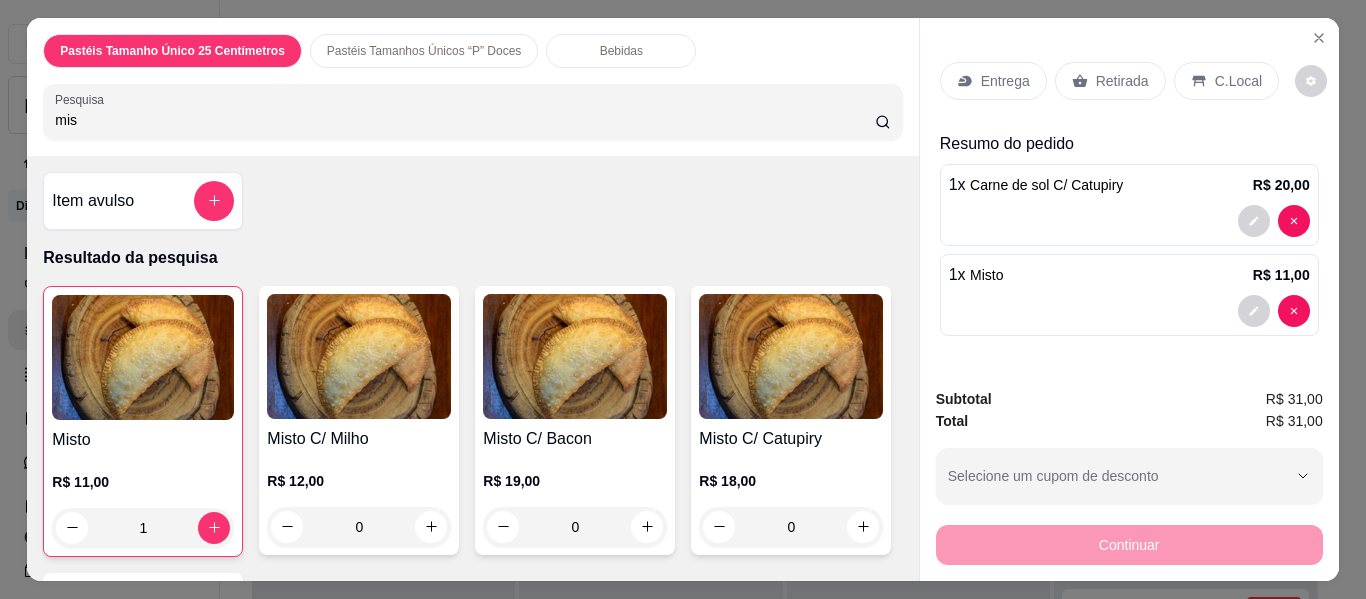click on "Retirada" at bounding box center [1110, 81] 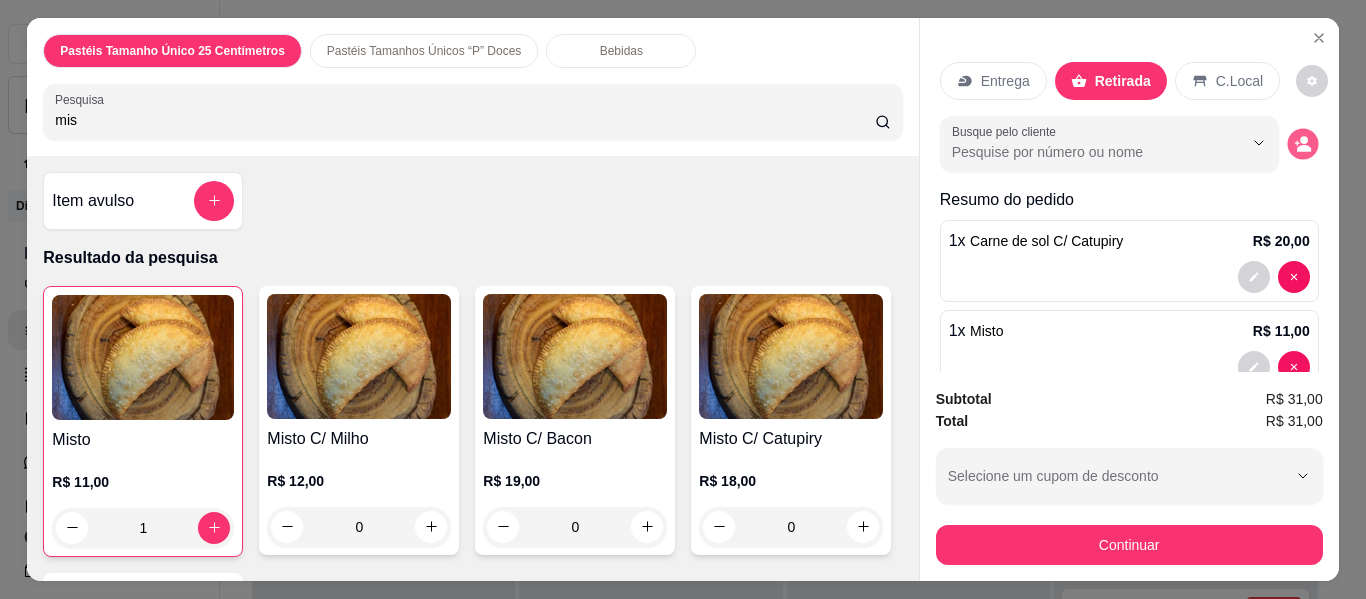 click 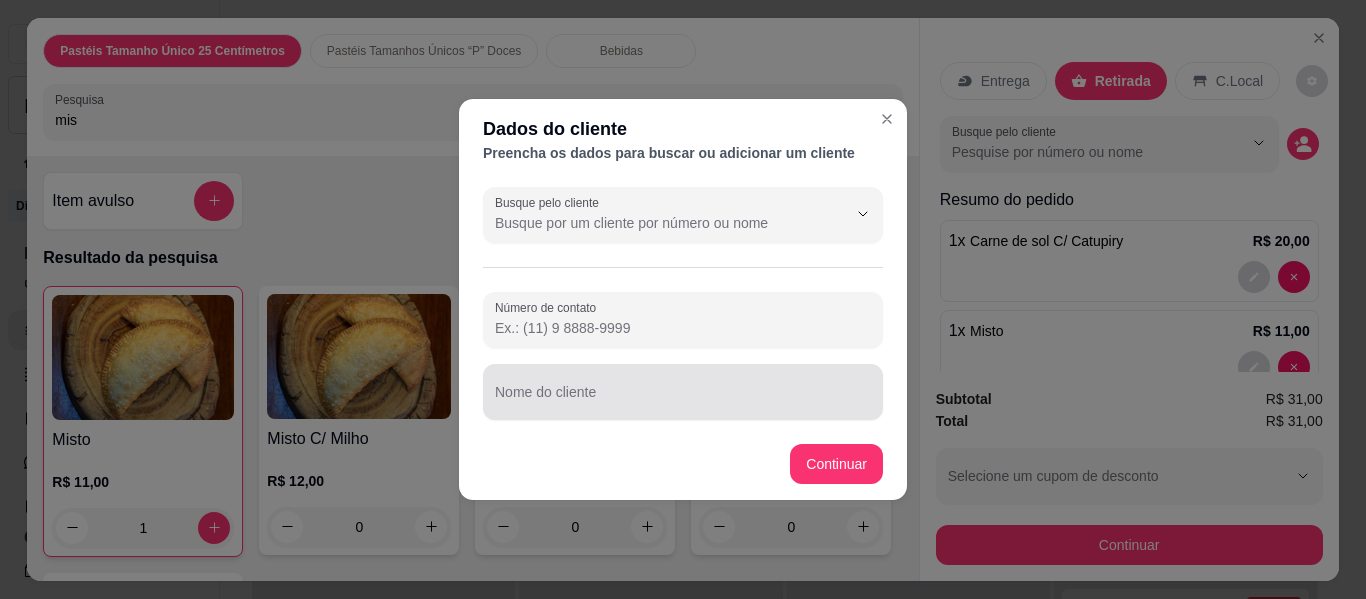 click at bounding box center (683, 392) 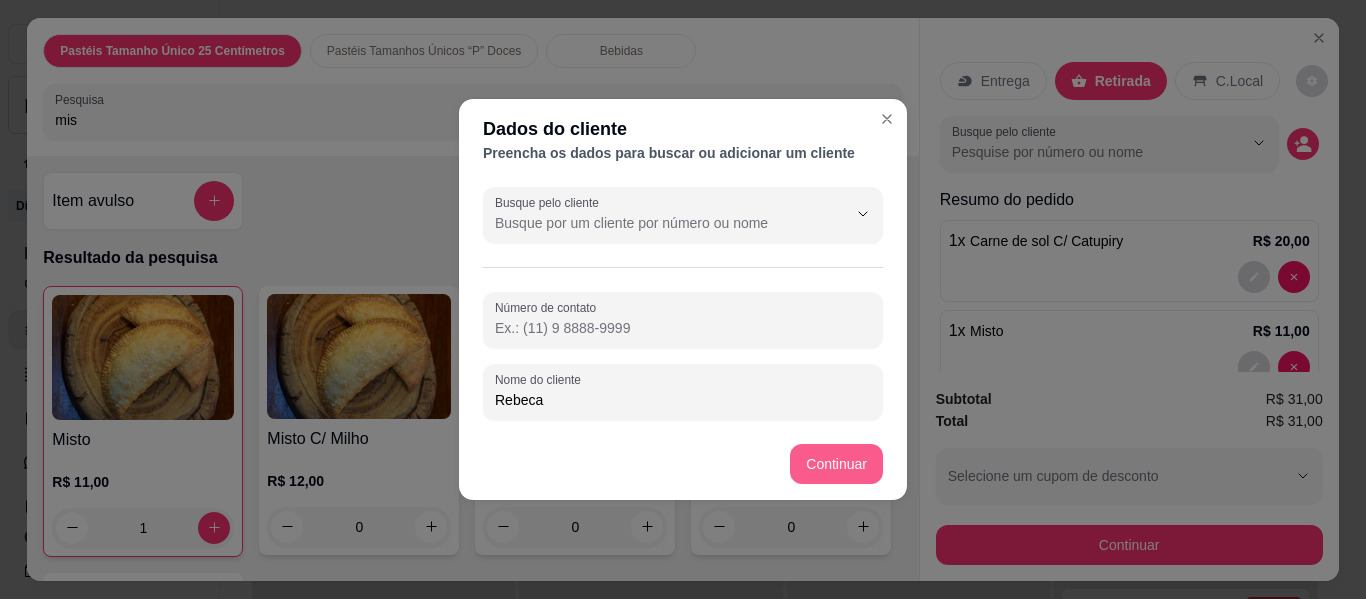 type on "Rebeca" 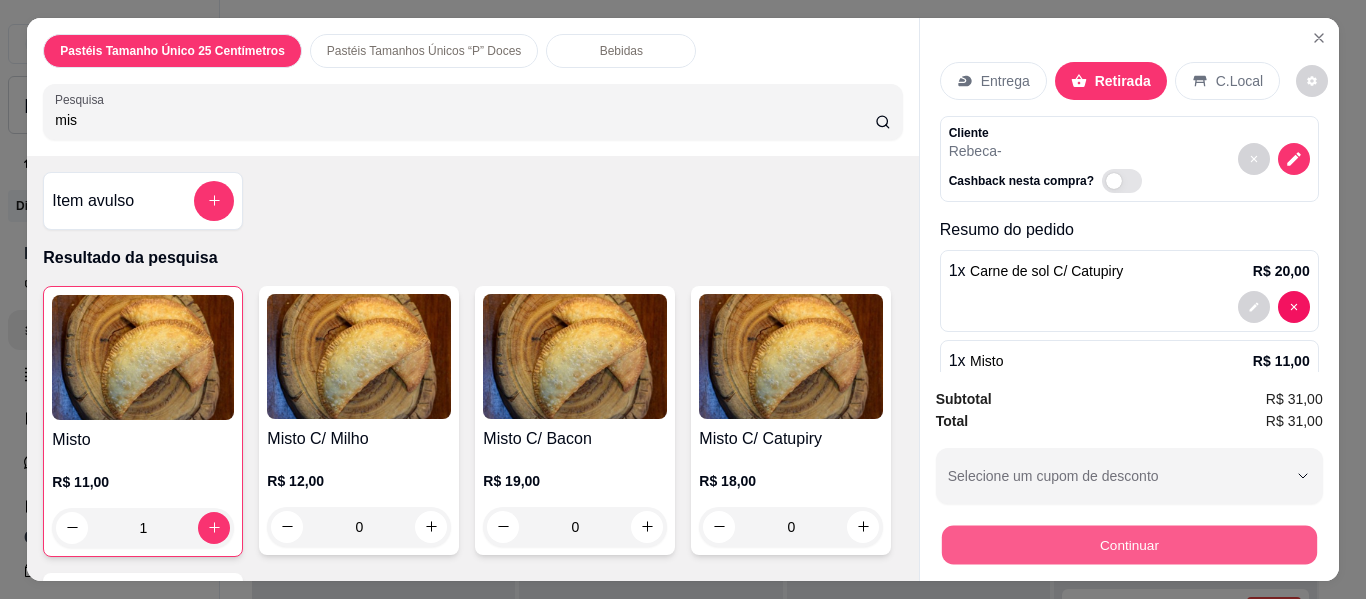 click on "Continuar" at bounding box center [1128, 545] 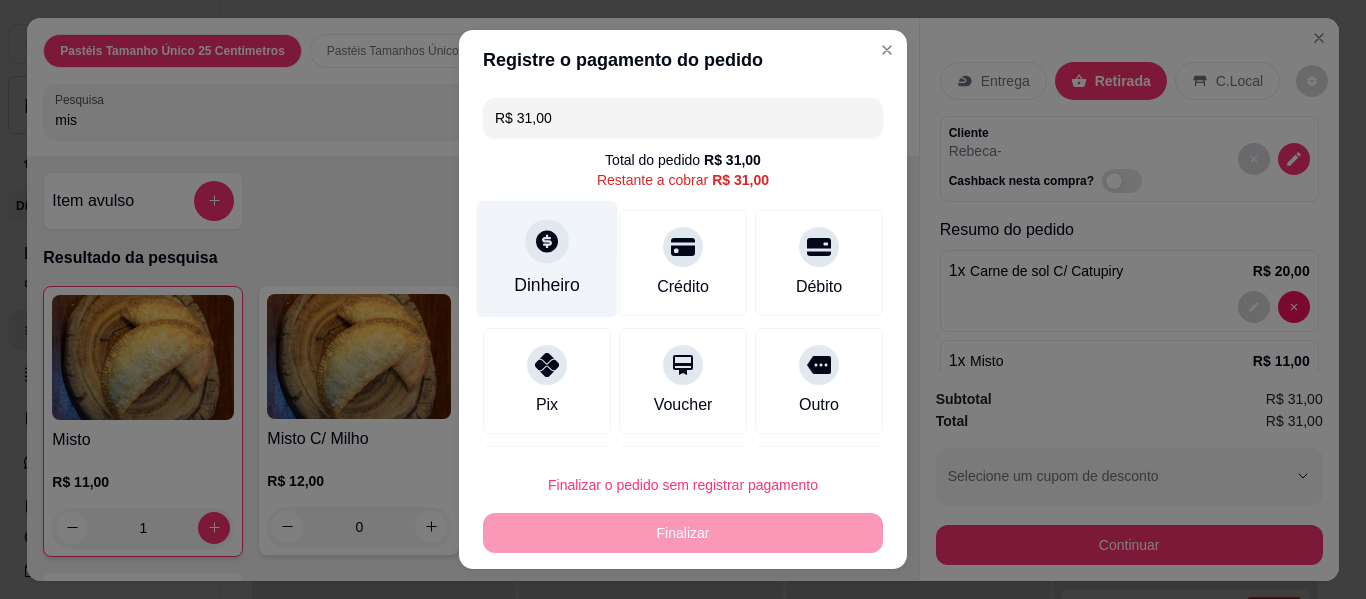 click 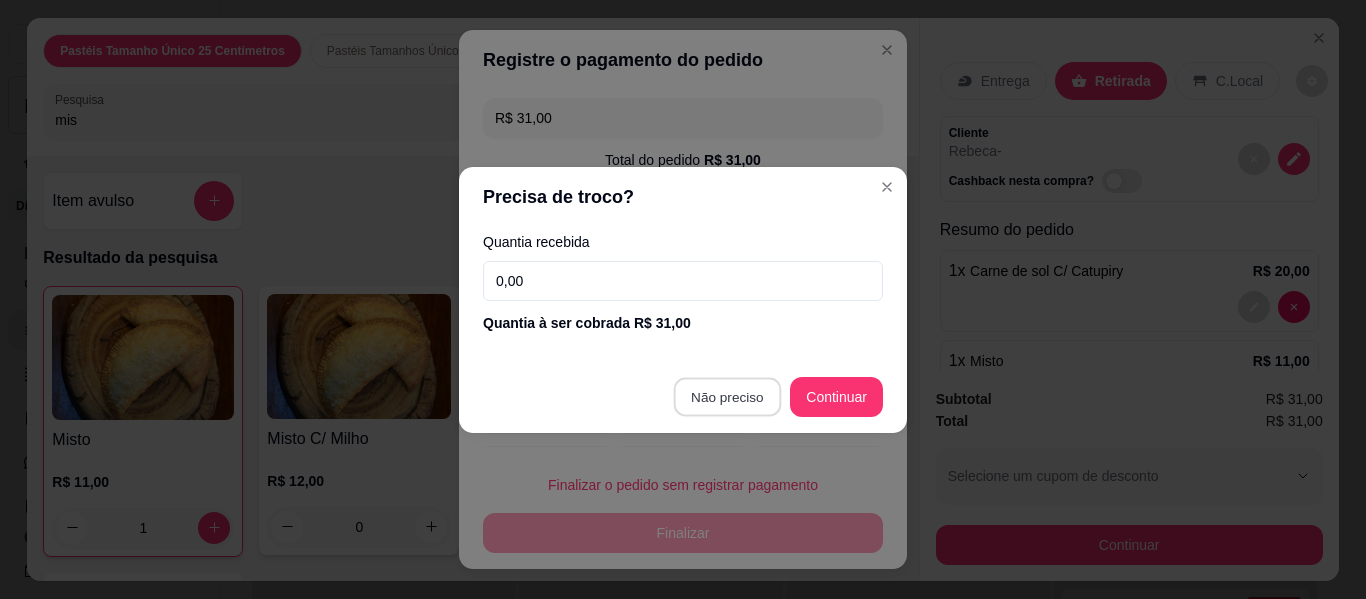 type on "R$ 0,00" 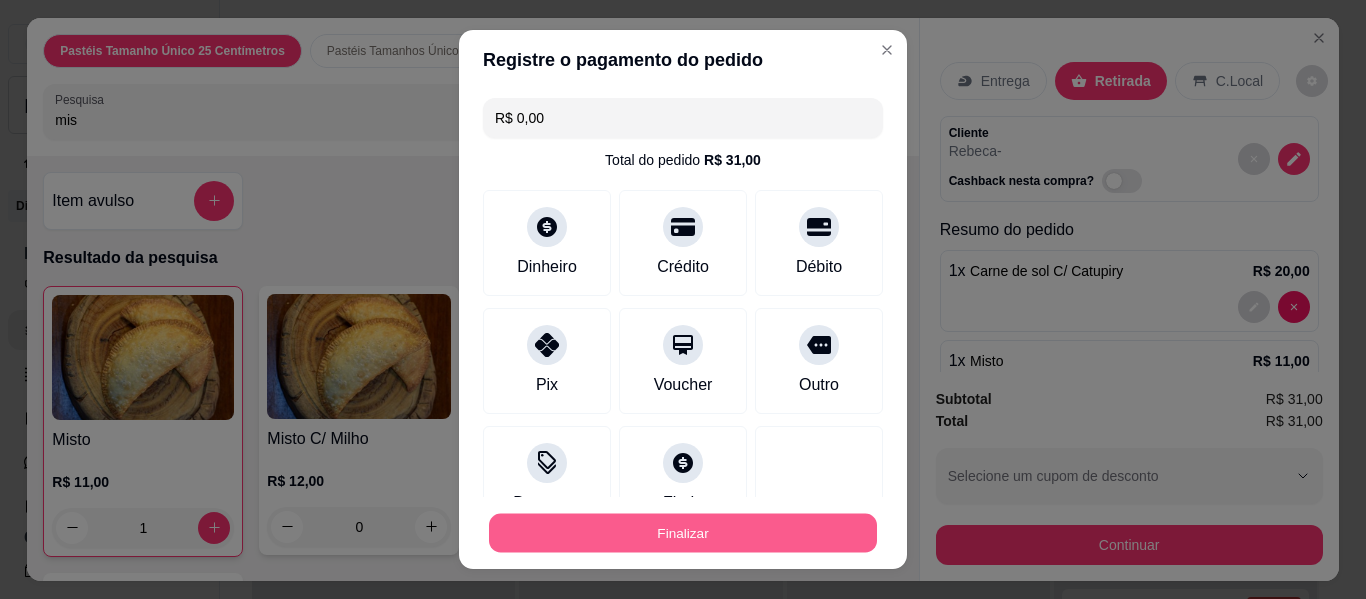 click on "Finalizar" at bounding box center (683, 533) 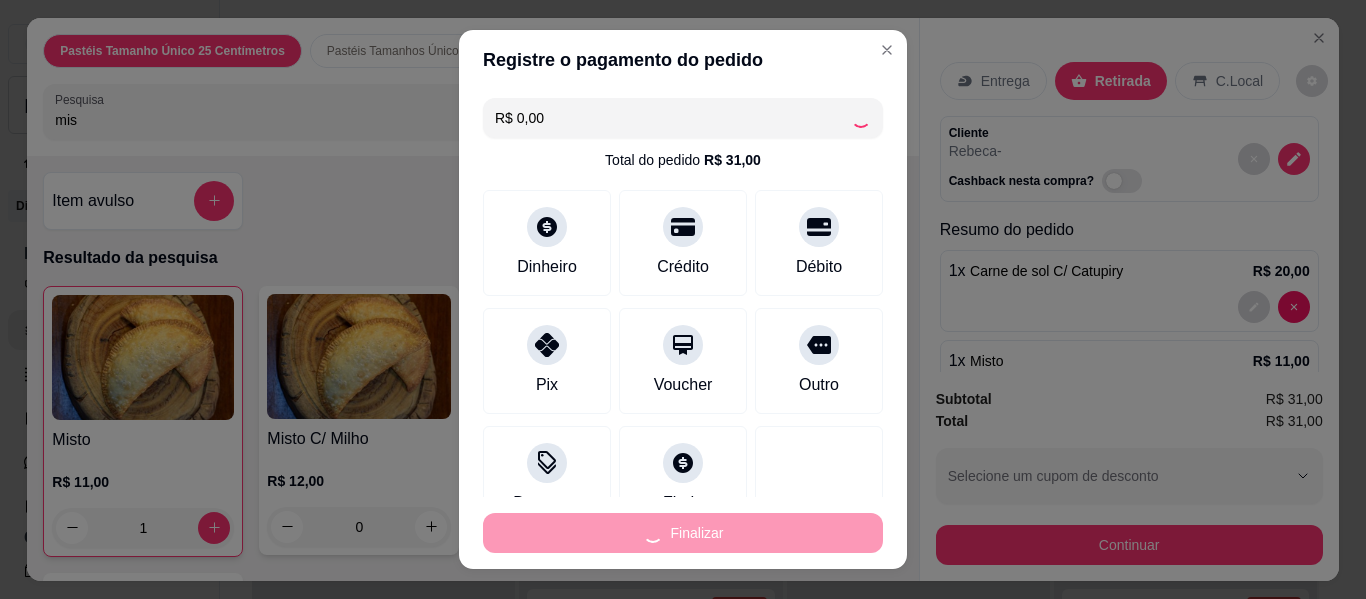 type on "0" 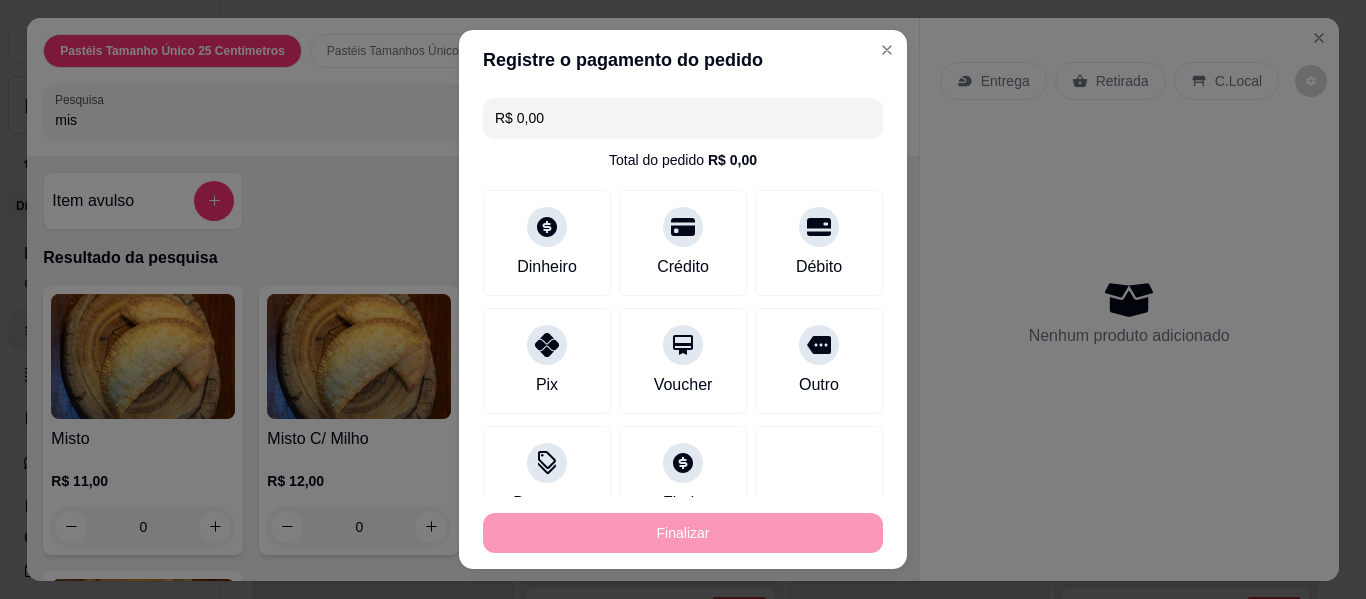 type on "-R$ 31,00" 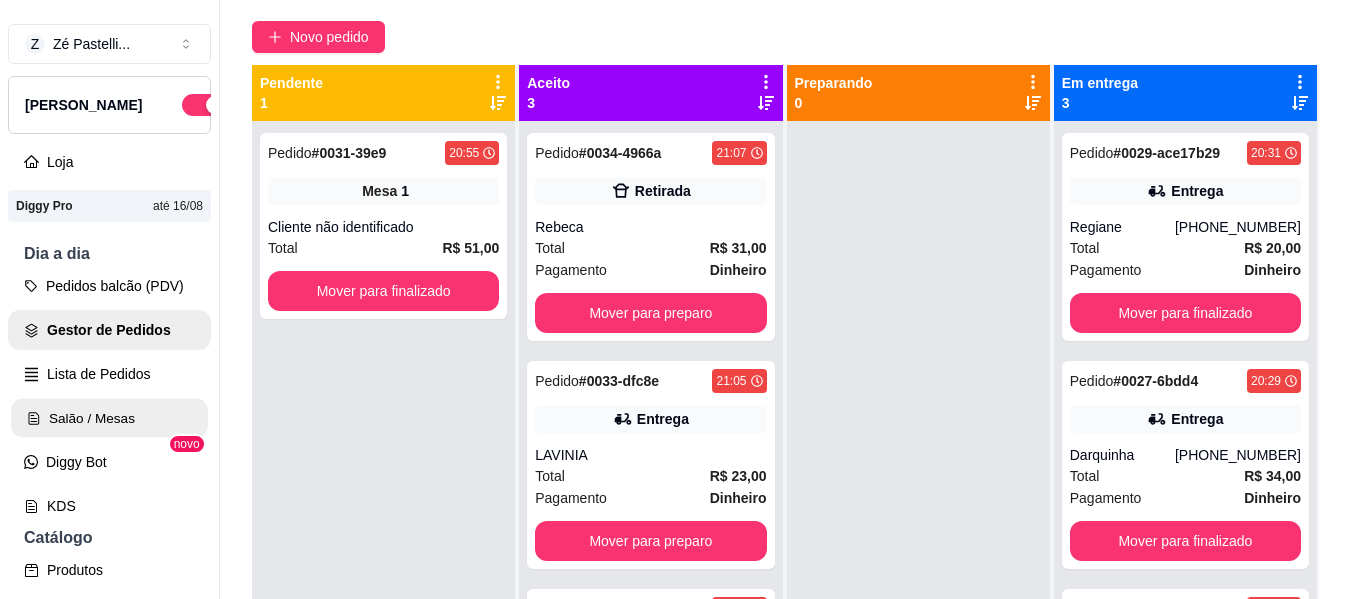 click on "Salão / Mesas" at bounding box center [109, 418] 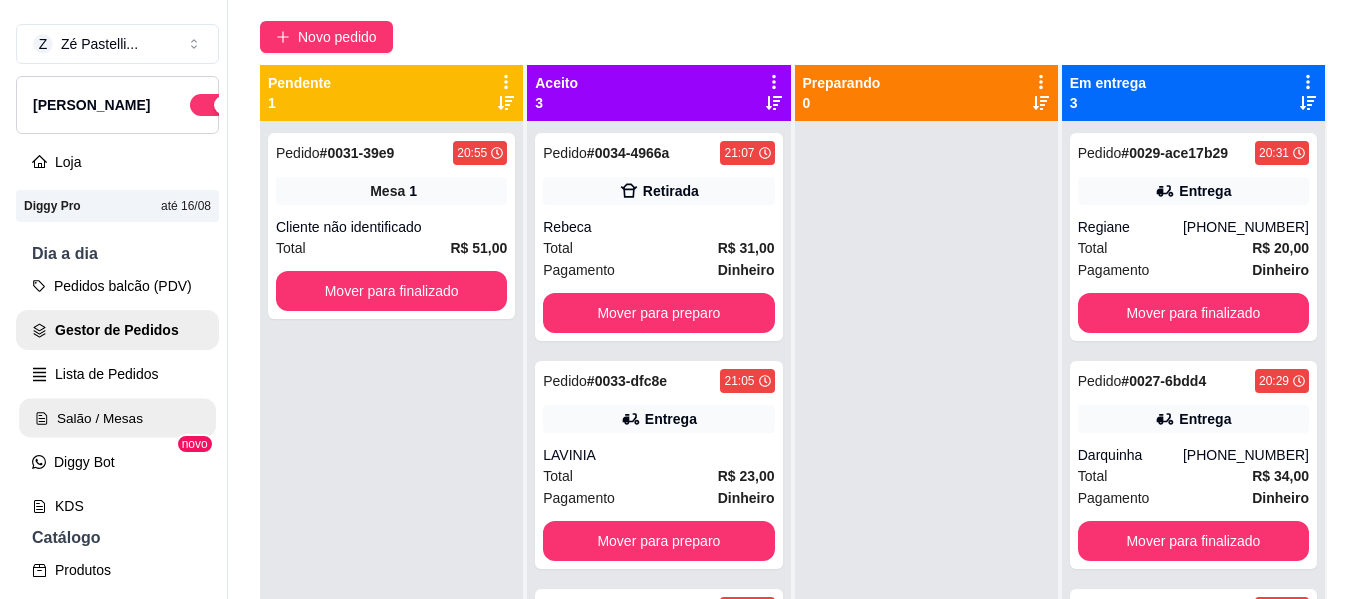 scroll, scrollTop: 0, scrollLeft: 0, axis: both 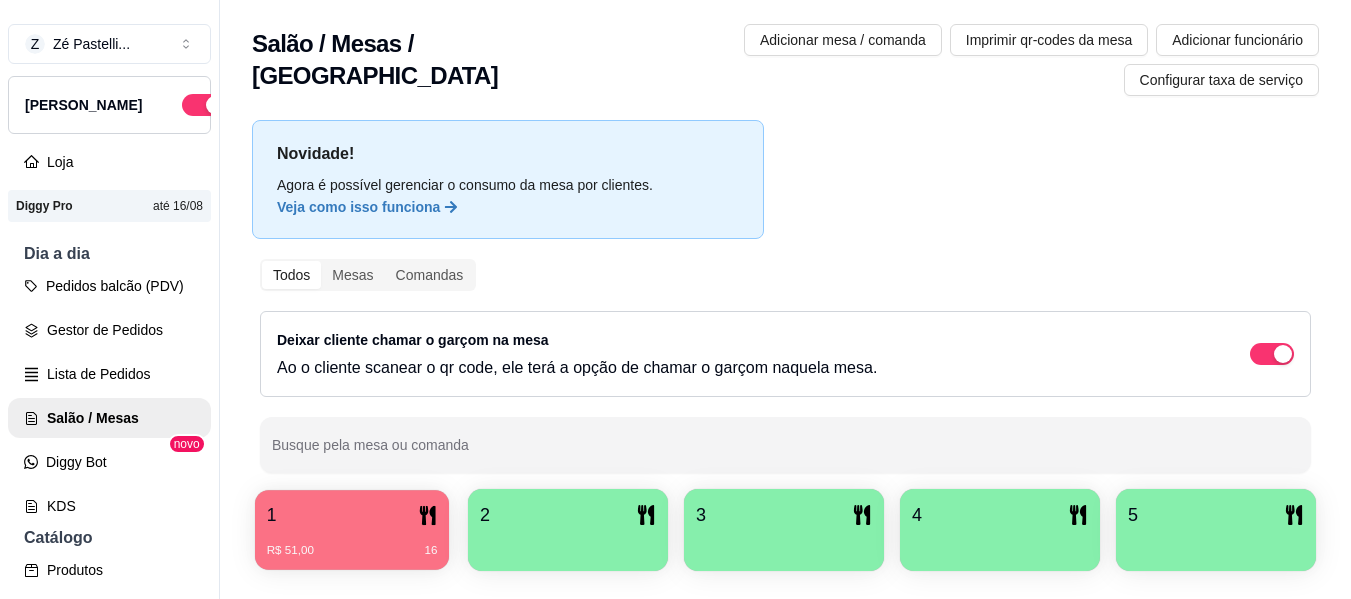 click on "R$ 51,00 16" at bounding box center (352, 551) 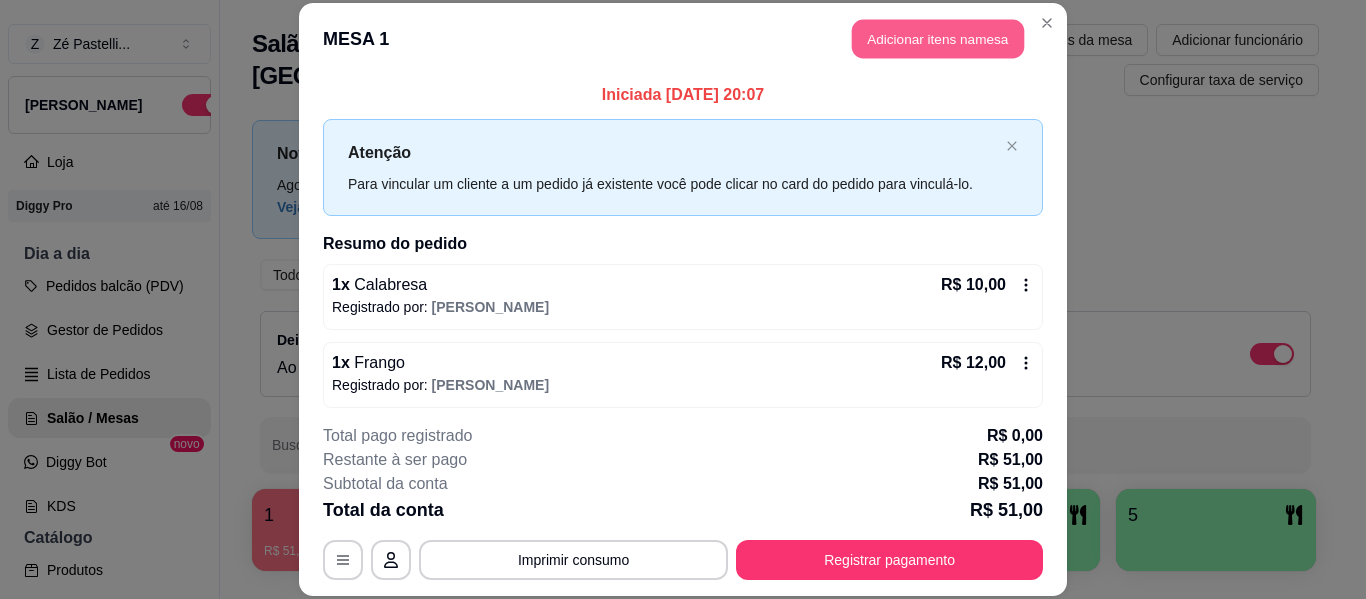 click on "Adicionar itens na  mesa" at bounding box center [938, 39] 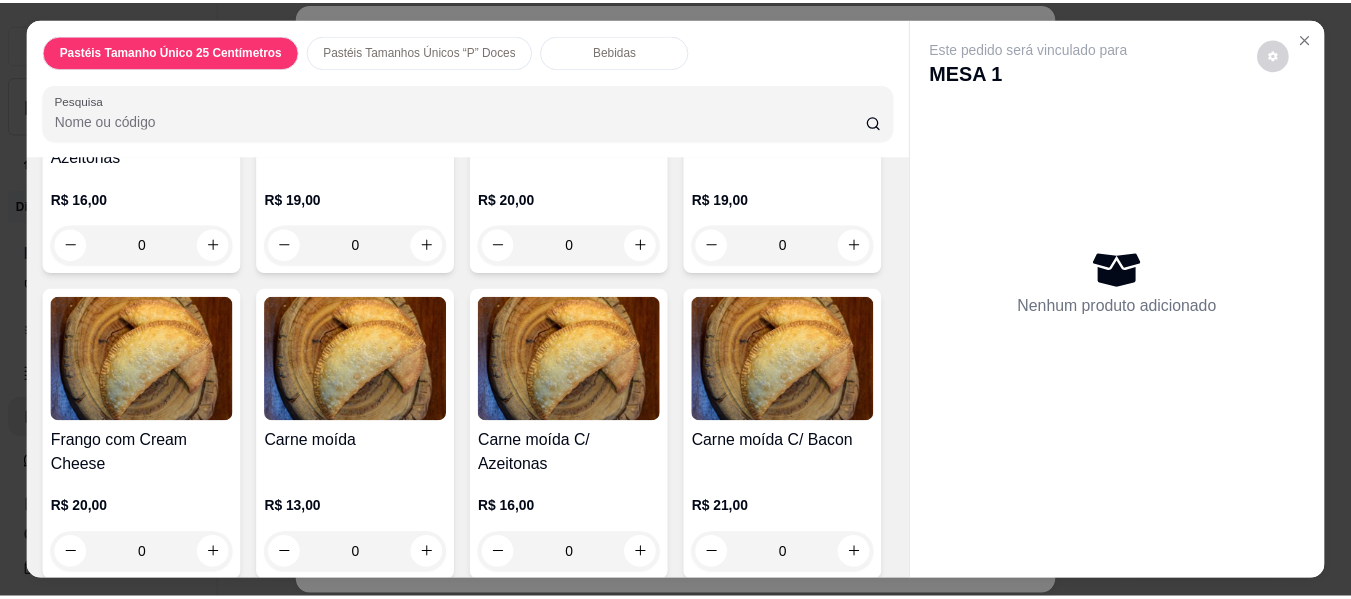 scroll, scrollTop: 1480, scrollLeft: 0, axis: vertical 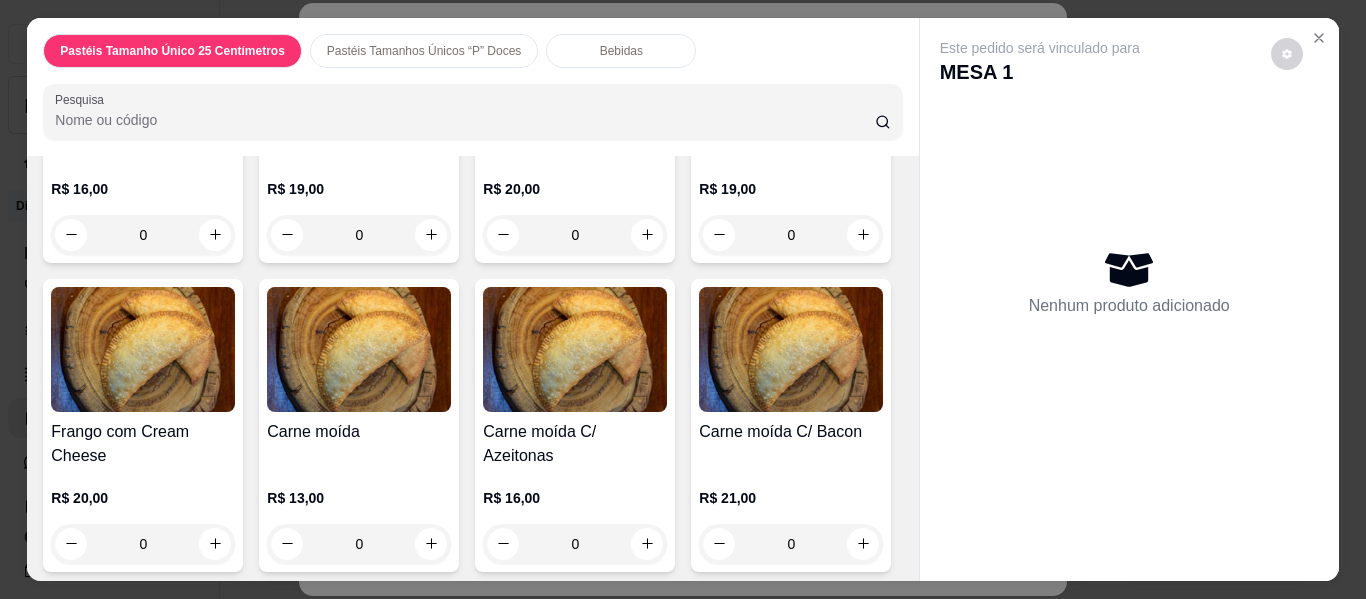 click on "0" at bounding box center (791, -74) 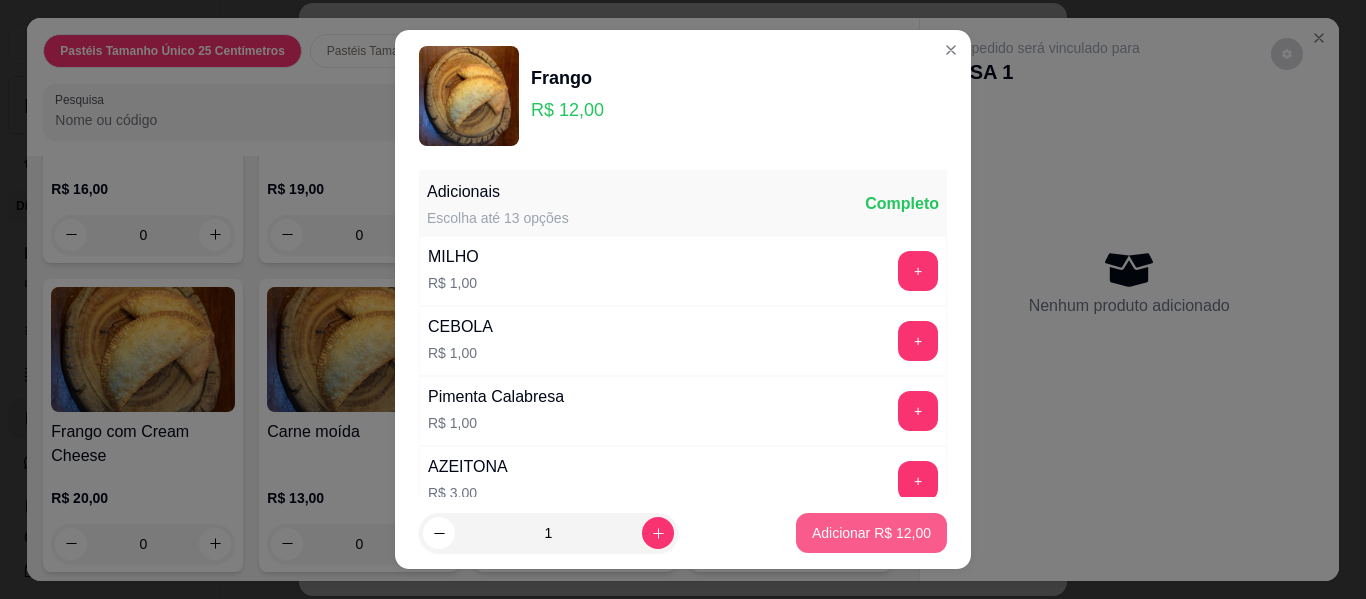 click on "Adicionar   R$ 12,00" at bounding box center (871, 533) 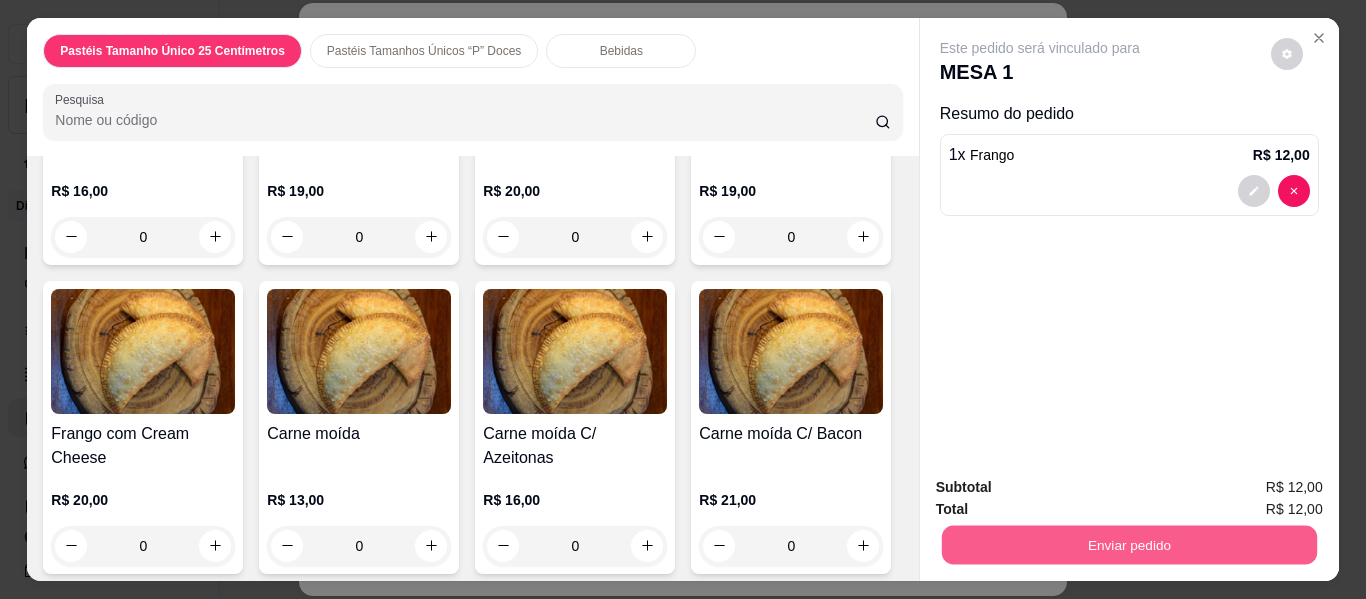 click on "Enviar pedido" at bounding box center [1128, 545] 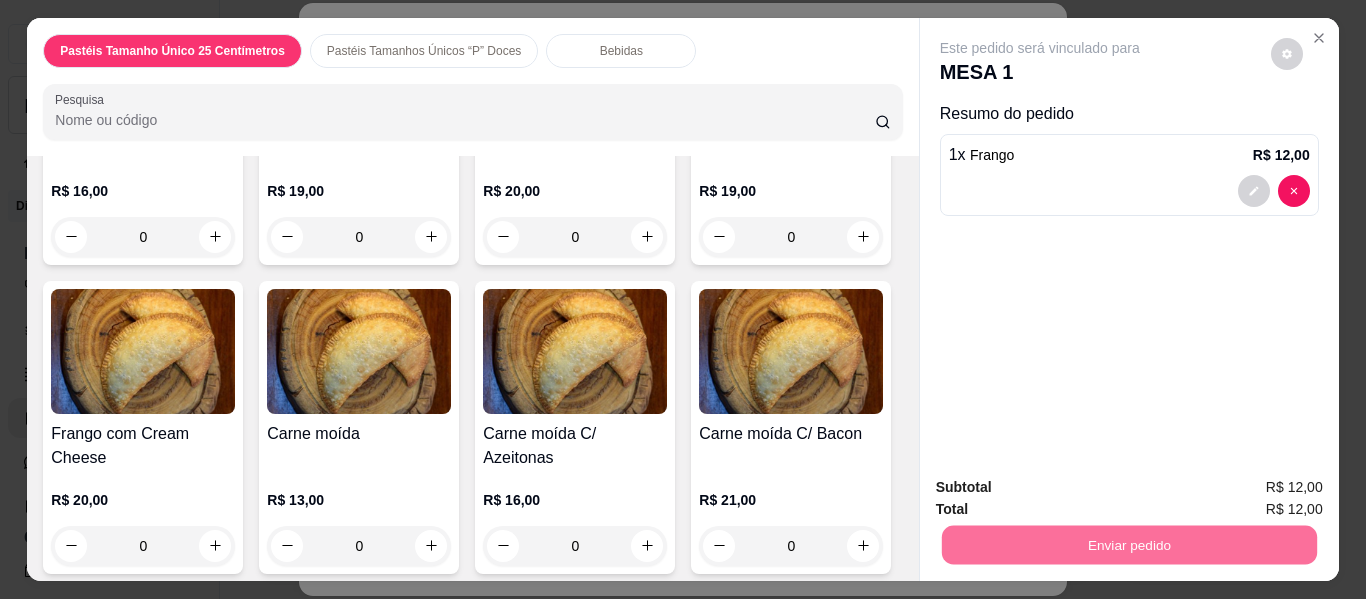 click on "Não registrar e enviar pedido" at bounding box center [1063, 488] 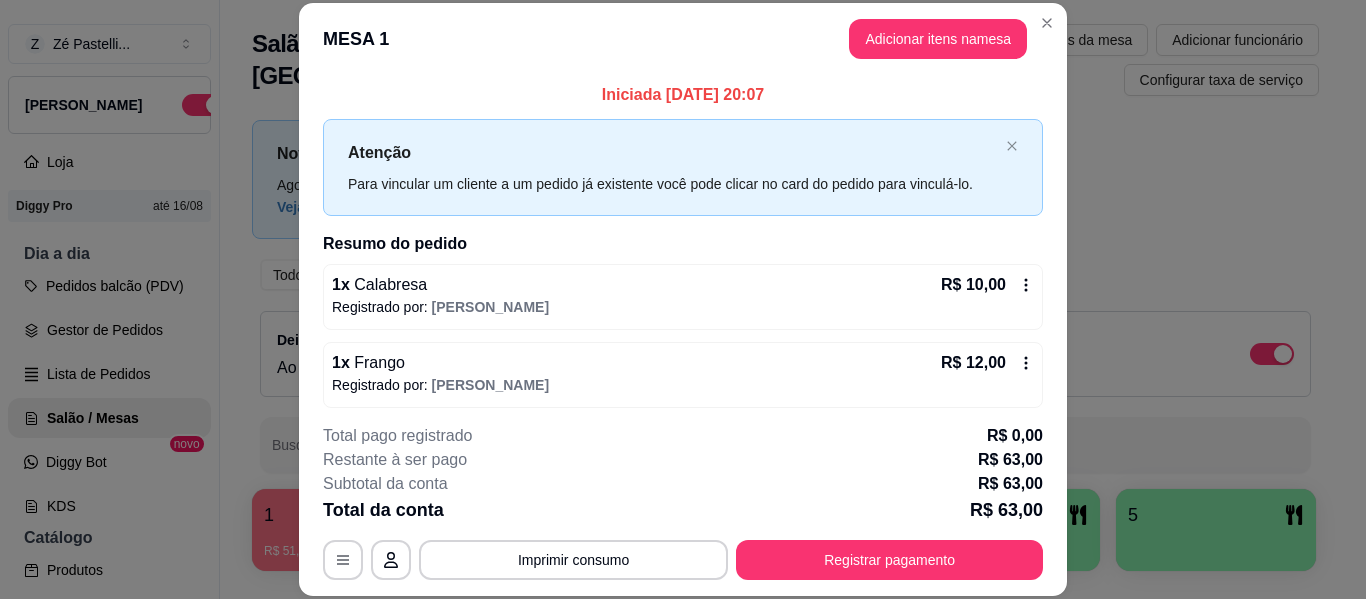 type 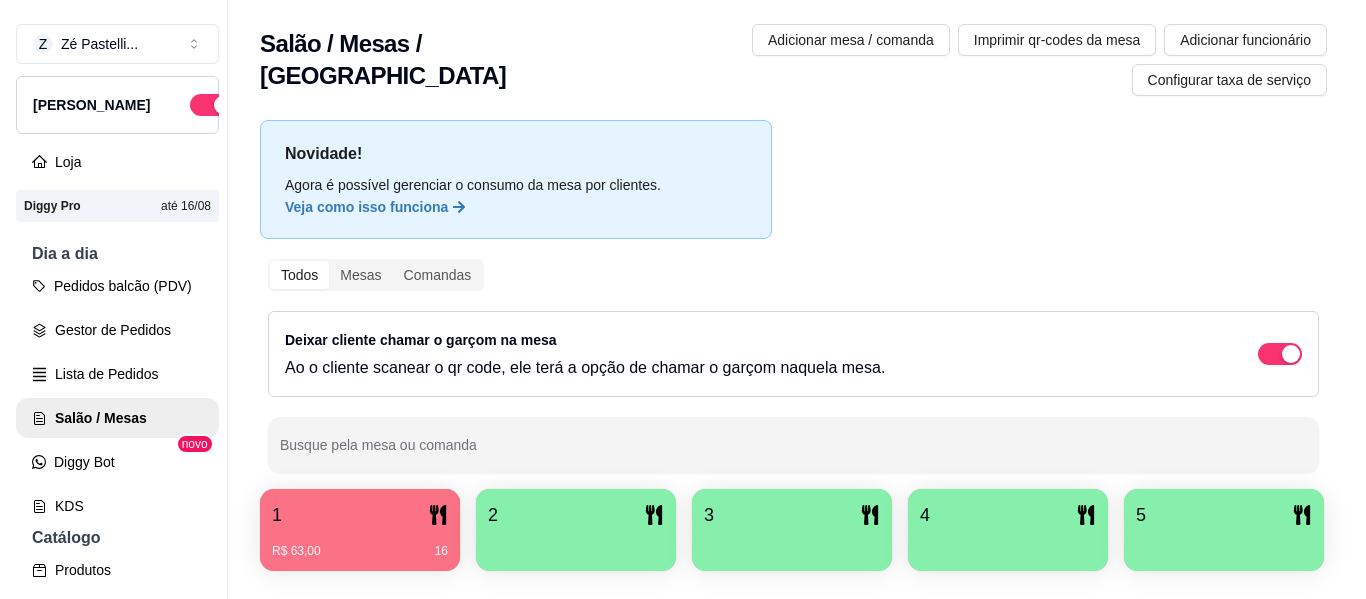 scroll, scrollTop: 0, scrollLeft: 0, axis: both 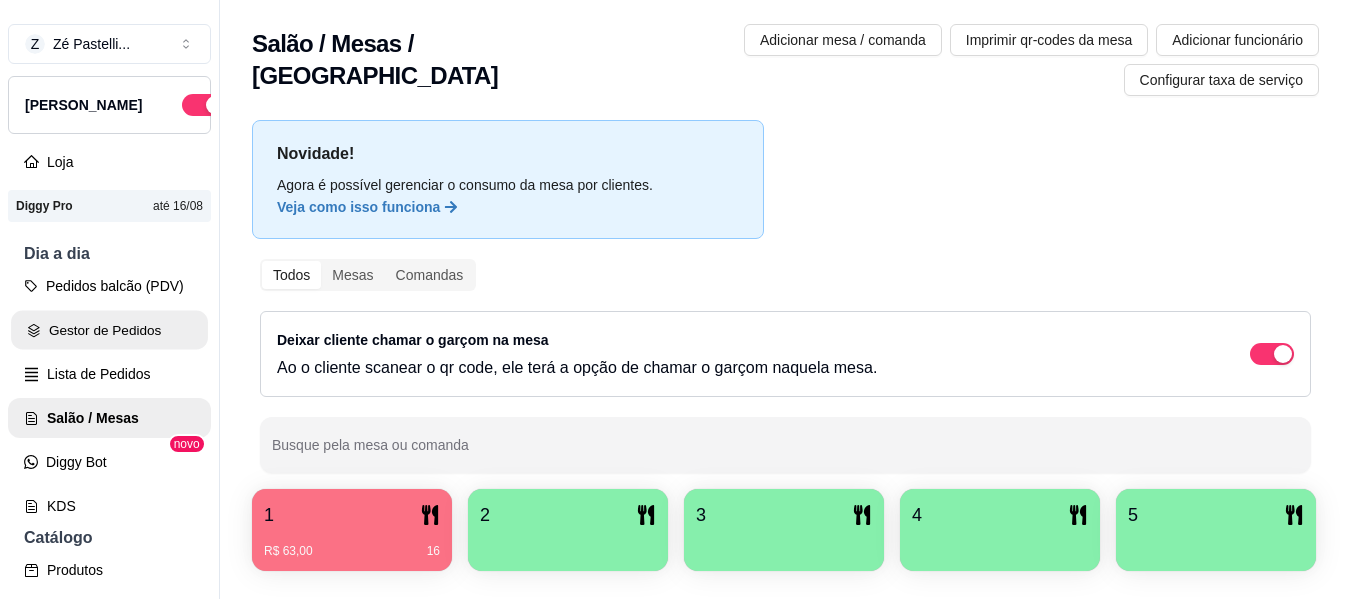 click on "Gestor de Pedidos" at bounding box center (109, 330) 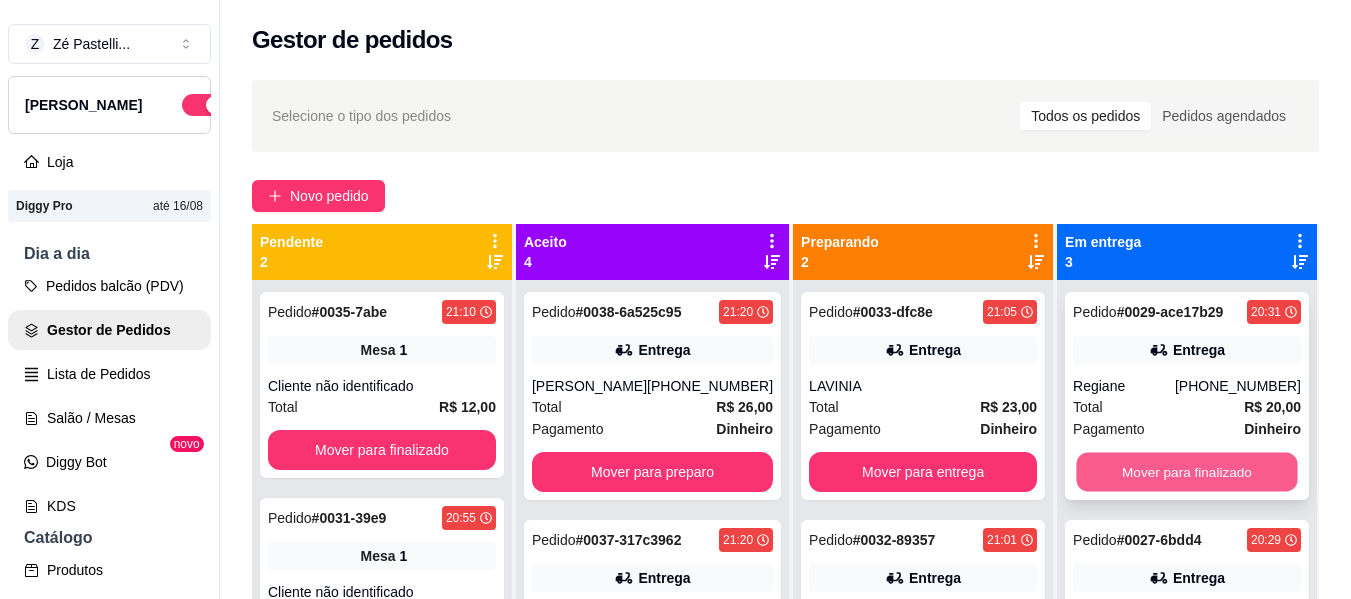 click on "Mover para finalizado" at bounding box center (1186, 472) 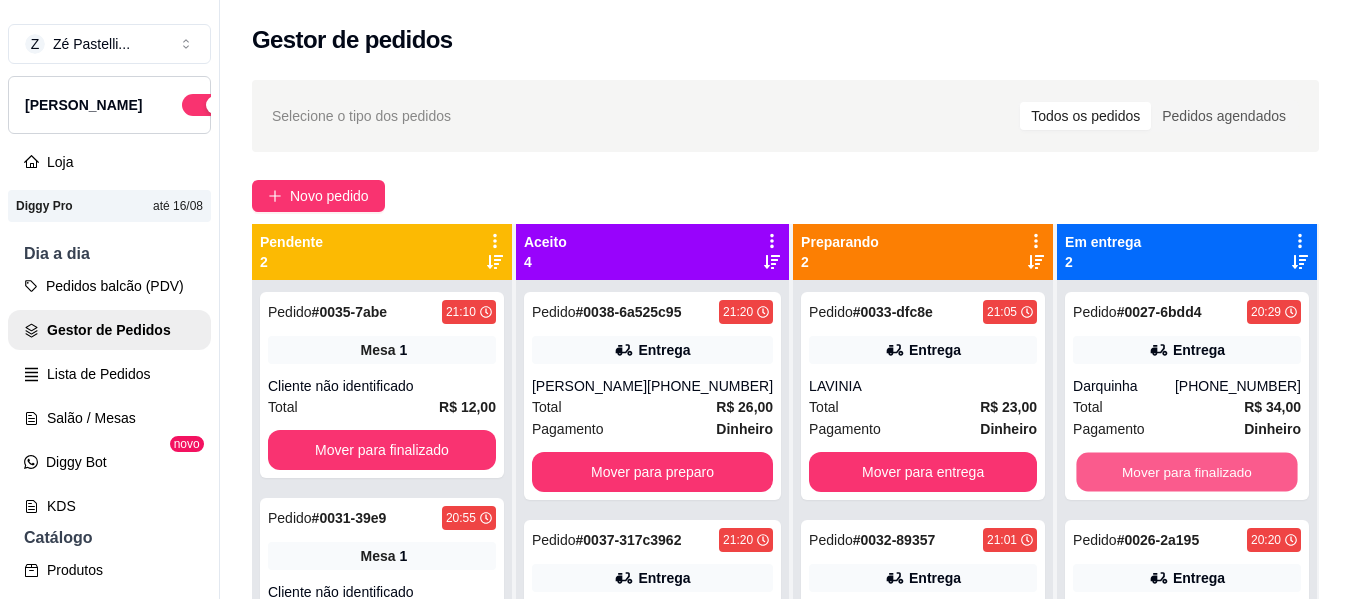 click on "Mover para finalizado" at bounding box center (1186, 472) 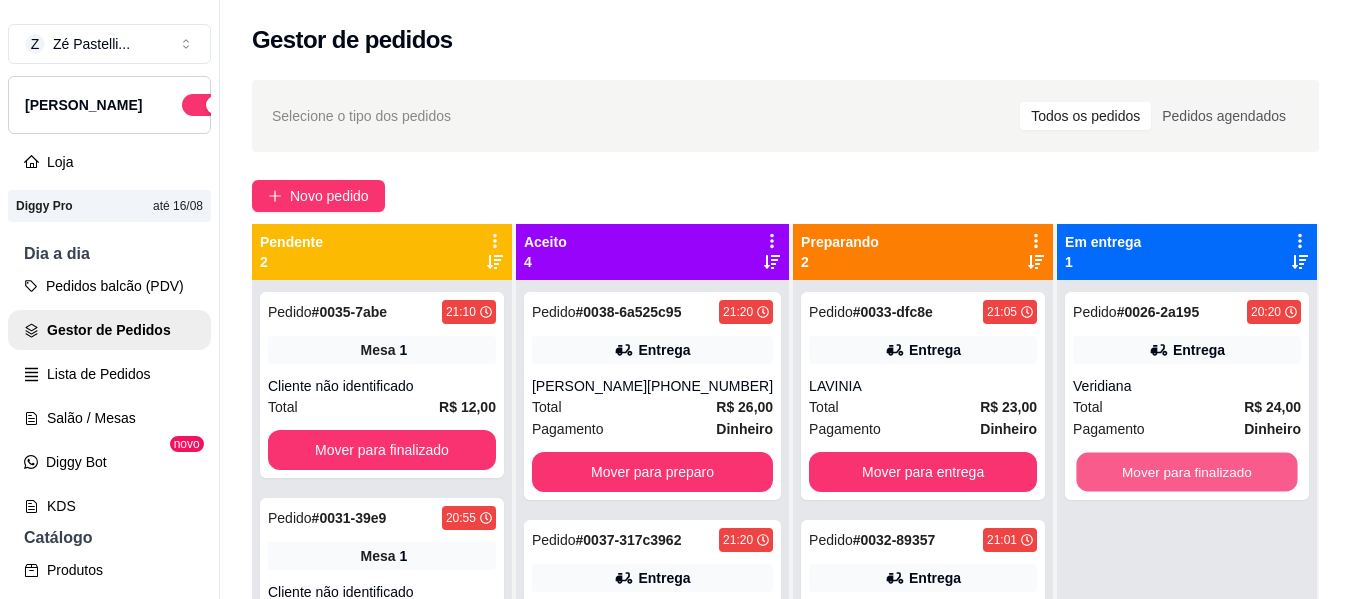 click on "Mover para finalizado" at bounding box center (1186, 472) 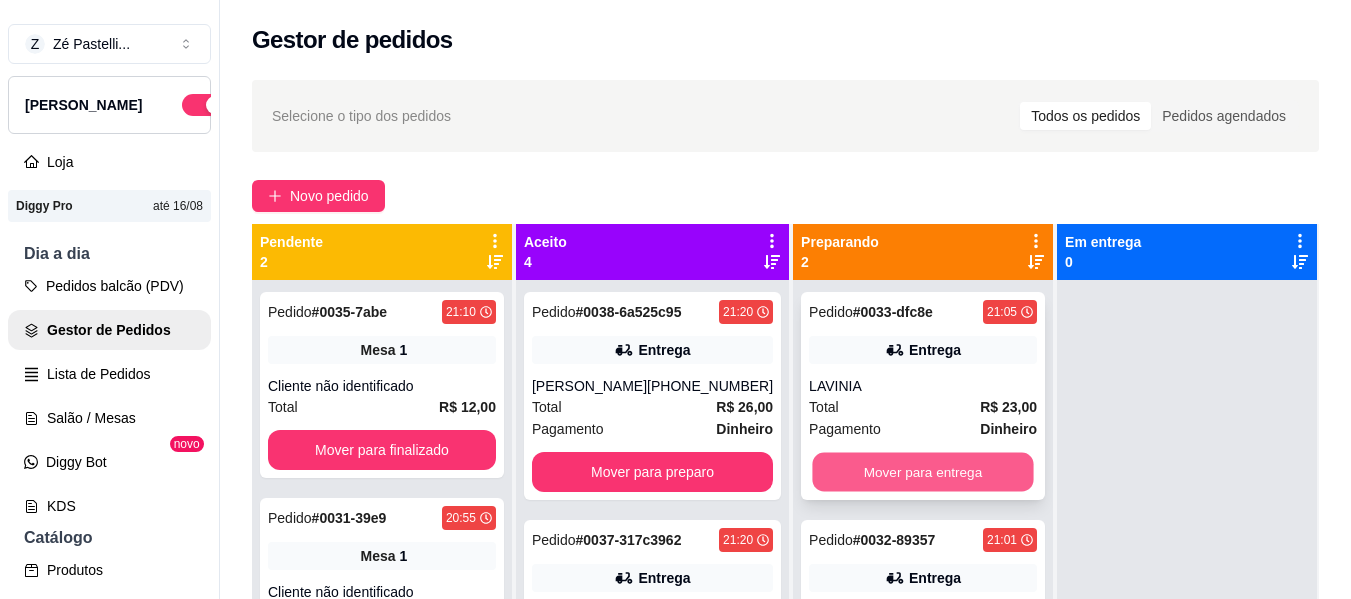 click on "Mover para entrega" at bounding box center (923, 472) 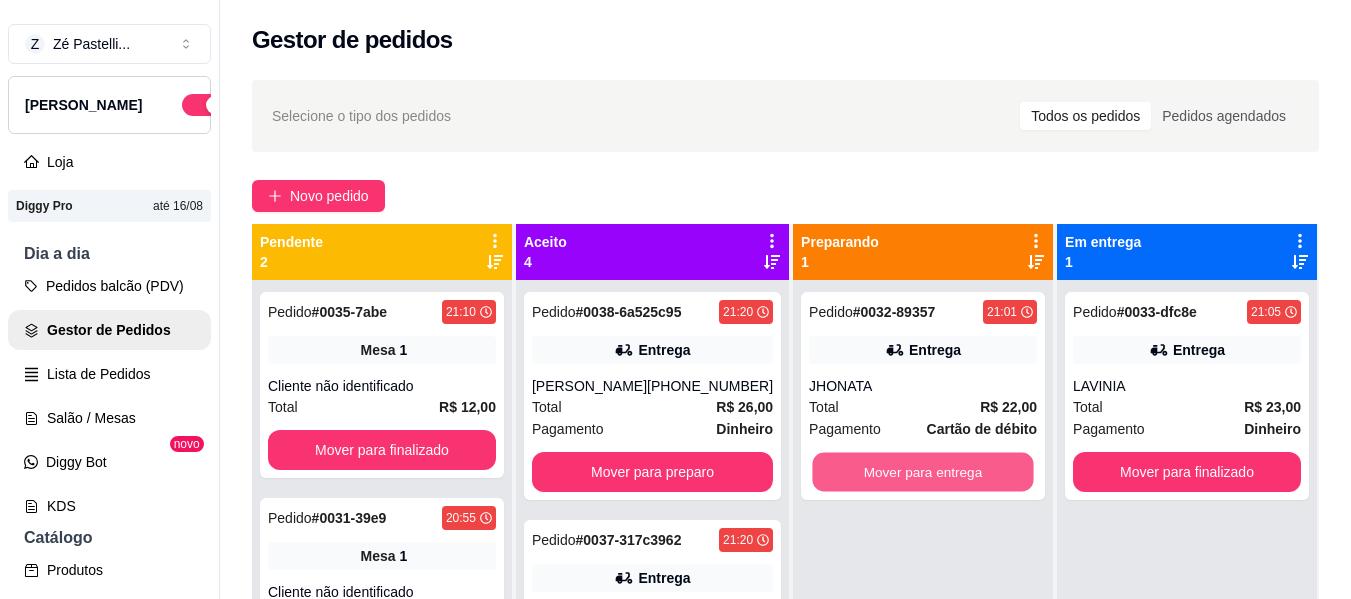 click on "Mover para entrega" at bounding box center [923, 472] 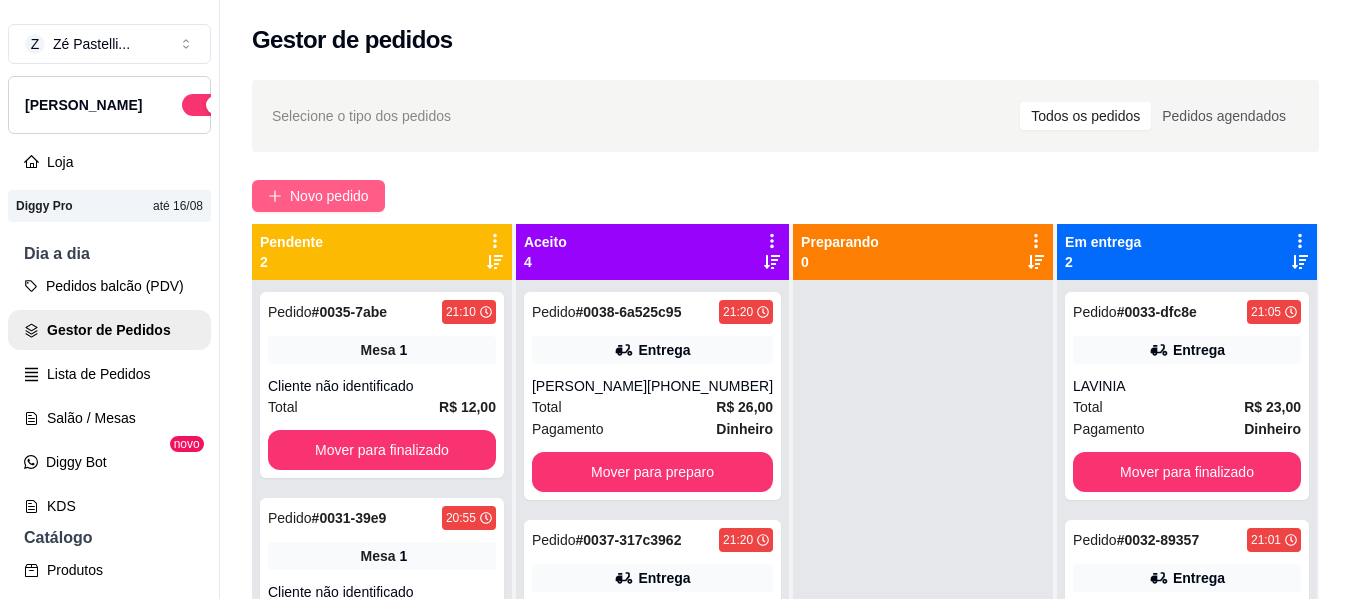 click on "Novo pedido" at bounding box center [329, 196] 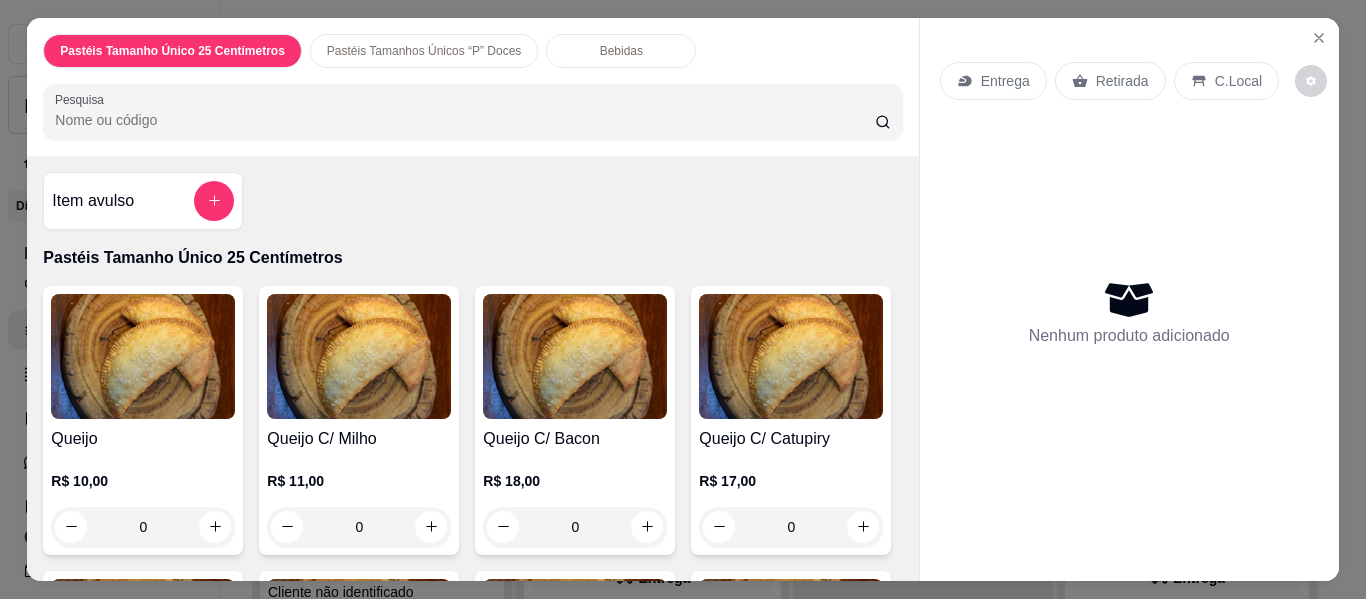 click on "Pesquisa" at bounding box center [465, 120] 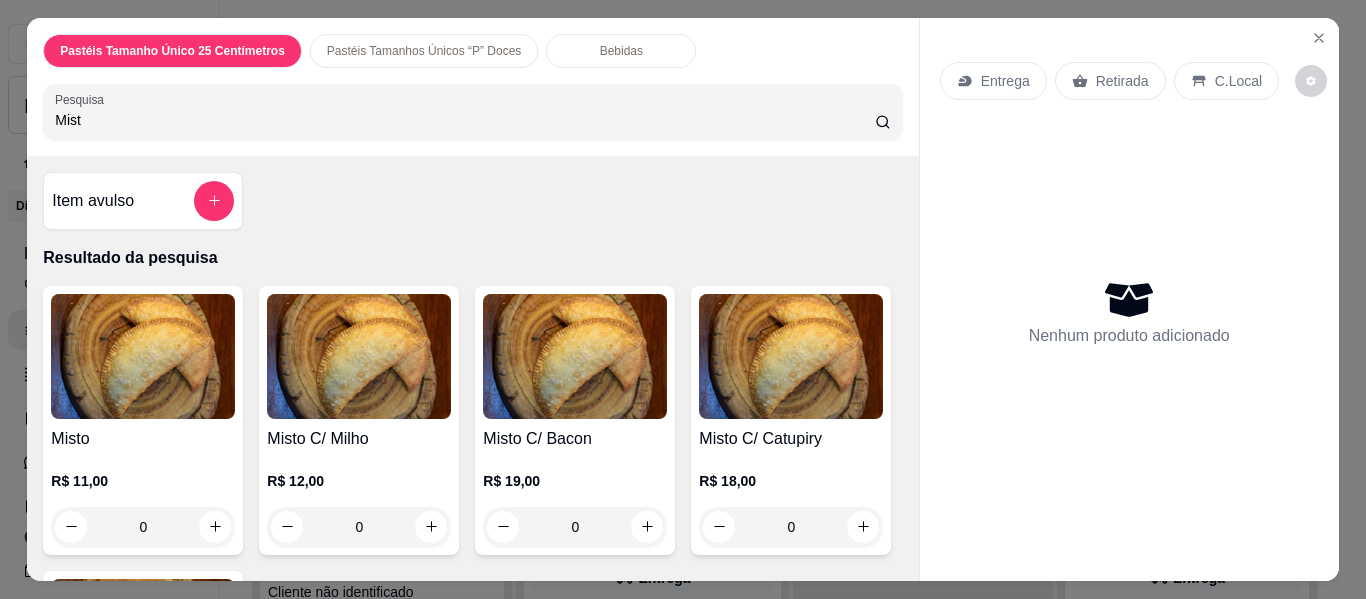 type on "Mist" 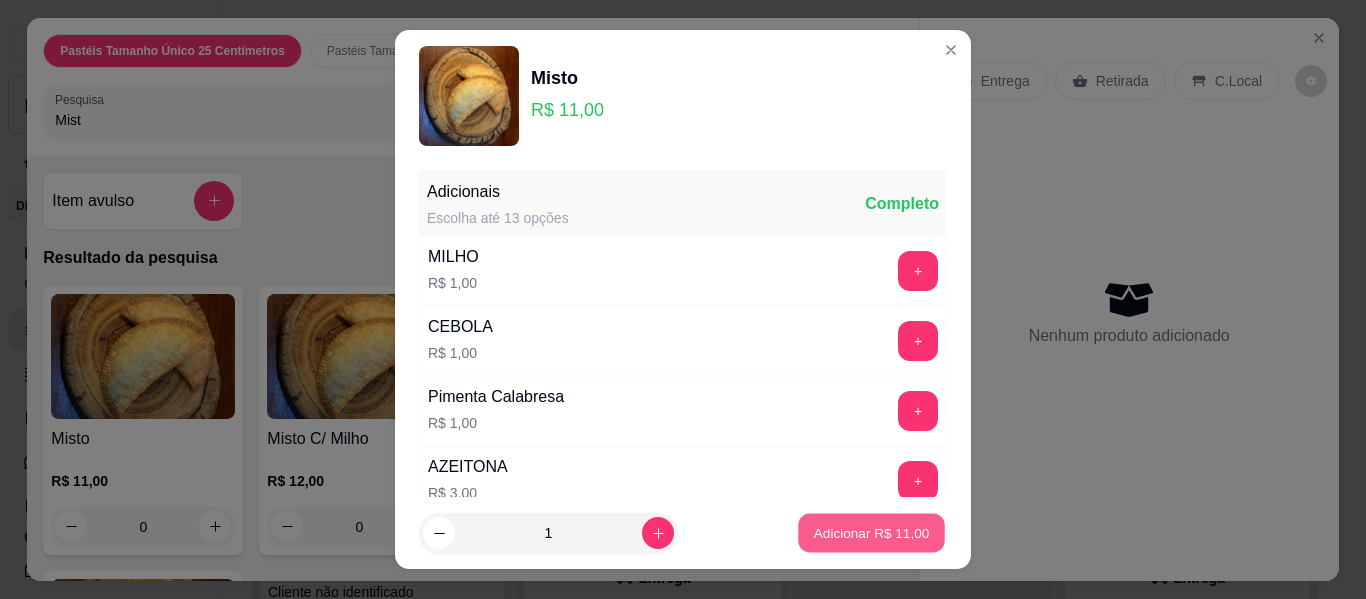 click on "Adicionar   R$ 11,00" at bounding box center (872, 532) 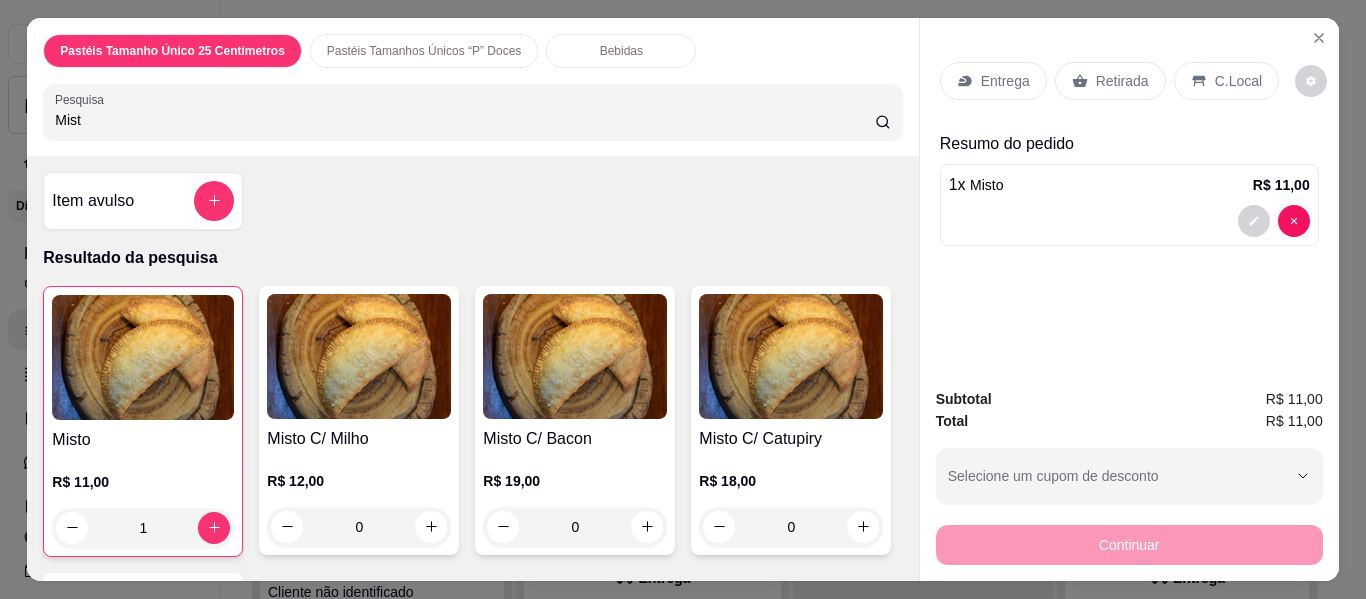 click on "Mist" at bounding box center (465, 120) 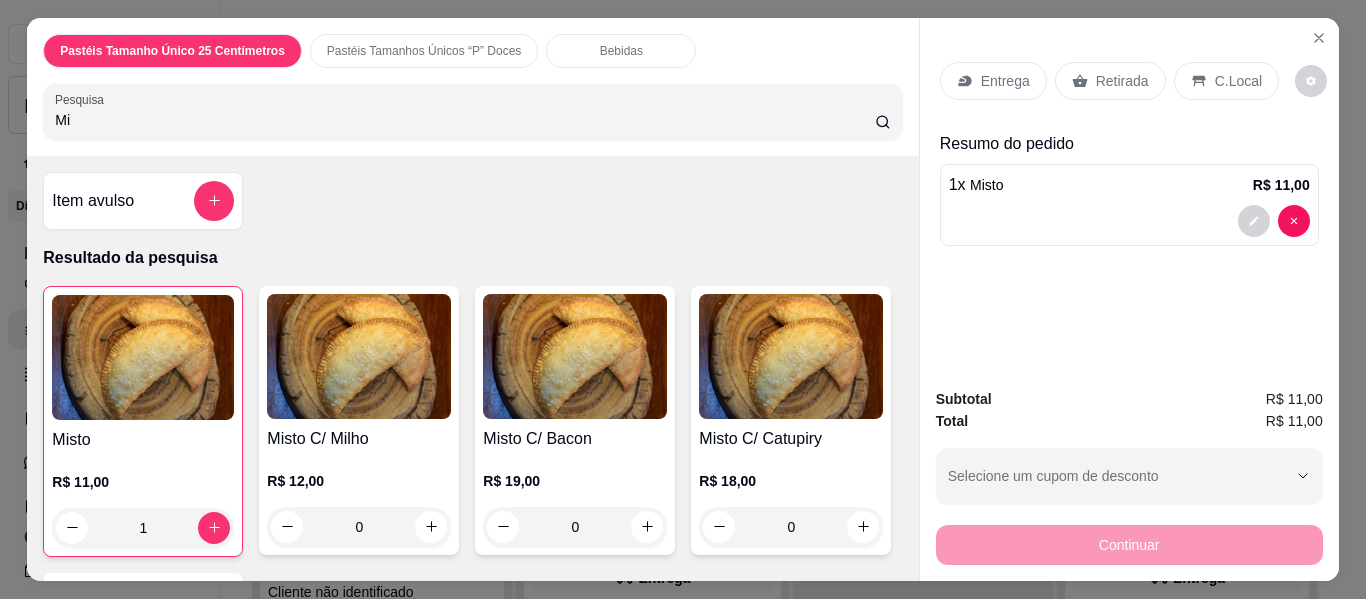 type on "M" 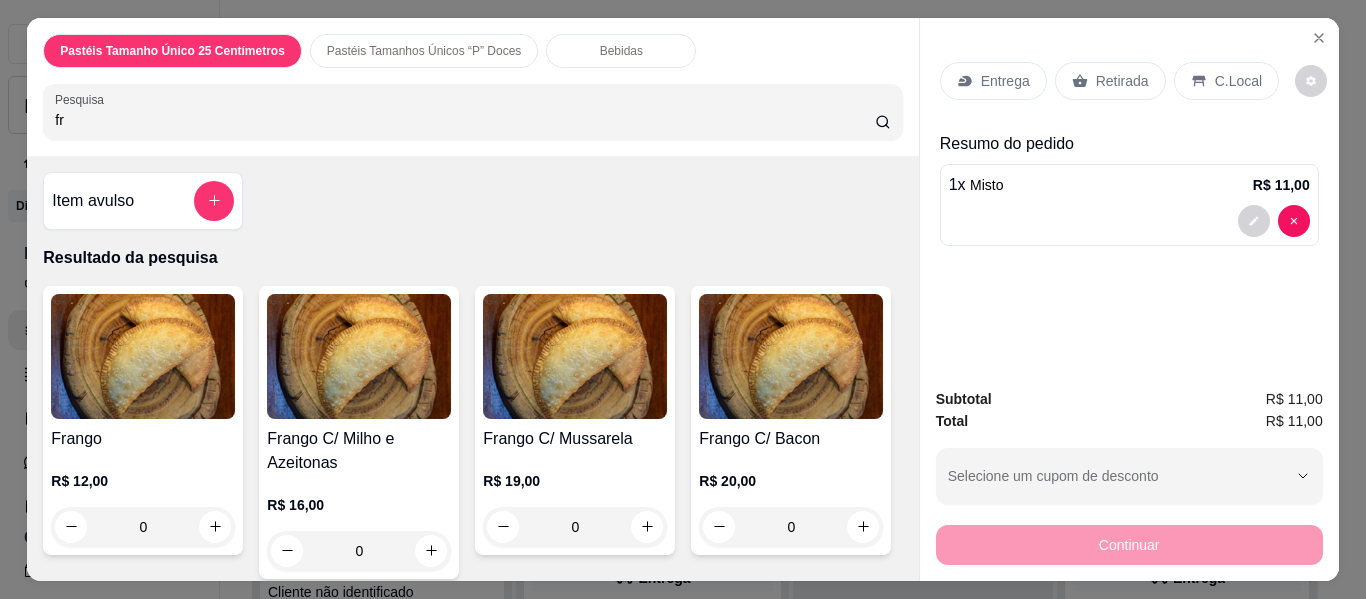 type on "fr" 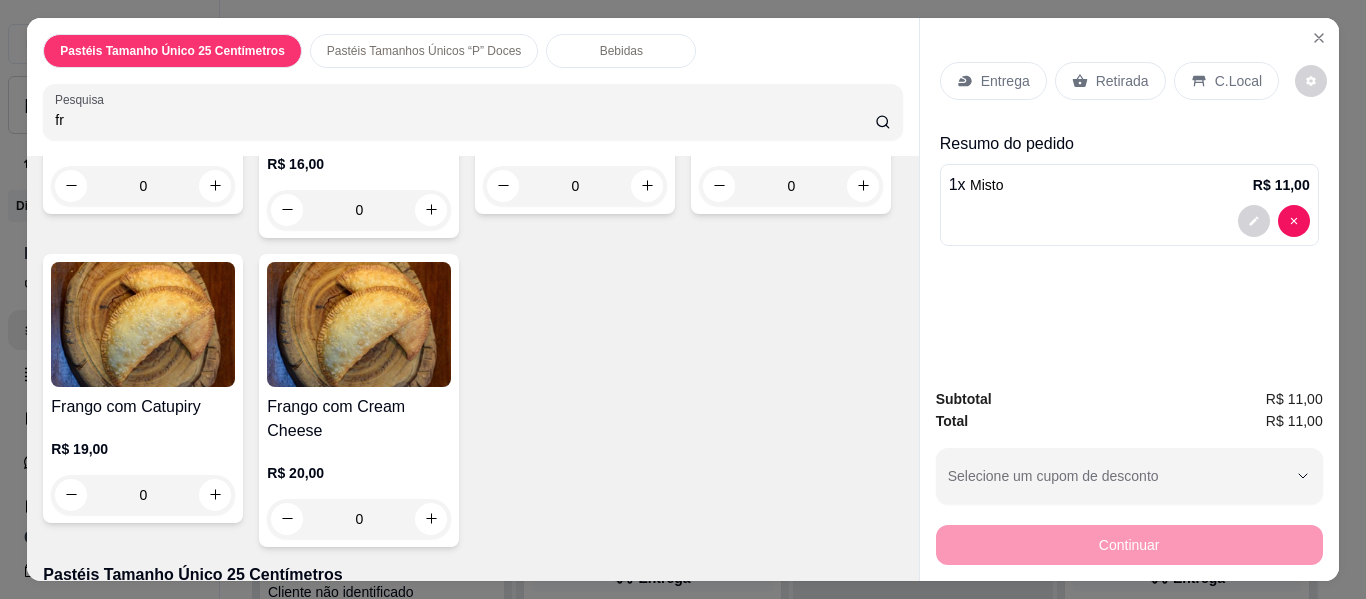 scroll, scrollTop: 360, scrollLeft: 0, axis: vertical 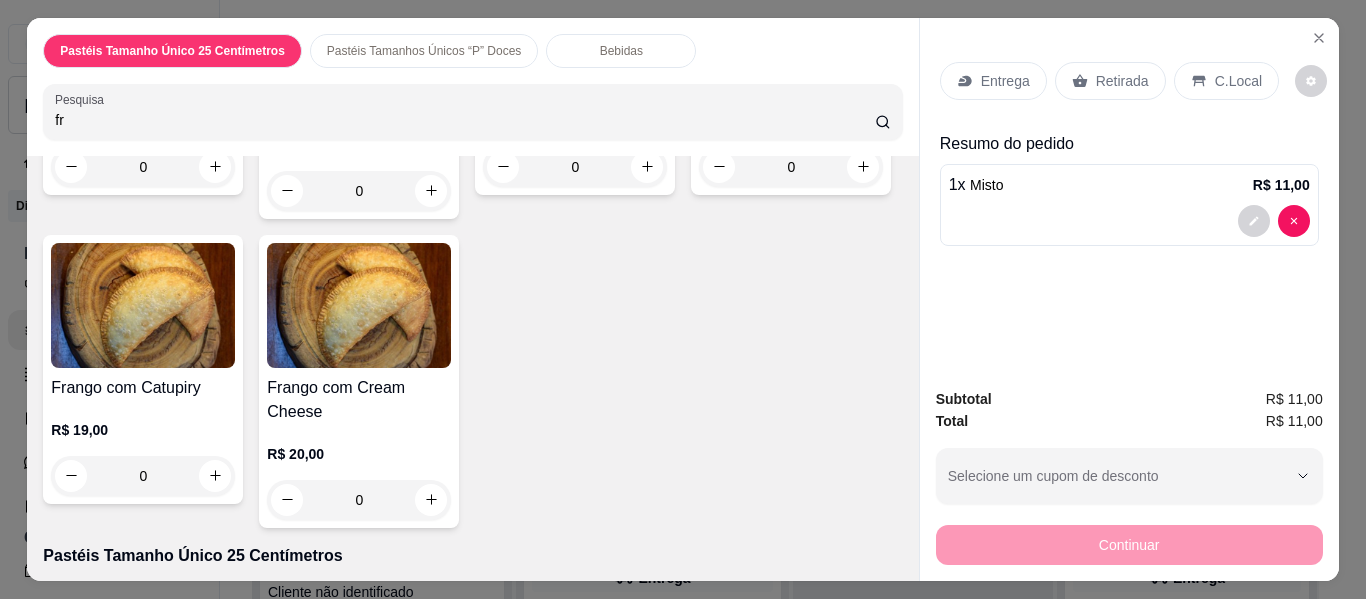 click at bounding box center [143, 305] 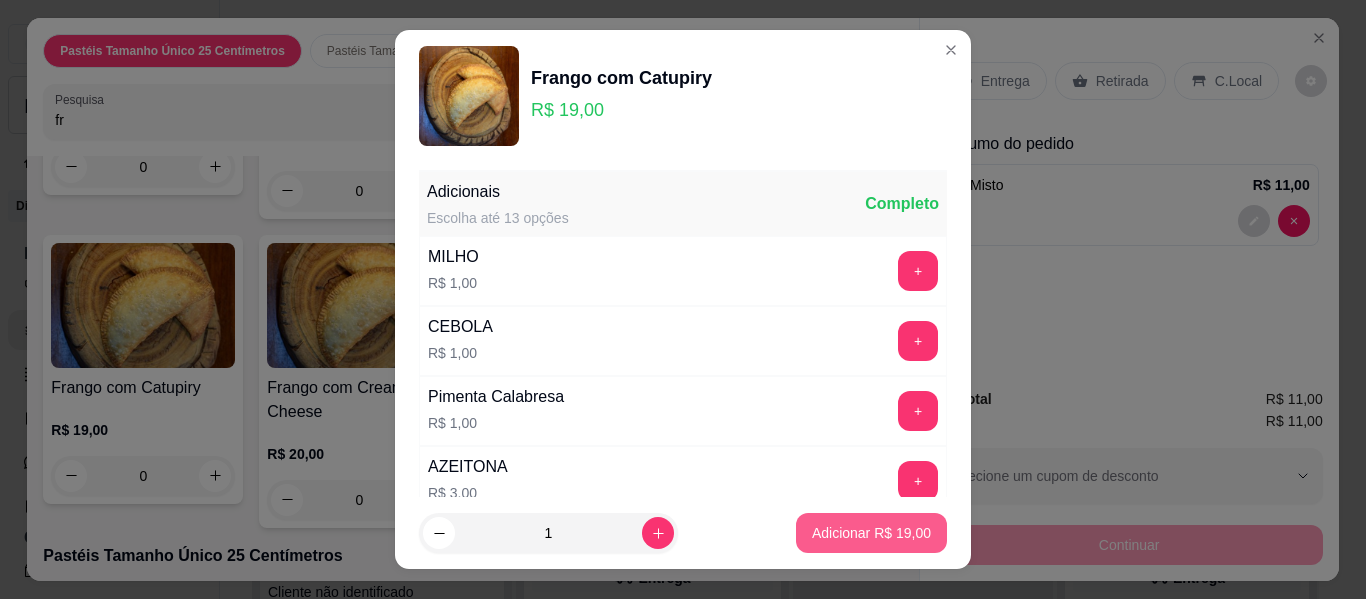 click on "Adicionar   R$ 19,00" at bounding box center (871, 533) 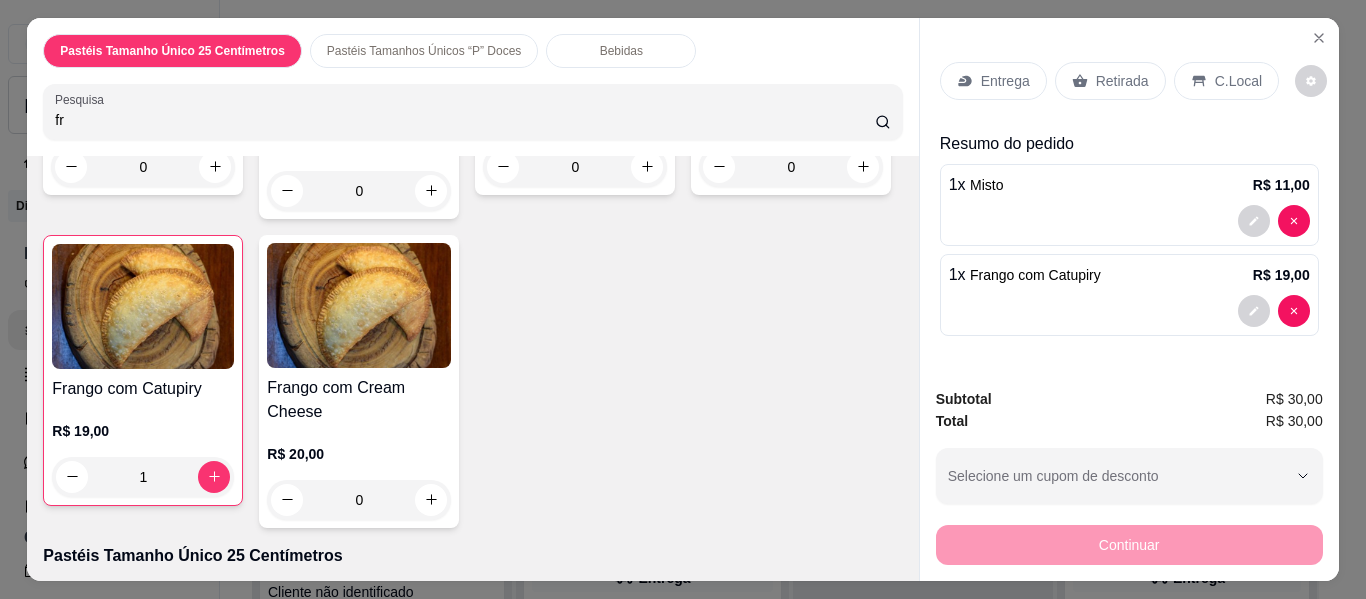 click on "Retirada" at bounding box center [1122, 81] 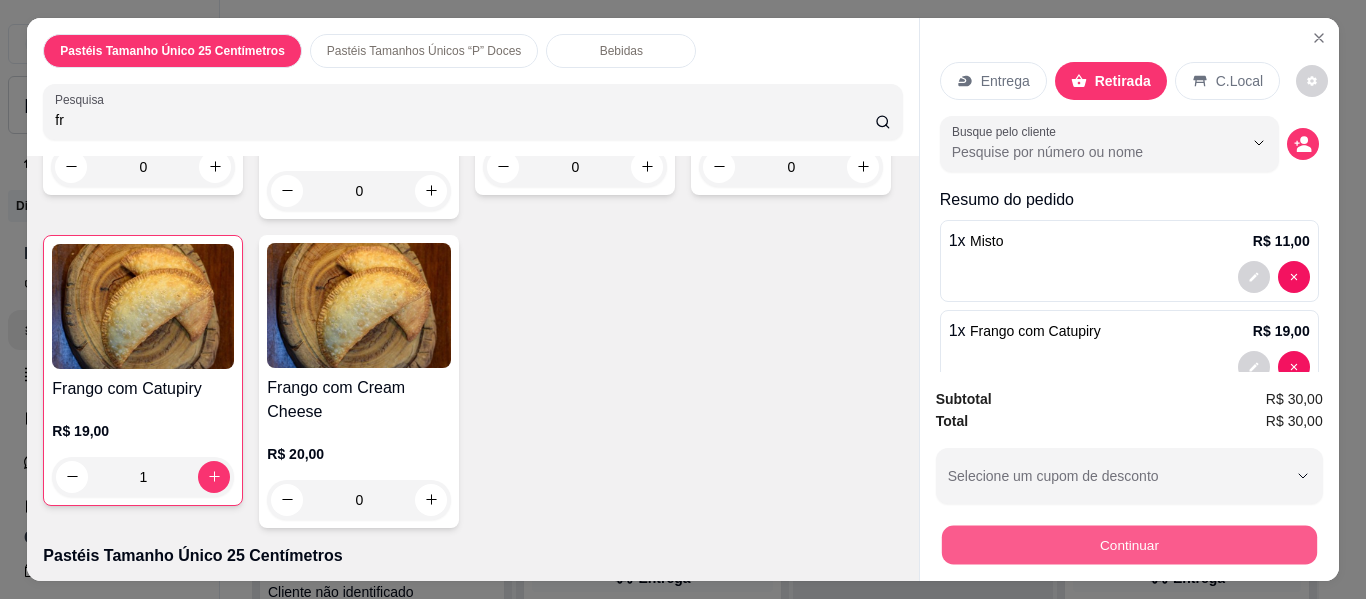 click on "Continuar" at bounding box center (1128, 545) 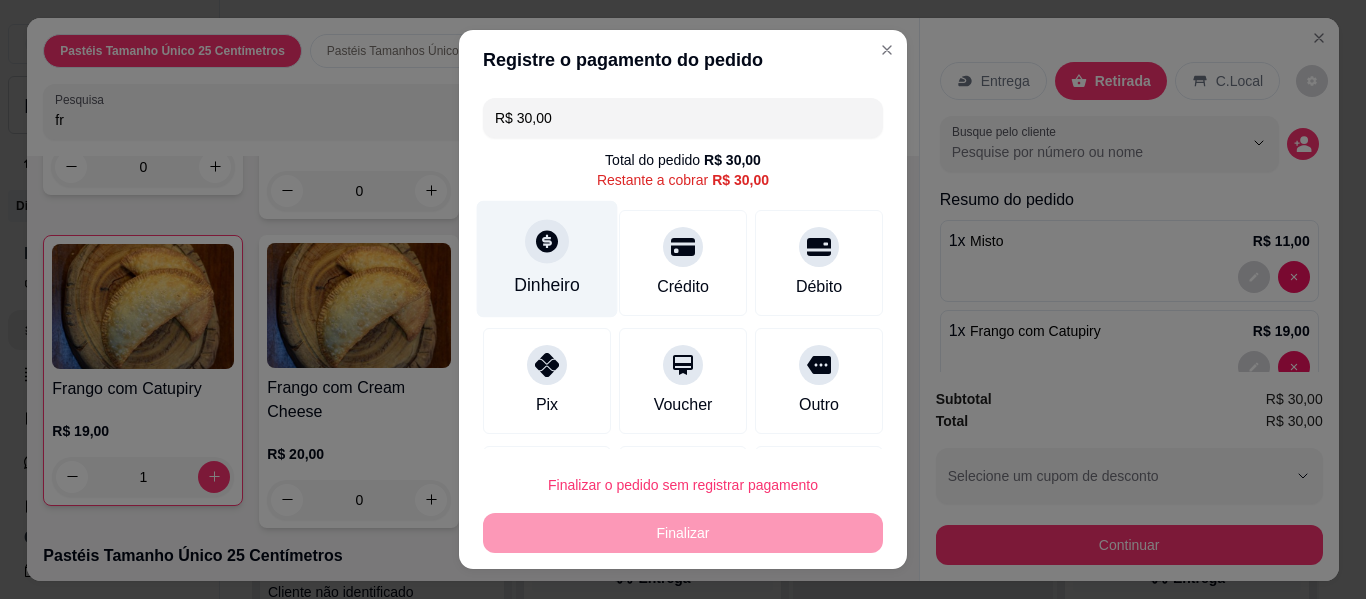 click on "Dinheiro" at bounding box center [547, 285] 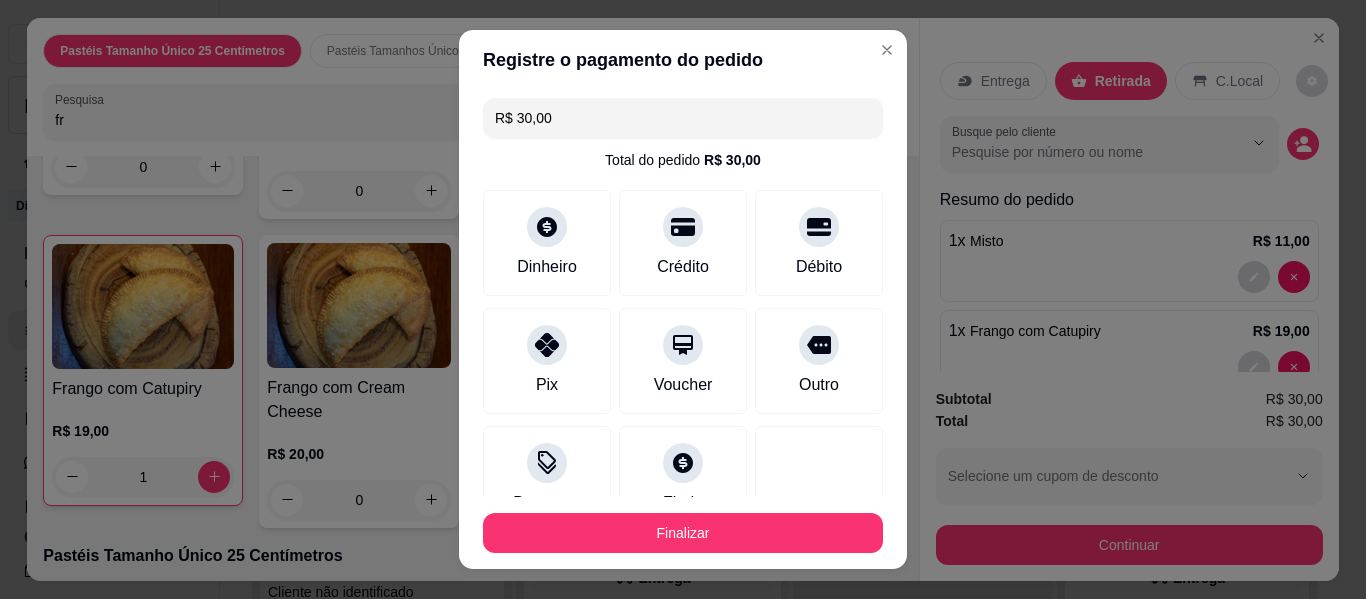 type on "R$ 0,00" 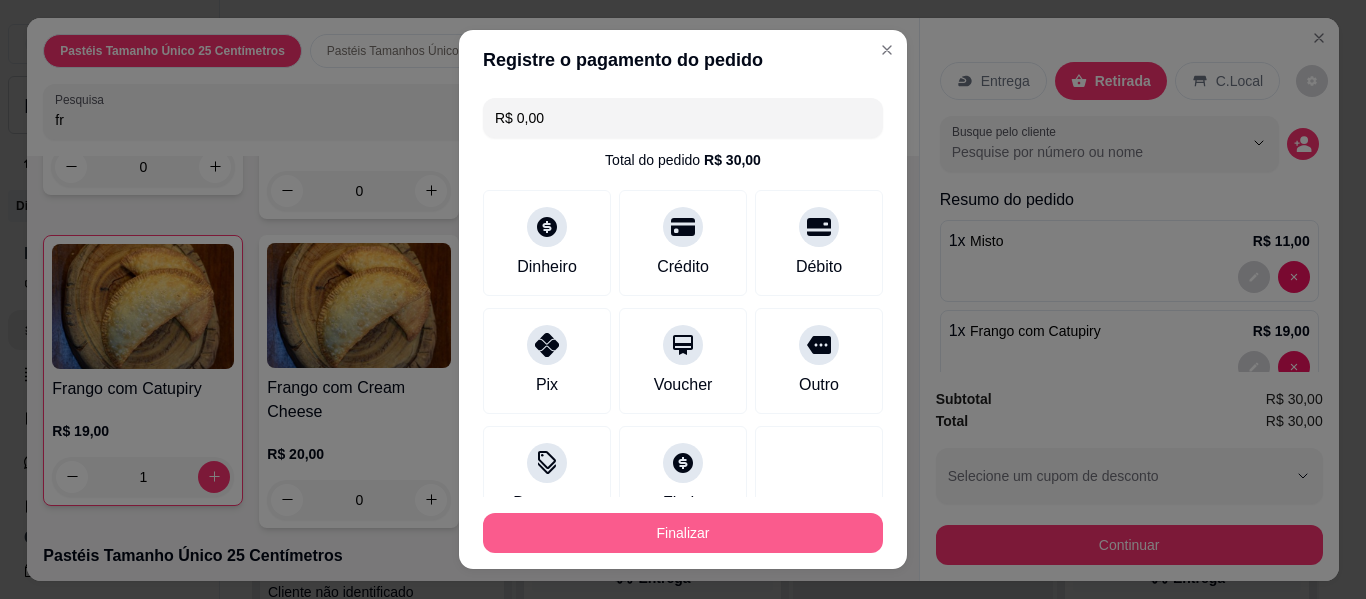 click on "Finalizar" at bounding box center (683, 533) 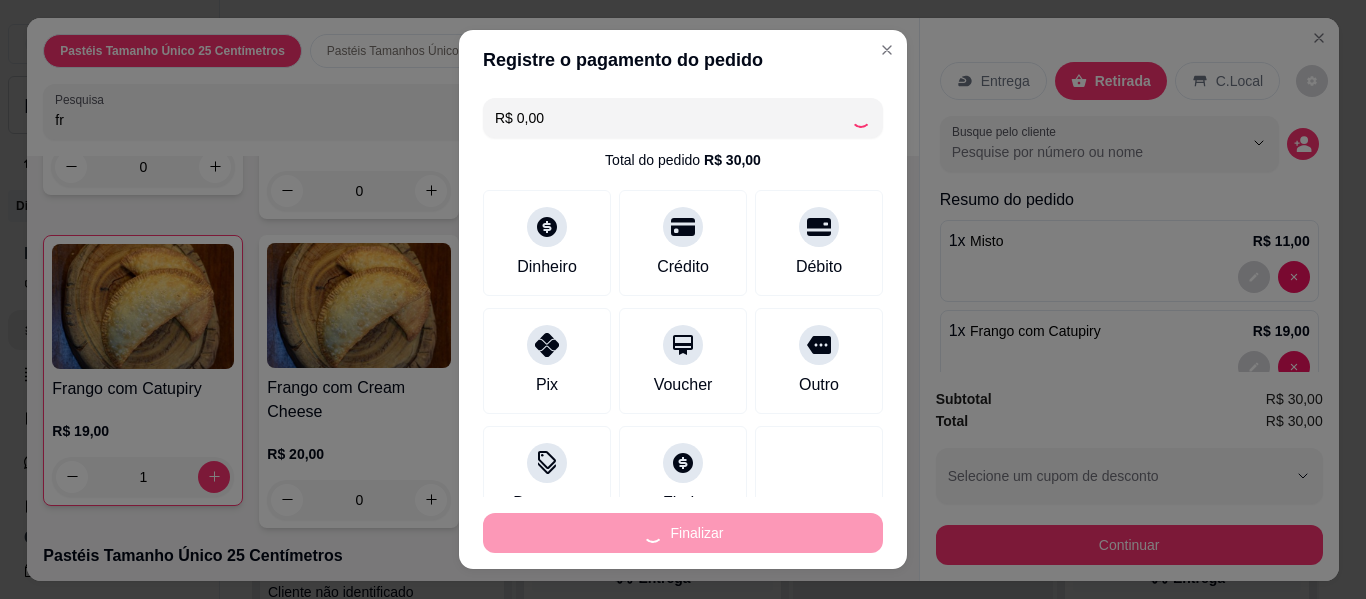 type on "0" 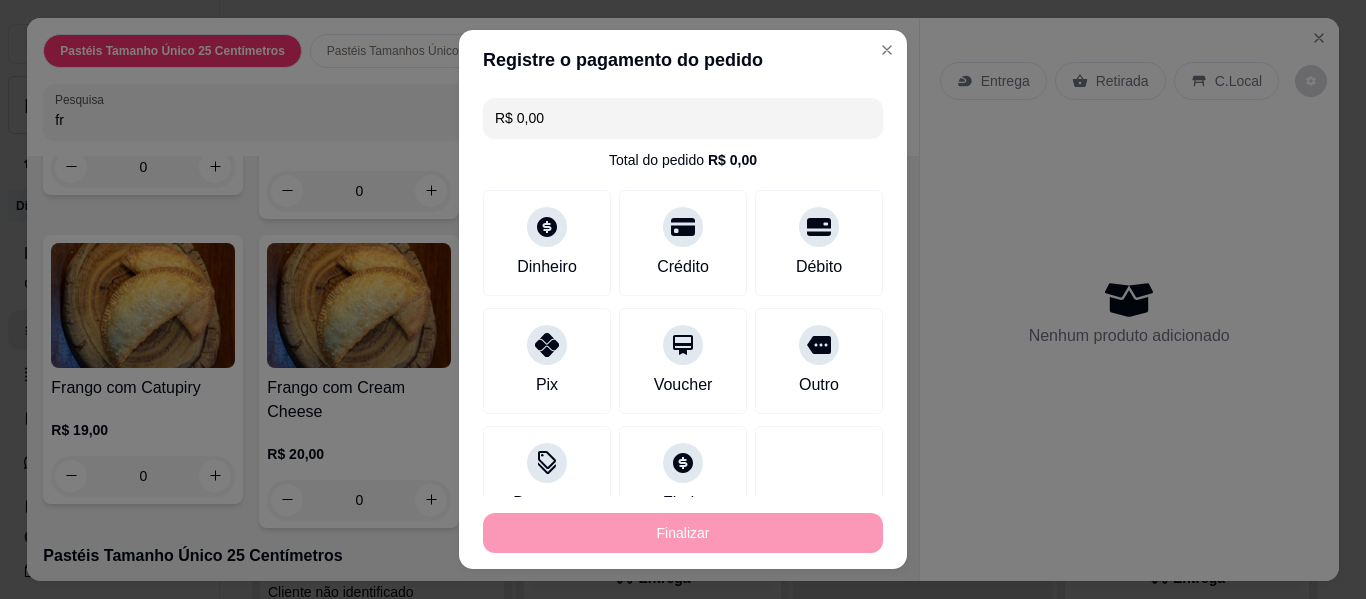 type on "-R$ 30,00" 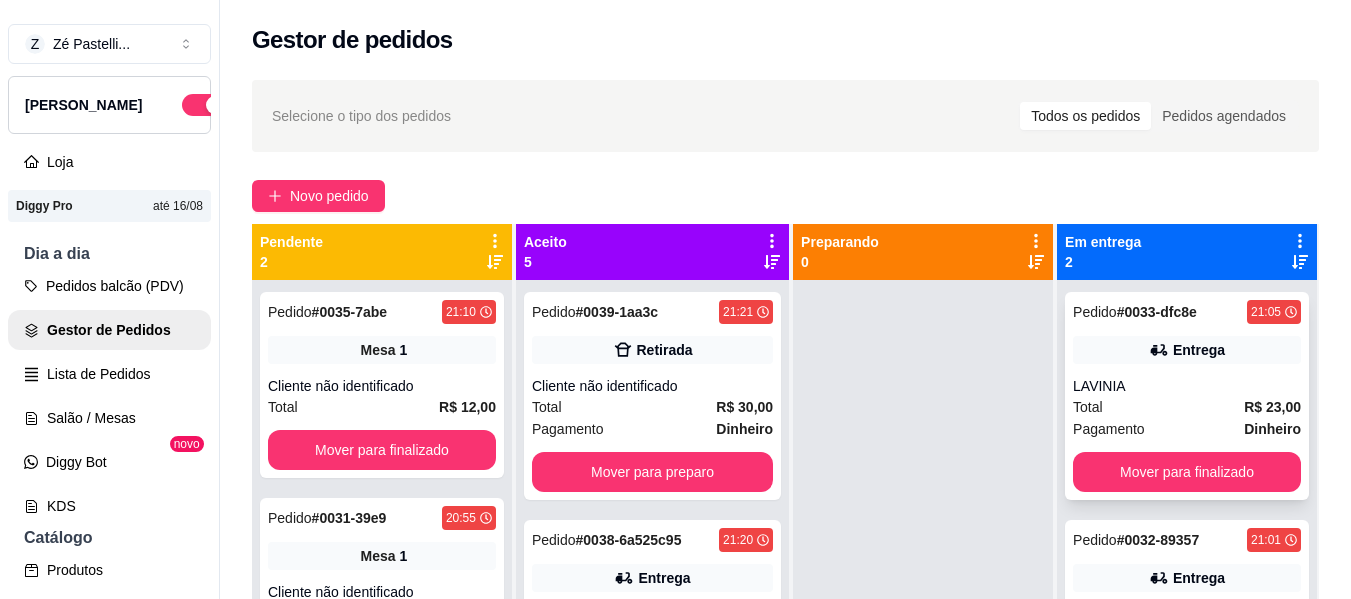 click on "Total R$ 23,00" at bounding box center [1187, 407] 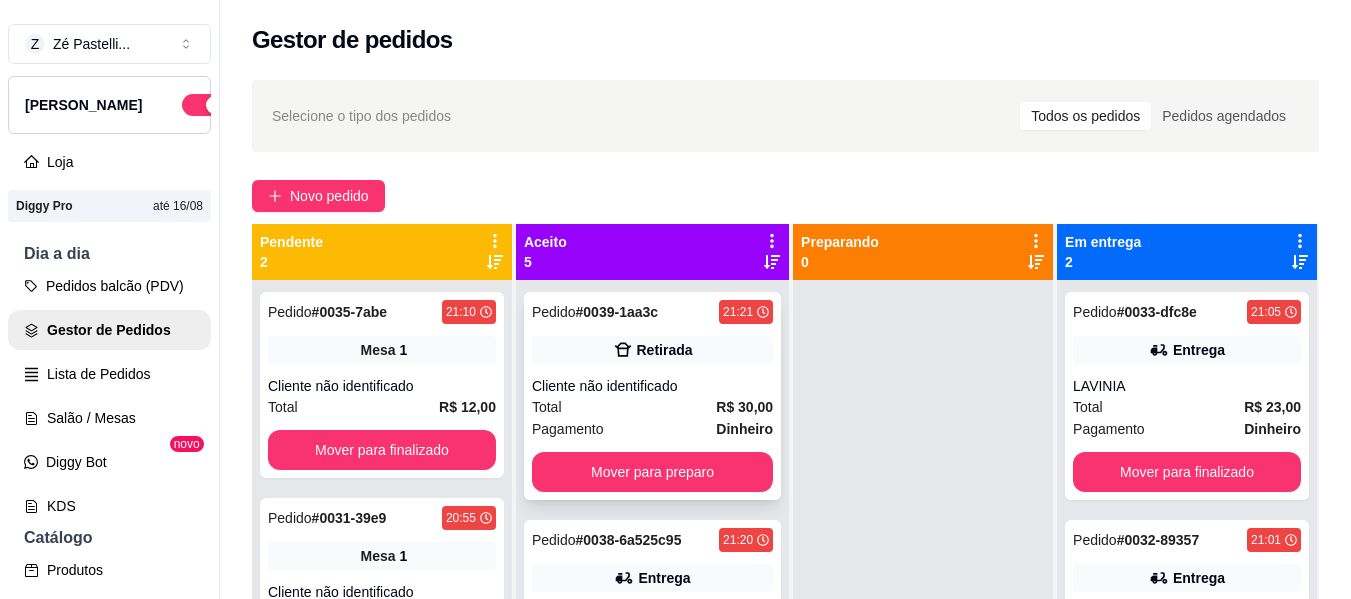 click on "Total R$ 30,00" at bounding box center (652, 407) 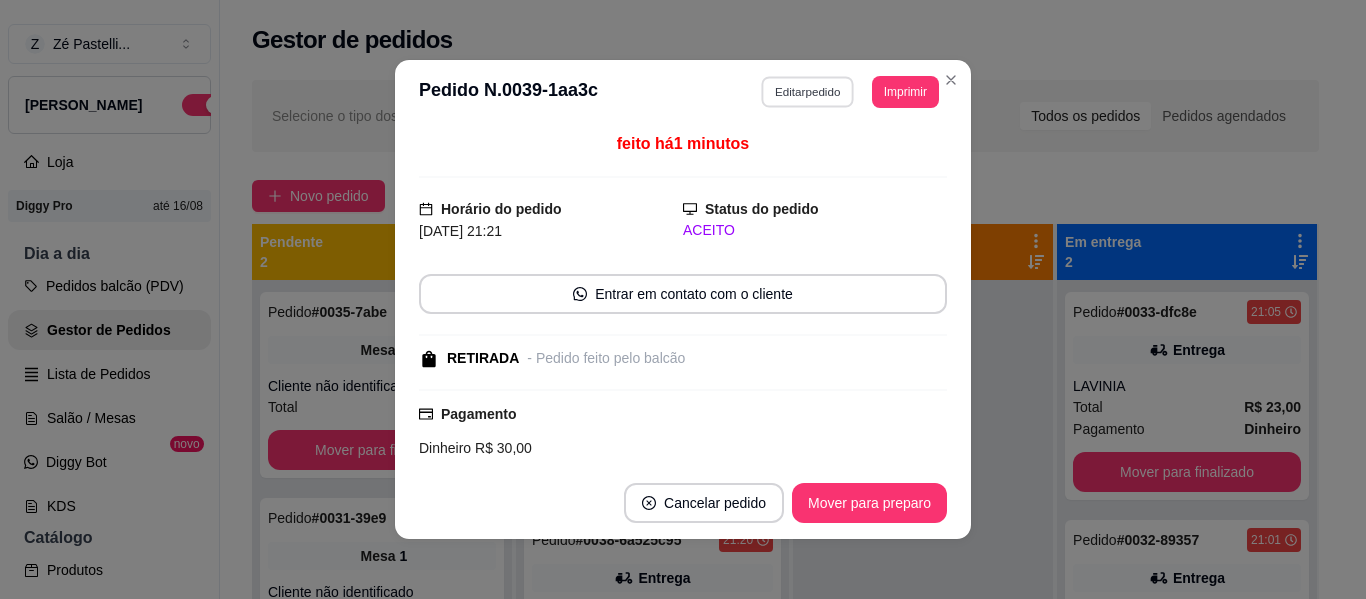 click on "Editar  pedido" at bounding box center (808, 91) 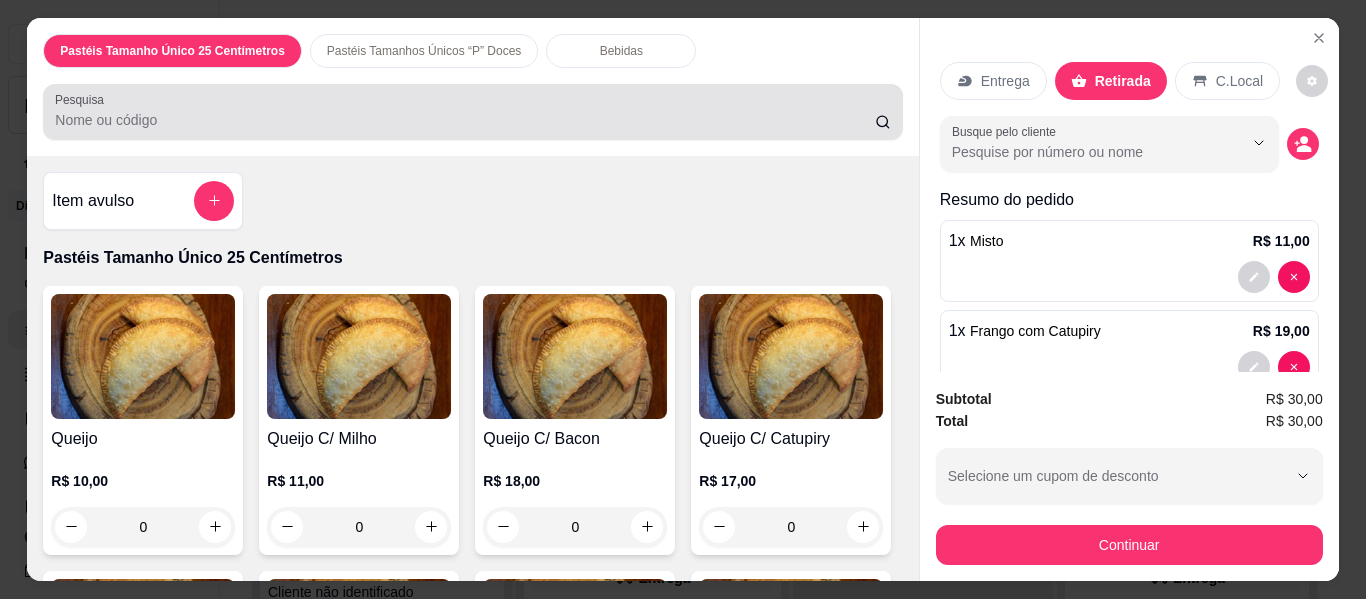 click at bounding box center (472, 112) 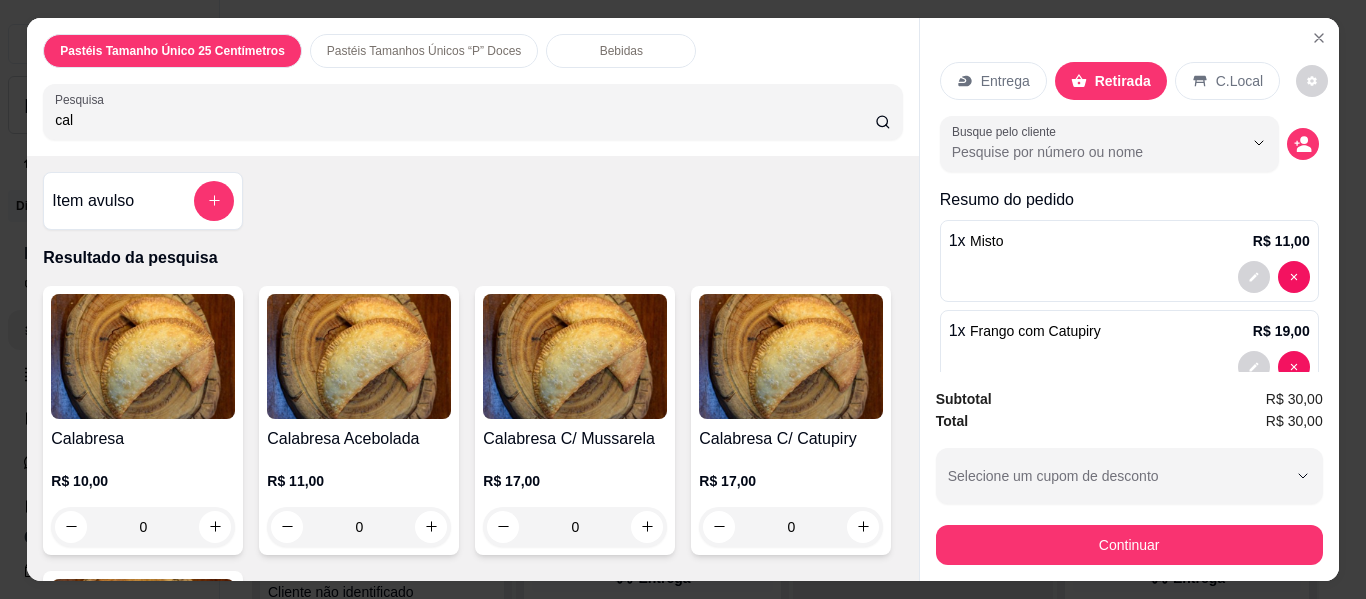 type on "cal" 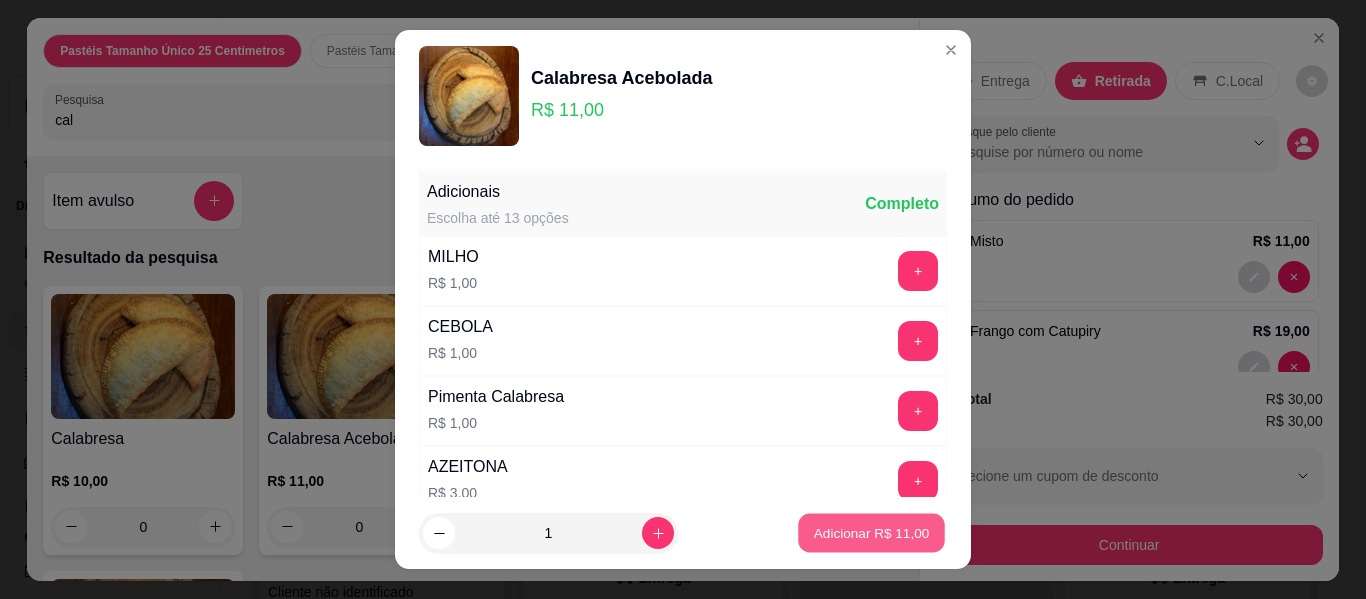 click on "Adicionar   R$ 11,00" at bounding box center (872, 532) 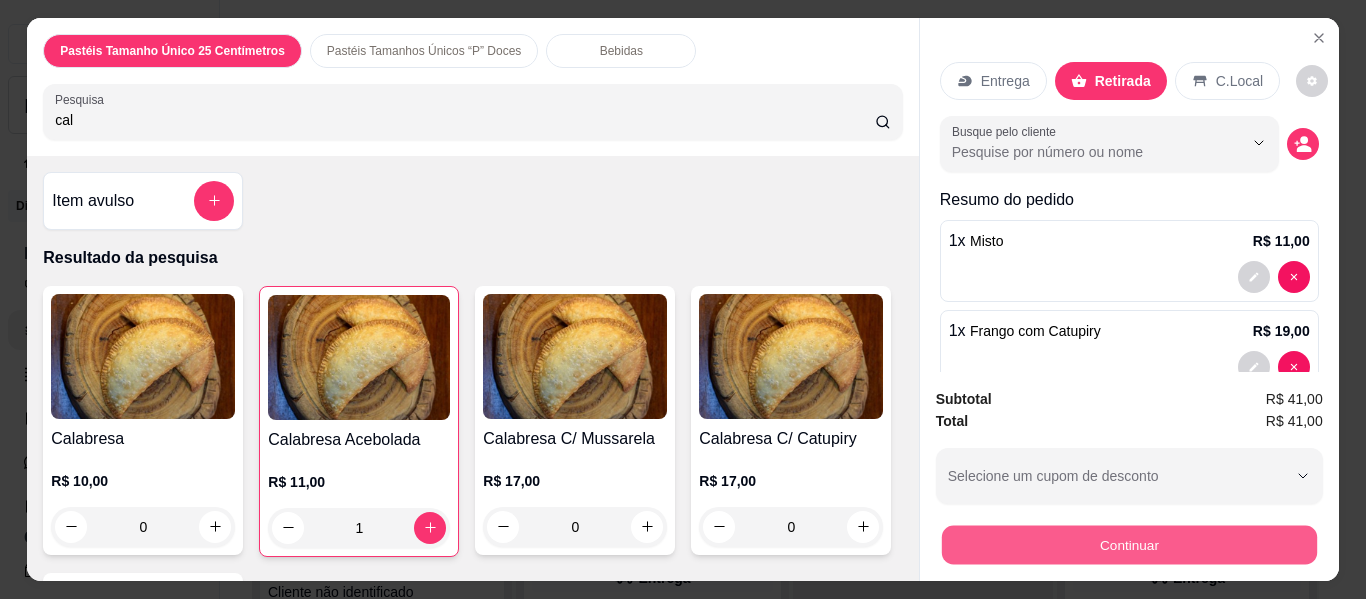 click on "Continuar" at bounding box center (1128, 545) 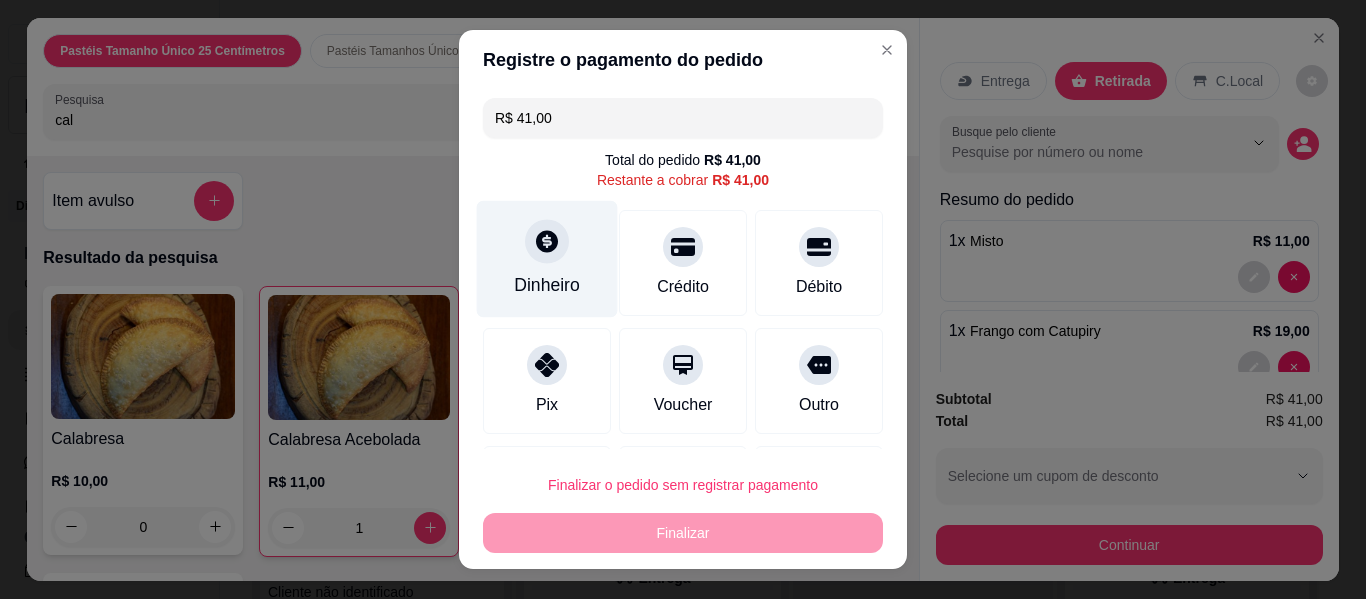 click on "Dinheiro" at bounding box center (547, 285) 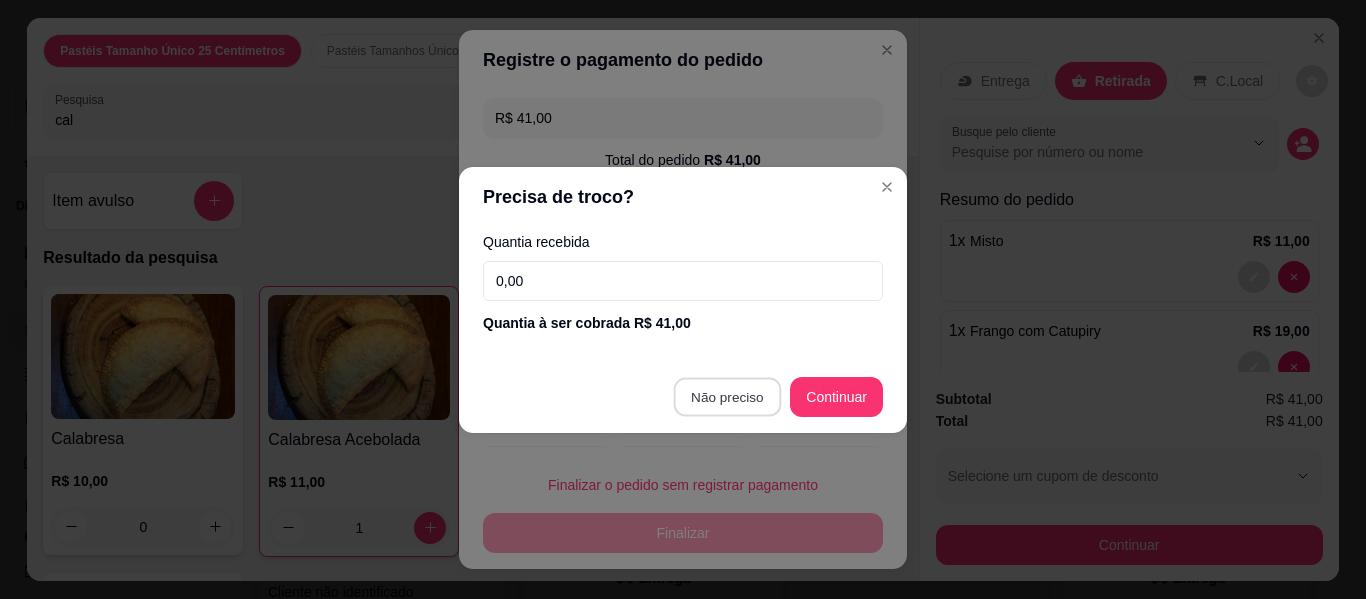 type on "R$ 0,00" 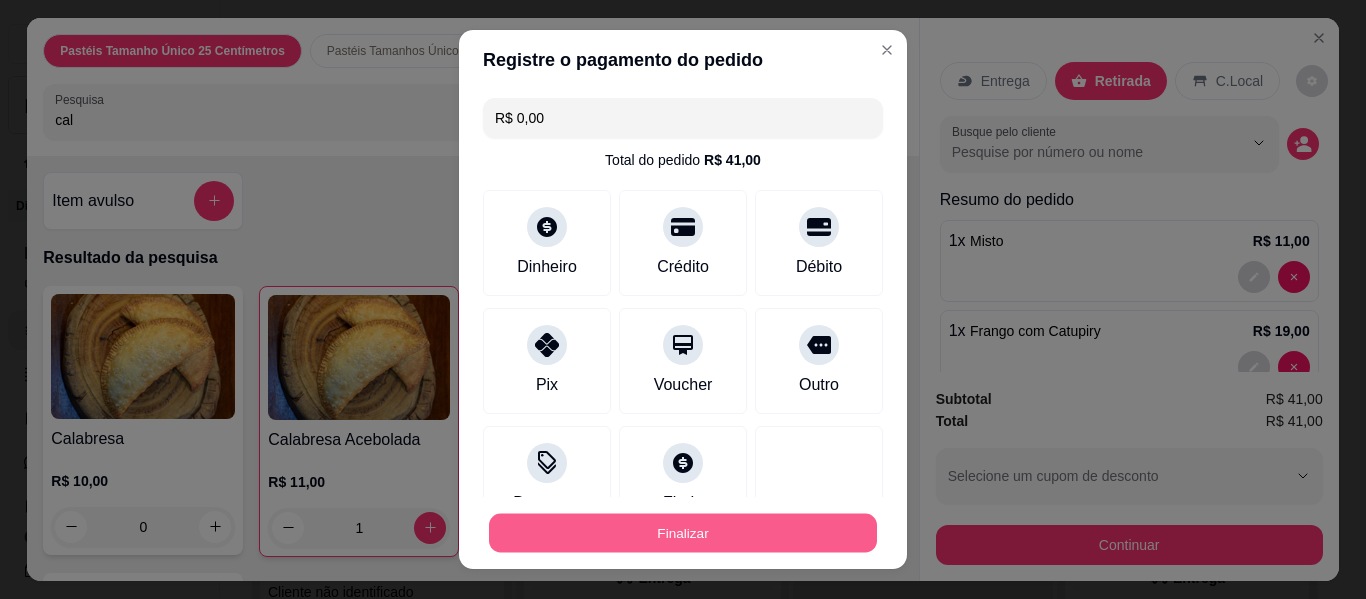 click on "Finalizar" at bounding box center (683, 533) 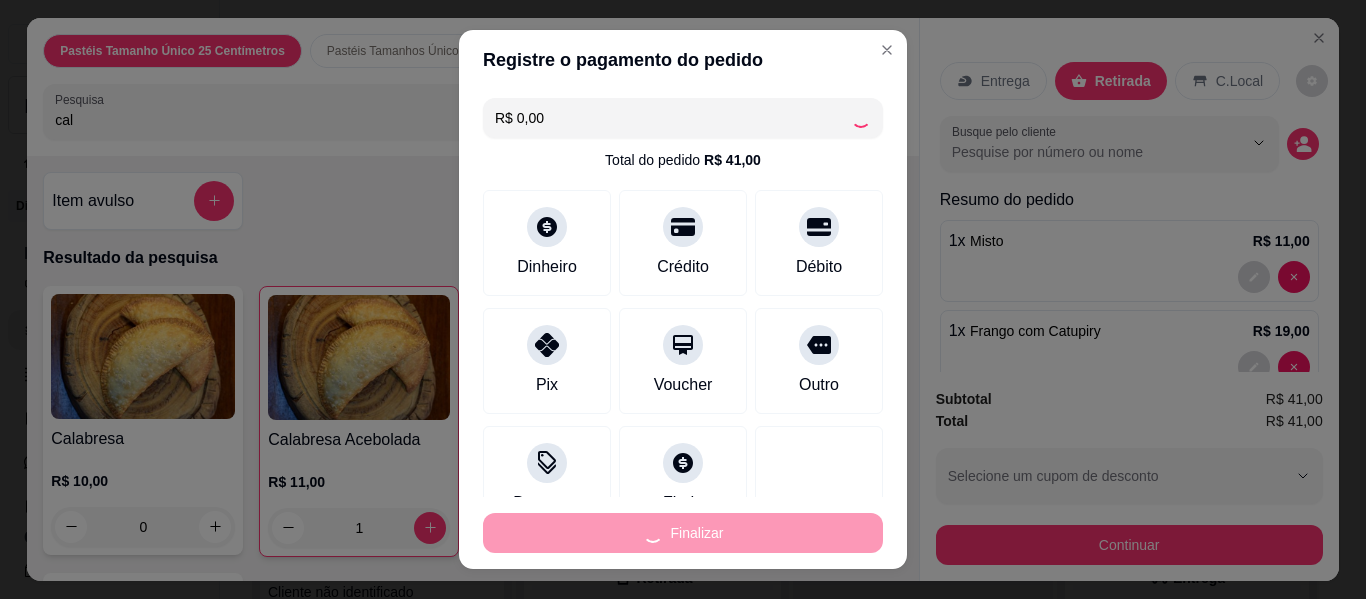 type on "0" 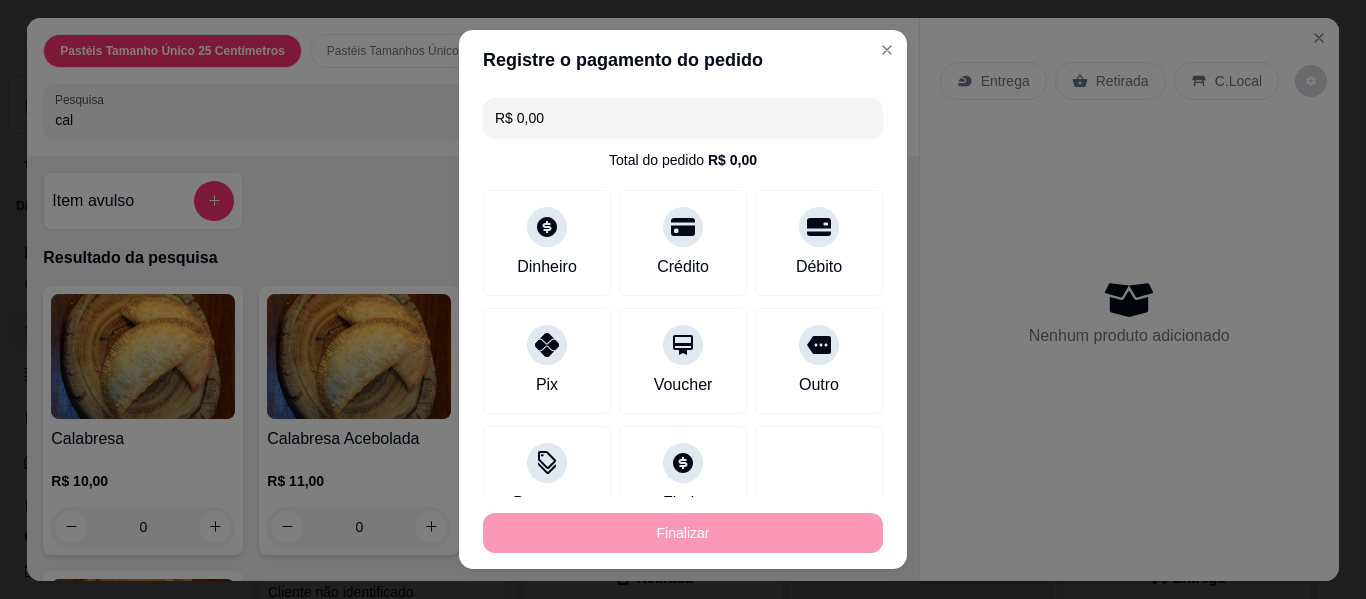 type on "-R$ 41,00" 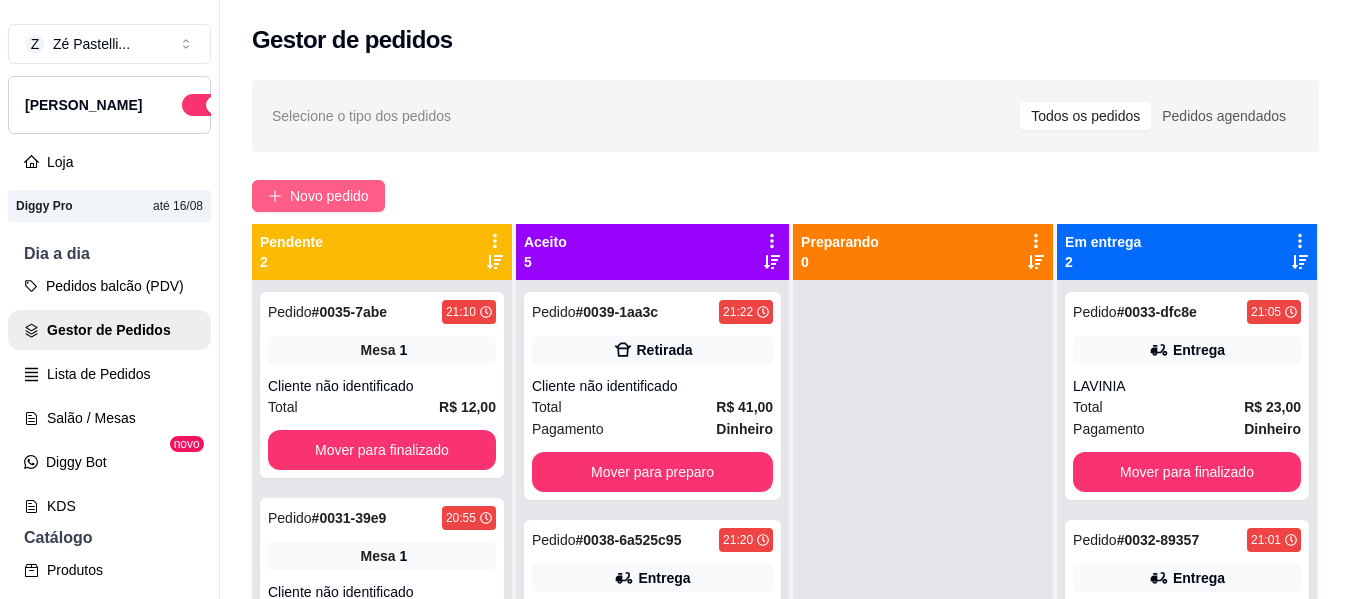 click on "Novo pedido" at bounding box center (329, 196) 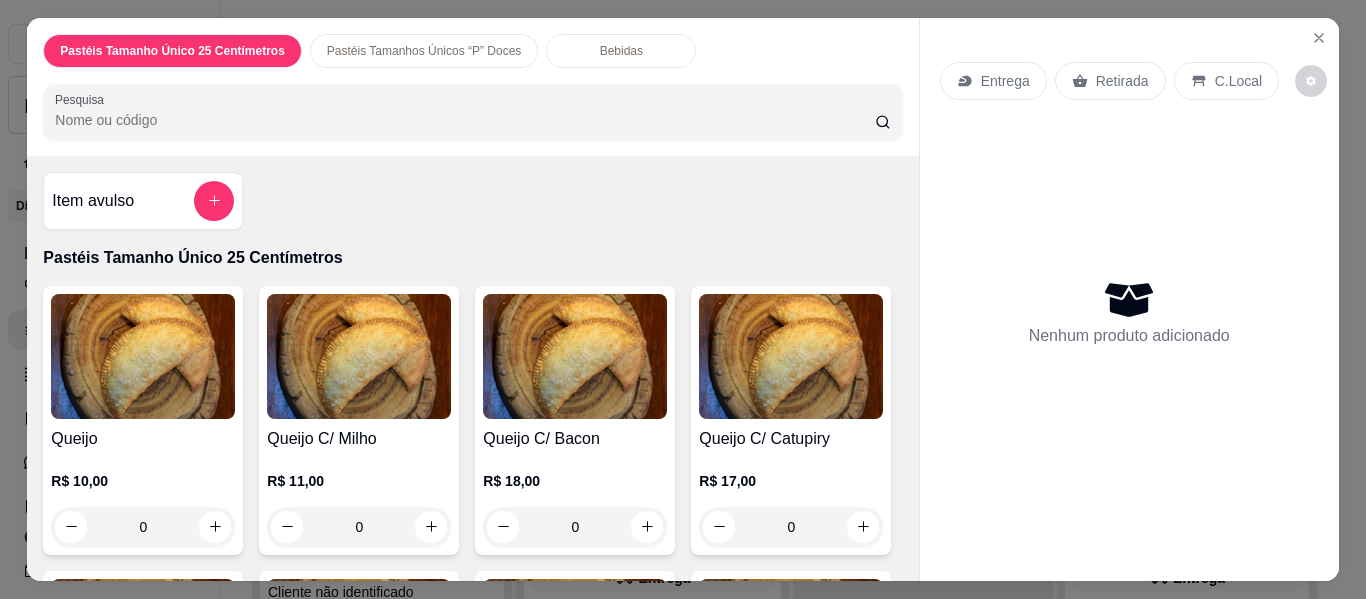 click on "Pesquisa" at bounding box center [465, 120] 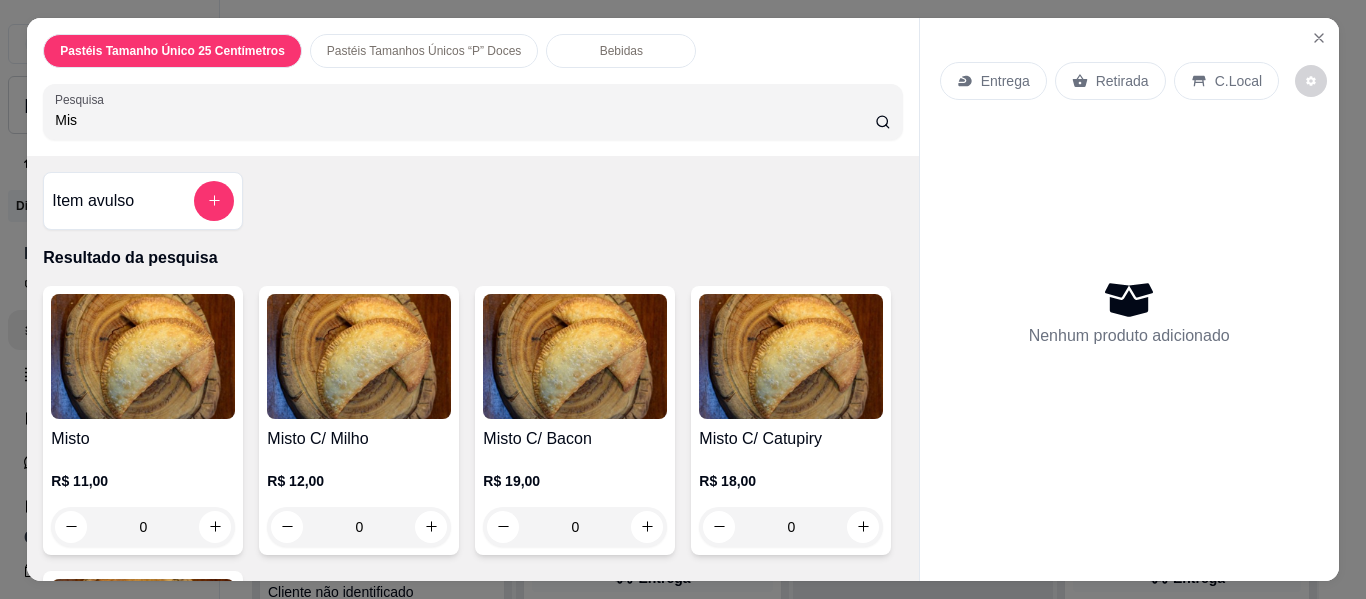 type on "Mis" 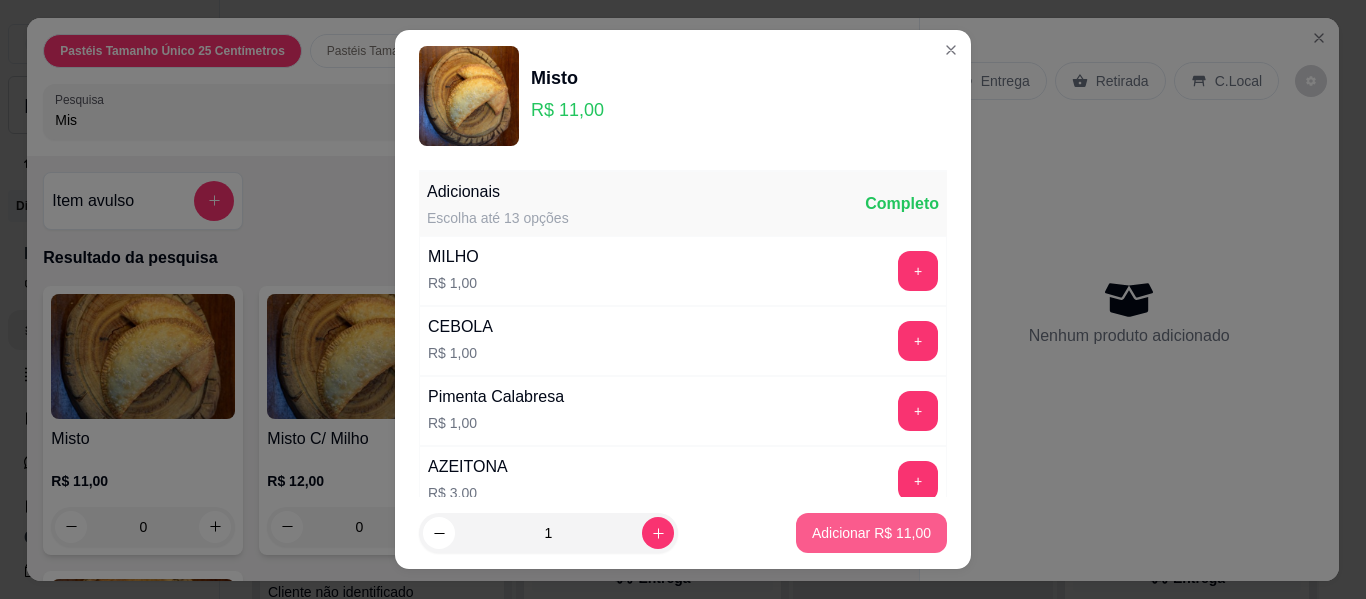 click on "Adicionar   R$ 11,00" at bounding box center [871, 533] 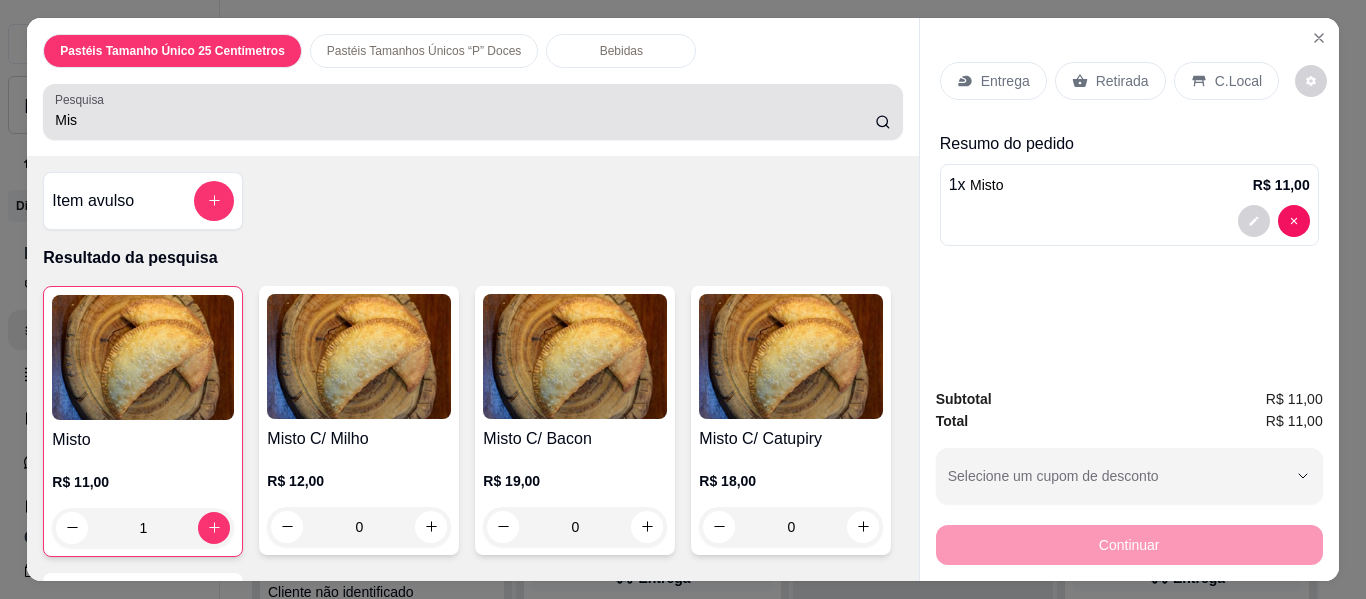 click on "Mis" at bounding box center [465, 120] 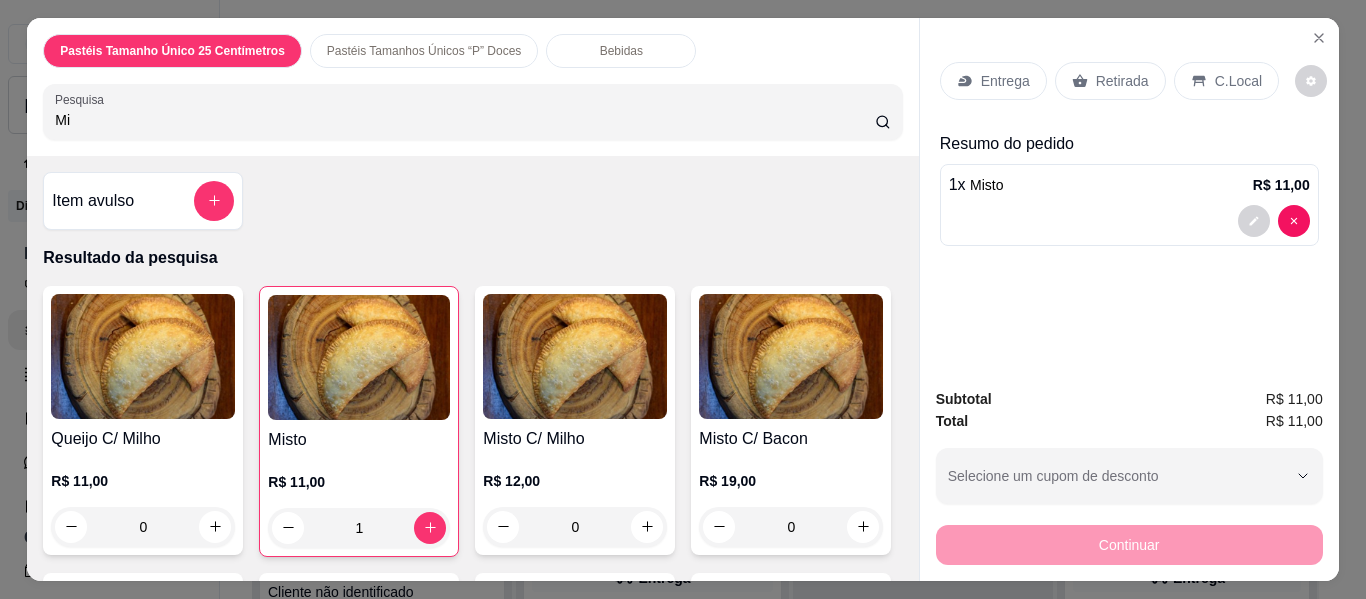 type on "M" 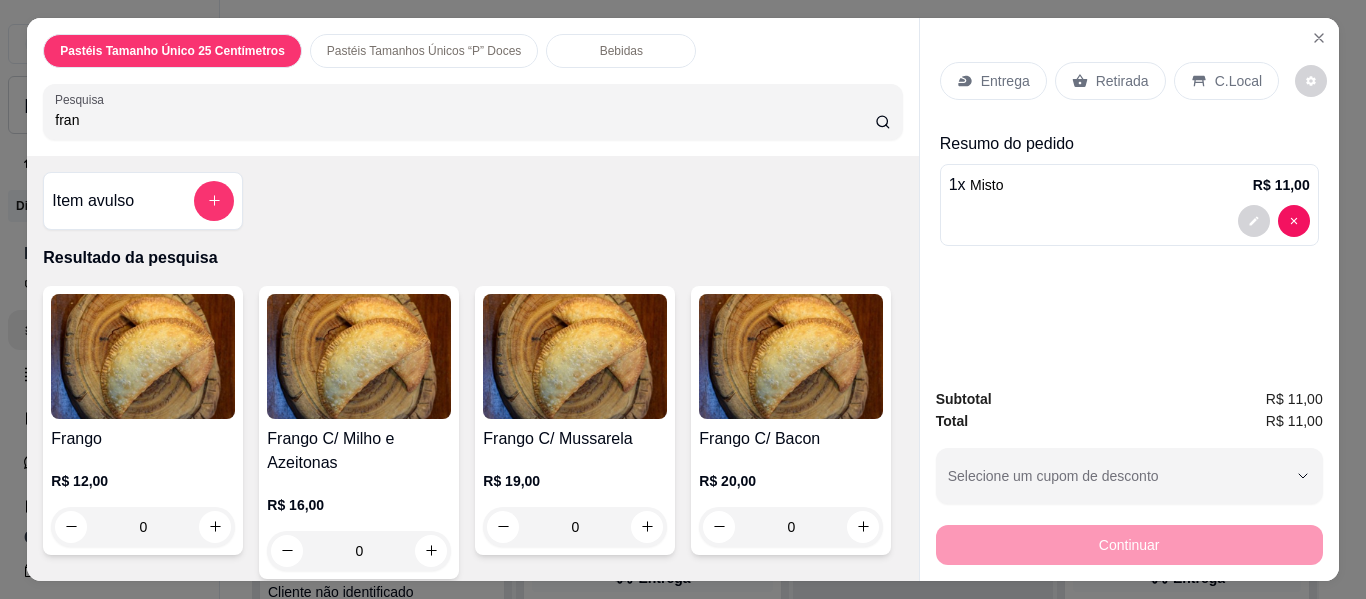 type on "fran" 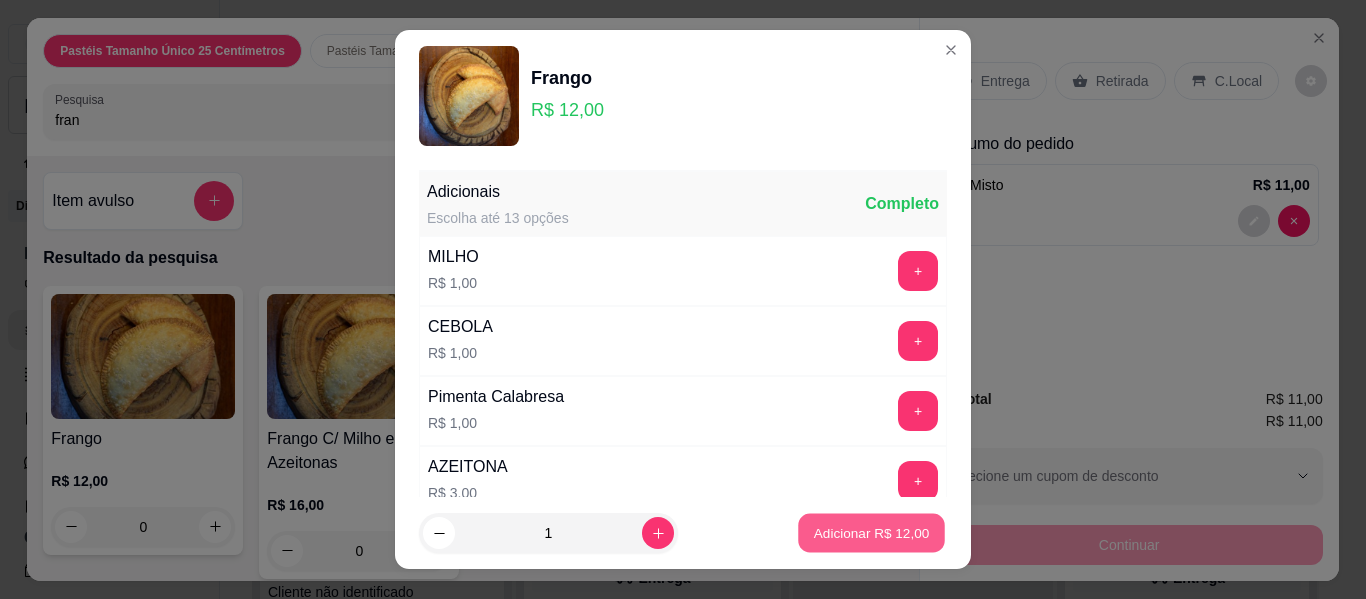 click on "Adicionar   R$ 12,00" at bounding box center [872, 532] 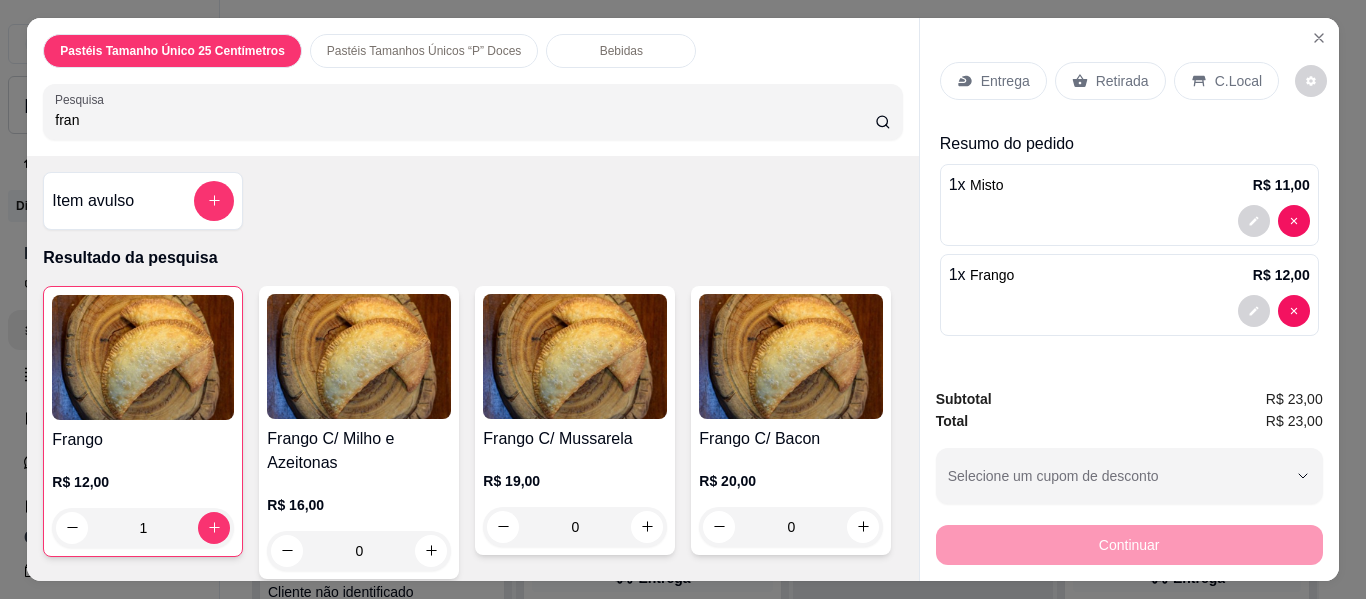 click on "Bebidas" at bounding box center [621, 51] 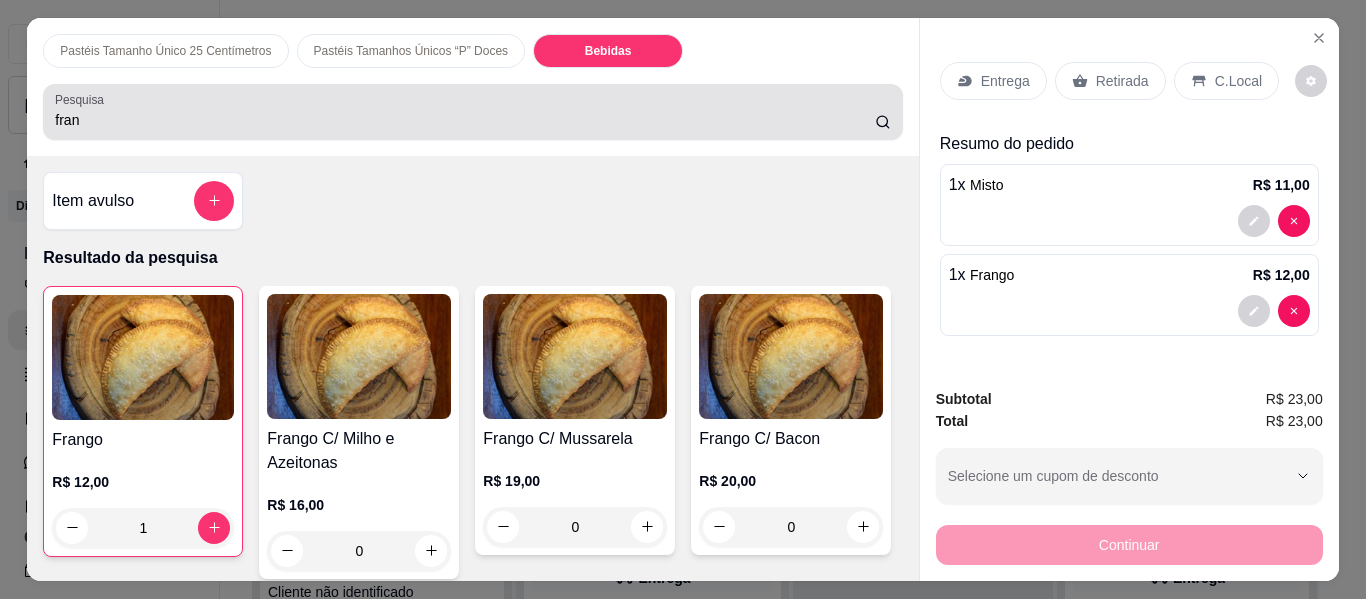 scroll, scrollTop: 4938, scrollLeft: 0, axis: vertical 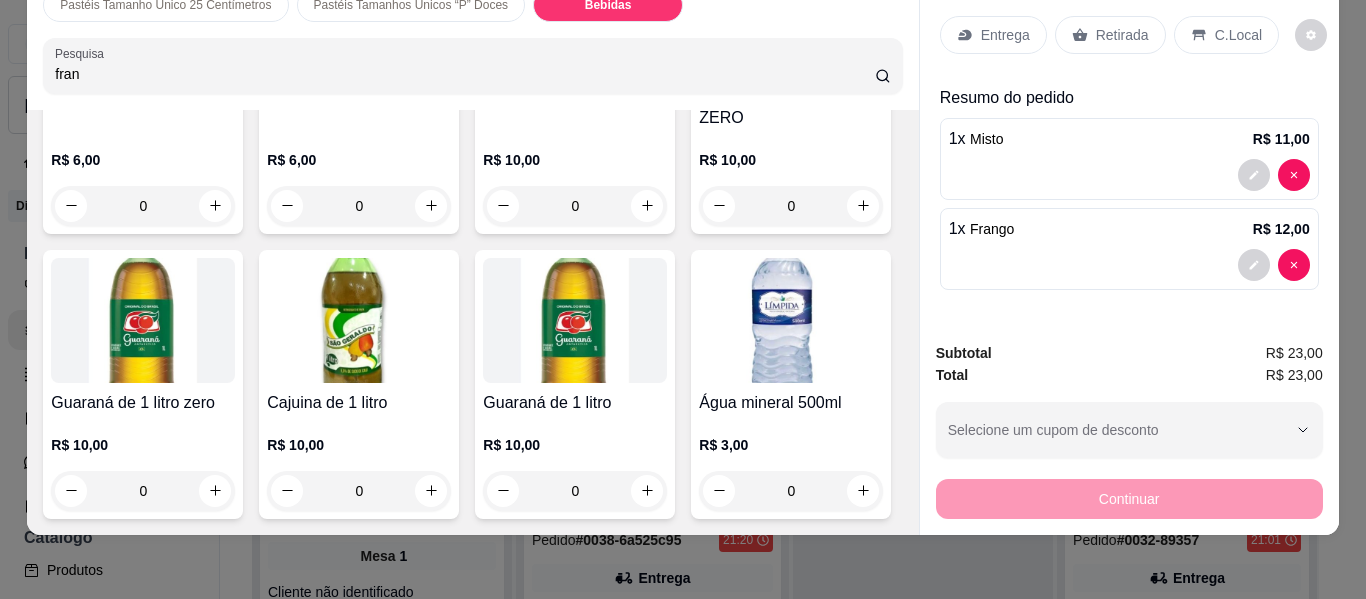 click at bounding box center [575, -274] 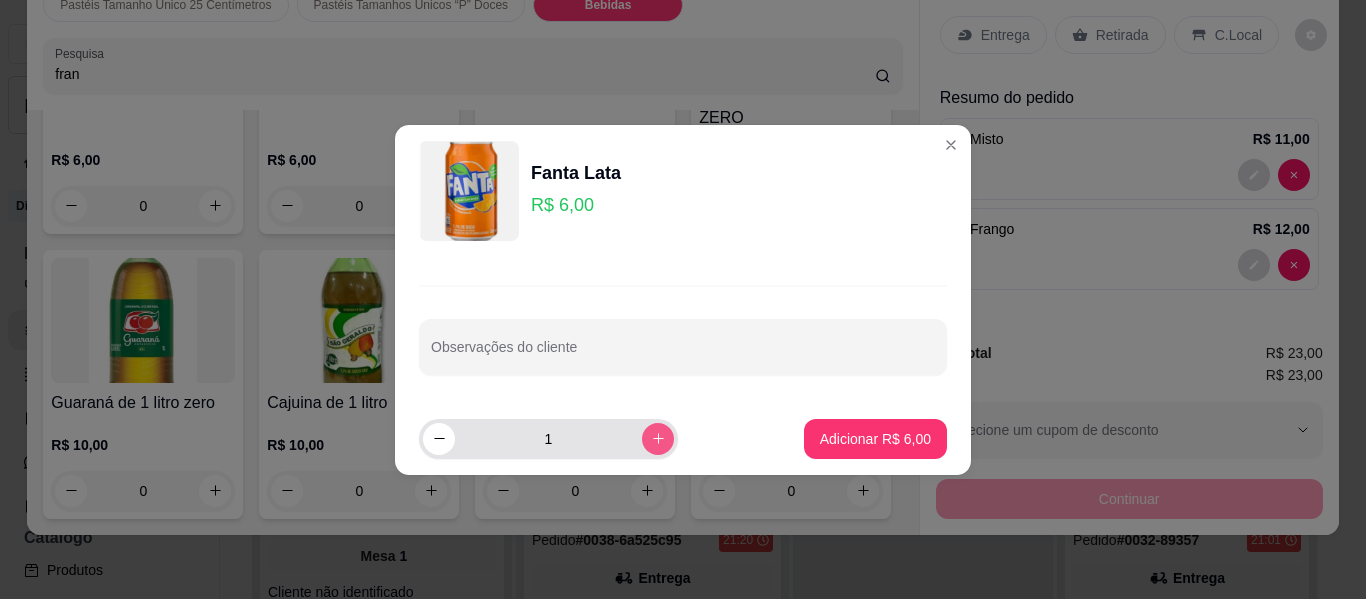 click 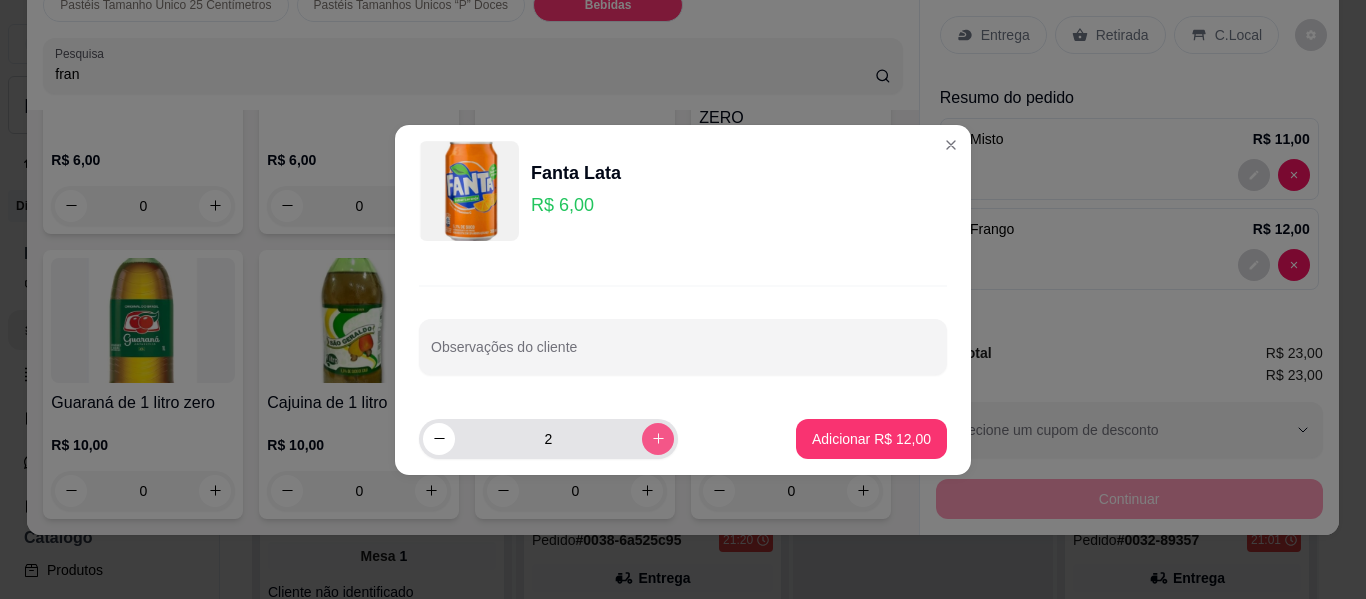 type on "2" 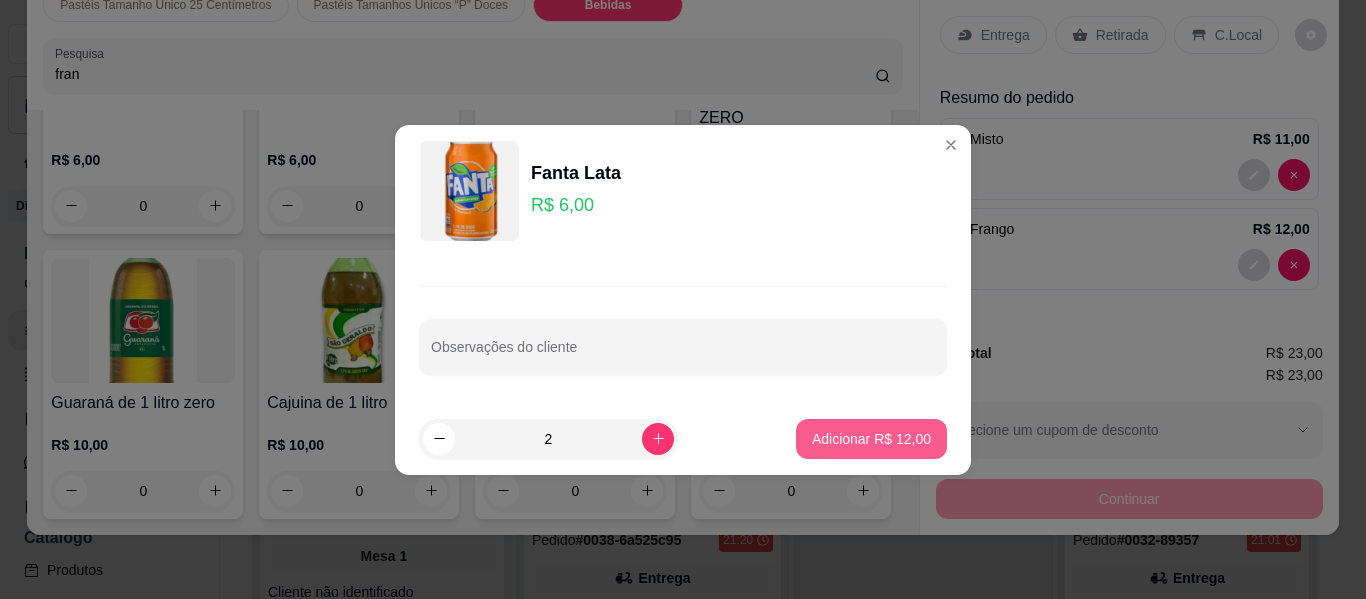 click on "Adicionar   R$ 12,00" at bounding box center (871, 439) 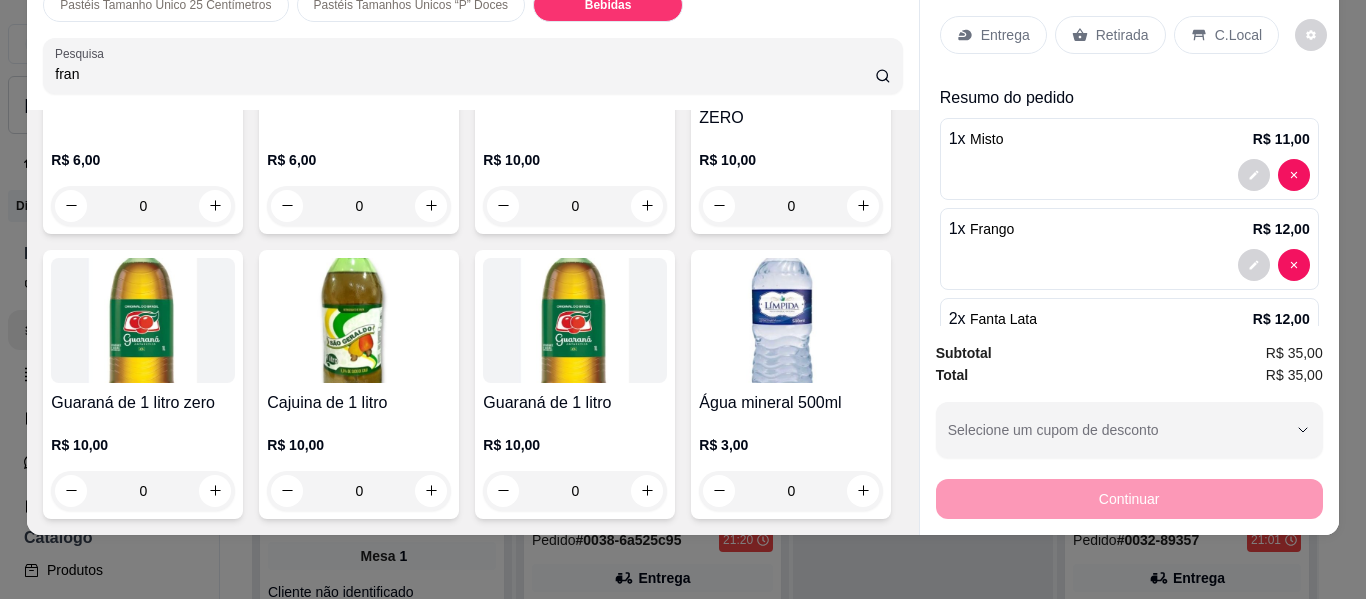 click on "Retirada" at bounding box center (1122, 35) 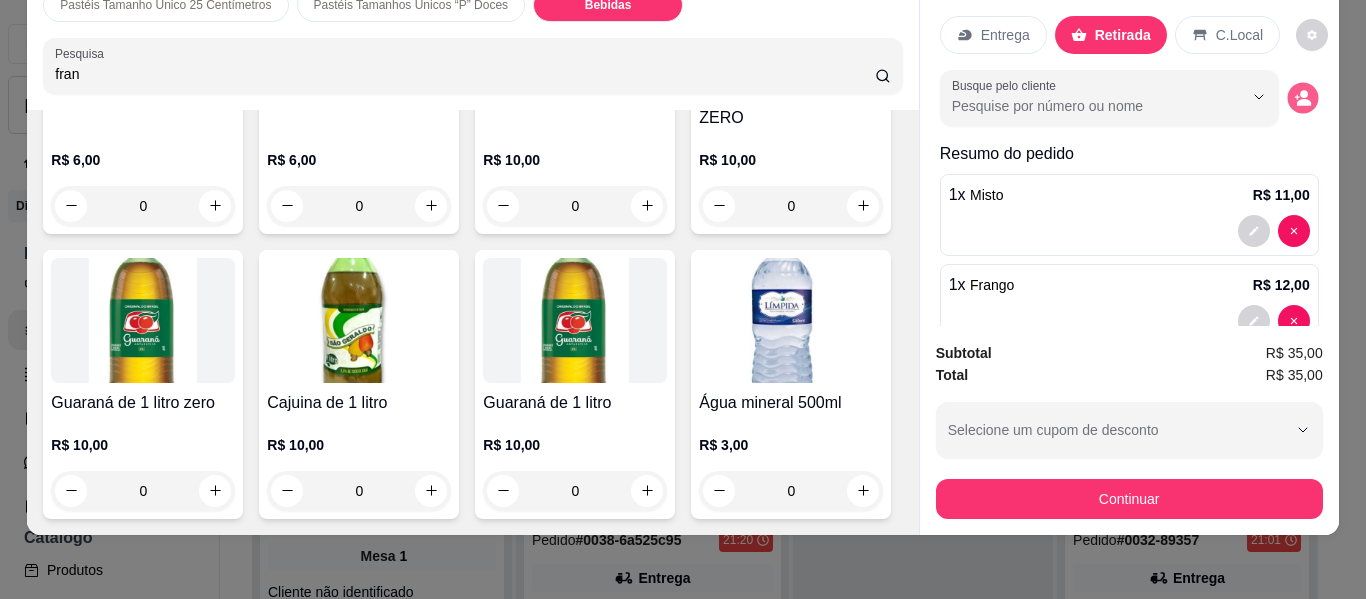 click 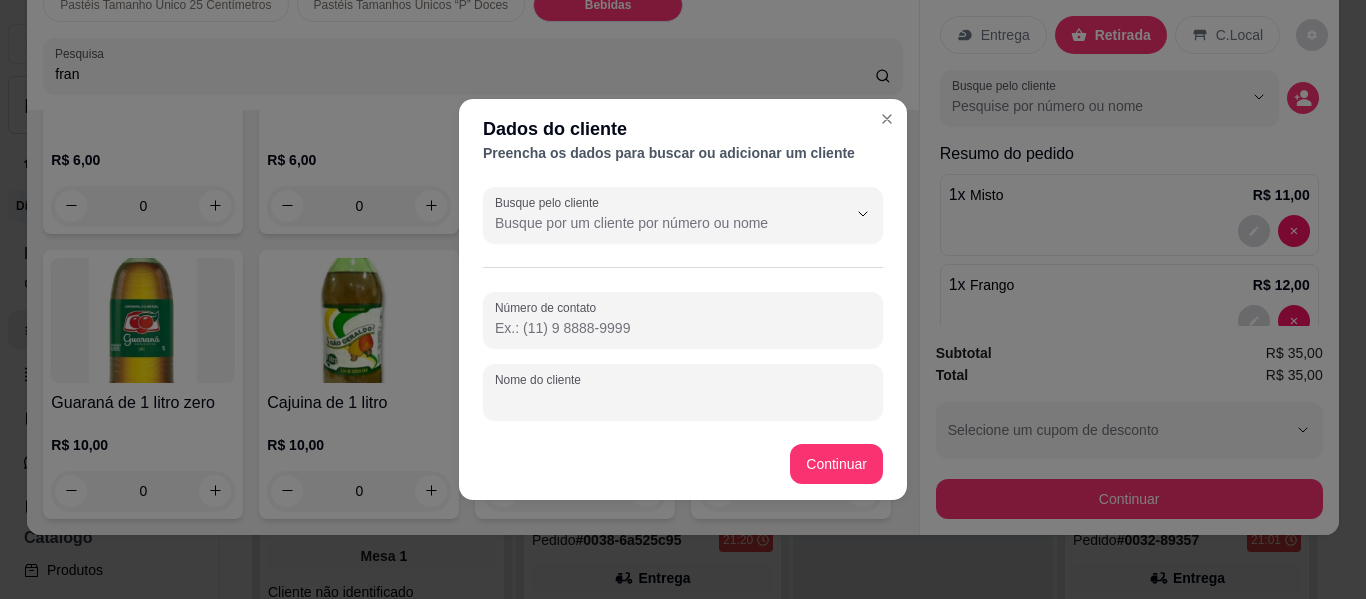 click on "Nome do cliente" at bounding box center [683, 400] 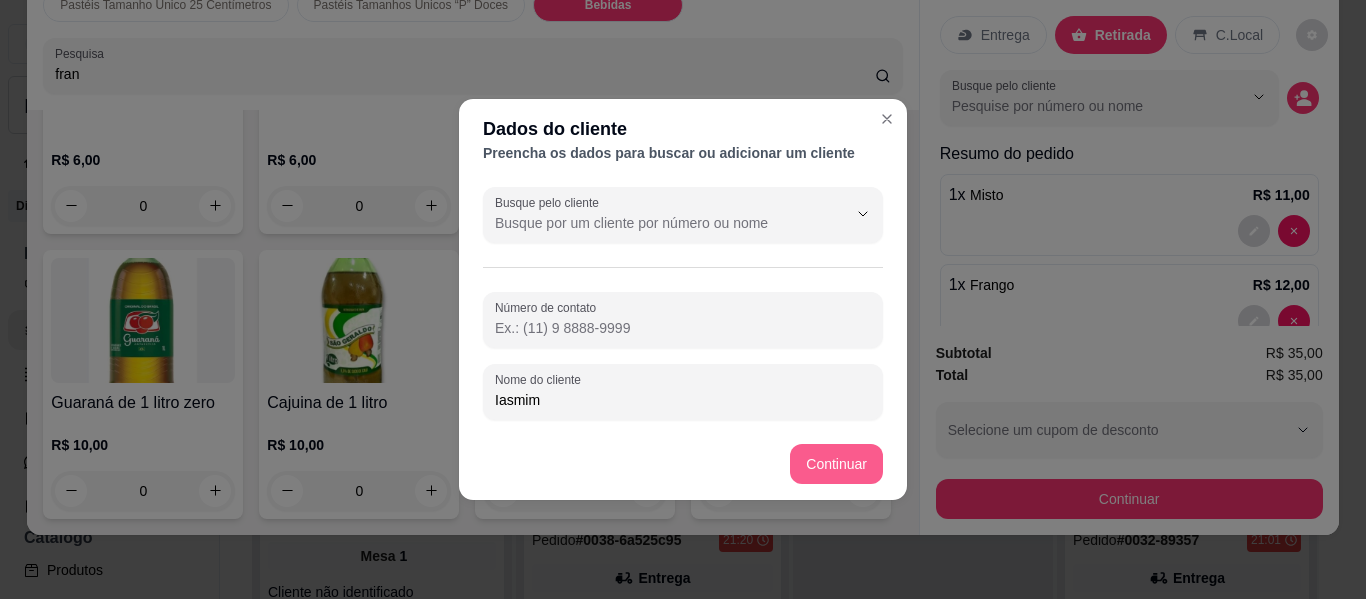 type on "Iasmim" 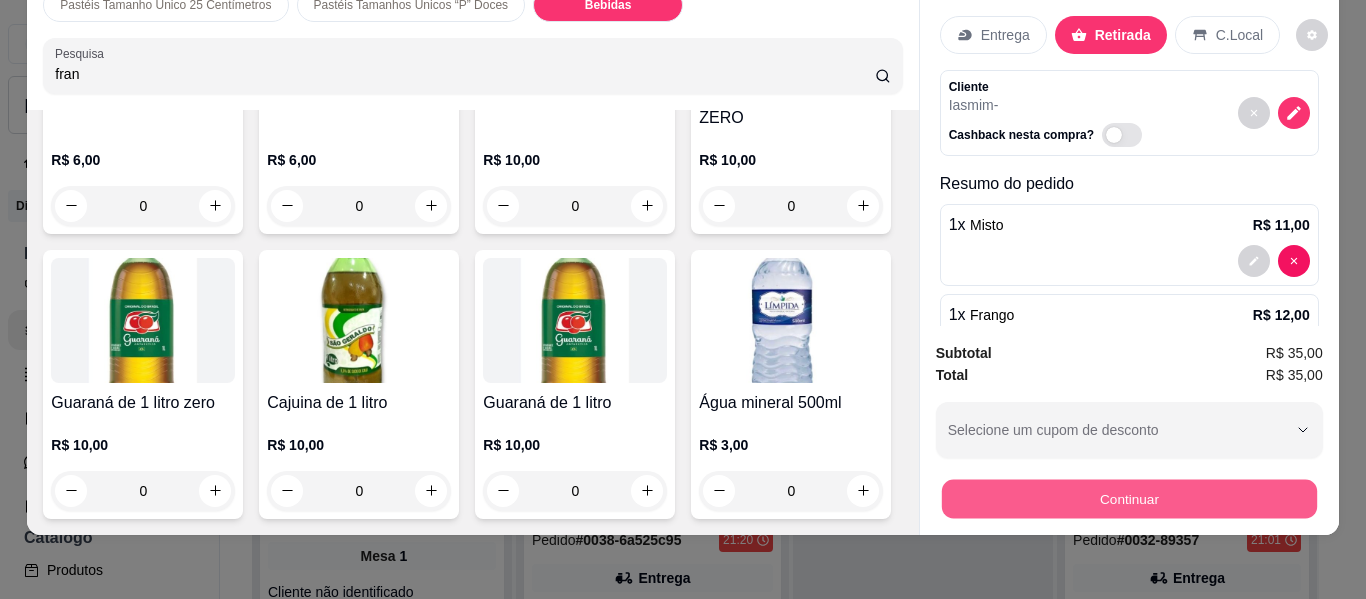 click on "Continuar" at bounding box center [1128, 499] 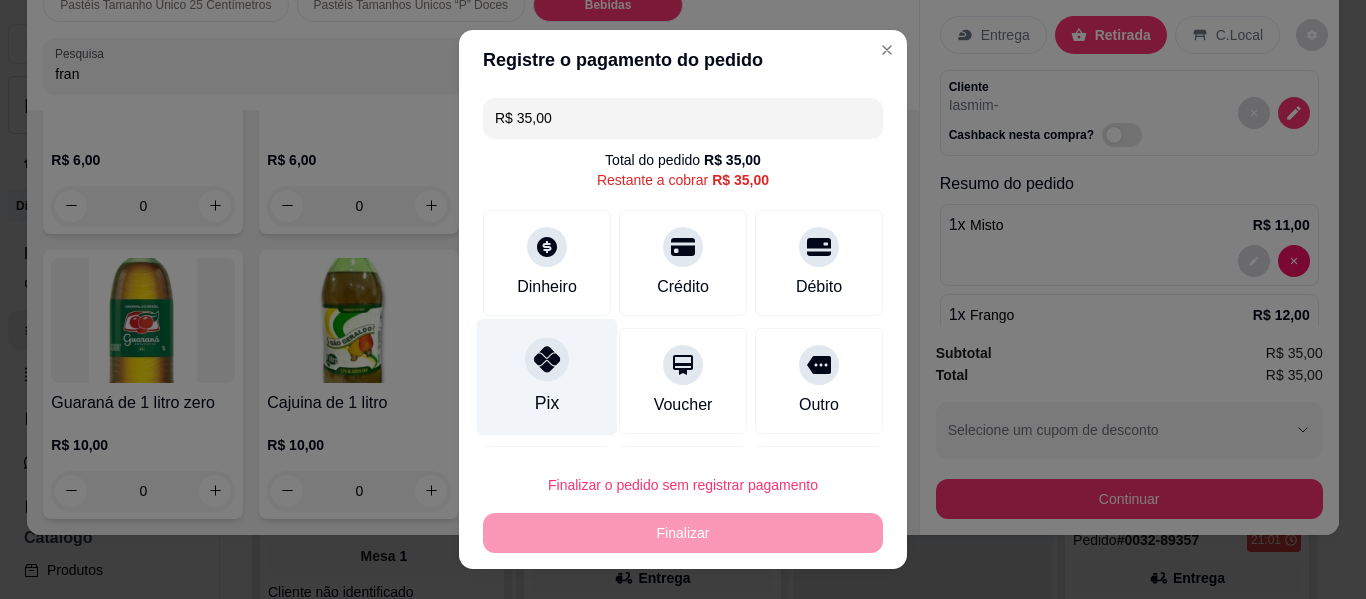 click on "Pix" at bounding box center (547, 403) 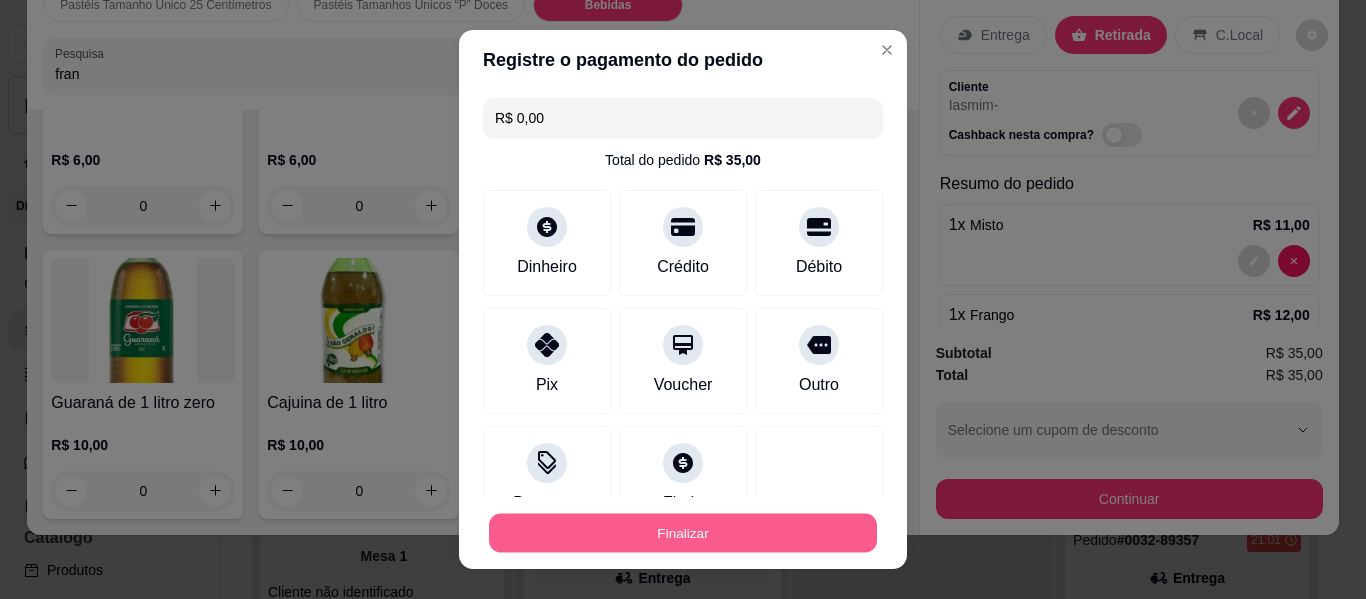 click on "Finalizar" at bounding box center (683, 533) 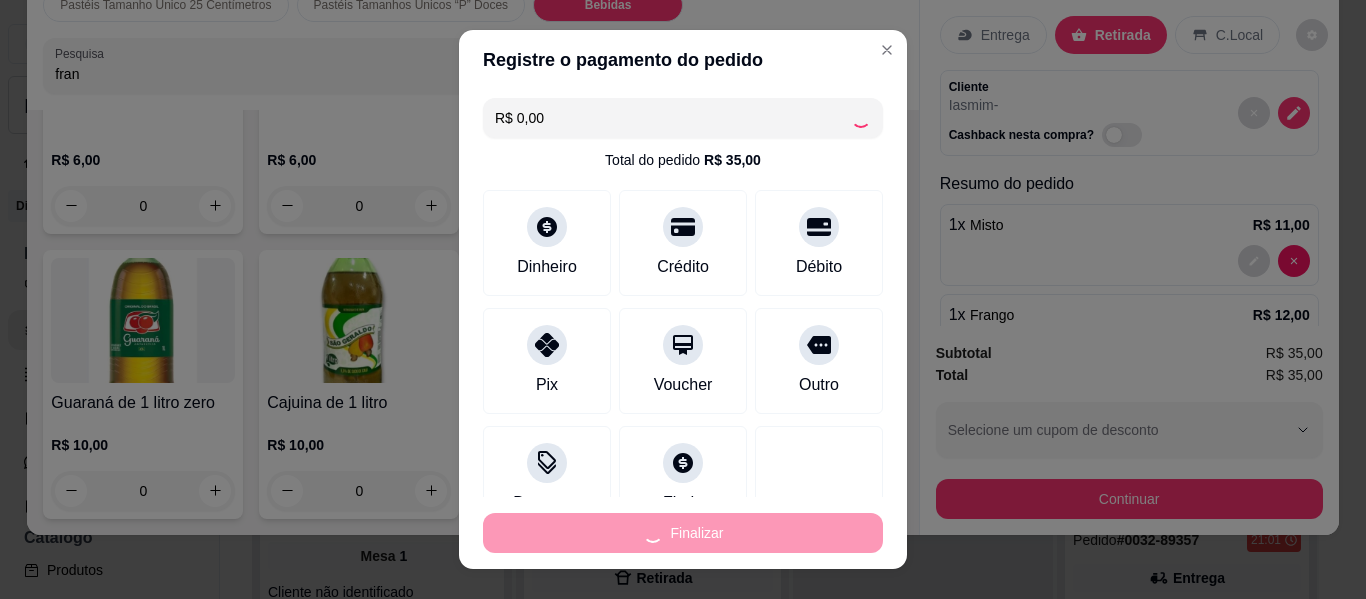 type on "0" 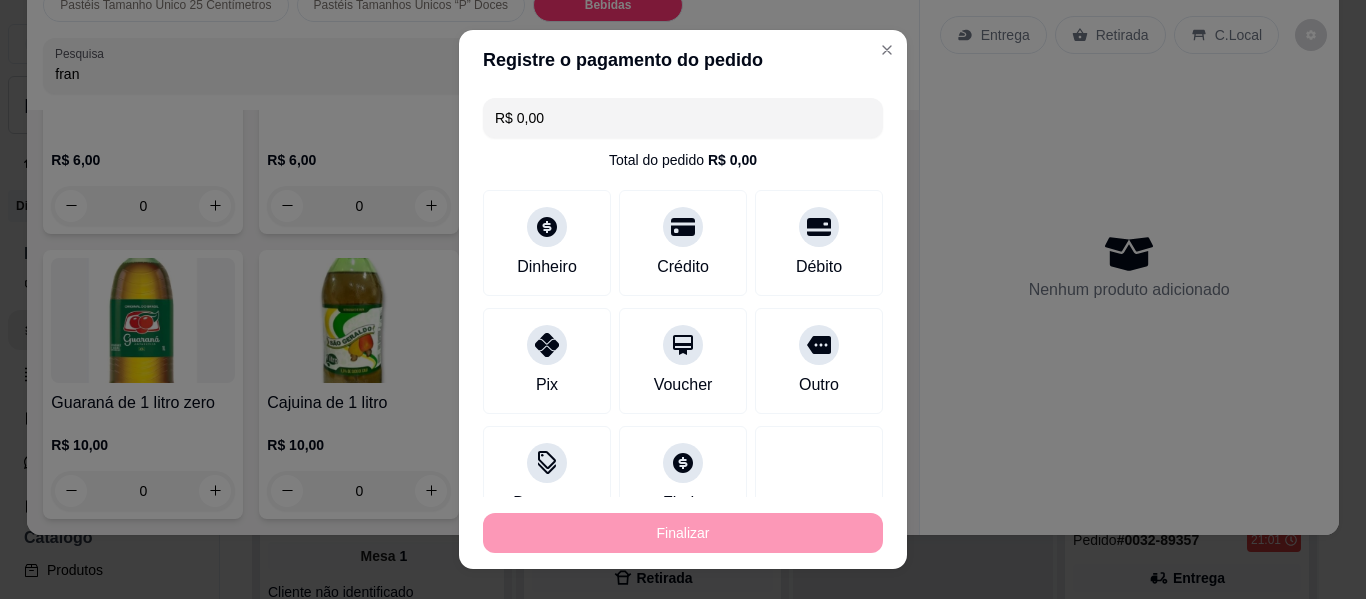 type on "-R$ 35,00" 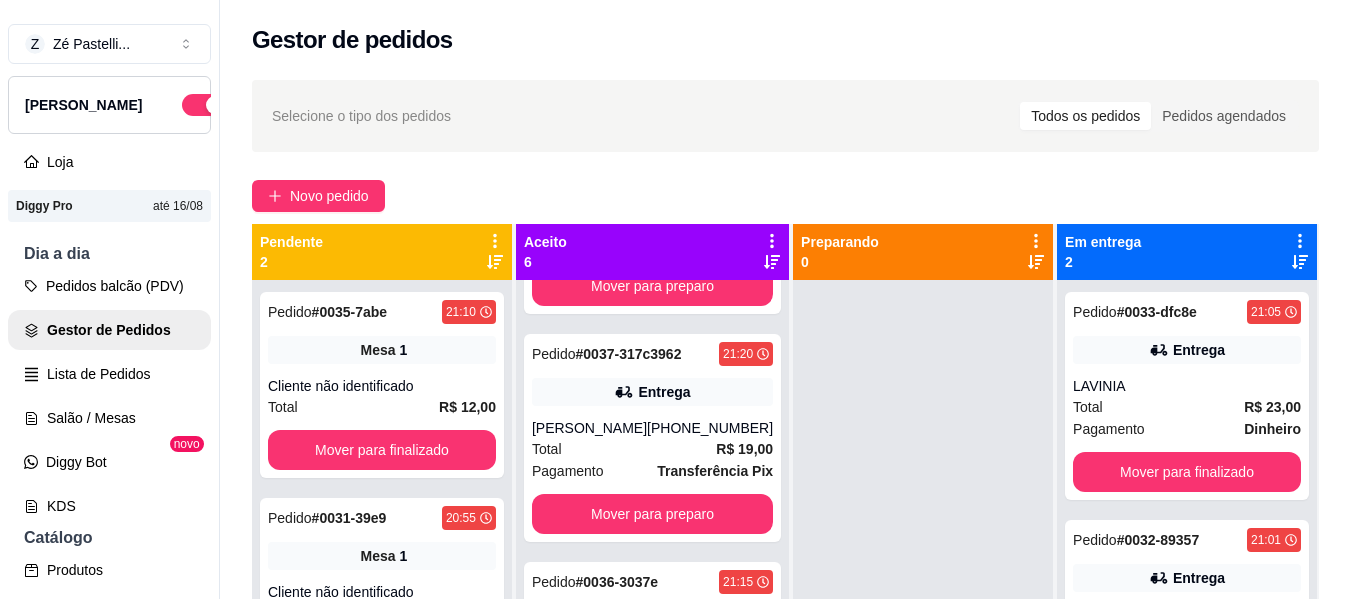 scroll, scrollTop: 644, scrollLeft: 0, axis: vertical 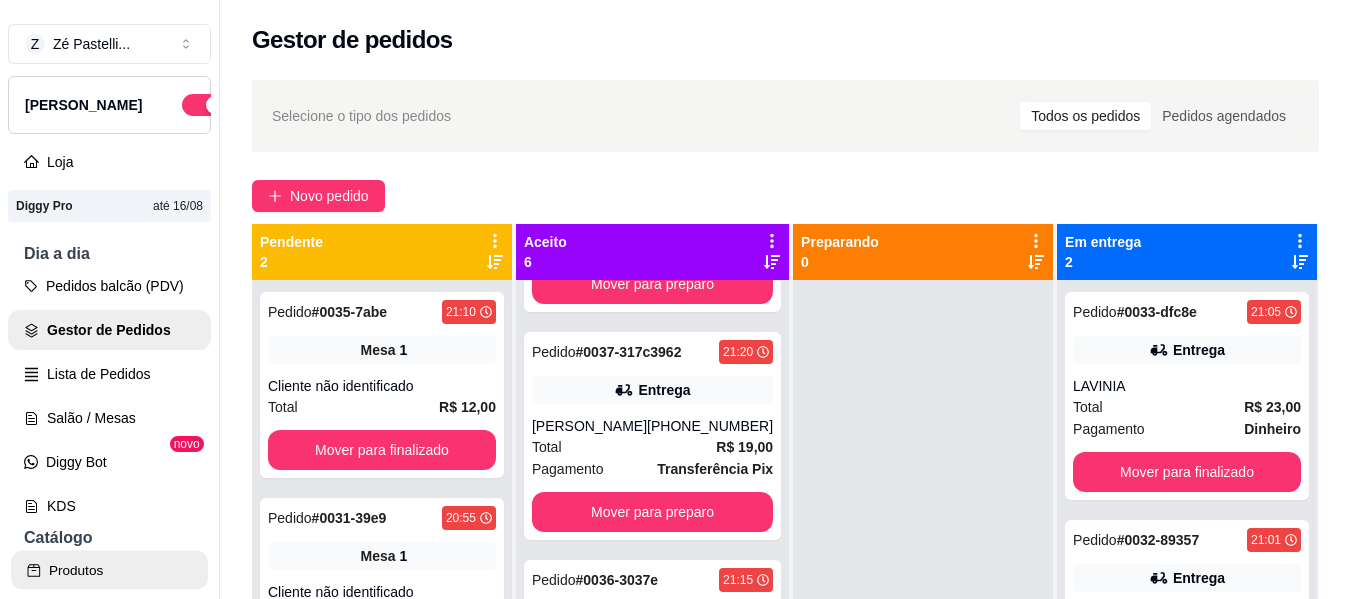click on "Produtos" at bounding box center (109, 570) 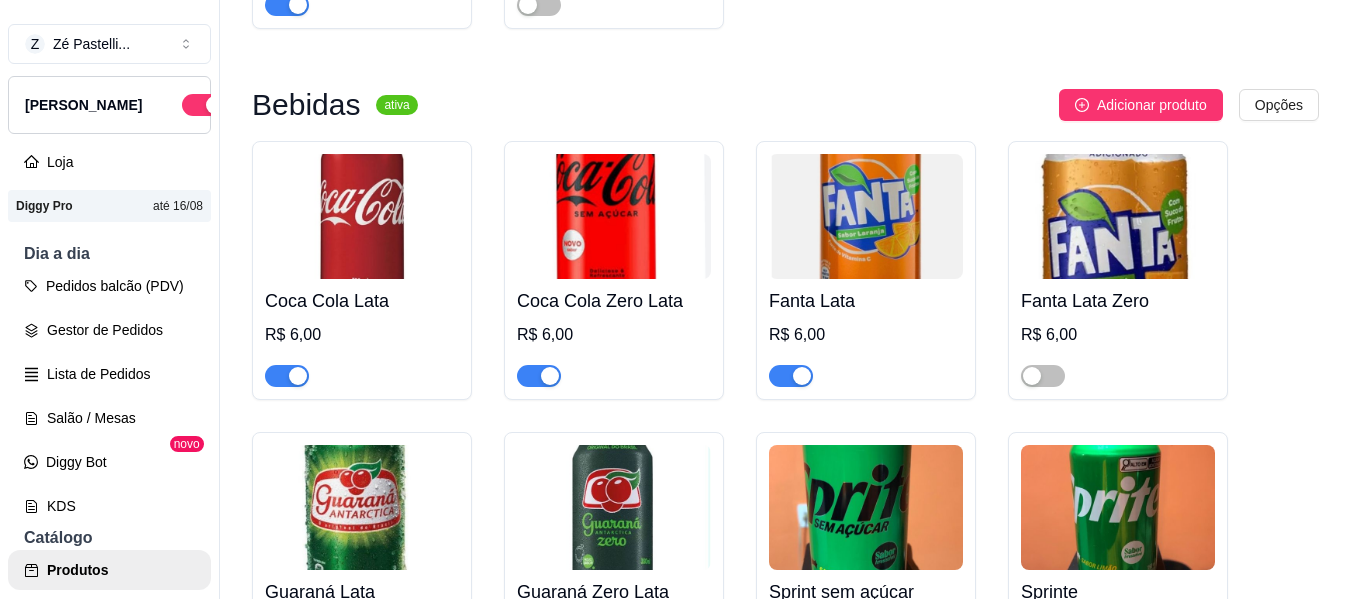 scroll, scrollTop: 4398, scrollLeft: 0, axis: vertical 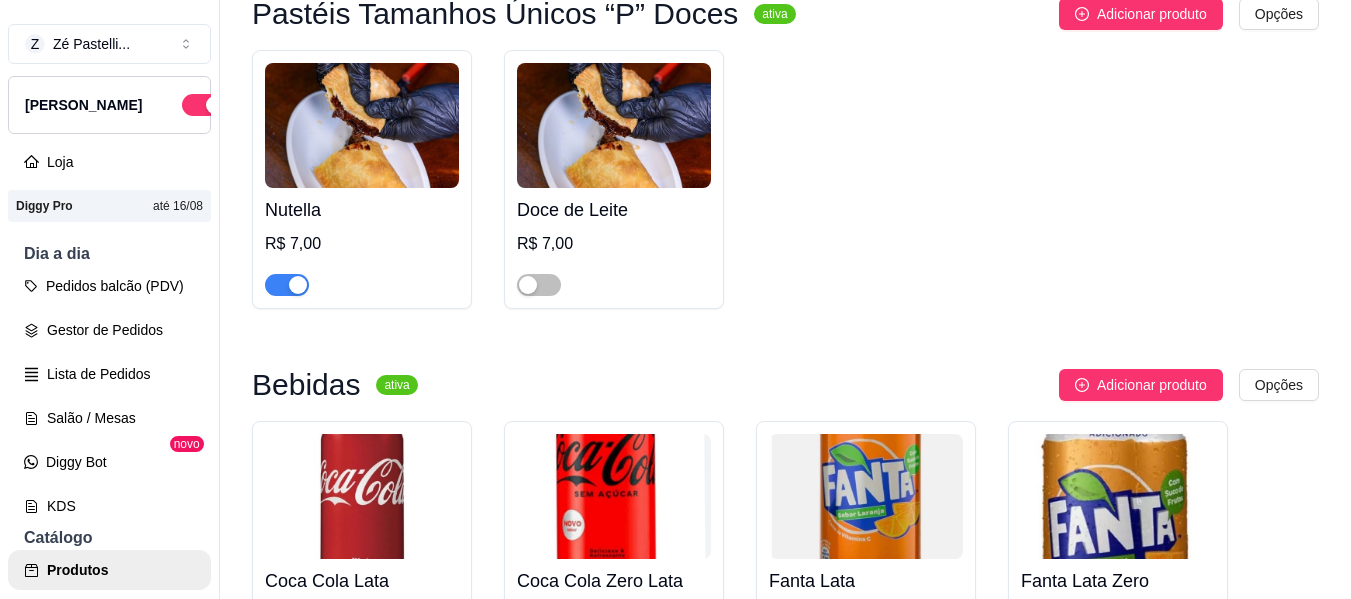 click at bounding box center (287, 285) 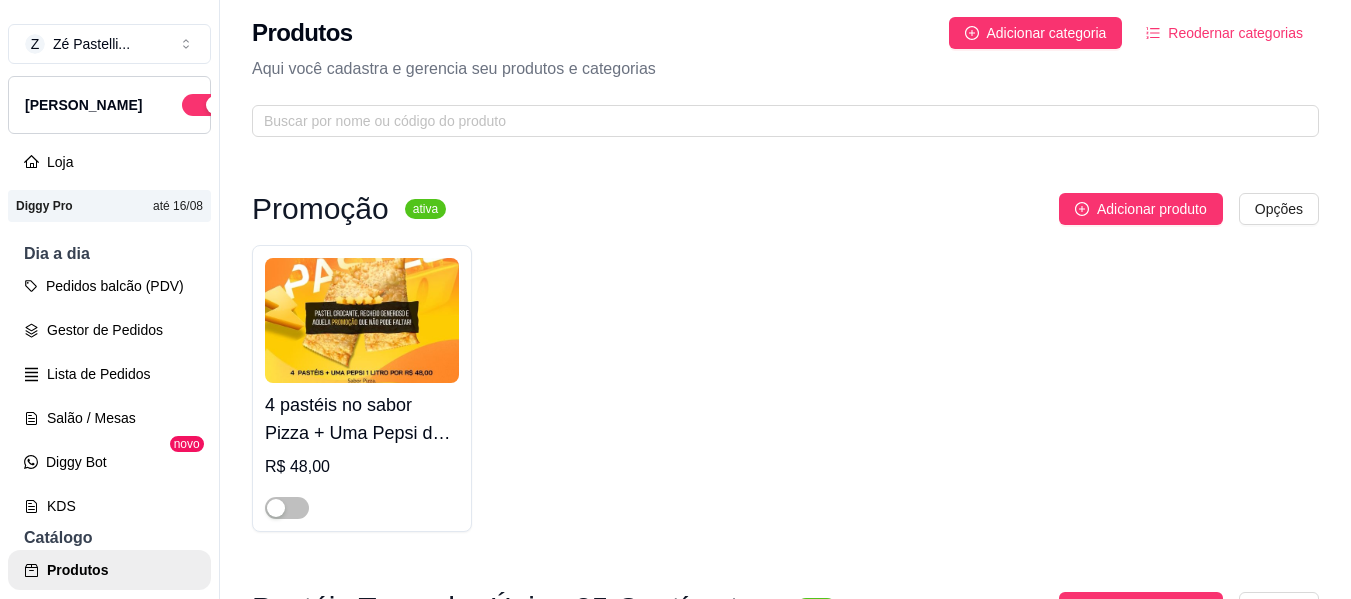 scroll, scrollTop: 0, scrollLeft: 0, axis: both 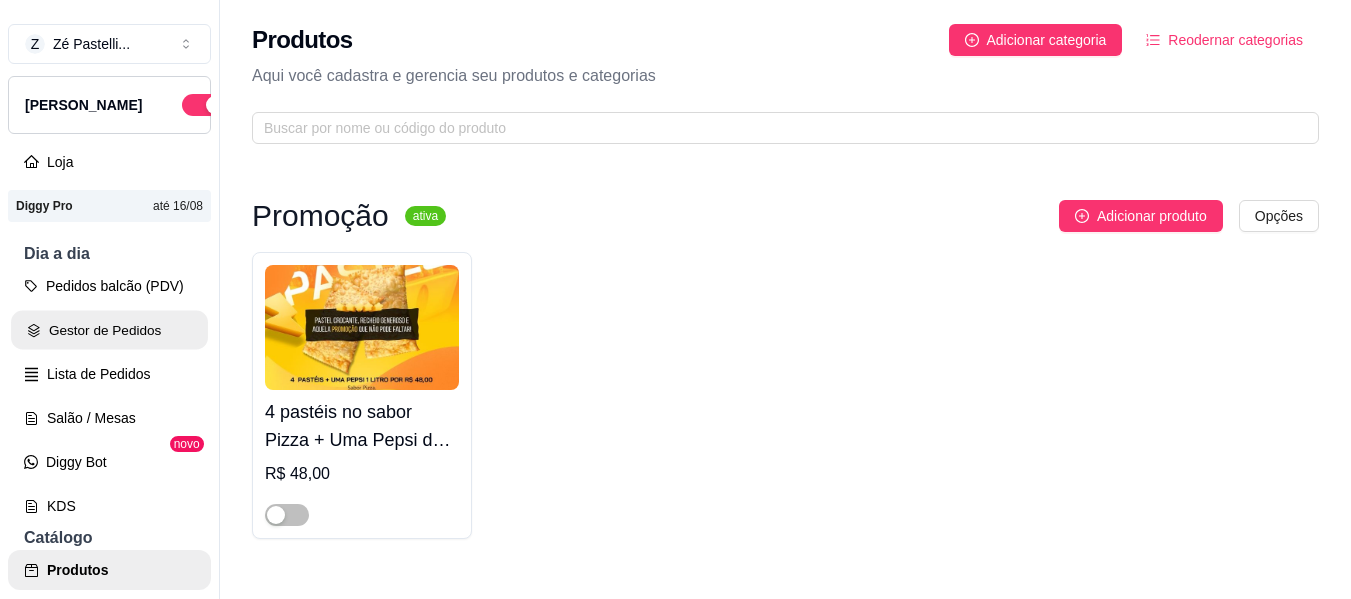 click on "Gestor de Pedidos" at bounding box center (109, 330) 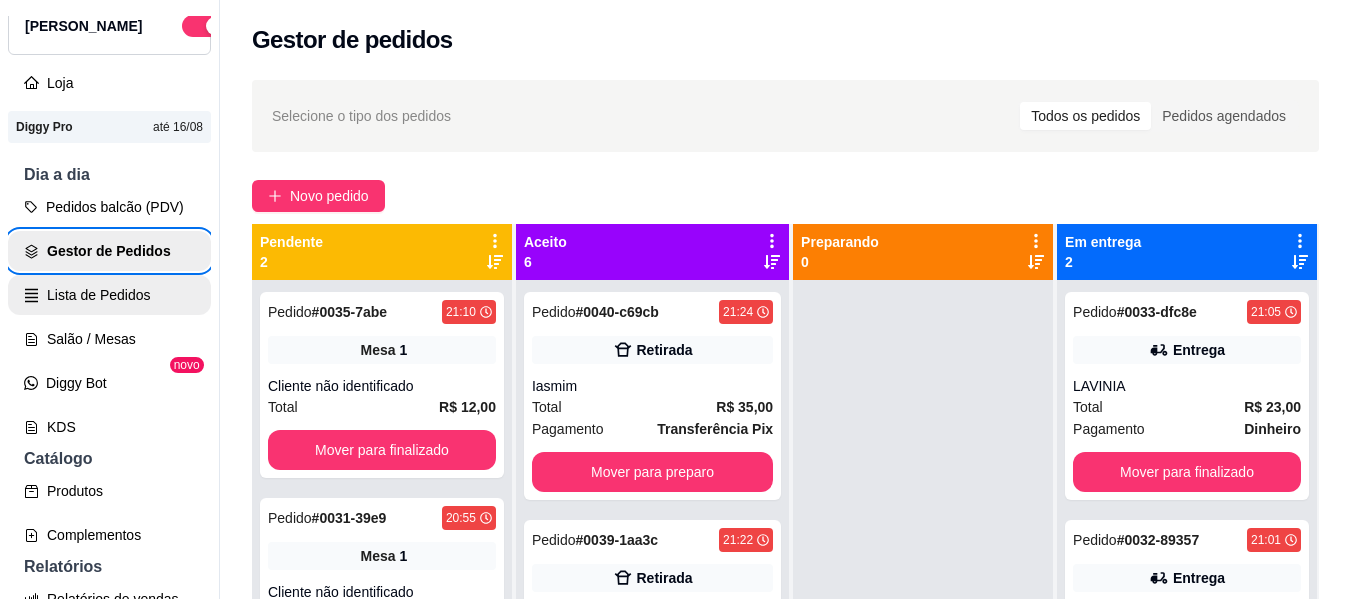 scroll, scrollTop: 80, scrollLeft: 0, axis: vertical 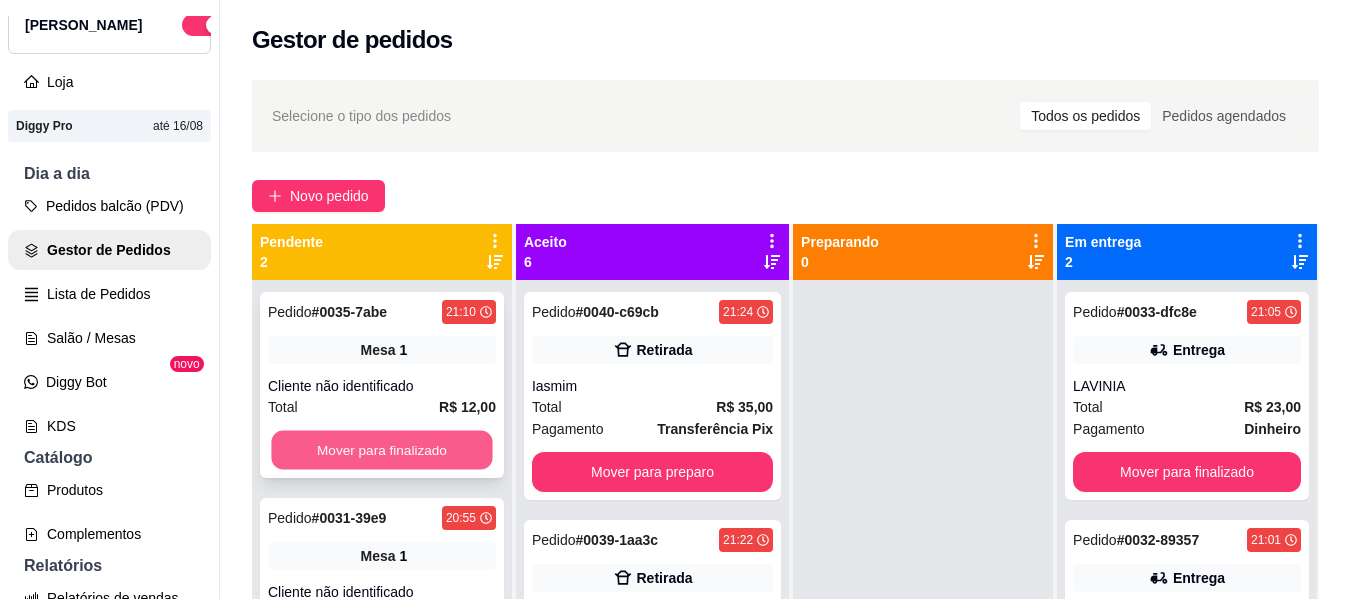 click on "Mover para finalizado" at bounding box center [381, 450] 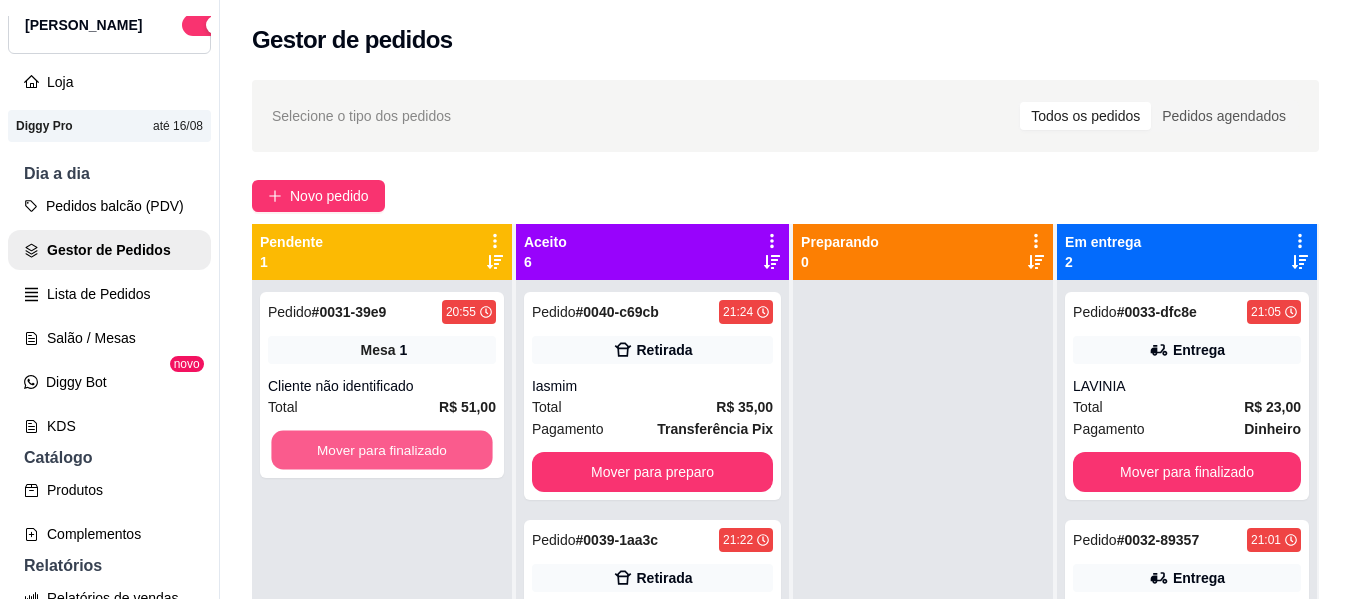 click on "Mover para finalizado" at bounding box center (381, 450) 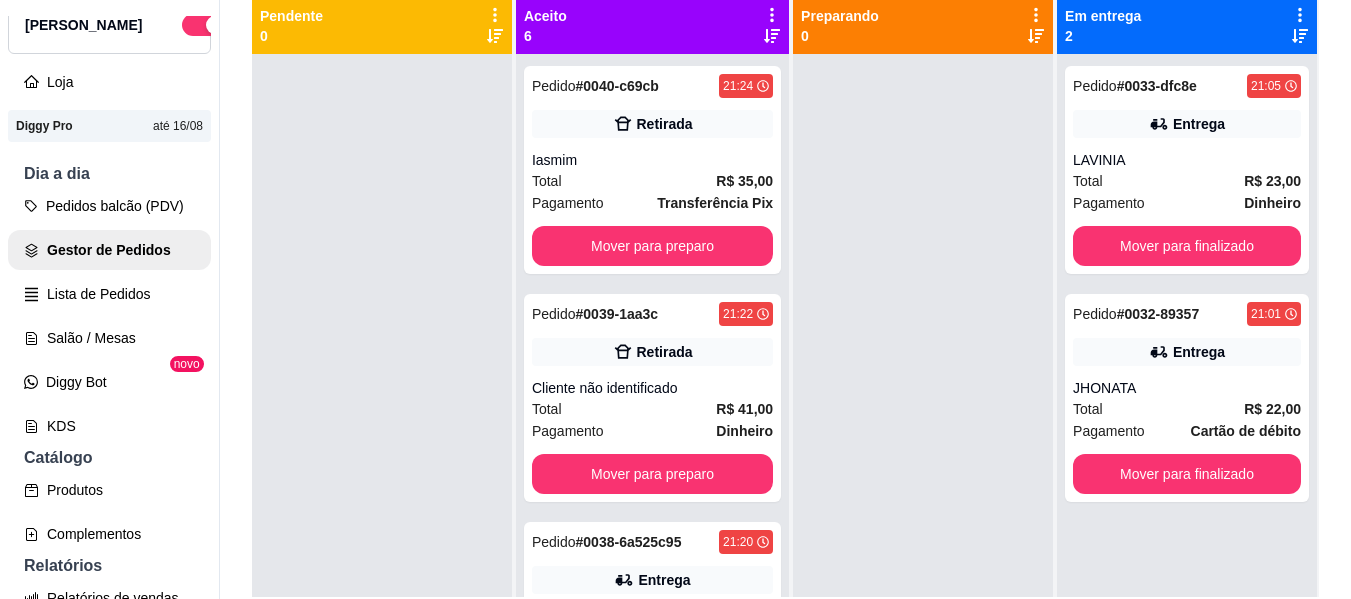 scroll, scrollTop: 239, scrollLeft: 0, axis: vertical 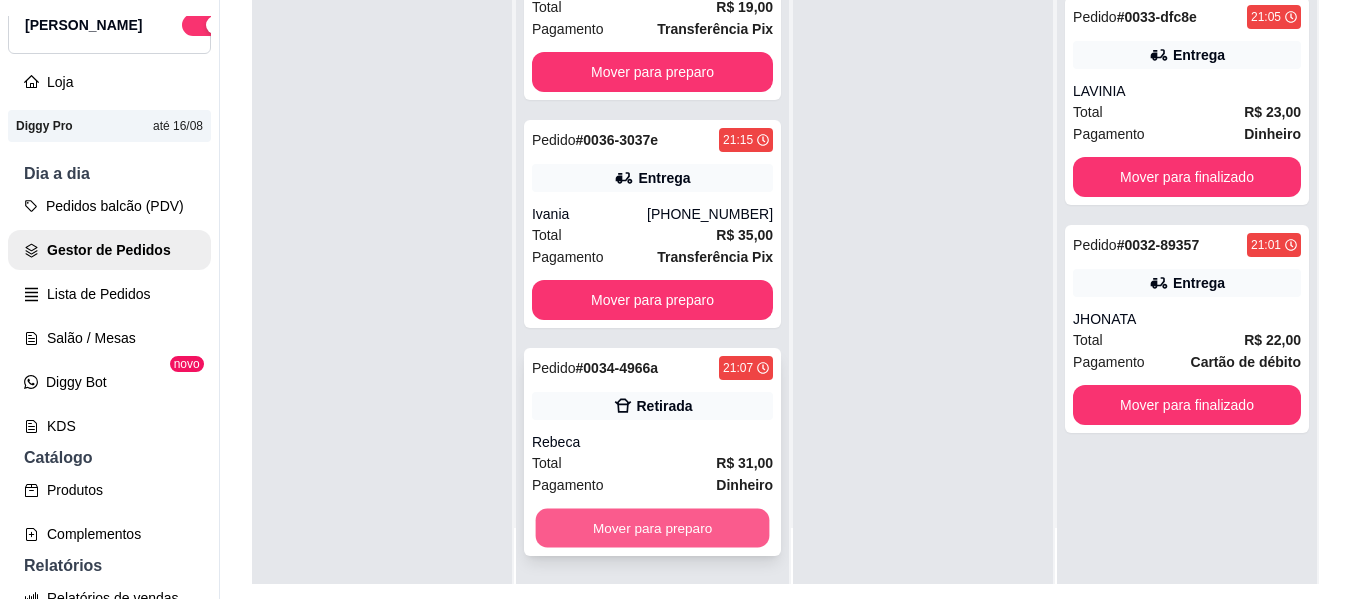 click on "Mover para preparo" at bounding box center [653, 528] 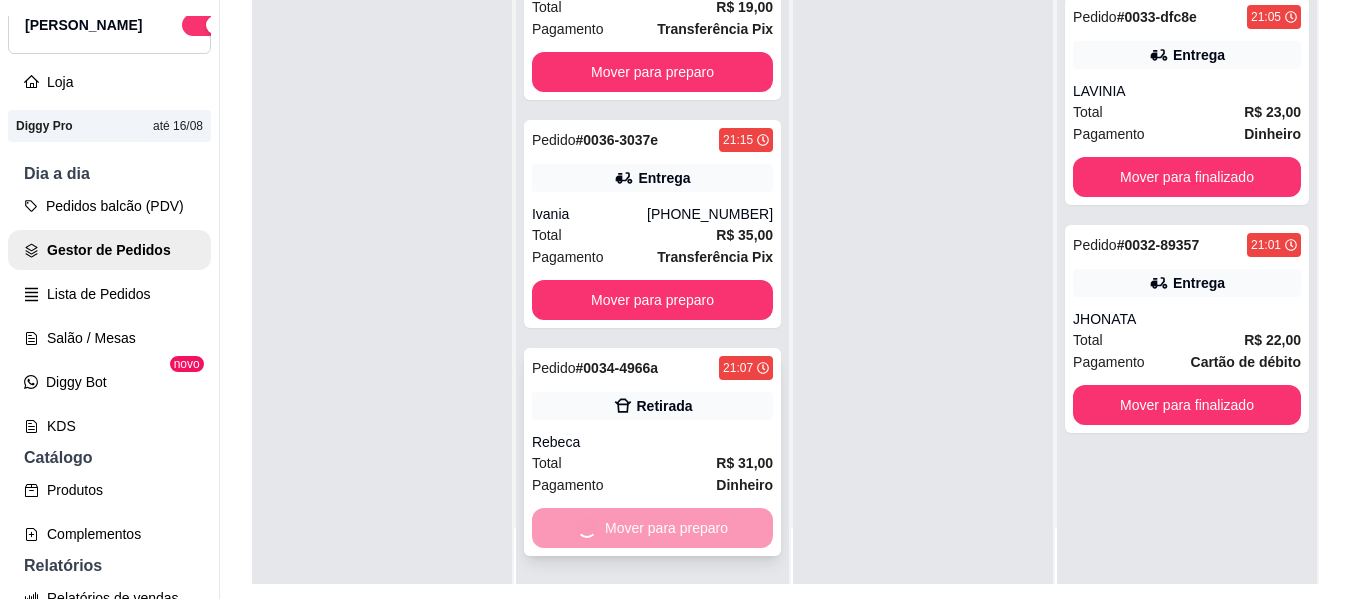 scroll, scrollTop: 561, scrollLeft: 0, axis: vertical 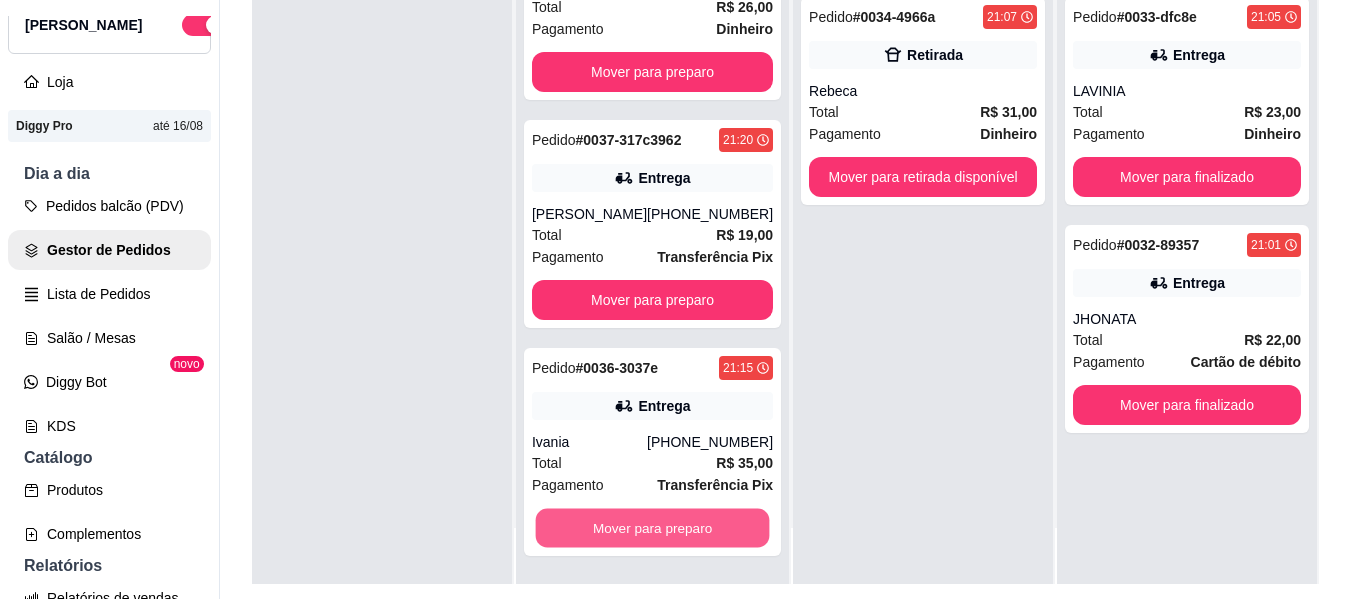 click on "Mover para preparo" at bounding box center (653, 528) 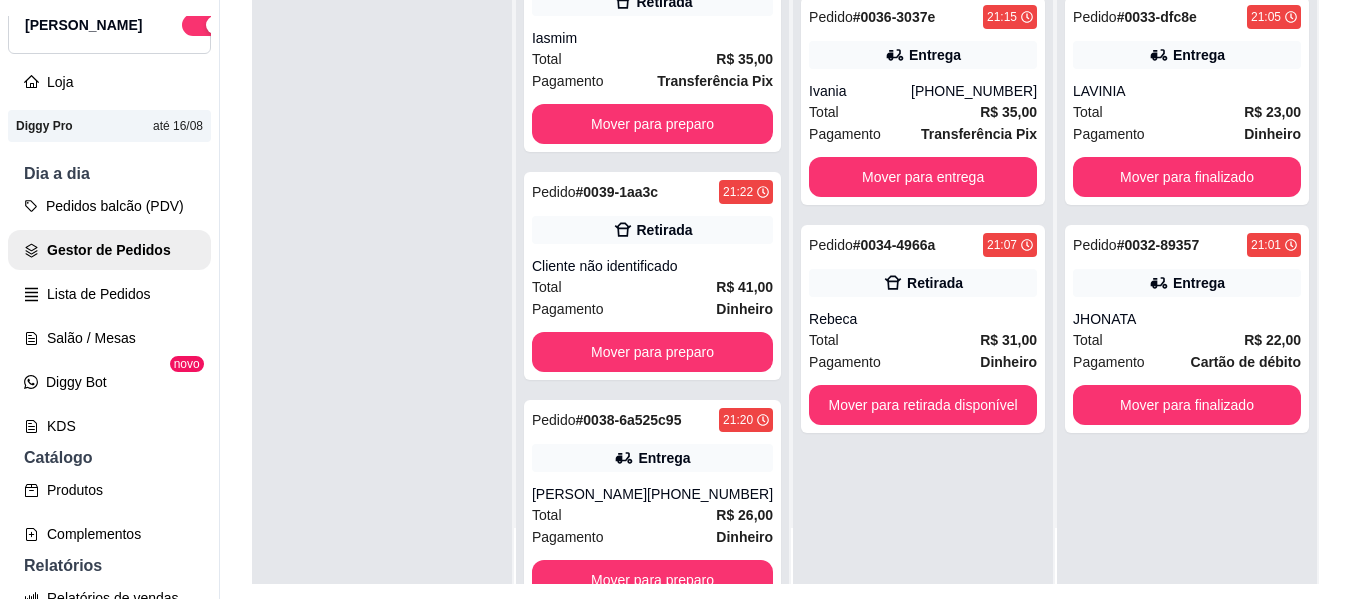 scroll, scrollTop: 0, scrollLeft: 0, axis: both 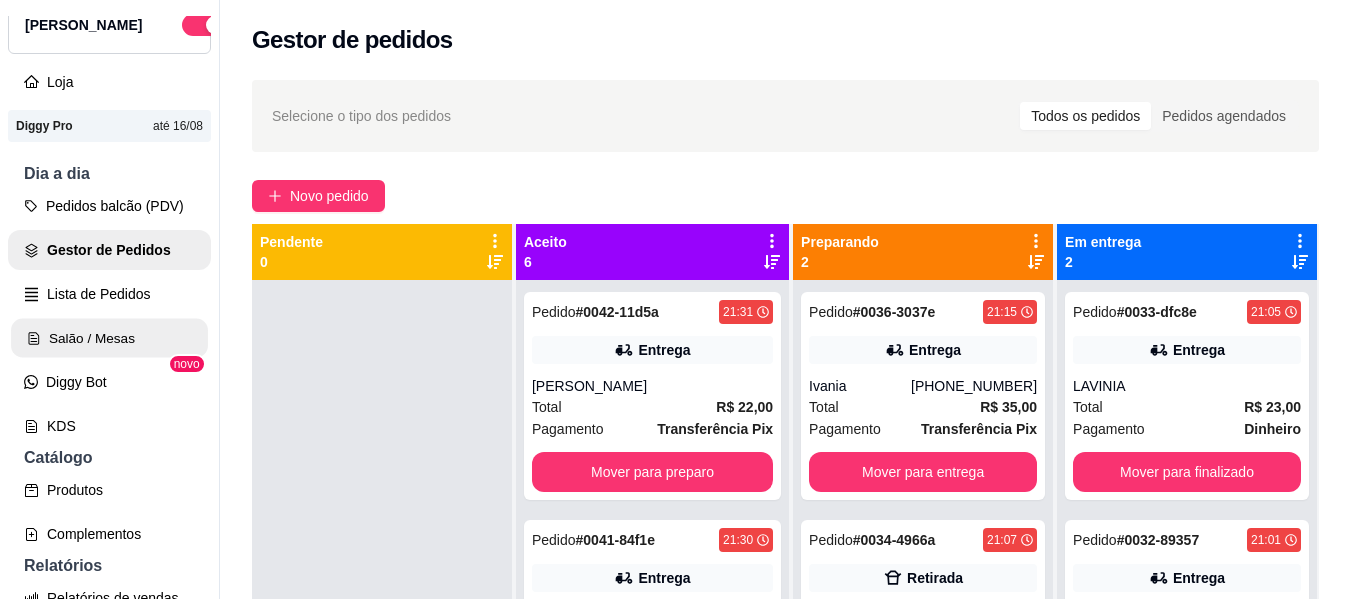 click on "Salão / Mesas" at bounding box center [109, 338] 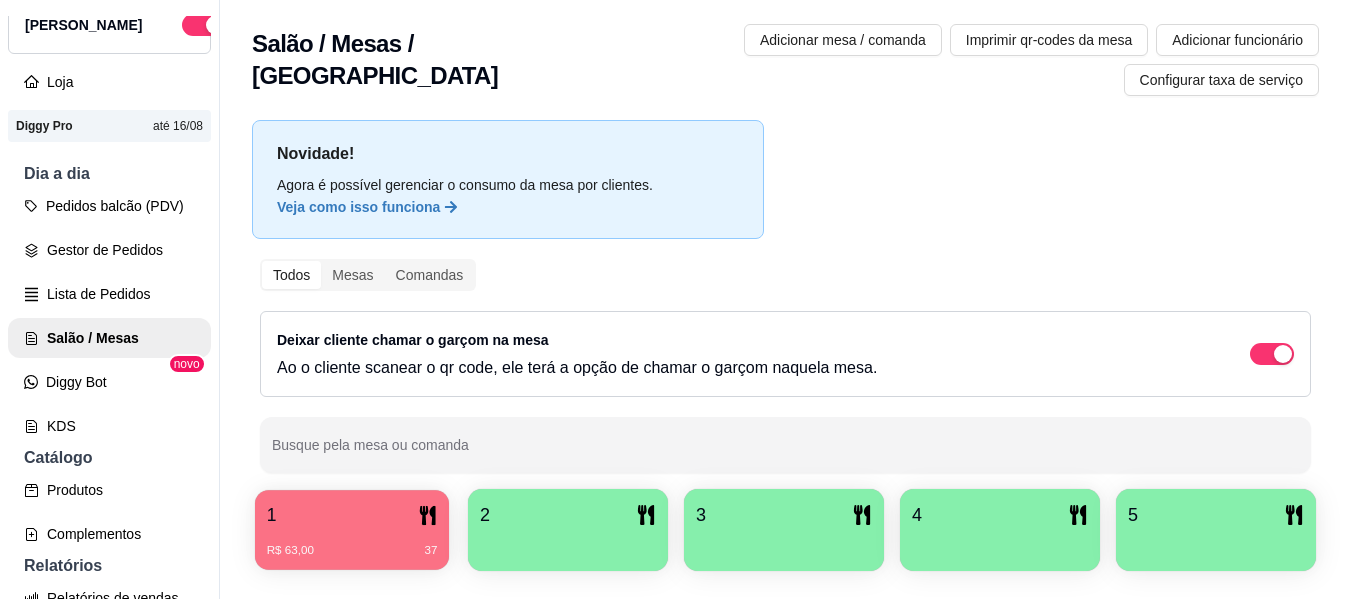 click on "R$ 63,00 37" at bounding box center (352, 543) 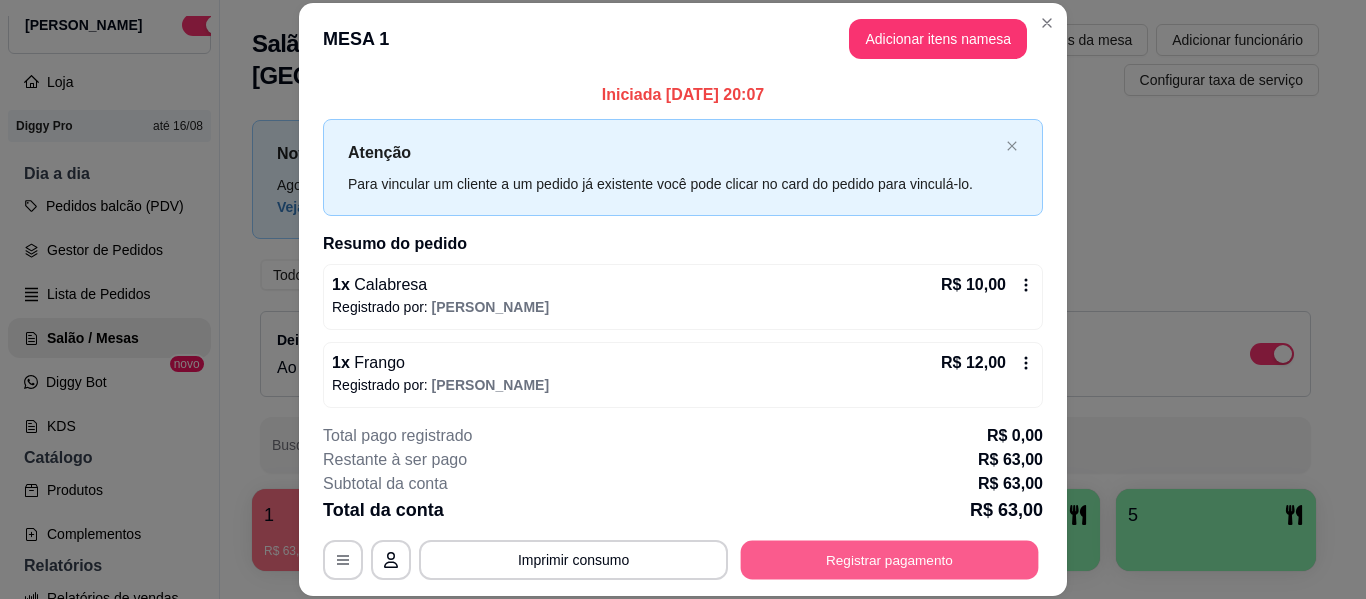 click on "Registrar pagamento" at bounding box center (890, 560) 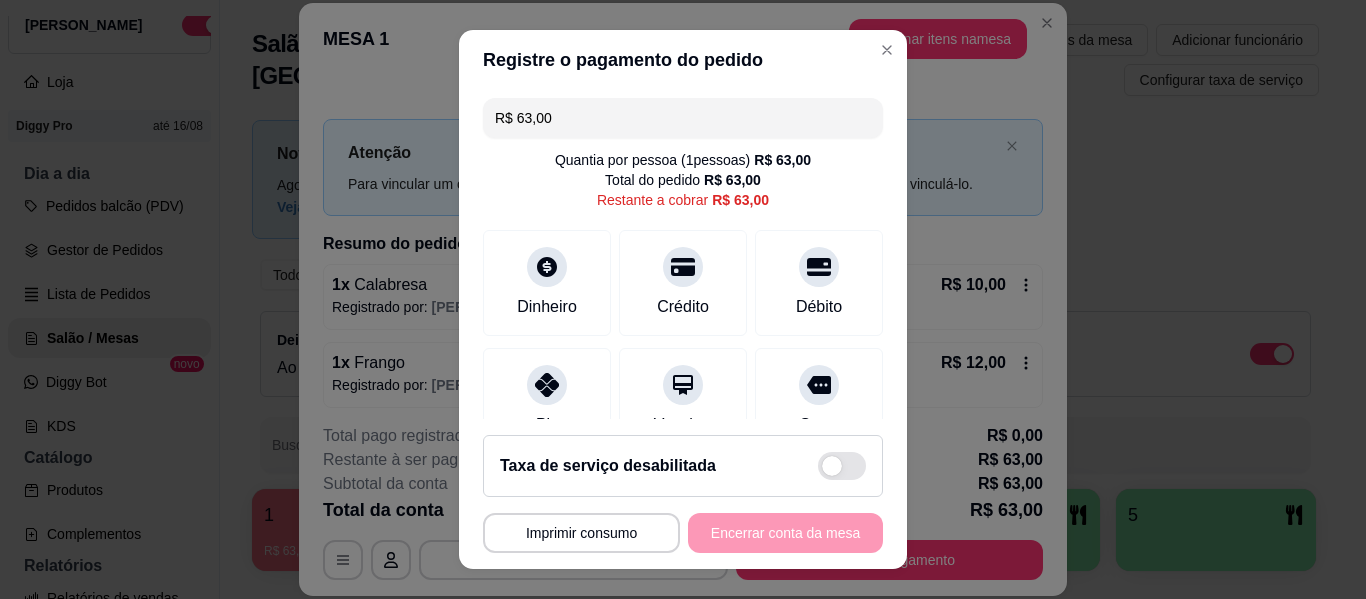 click on "R$ 63,00" at bounding box center (683, 118) 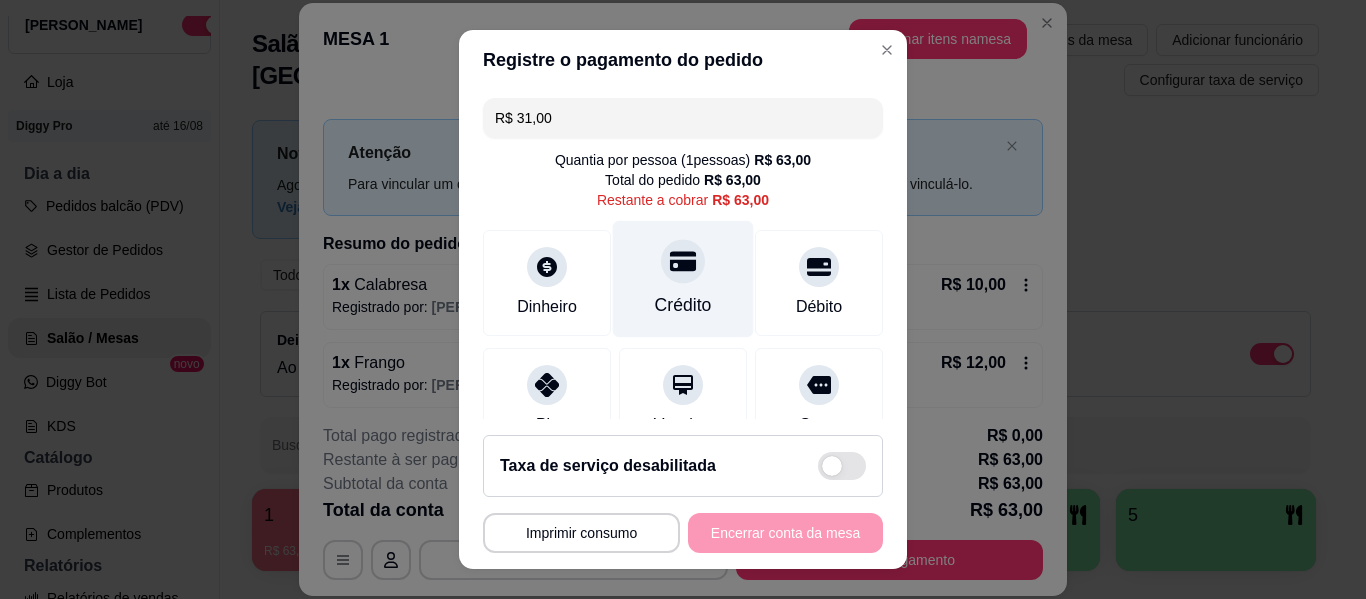 click at bounding box center (683, 261) 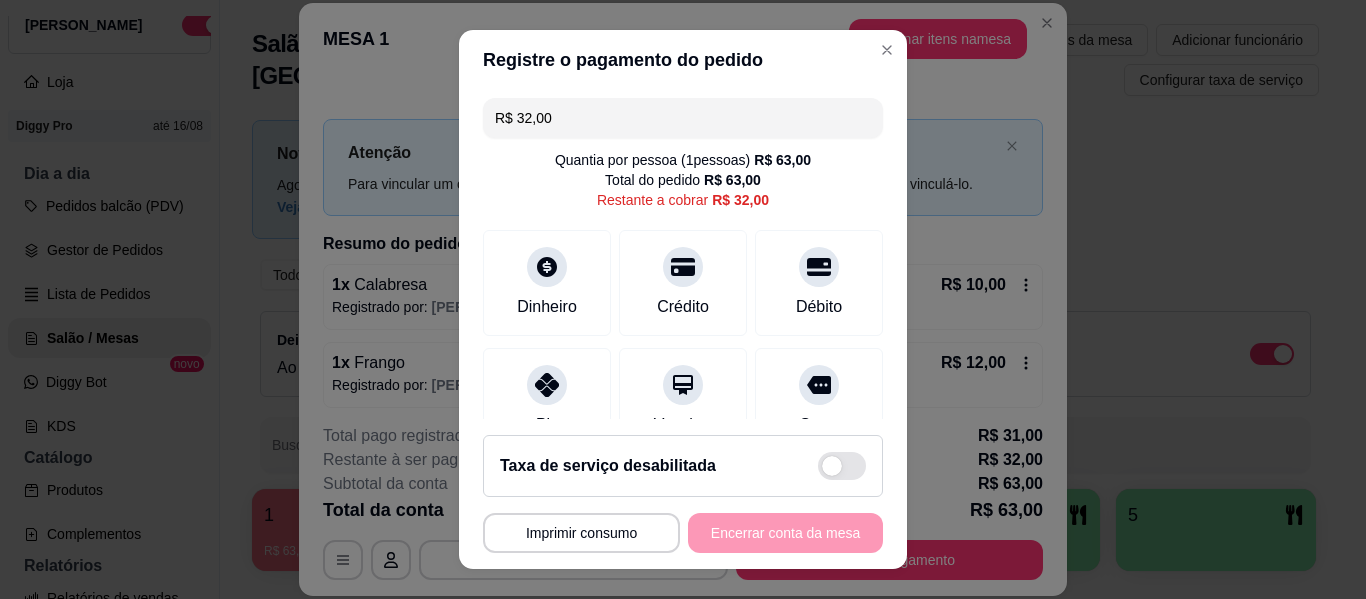 click on "R$ 32,00" at bounding box center (683, 118) 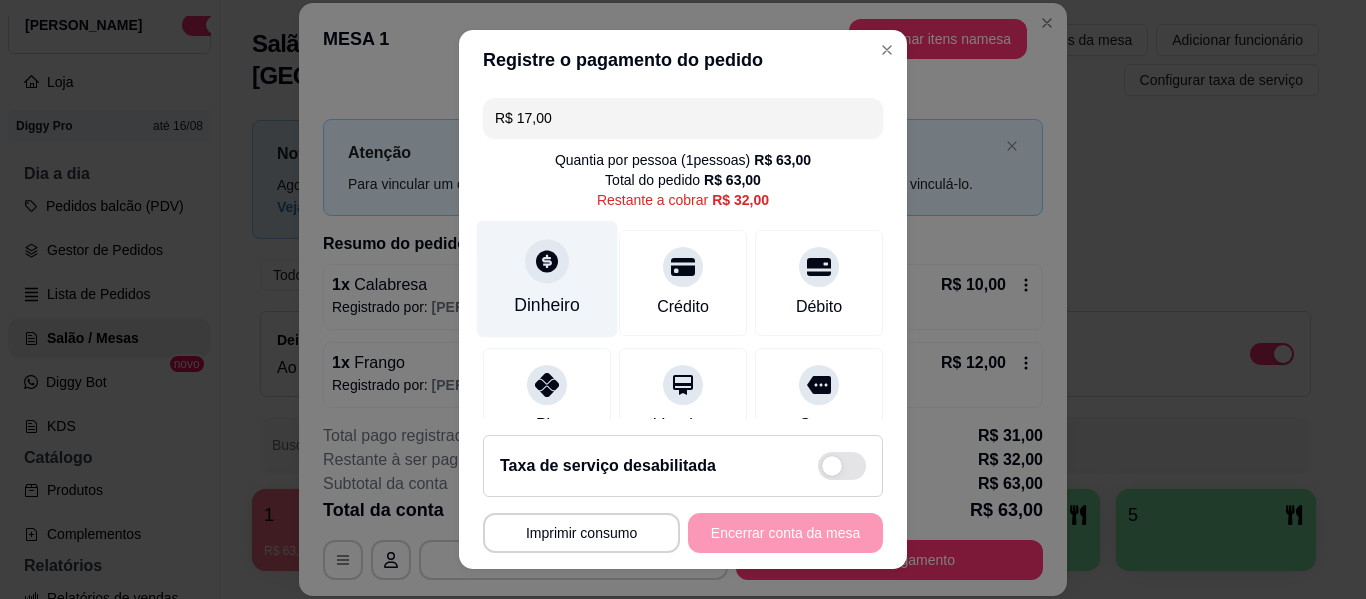 type on "R$ 17,00" 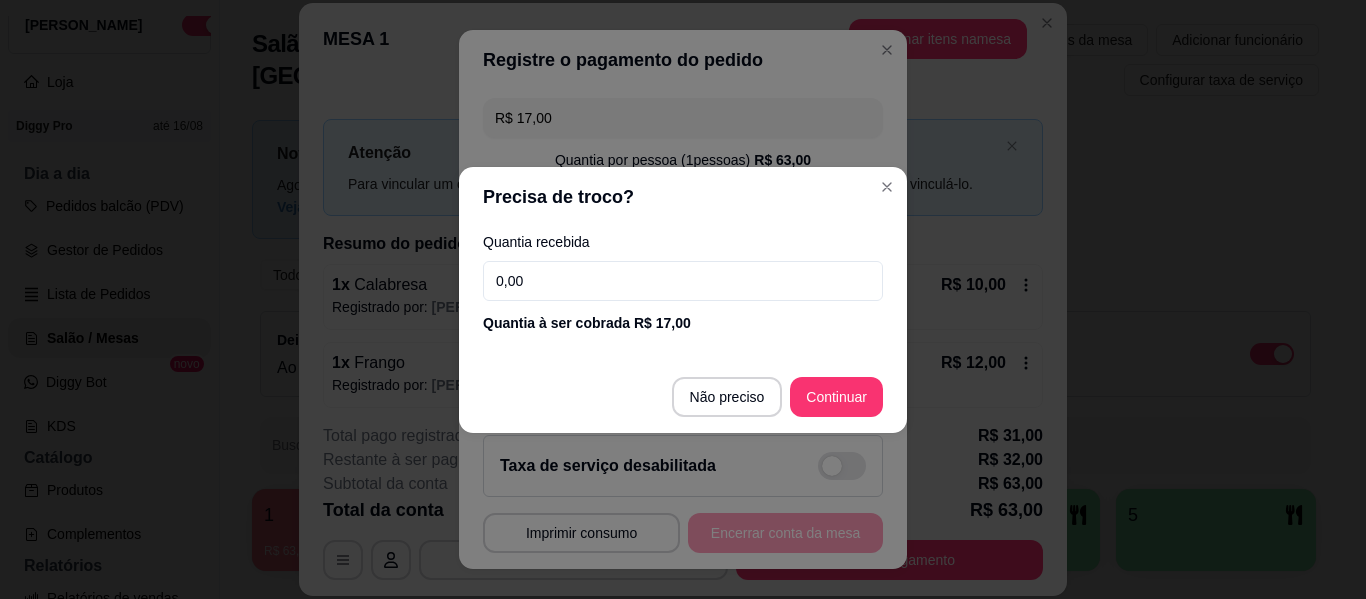 click on "0,00" at bounding box center (683, 281) 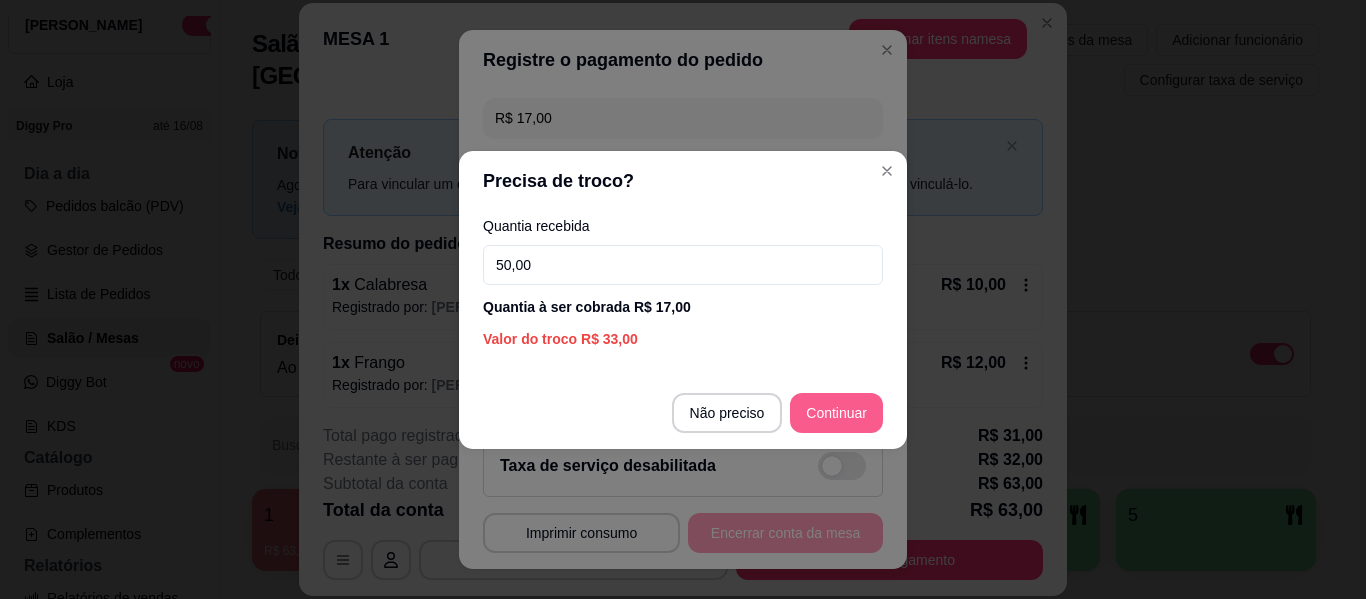 type on "50,00" 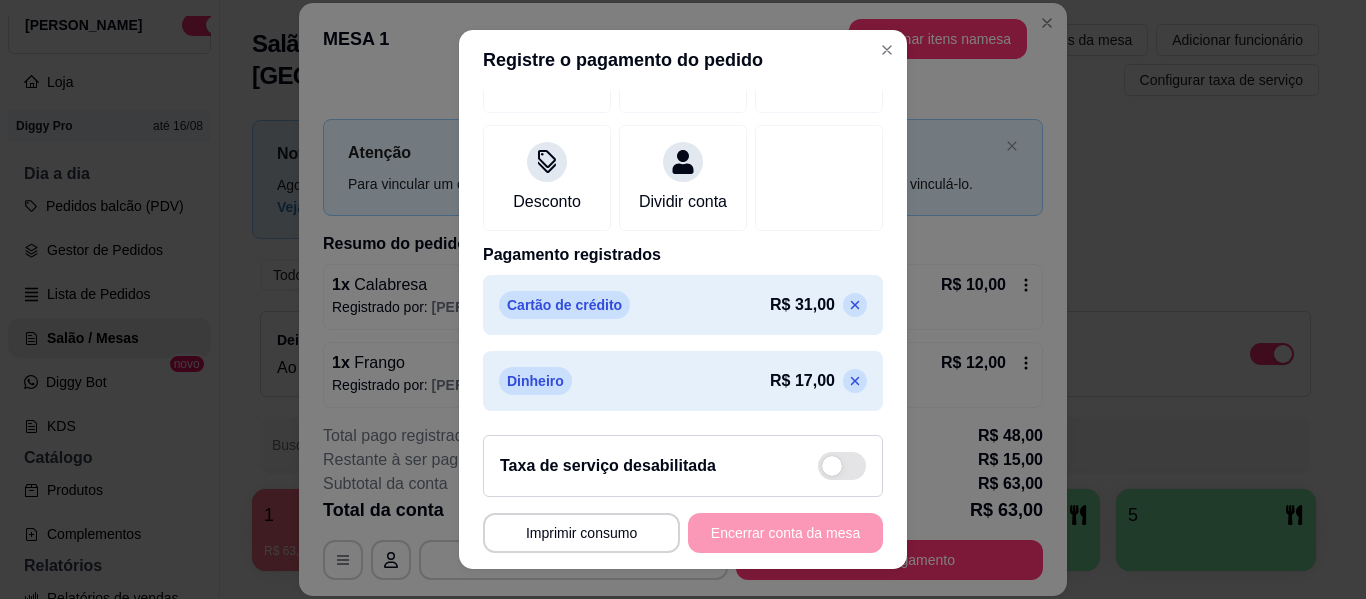 scroll, scrollTop: 365, scrollLeft: 0, axis: vertical 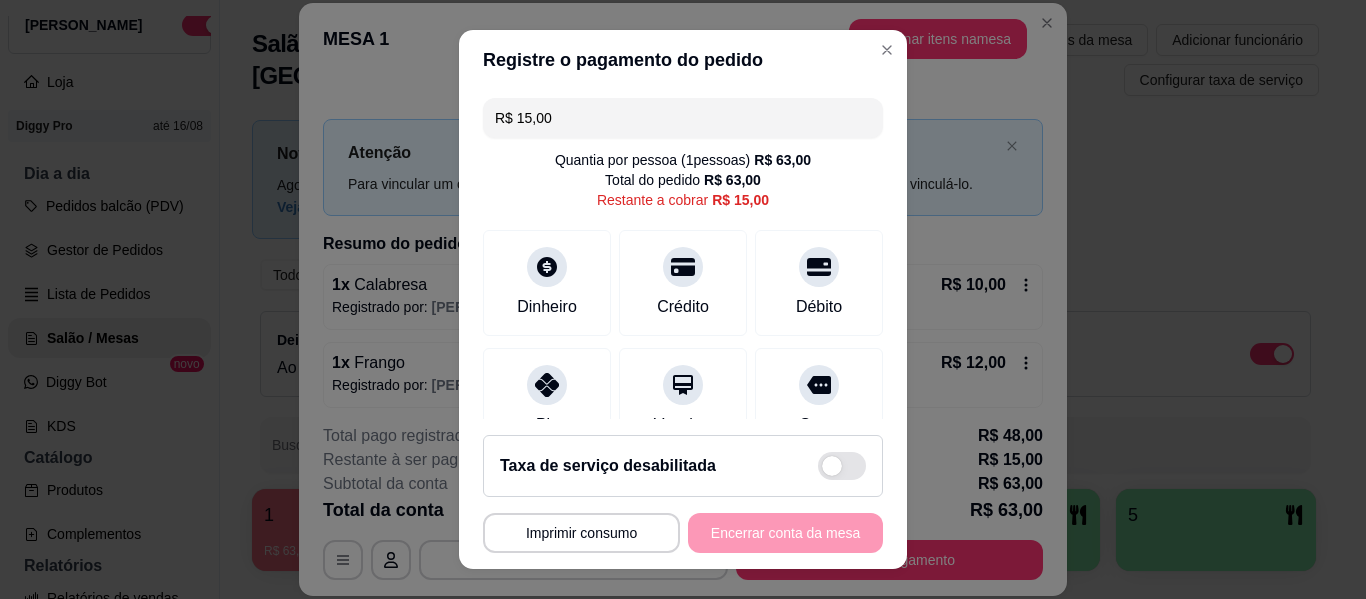 click on "R$ 15,00" at bounding box center [683, 118] 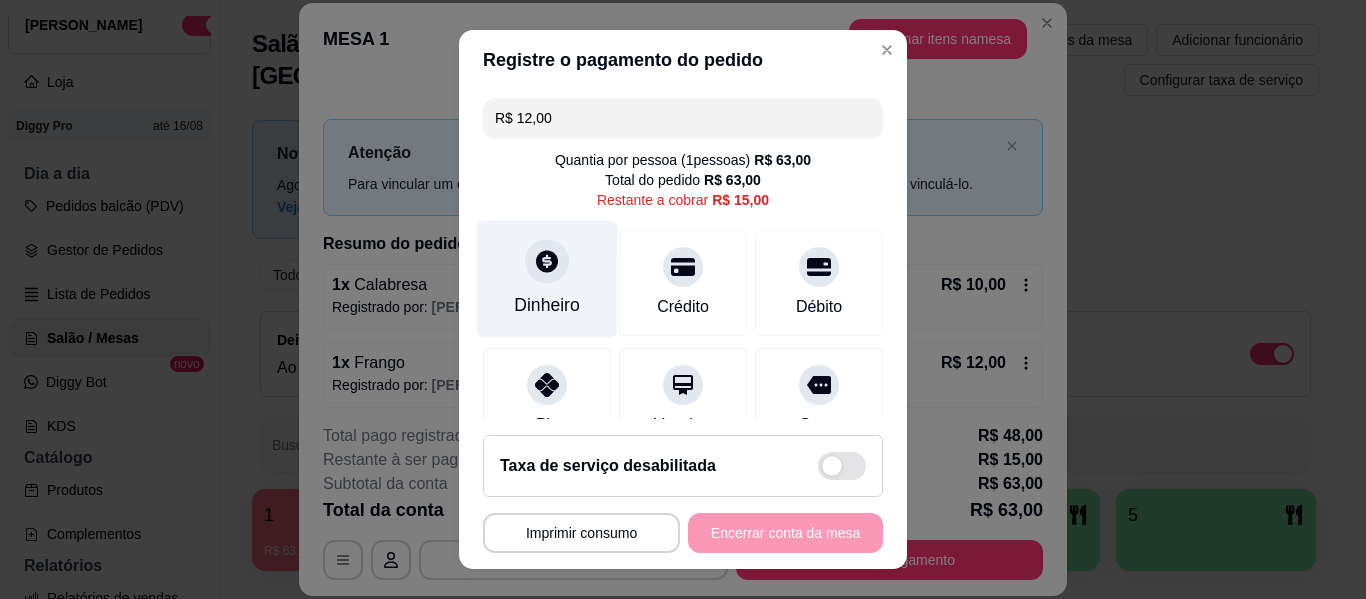 click on "Dinheiro" at bounding box center (547, 279) 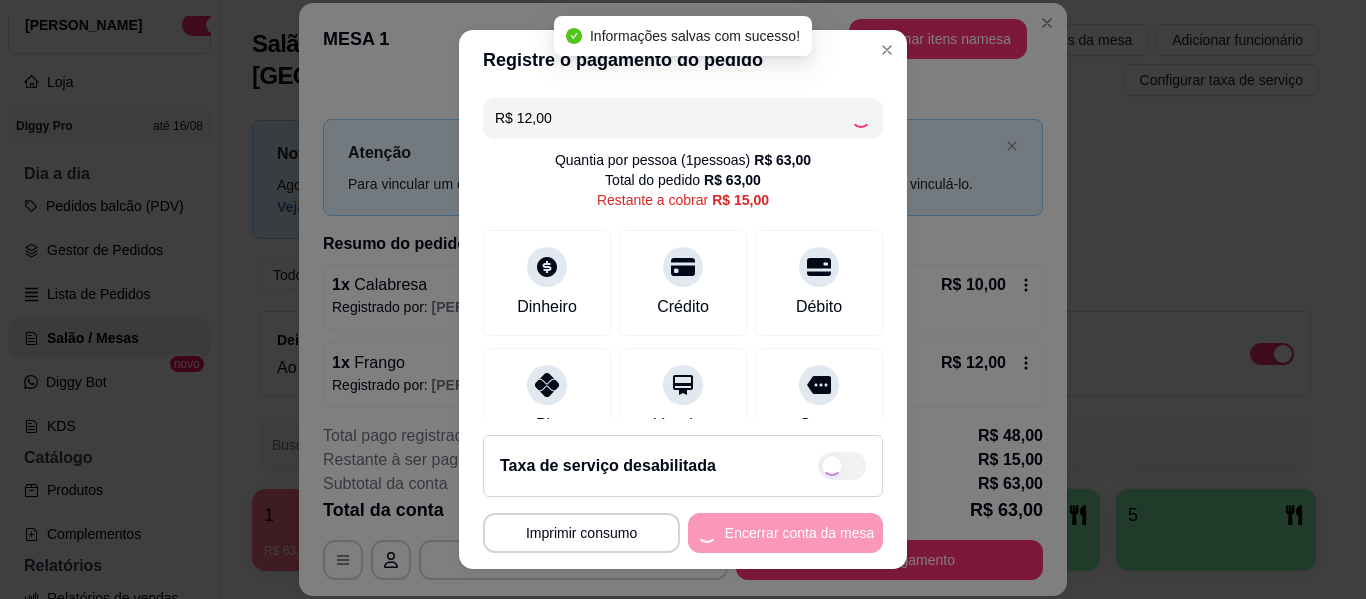 type on "R$ 3,00" 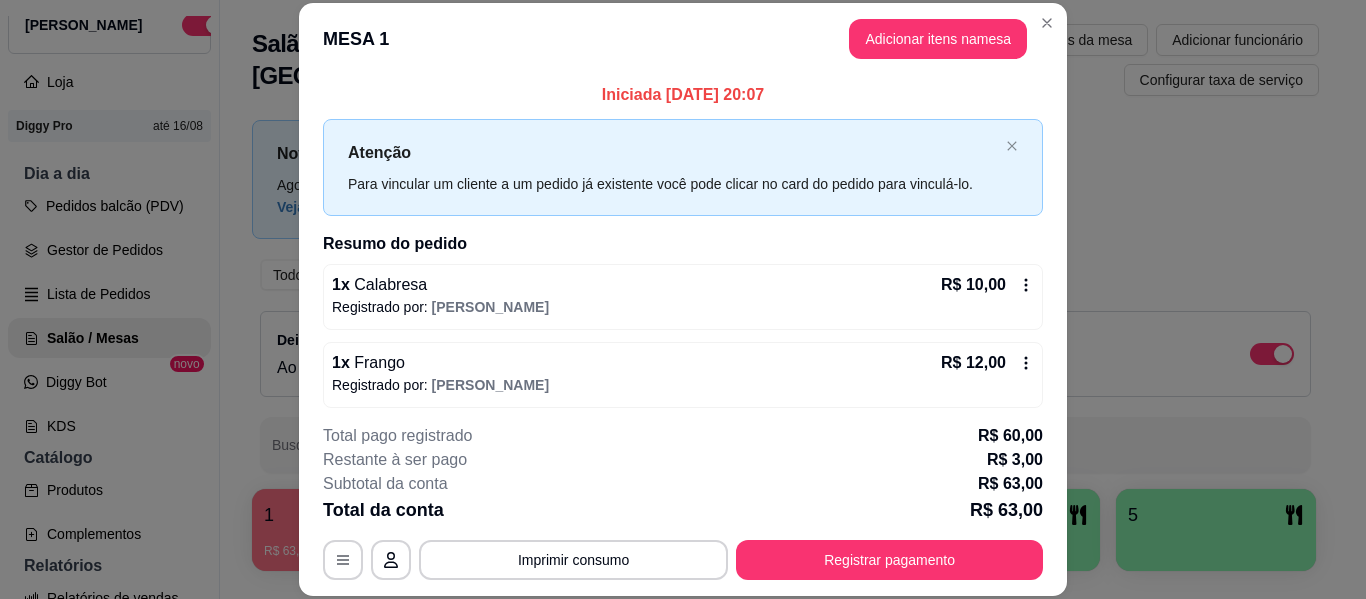 click 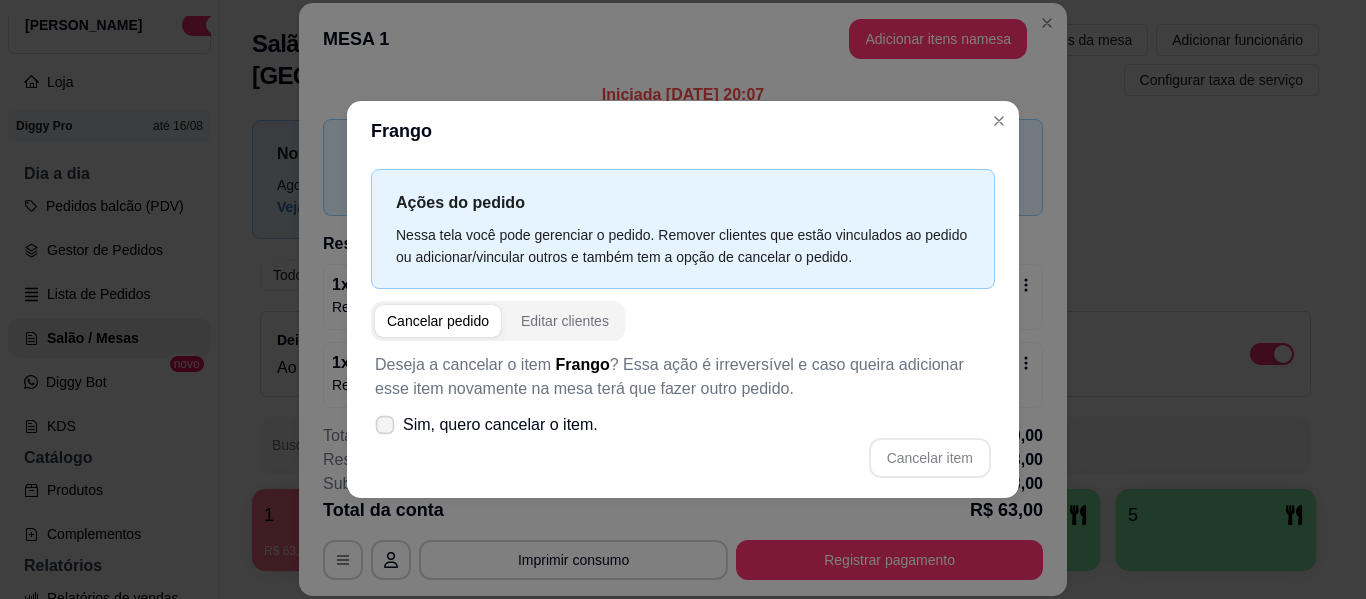 click 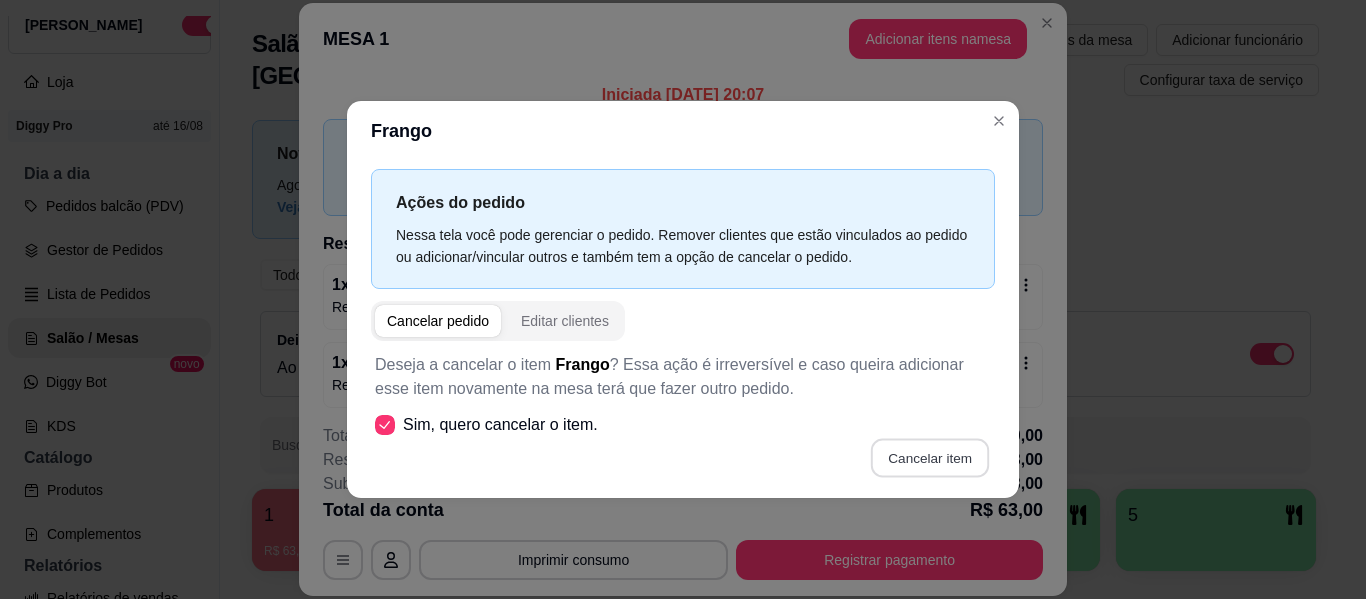 click on "Cancelar item" at bounding box center (929, 457) 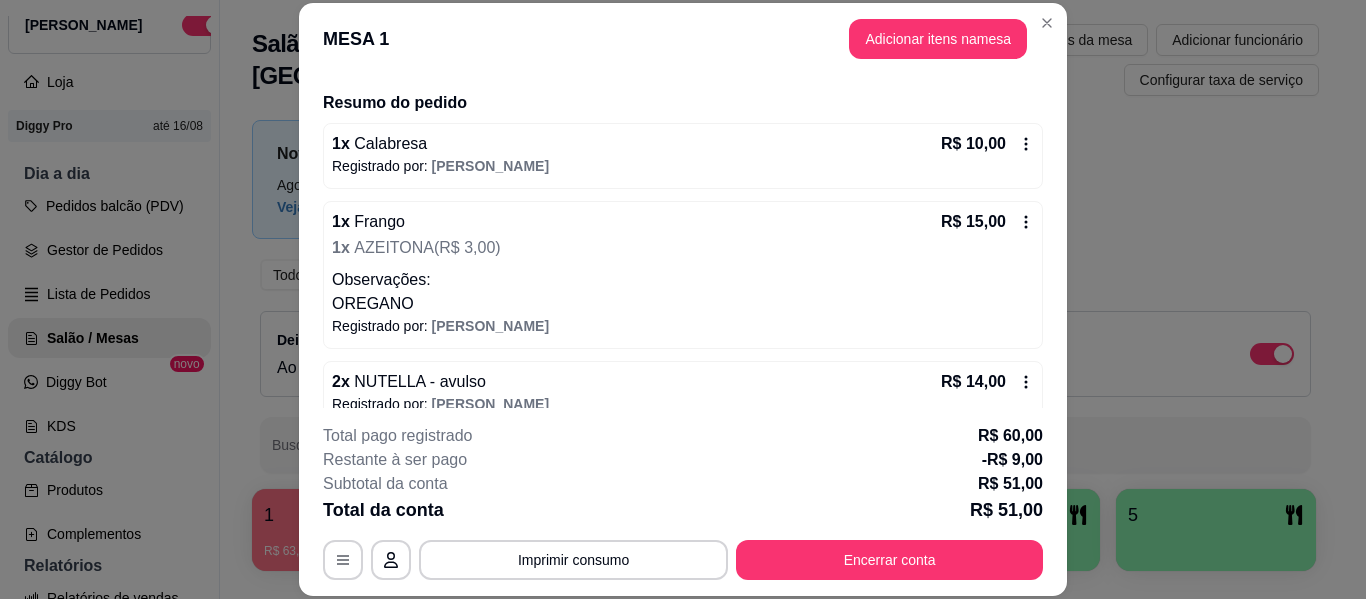 scroll, scrollTop: 160, scrollLeft: 0, axis: vertical 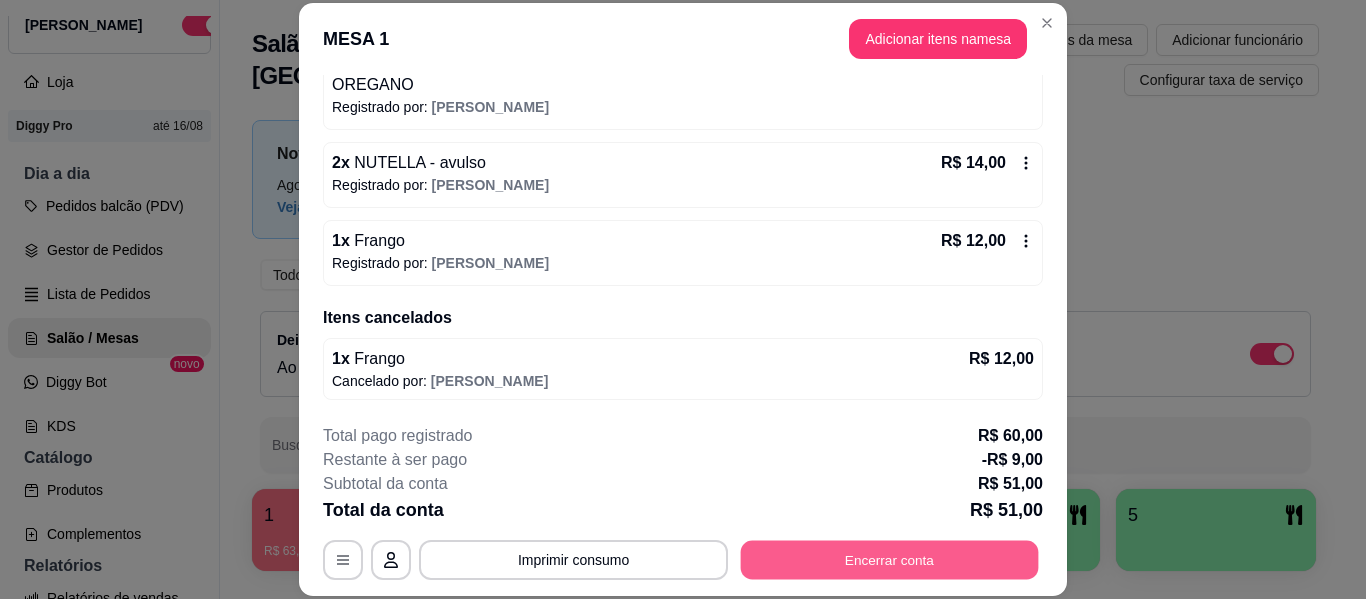 click on "Encerrar conta" at bounding box center (890, 560) 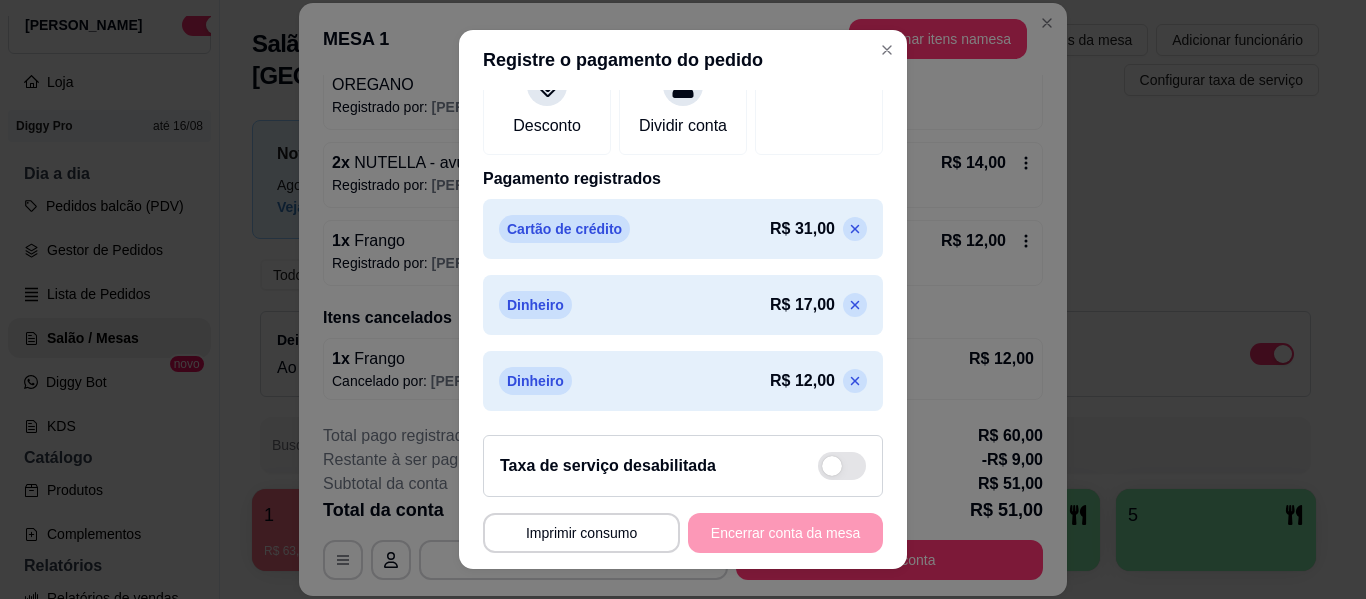 scroll, scrollTop: 421, scrollLeft: 0, axis: vertical 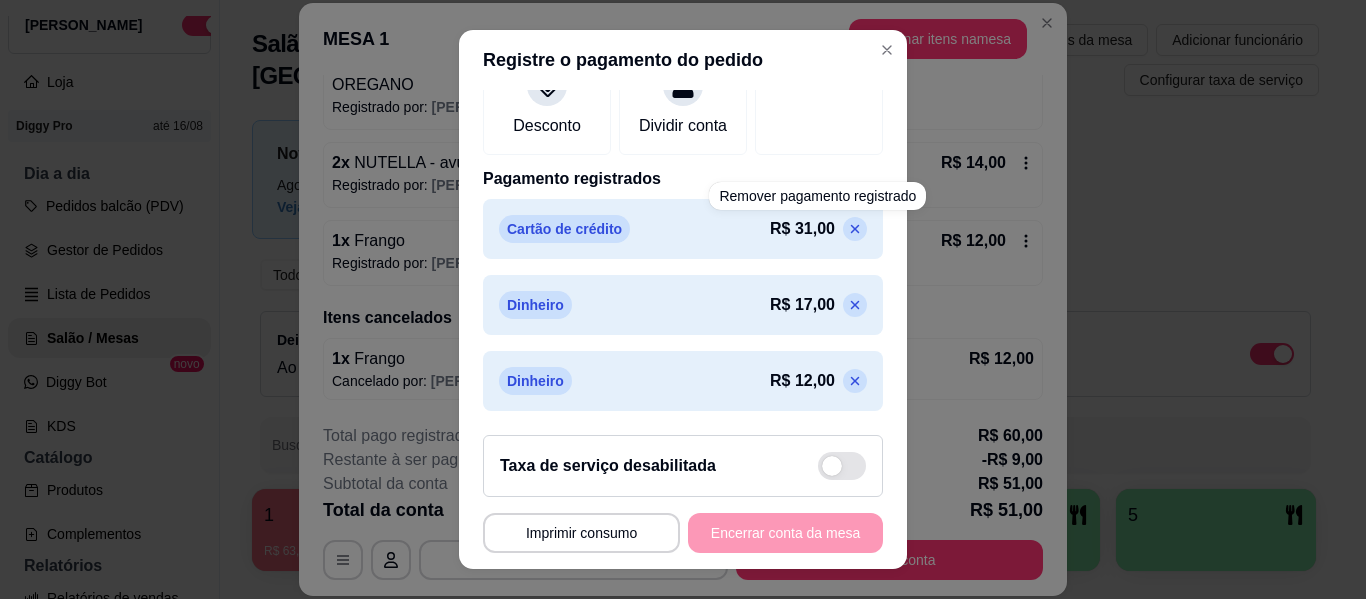 click 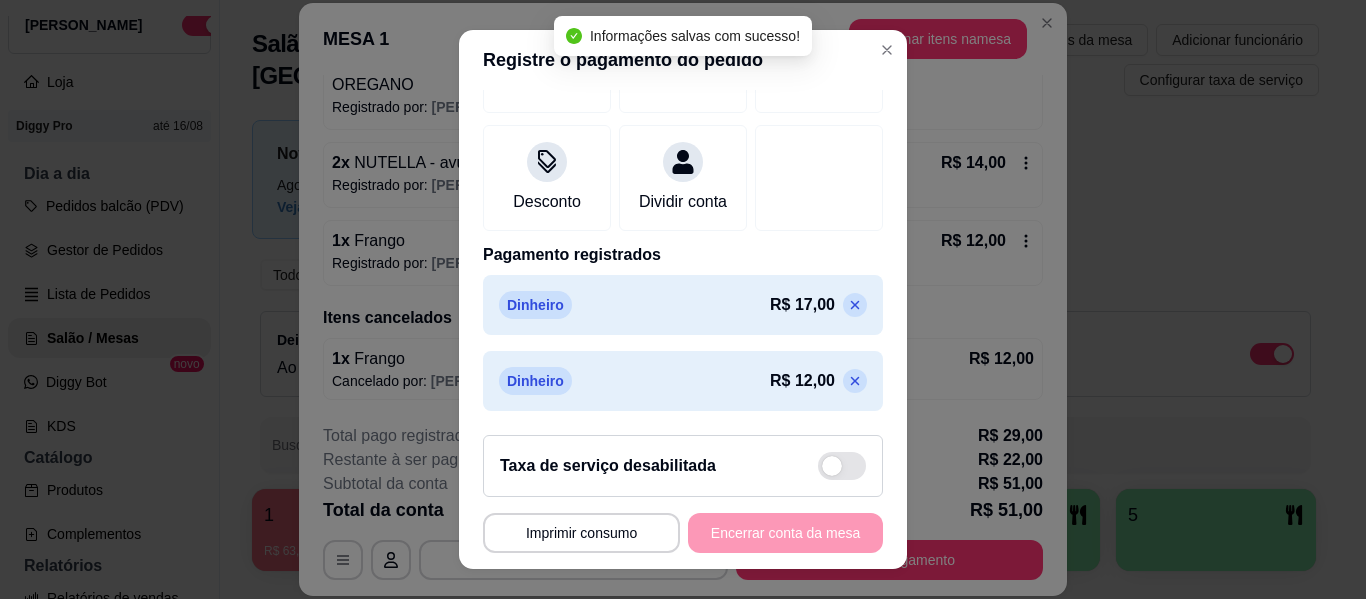 scroll, scrollTop: 365, scrollLeft: 0, axis: vertical 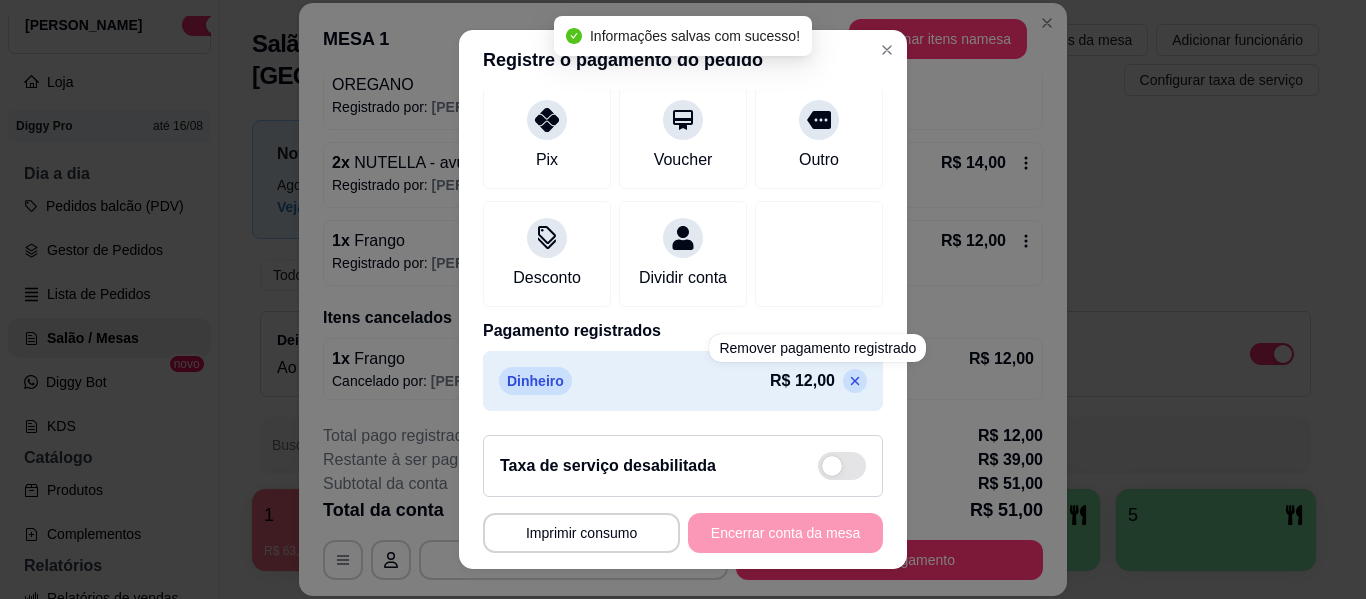 click 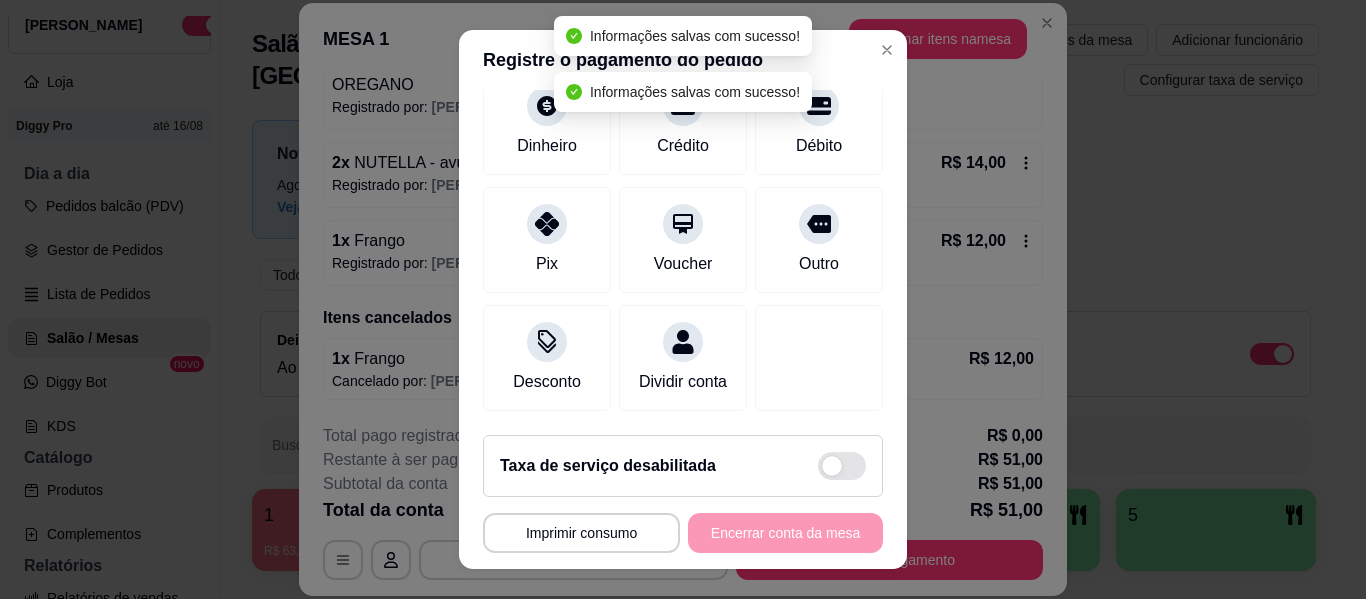 scroll, scrollTop: 185, scrollLeft: 0, axis: vertical 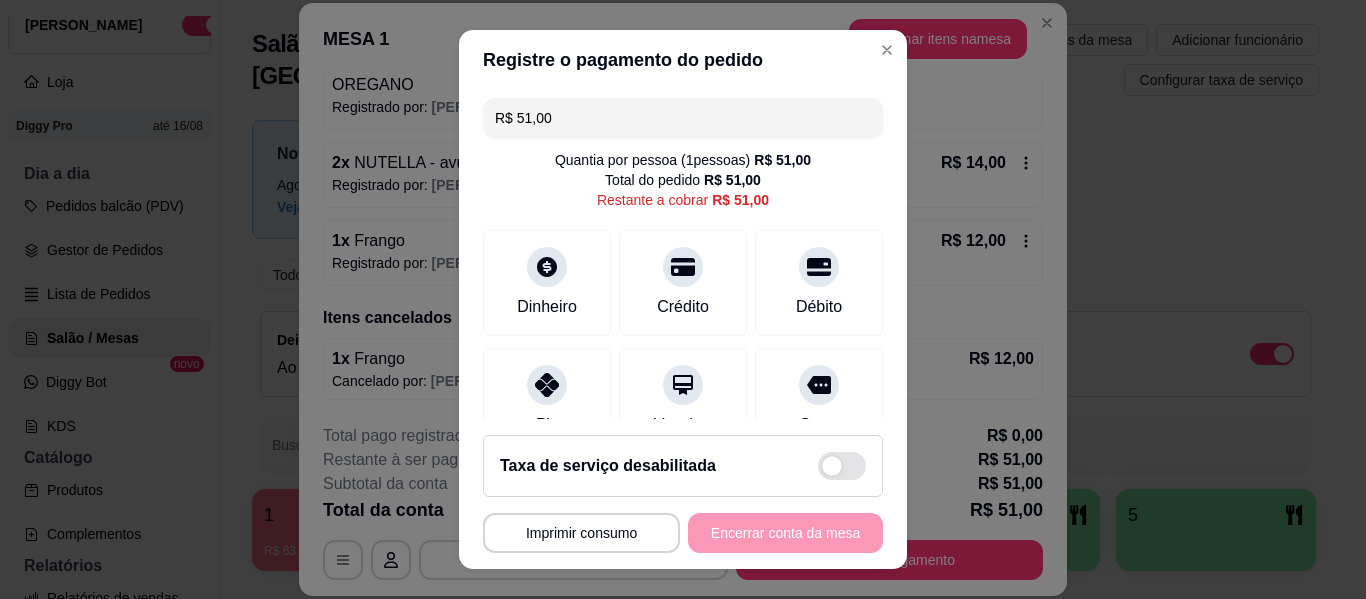 click on "R$ 51,00" at bounding box center (683, 118) 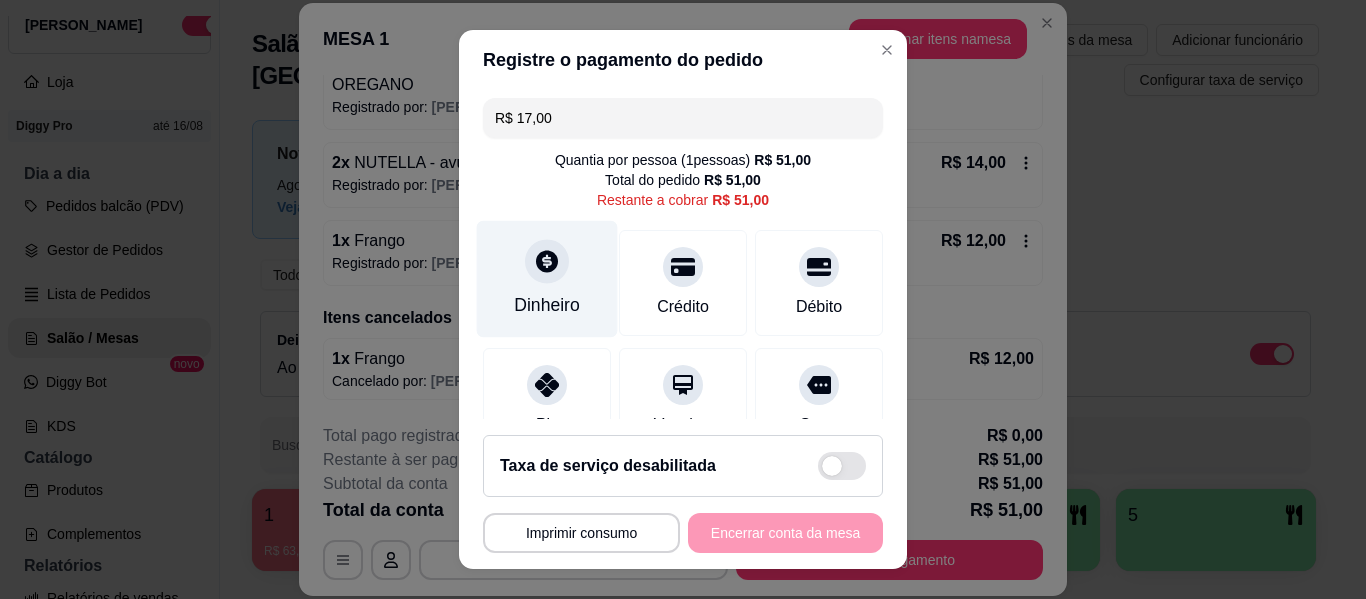 click at bounding box center [547, 261] 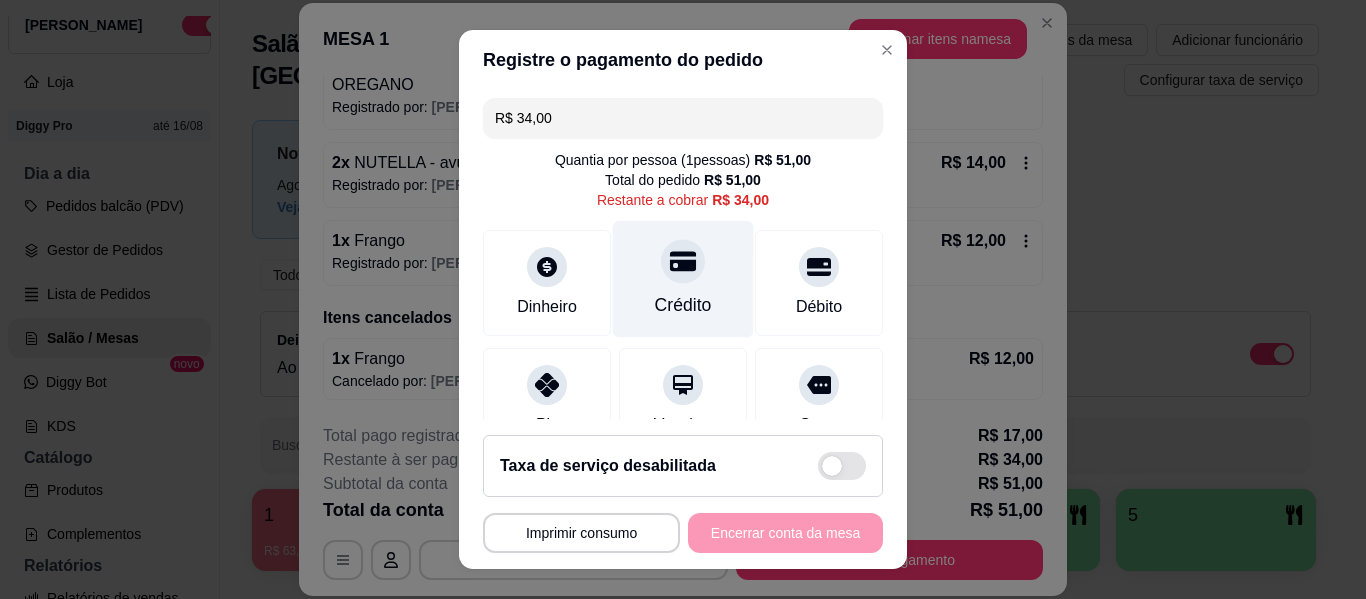 click on "Crédito" at bounding box center [683, 279] 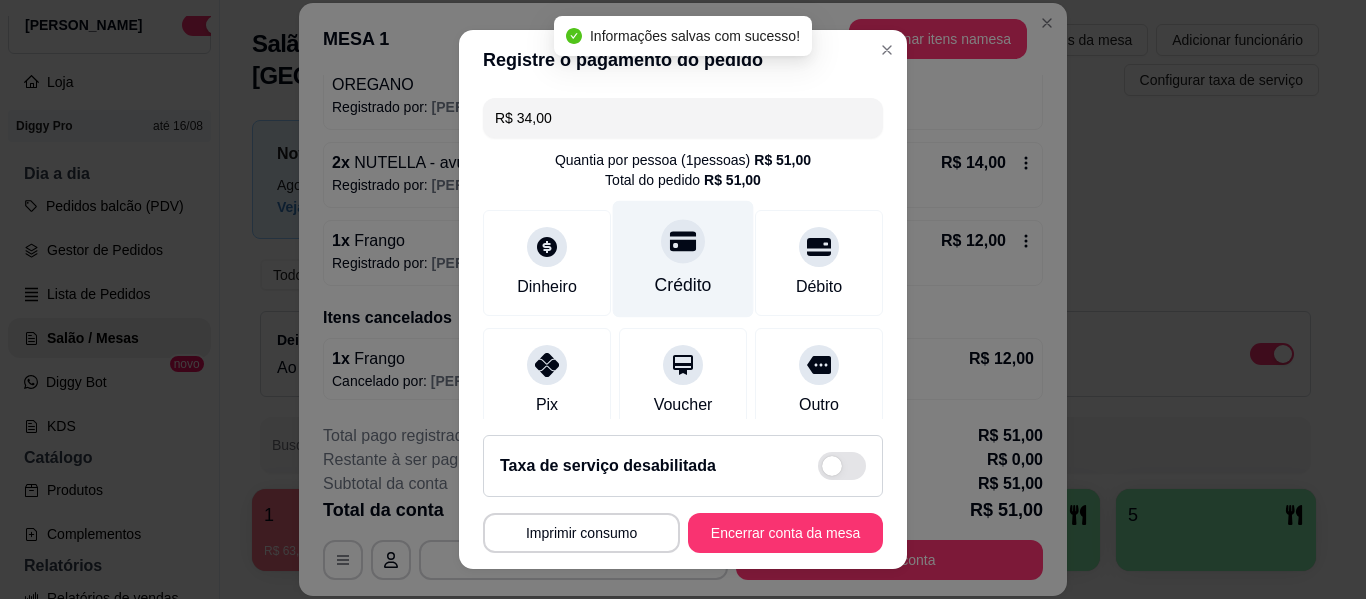 type on "R$ 0,00" 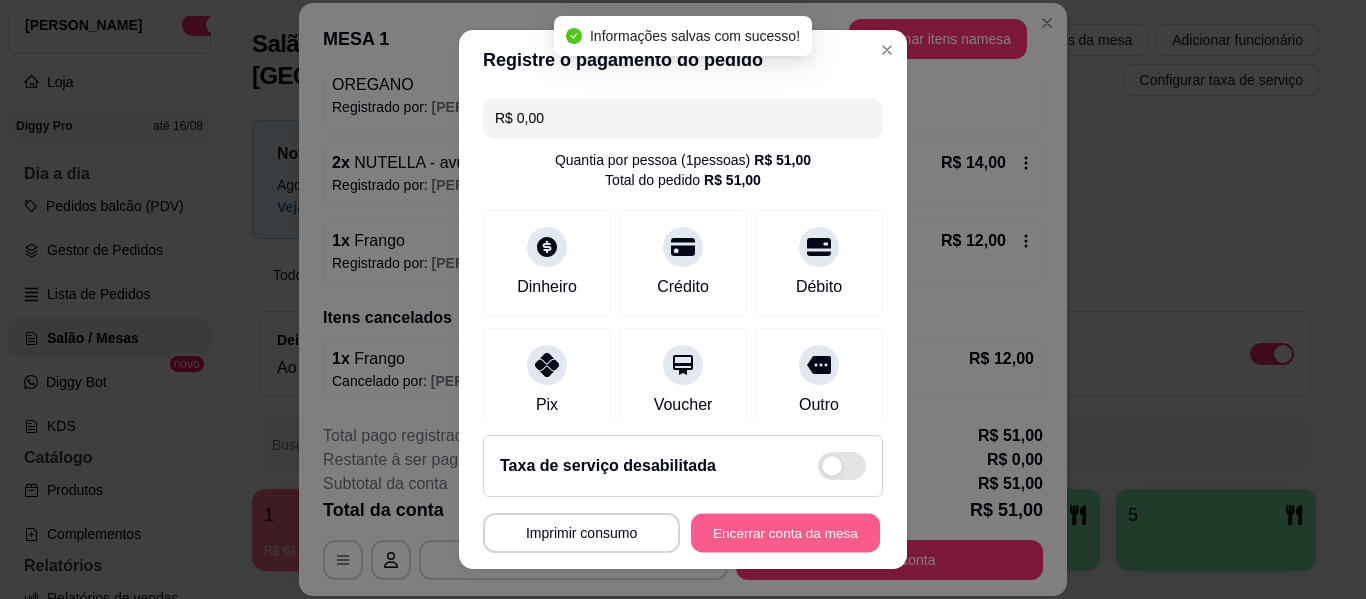 click on "Encerrar conta da mesa" at bounding box center [785, 533] 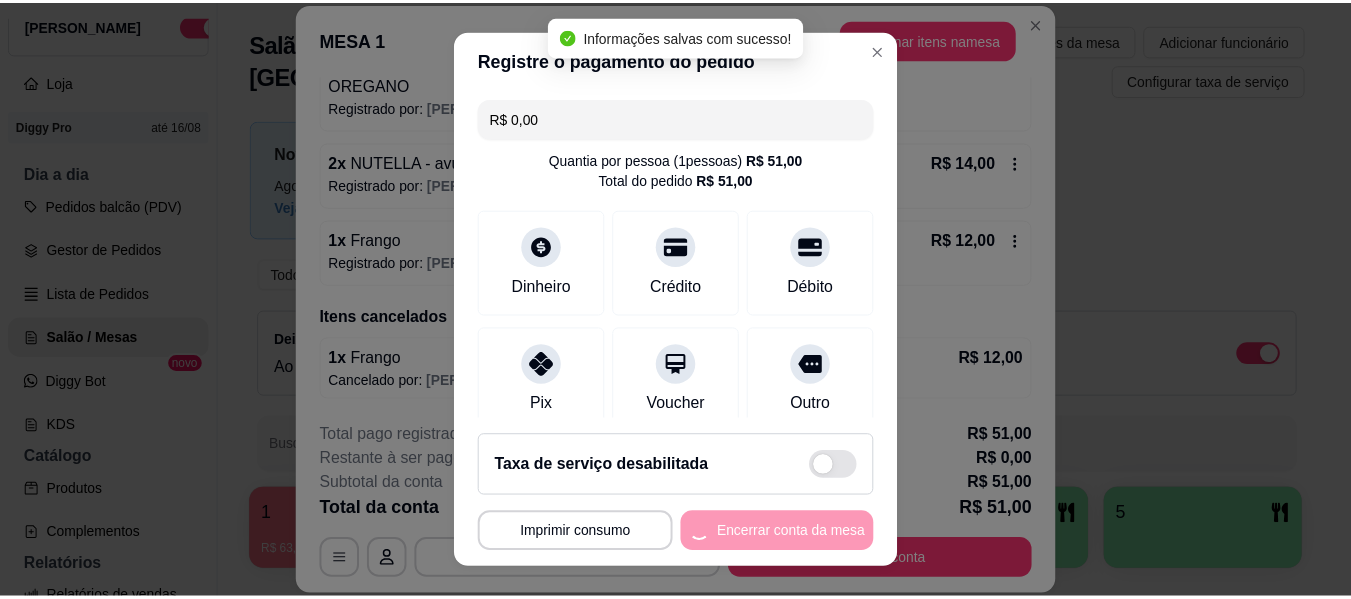 scroll, scrollTop: 0, scrollLeft: 0, axis: both 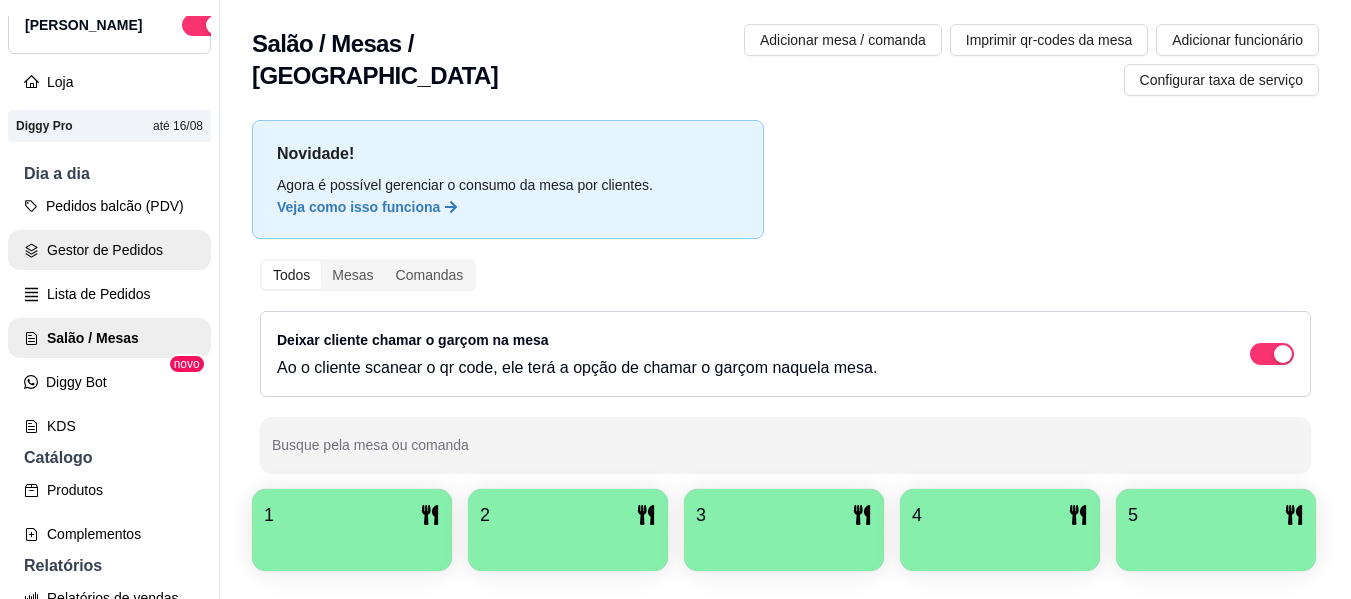 click on "Gestor de Pedidos" at bounding box center [109, 250] 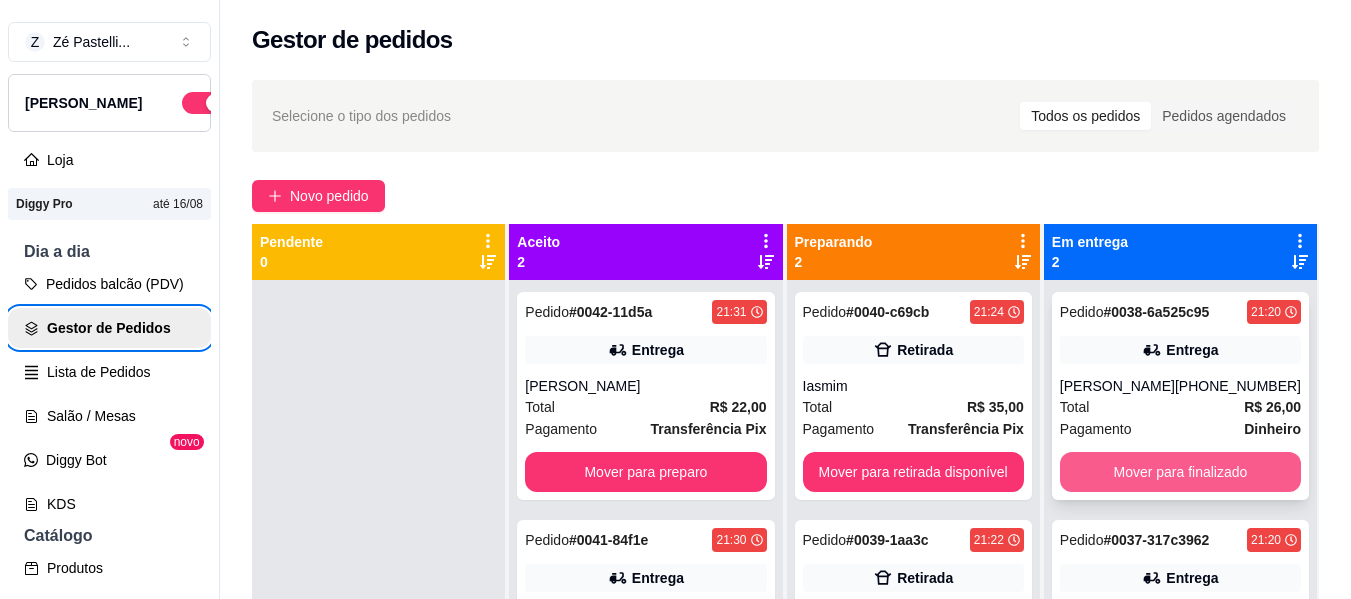 scroll, scrollTop: 0, scrollLeft: 0, axis: both 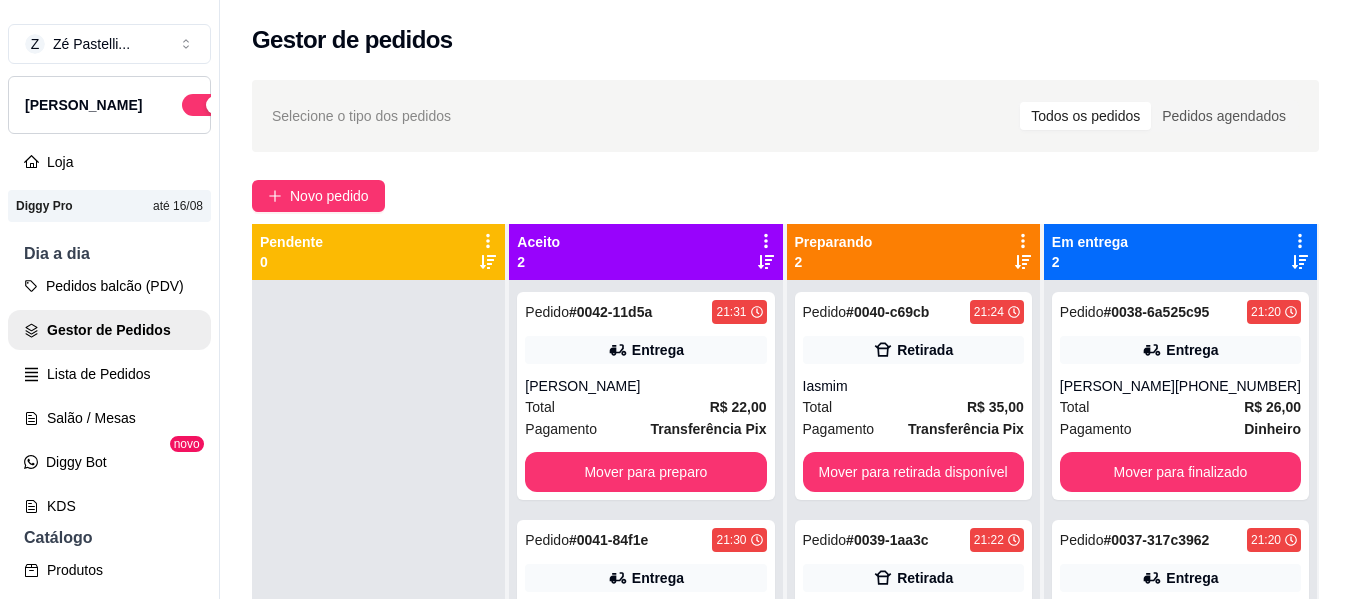 click on "Selecione o tipo dos pedidos Todos os pedidos Pedidos agendados" at bounding box center [785, 116] 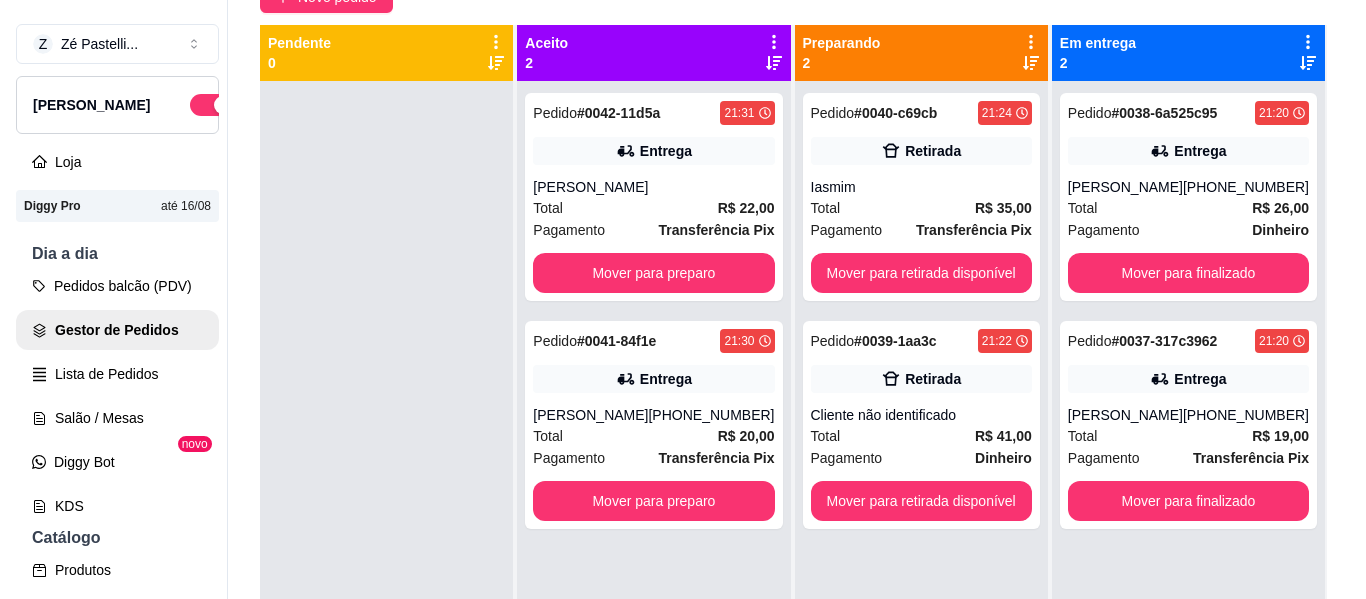 scroll, scrollTop: 200, scrollLeft: 0, axis: vertical 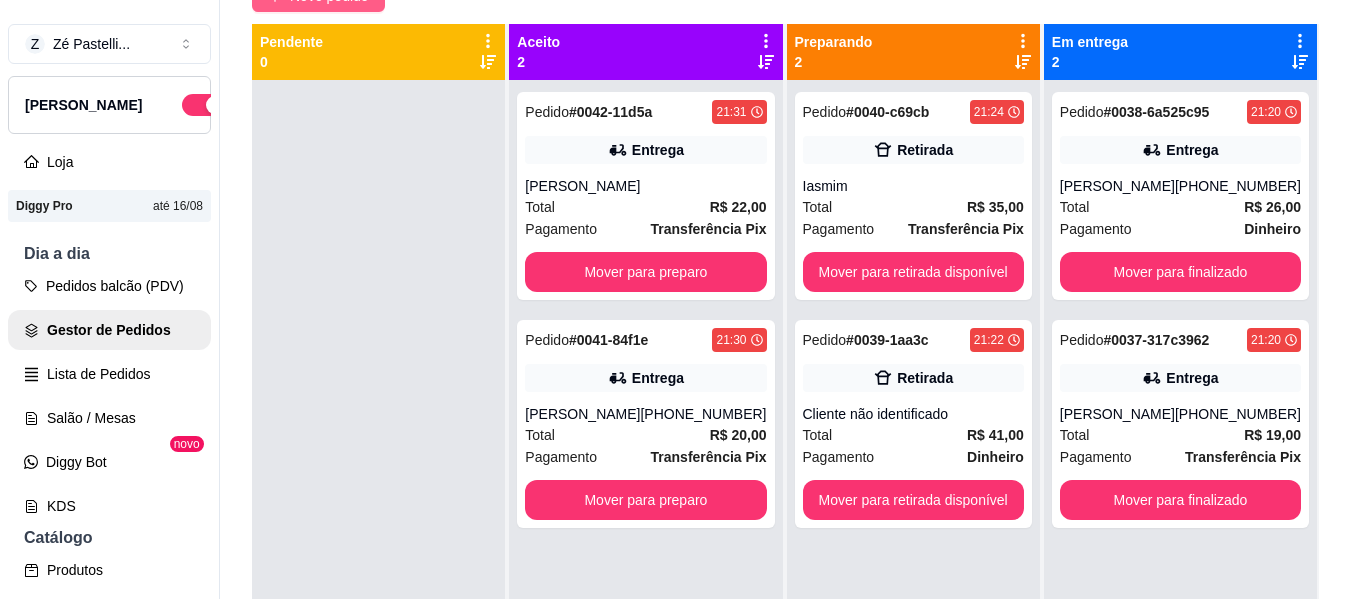 click on "Novo pedido" at bounding box center (329, -4) 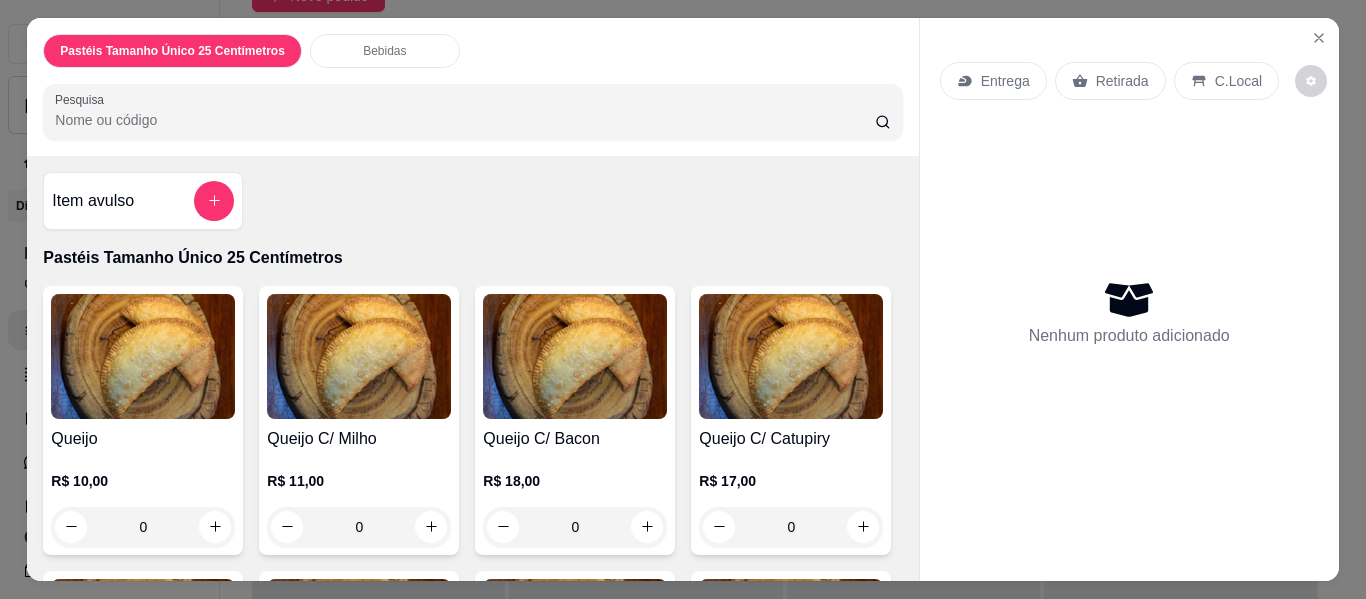 click at bounding box center [143, 356] 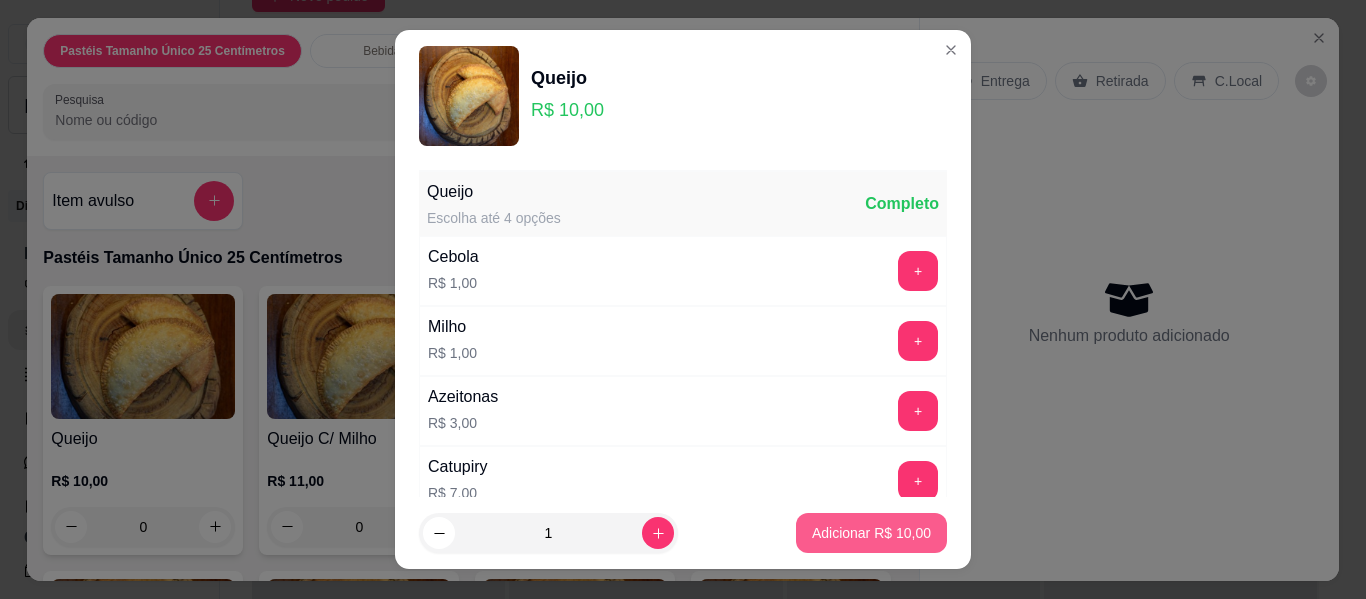 click on "Adicionar   R$ 10,00" at bounding box center [871, 533] 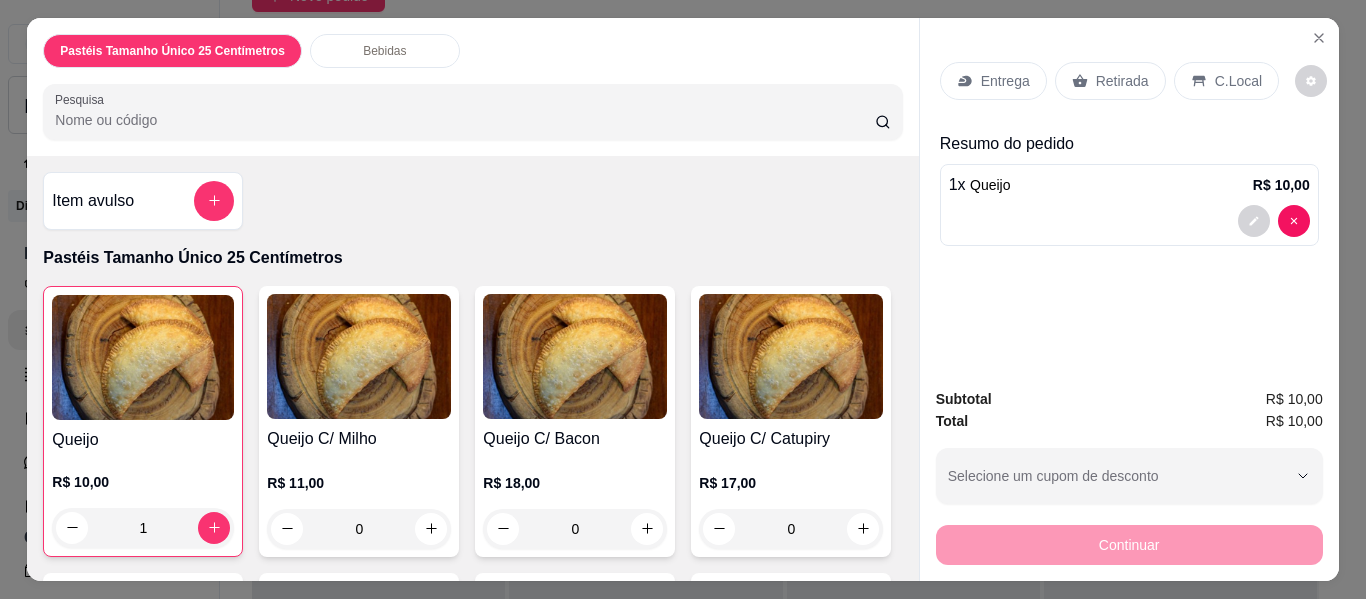 click on "Bebidas" at bounding box center (385, 51) 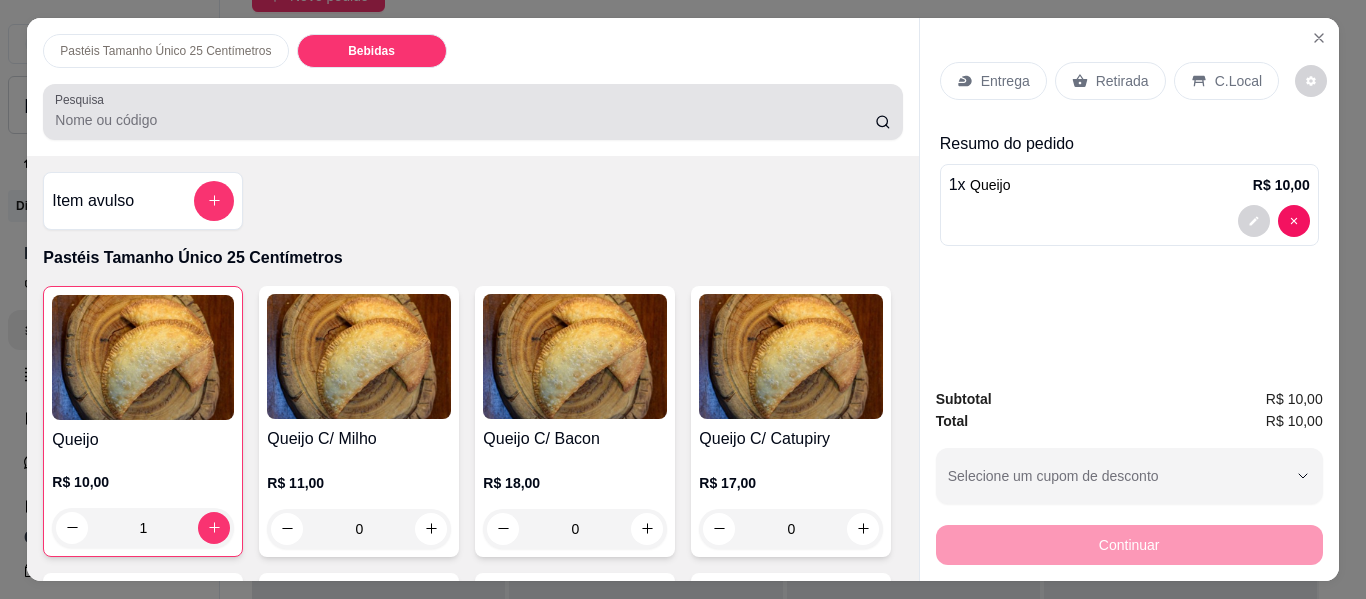 scroll, scrollTop: 3957, scrollLeft: 0, axis: vertical 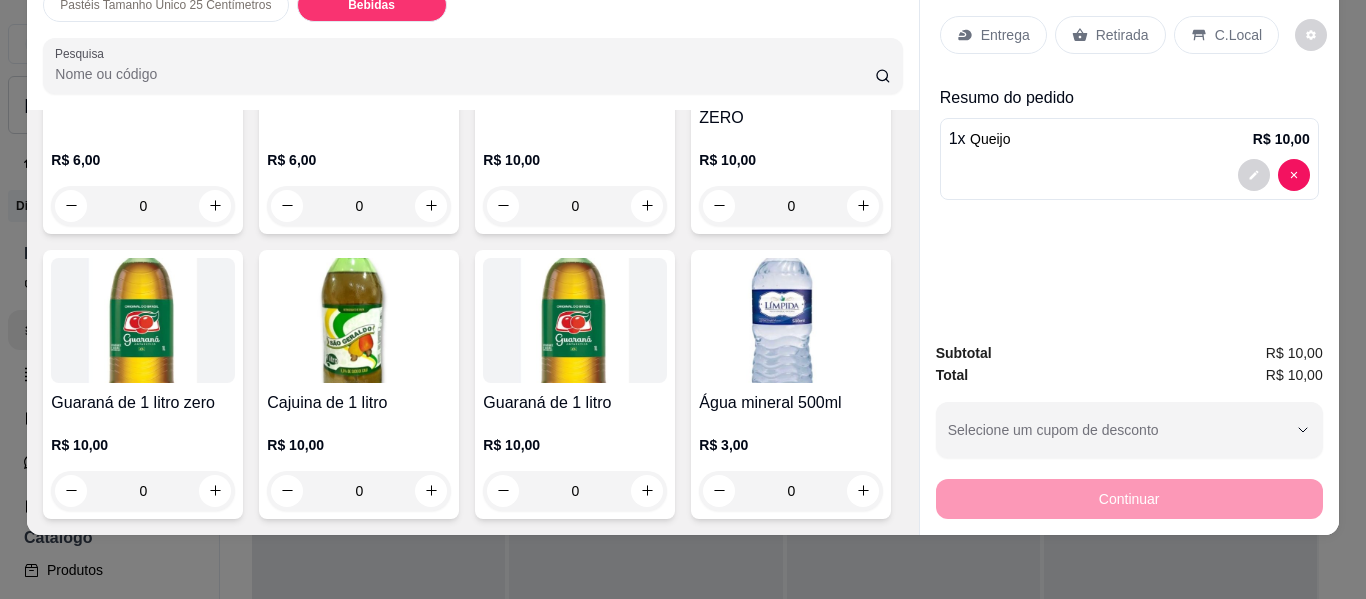 click at bounding box center [575, -274] 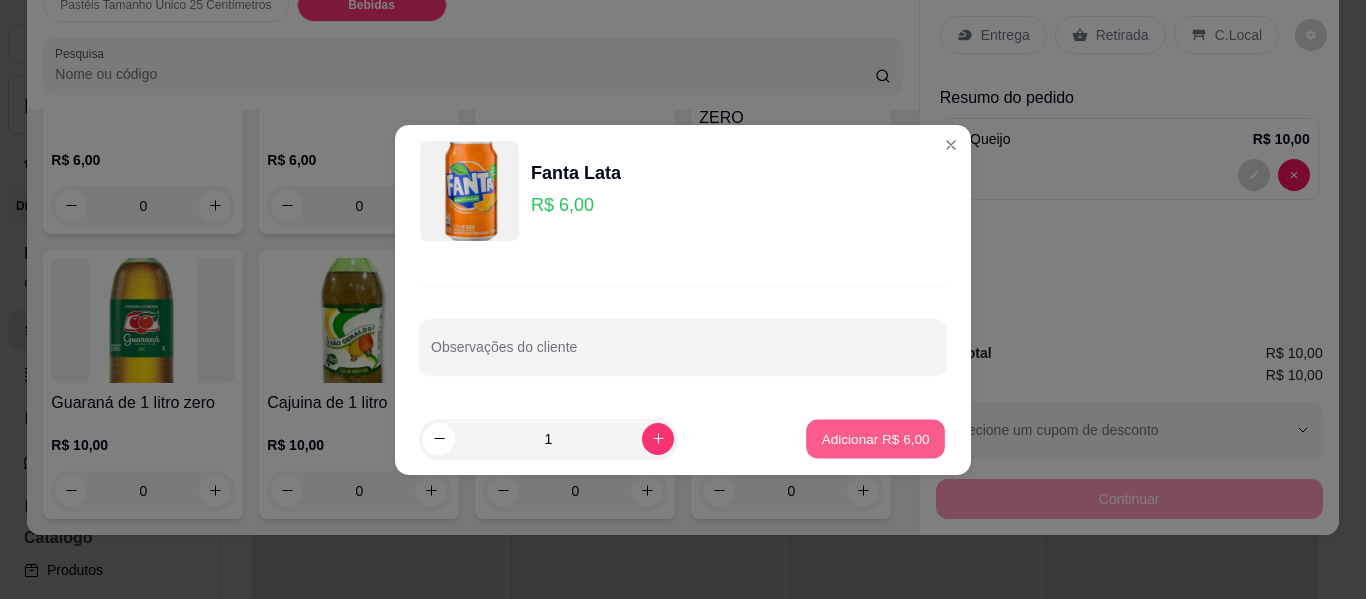 click on "Adicionar   R$ 6,00" at bounding box center [875, 438] 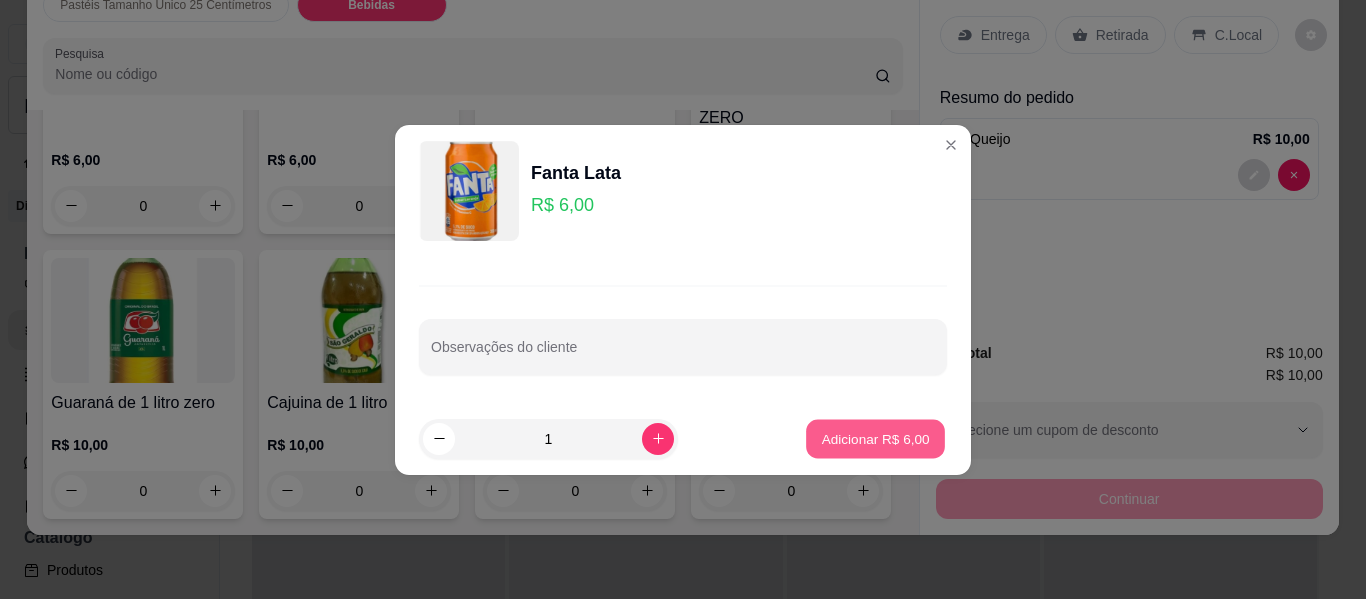 type on "1" 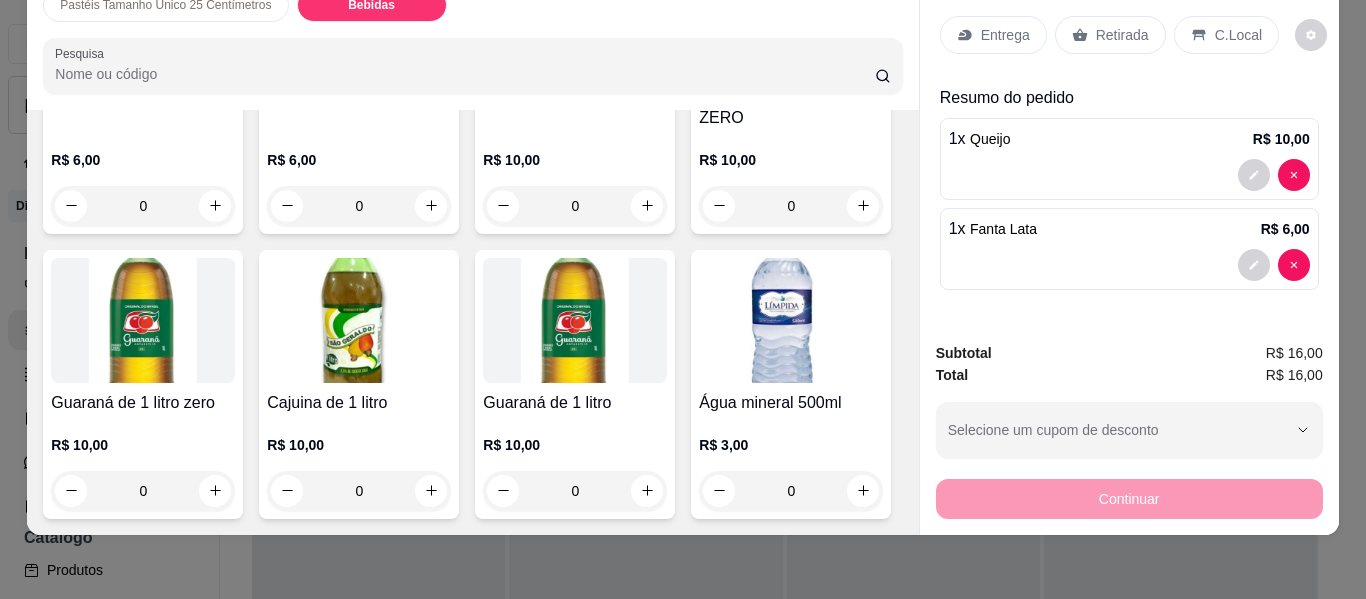 click on "Entrega" at bounding box center (1005, 35) 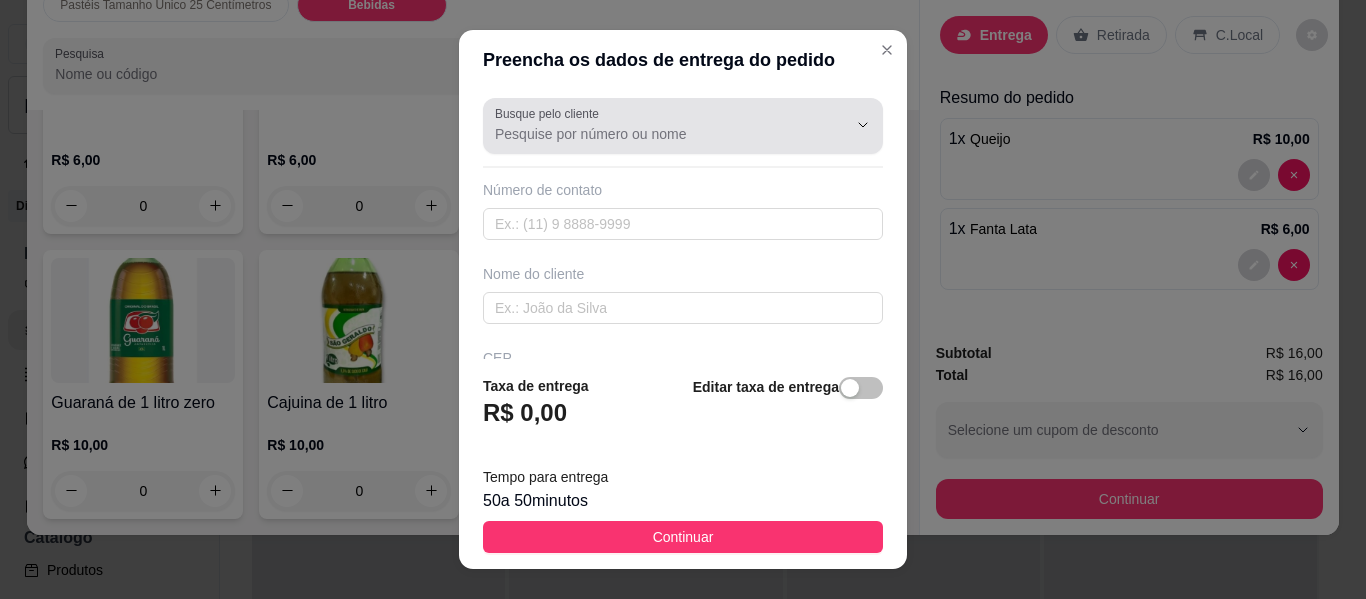 click on "Busque pelo cliente" at bounding box center [655, 134] 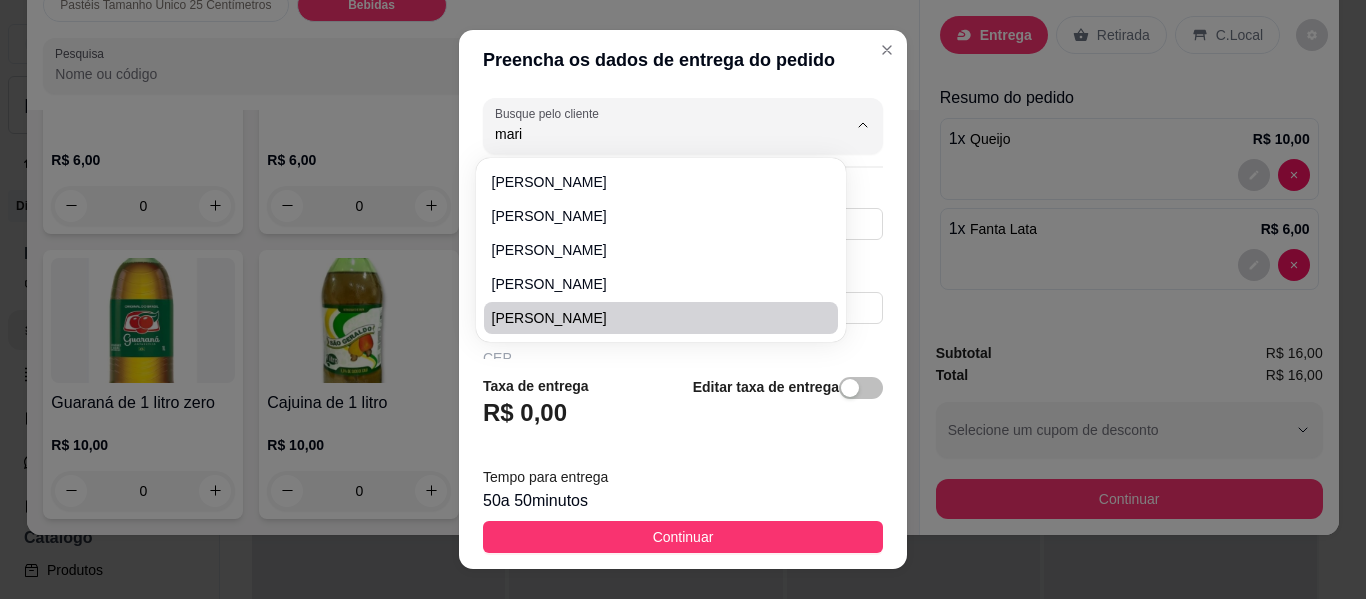 click on "Mariana Aleixo" at bounding box center [651, 318] 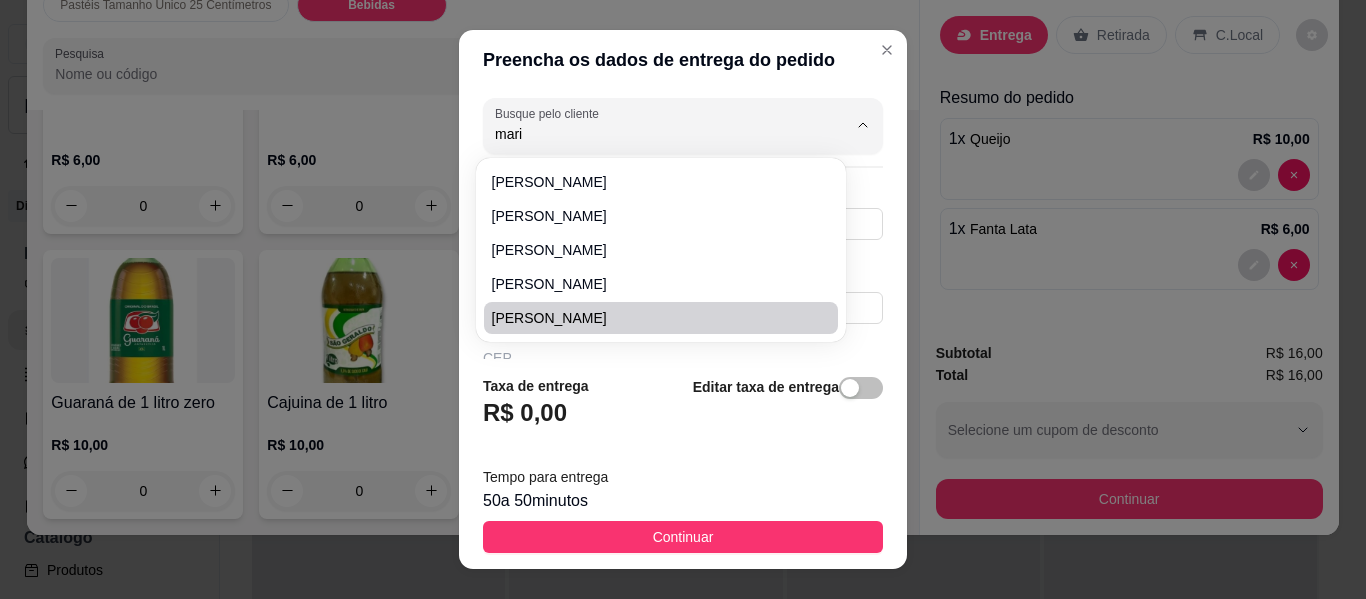 type on "Mariana Aleixo" 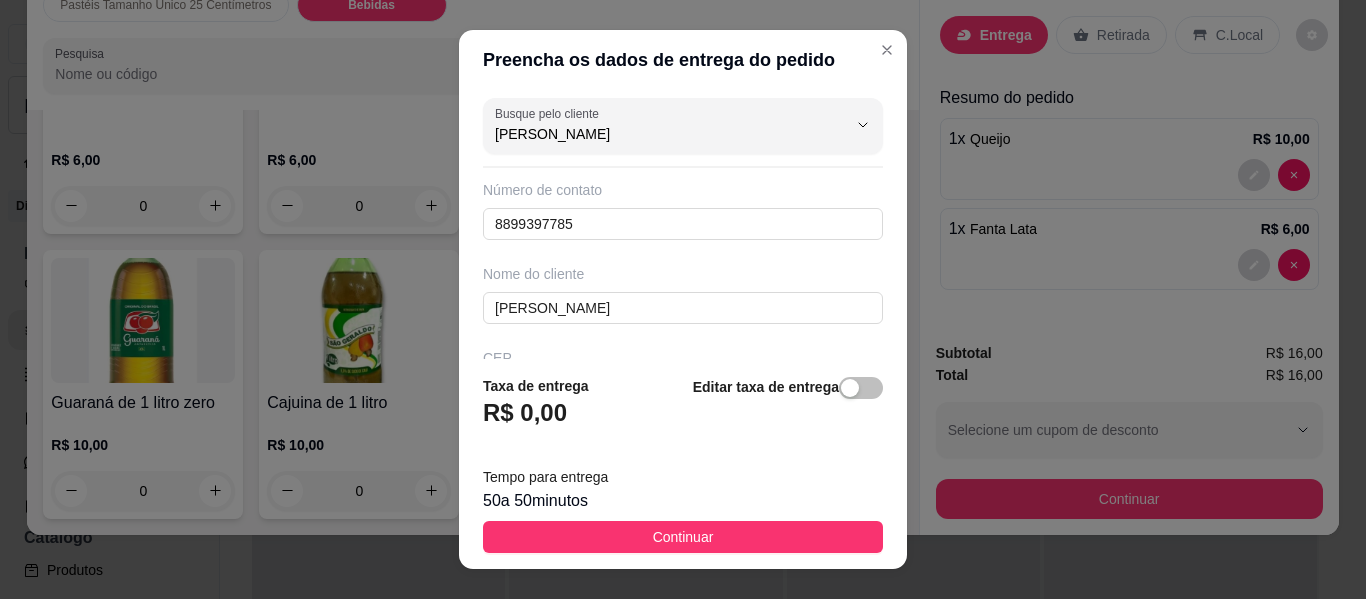 type on "Mariana Aleixo" 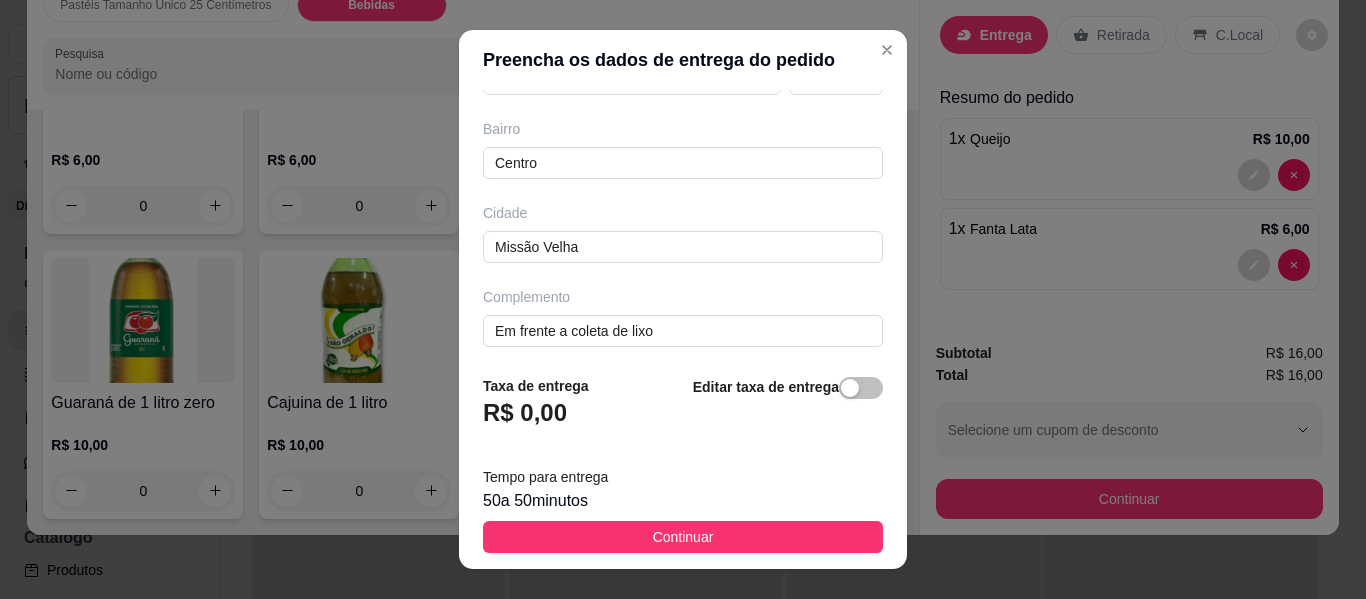 scroll, scrollTop: 405, scrollLeft: 0, axis: vertical 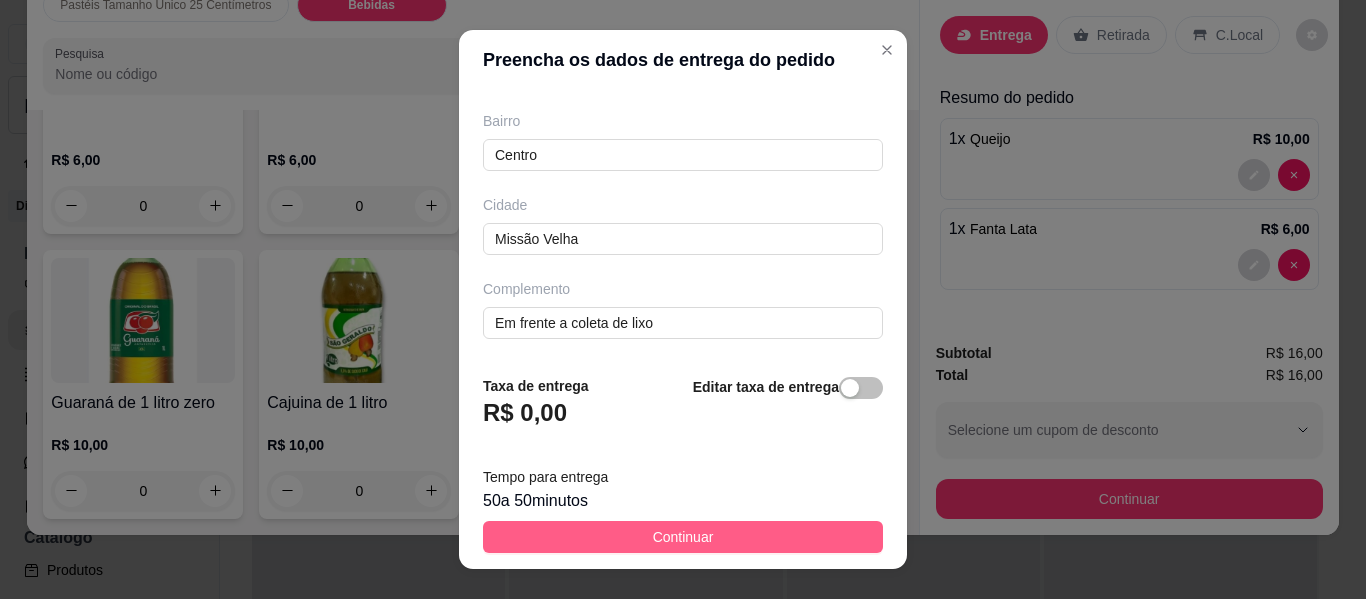 click on "Continuar" at bounding box center [683, 537] 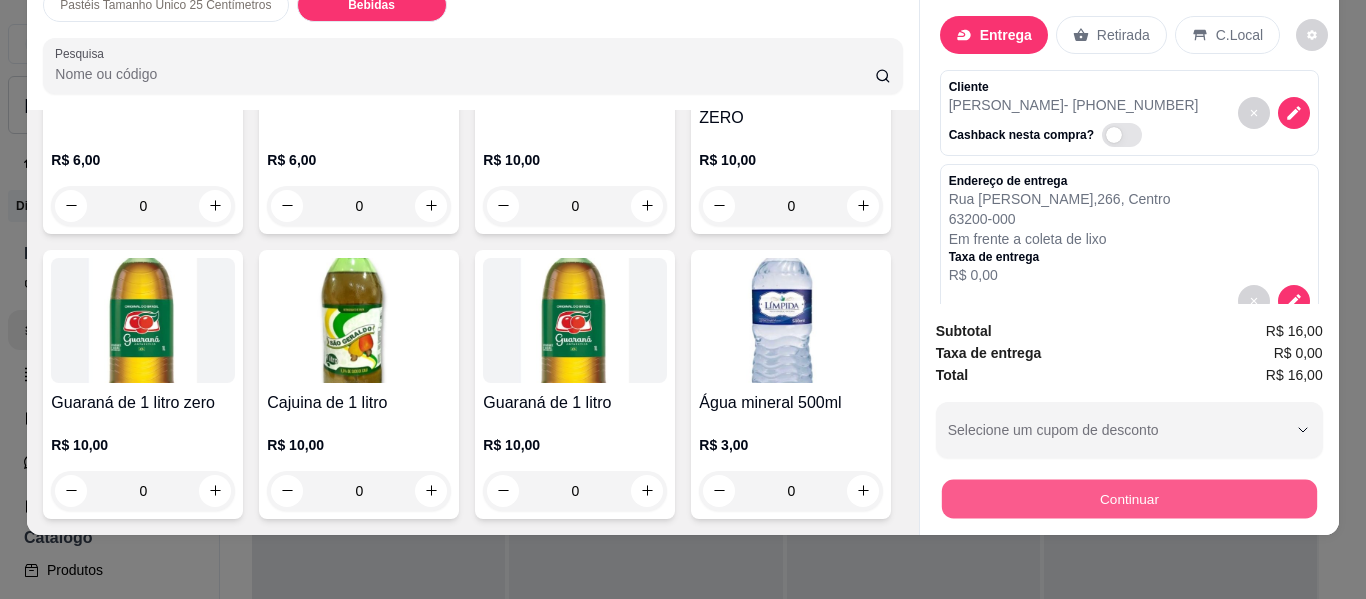 click on "Continuar" at bounding box center (1128, 499) 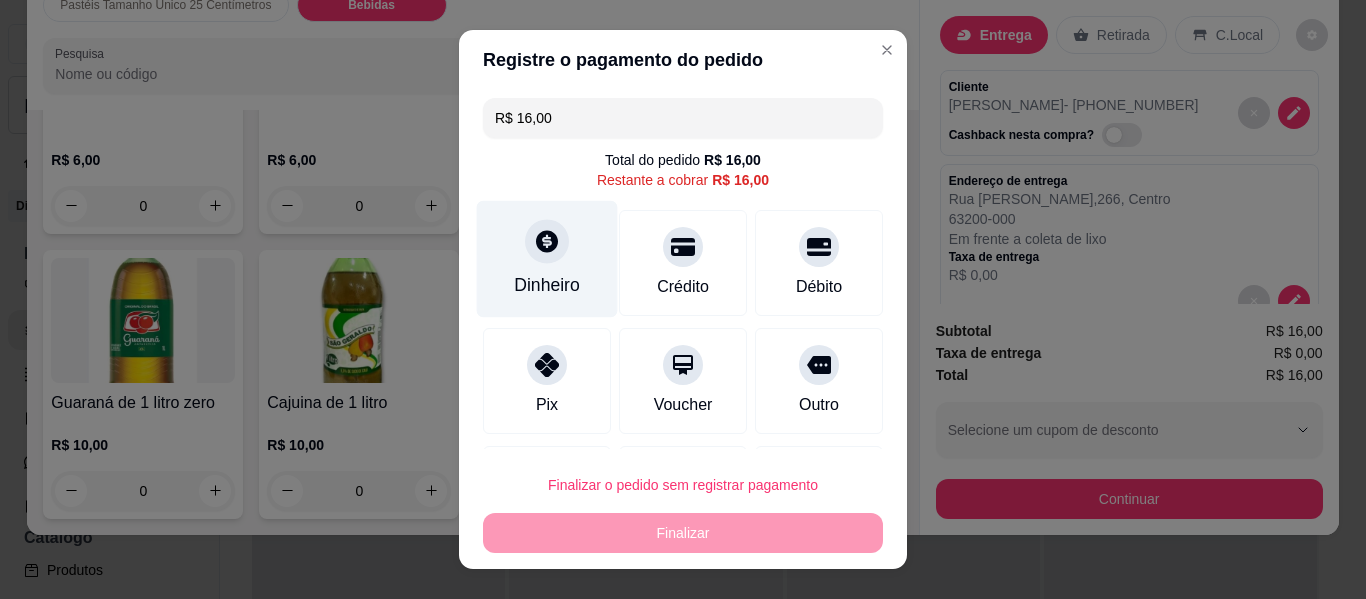 click 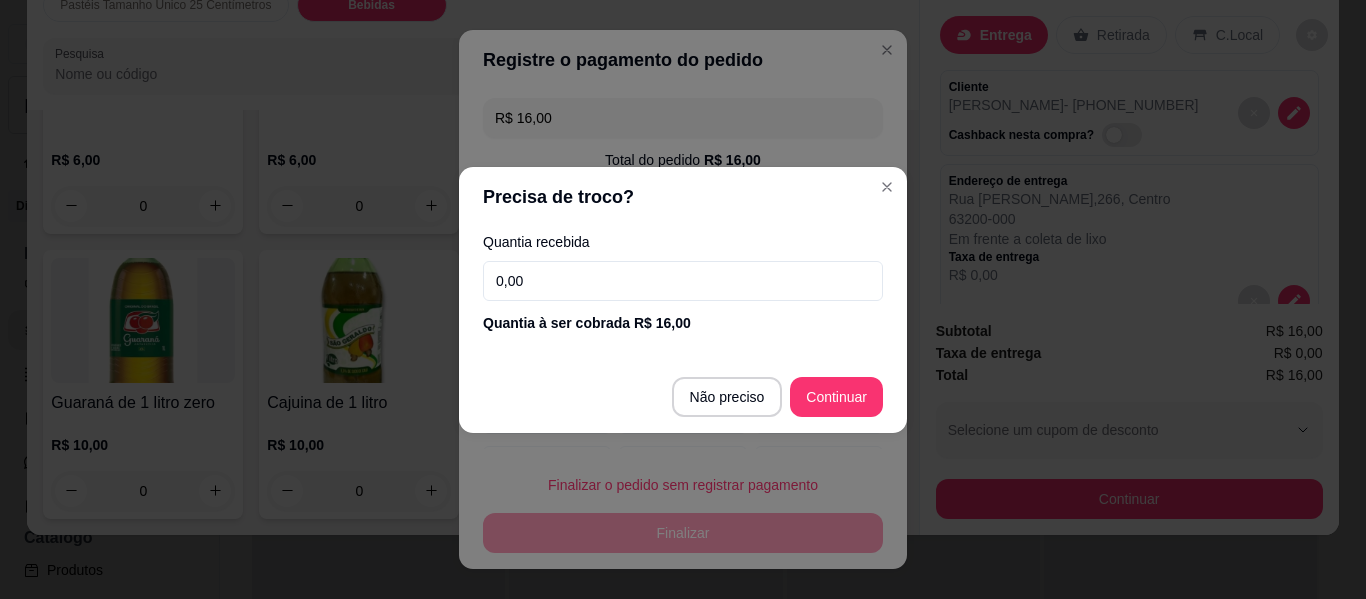 click on "0,00" at bounding box center [683, 281] 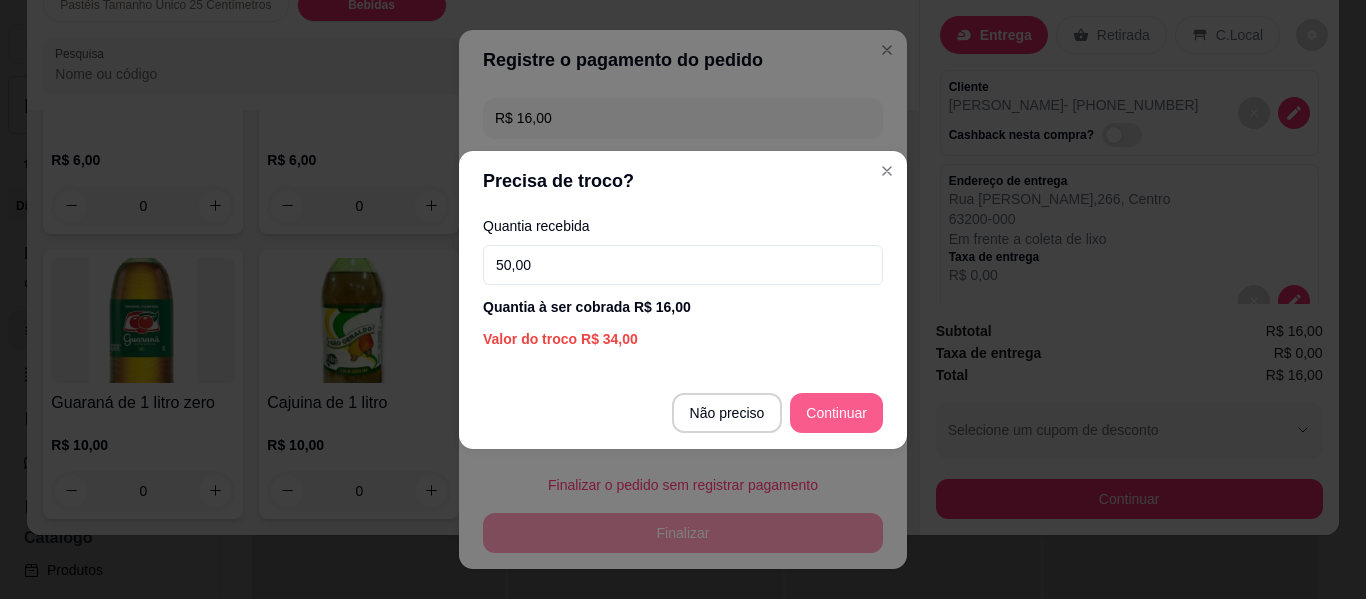 type on "50,00" 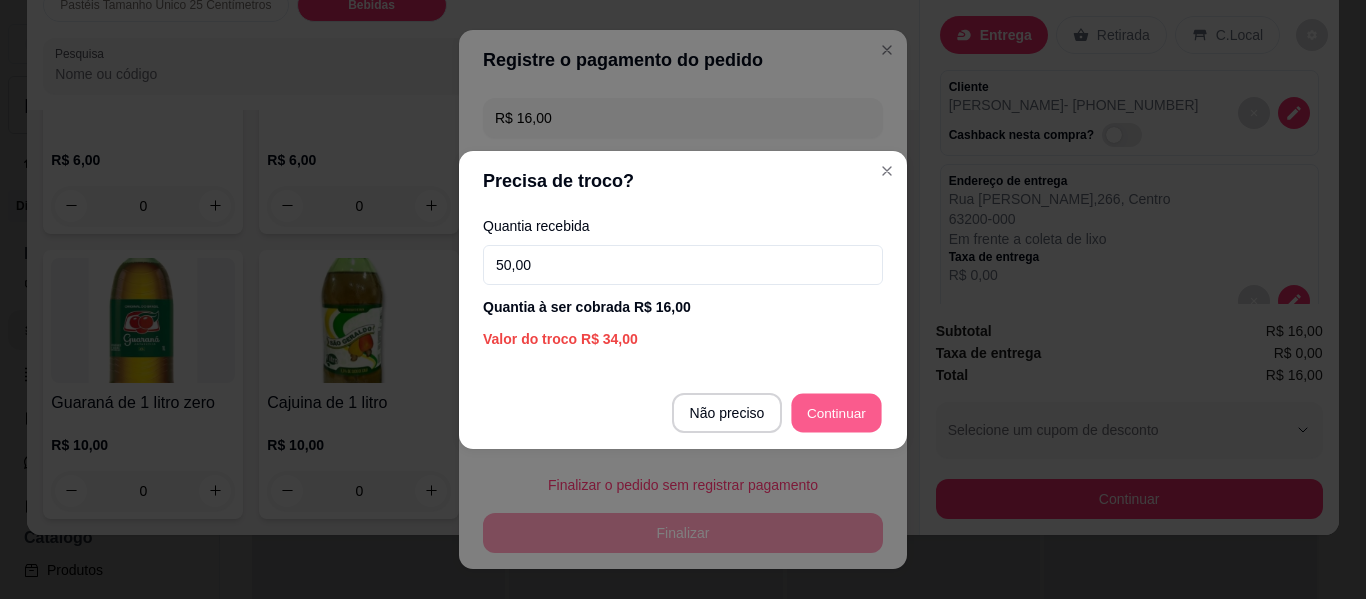 type on "R$ 0,00" 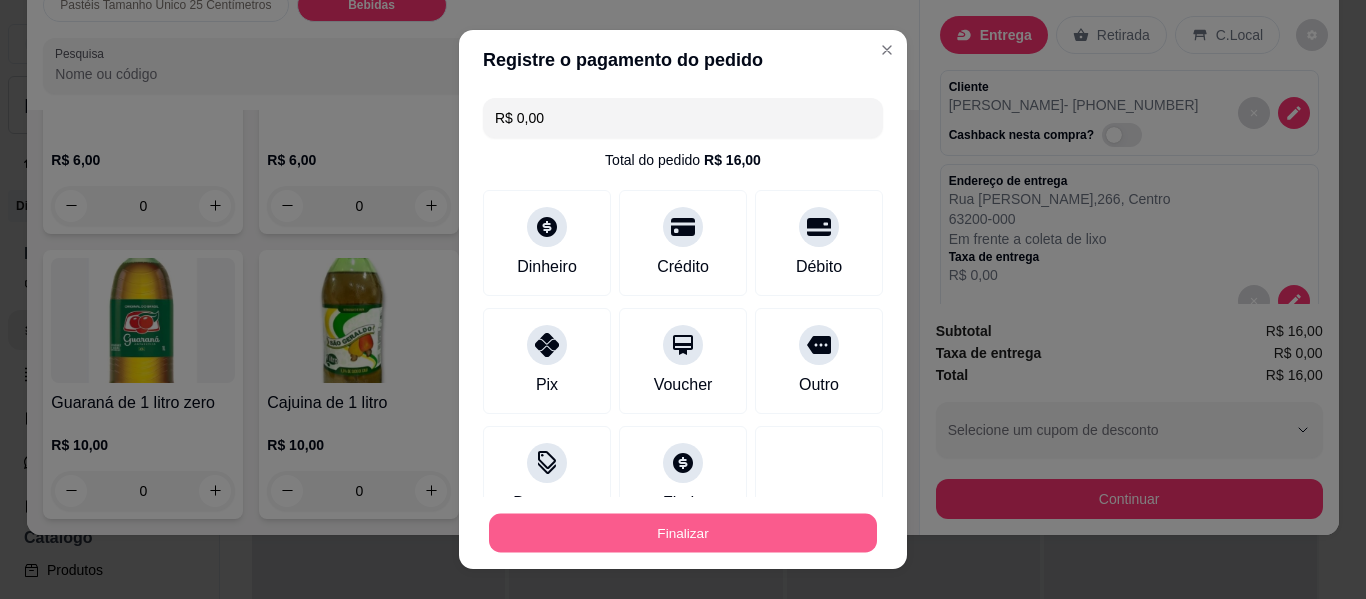 click on "Finalizar" at bounding box center [683, 533] 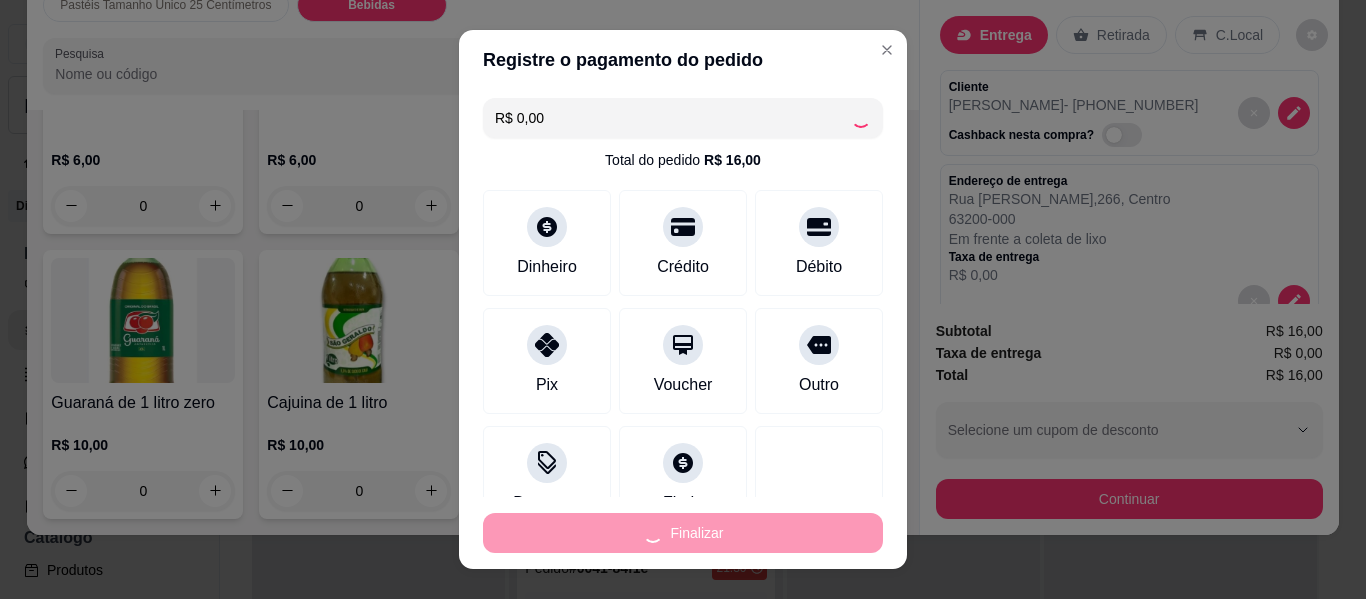 type on "0" 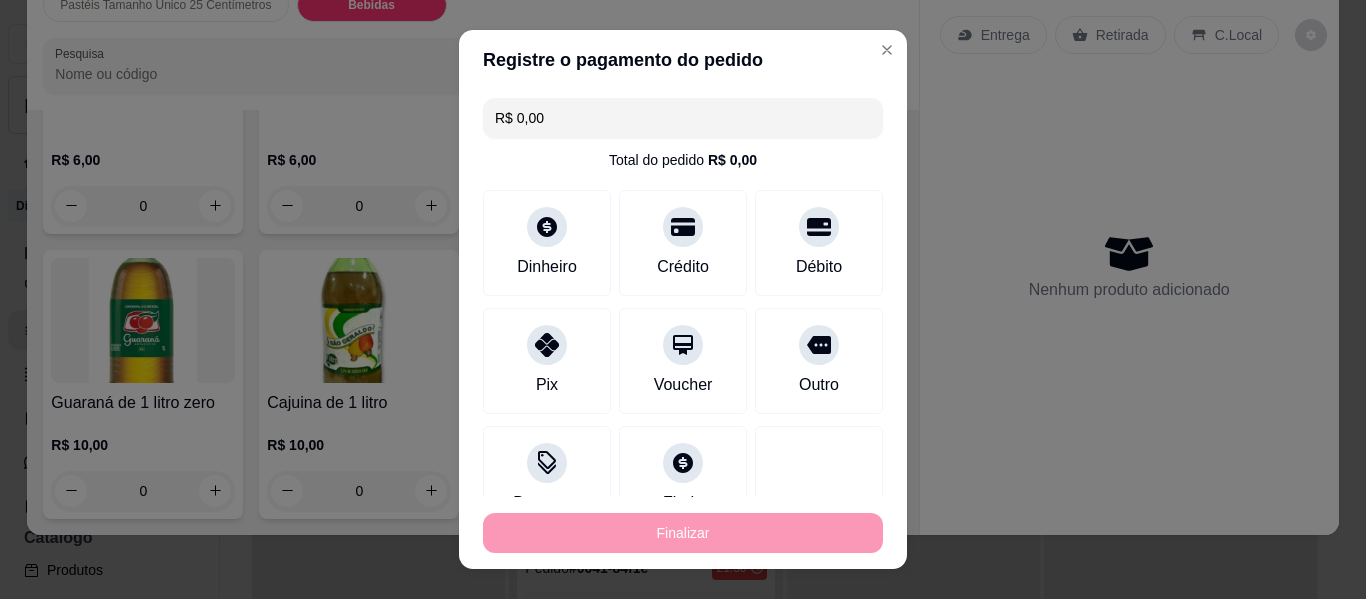 type on "-R$ 16,00" 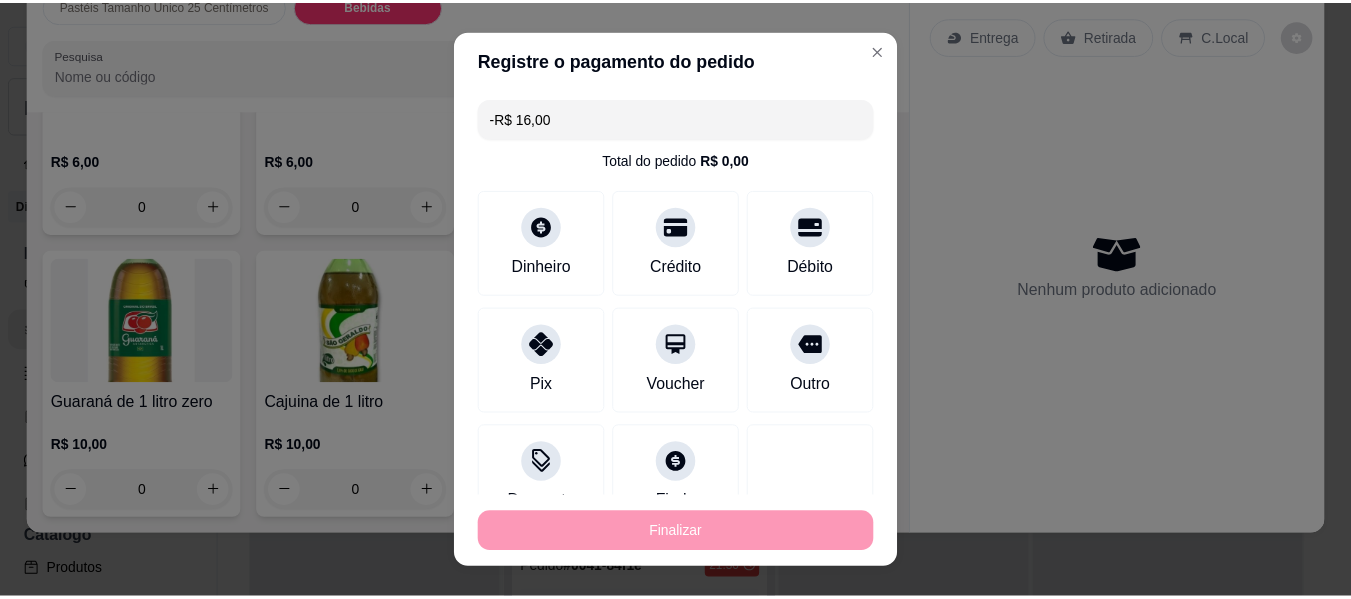 scroll, scrollTop: 3955, scrollLeft: 0, axis: vertical 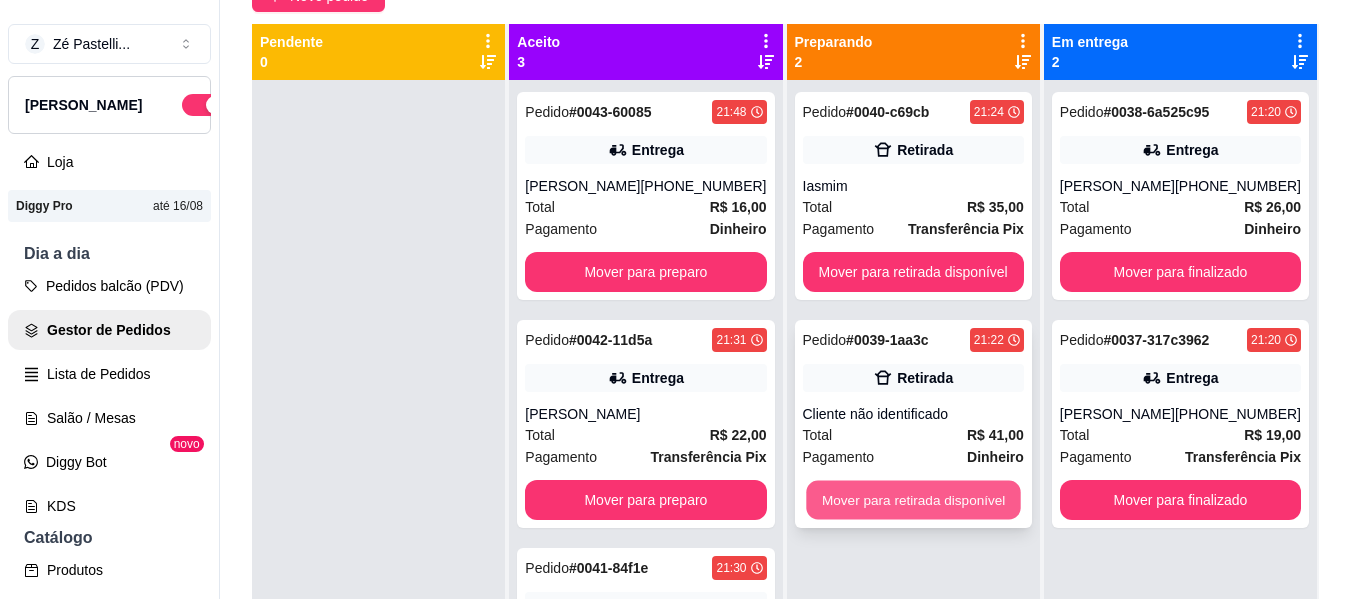 click on "Mover para retirada disponível" at bounding box center (913, 500) 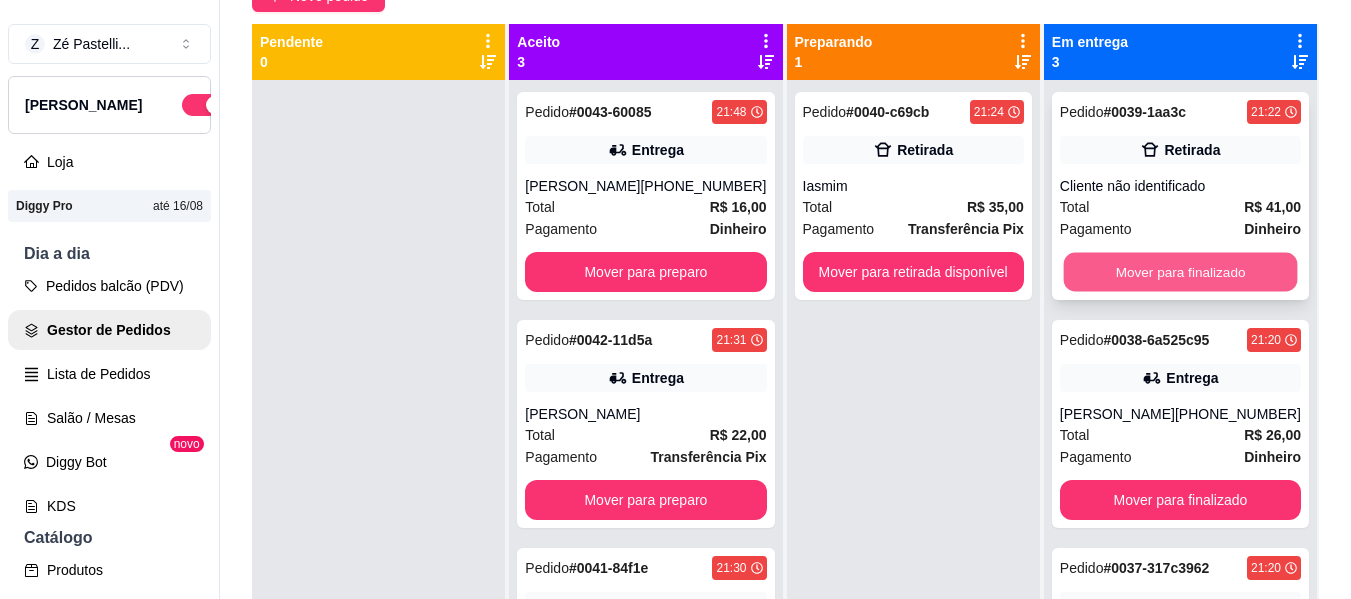 click on "Mover para finalizado" at bounding box center (1180, 272) 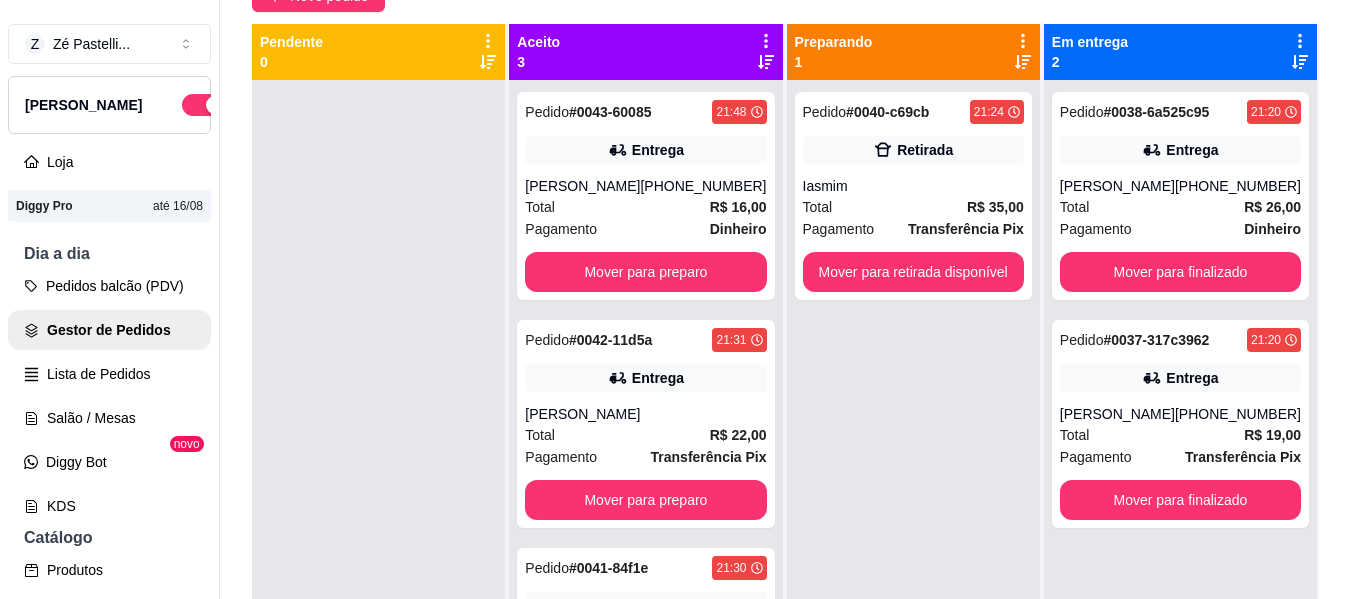 scroll, scrollTop: 105, scrollLeft: 0, axis: vertical 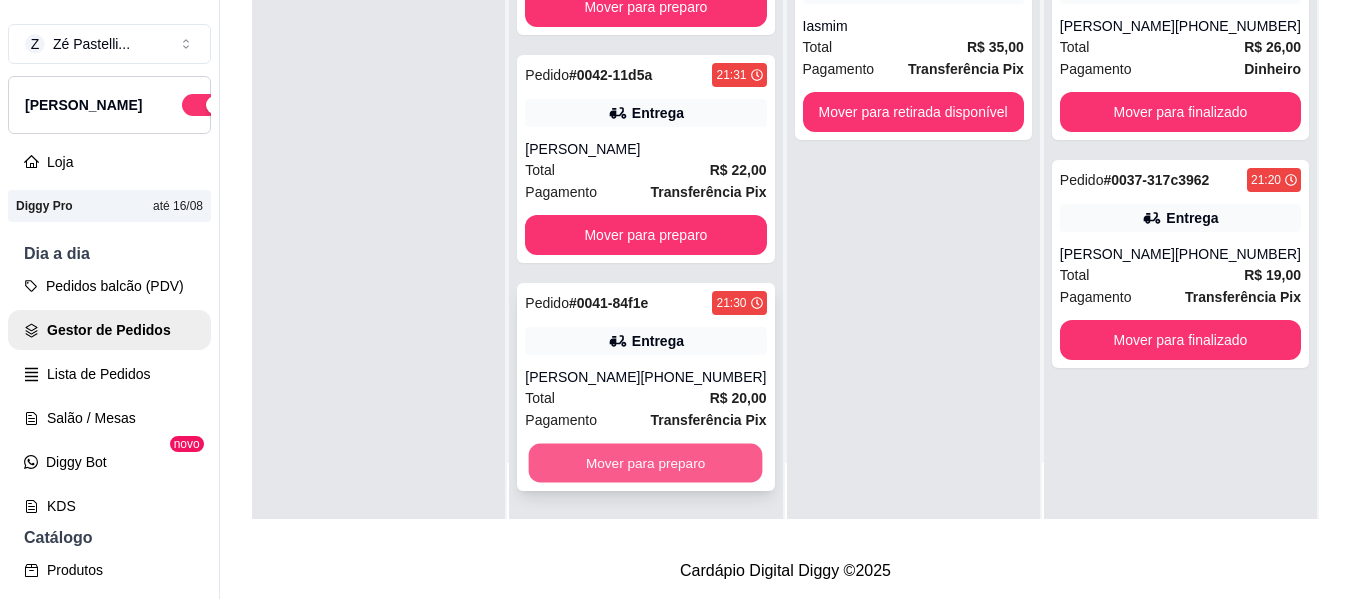 click on "Mover para preparo" at bounding box center [646, 463] 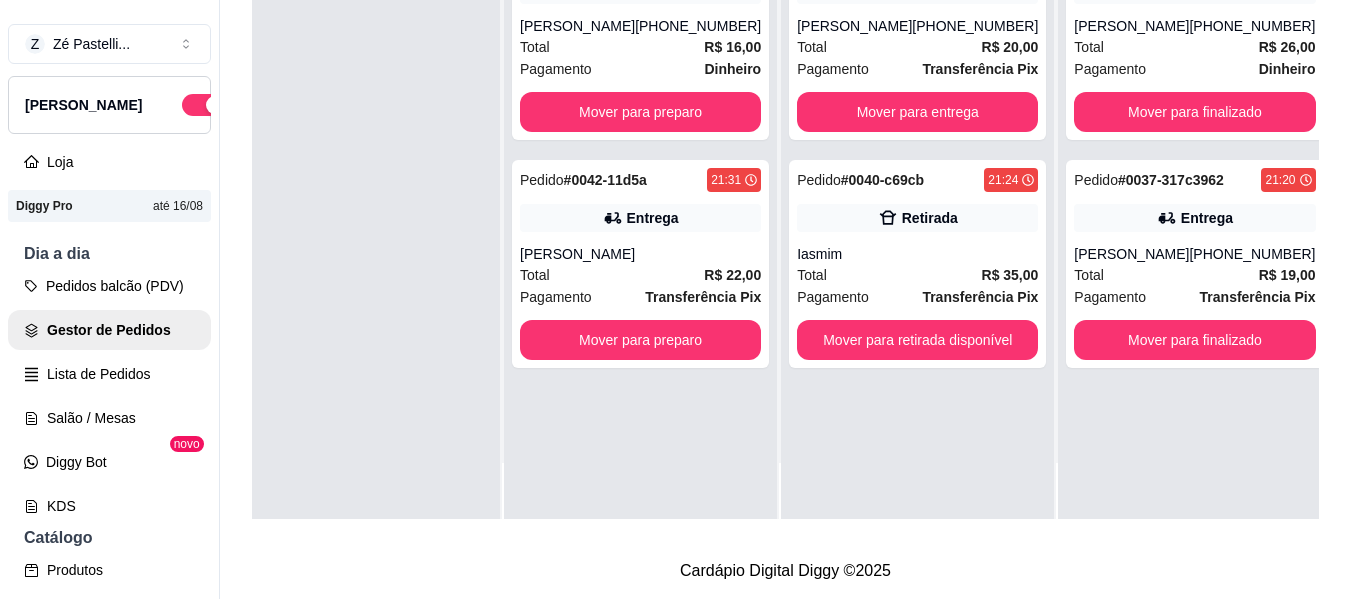 scroll, scrollTop: 0, scrollLeft: 0, axis: both 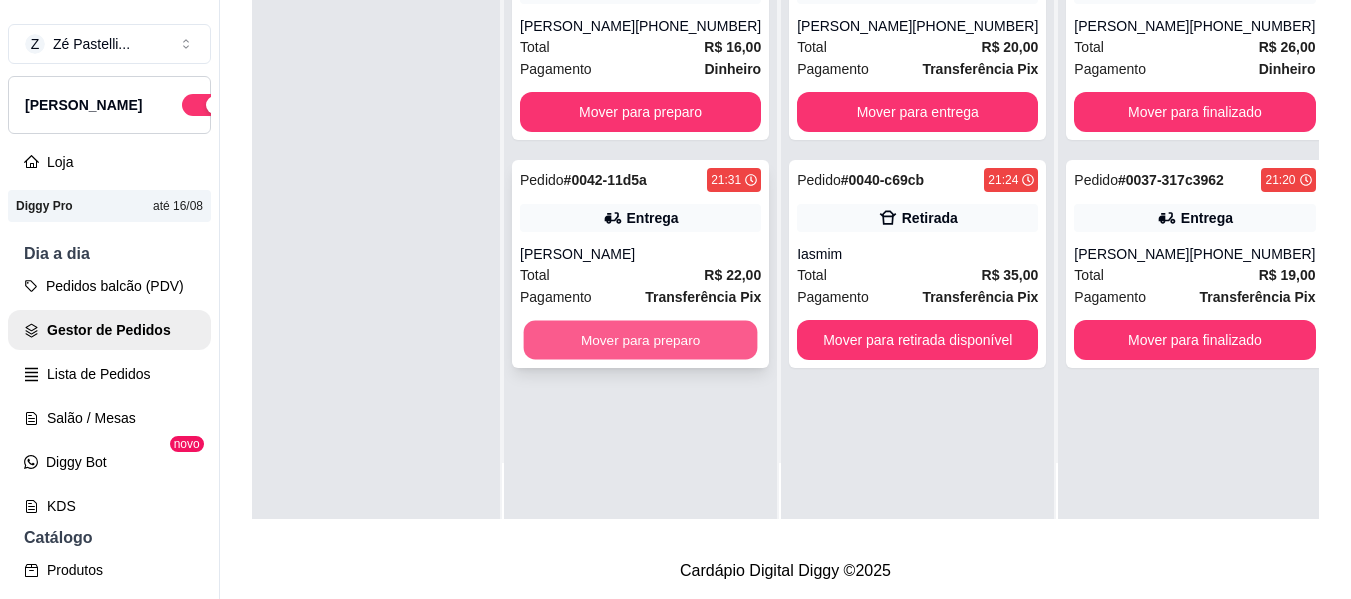 click on "Mover para preparo" at bounding box center (641, 340) 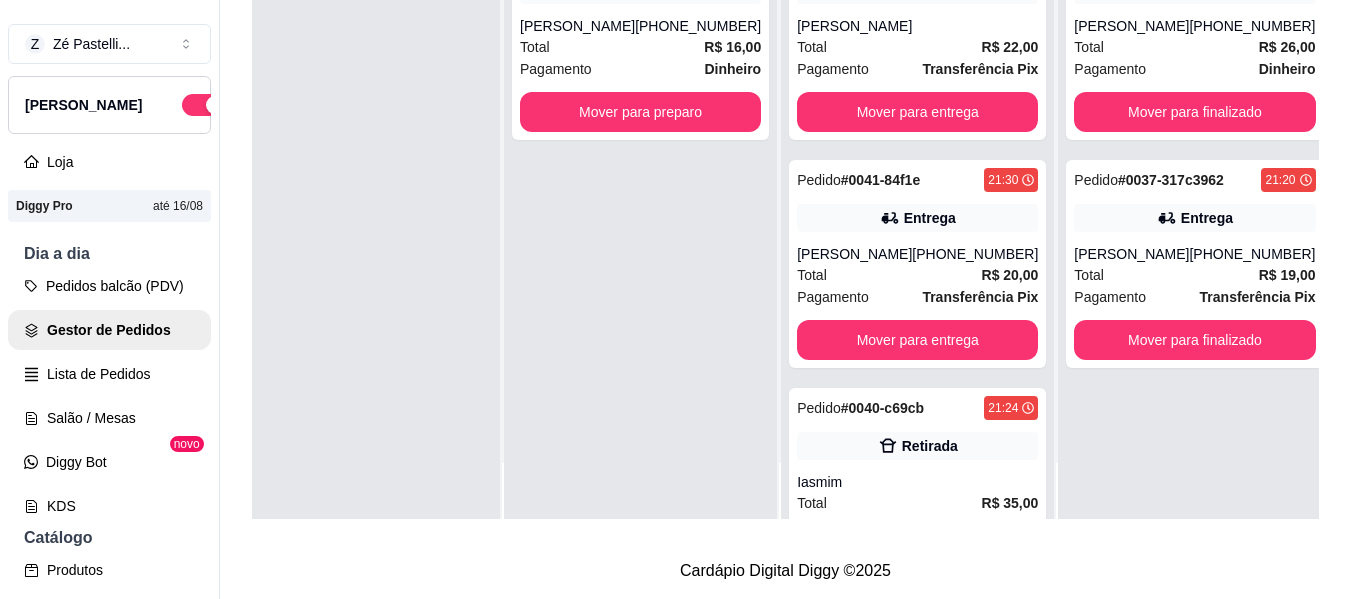 scroll, scrollTop: 32, scrollLeft: 0, axis: vertical 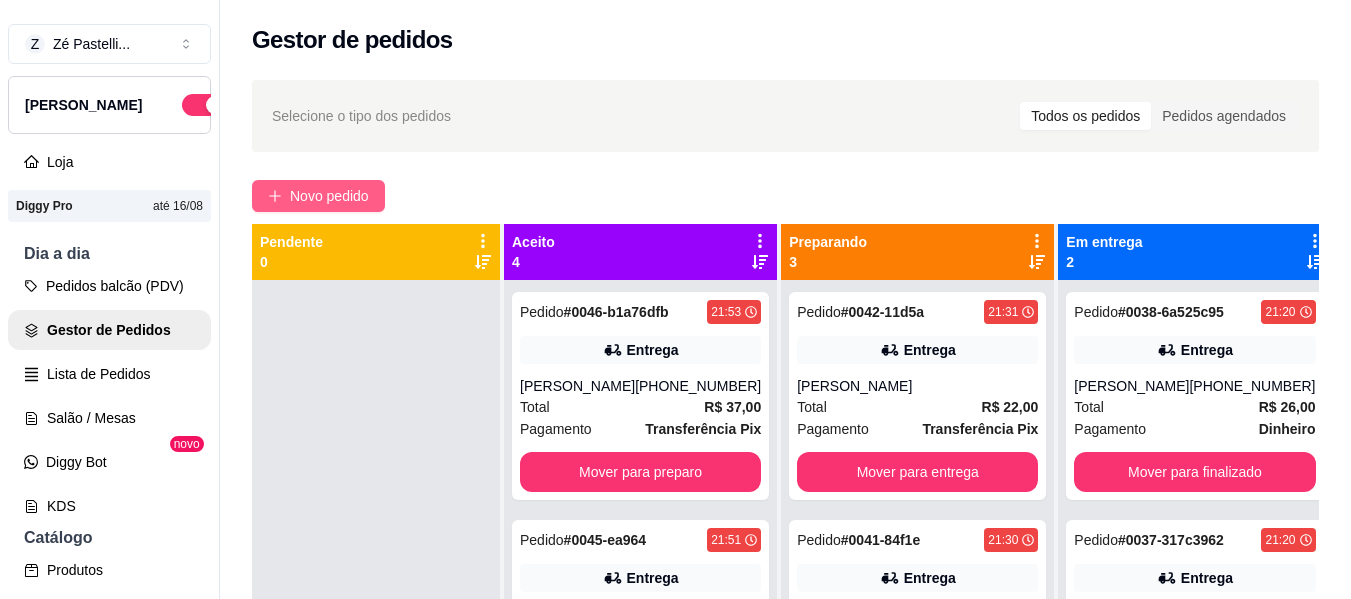 click on "Novo pedido" at bounding box center [329, 196] 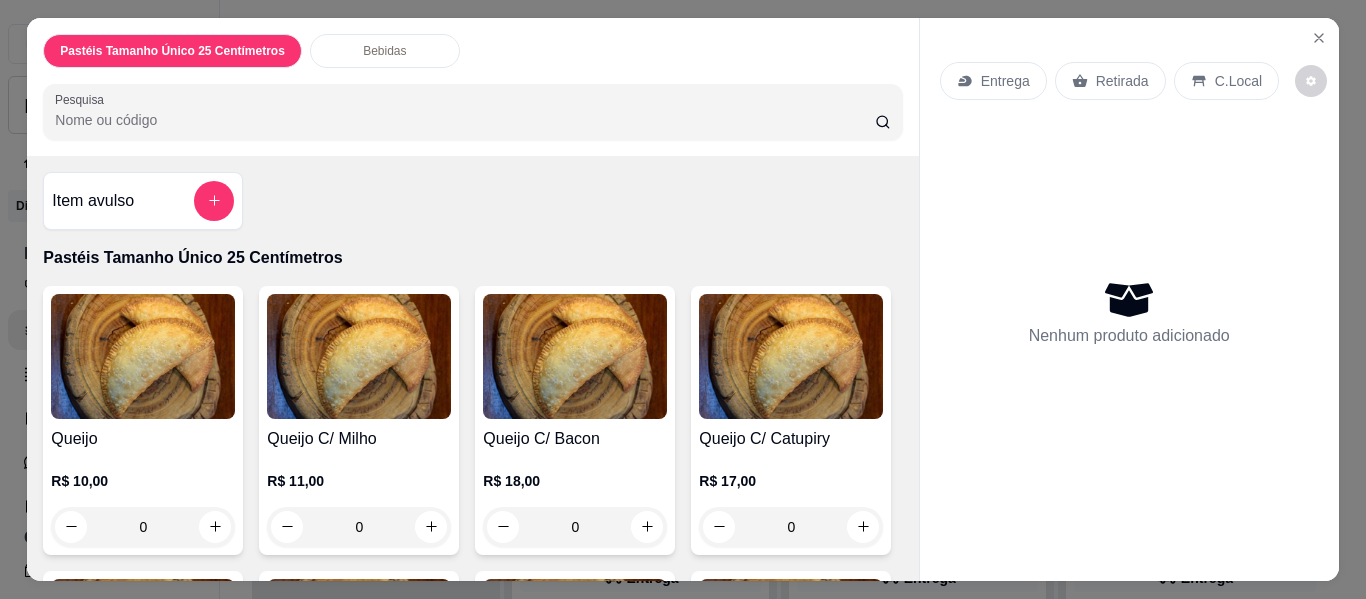 click on "Pesquisa" at bounding box center [465, 120] 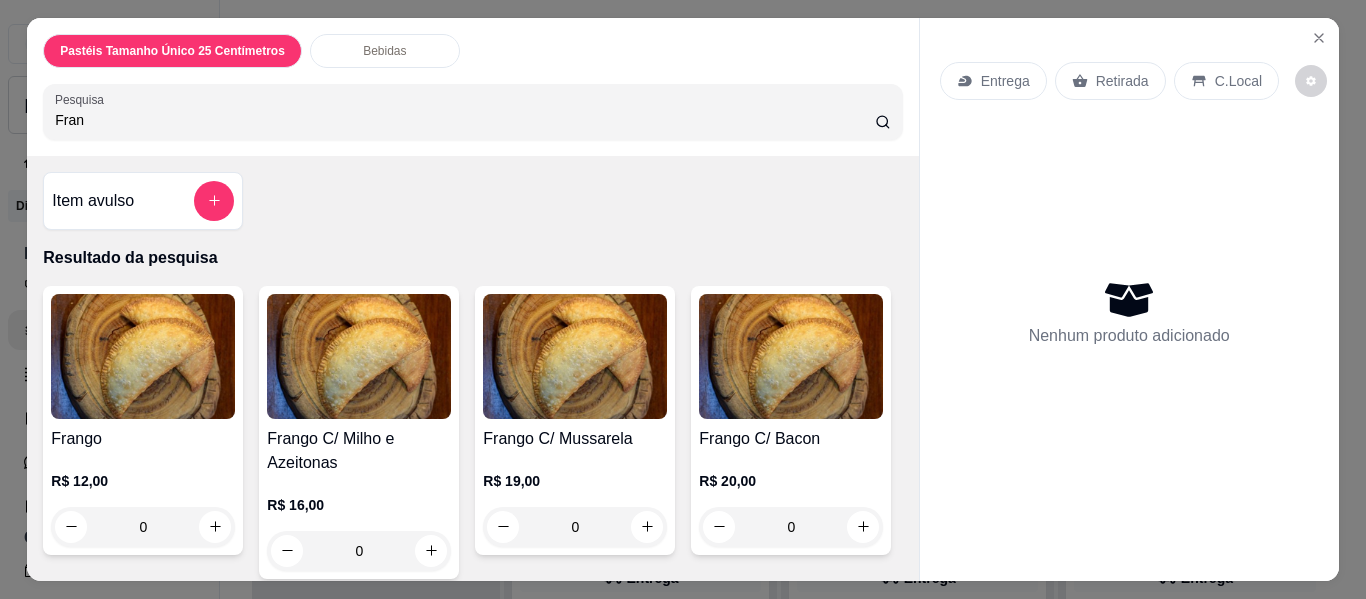 type on "Fran" 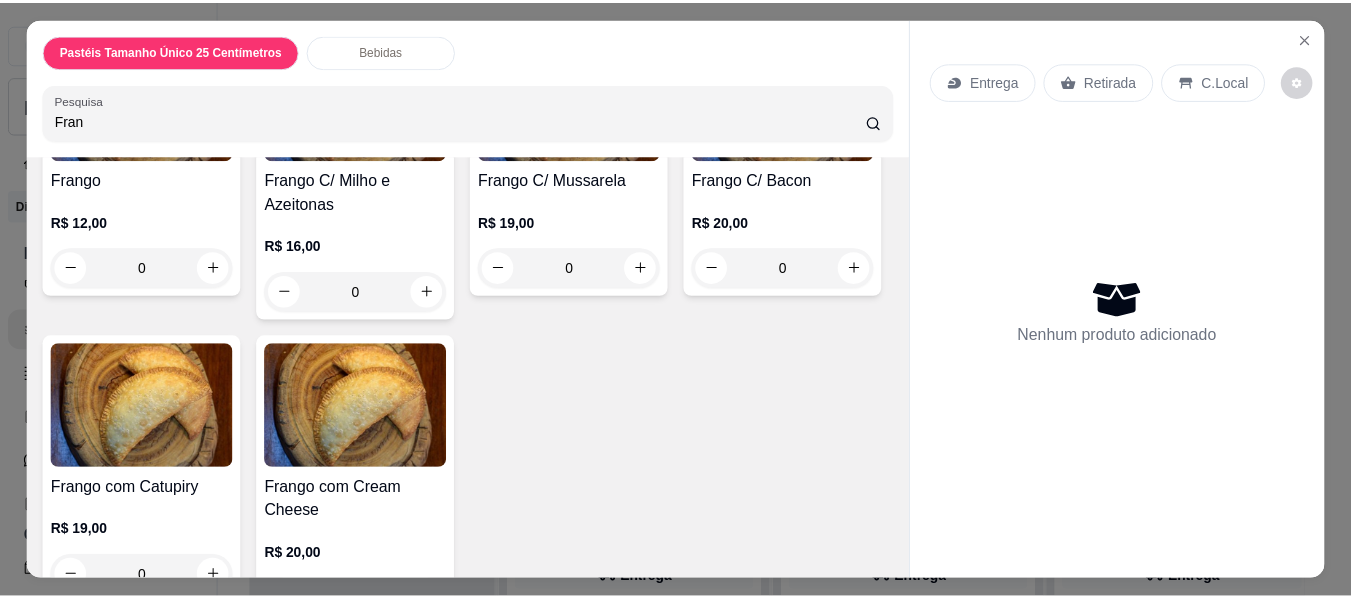 scroll, scrollTop: 320, scrollLeft: 0, axis: vertical 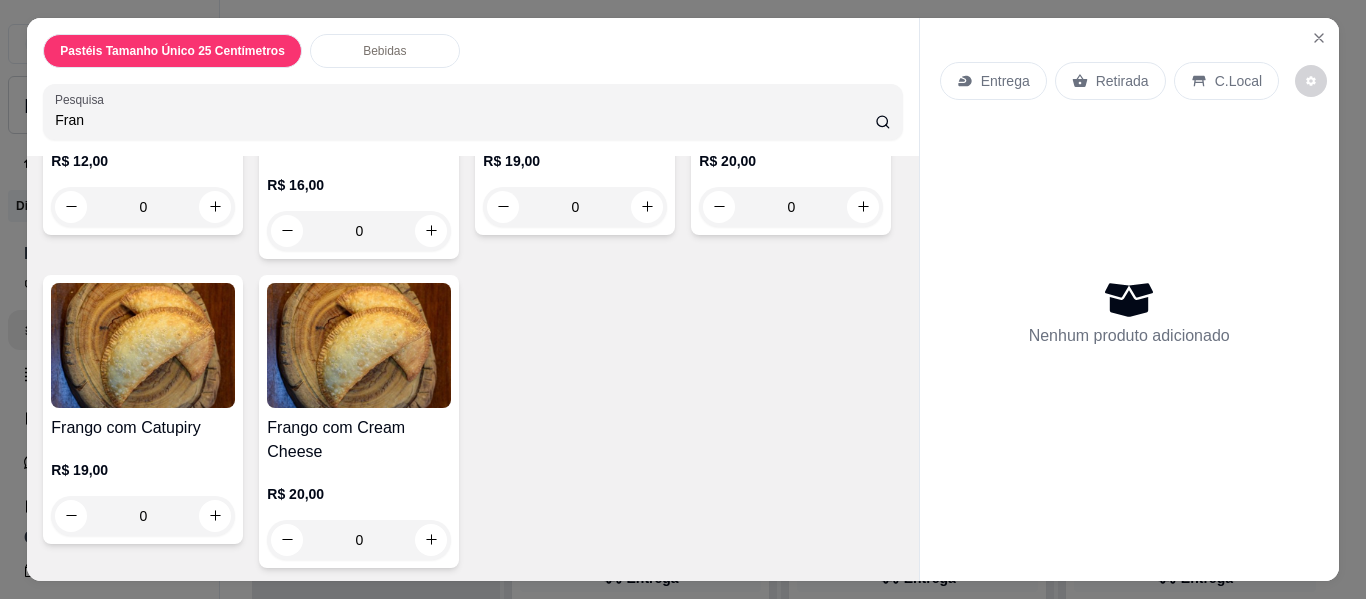 click at bounding box center [791, 36] 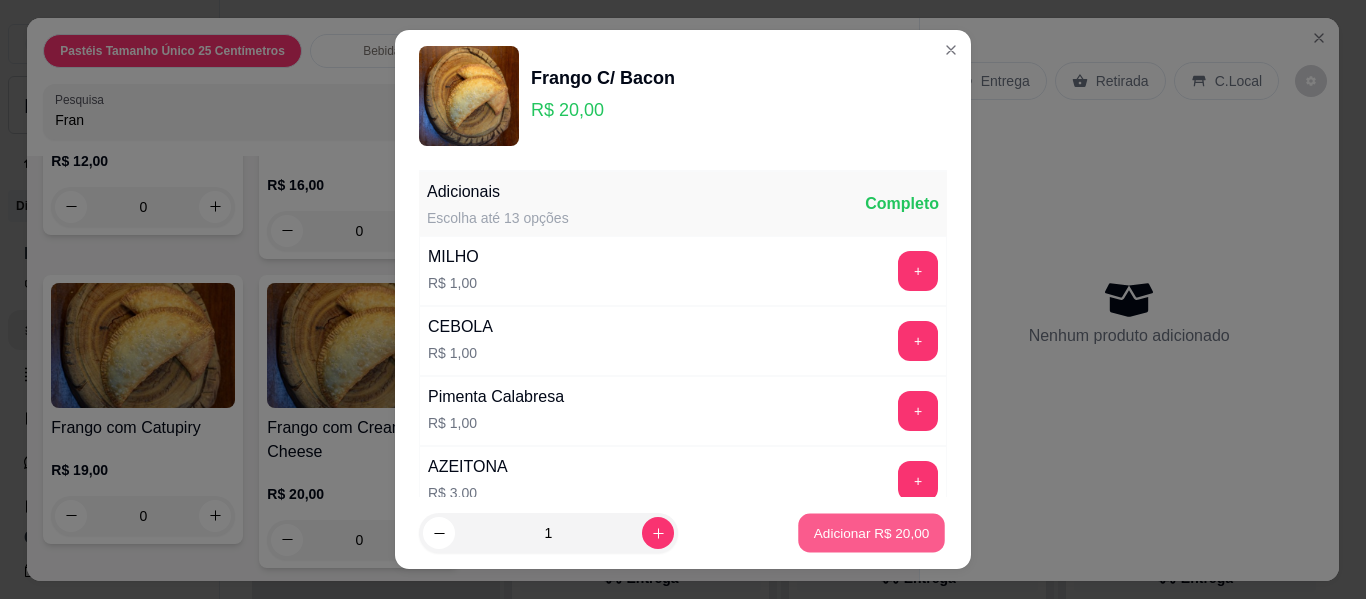 click on "Adicionar   R$ 20,00" at bounding box center [872, 532] 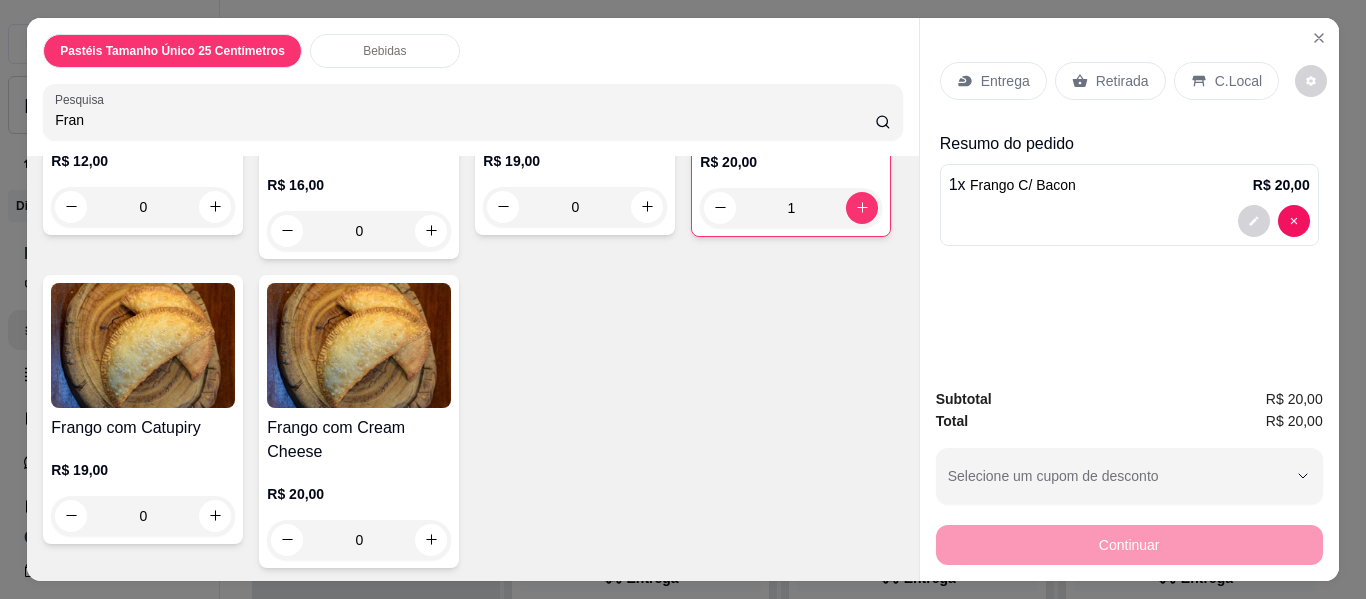 click on "Retirada" at bounding box center (1122, 81) 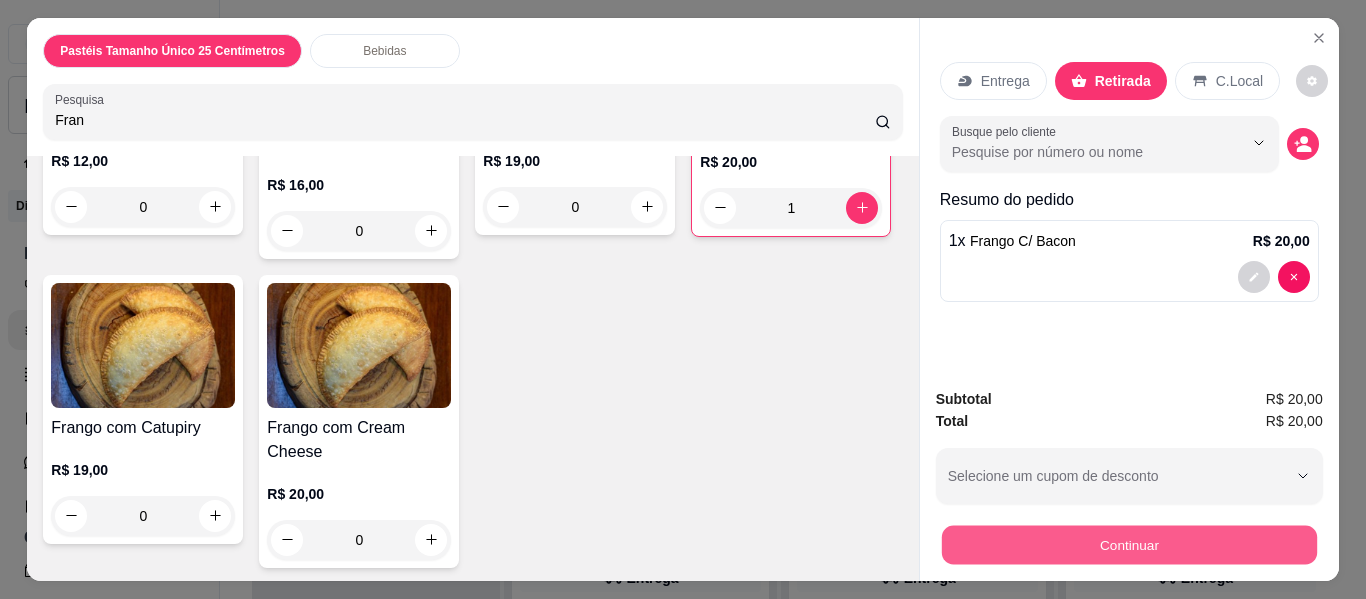 click on "Continuar" at bounding box center (1128, 545) 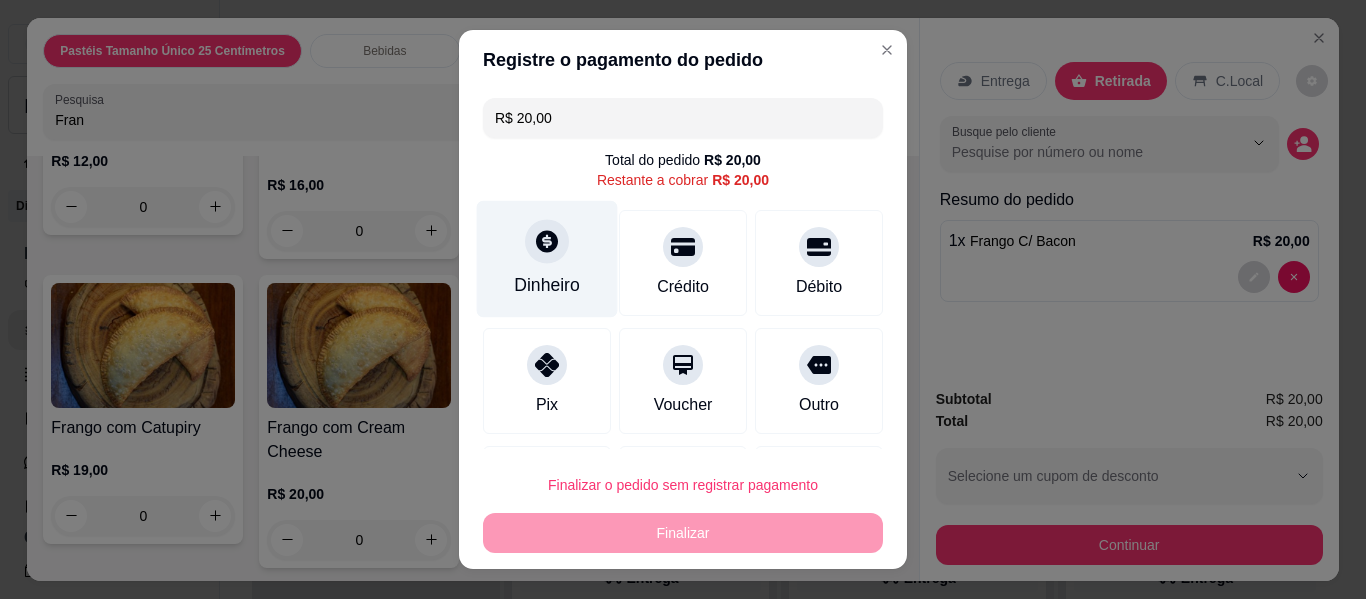 click on "Dinheiro" at bounding box center [547, 259] 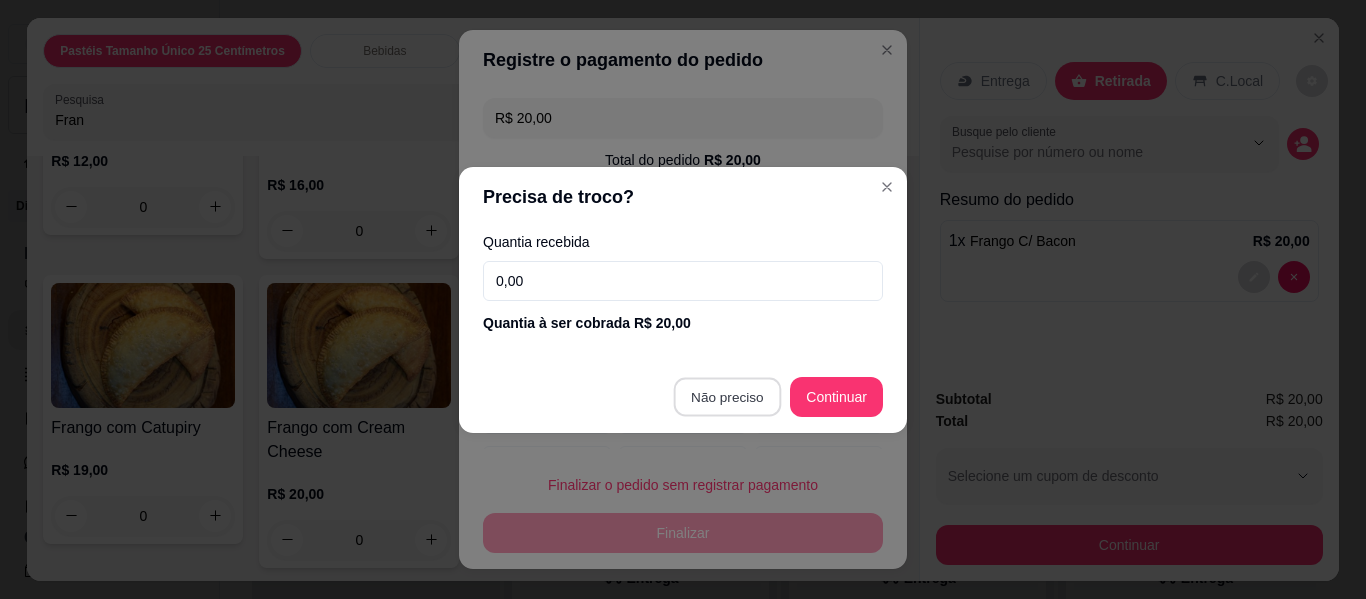 type on "R$ 0,00" 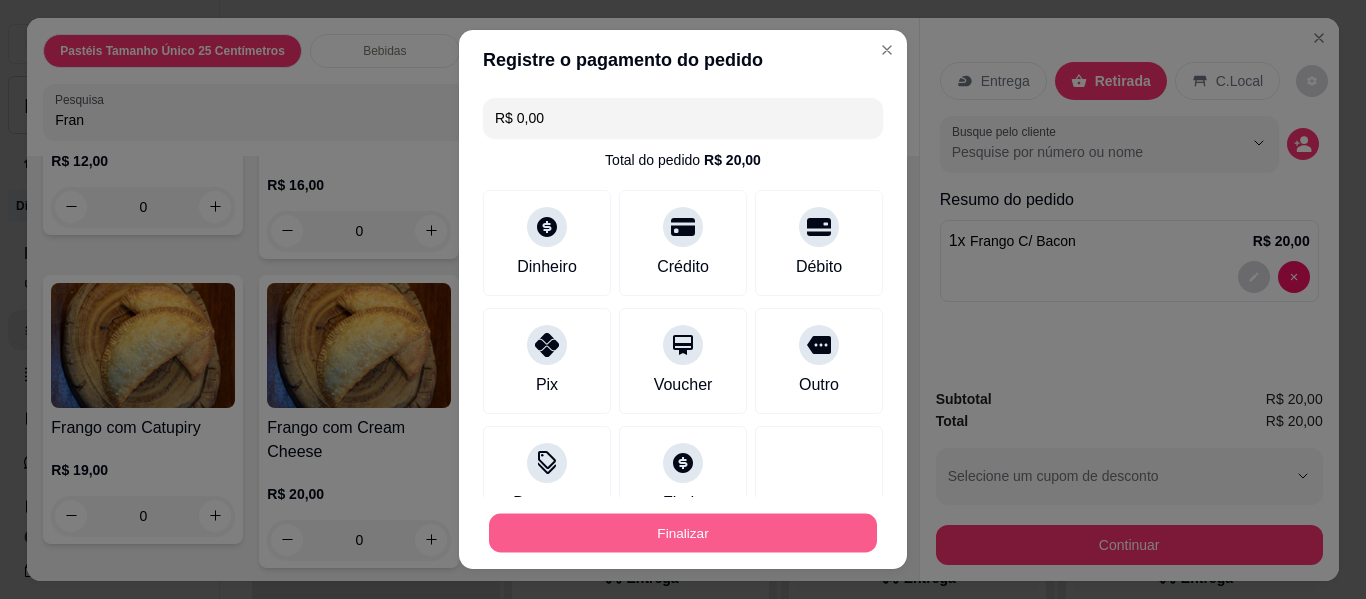 click on "Finalizar" at bounding box center [683, 533] 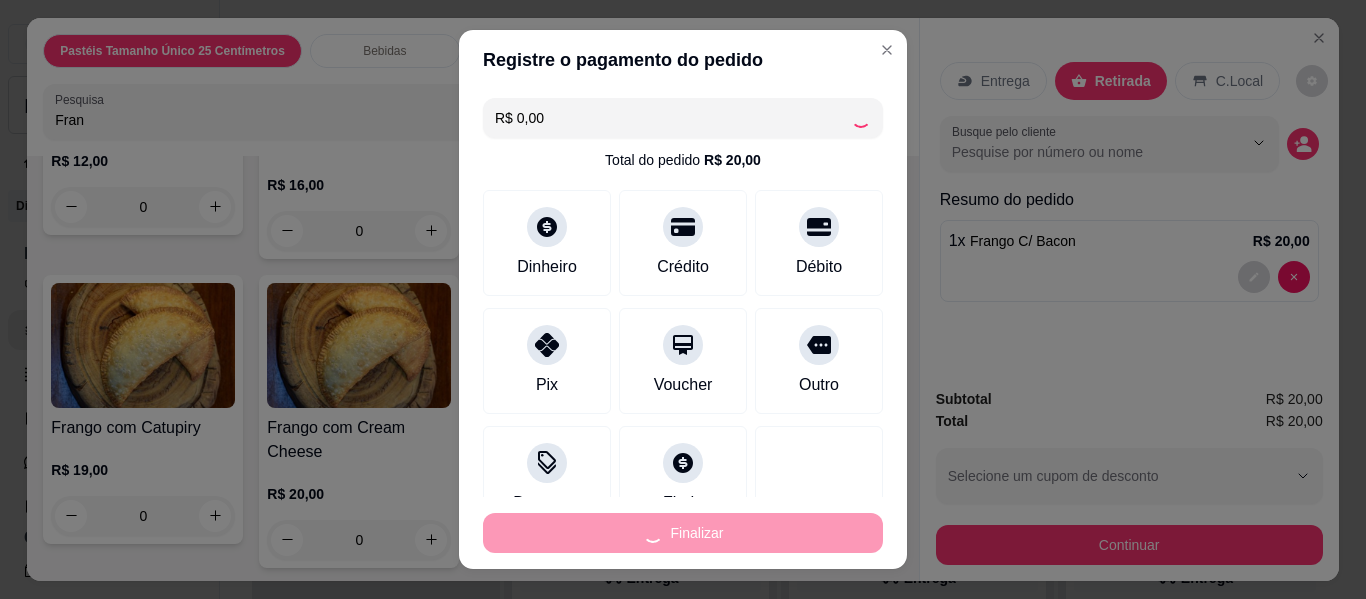 type on "0" 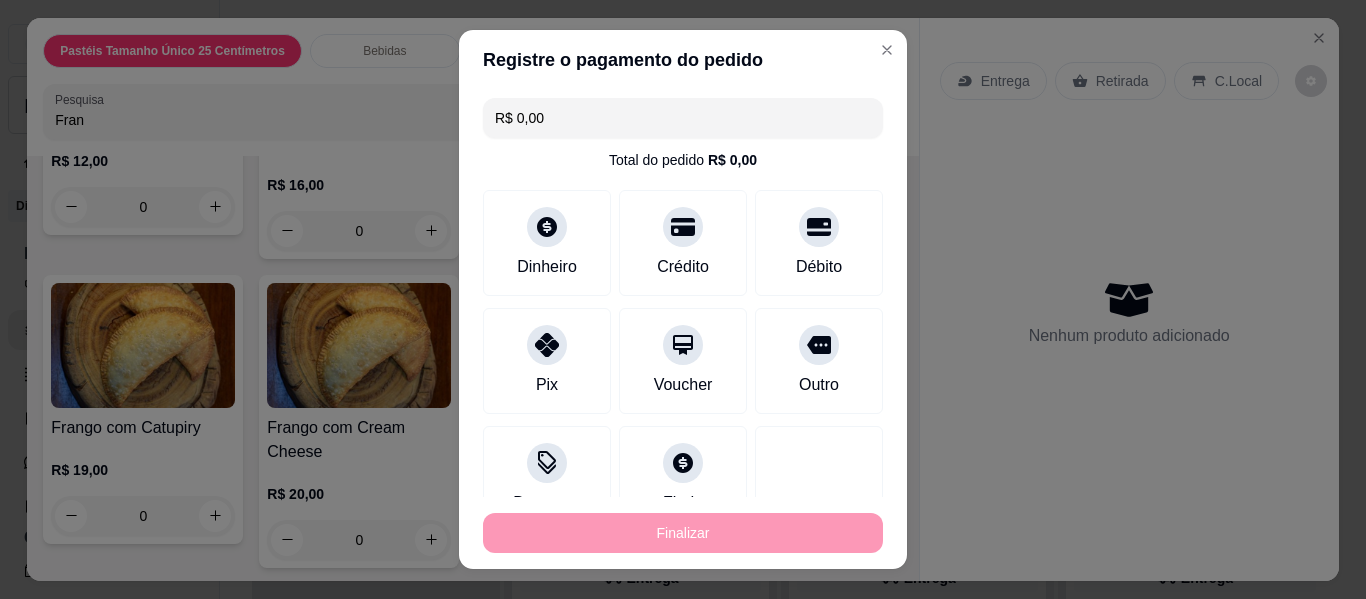 type on "-R$ 20,00" 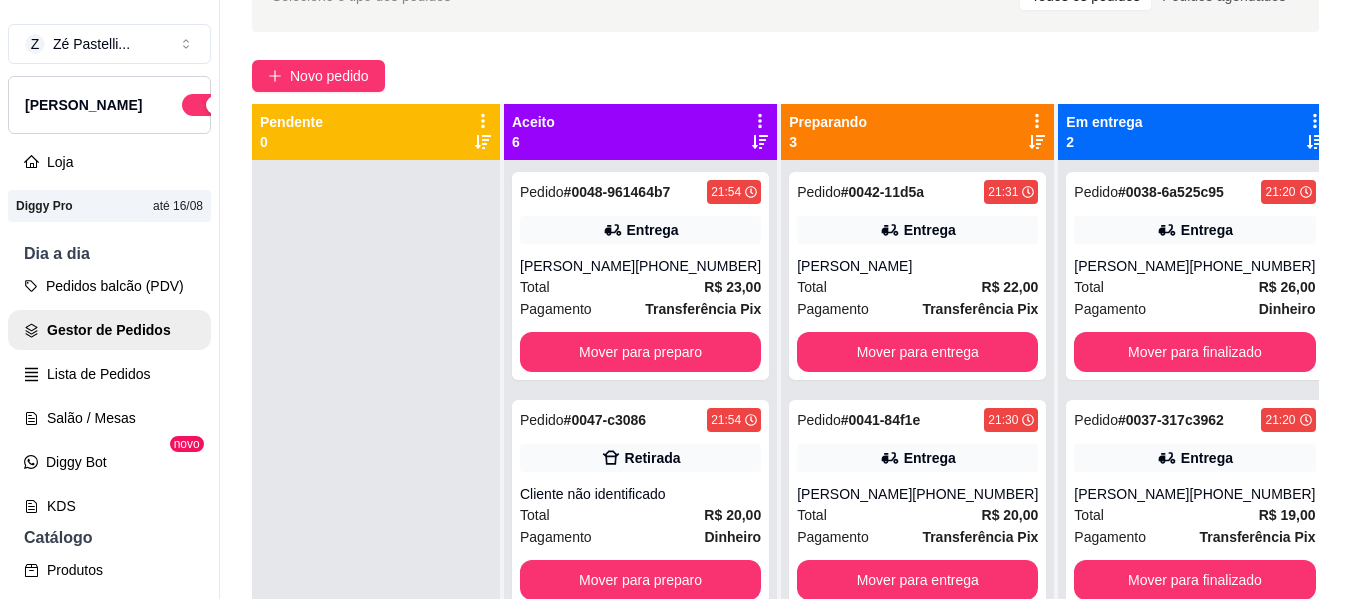 scroll, scrollTop: 160, scrollLeft: 0, axis: vertical 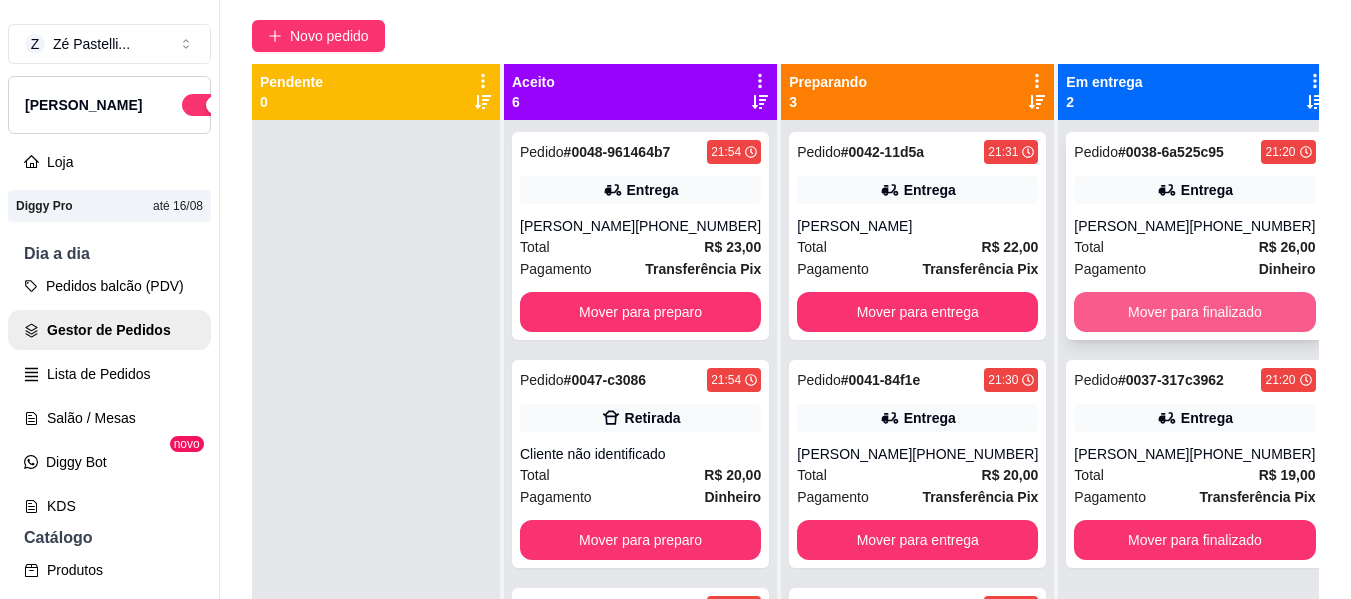 click on "Mover para finalizado" at bounding box center (1194, 312) 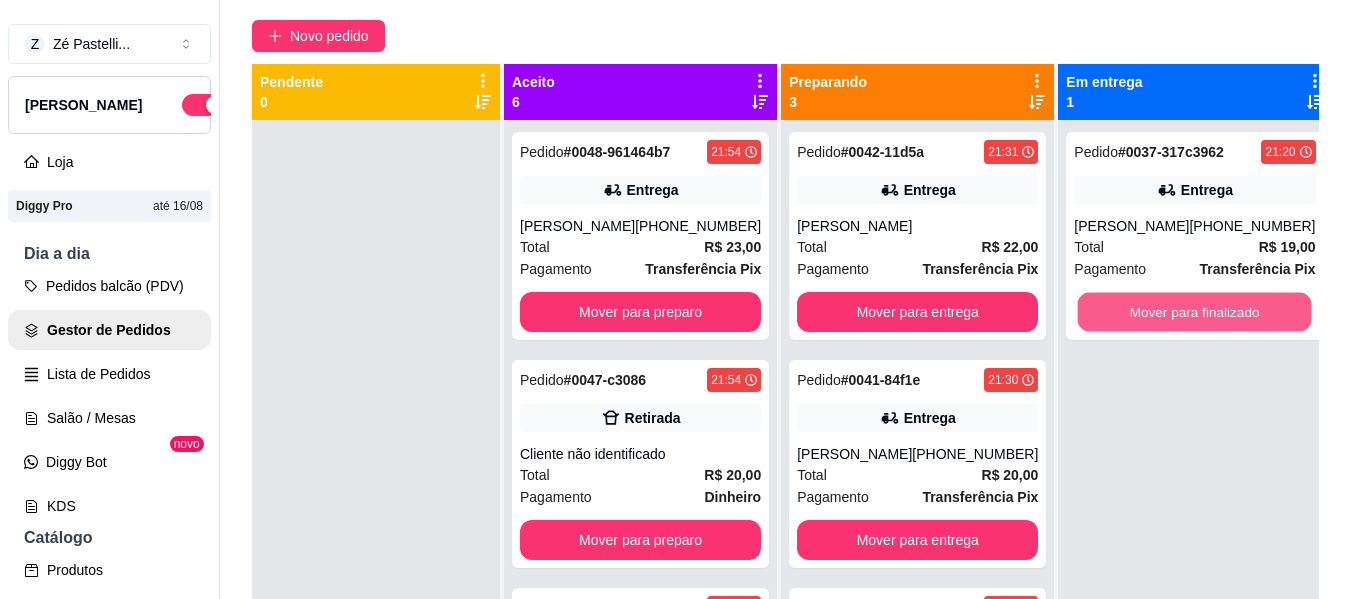 click on "Mover para finalizado" at bounding box center (1195, 312) 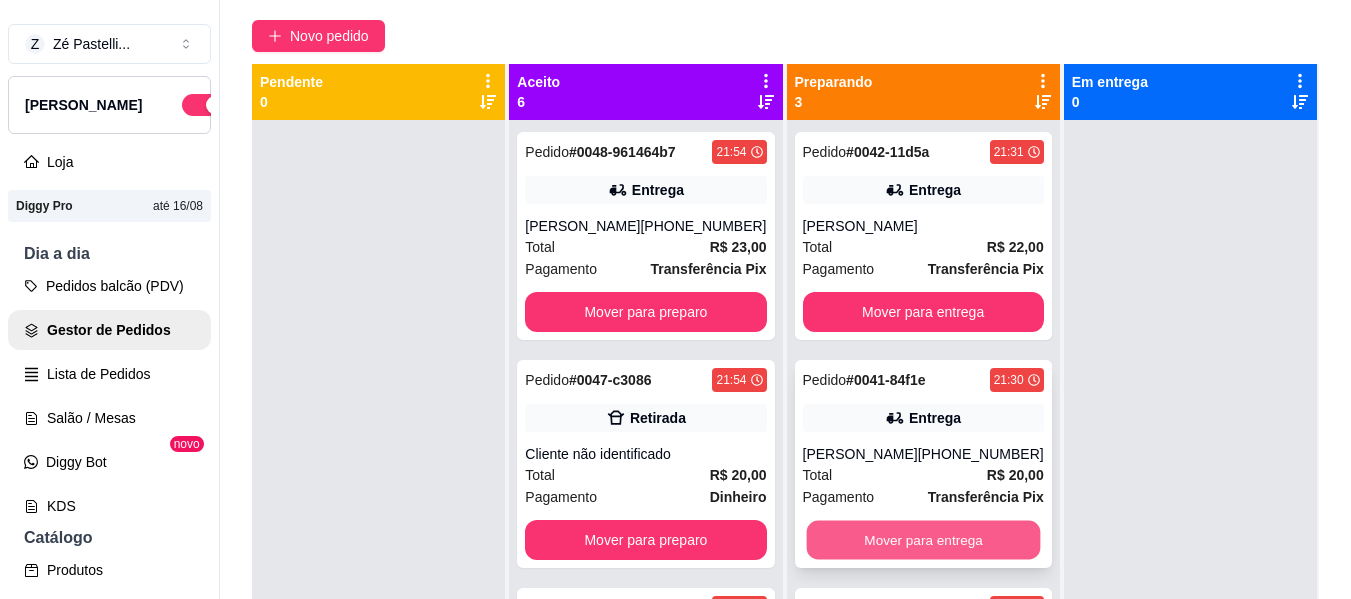 click on "Mover para entrega" at bounding box center [923, 540] 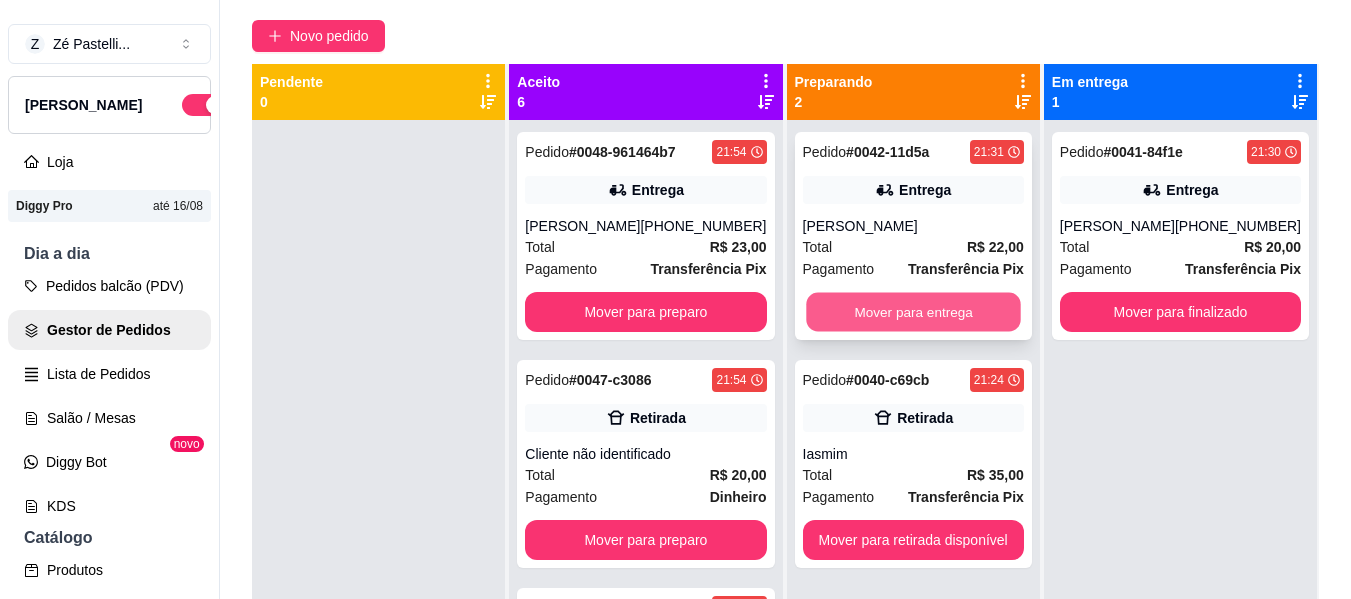 click on "Mover para entrega" at bounding box center (913, 312) 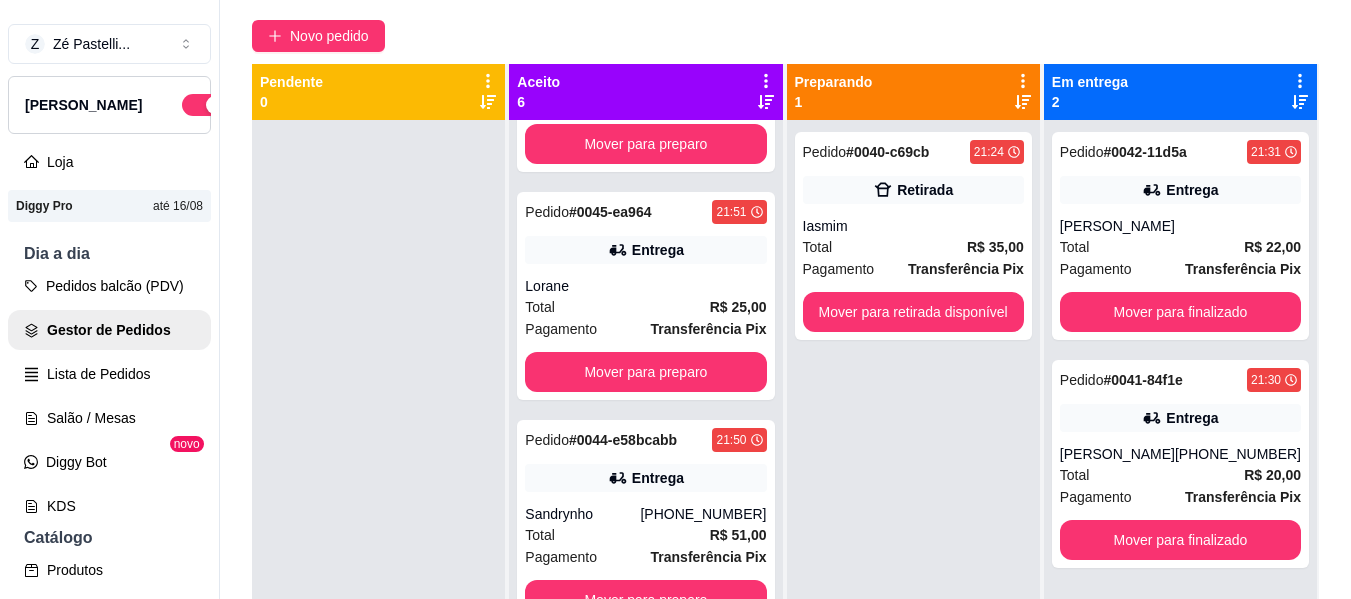 scroll, scrollTop: 737, scrollLeft: 0, axis: vertical 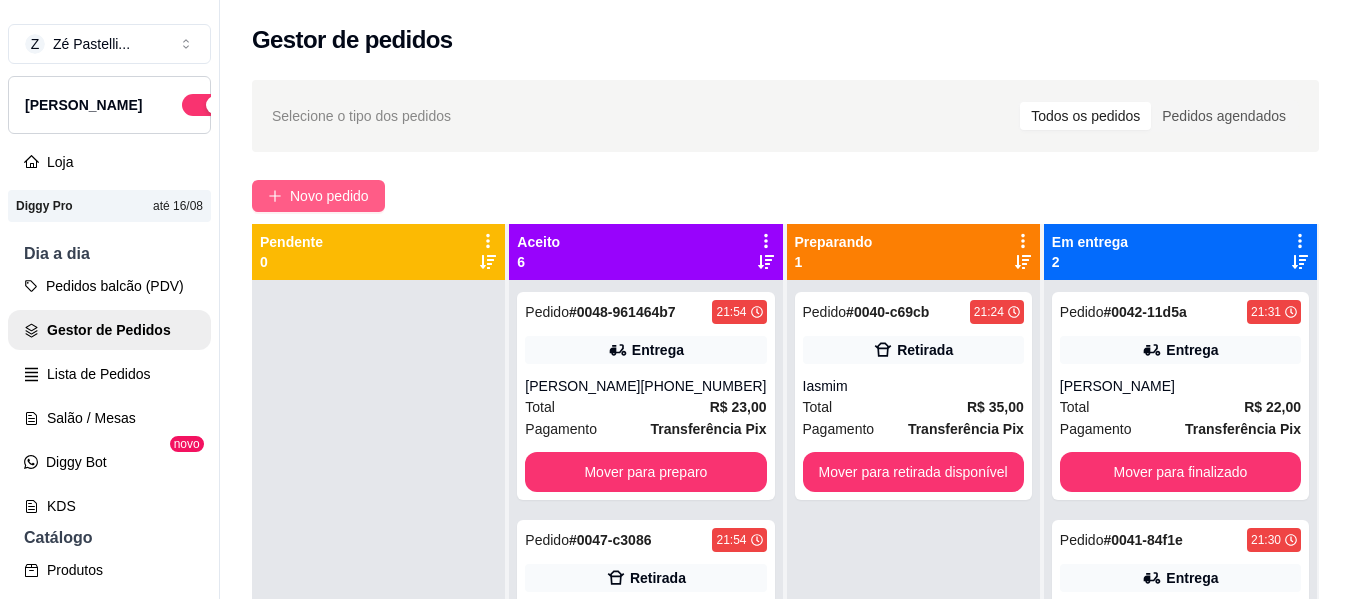 click on "Novo pedido" at bounding box center [329, 196] 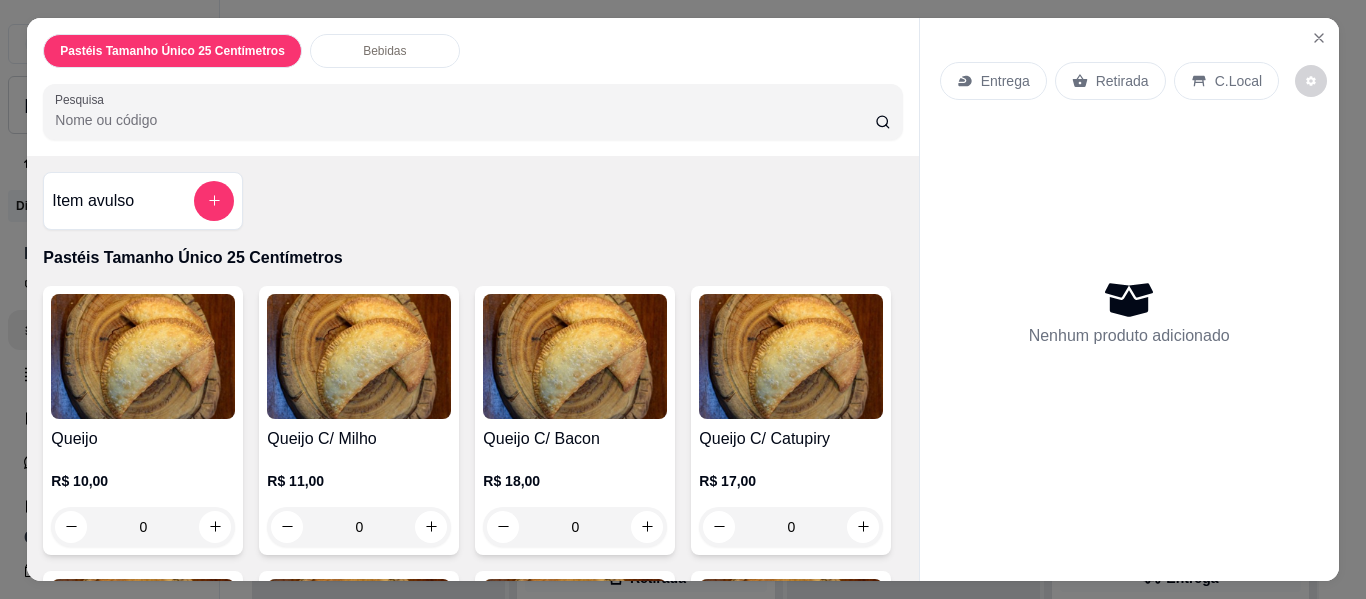 click on "Pesquisa" at bounding box center (465, 120) 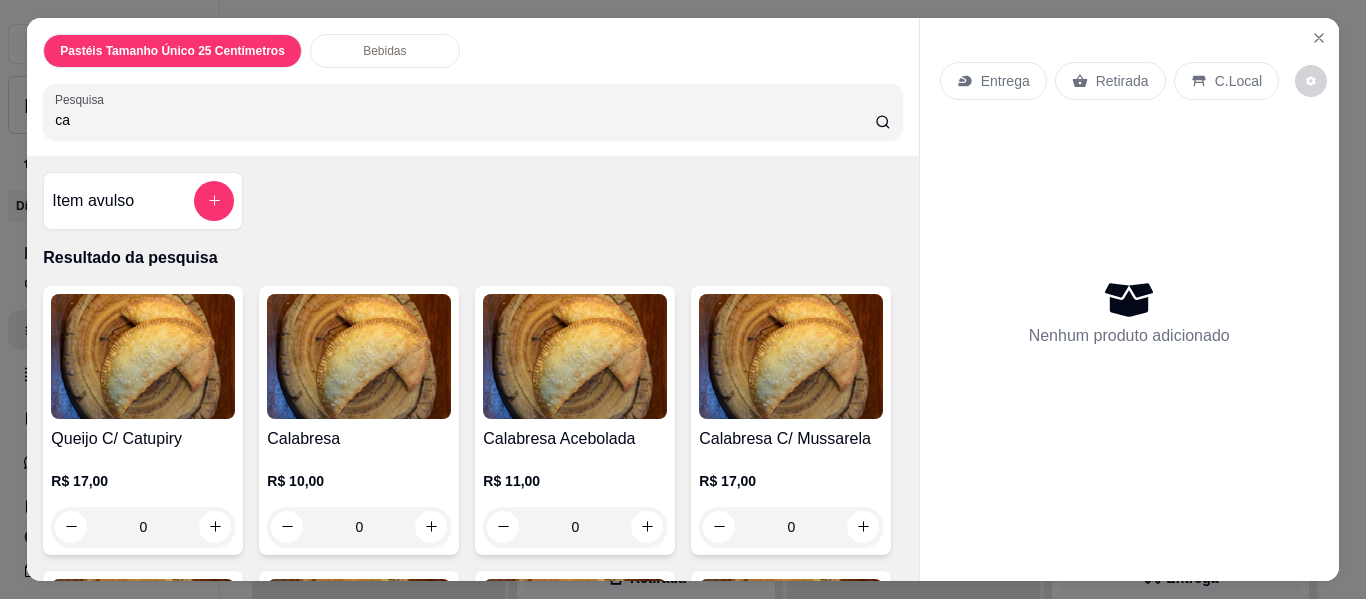 type on "ca" 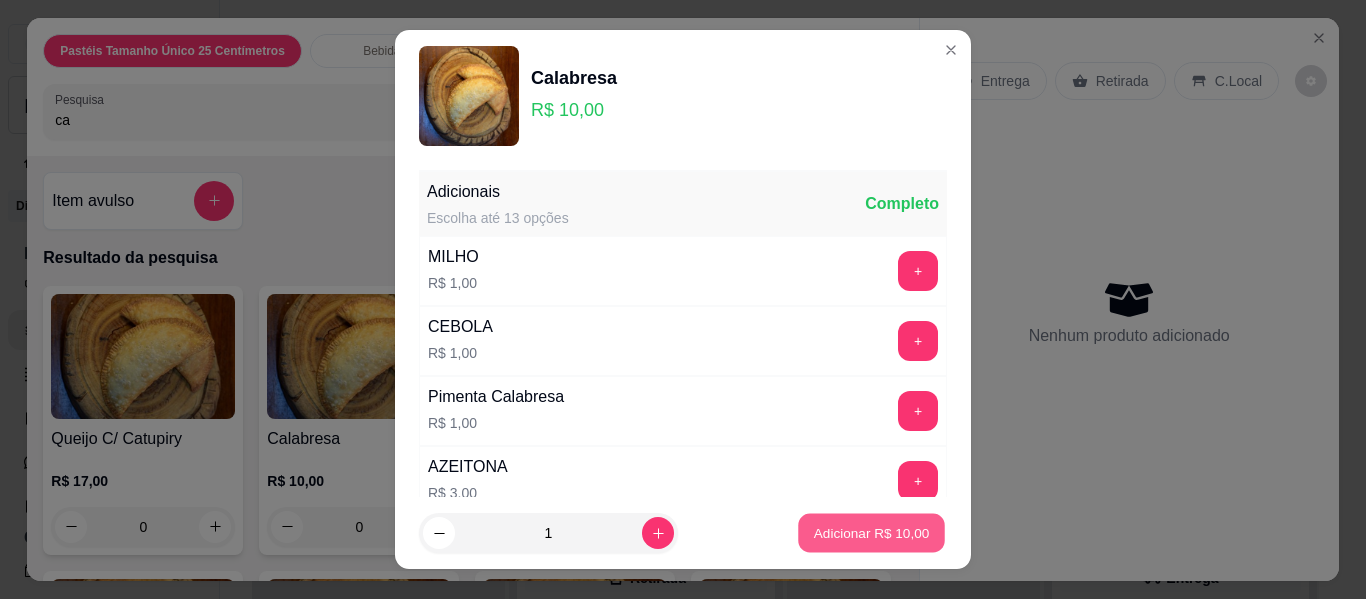 click on "Adicionar   R$ 10,00" at bounding box center [872, 532] 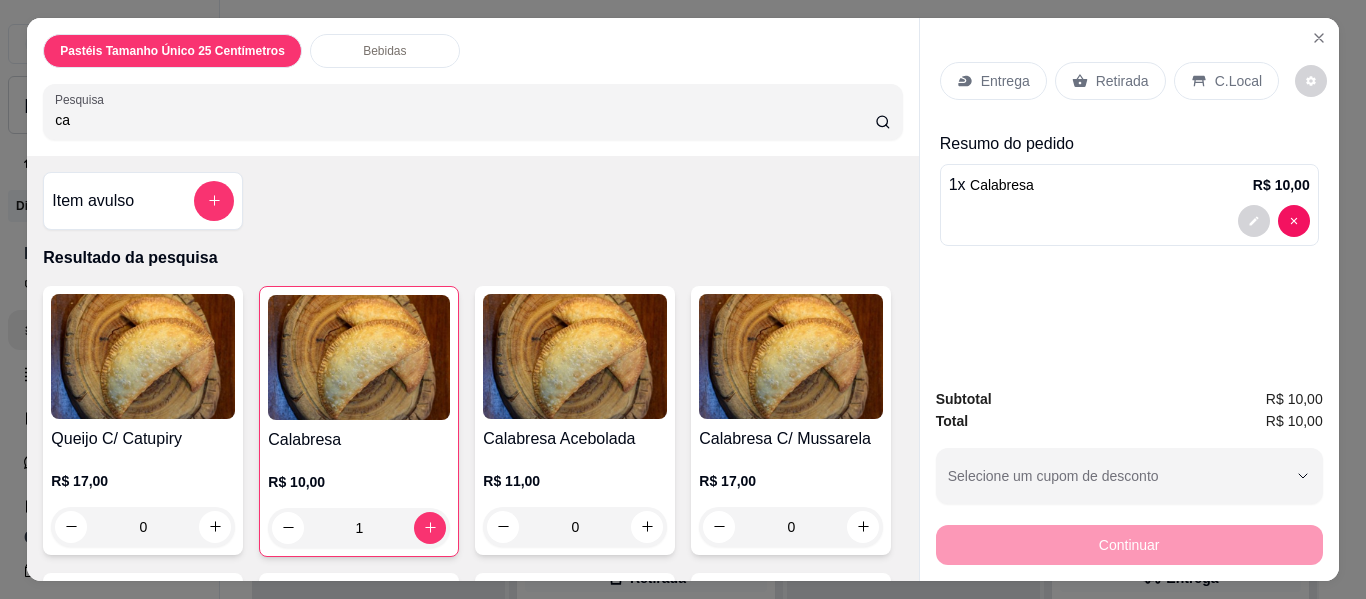click on "ca" at bounding box center (465, 120) 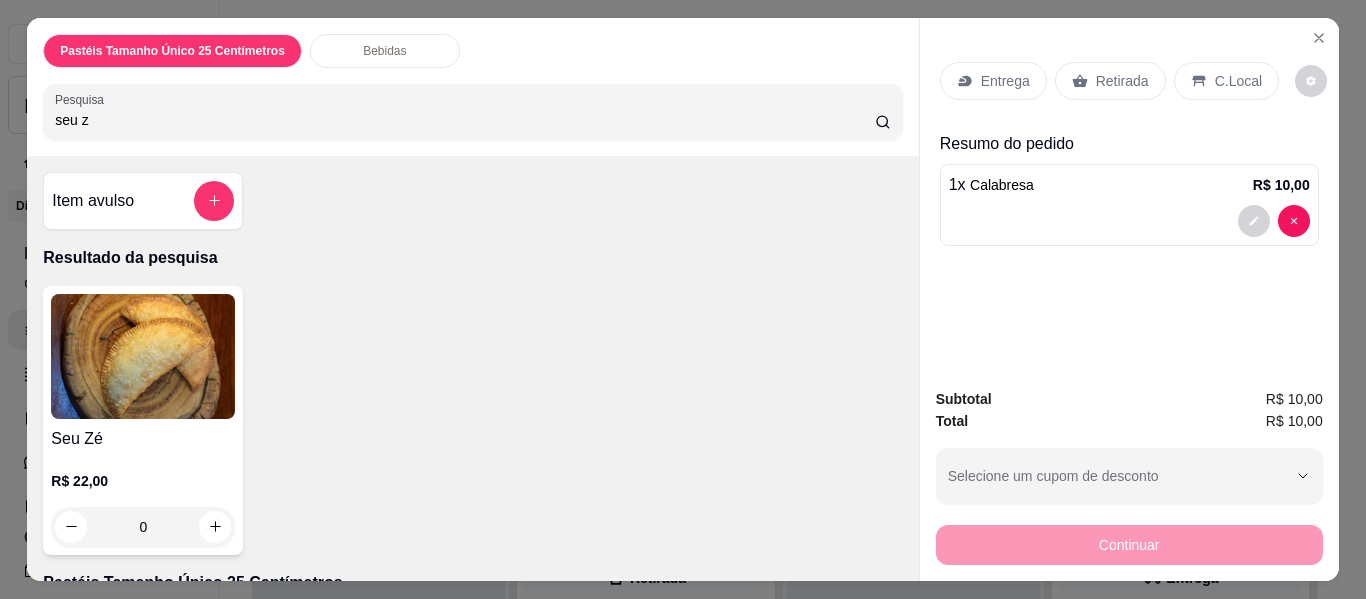 type on "seu z" 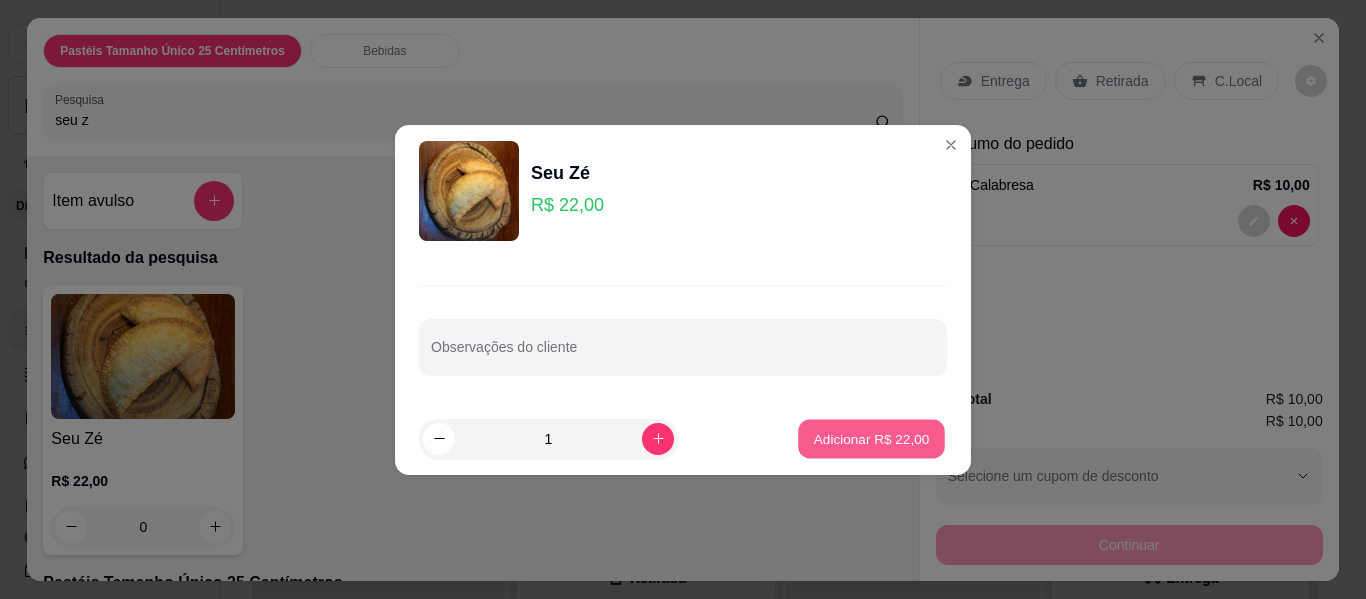 click on "Adicionar   R$ 22,00" at bounding box center (872, 438) 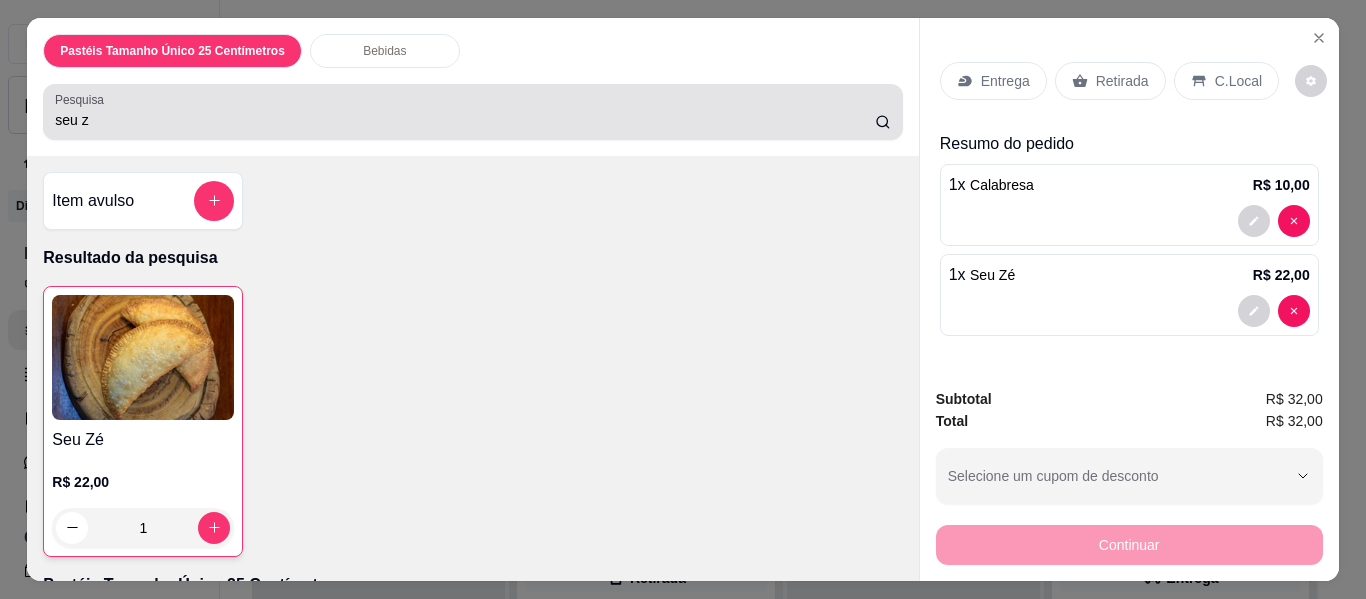 click on "seu z" at bounding box center [465, 120] 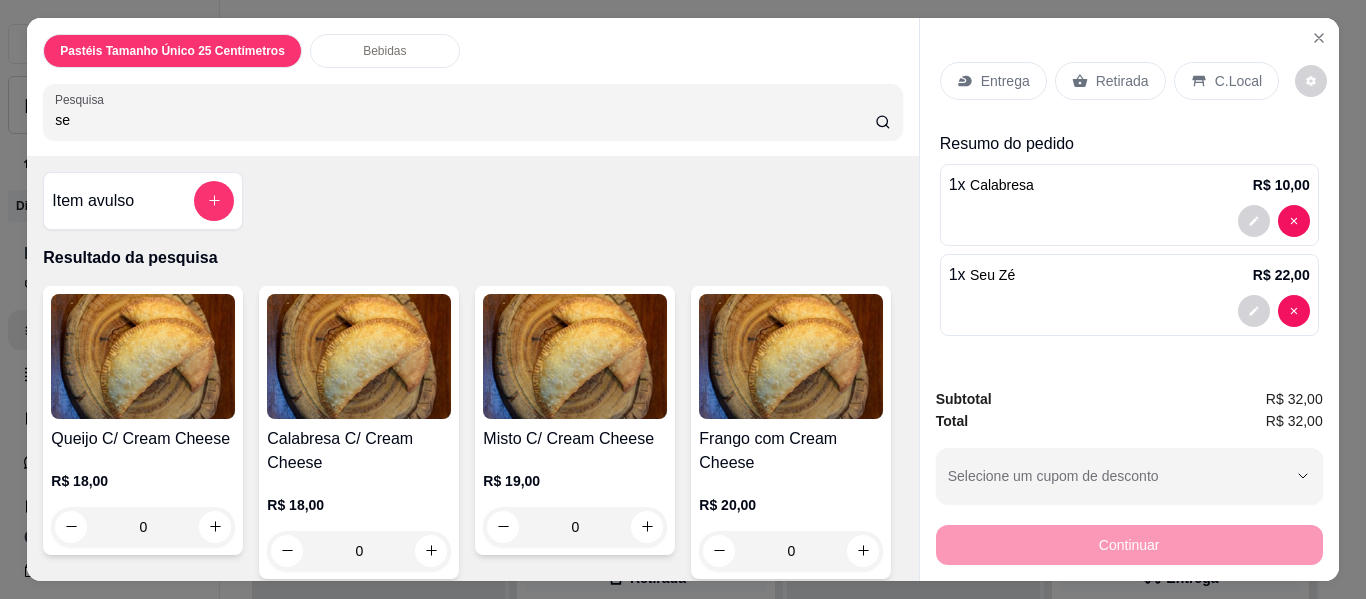 type on "s" 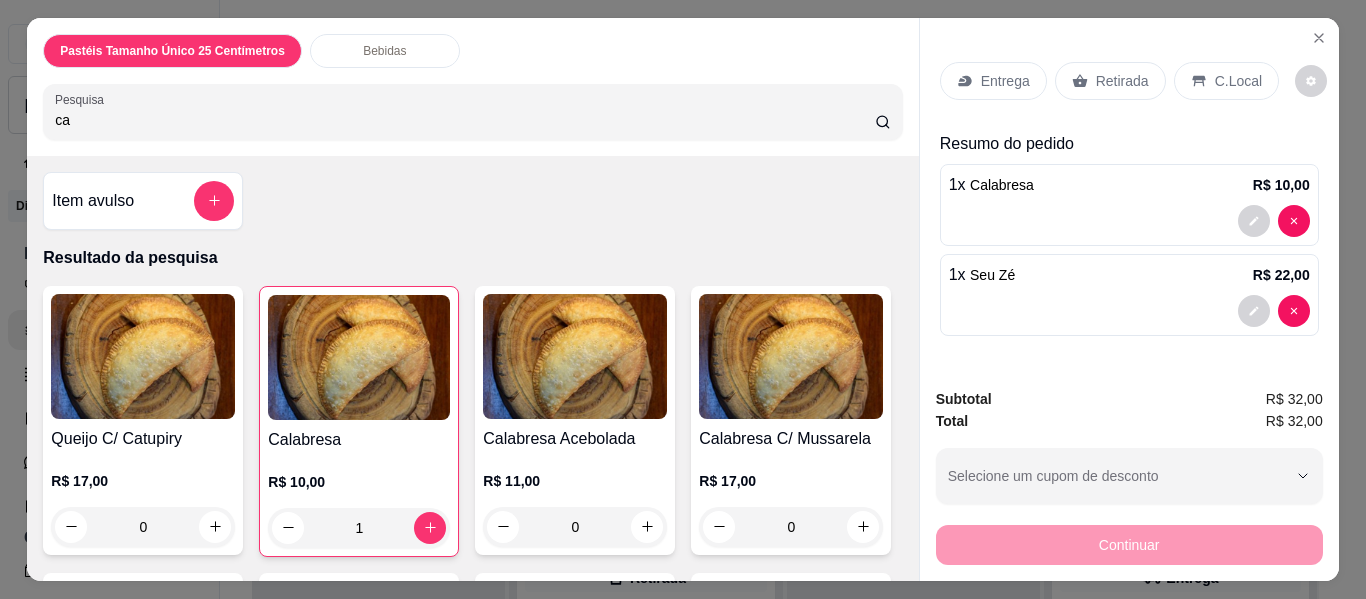 type on "ca" 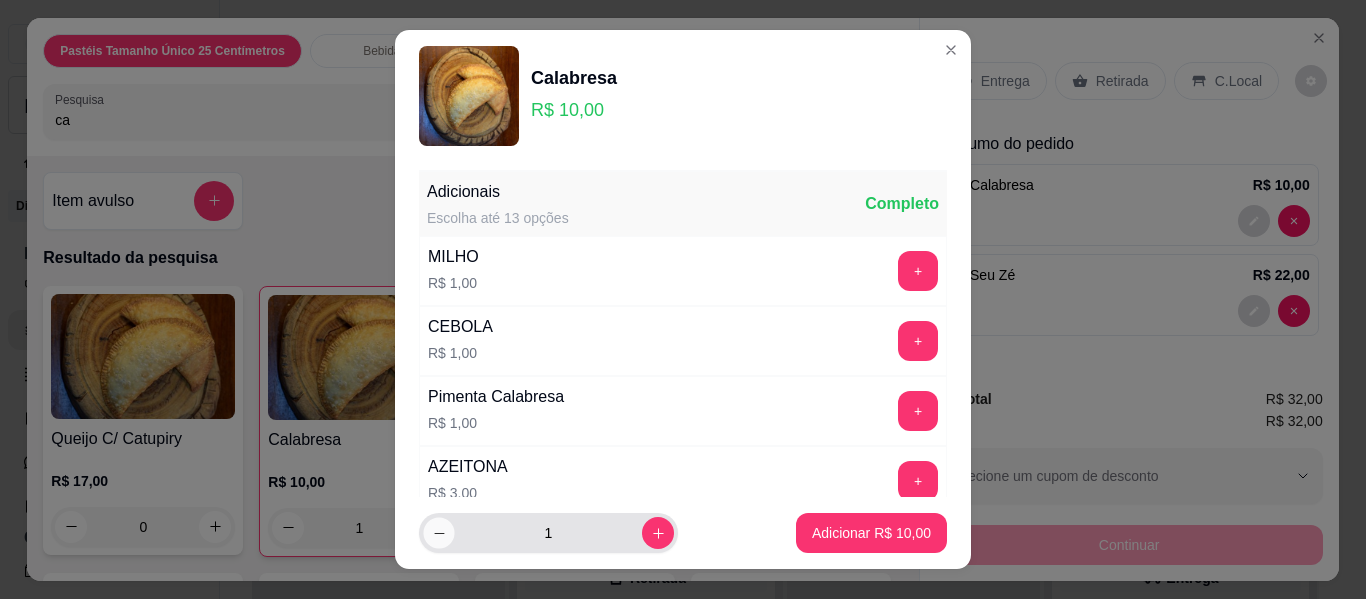 click 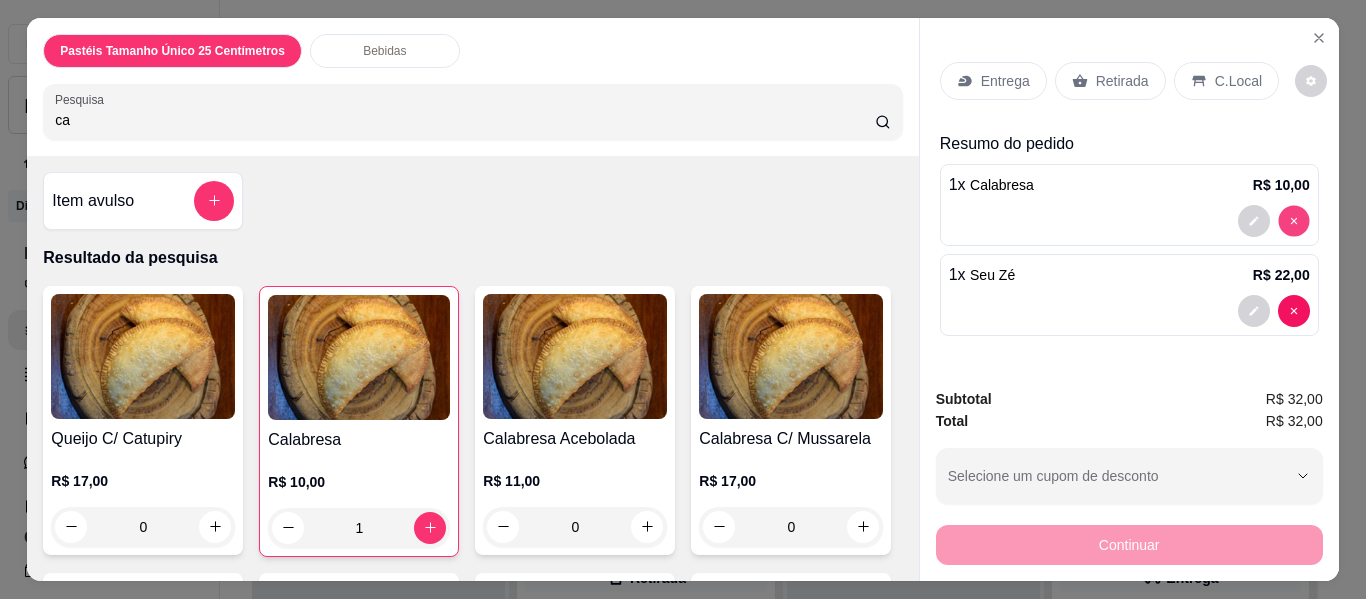 type on "0" 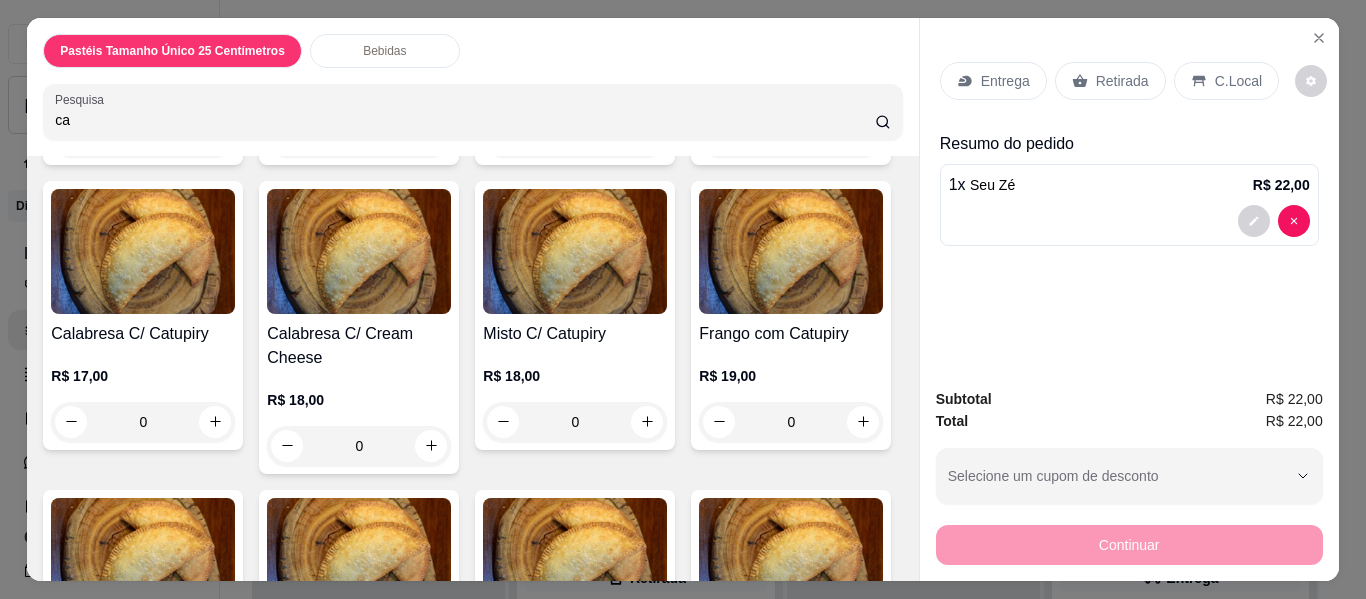 scroll, scrollTop: 400, scrollLeft: 0, axis: vertical 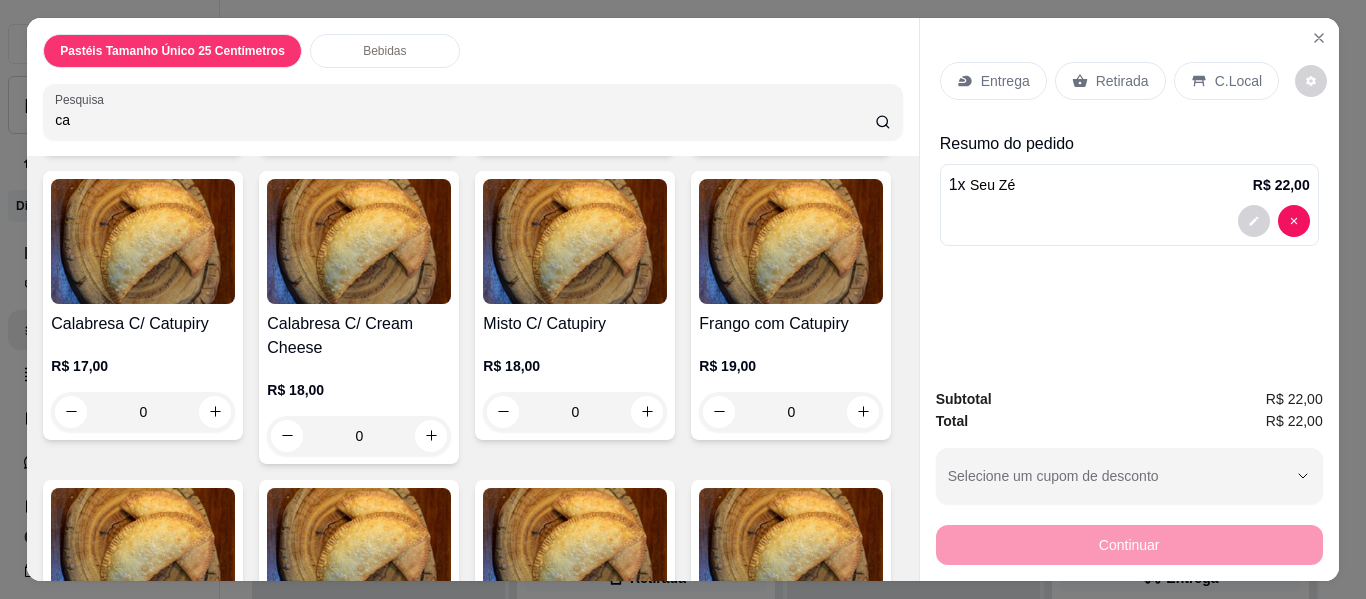 click at bounding box center [143, 241] 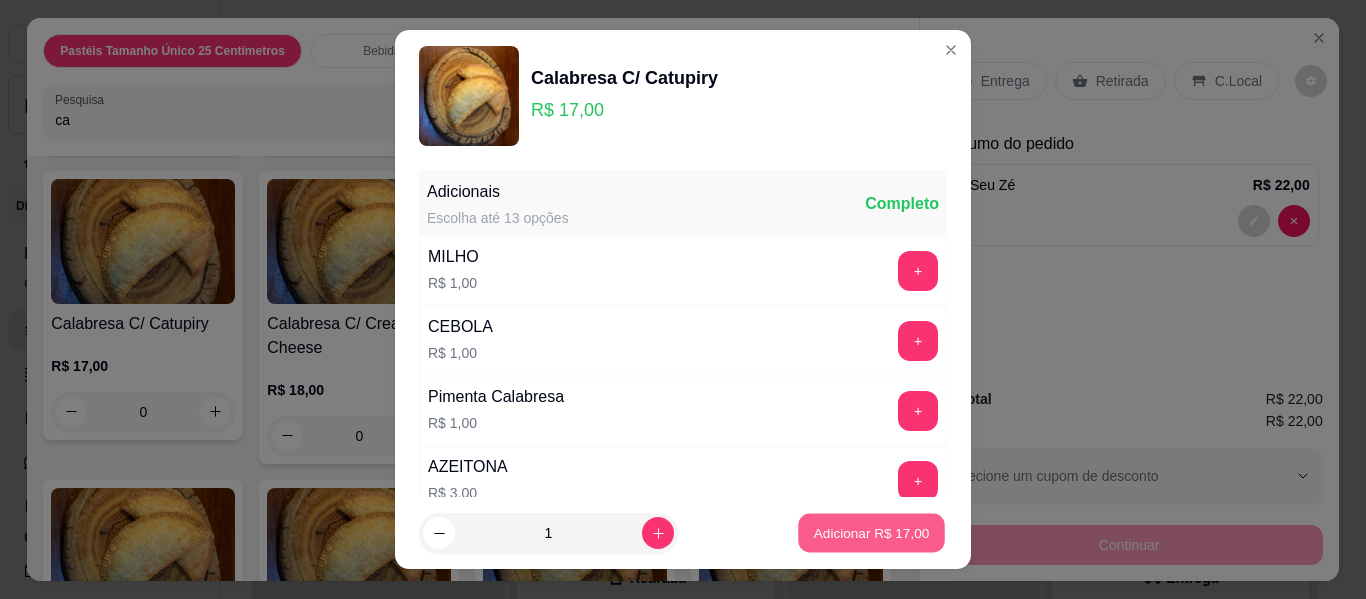 click on "Adicionar   R$ 17,00" at bounding box center [872, 532] 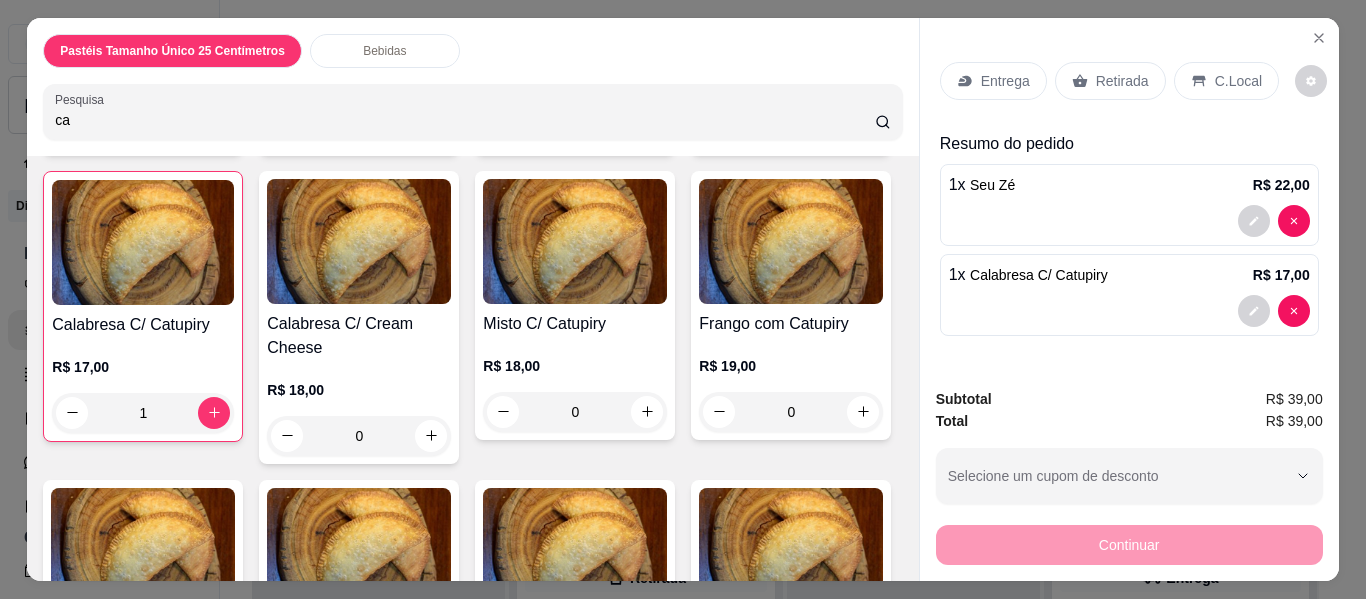 click on "Bebidas" at bounding box center [384, 51] 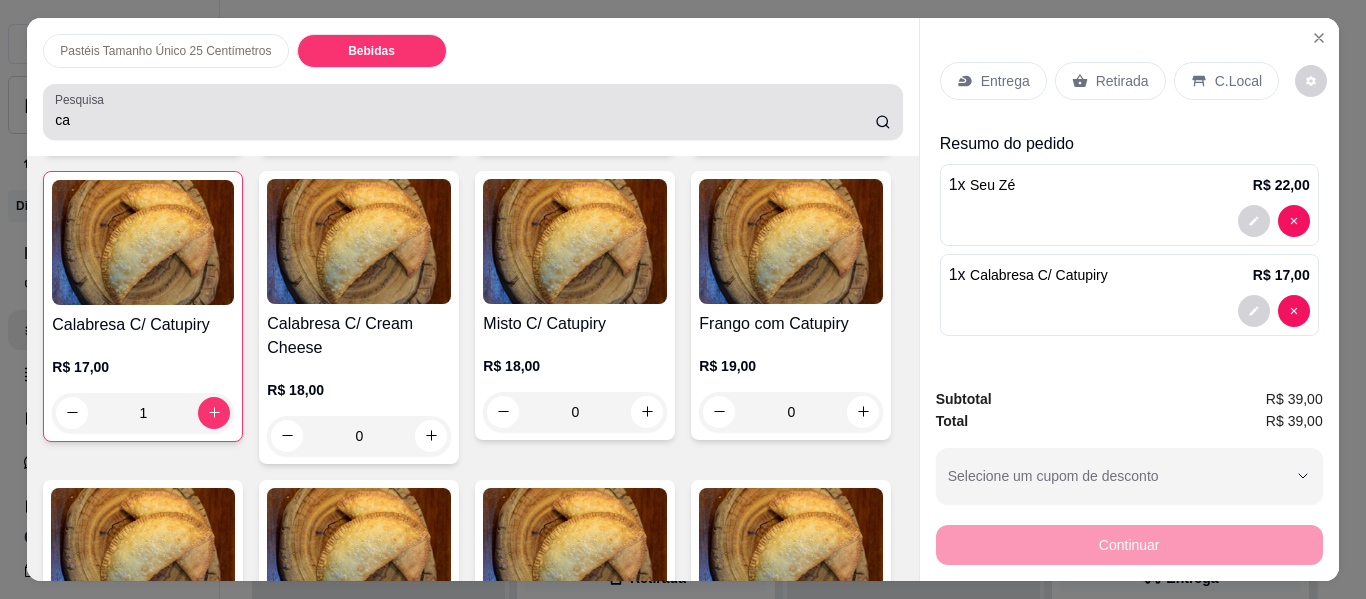 scroll, scrollTop: 6660, scrollLeft: 0, axis: vertical 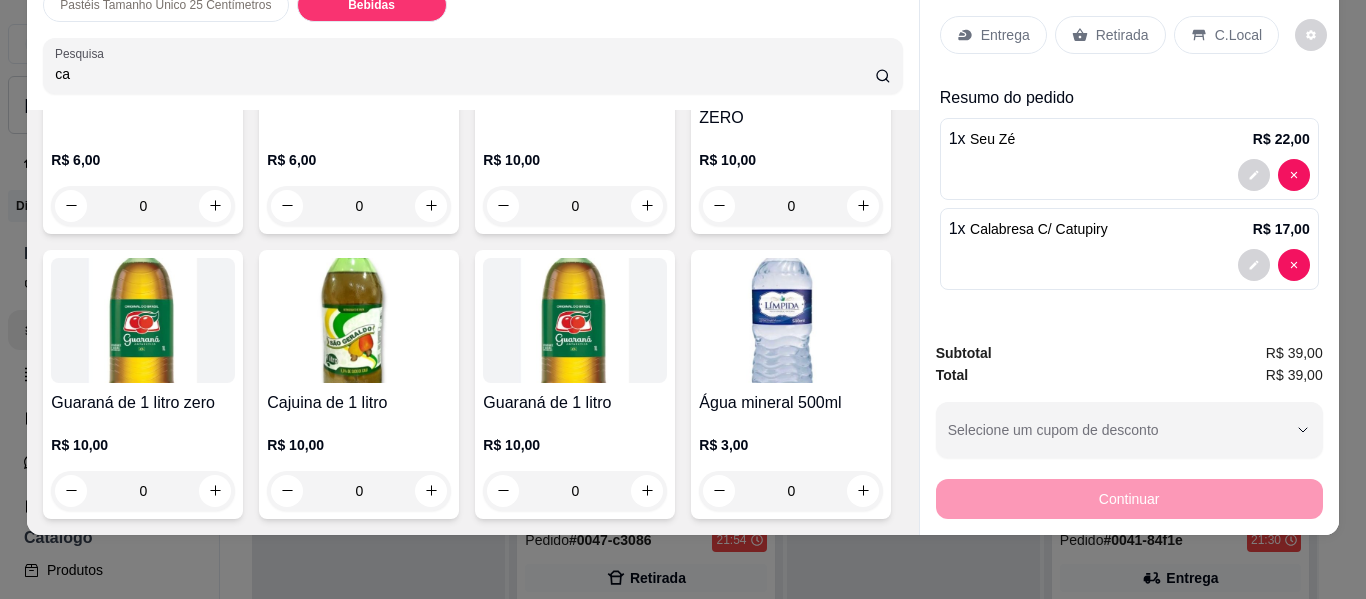 click at bounding box center [359, 320] 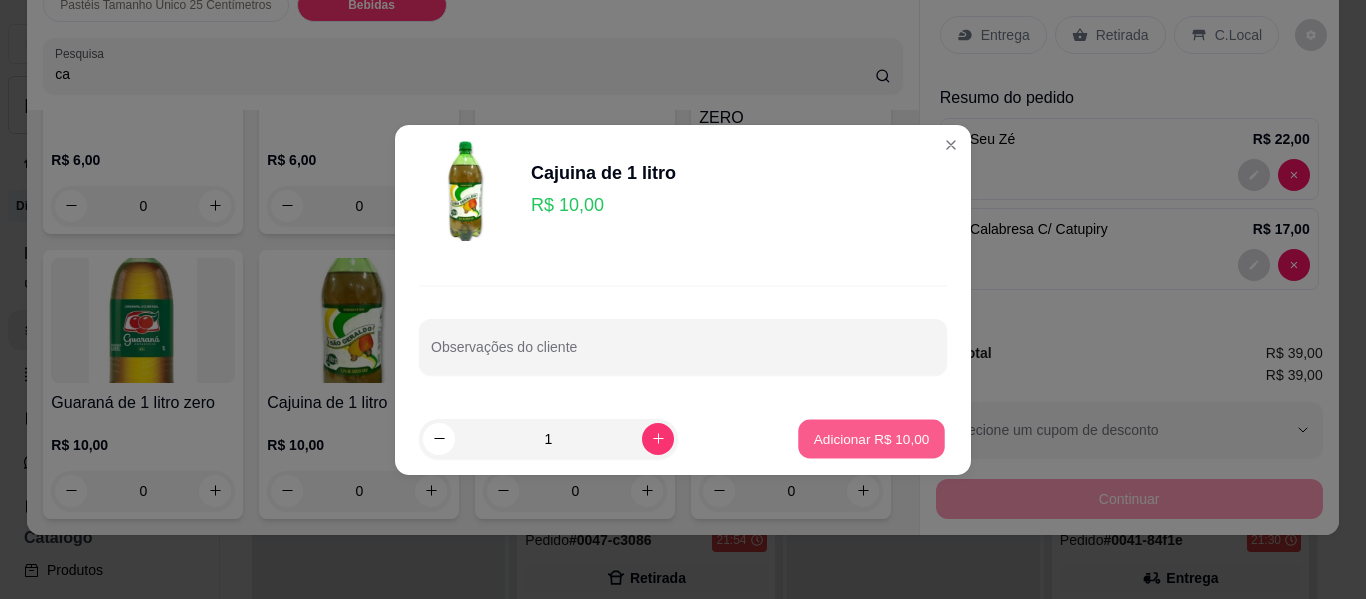 click on "Adicionar   R$ 10,00" at bounding box center [872, 438] 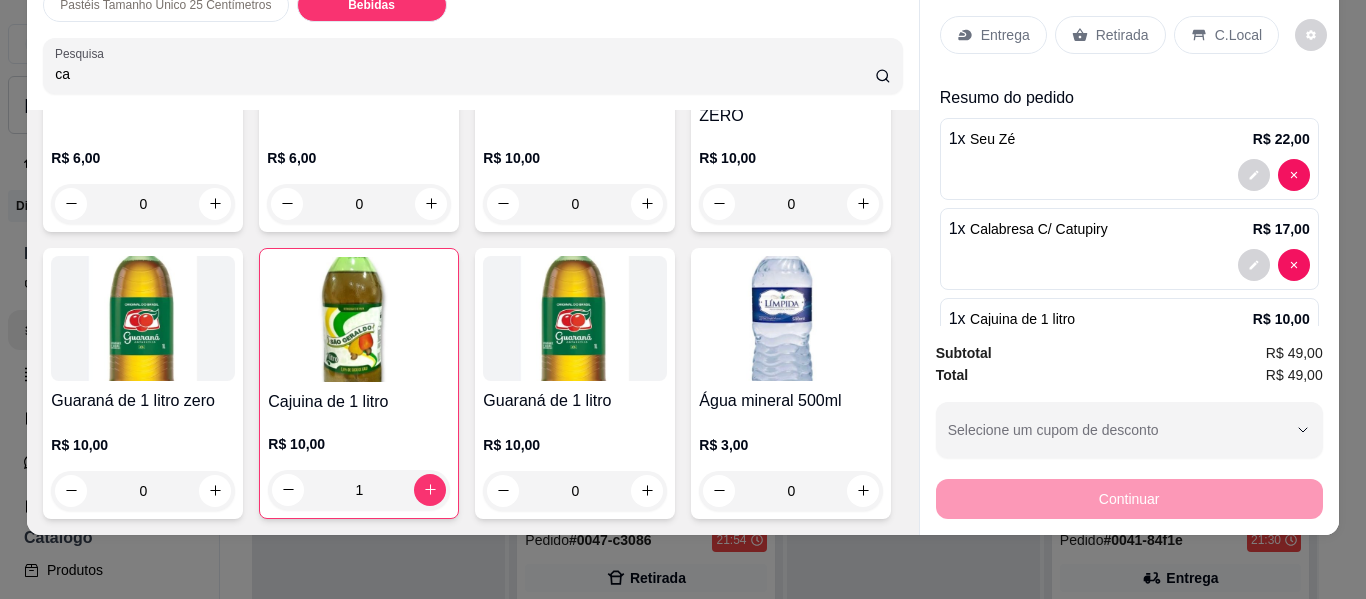 scroll, scrollTop: 7182, scrollLeft: 0, axis: vertical 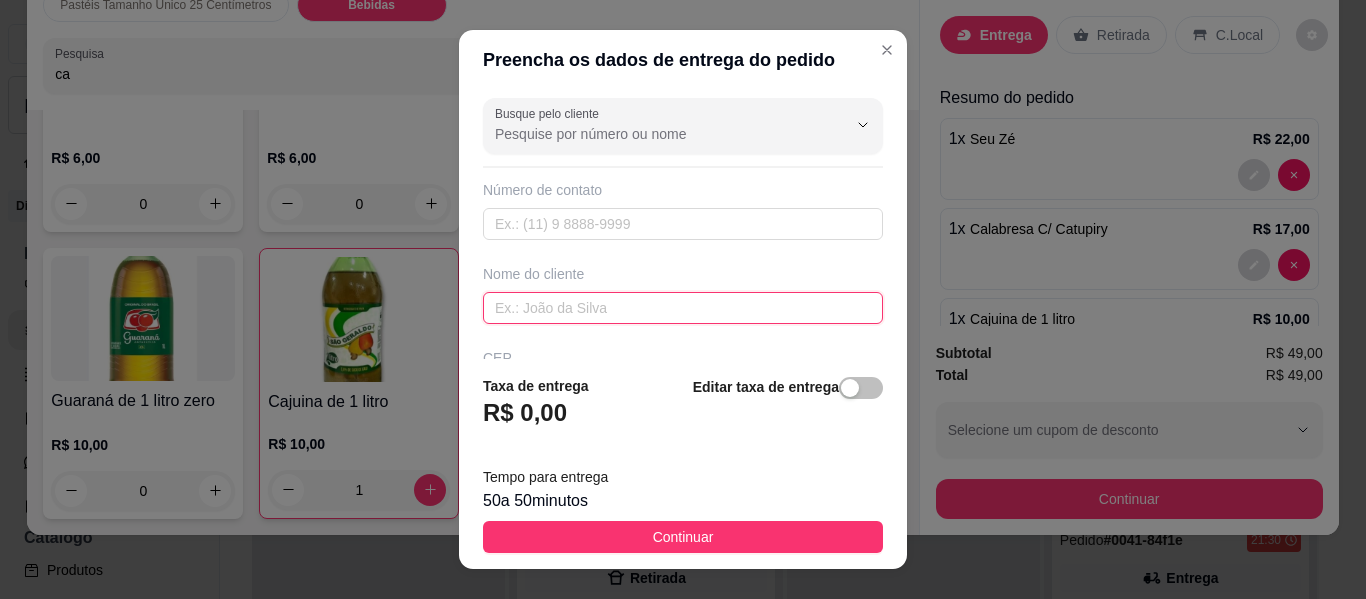 click at bounding box center [683, 308] 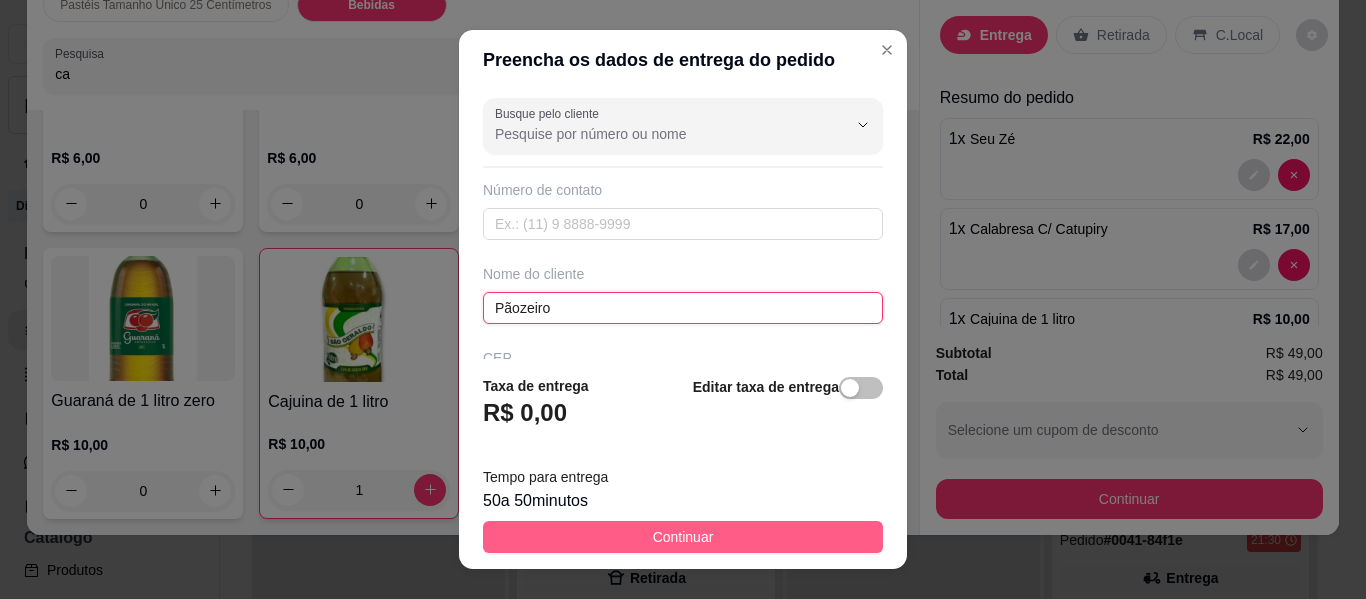 type on "Pãozeiro" 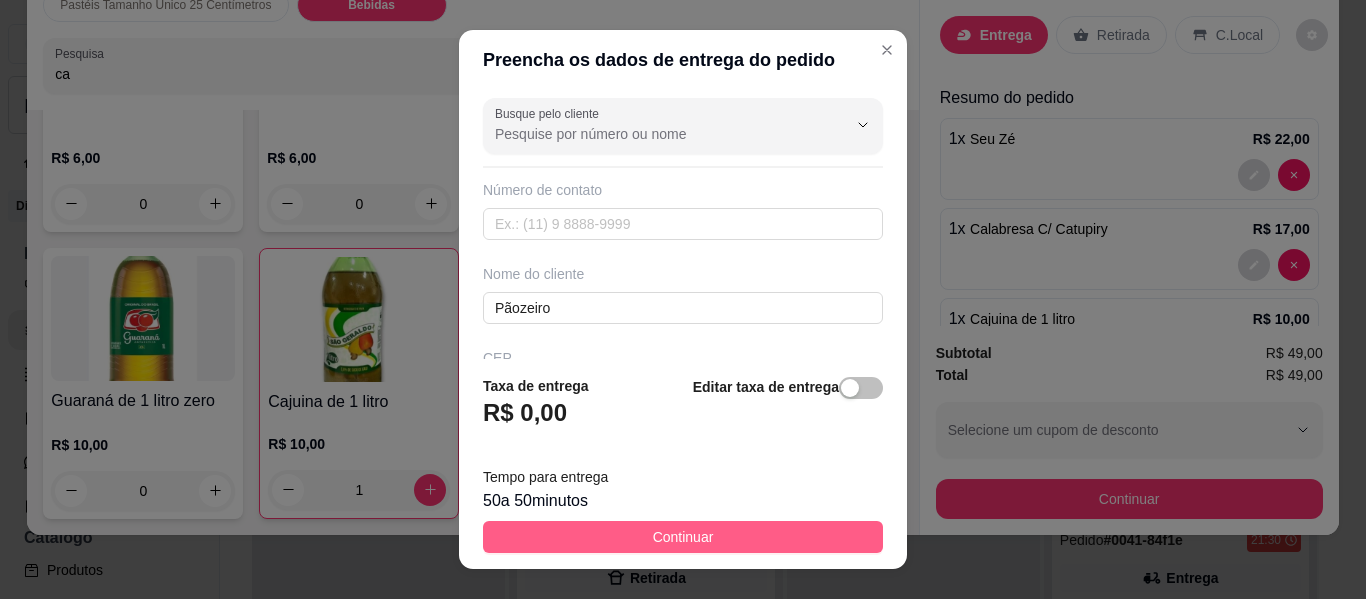 click on "Continuar" at bounding box center [683, 537] 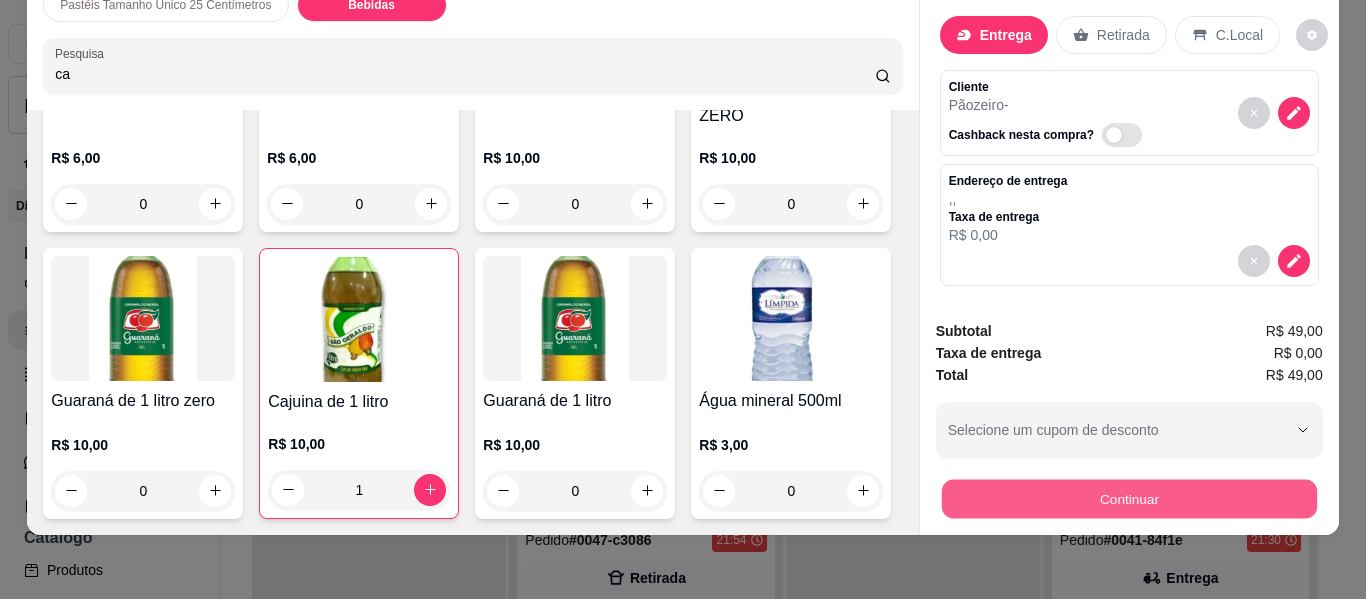click on "Continuar" at bounding box center [1128, 499] 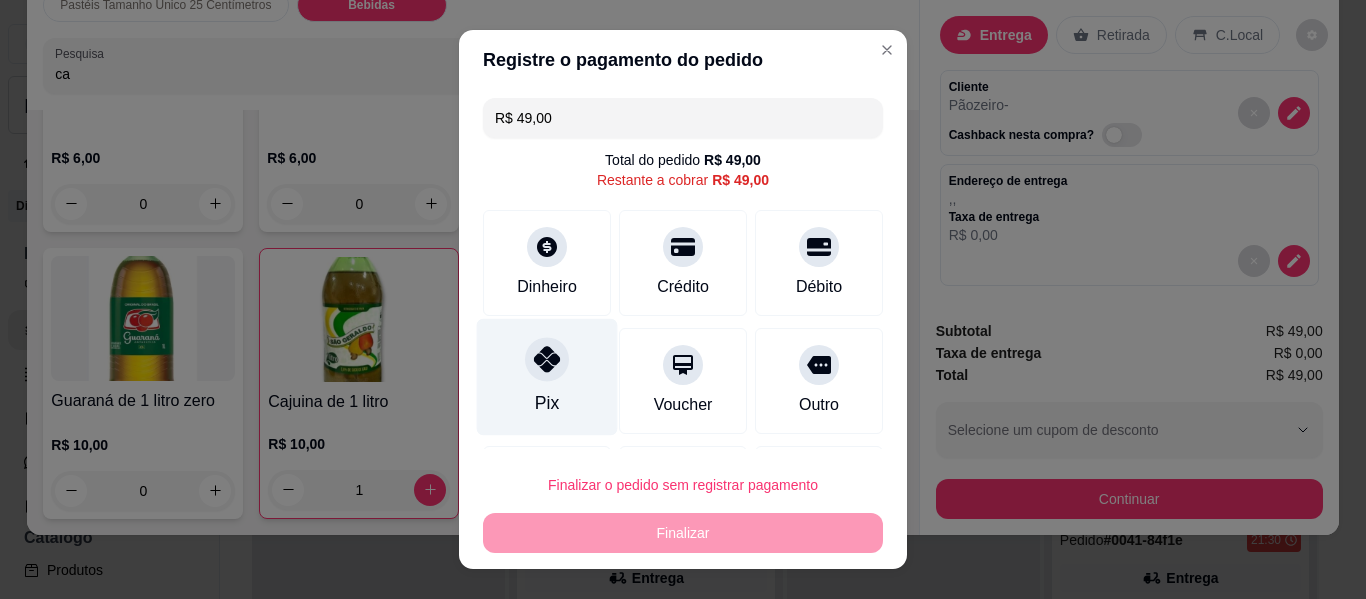 click 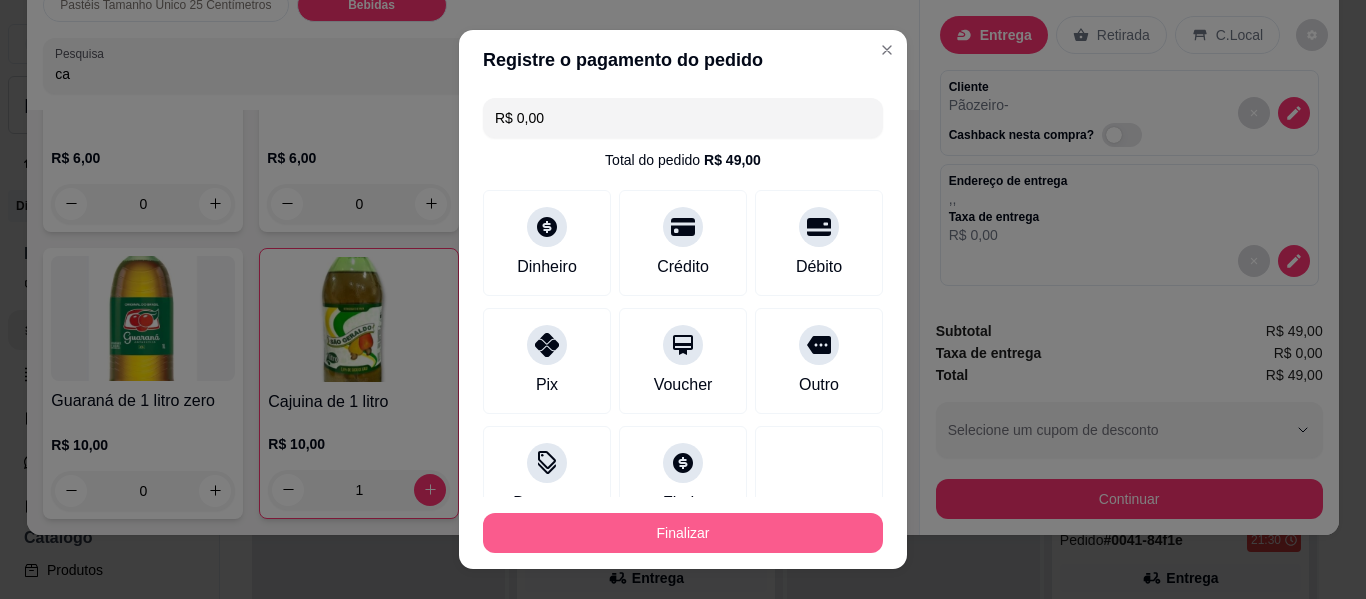 click on "Finalizar" at bounding box center (683, 533) 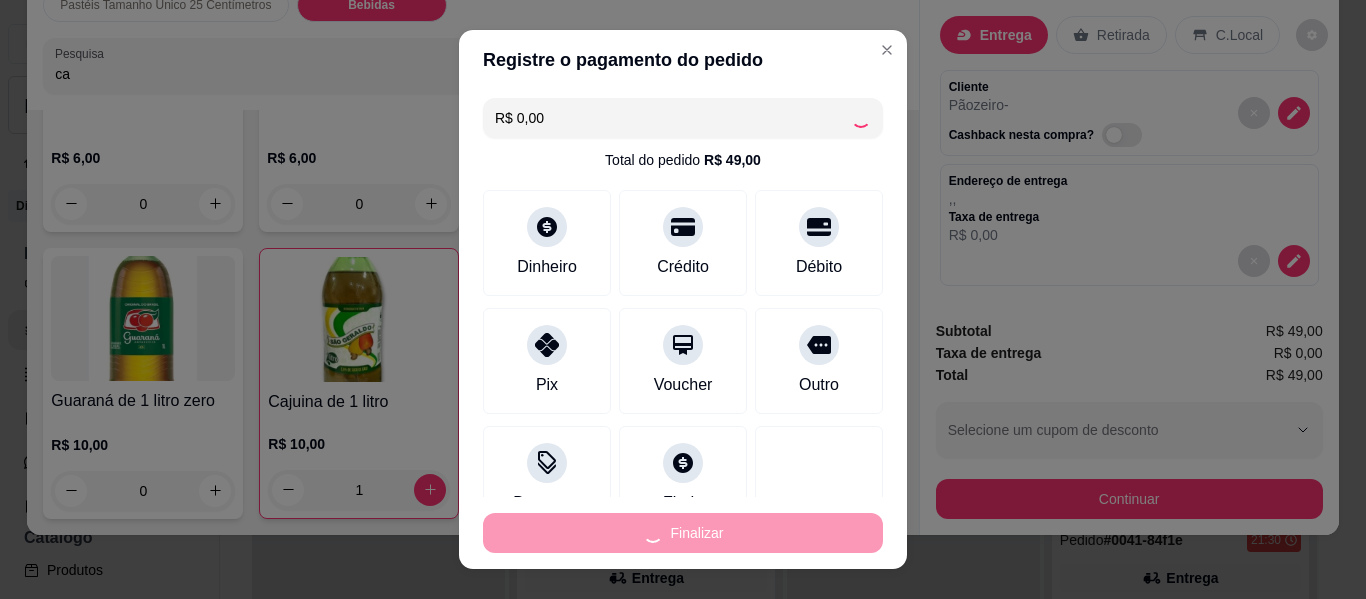 type on "0" 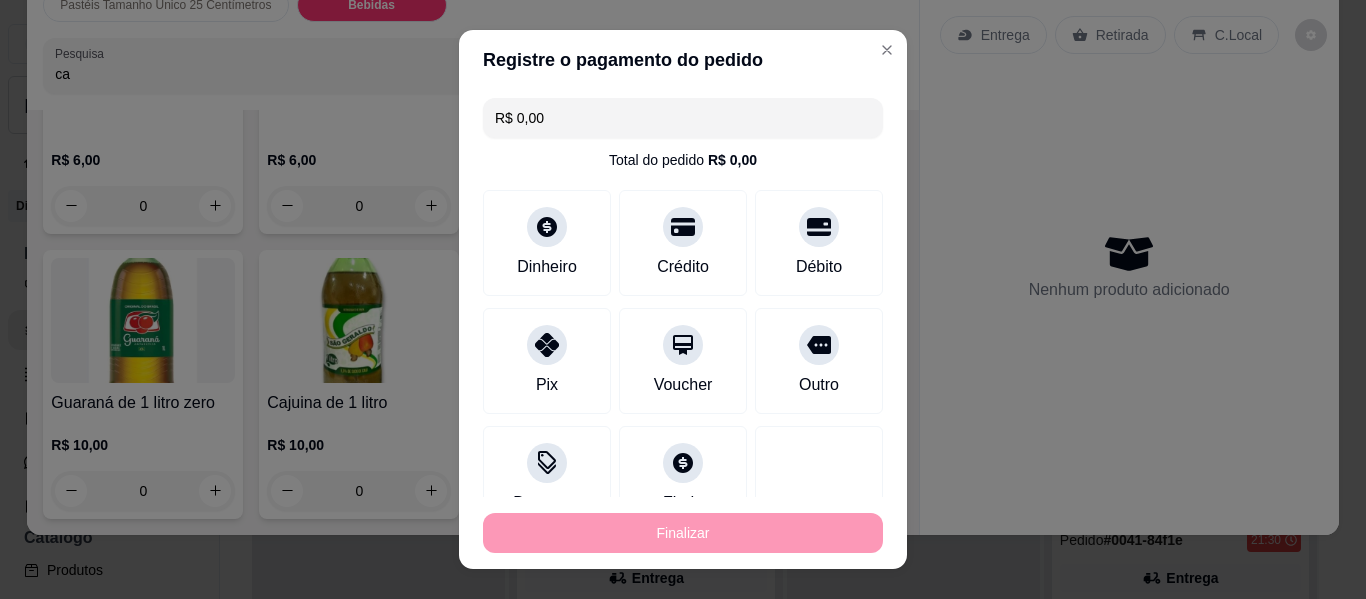 type on "-R$ 49,00" 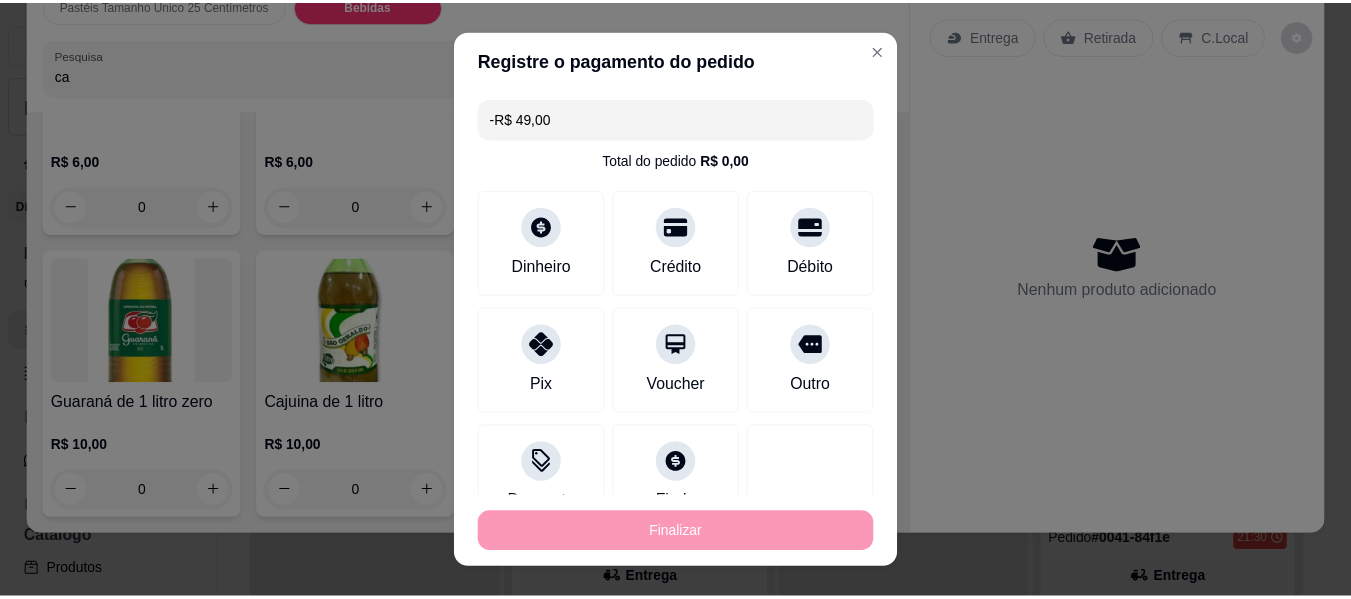scroll, scrollTop: 7176, scrollLeft: 0, axis: vertical 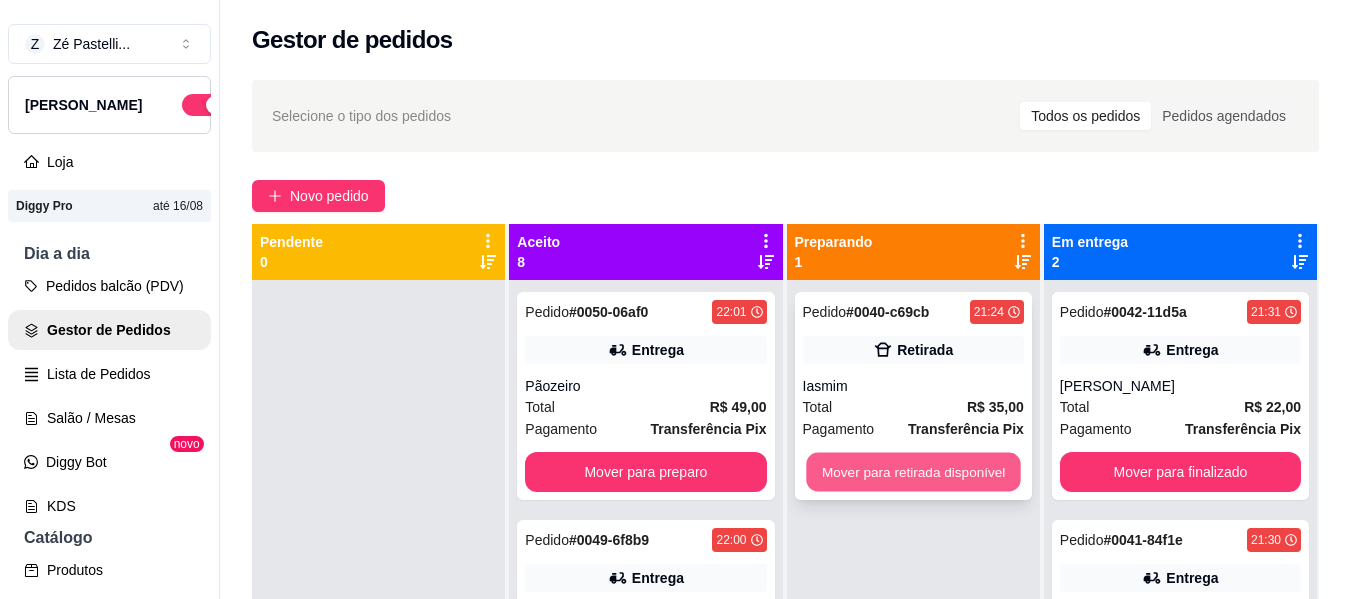 click on "Mover para retirada disponível" at bounding box center [913, 472] 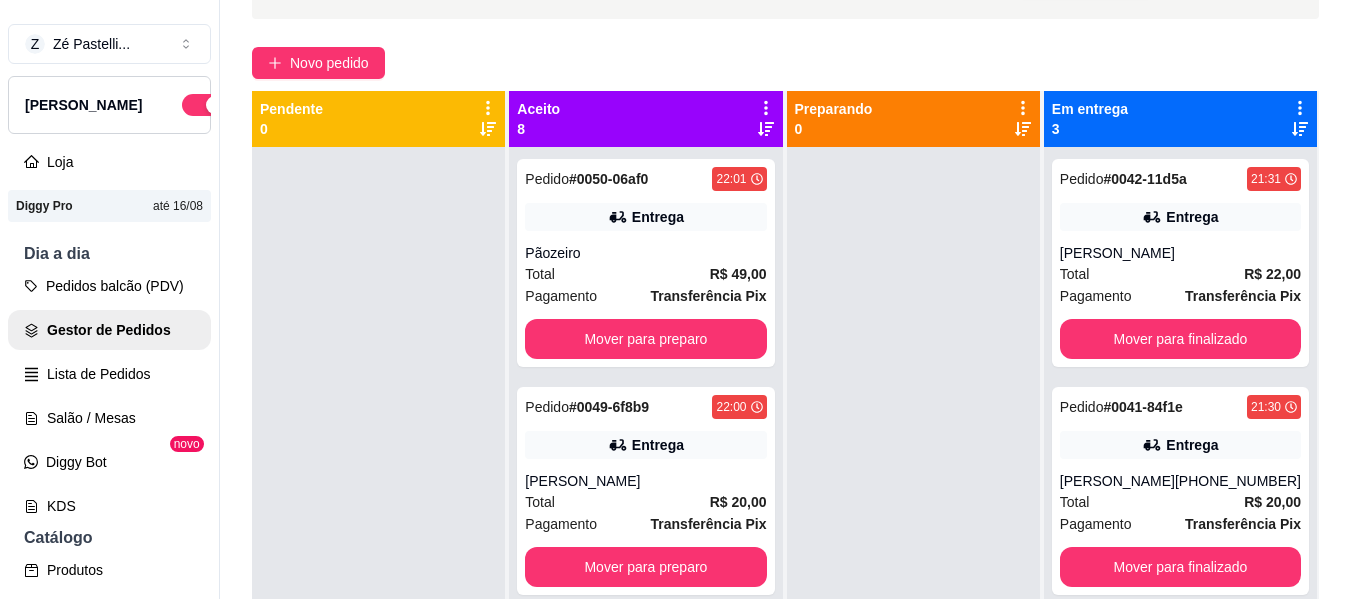 scroll, scrollTop: 227, scrollLeft: 0, axis: vertical 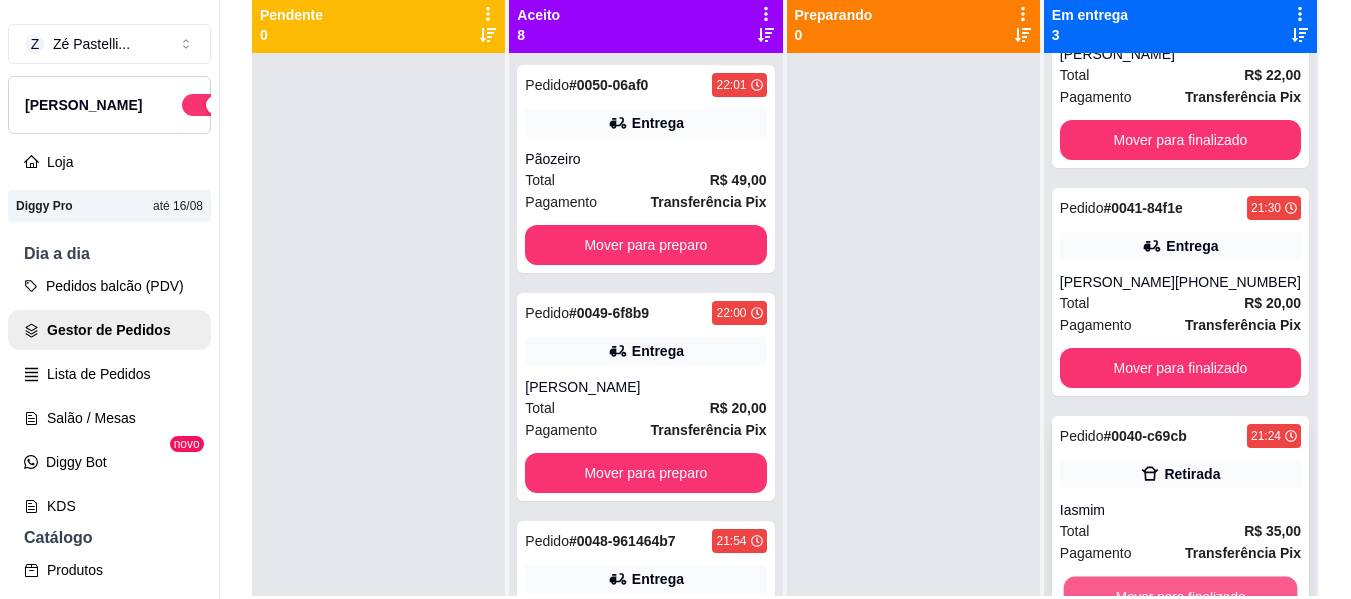 click on "Mover para finalizado" at bounding box center [1180, 596] 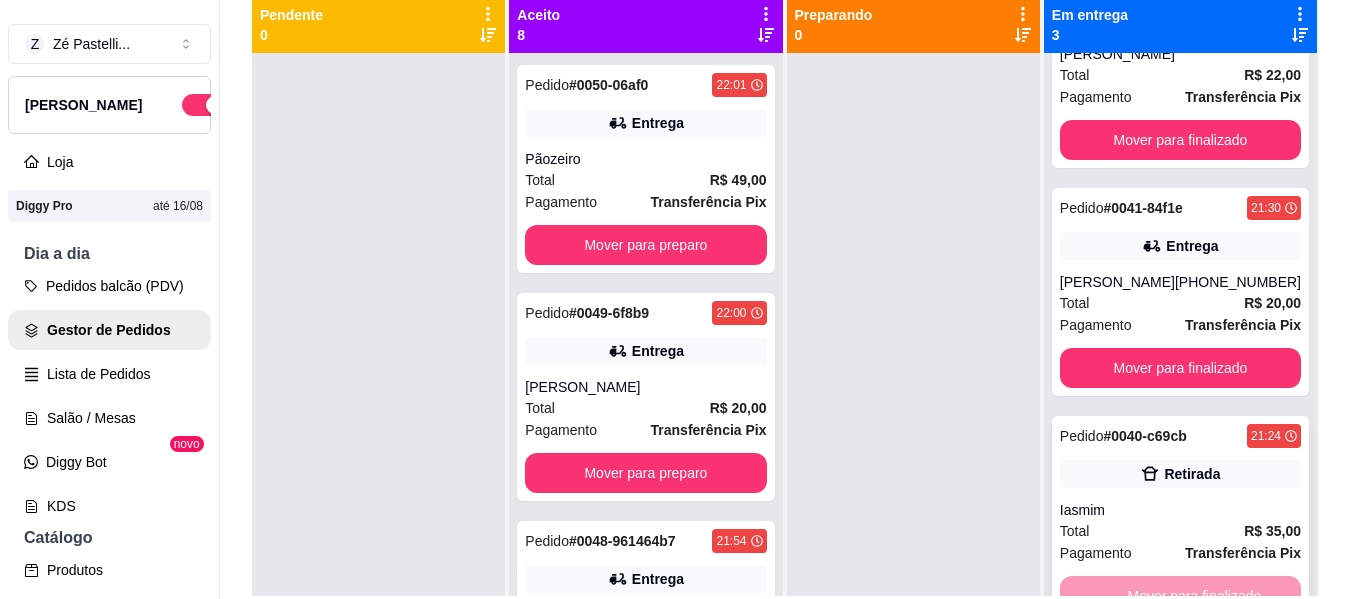 scroll, scrollTop: 0, scrollLeft: 0, axis: both 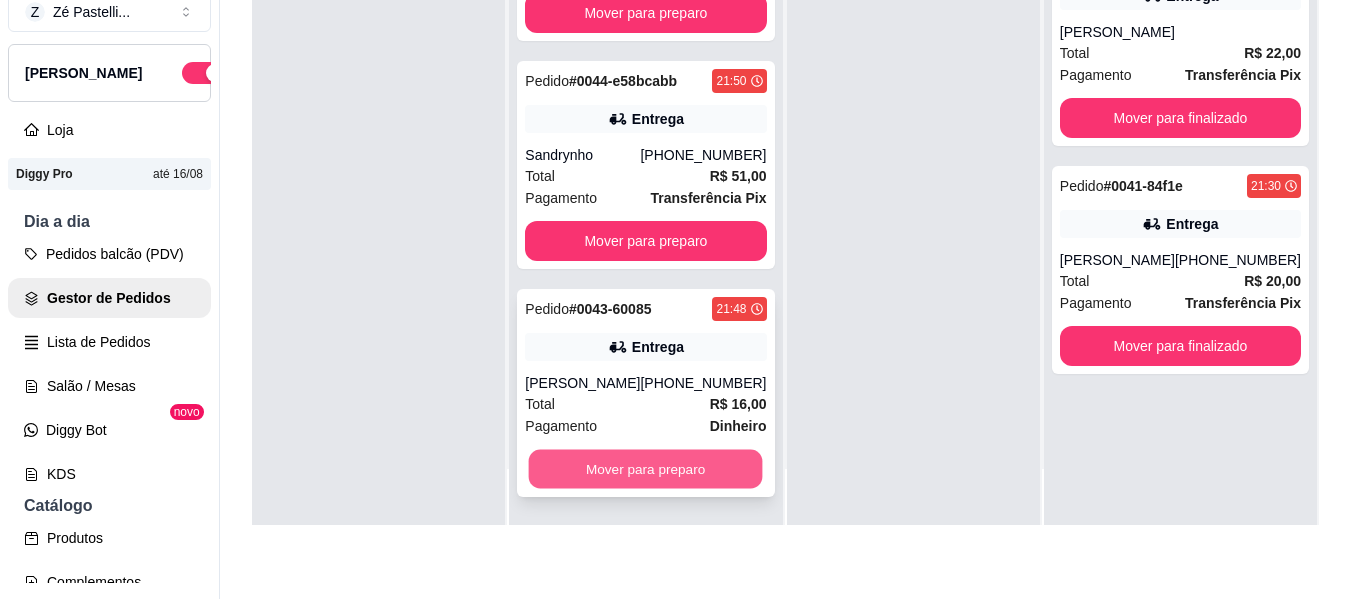 click on "Mover para preparo" at bounding box center [646, 469] 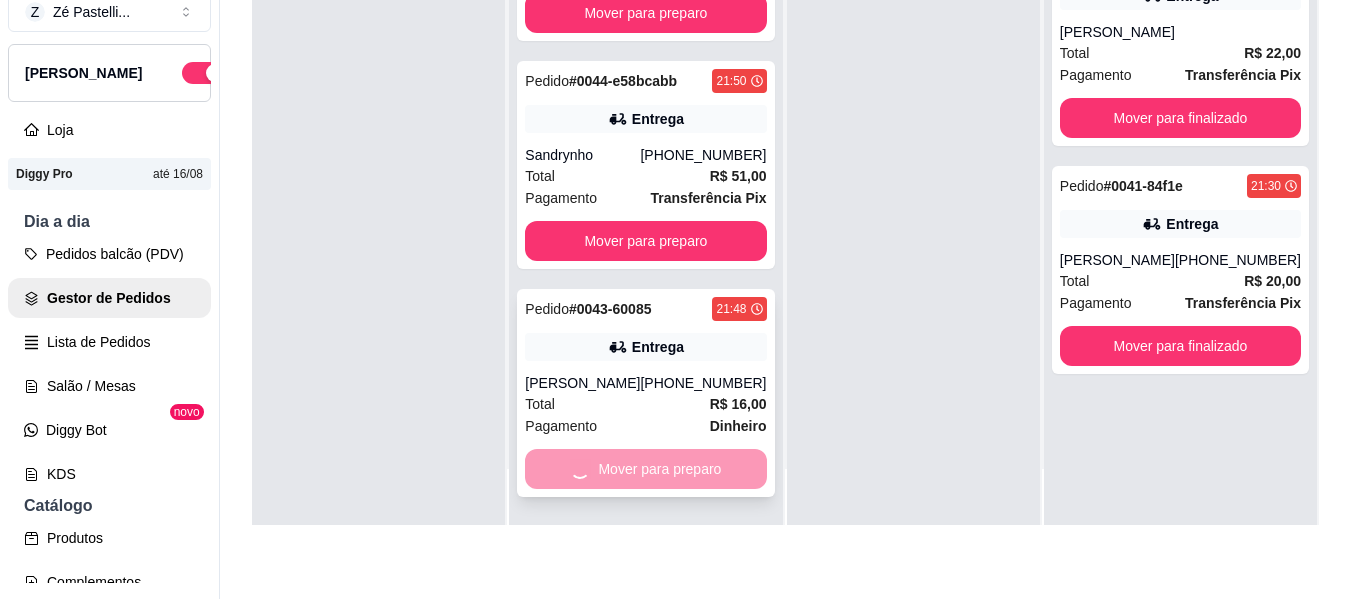 scroll, scrollTop: 1017, scrollLeft: 0, axis: vertical 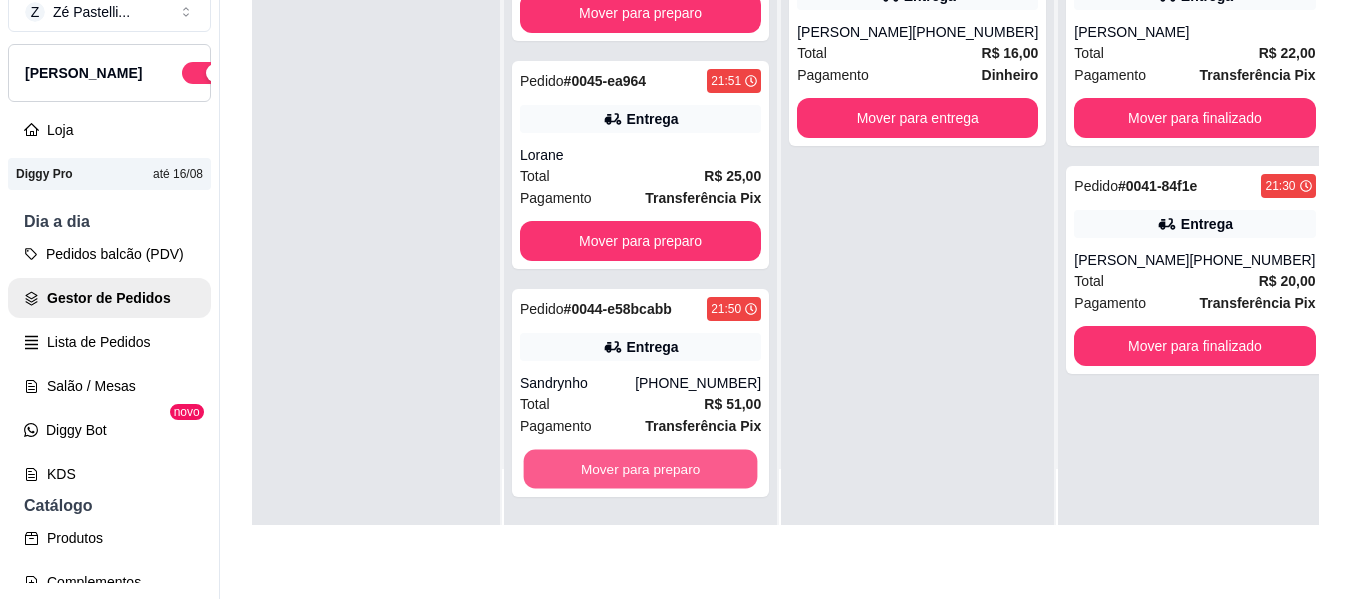 click on "Mover para preparo" at bounding box center (641, 469) 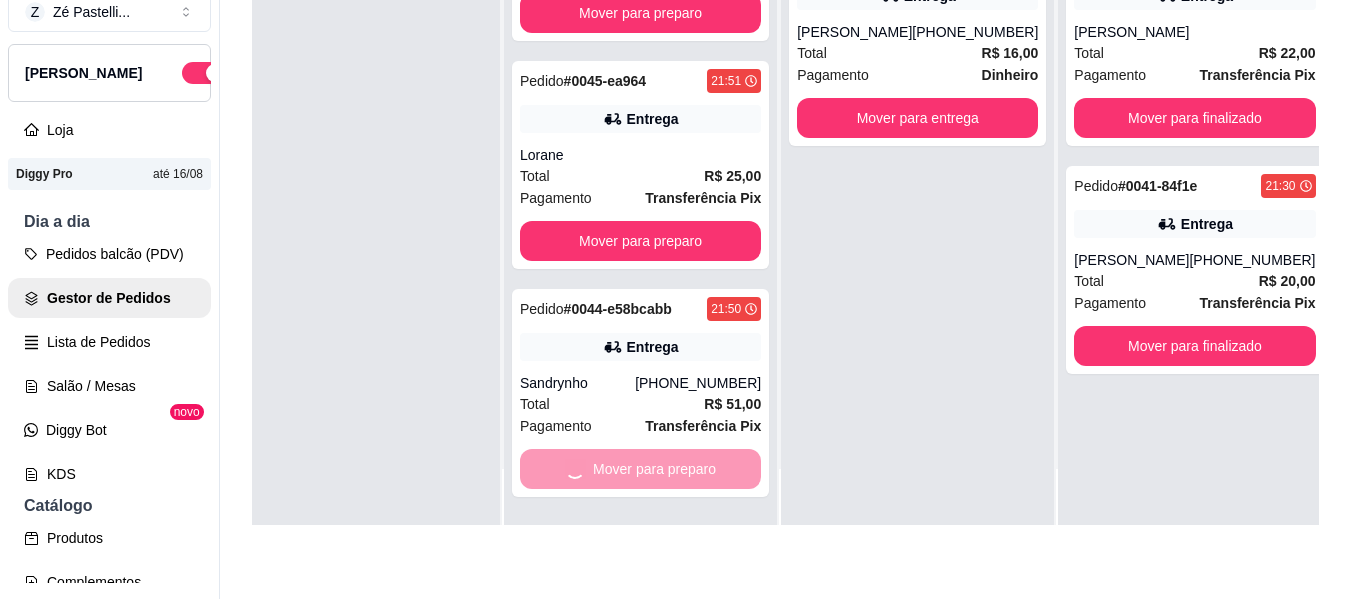 scroll, scrollTop: 789, scrollLeft: 0, axis: vertical 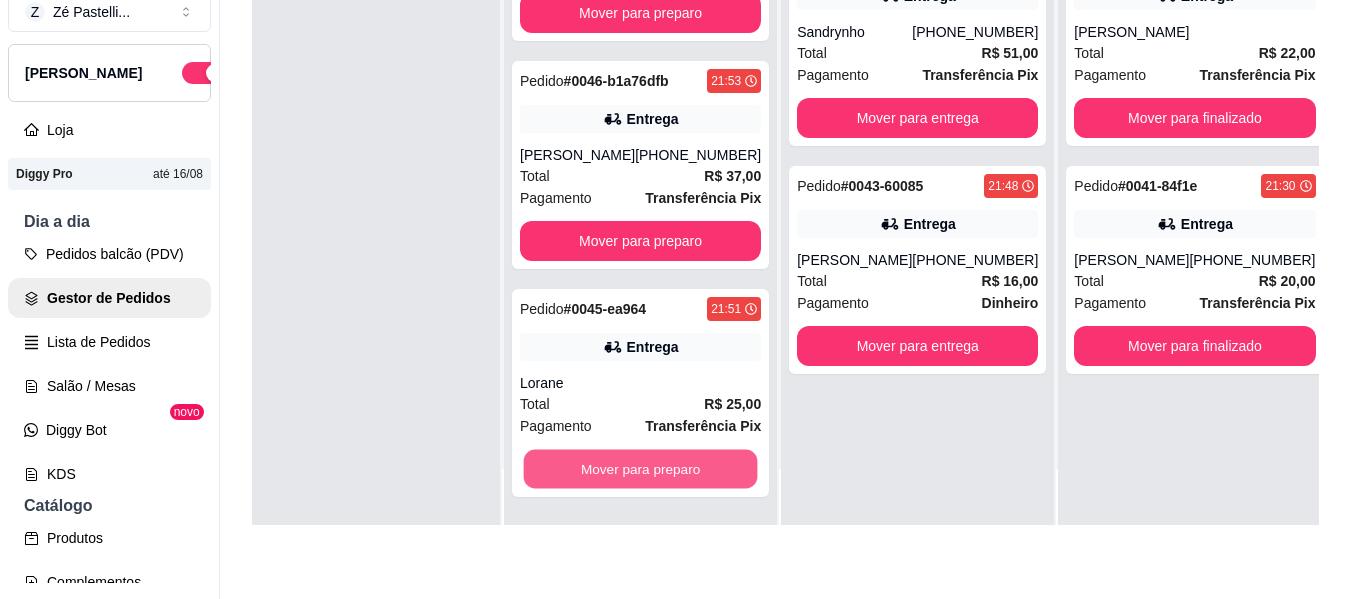 click on "Mover para preparo" at bounding box center (641, 469) 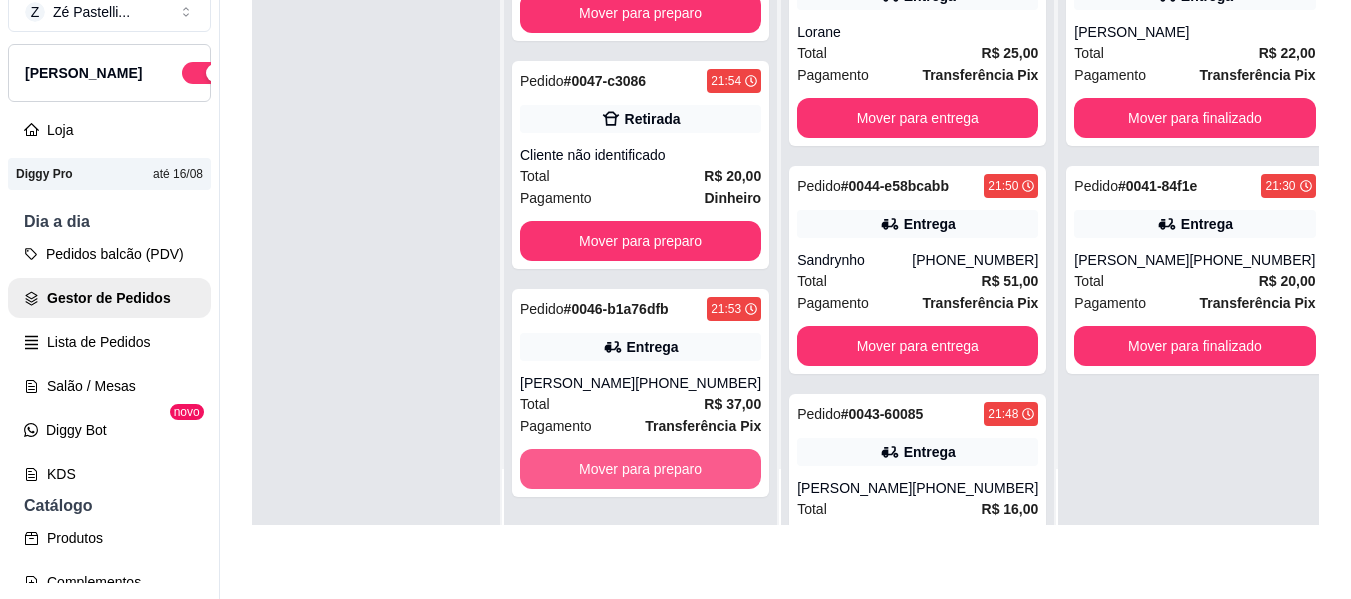 scroll, scrollTop: 561, scrollLeft: 0, axis: vertical 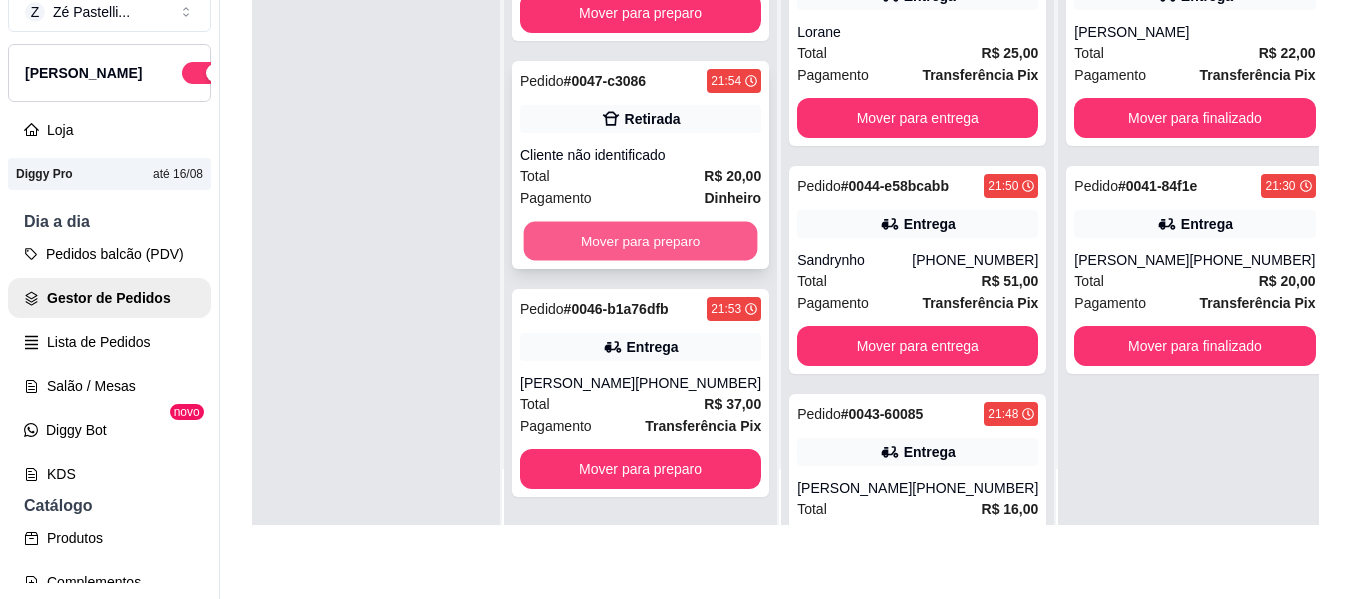 click on "Mover para preparo" at bounding box center [641, 241] 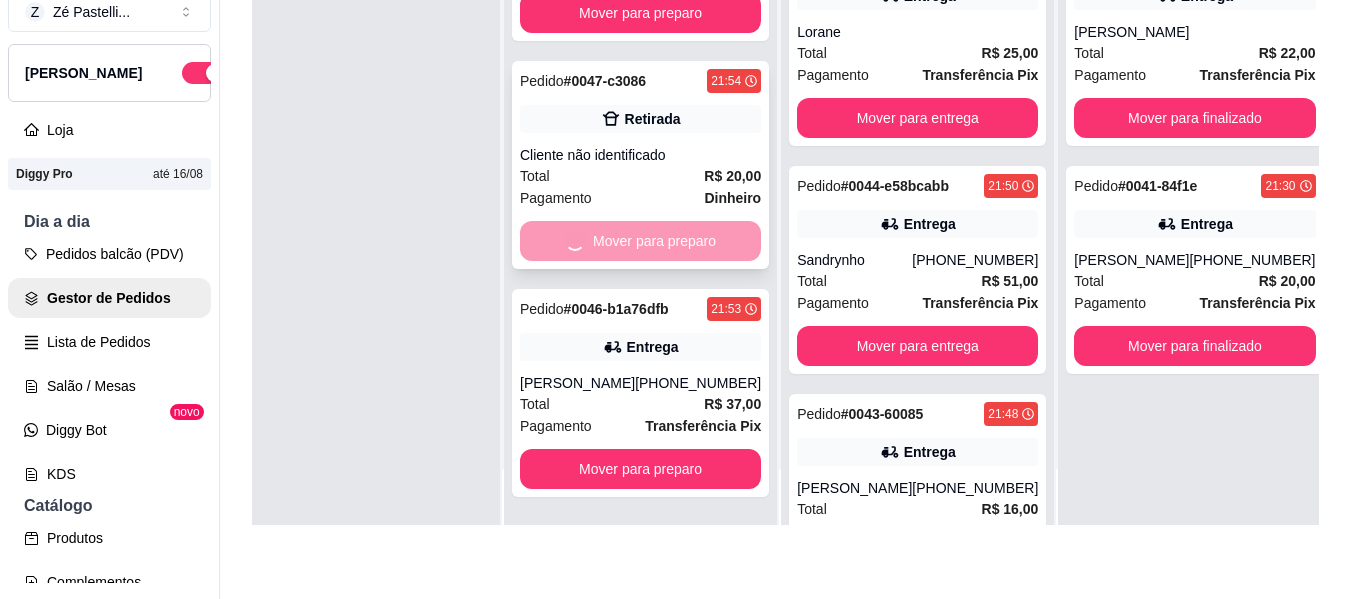 scroll, scrollTop: 357, scrollLeft: 0, axis: vertical 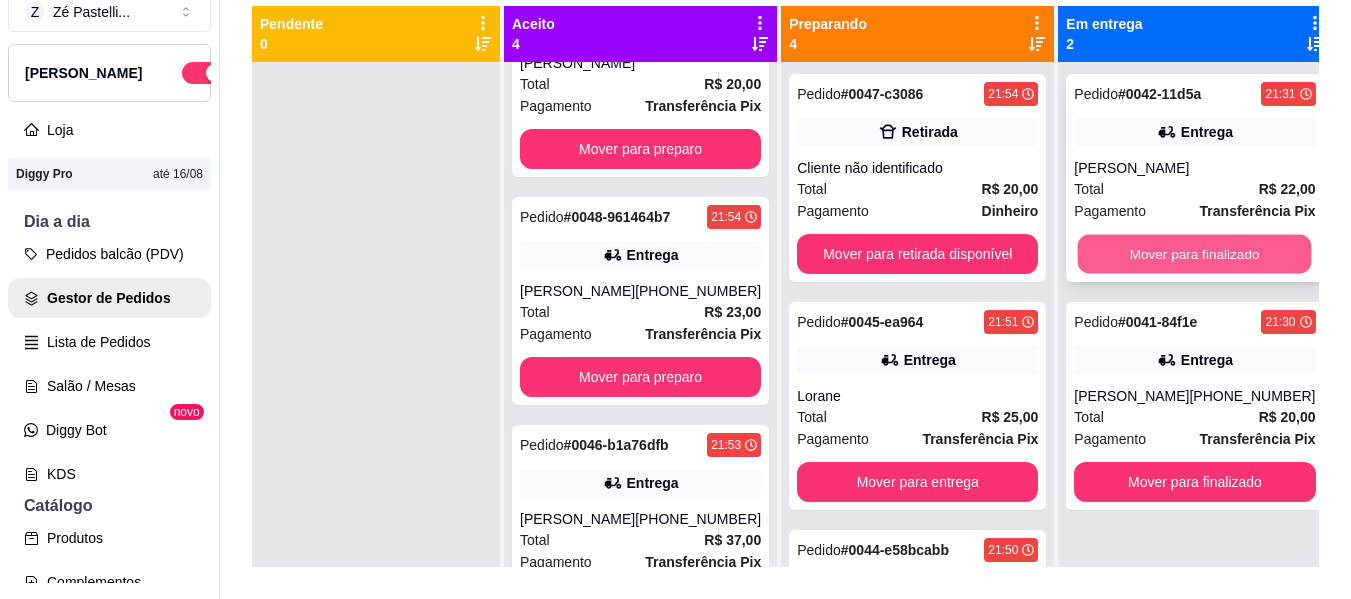 click on "Mover para finalizado" at bounding box center [1195, 254] 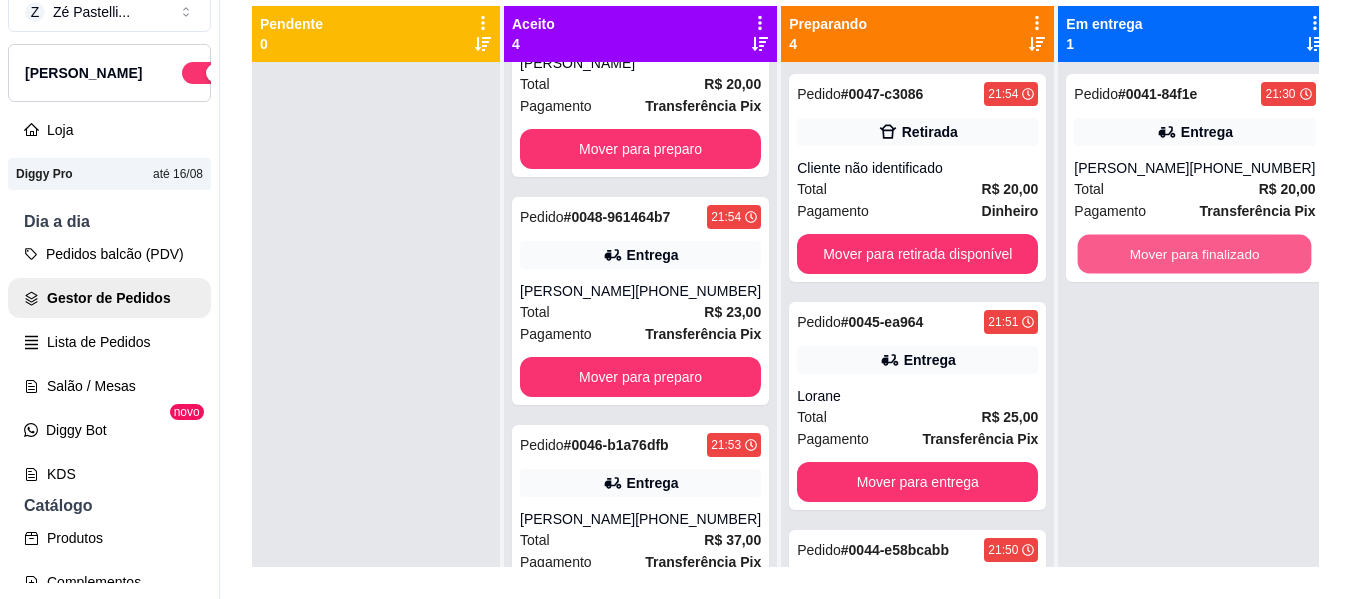 click on "Mover para finalizado" at bounding box center (1195, 254) 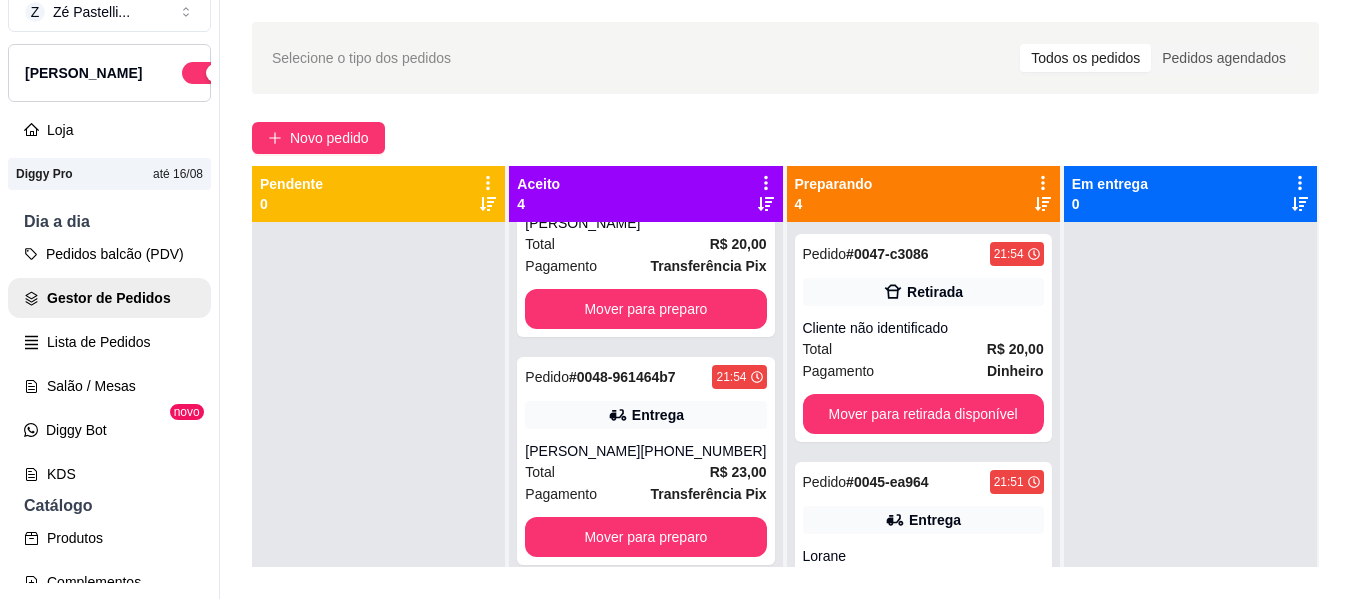scroll, scrollTop: 0, scrollLeft: 0, axis: both 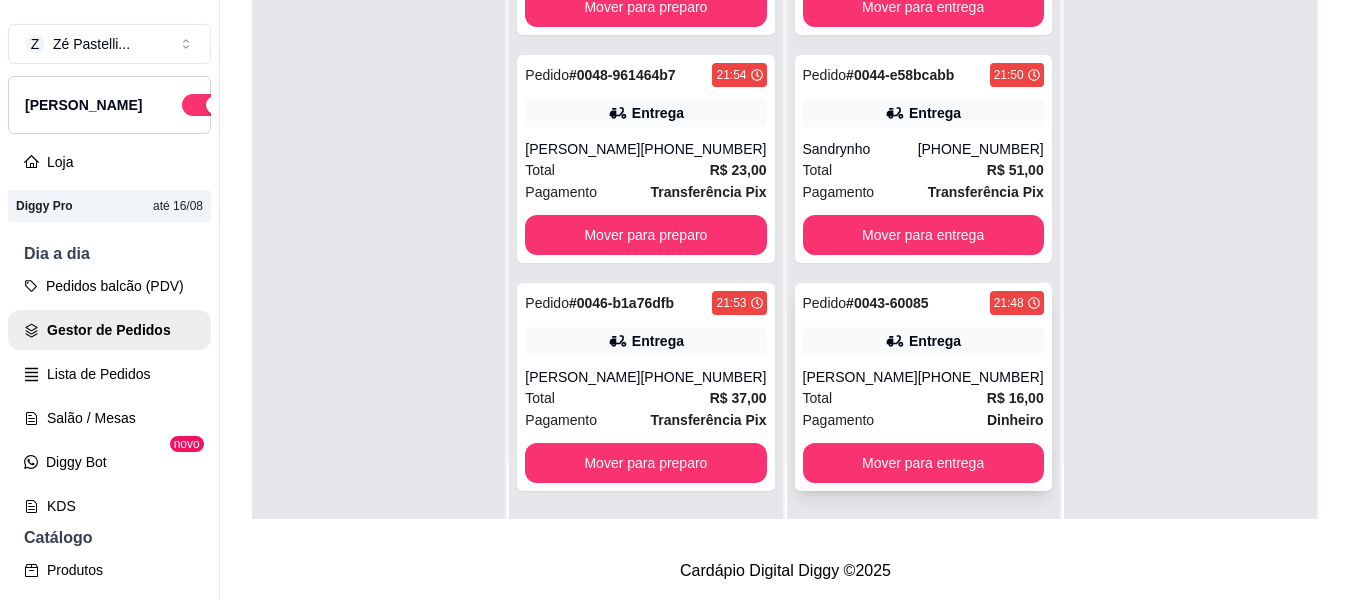 click on "Total R$ 16,00" at bounding box center [923, 398] 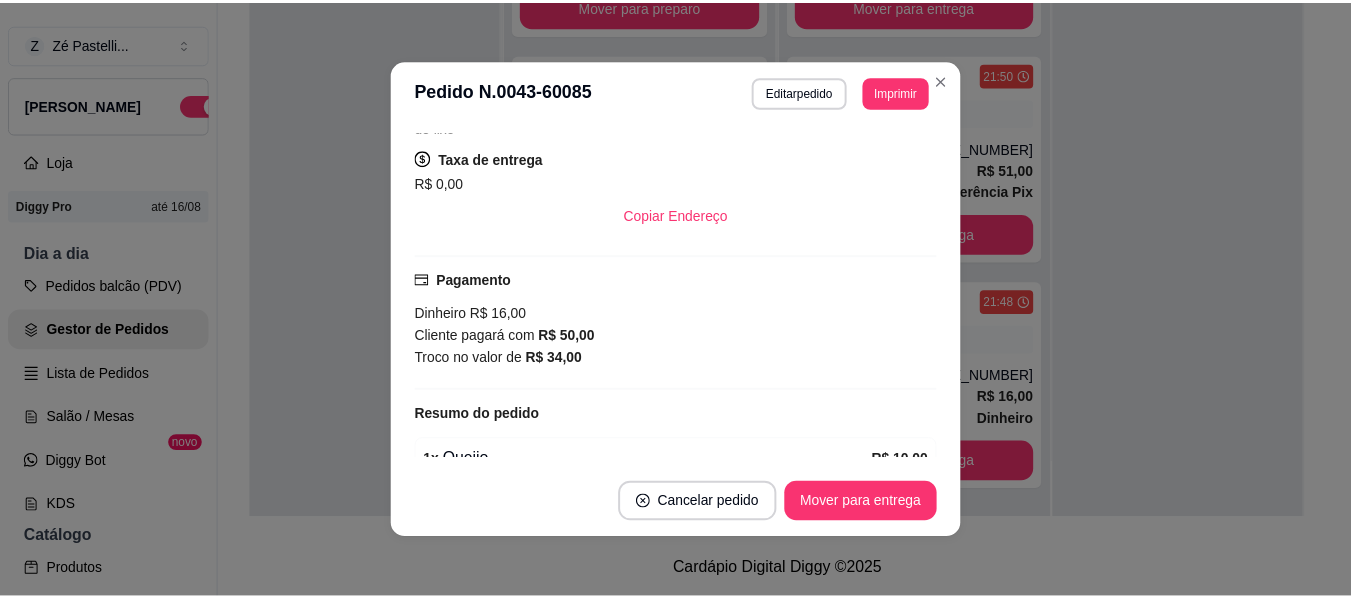 scroll, scrollTop: 360, scrollLeft: 0, axis: vertical 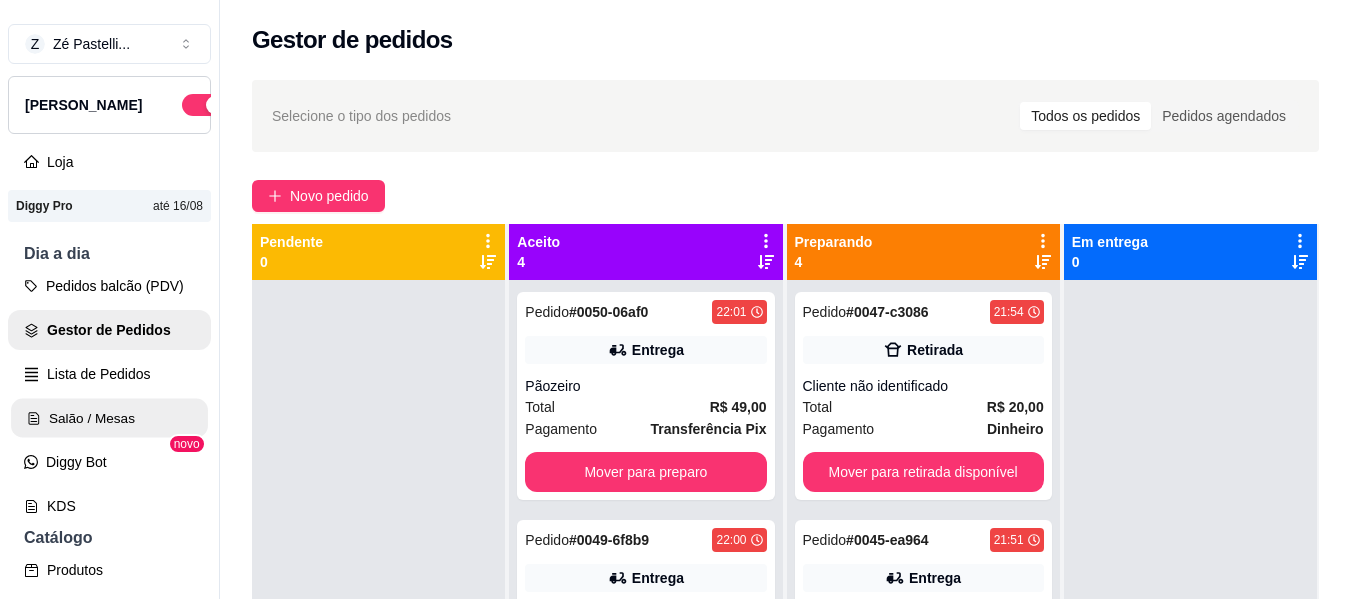 click on "Salão / Mesas" at bounding box center [109, 418] 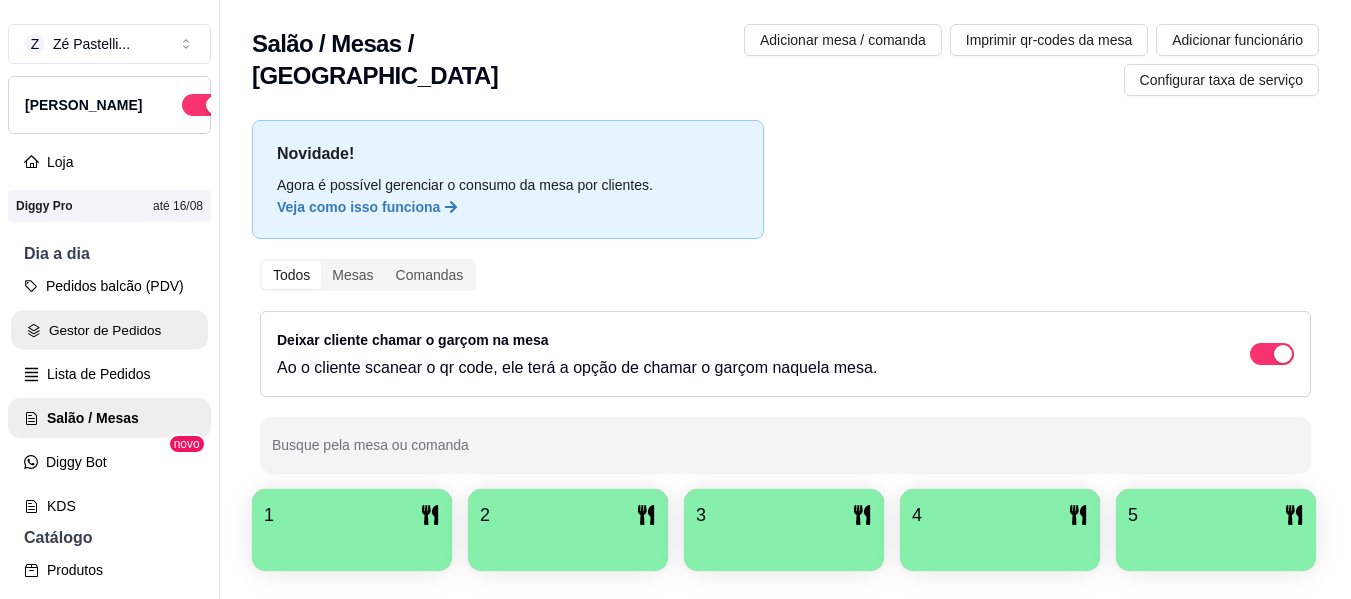 click on "Gestor de Pedidos" at bounding box center [109, 330] 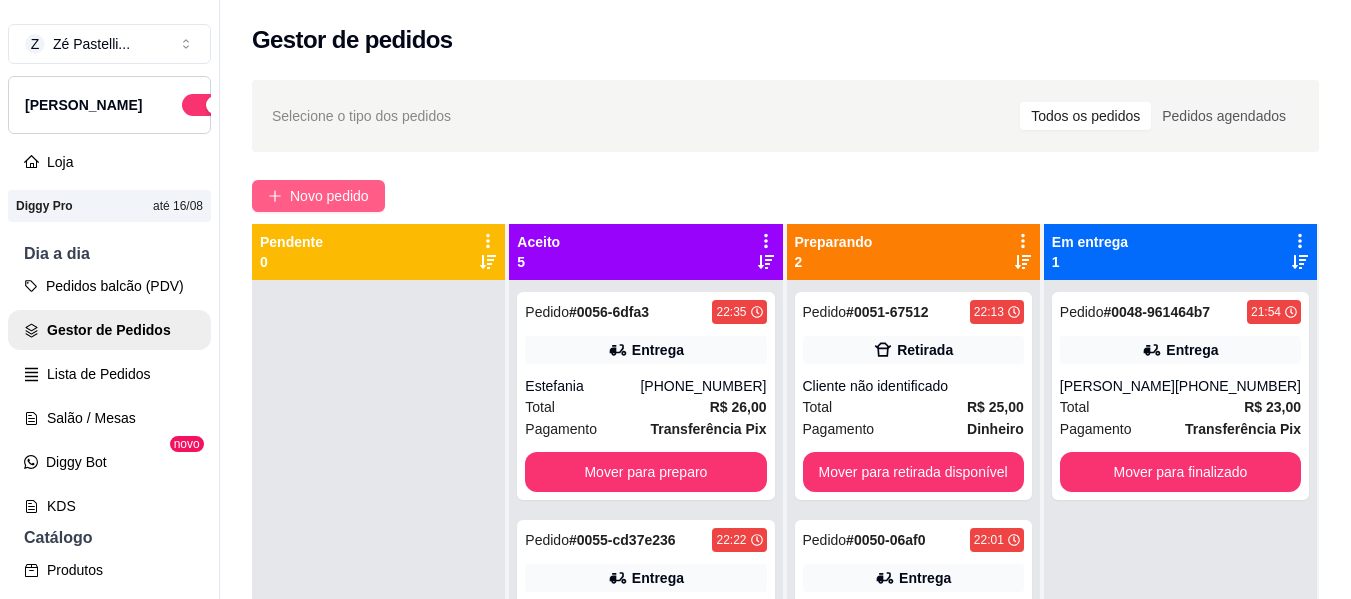 click on "Novo pedido" at bounding box center (329, 196) 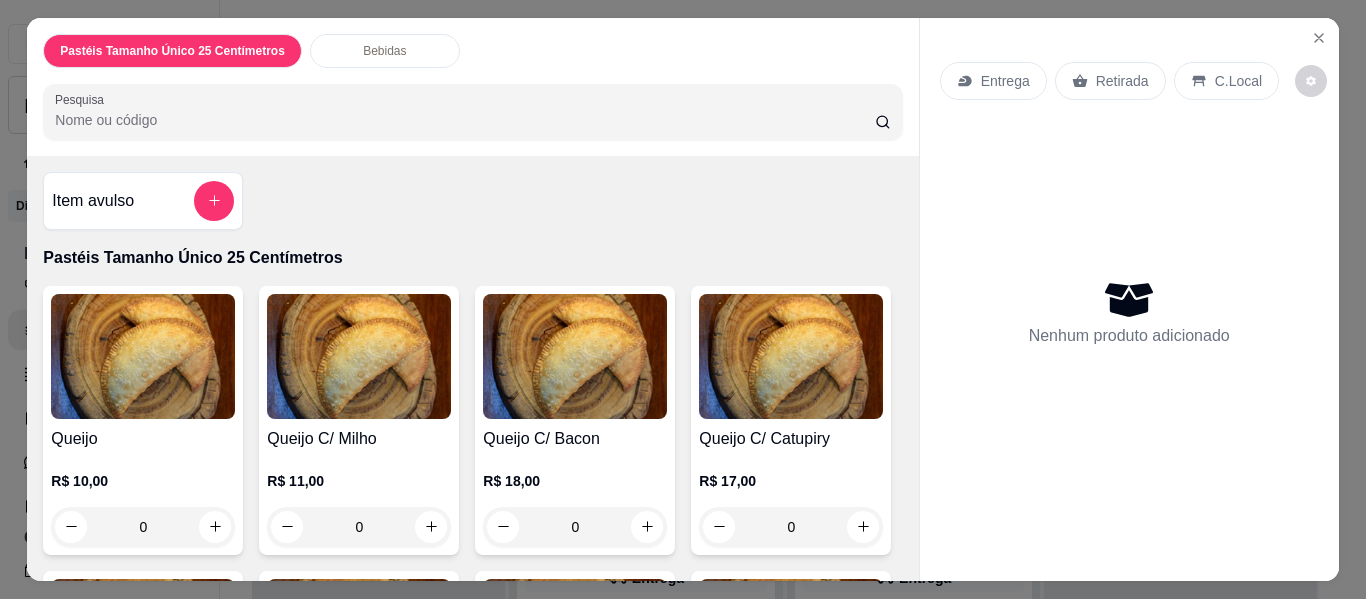 click on "Pesquisa" at bounding box center (465, 120) 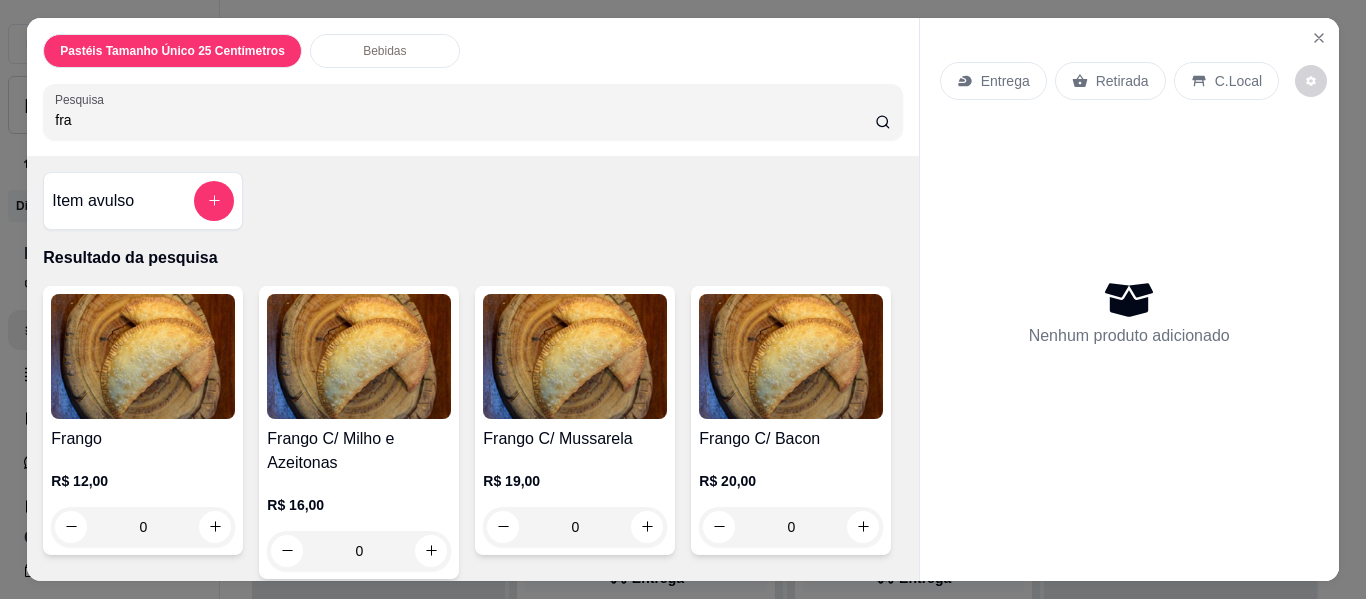 type on "fra" 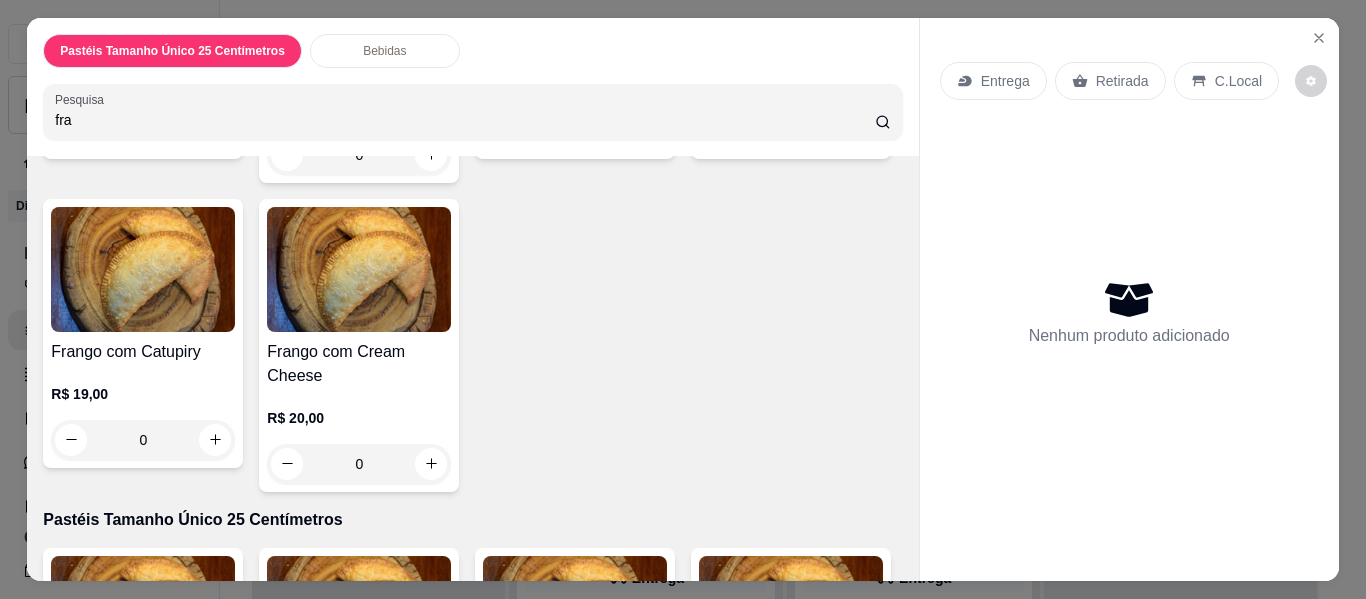scroll, scrollTop: 400, scrollLeft: 0, axis: vertical 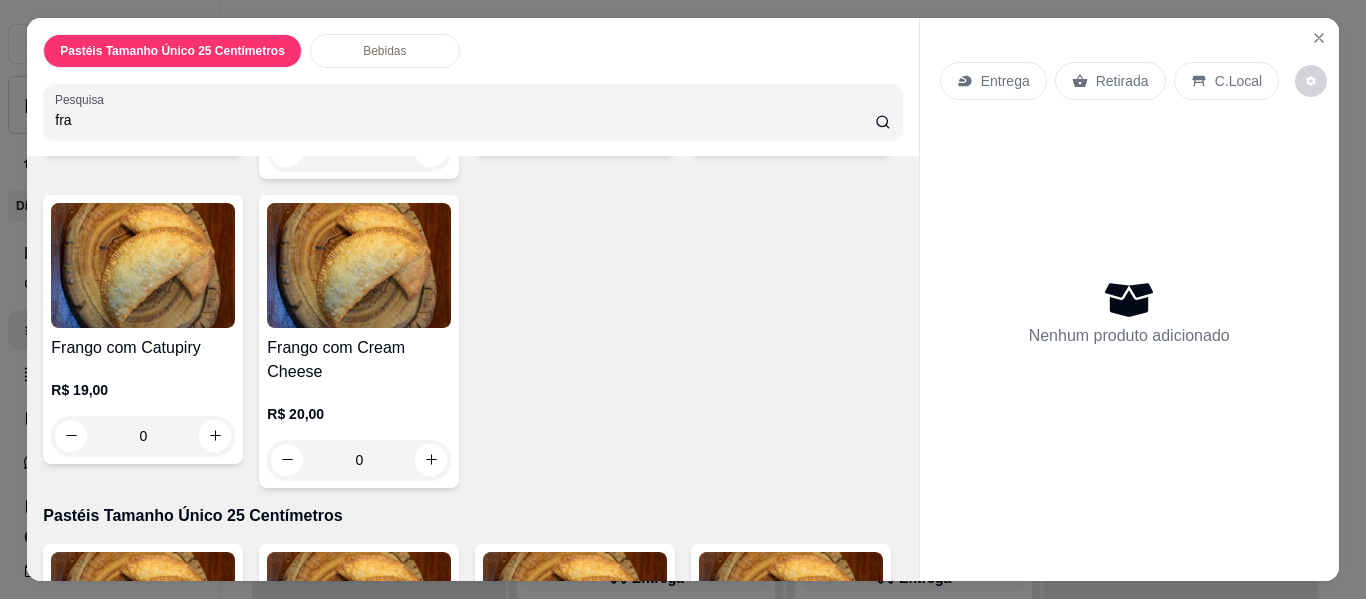click at bounding box center (143, 265) 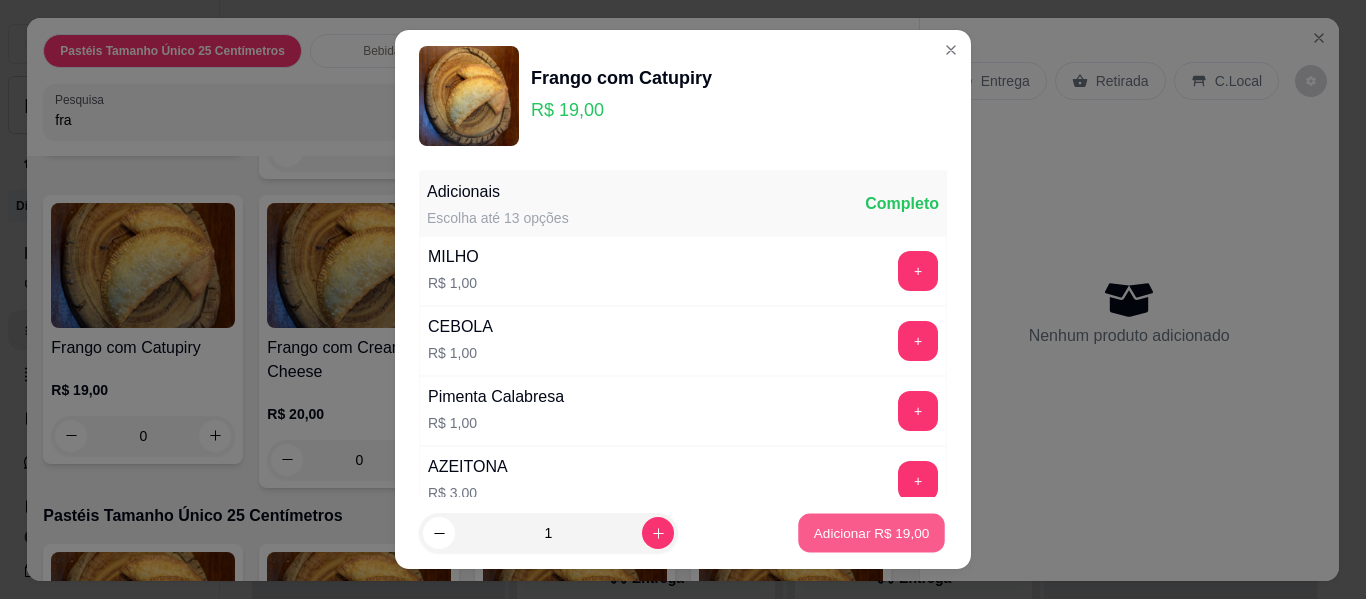click on "Adicionar   R$ 19,00" at bounding box center (872, 532) 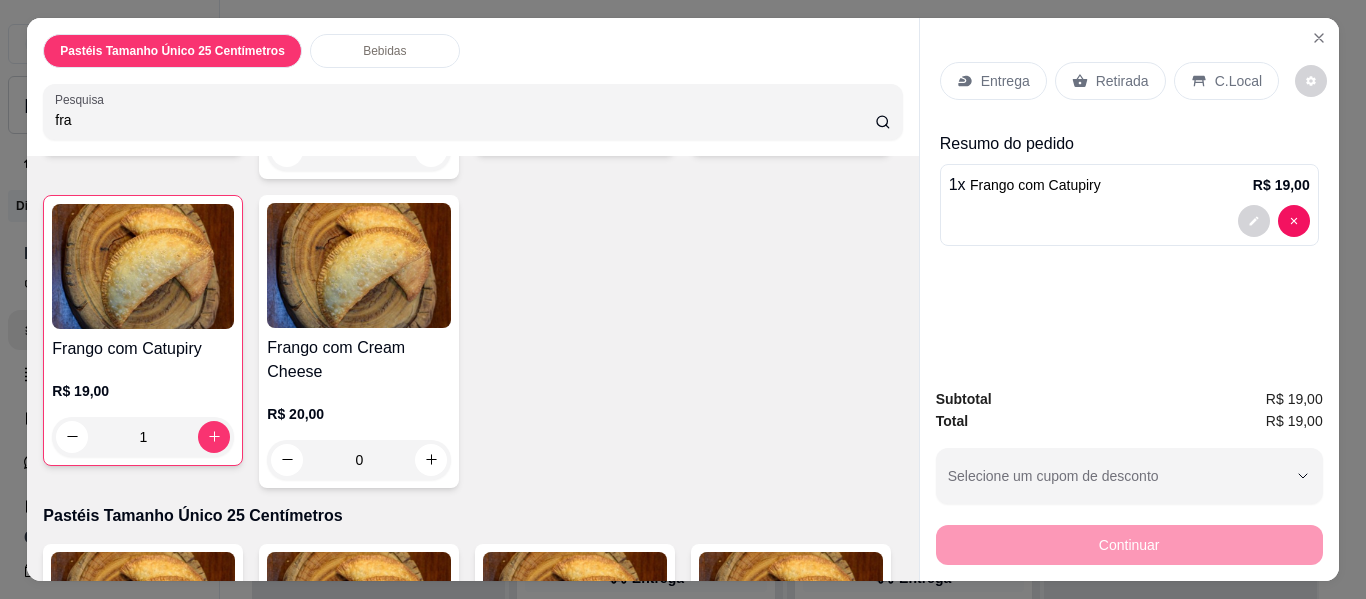 click on "Entrega" at bounding box center [1005, 81] 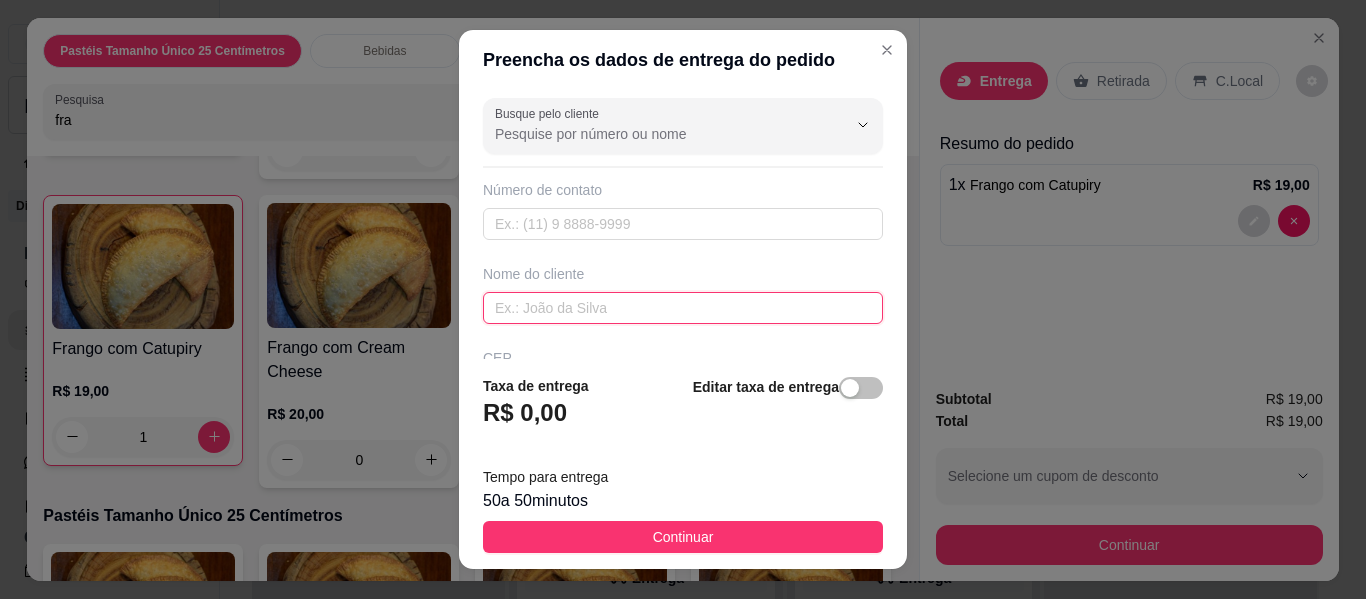click at bounding box center [683, 308] 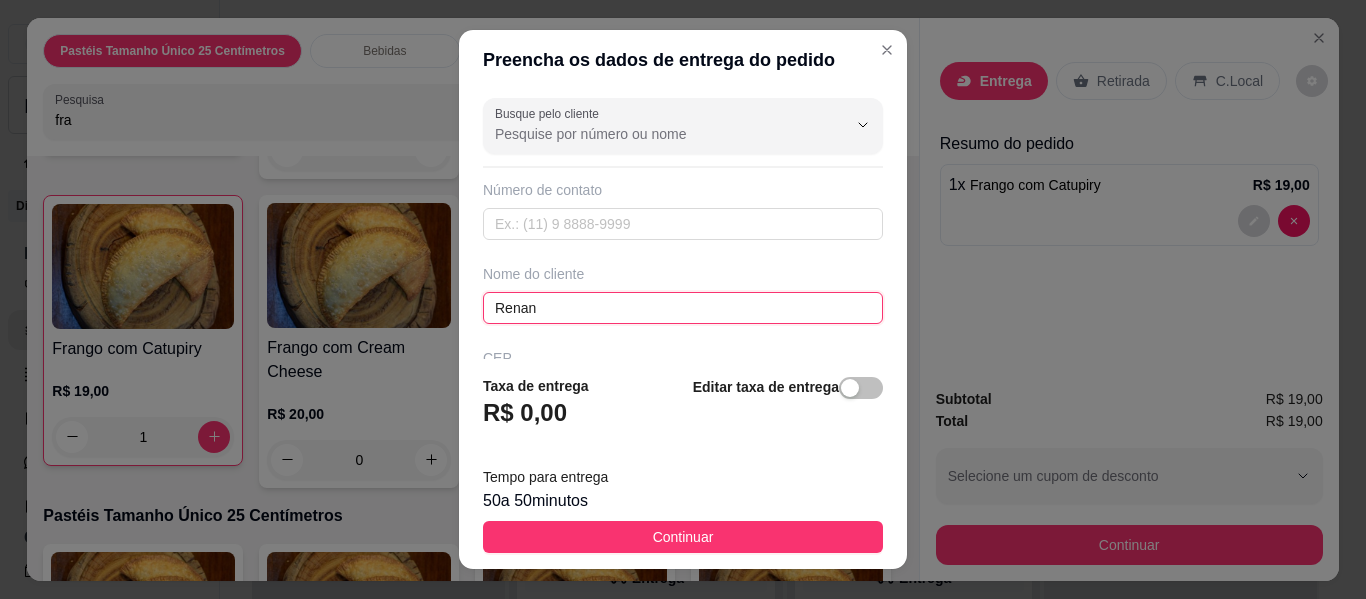 type on "Renan" 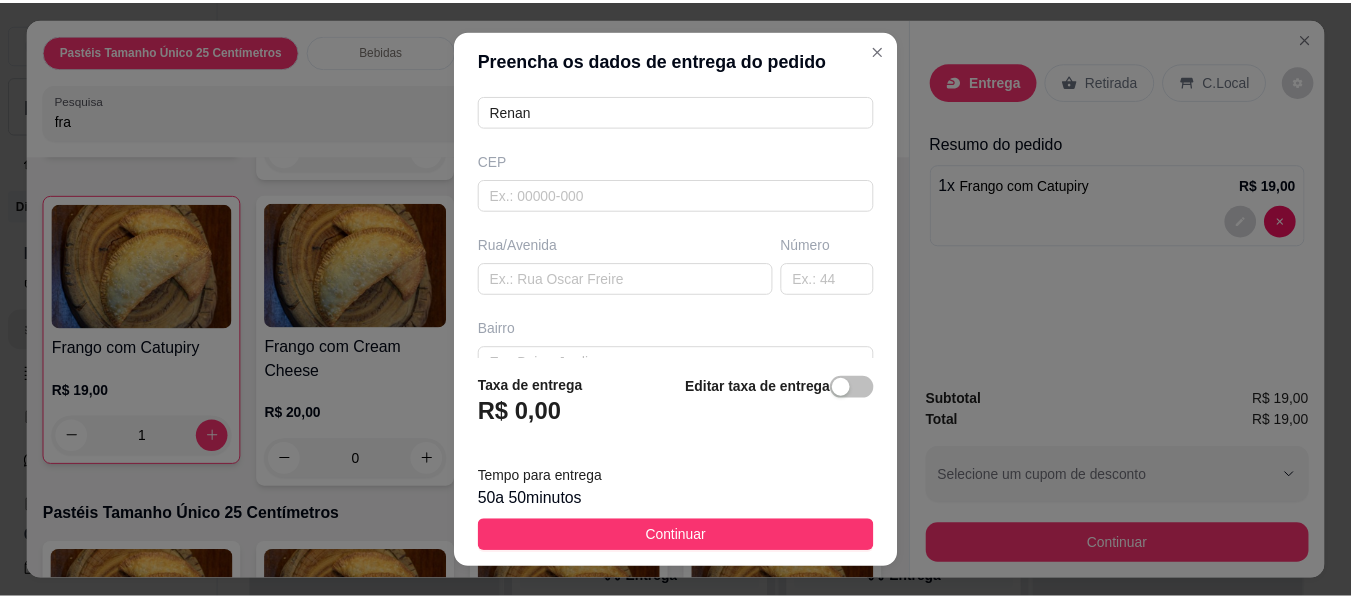 scroll, scrollTop: 200, scrollLeft: 0, axis: vertical 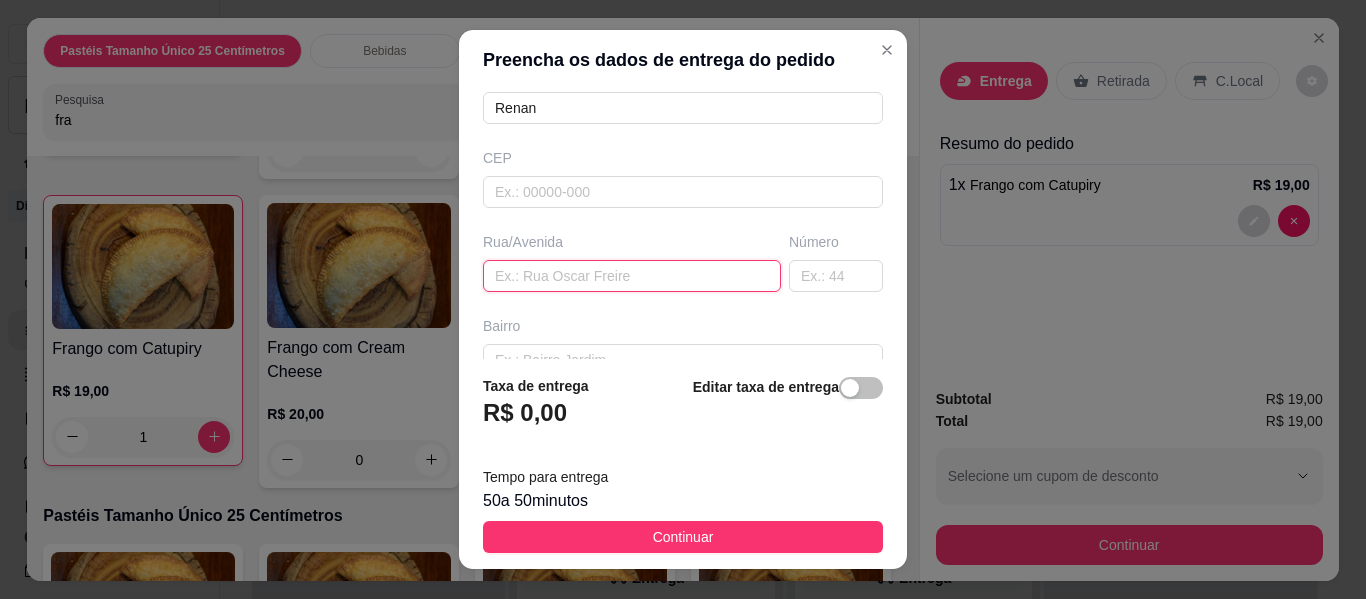 click at bounding box center [632, 276] 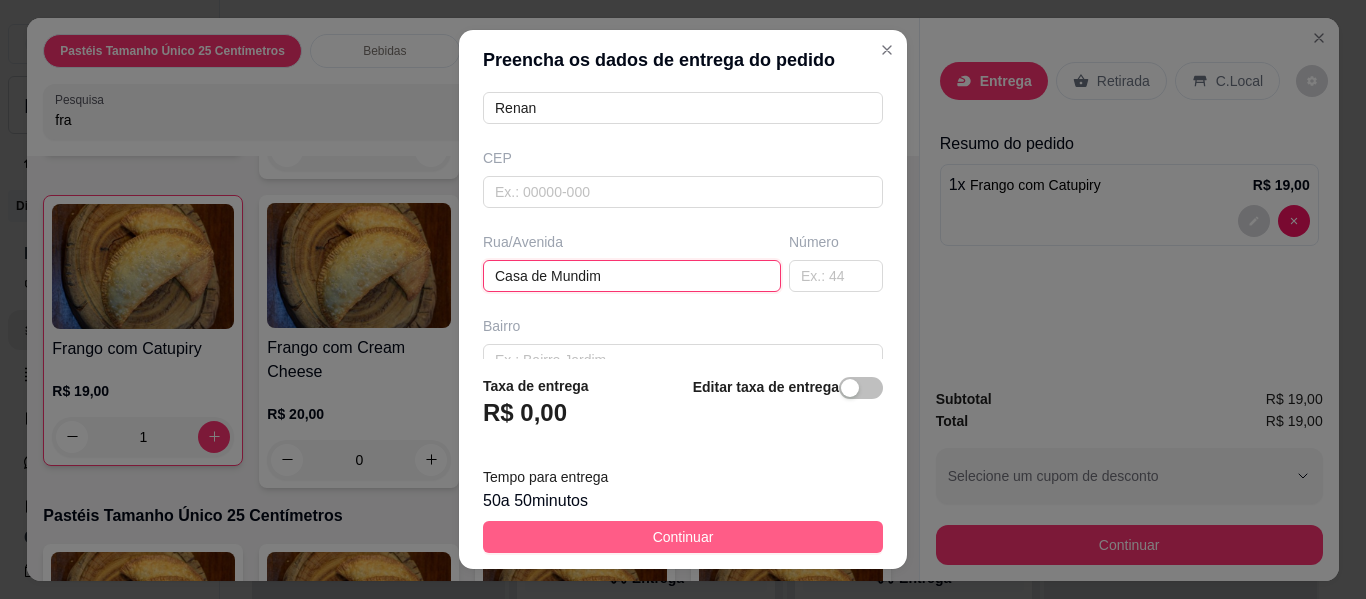 type on "Casa de Mundim" 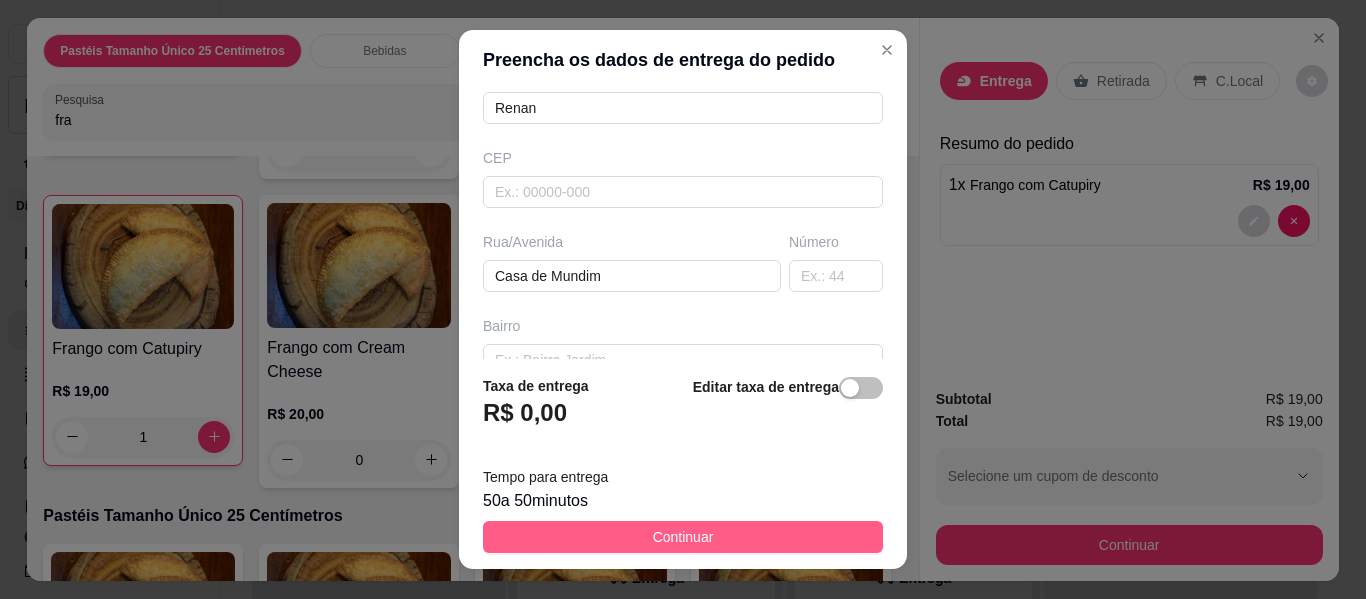 click on "Continuar" at bounding box center (683, 537) 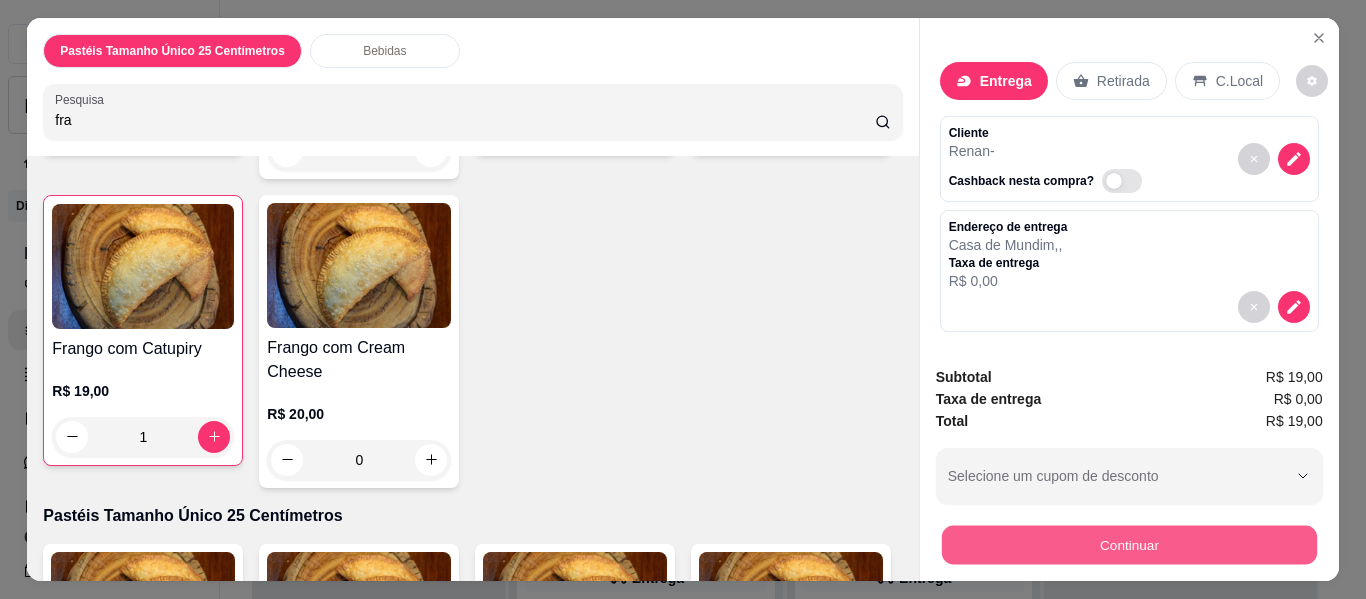 click on "Continuar" at bounding box center (1128, 545) 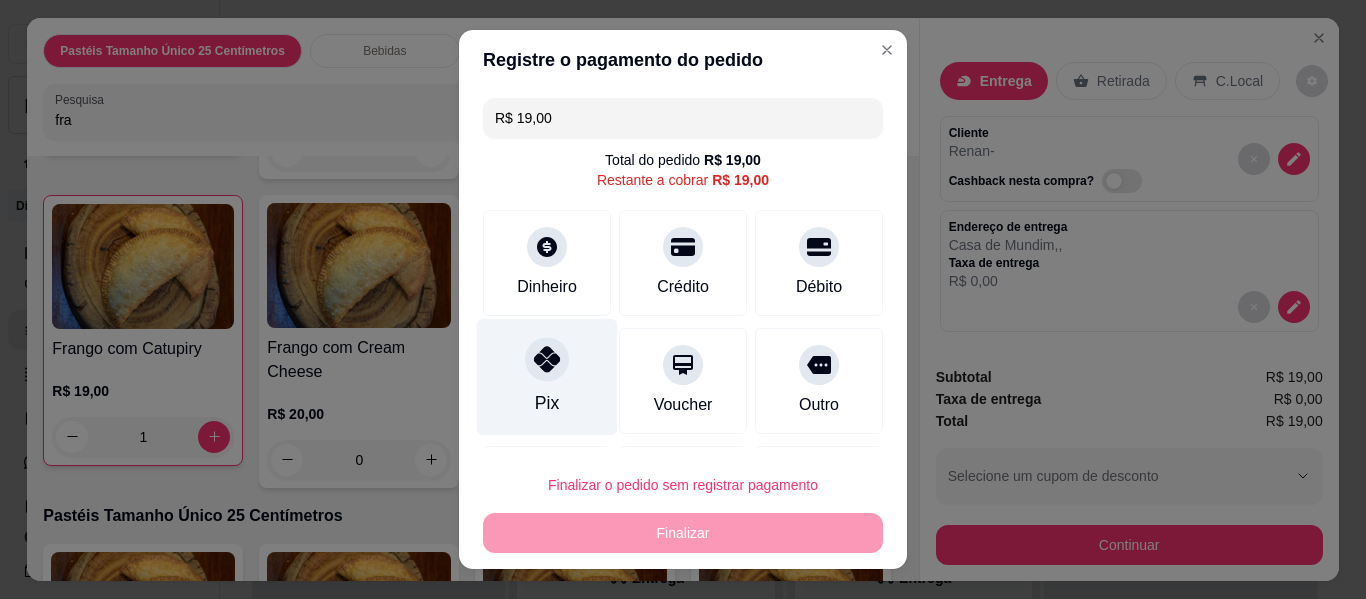 click 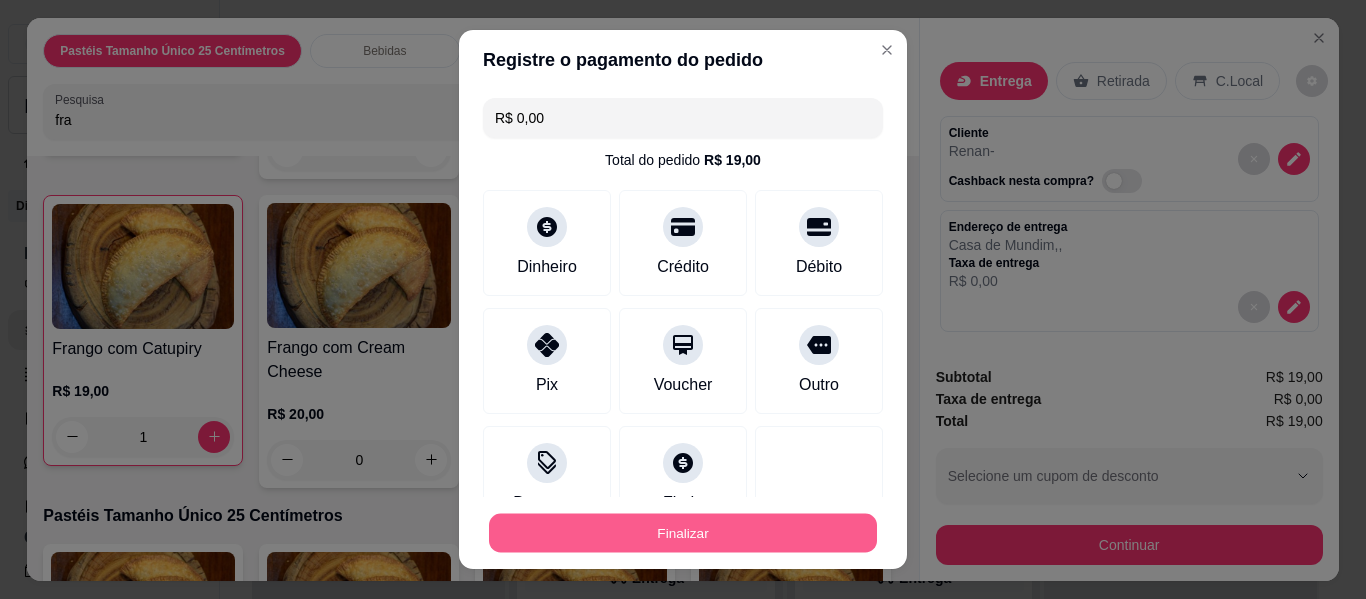 click on "Finalizar" at bounding box center (683, 533) 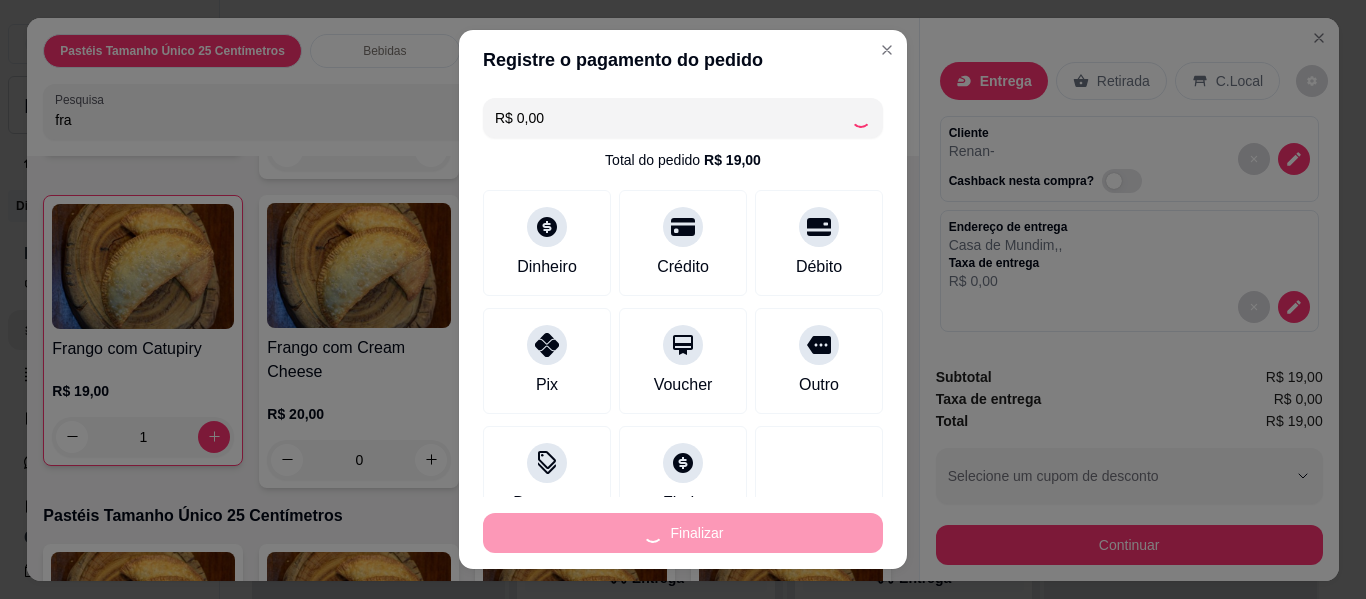 type on "0" 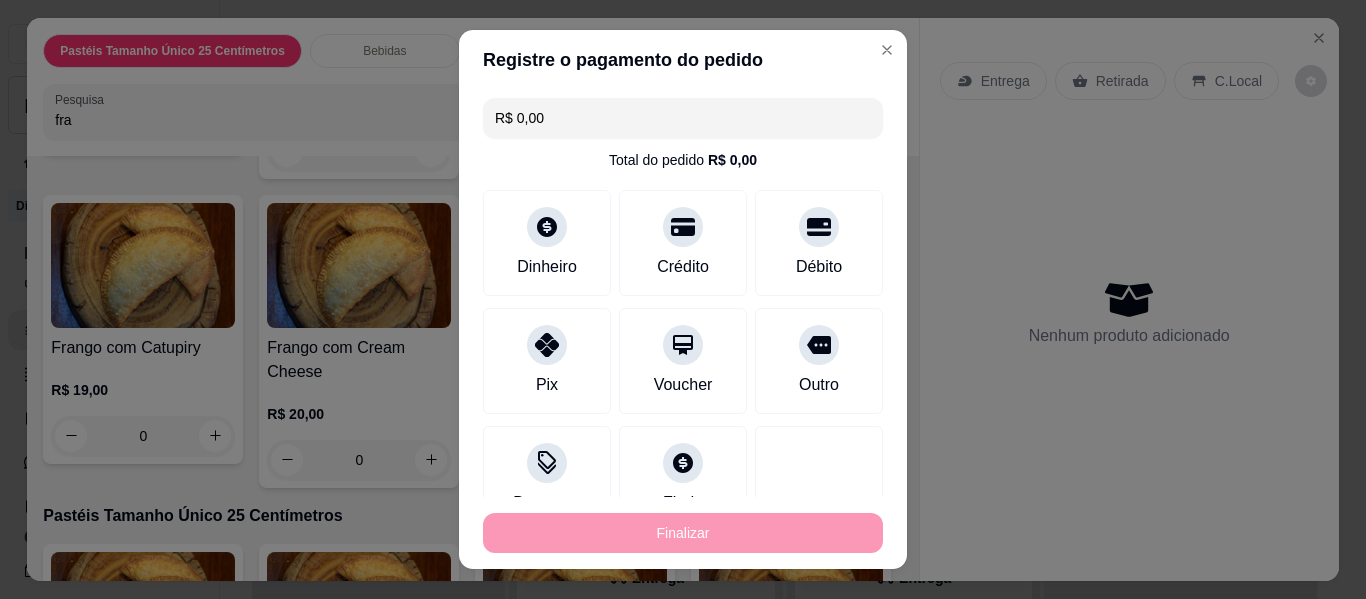 type on "-R$ 19,00" 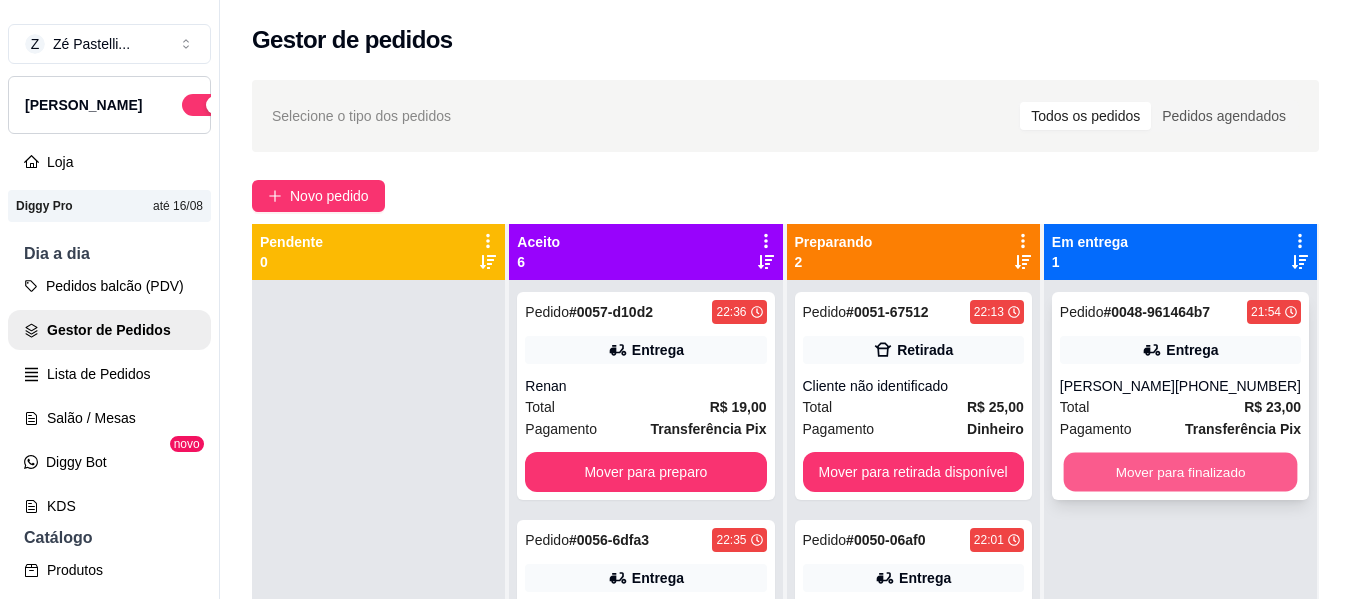 click on "Mover para finalizado" at bounding box center (1180, 472) 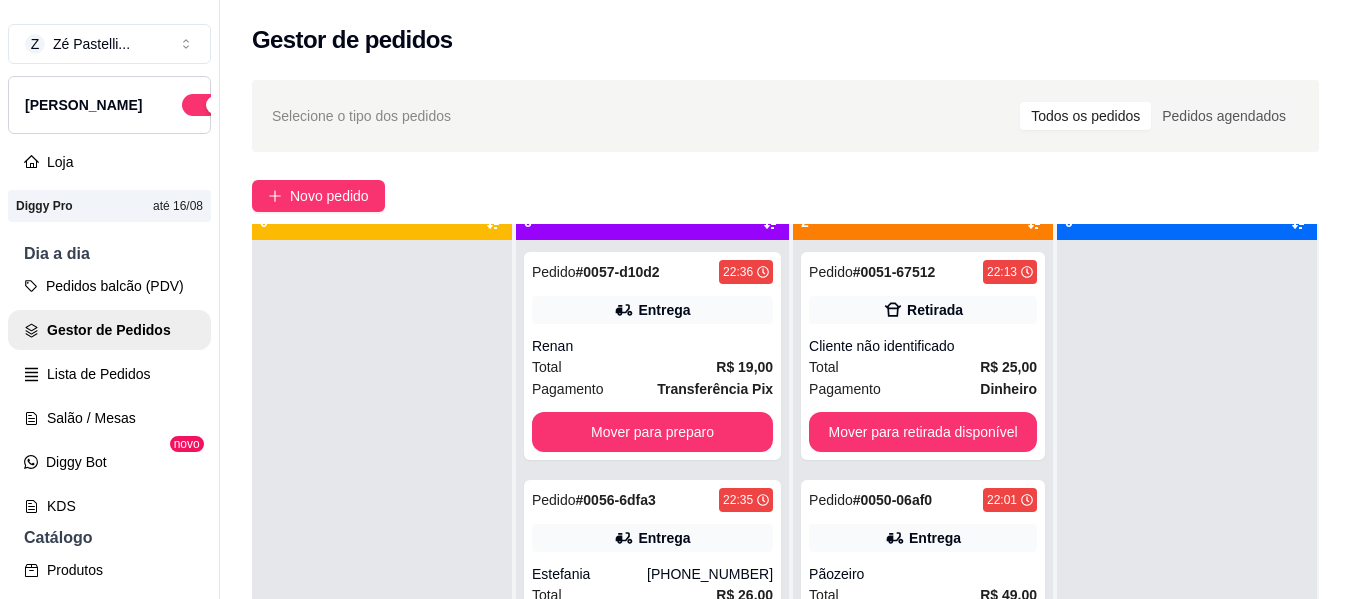 scroll, scrollTop: 55, scrollLeft: 0, axis: vertical 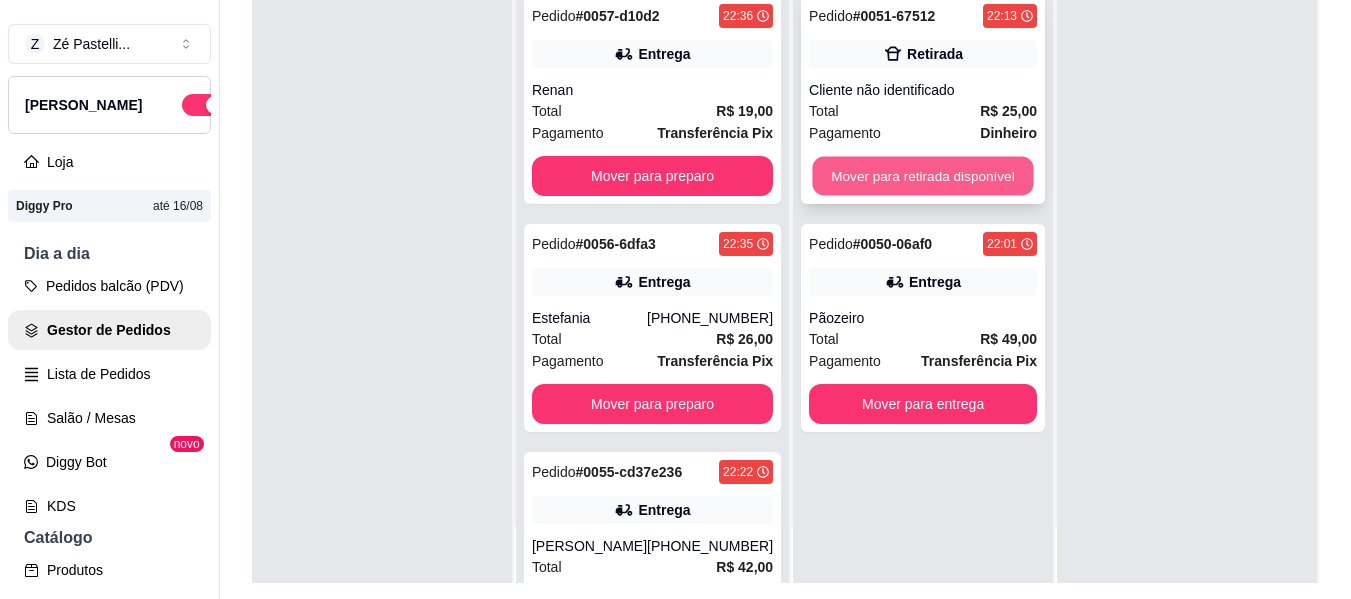 click on "Mover para retirada disponível" at bounding box center (923, 176) 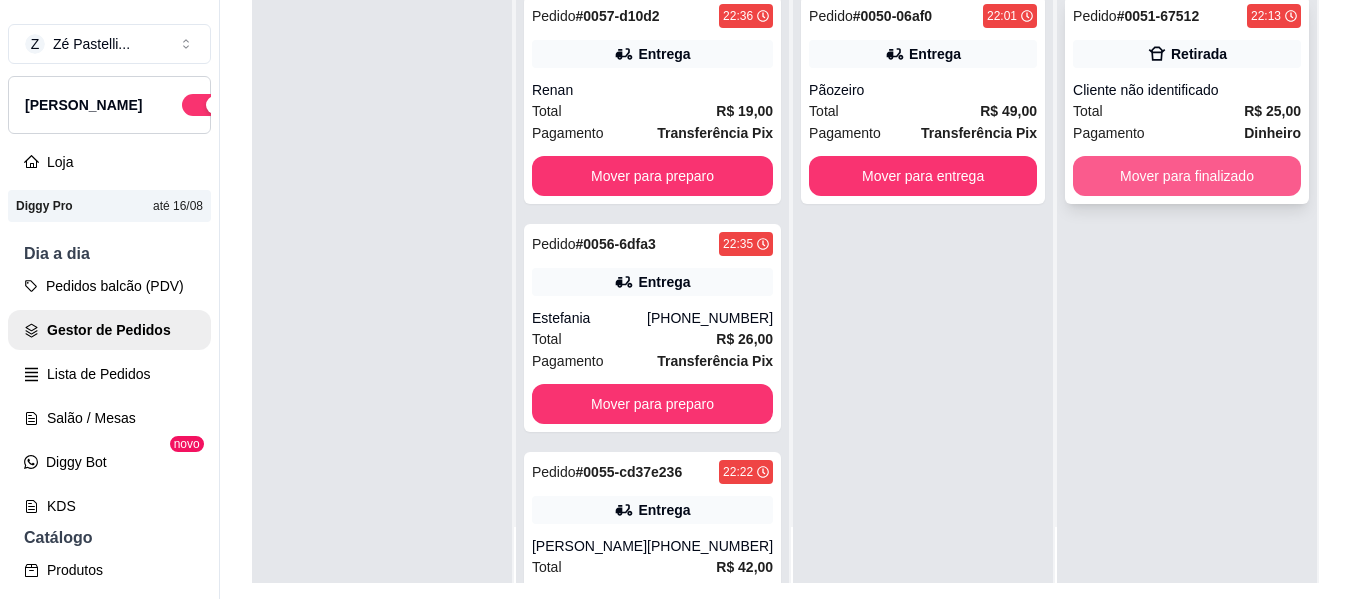 click on "Mover para finalizado" at bounding box center [1187, 176] 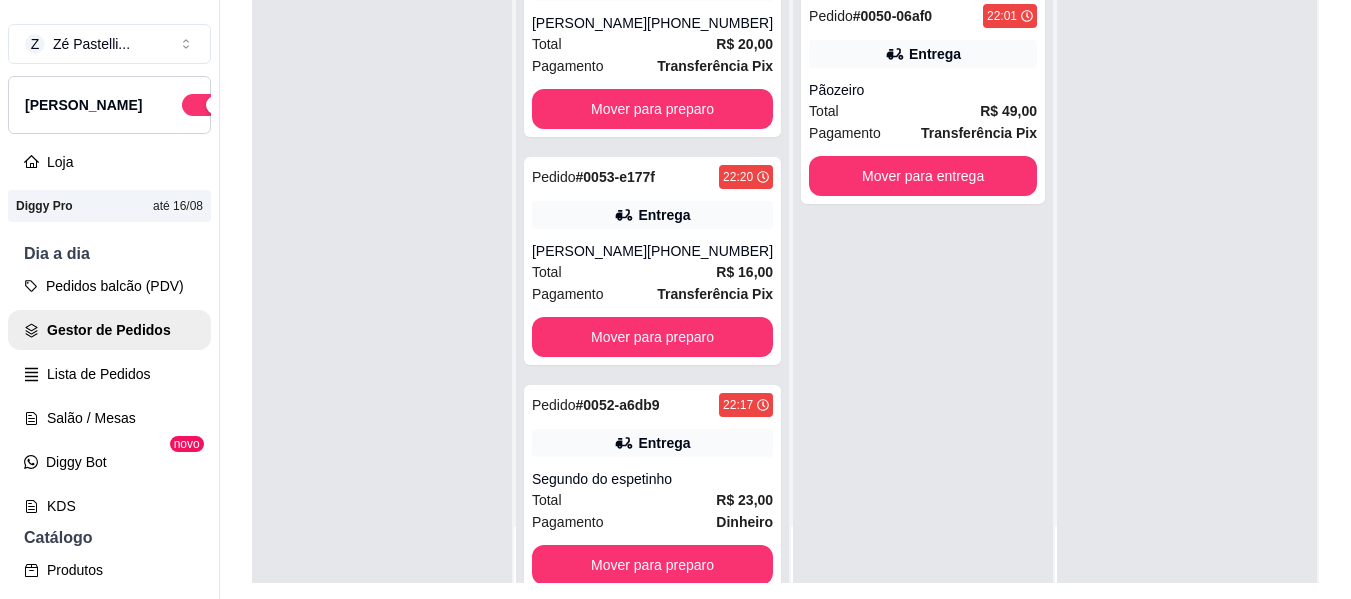 scroll, scrollTop: 749, scrollLeft: 0, axis: vertical 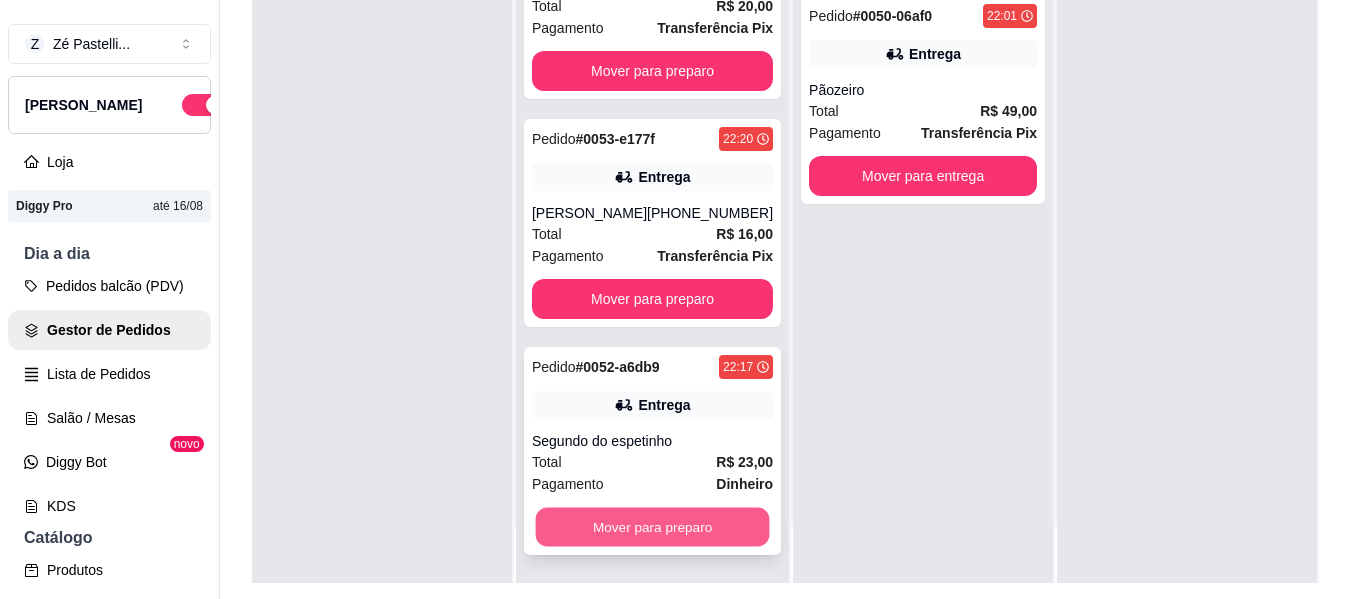 click on "Mover para preparo" at bounding box center [653, 527] 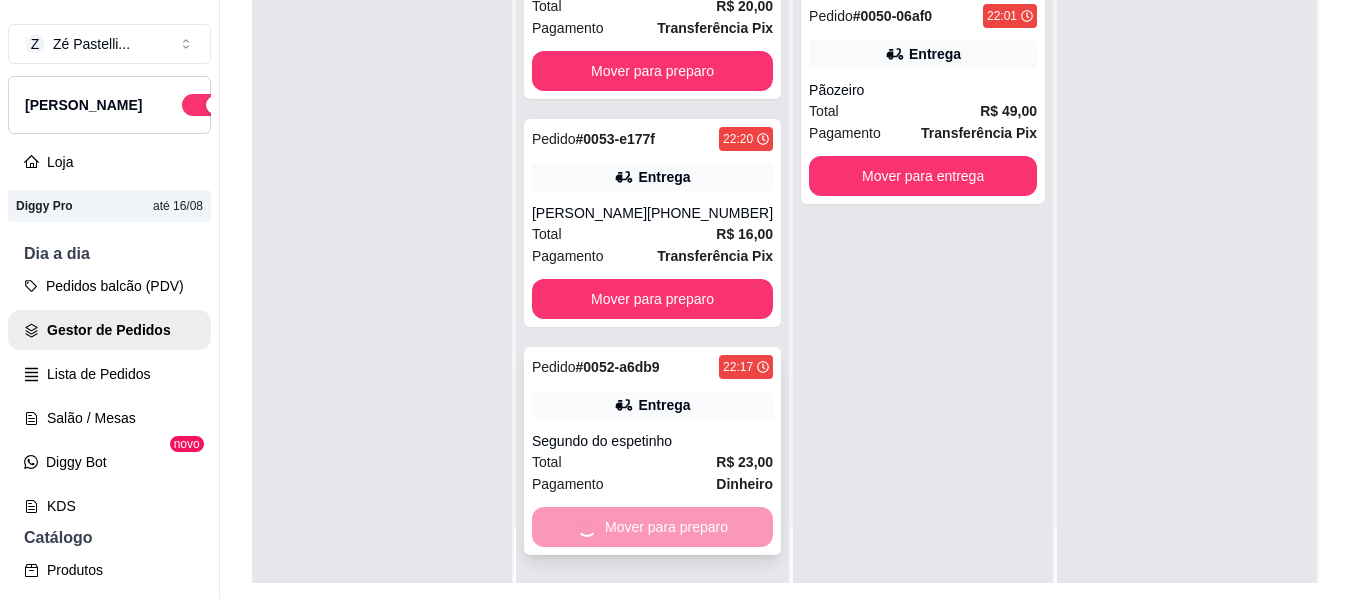 scroll, scrollTop: 561, scrollLeft: 0, axis: vertical 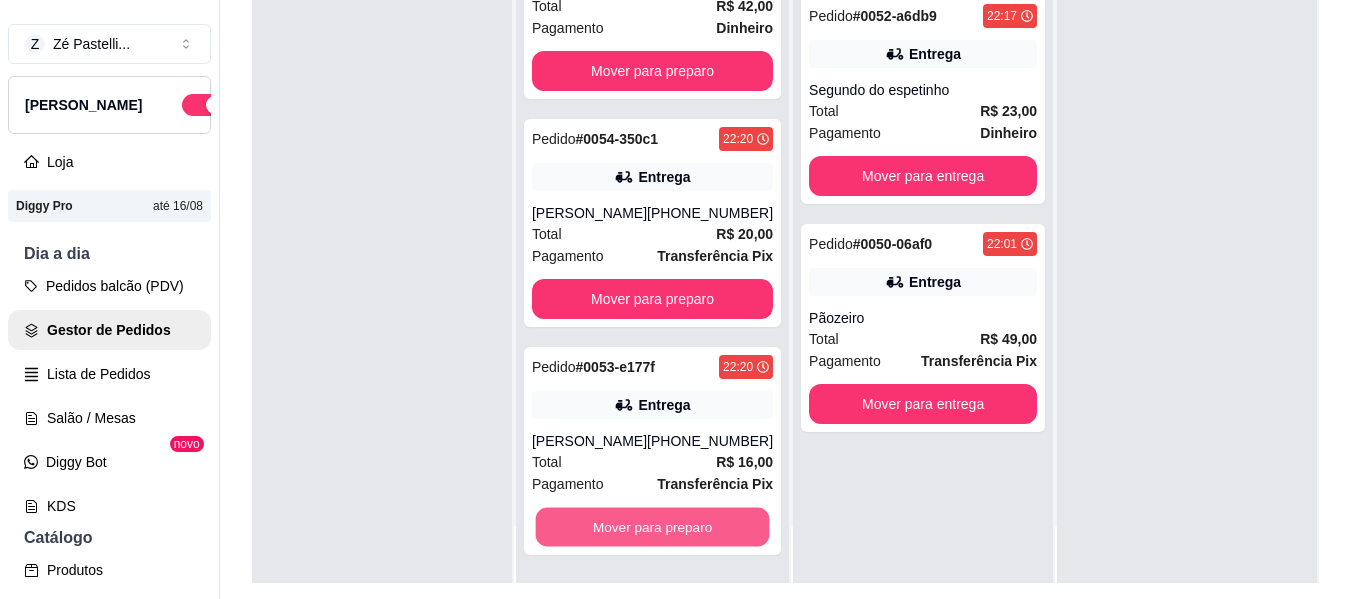 click on "Mover para preparo" at bounding box center (653, 527) 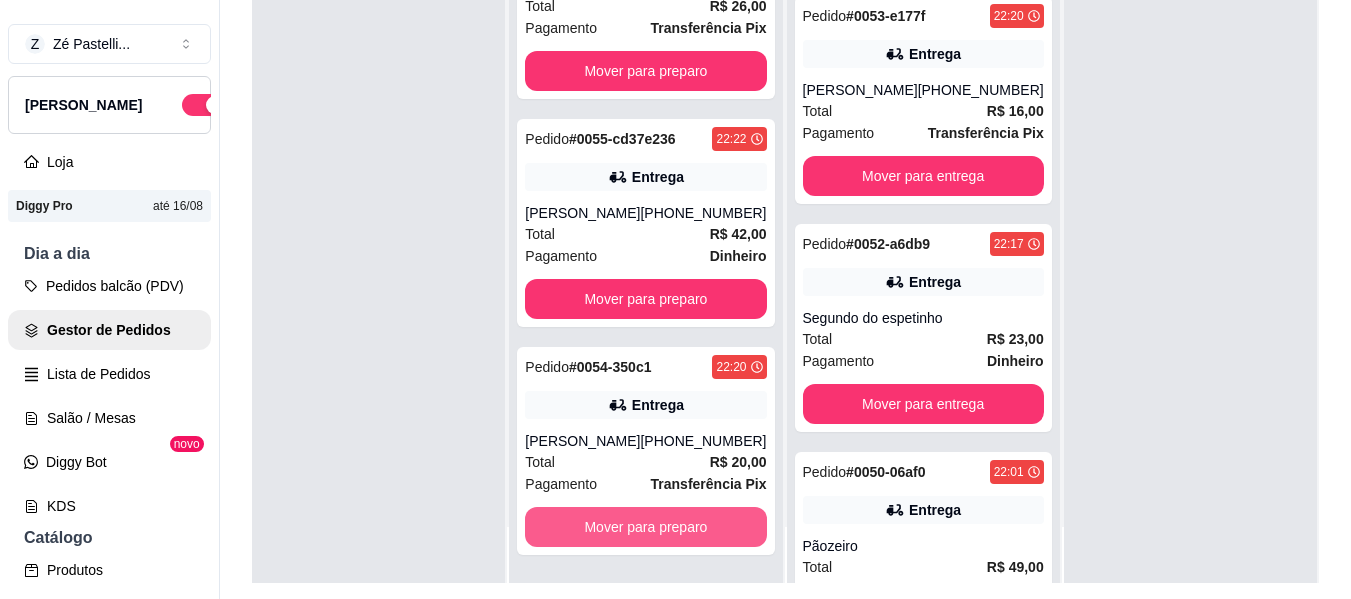 scroll, scrollTop: 333, scrollLeft: 0, axis: vertical 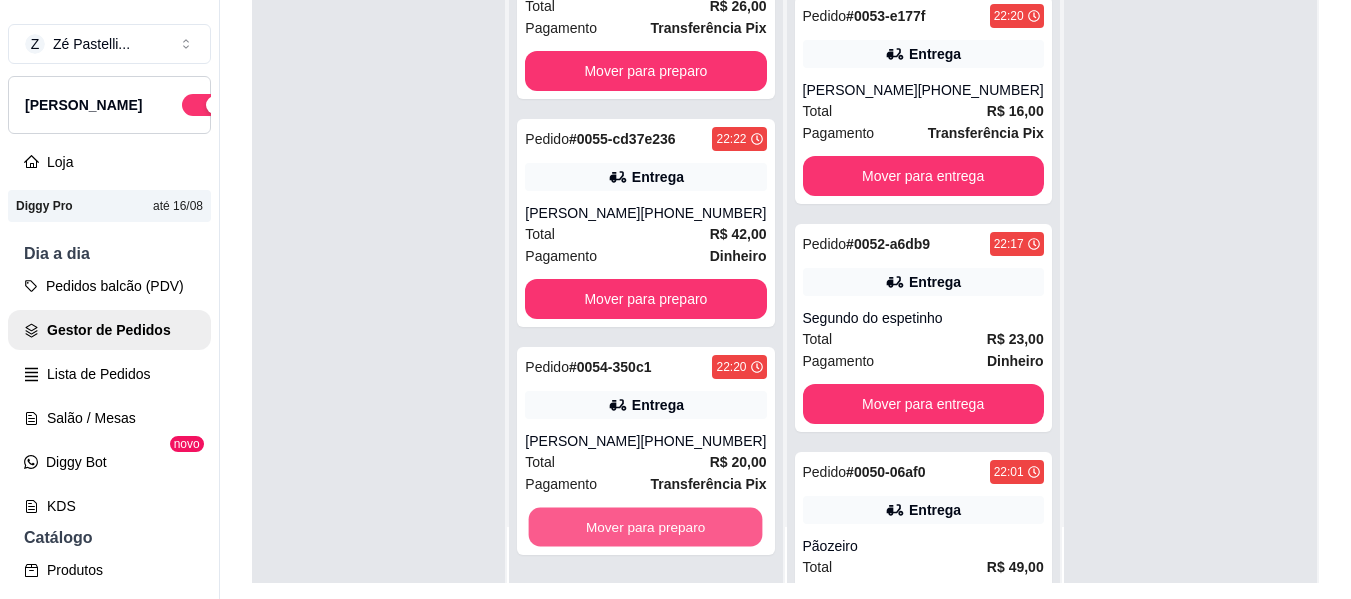 click on "Mover para preparo" at bounding box center (646, 527) 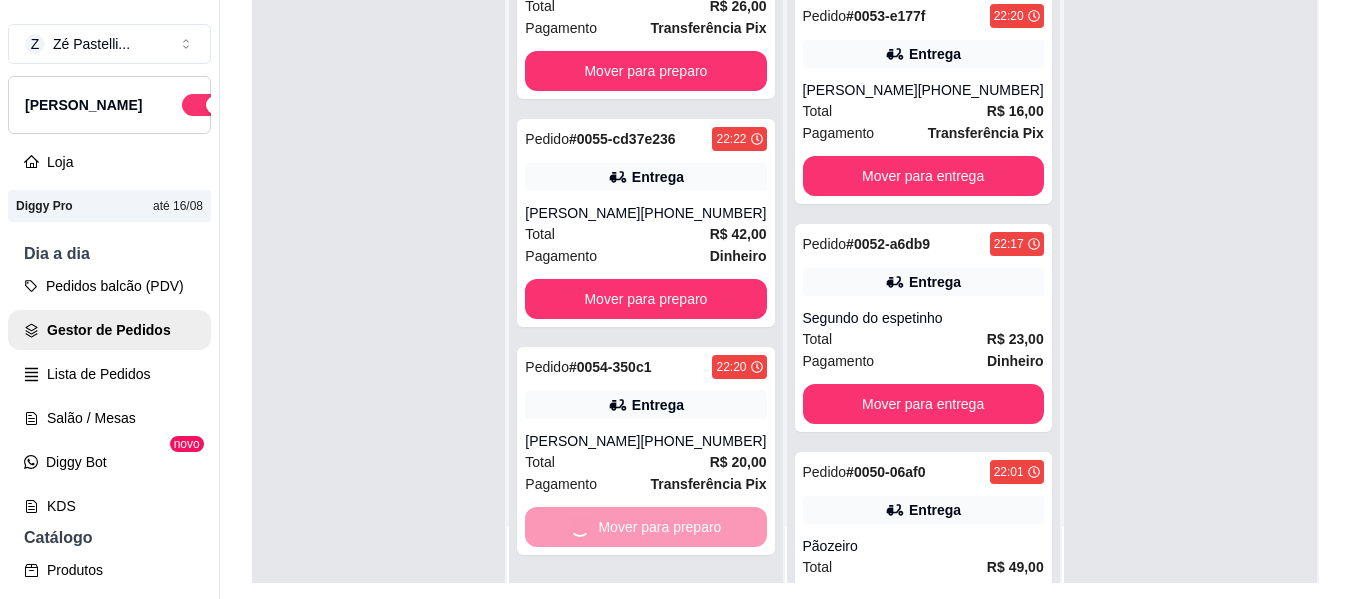 scroll, scrollTop: 105, scrollLeft: 0, axis: vertical 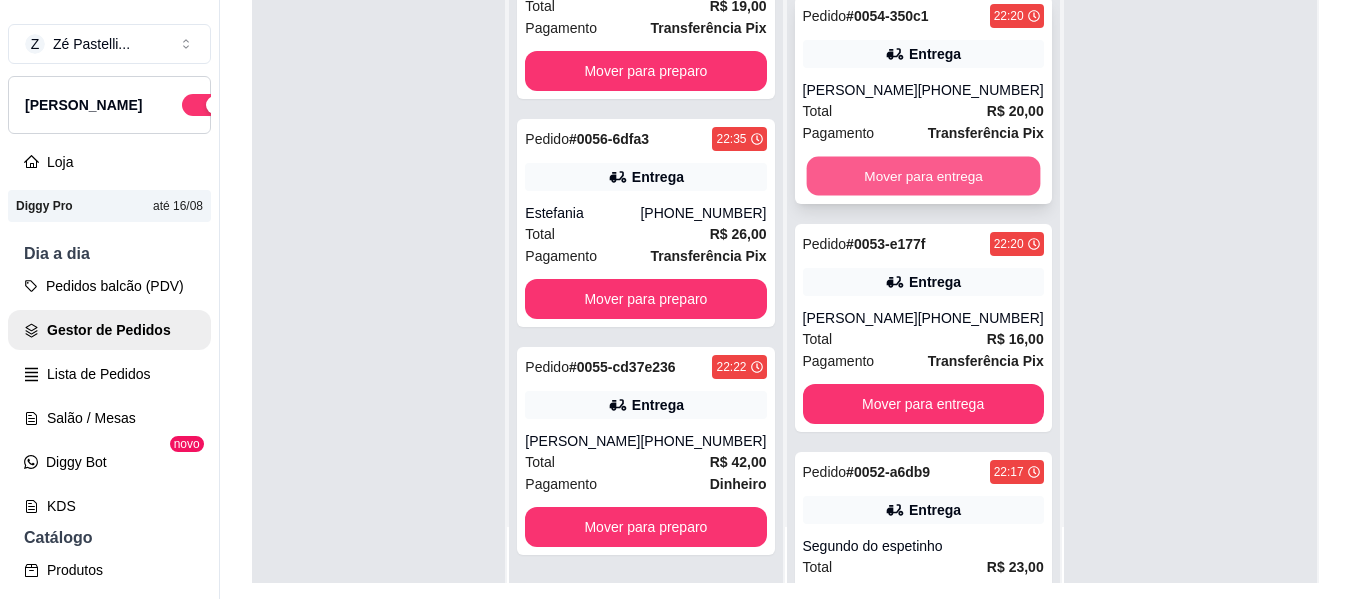 click on "Mover para entrega" at bounding box center [923, 176] 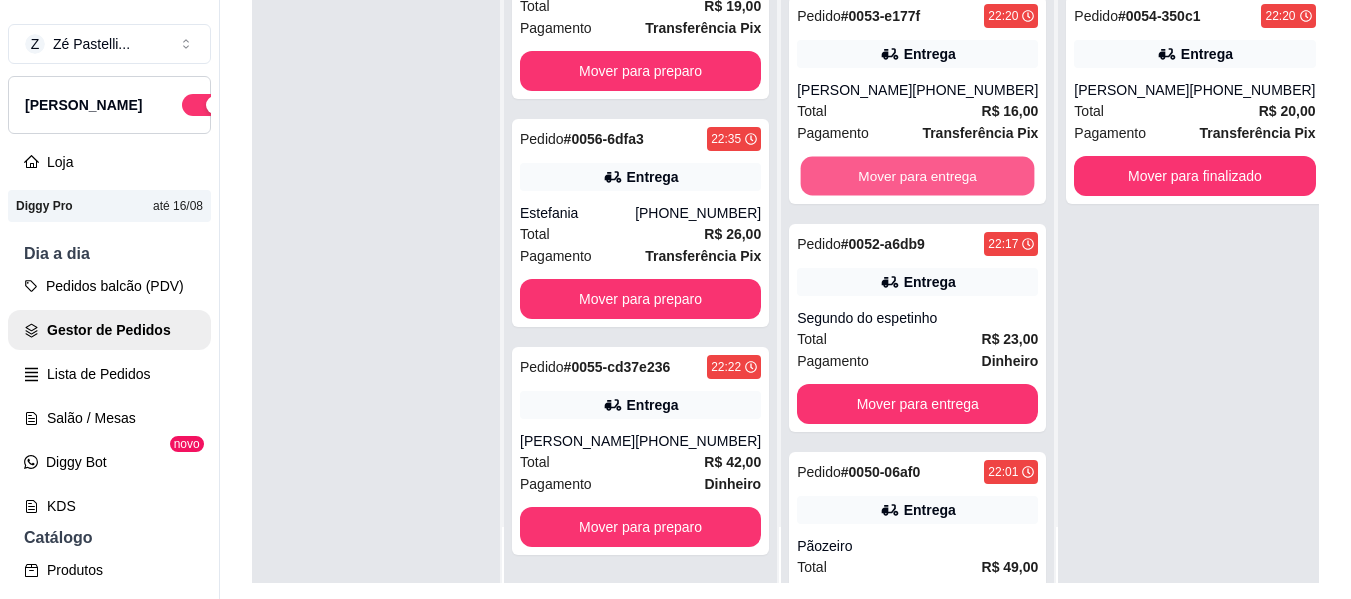 click on "Mover para entrega" at bounding box center (918, 176) 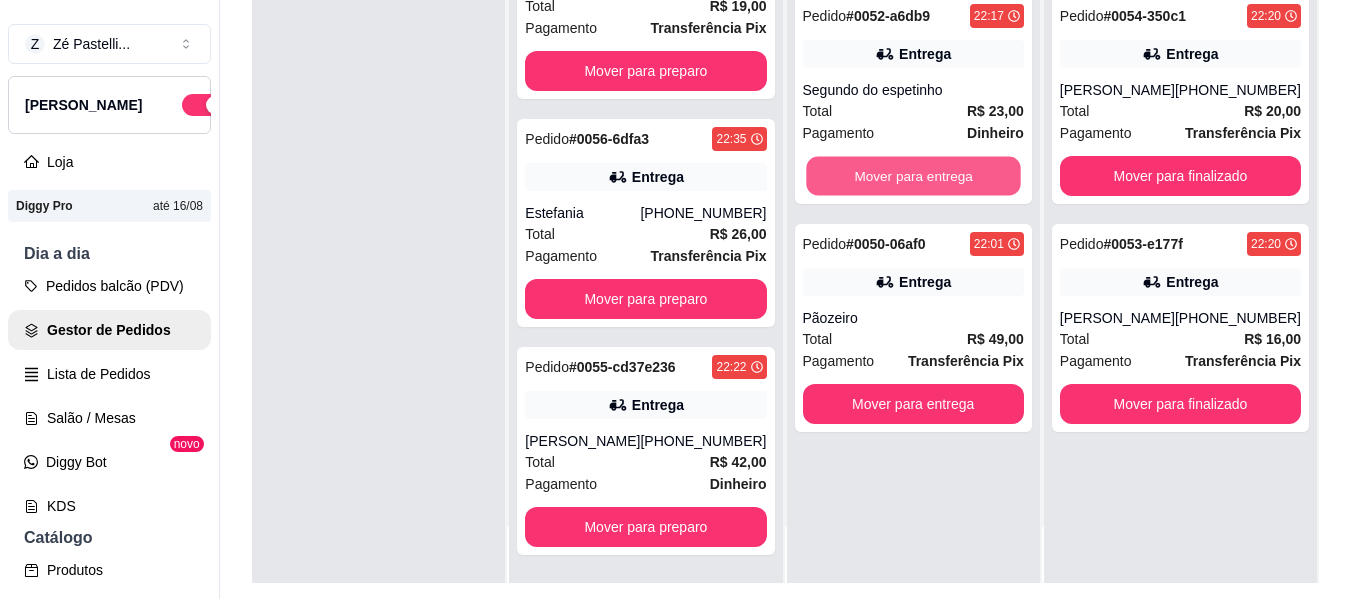click on "Mover para entrega" at bounding box center [913, 176] 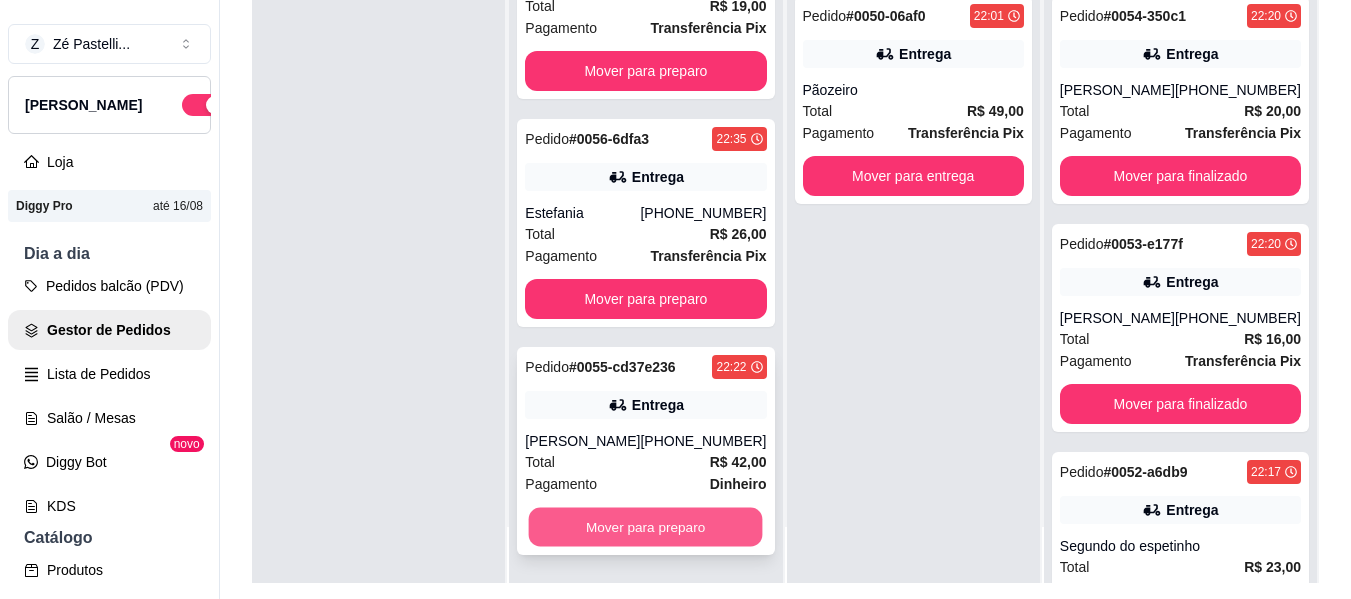 click on "Mover para preparo" at bounding box center [646, 527] 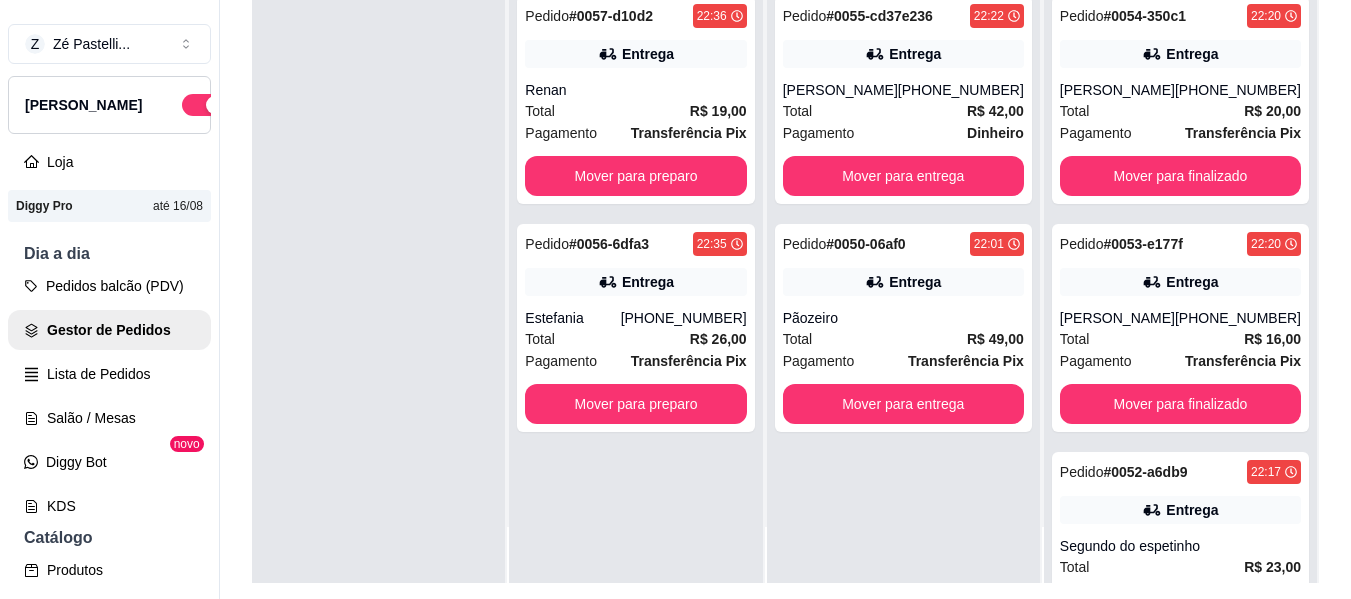 scroll, scrollTop: 0, scrollLeft: 0, axis: both 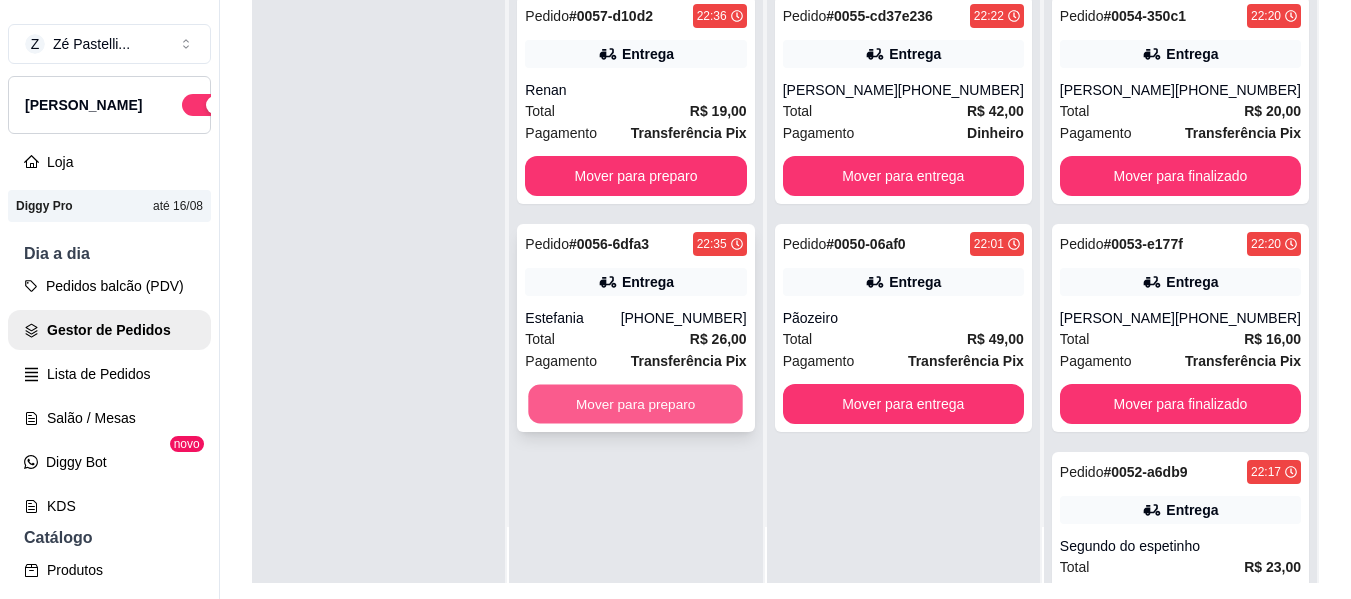click on "Mover para preparo" at bounding box center [636, 404] 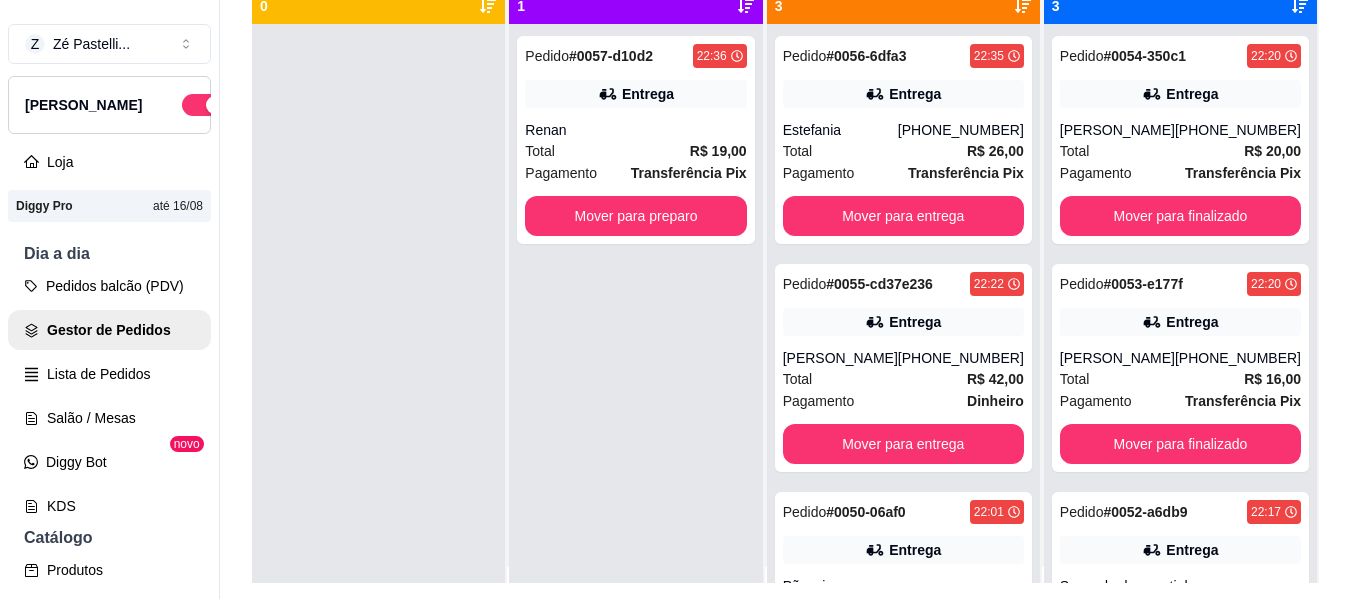 scroll, scrollTop: 0, scrollLeft: 0, axis: both 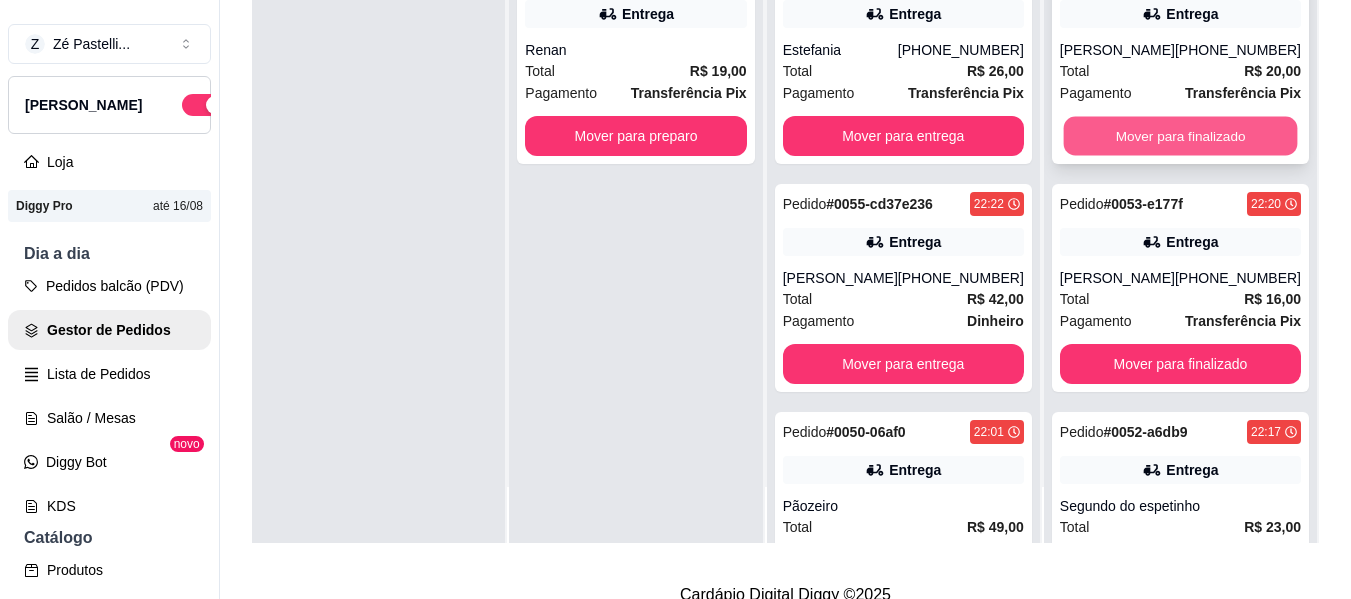 click on "Mover para finalizado" at bounding box center (1180, 136) 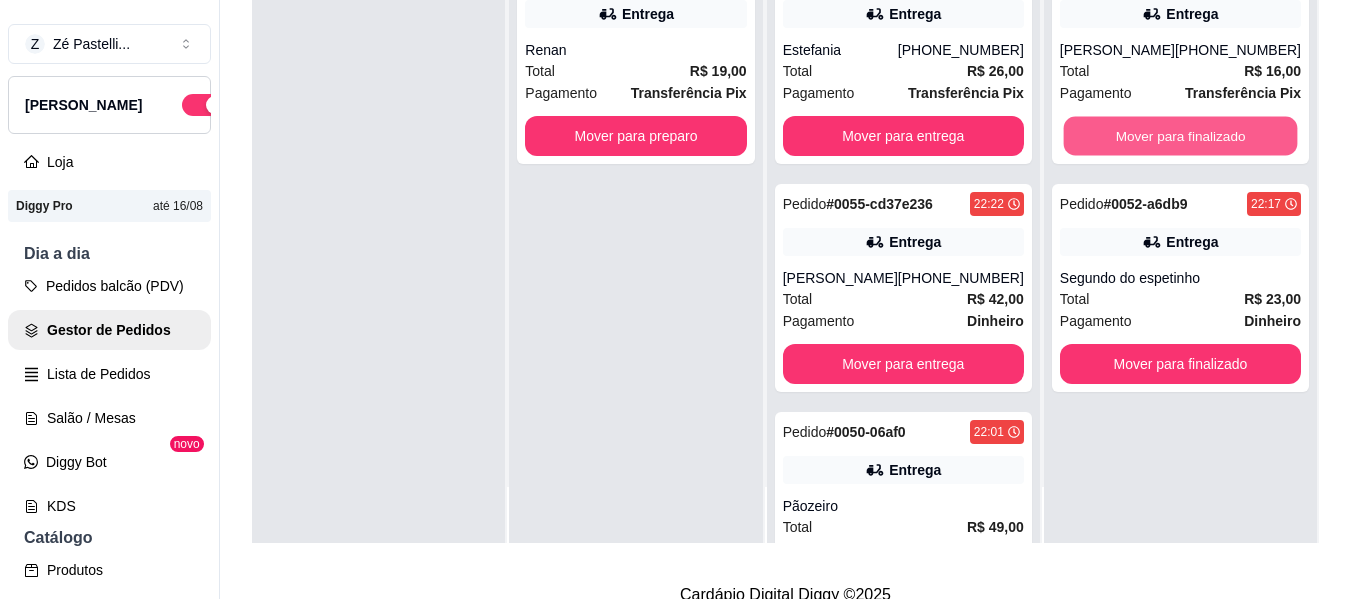 click on "Mover para finalizado" at bounding box center [1180, 136] 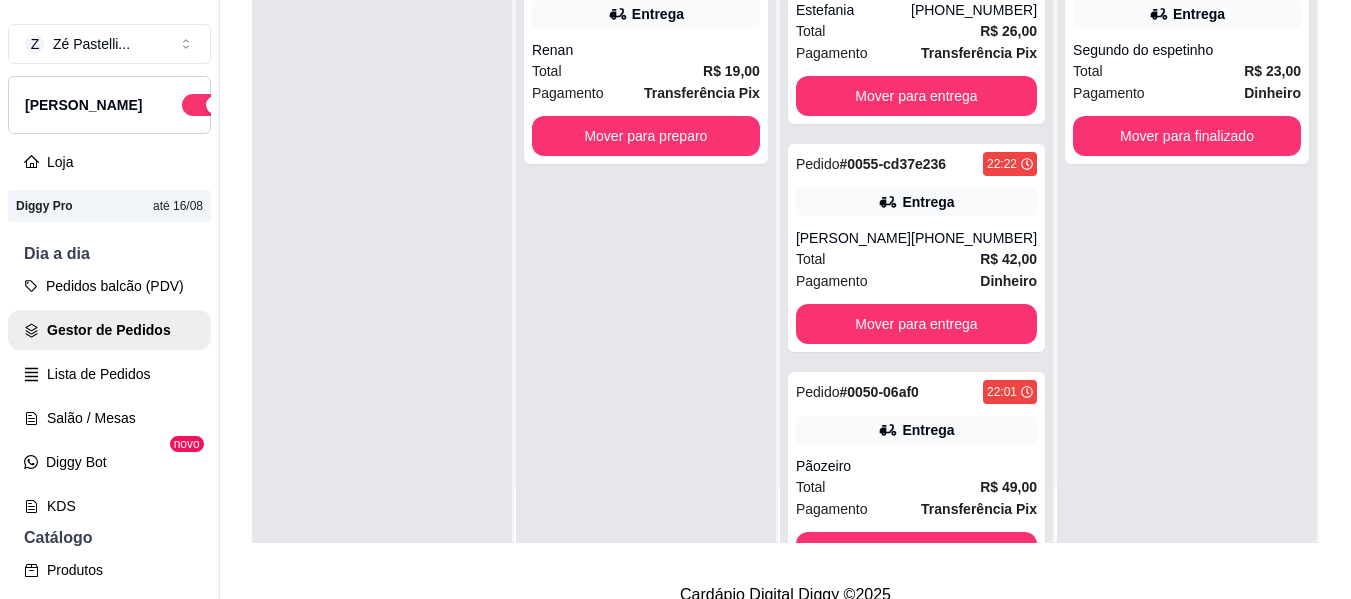 scroll, scrollTop: 105, scrollLeft: 0, axis: vertical 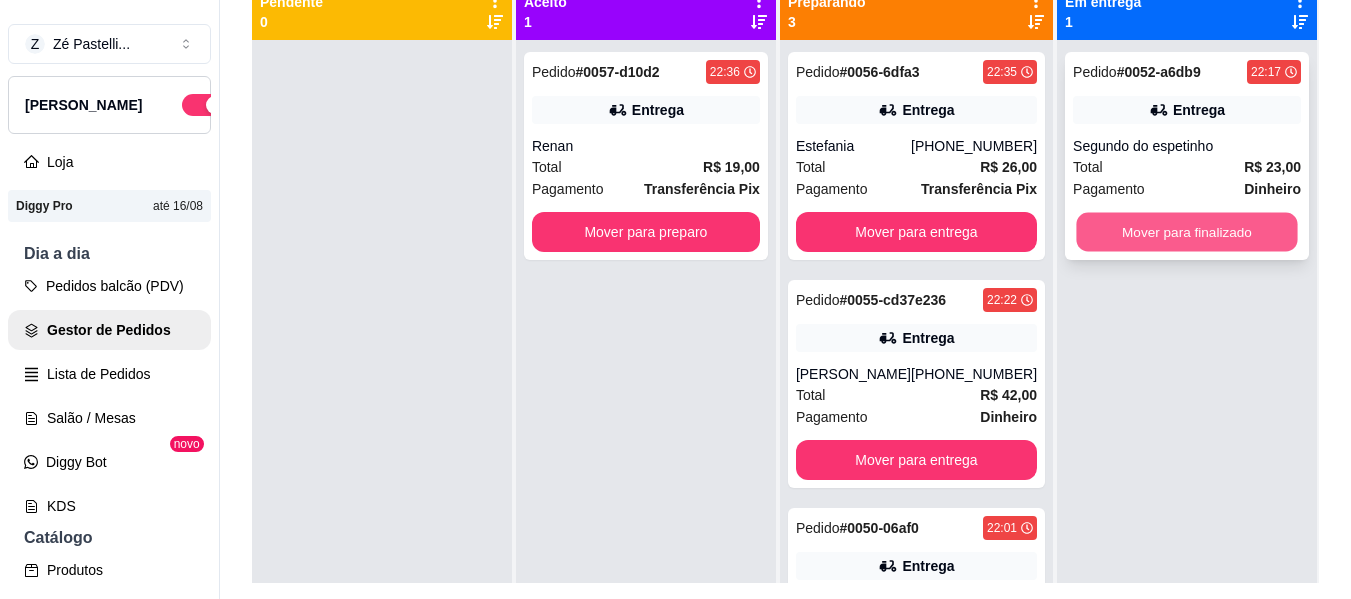 click on "Mover para finalizado" at bounding box center [1186, 232] 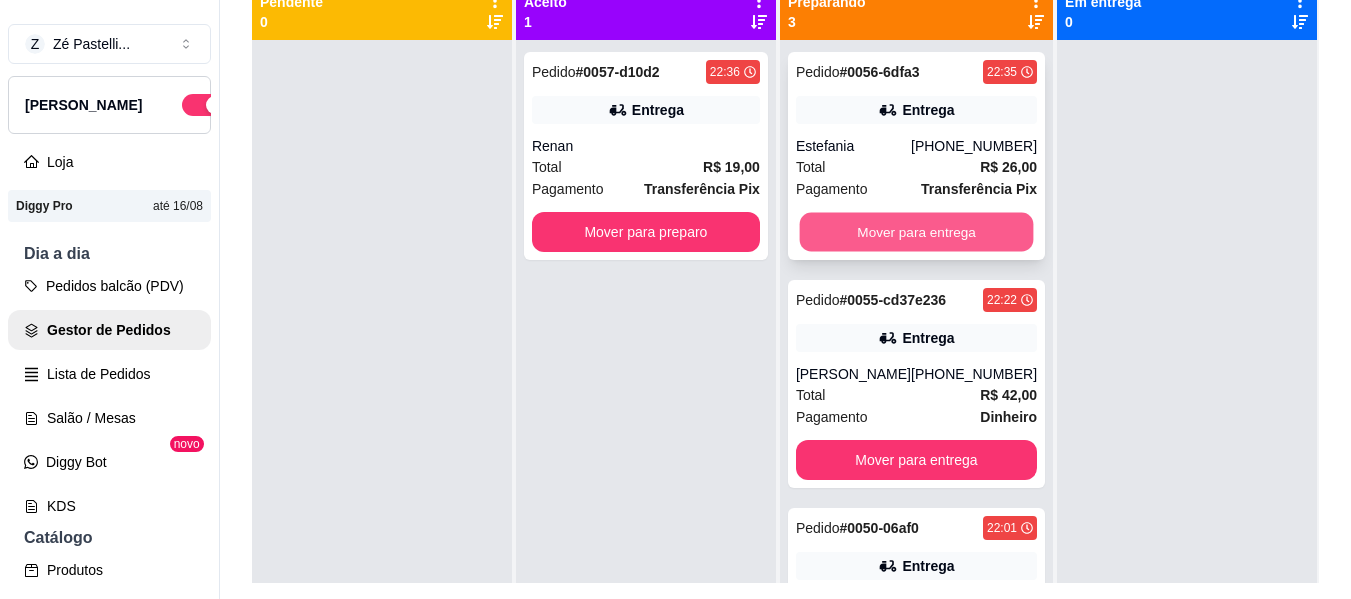 click on "Mover para entrega" at bounding box center [916, 232] 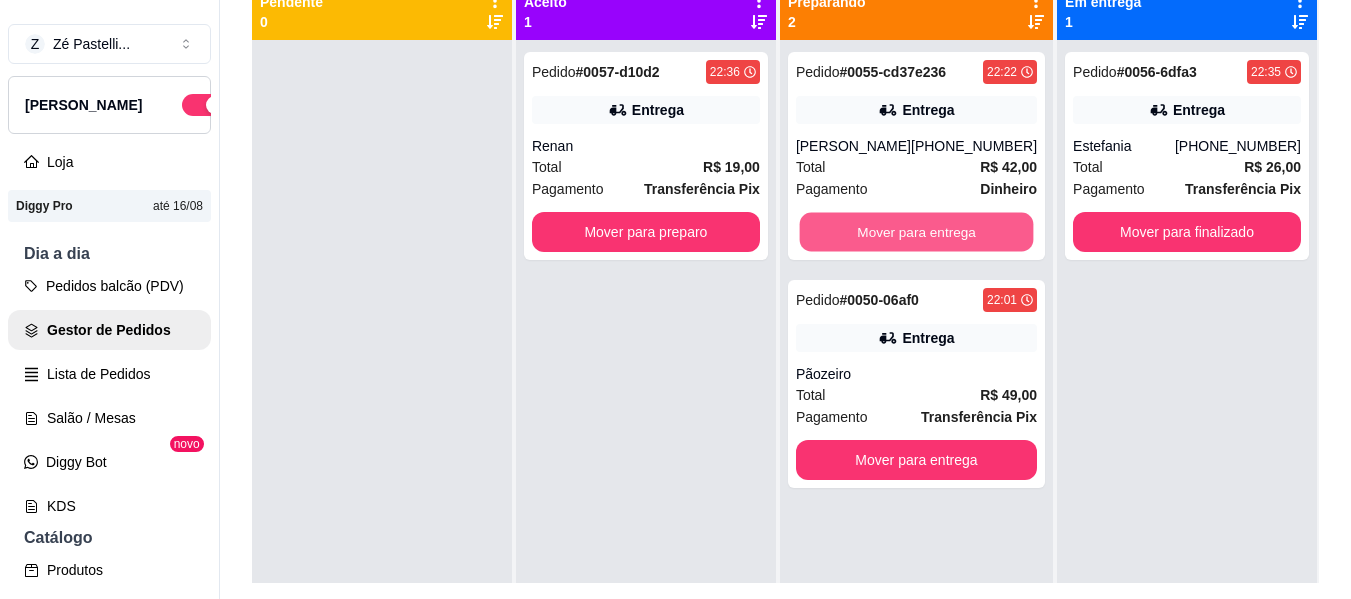 click on "Mover para entrega" at bounding box center (916, 232) 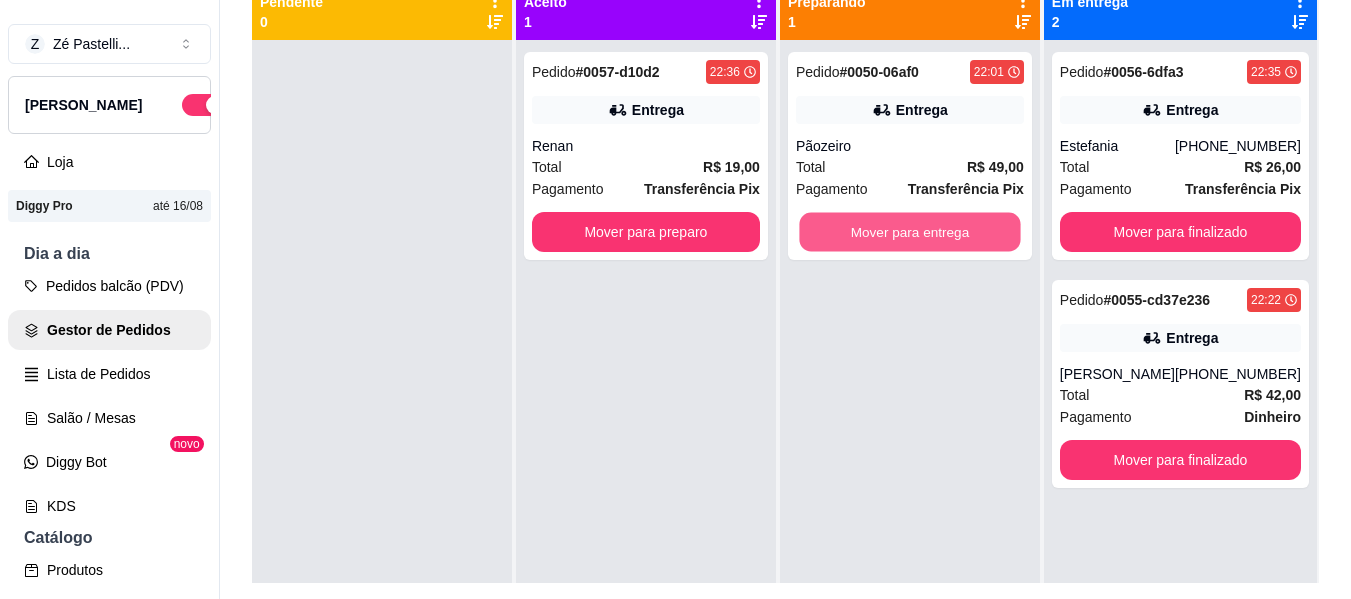 click on "Mover para entrega" at bounding box center [909, 232] 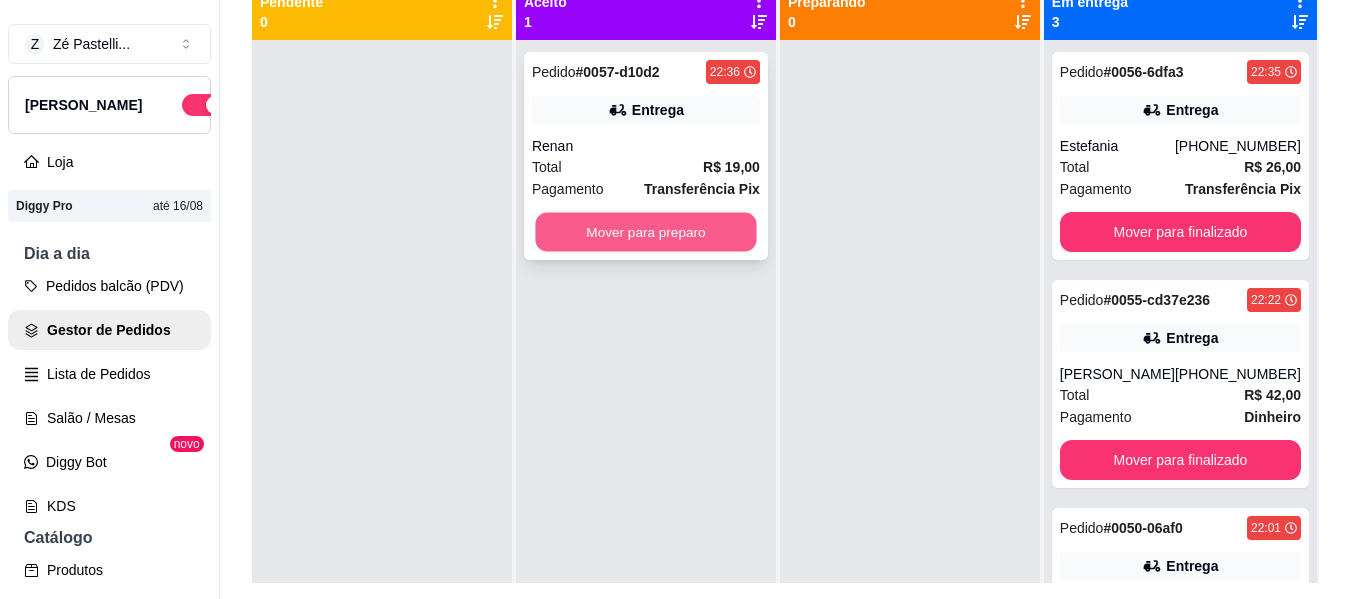 click on "Mover para preparo" at bounding box center [645, 232] 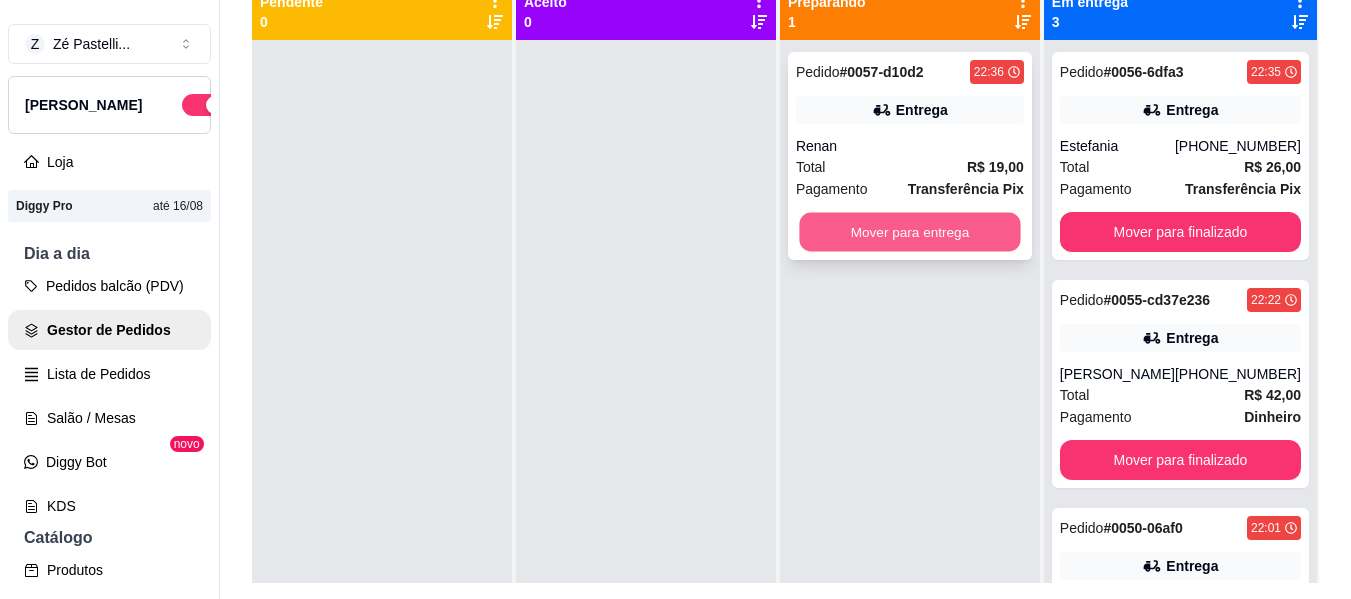 click on "Mover para entrega" at bounding box center [909, 232] 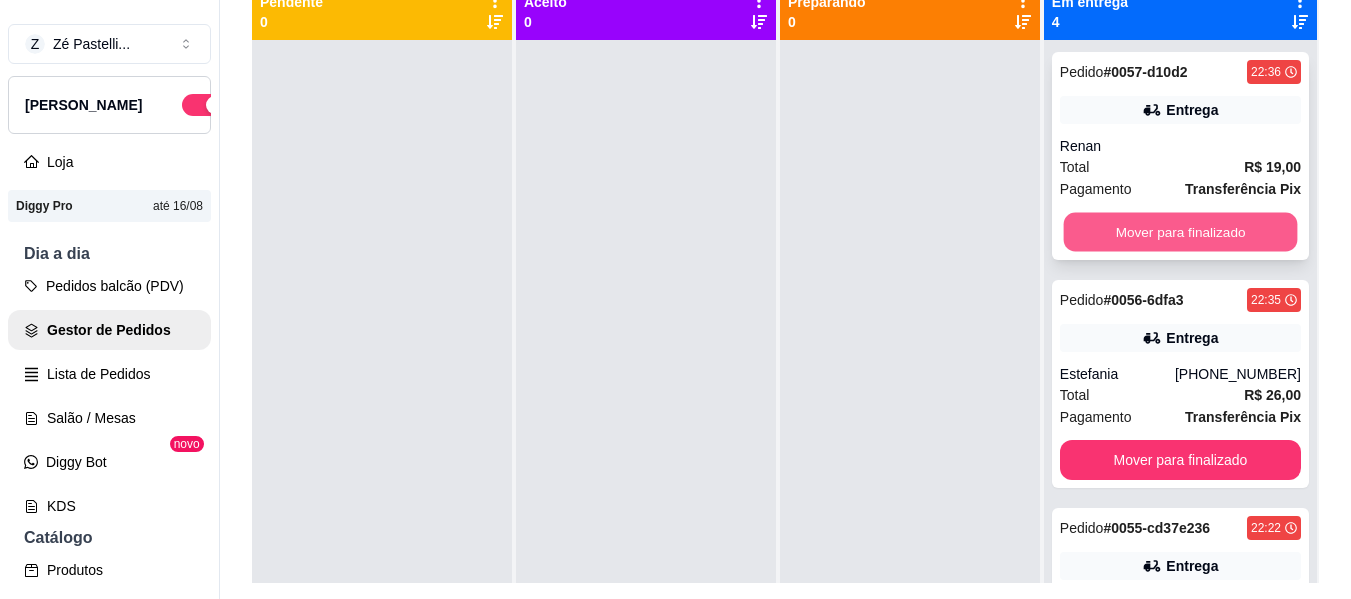 click on "Mover para finalizado" at bounding box center (1180, 232) 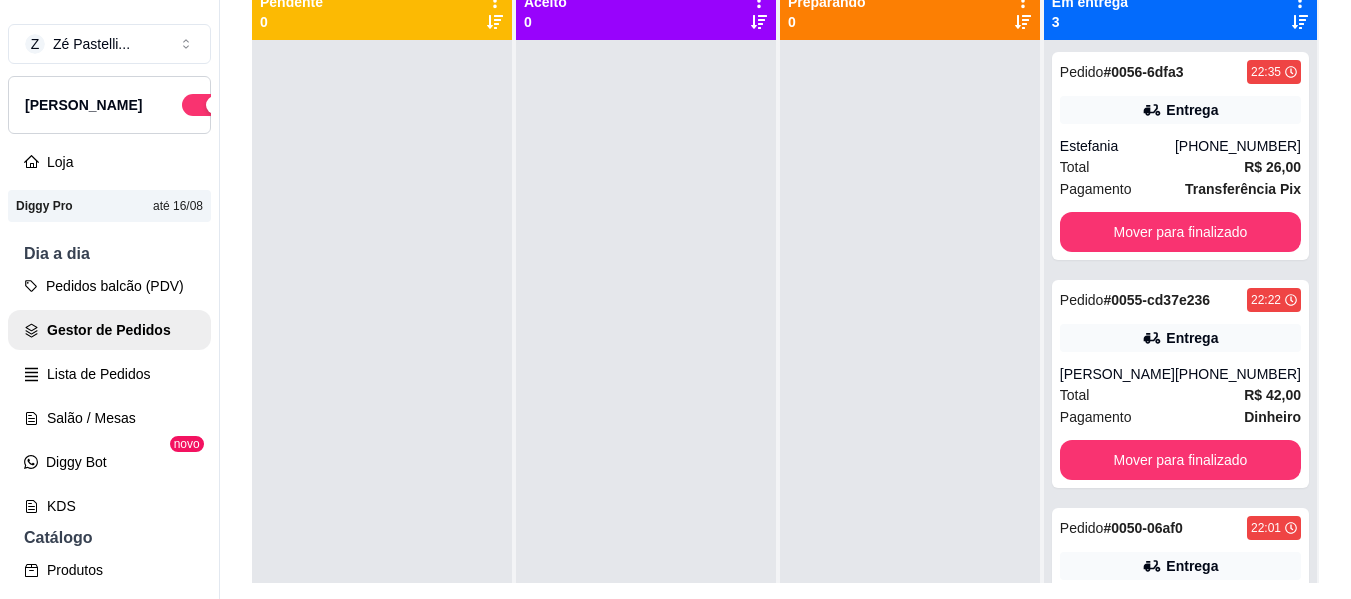 click on "Mover para finalizado" at bounding box center [1180, 232] 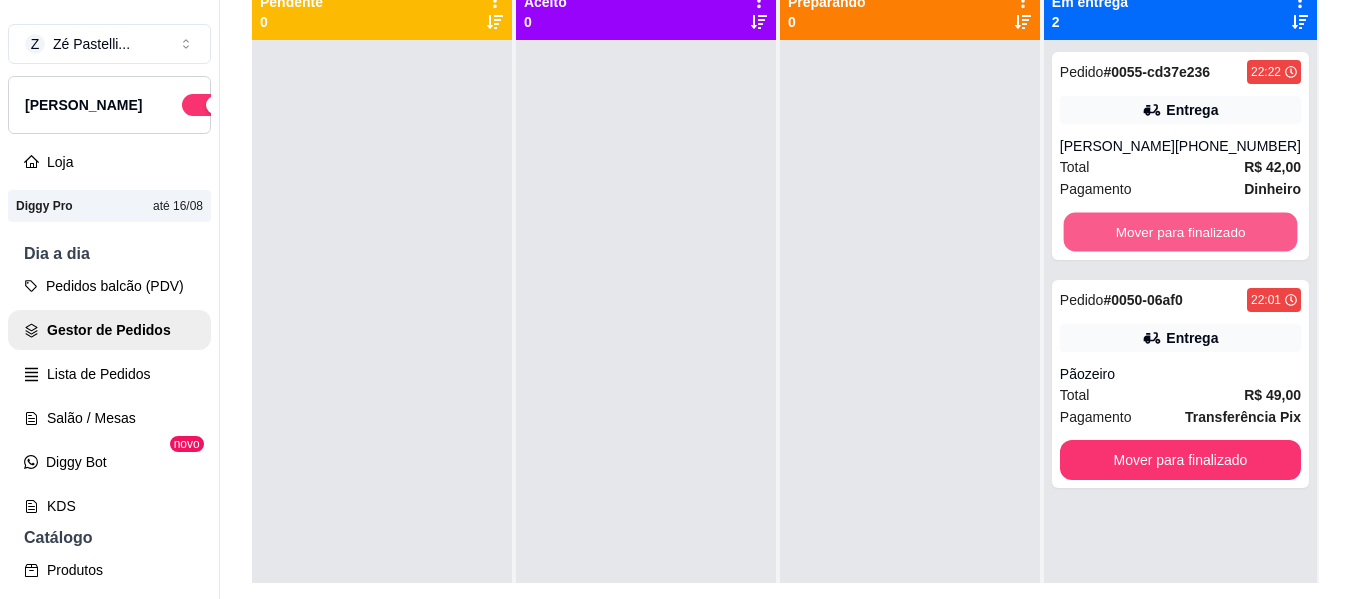 click on "Mover para finalizado" at bounding box center (1180, 232) 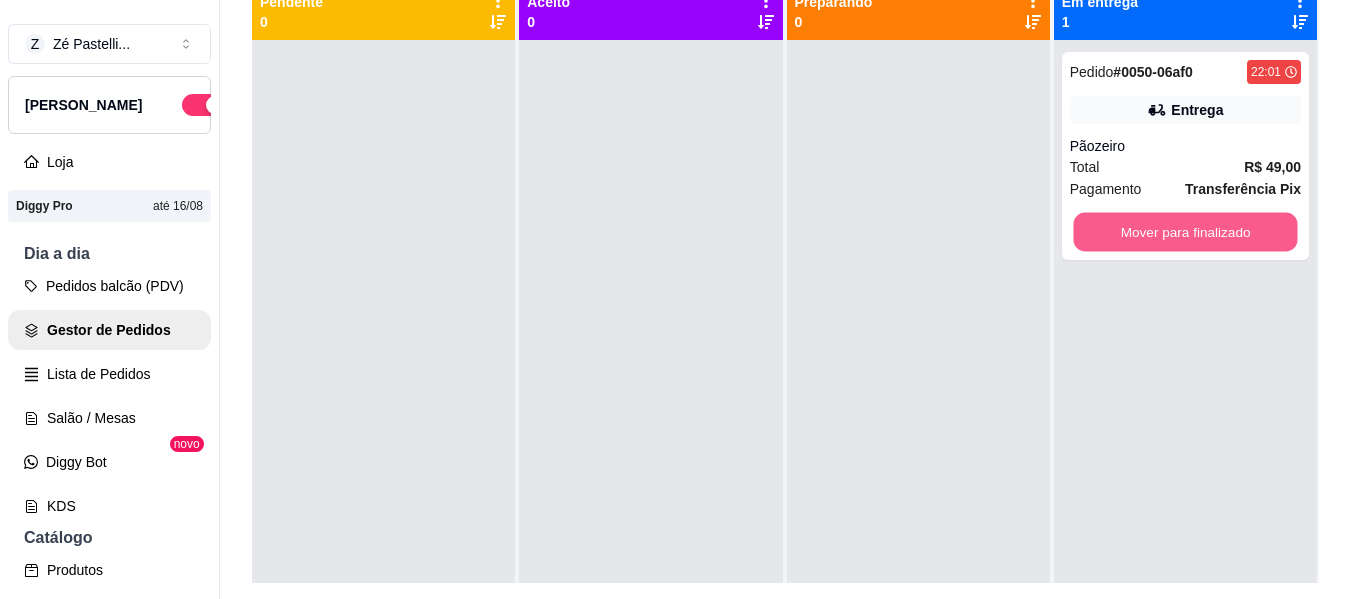 click on "Mover para finalizado" at bounding box center [1185, 232] 